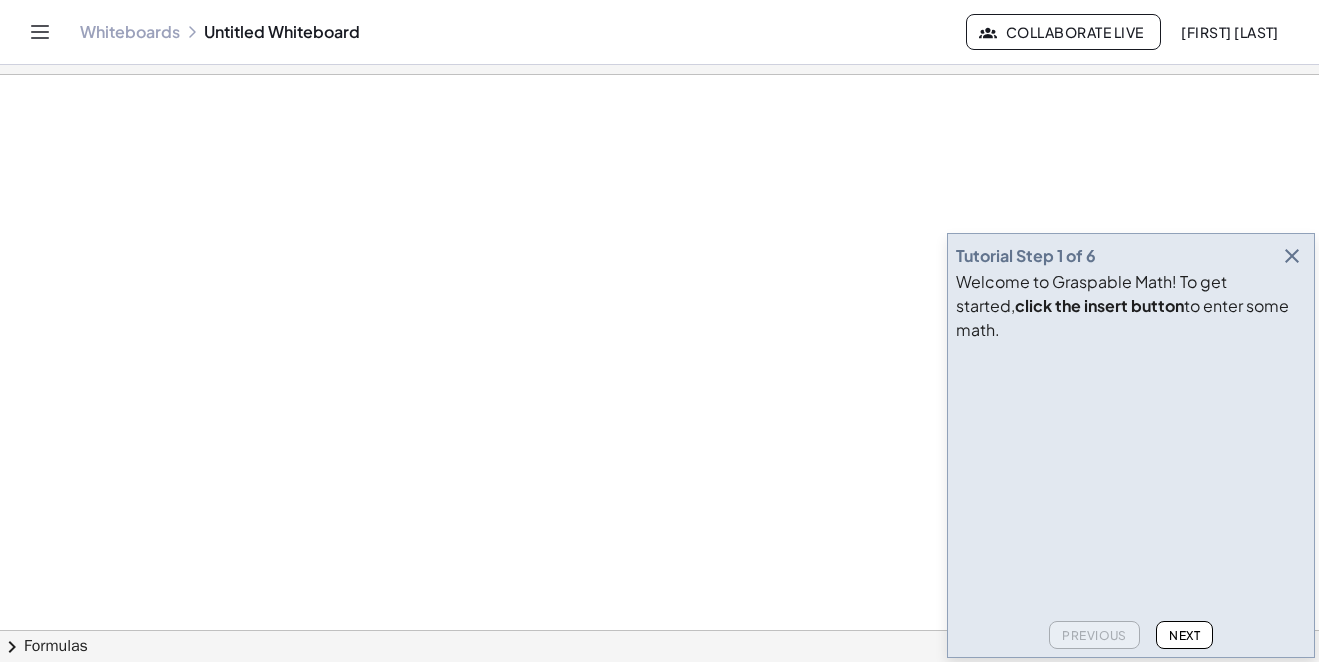 scroll, scrollTop: 0, scrollLeft: 0, axis: both 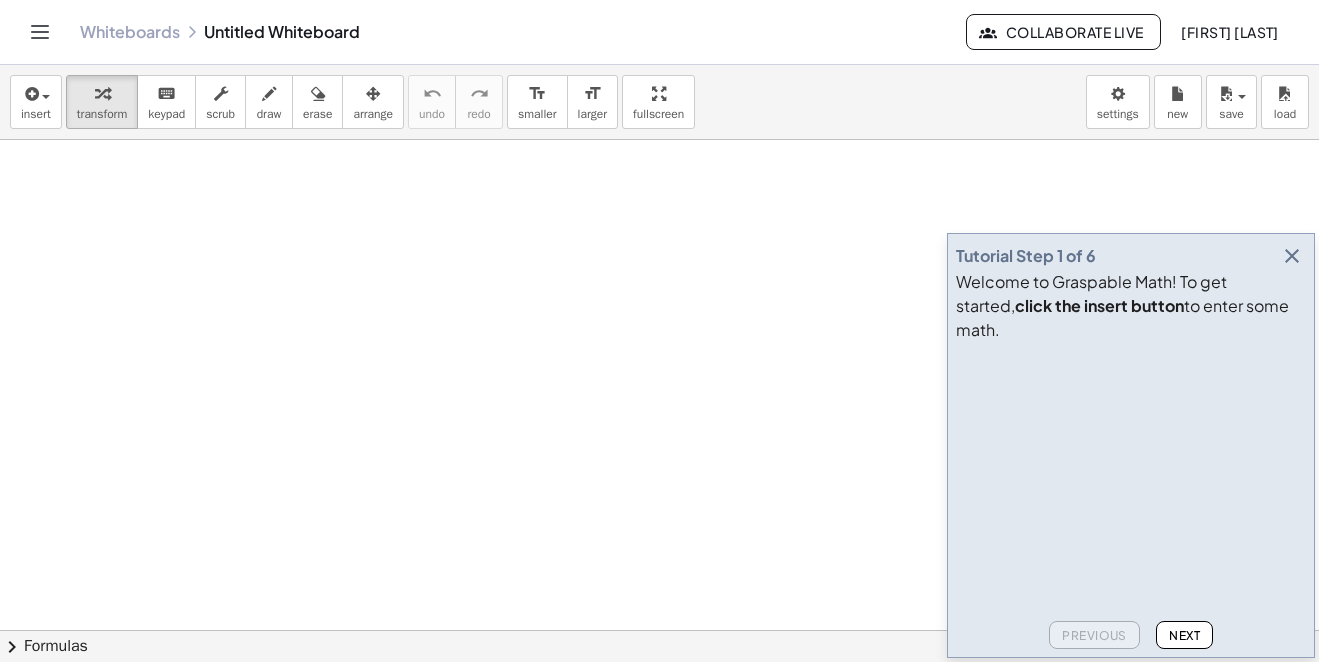 drag, startPoint x: 585, startPoint y: 300, endPoint x: 254, endPoint y: 191, distance: 348.4853 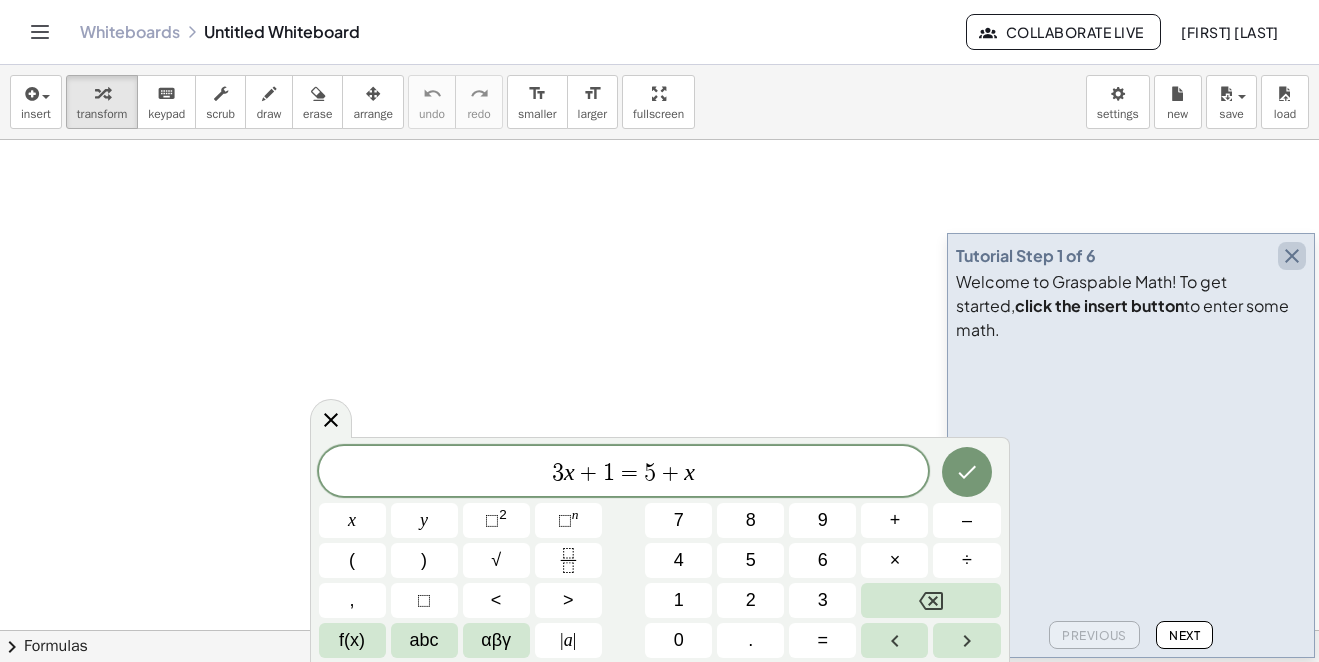 click at bounding box center (1292, 256) 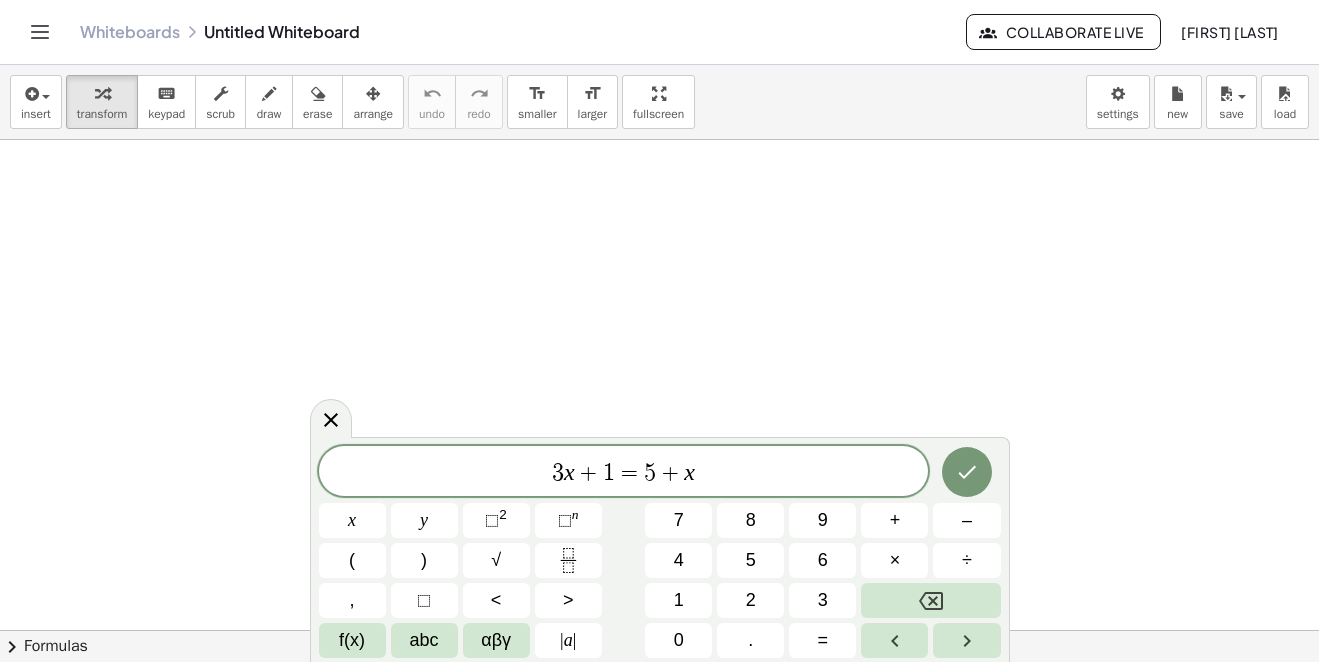 click on "3 x + 1 = 5 + x" at bounding box center [624, 473] 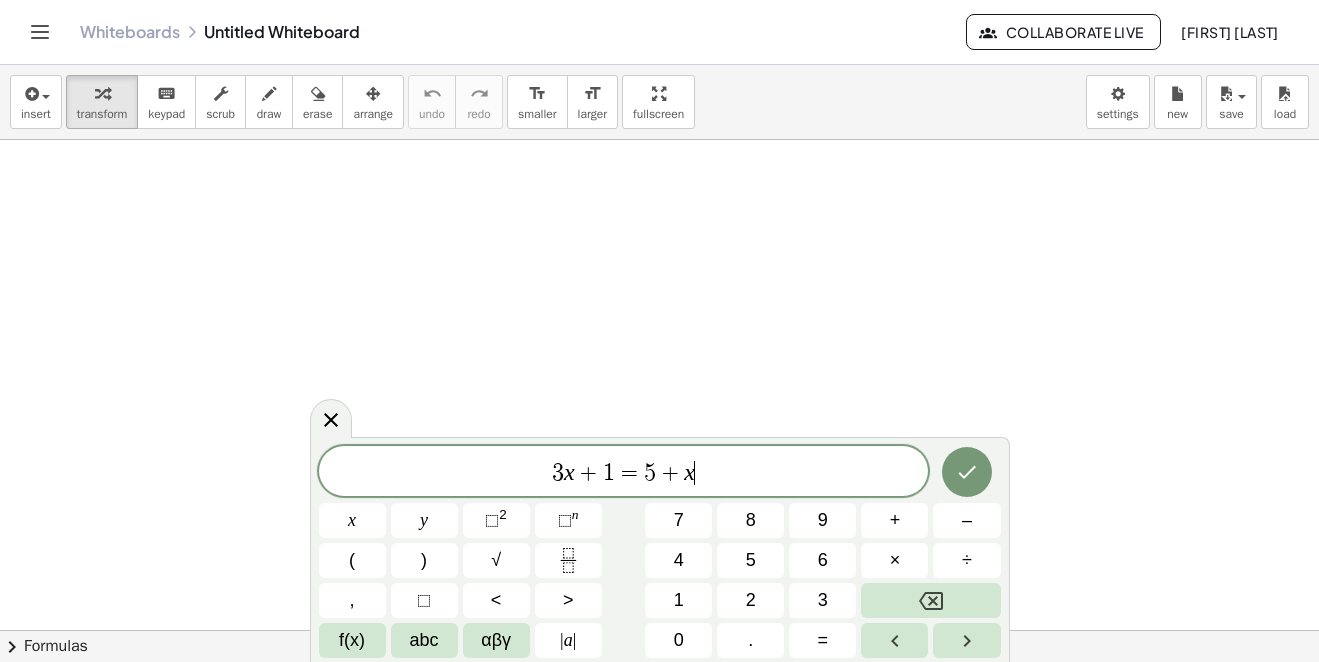 click on "3 x + 1 = 5 + x ​" at bounding box center (624, 473) 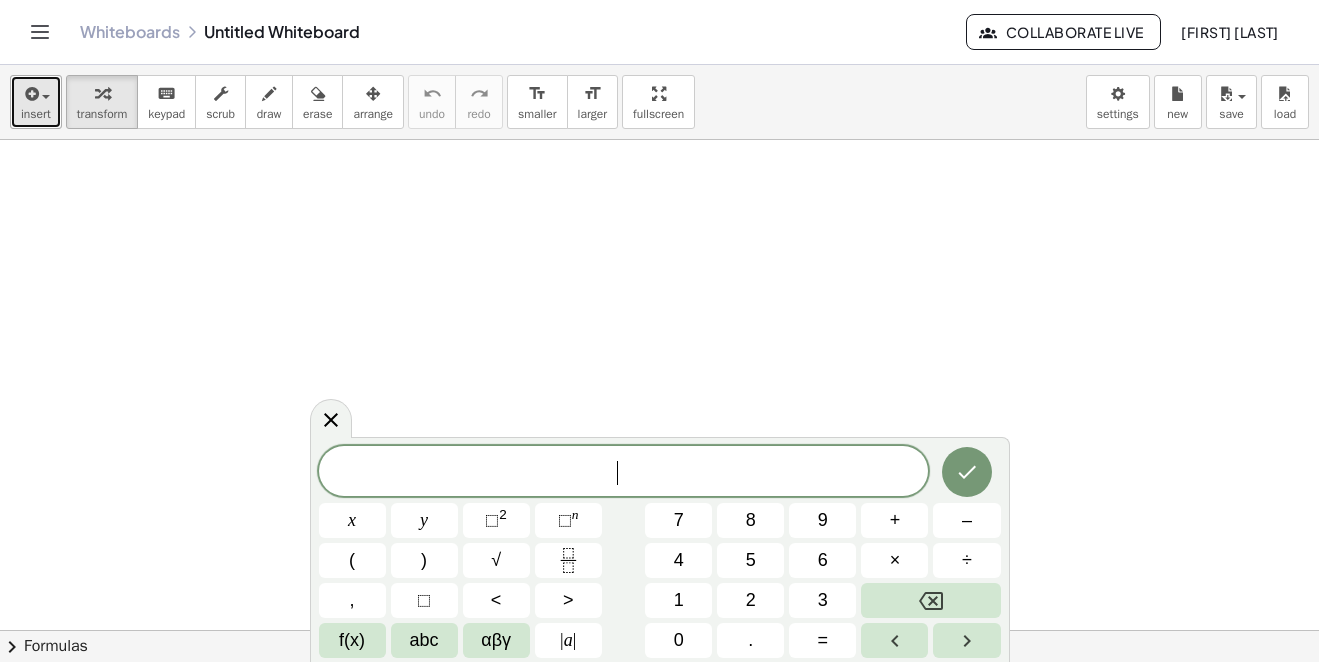 type 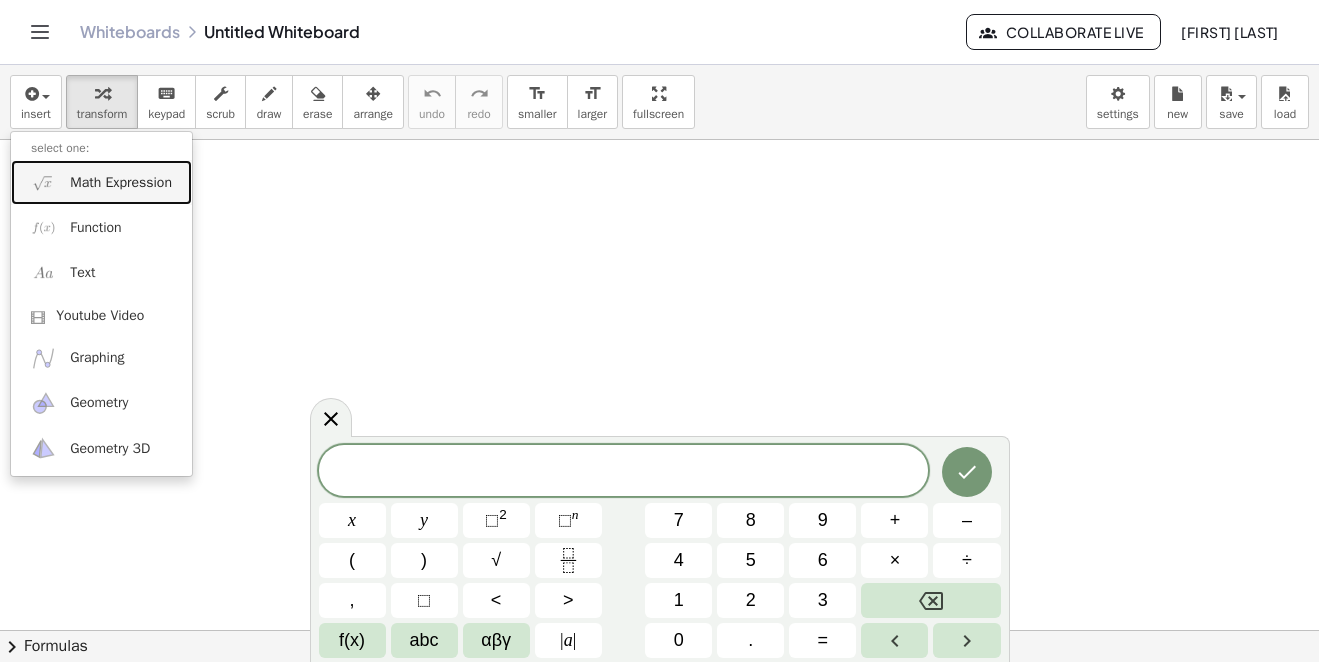 click on "Math Expression" at bounding box center (101, 182) 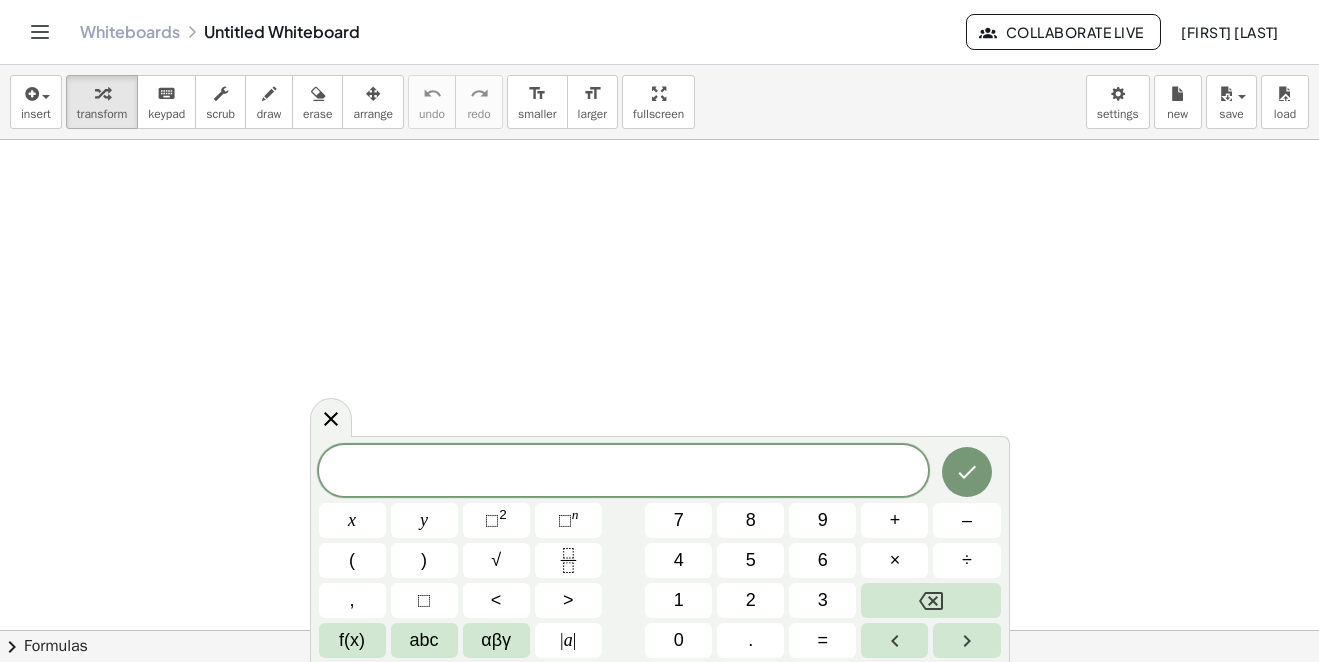 click 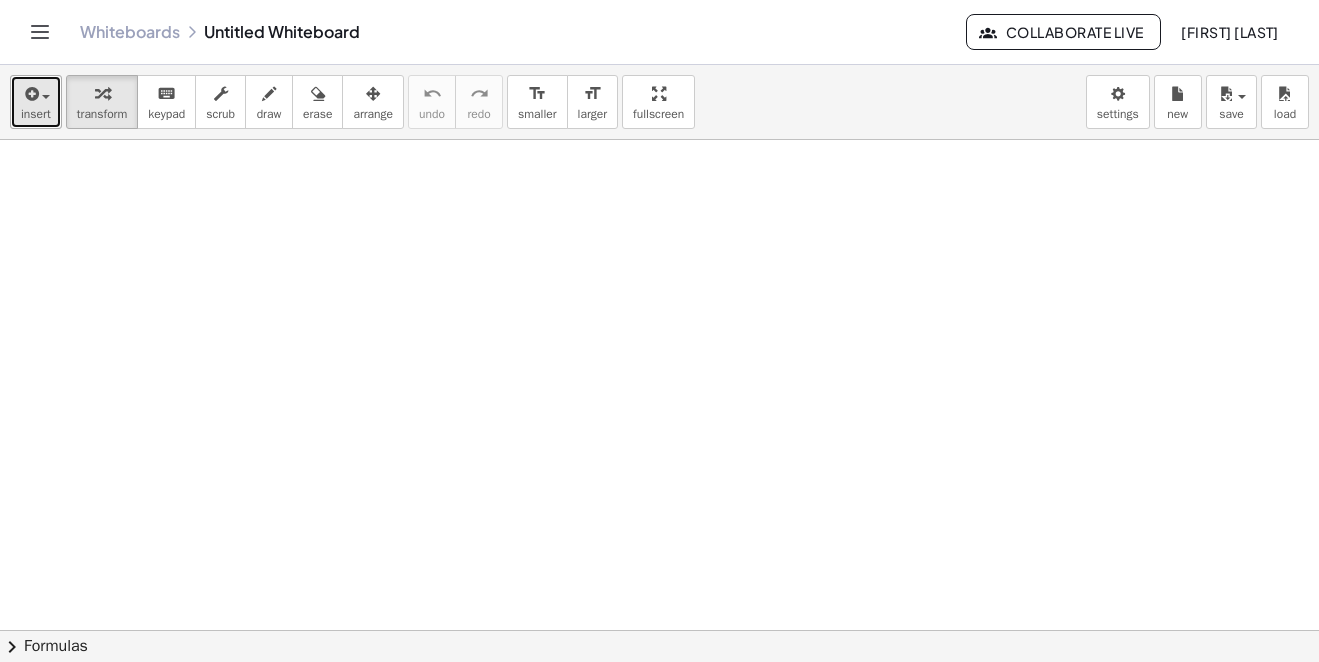 click on "insert" at bounding box center (36, 102) 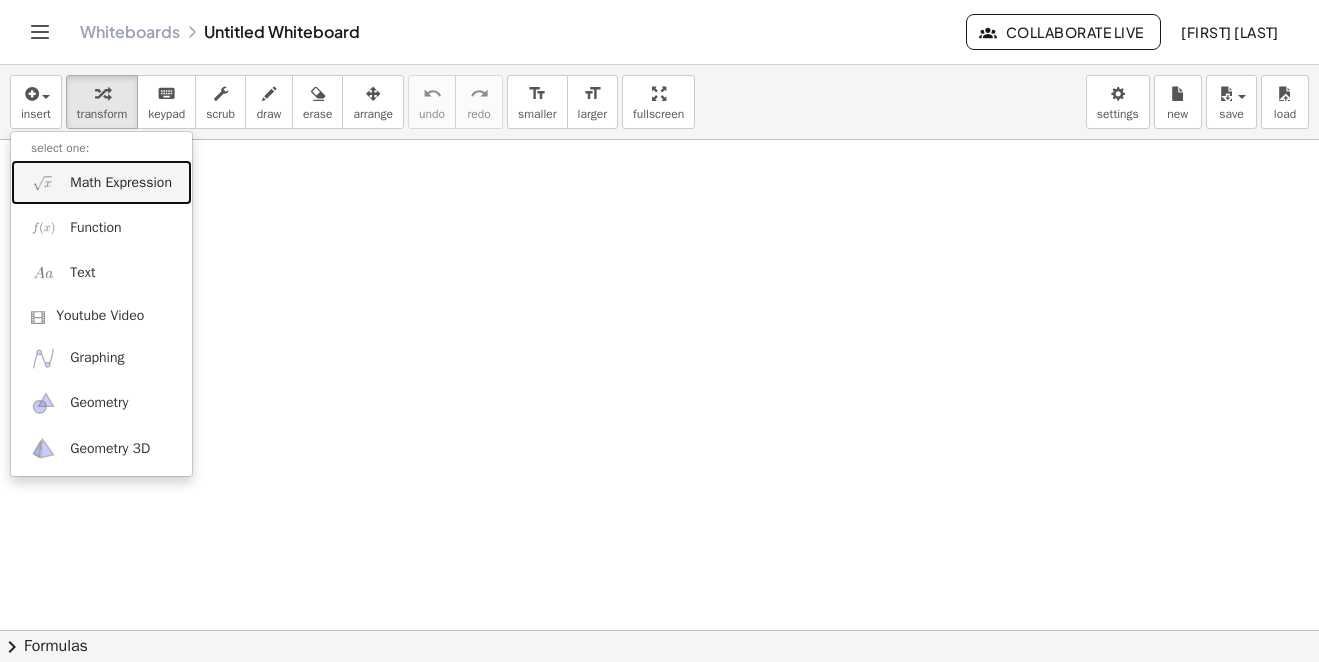 click at bounding box center [43, 182] 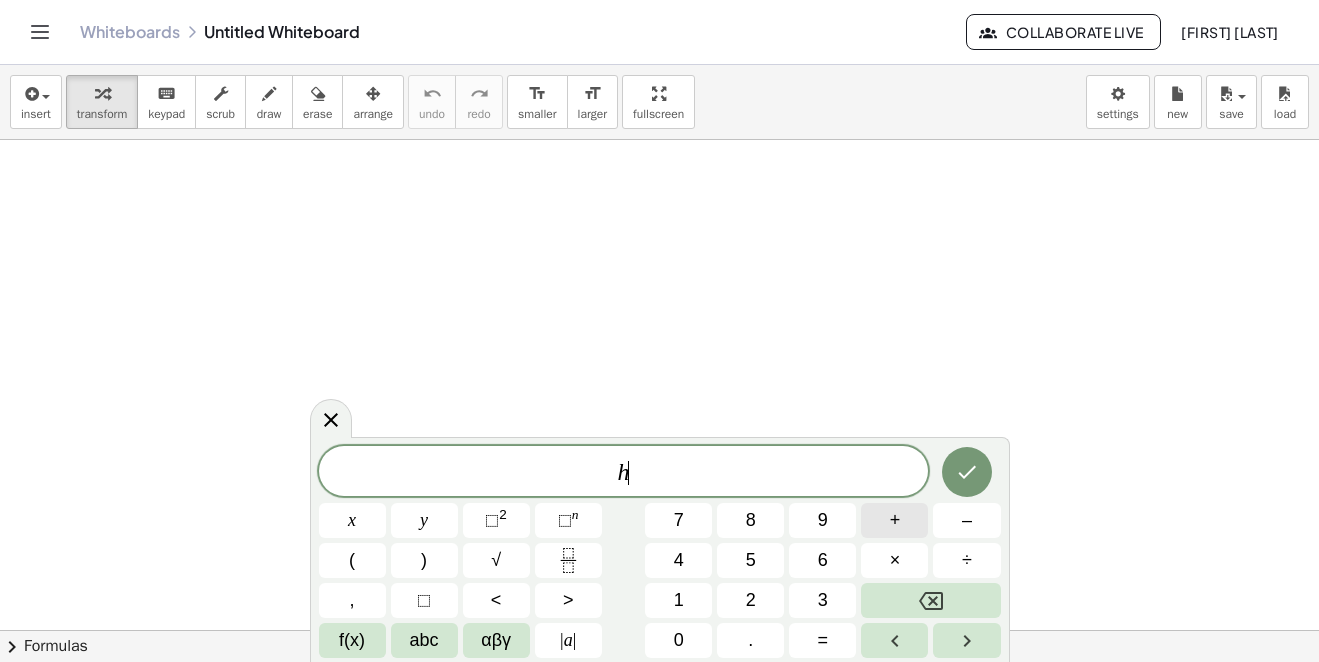 click on "+" at bounding box center (894, 520) 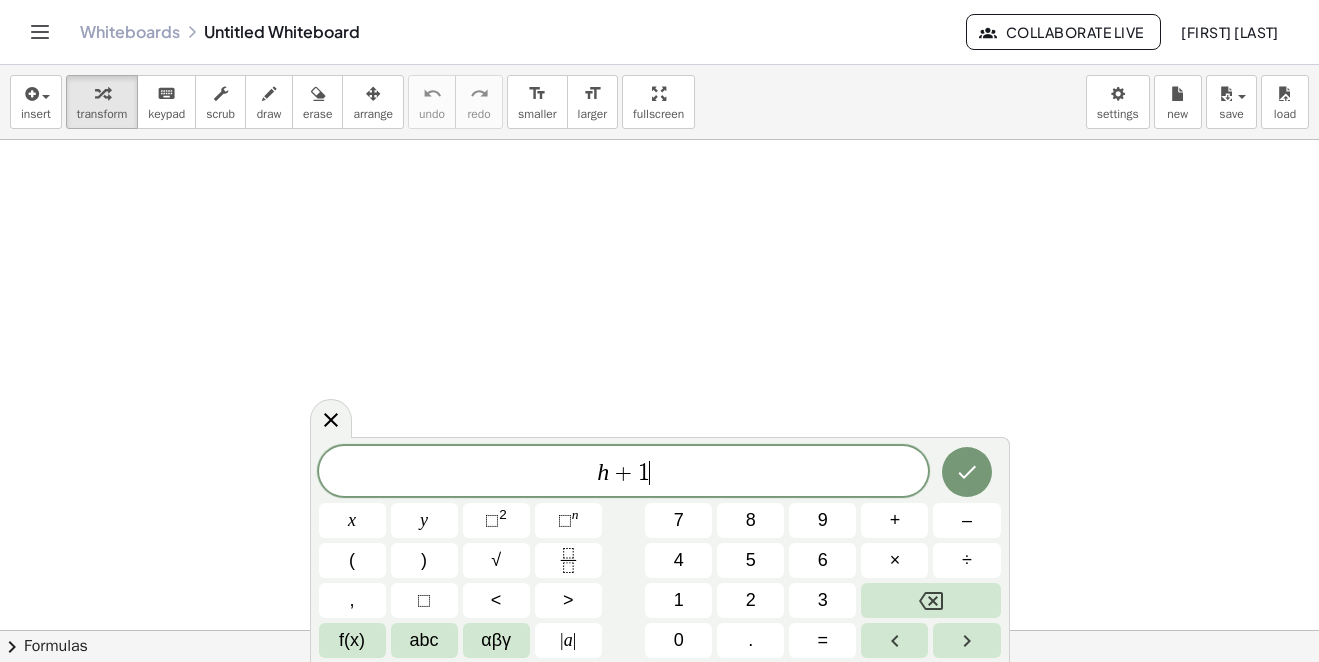 click on "h + 1 ​" at bounding box center (624, 473) 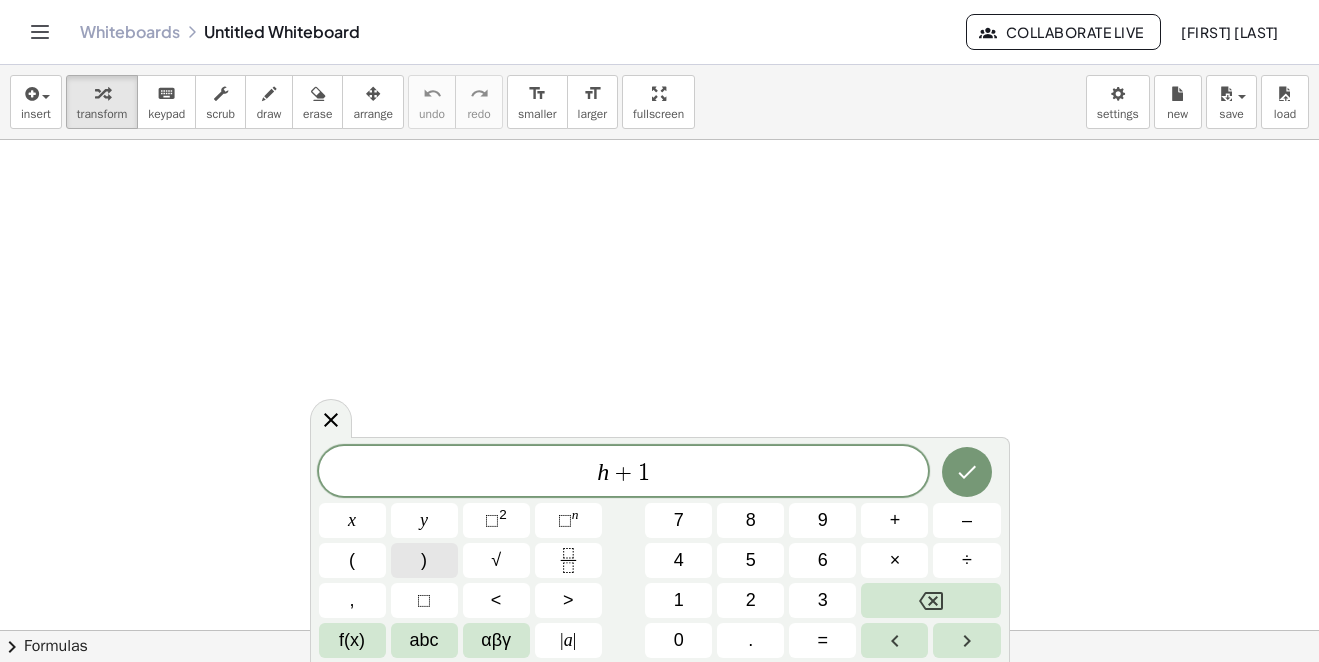 click on ")" at bounding box center [424, 560] 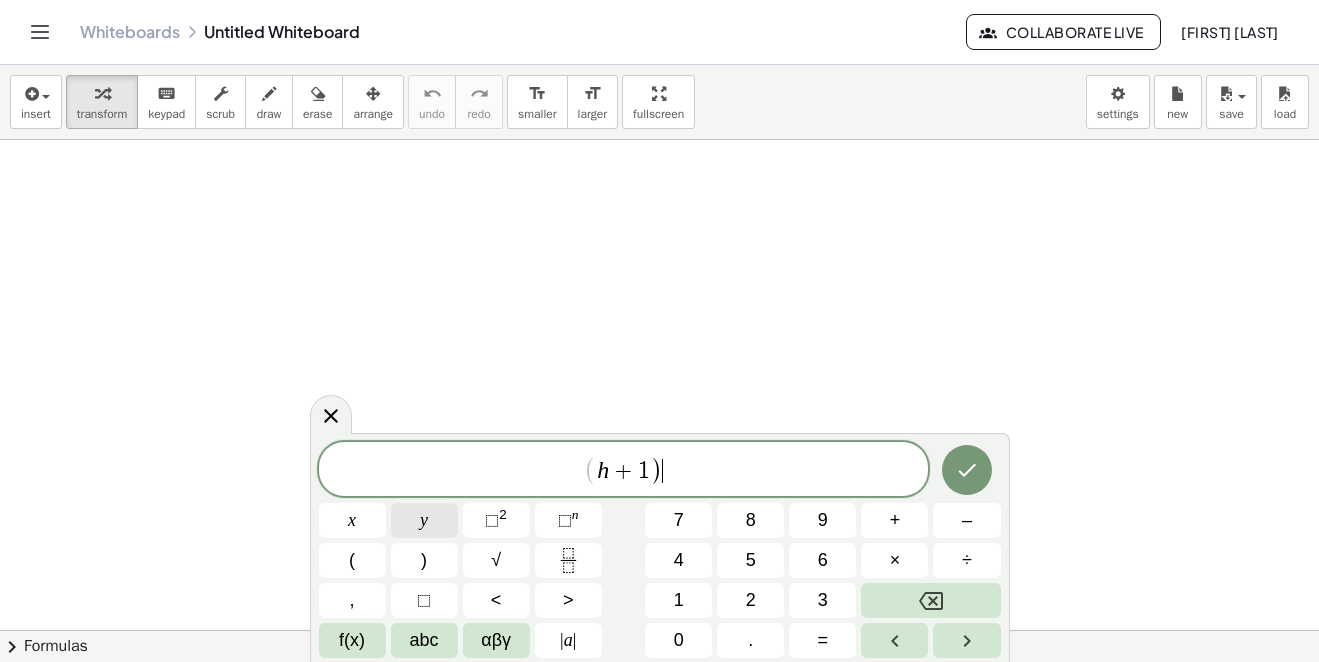 drag, startPoint x: 549, startPoint y: 485, endPoint x: 452, endPoint y: 535, distance: 109.128365 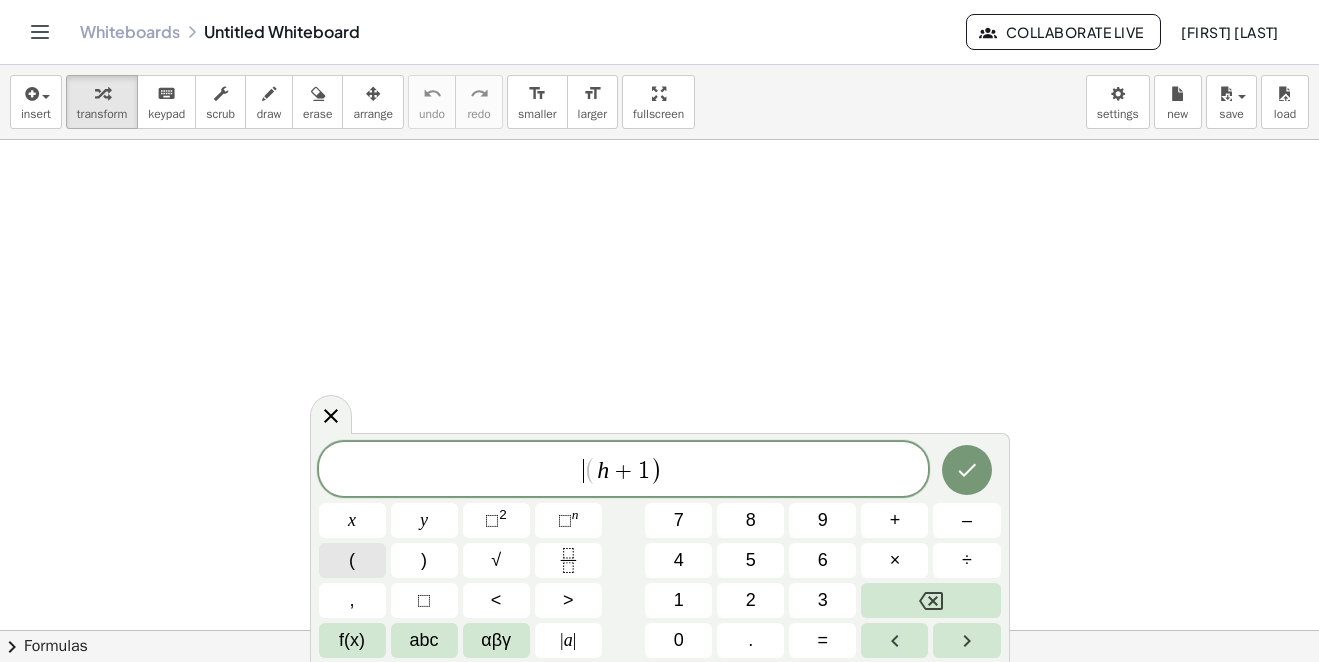 click on "(" at bounding box center (352, 560) 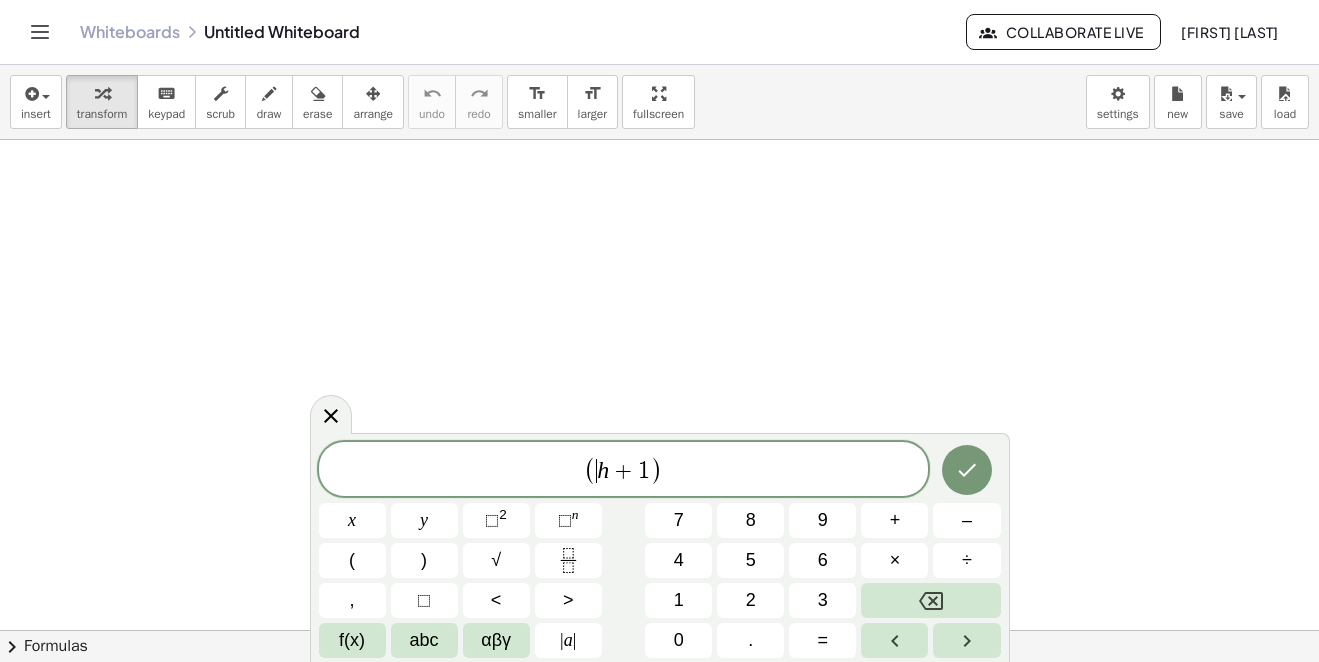 click on "( ​ h + 1 )" at bounding box center (624, 470) 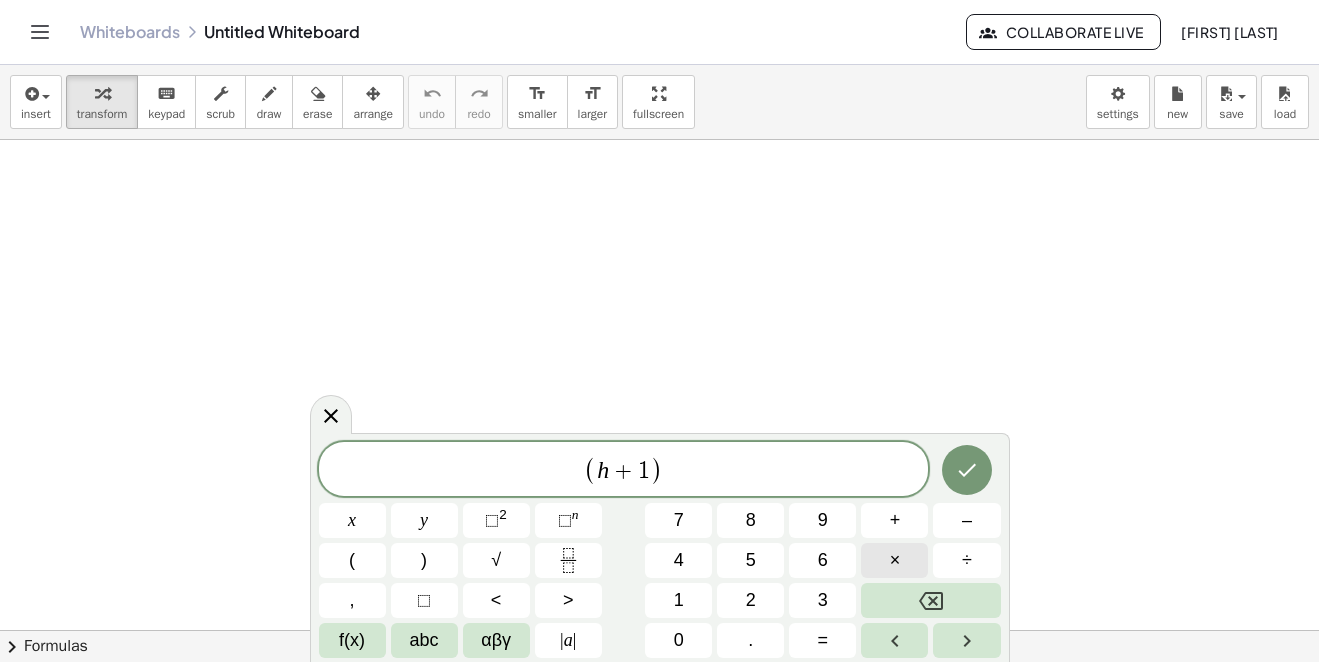 click on "×" at bounding box center [894, 560] 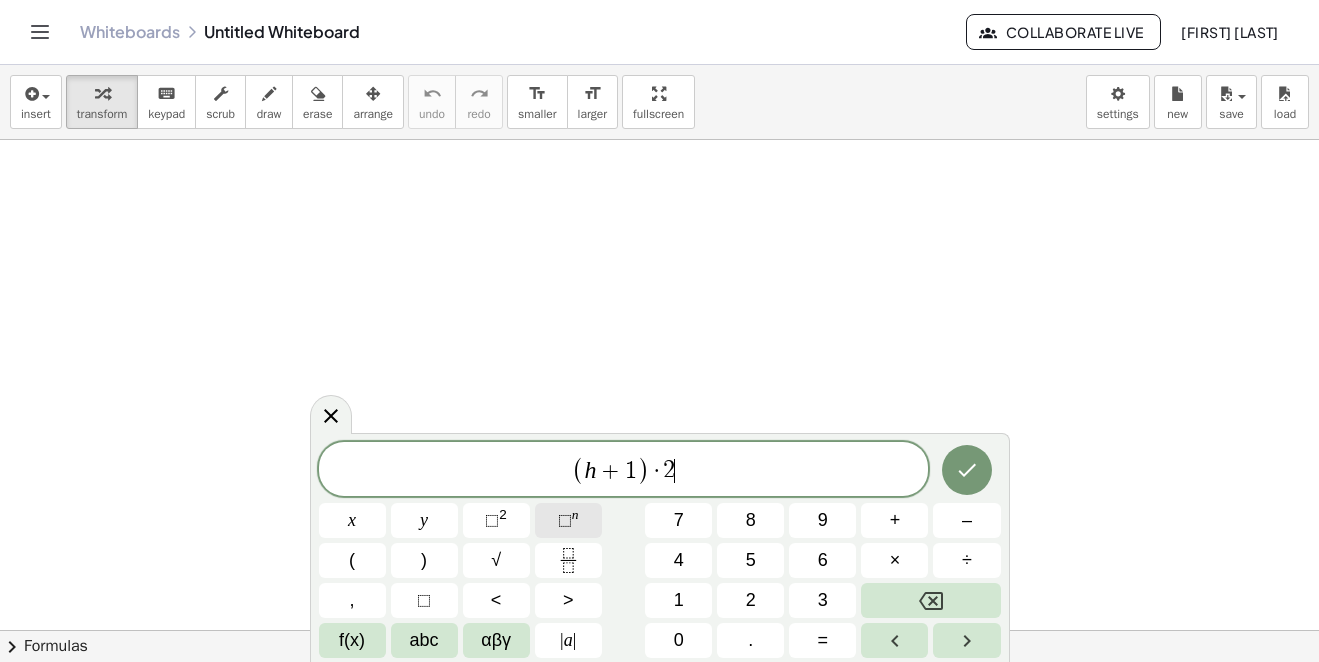 click on "⬚" at bounding box center [565, 520] 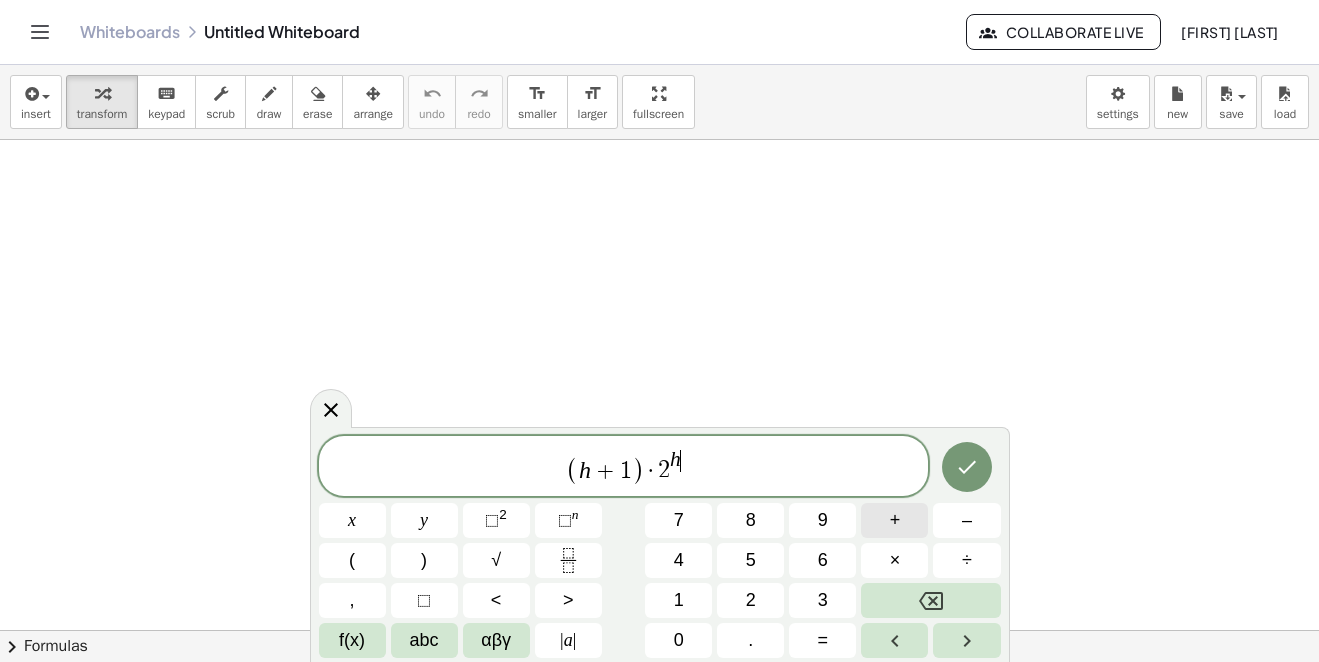 click on "+" at bounding box center [895, 520] 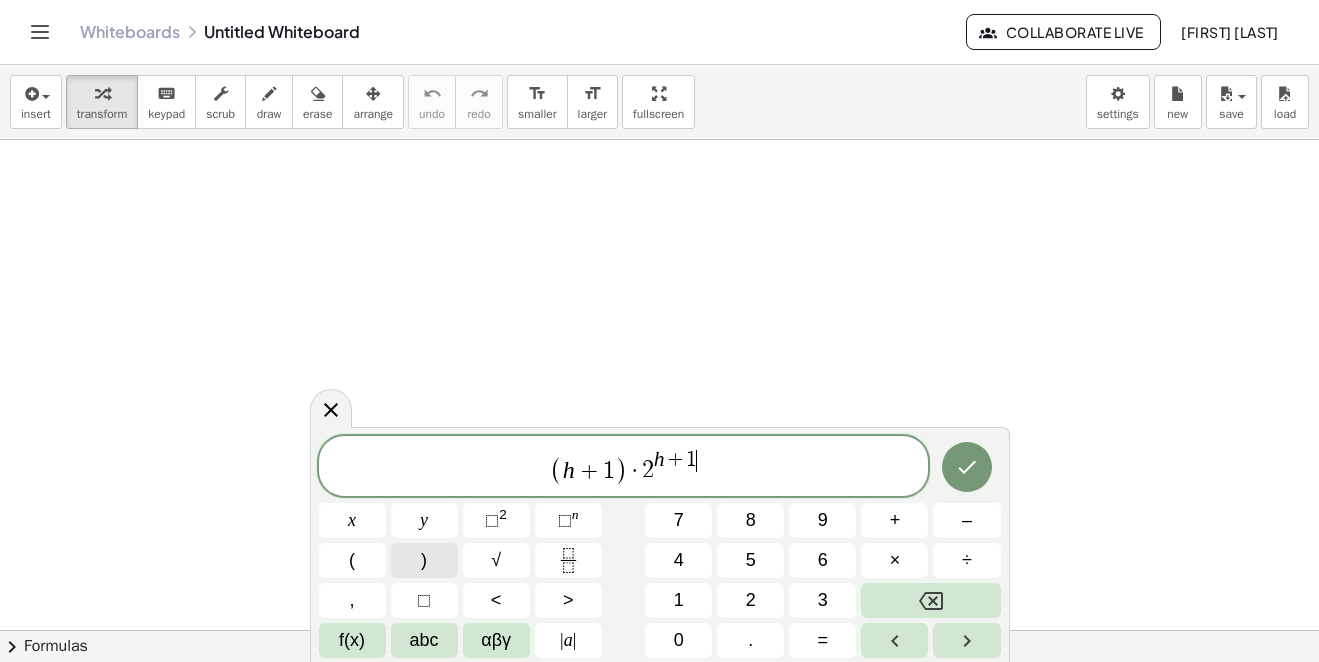 click on ")" at bounding box center (424, 560) 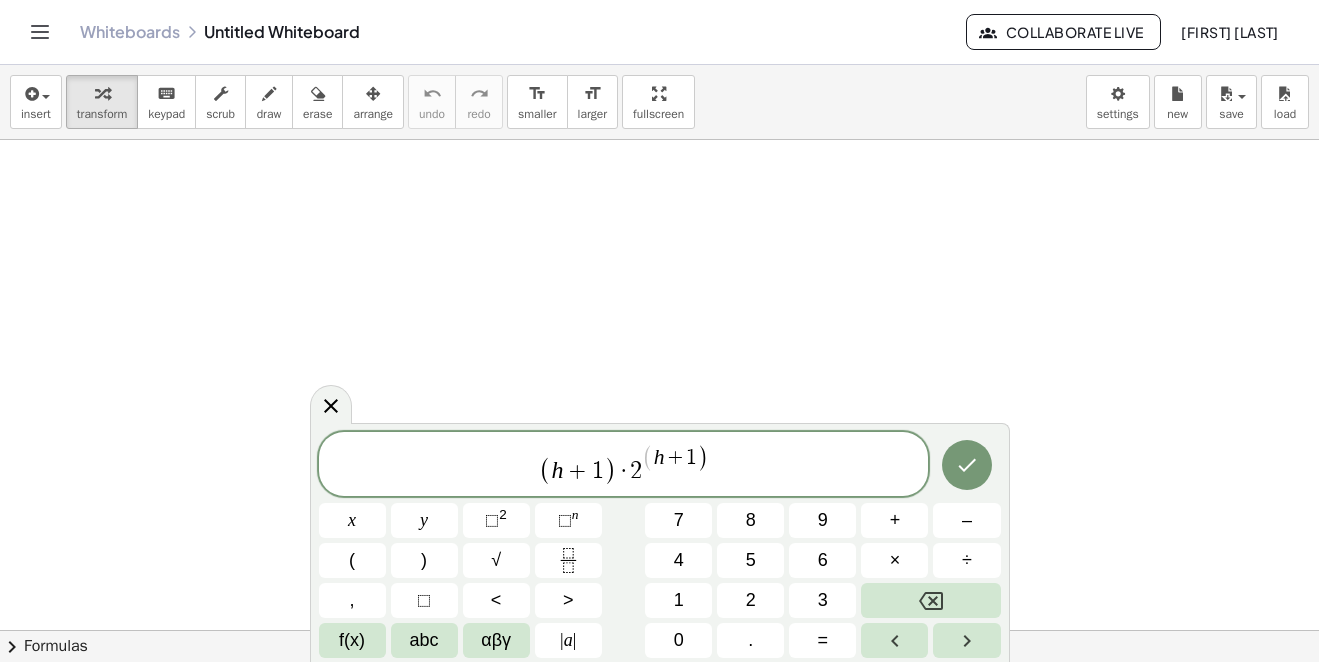 click on "(" at bounding box center (647, 460) 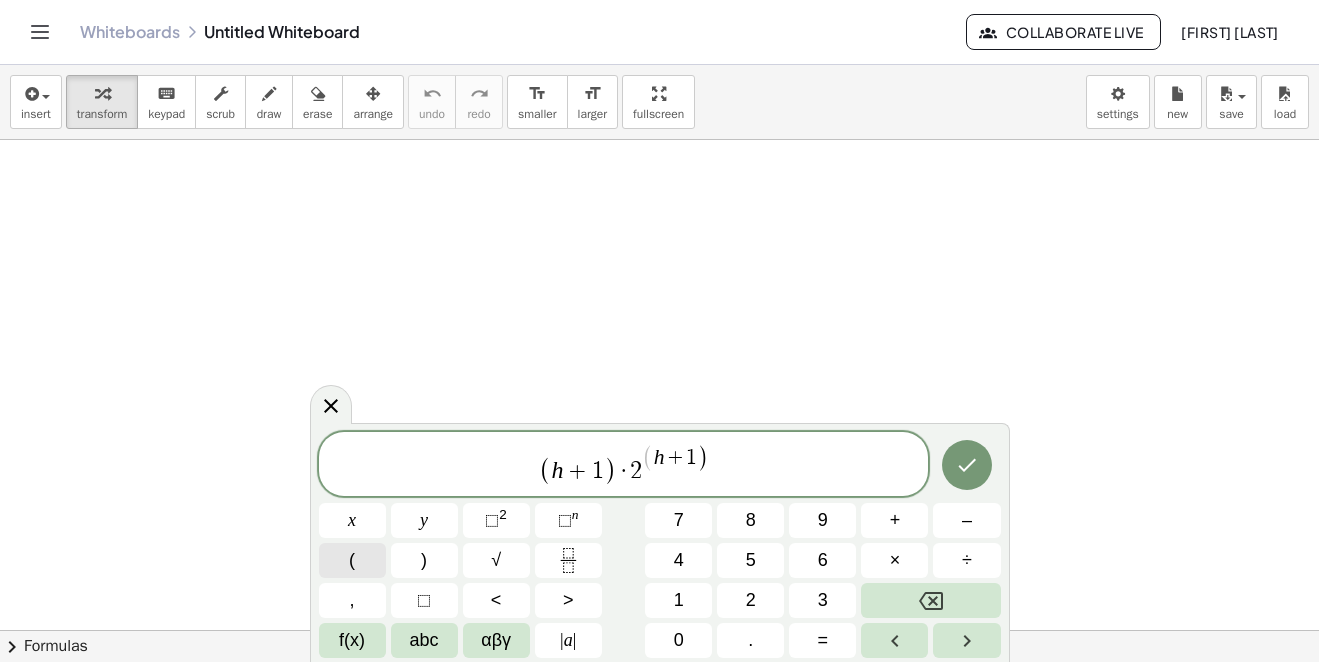 click on "(" at bounding box center [352, 560] 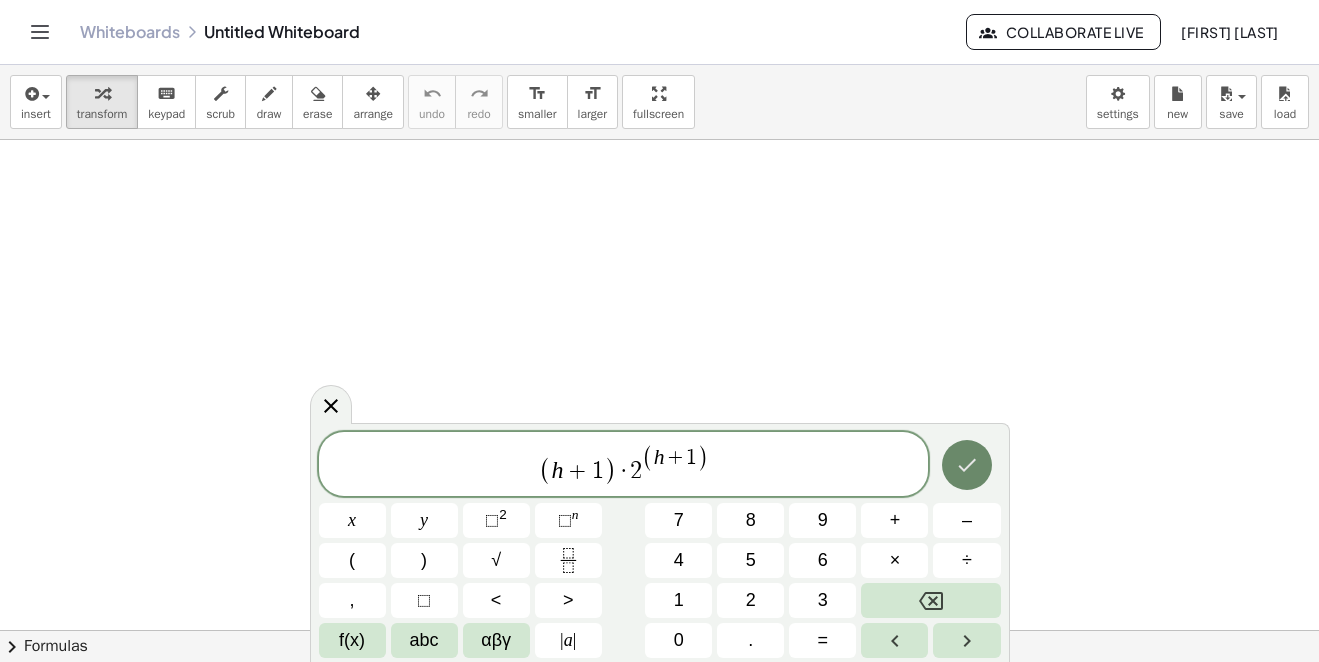click 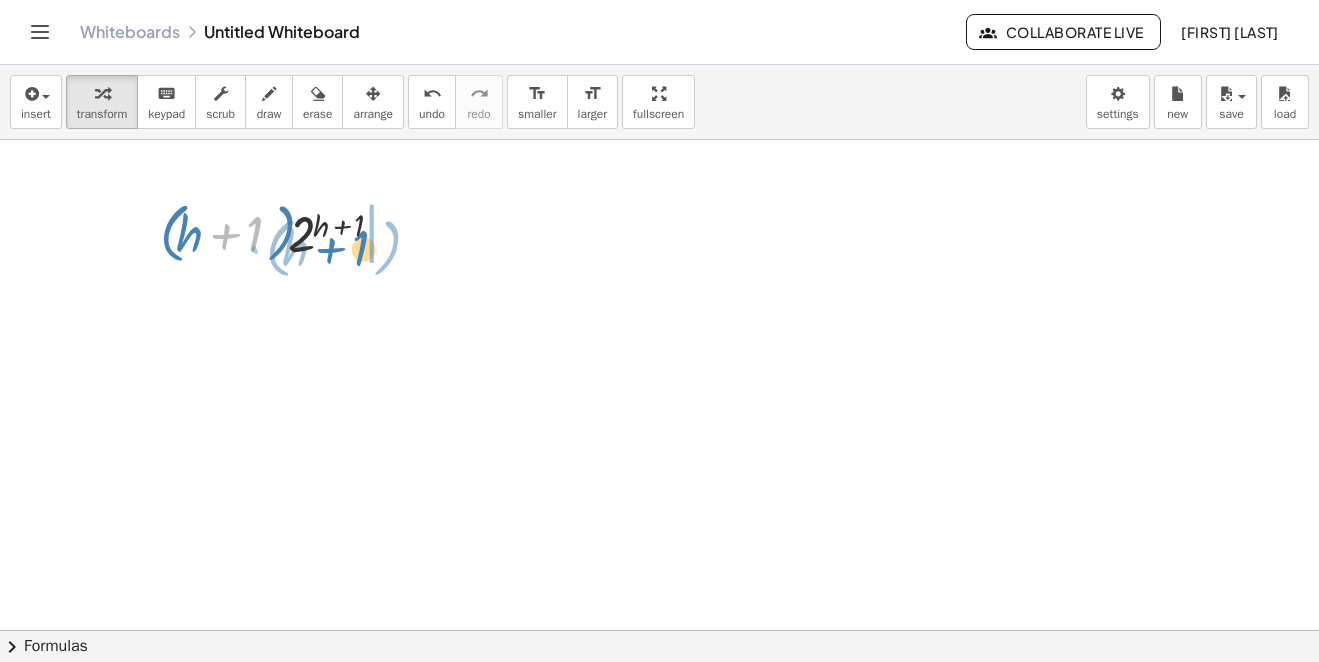 drag, startPoint x: 260, startPoint y: 242, endPoint x: 367, endPoint y: 256, distance: 107.912 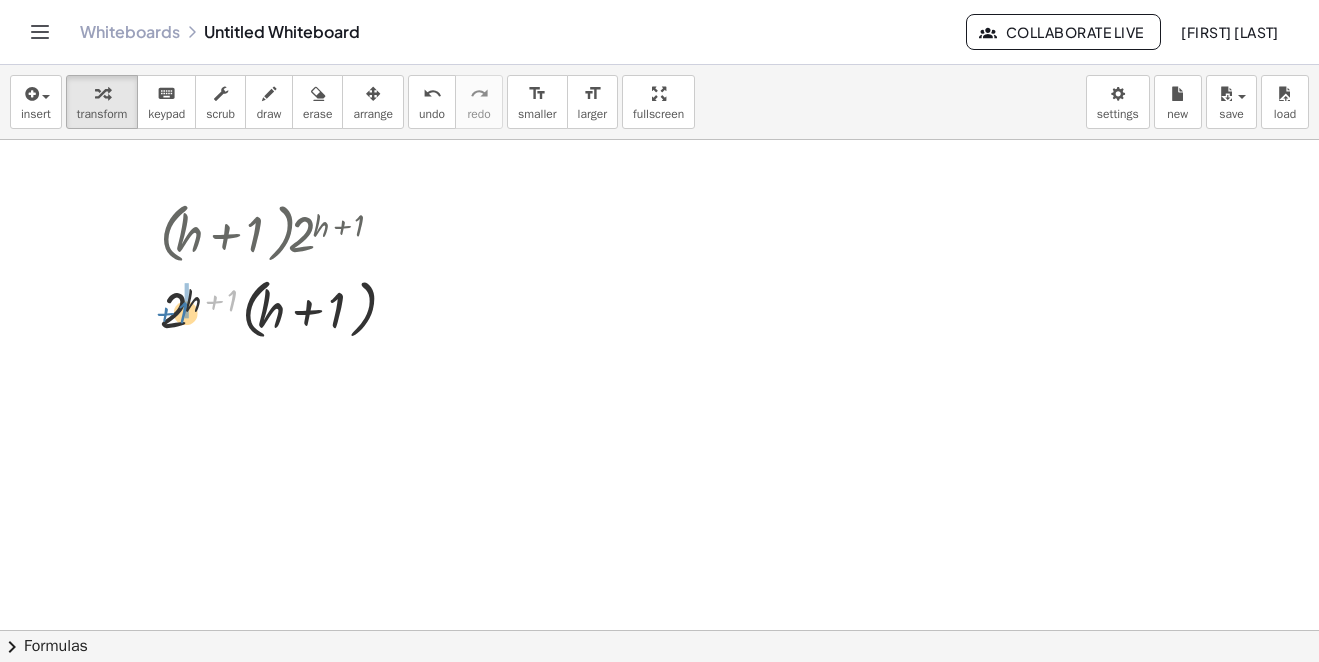 drag, startPoint x: 233, startPoint y: 292, endPoint x: 183, endPoint y: 304, distance: 51.41984 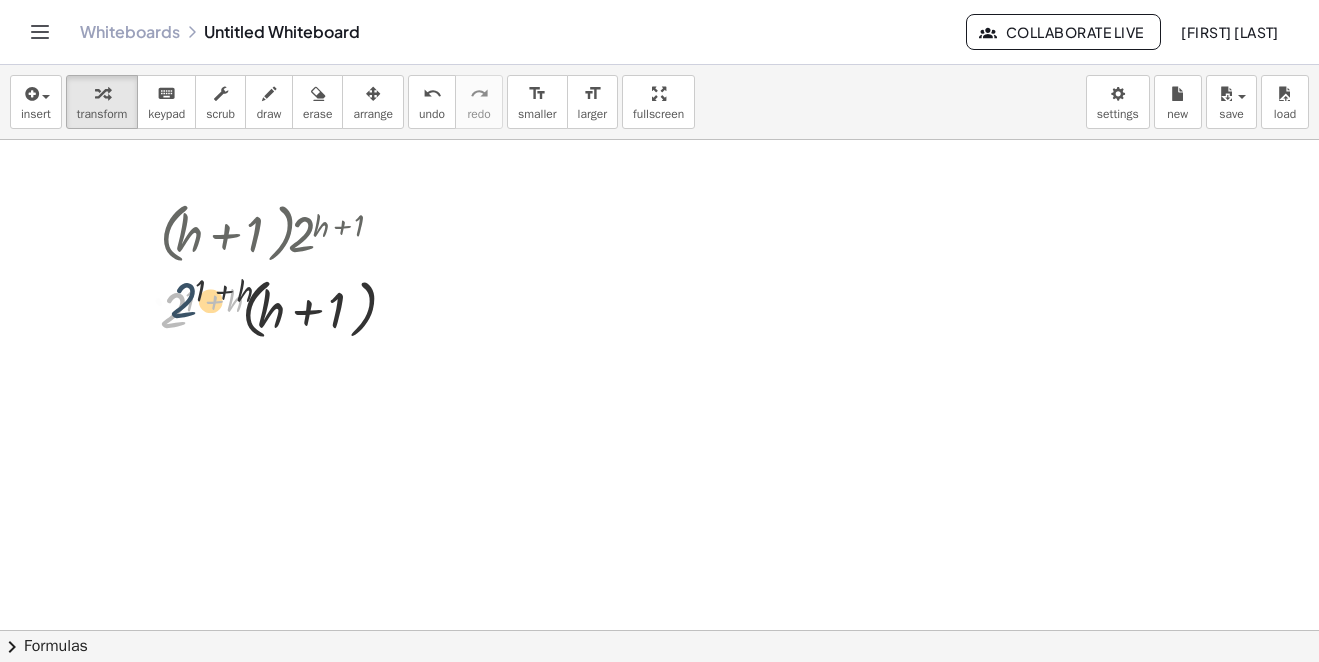 drag, startPoint x: 178, startPoint y: 327, endPoint x: 191, endPoint y: 313, distance: 19.104973 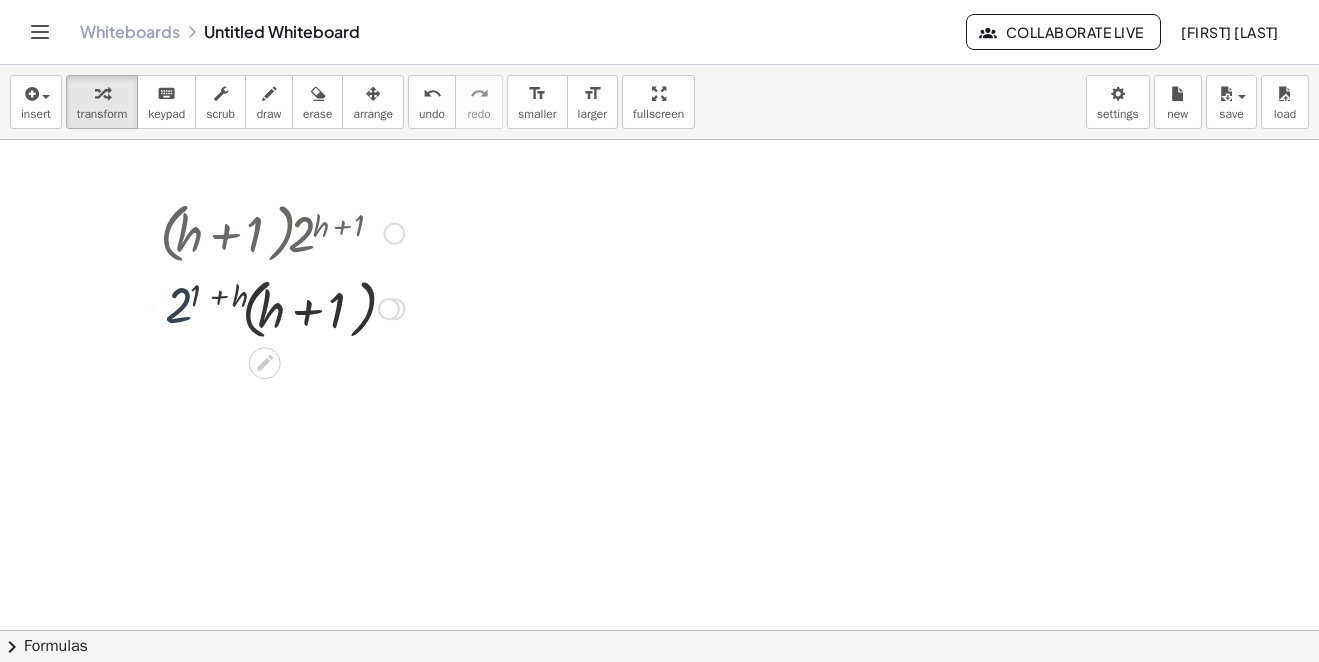click at bounding box center [282, 308] 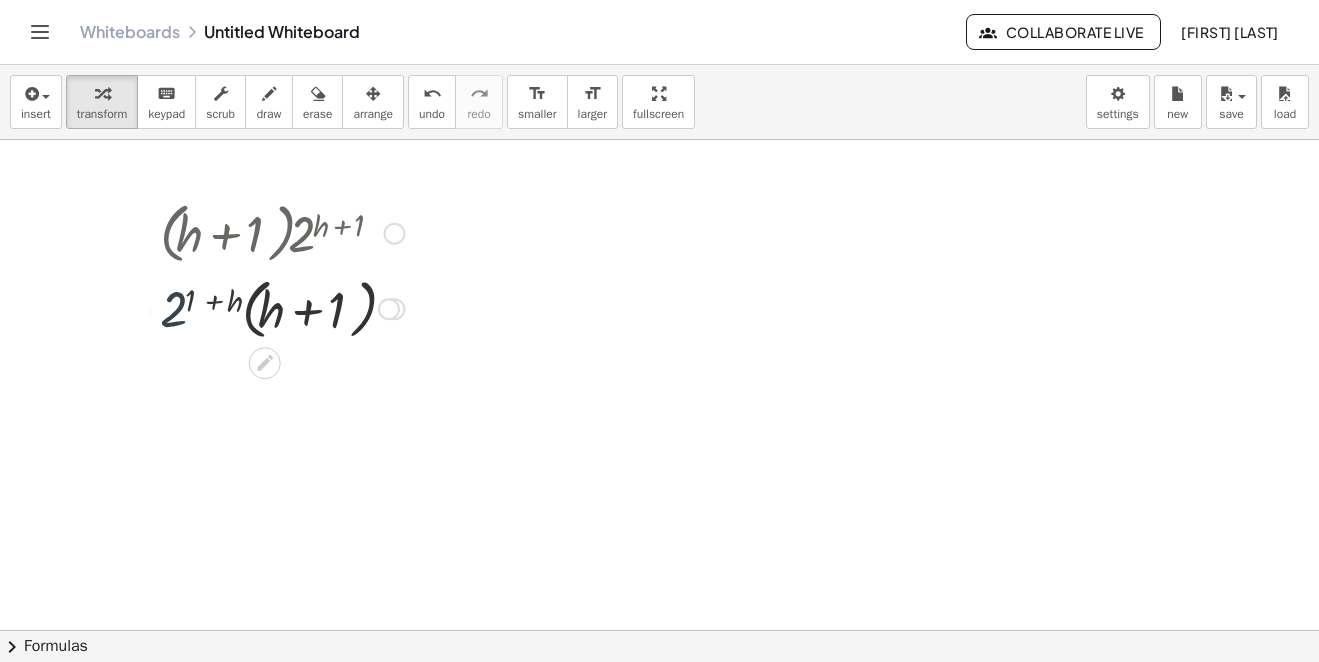 click at bounding box center [282, 308] 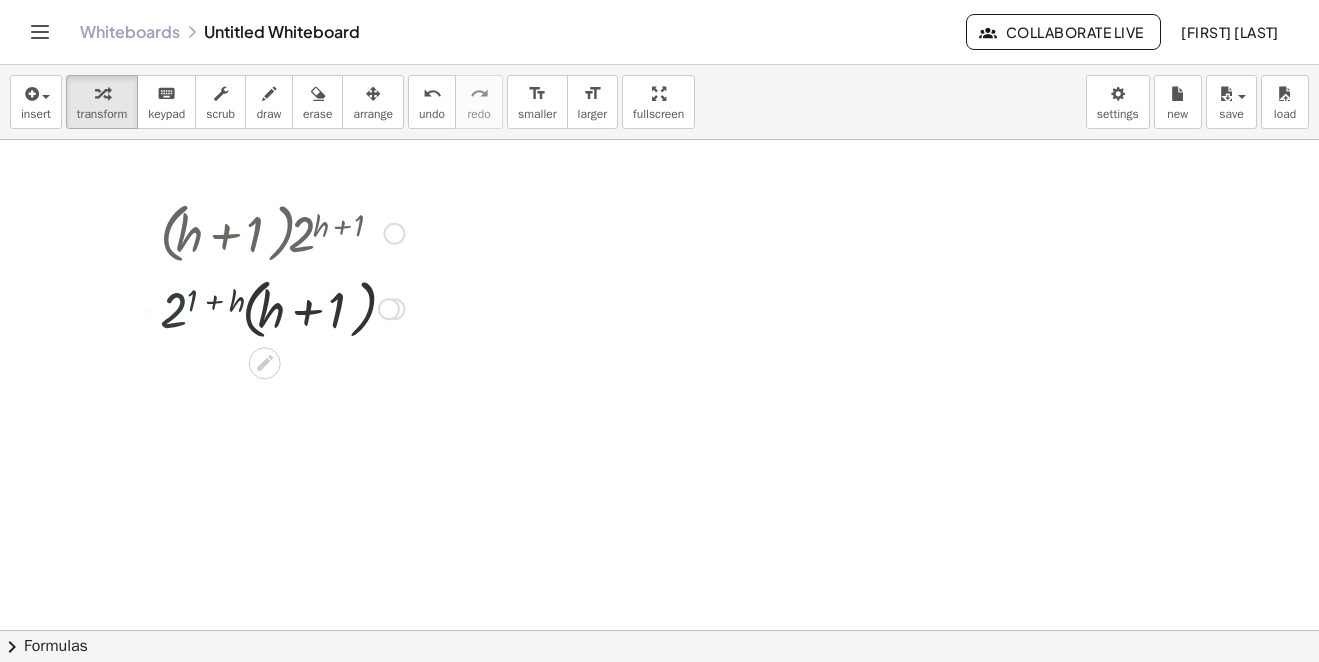 click at bounding box center [282, 308] 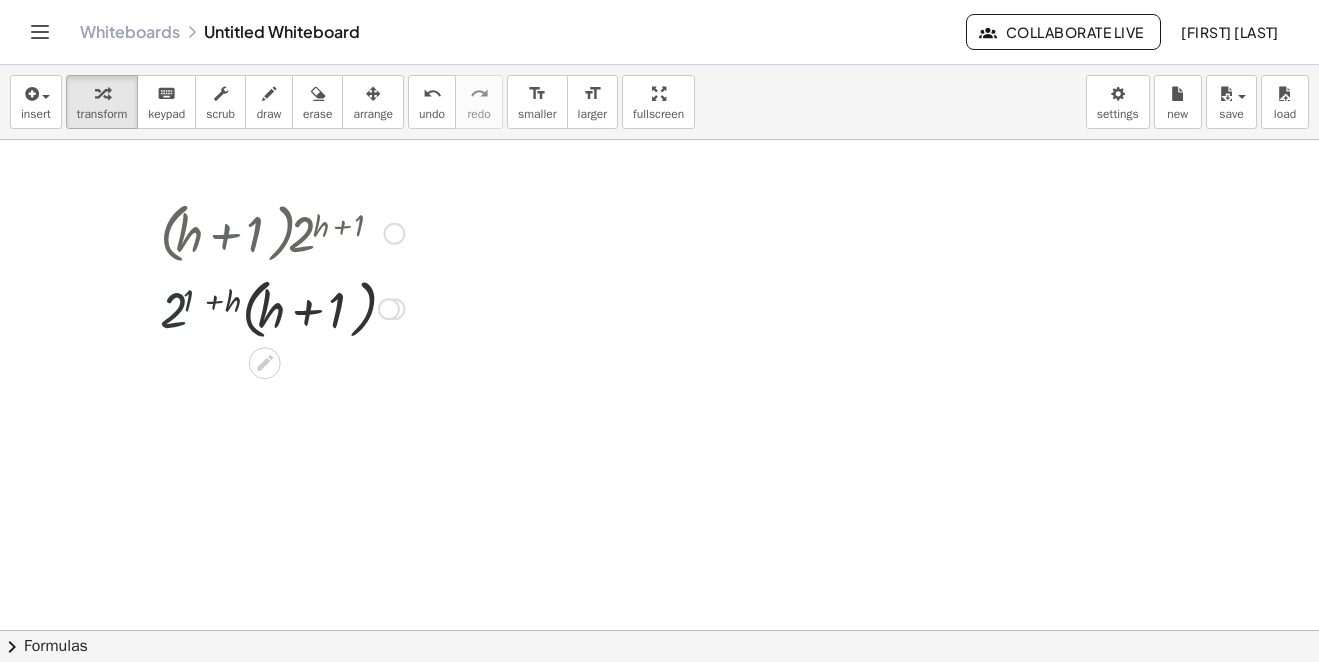 click at bounding box center [282, 308] 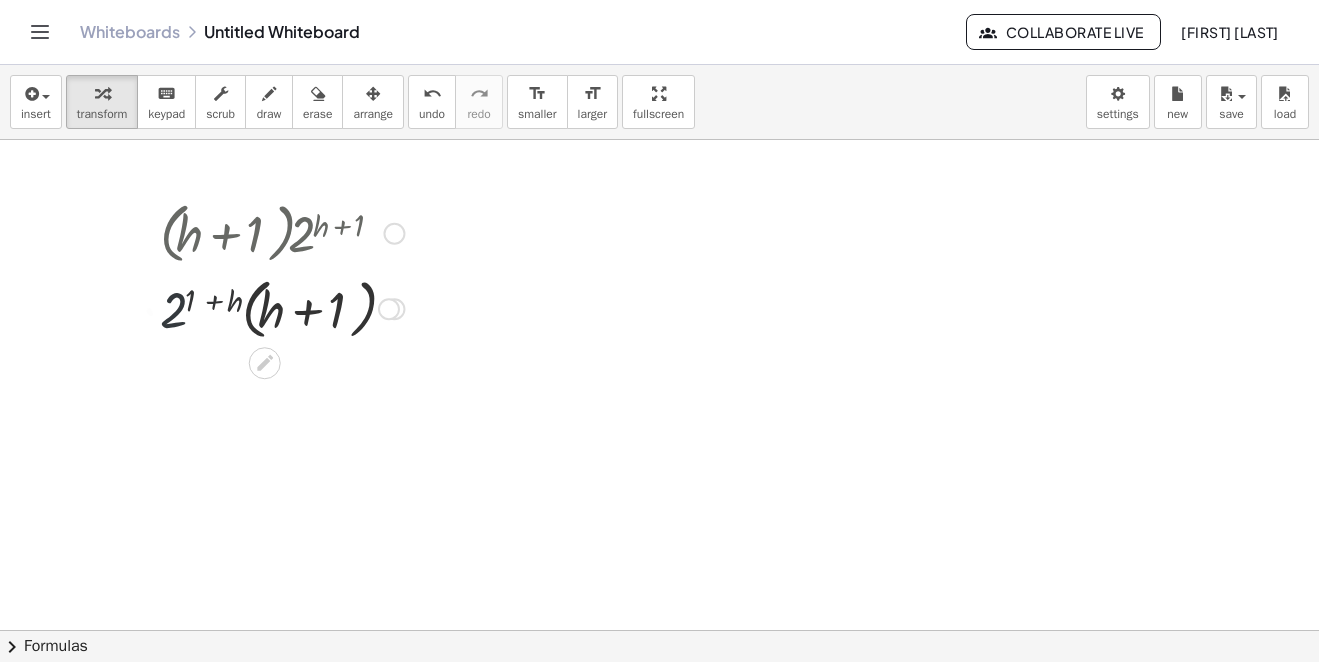 click at bounding box center [282, 308] 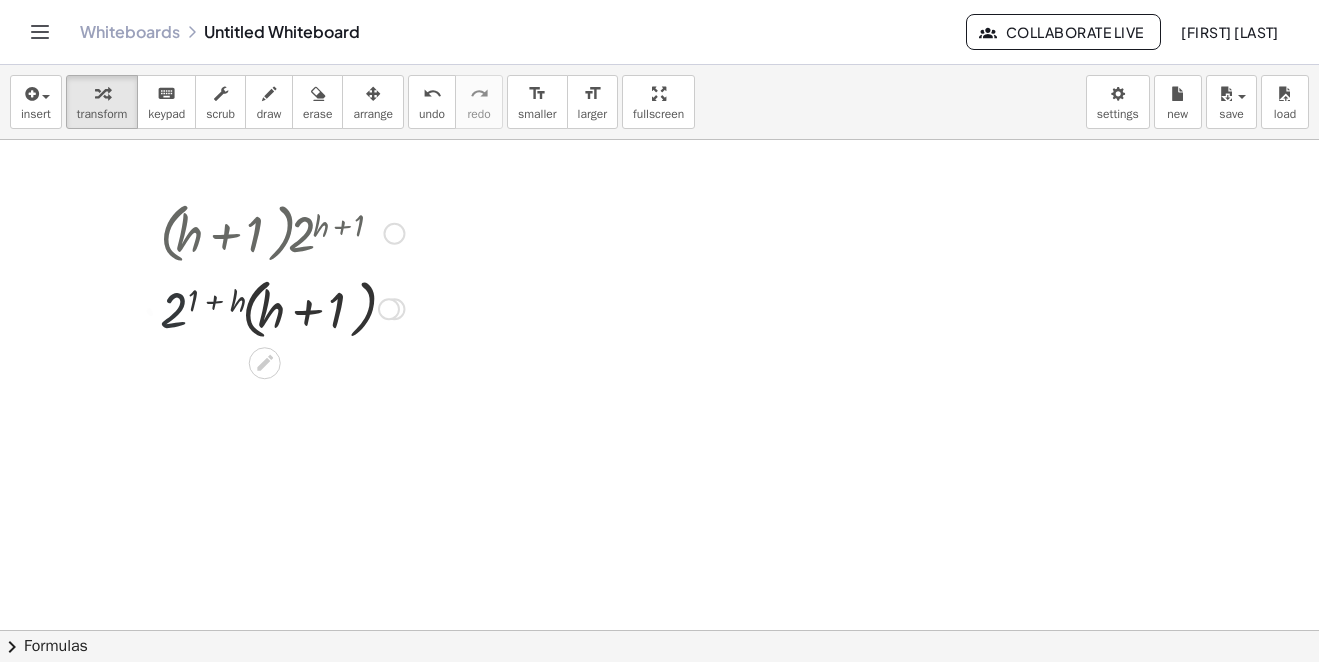 click at bounding box center (282, 308) 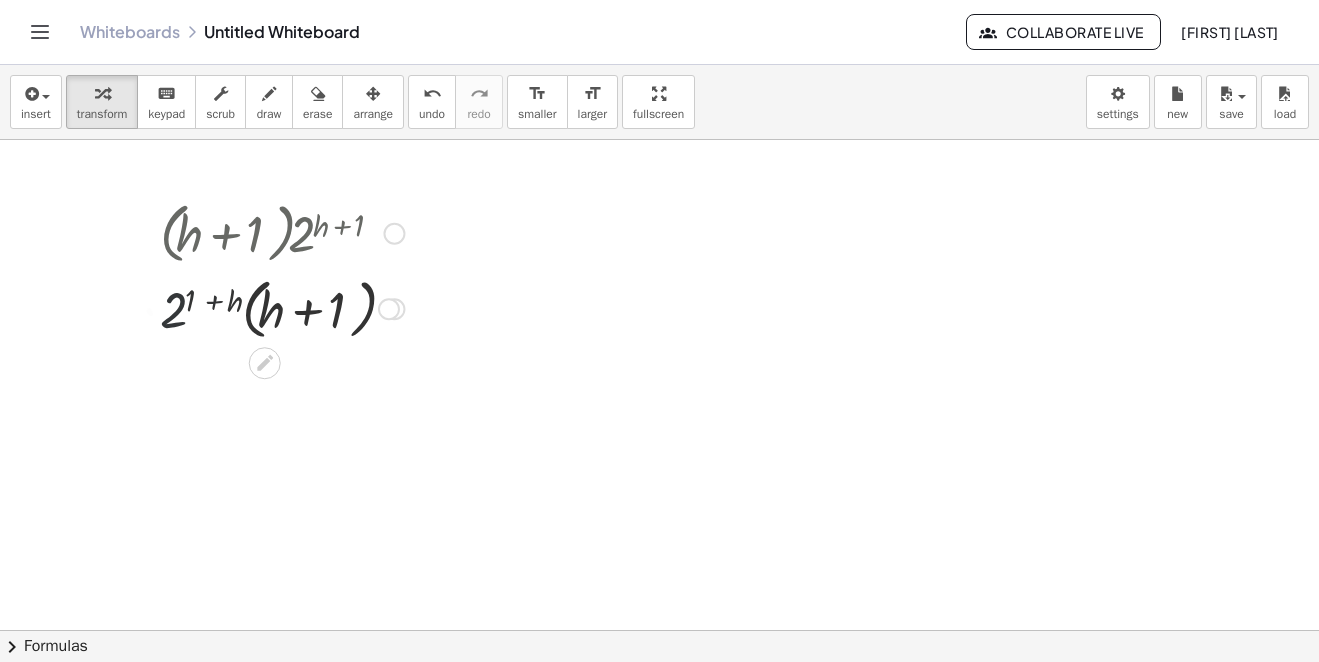 click at bounding box center [282, 308] 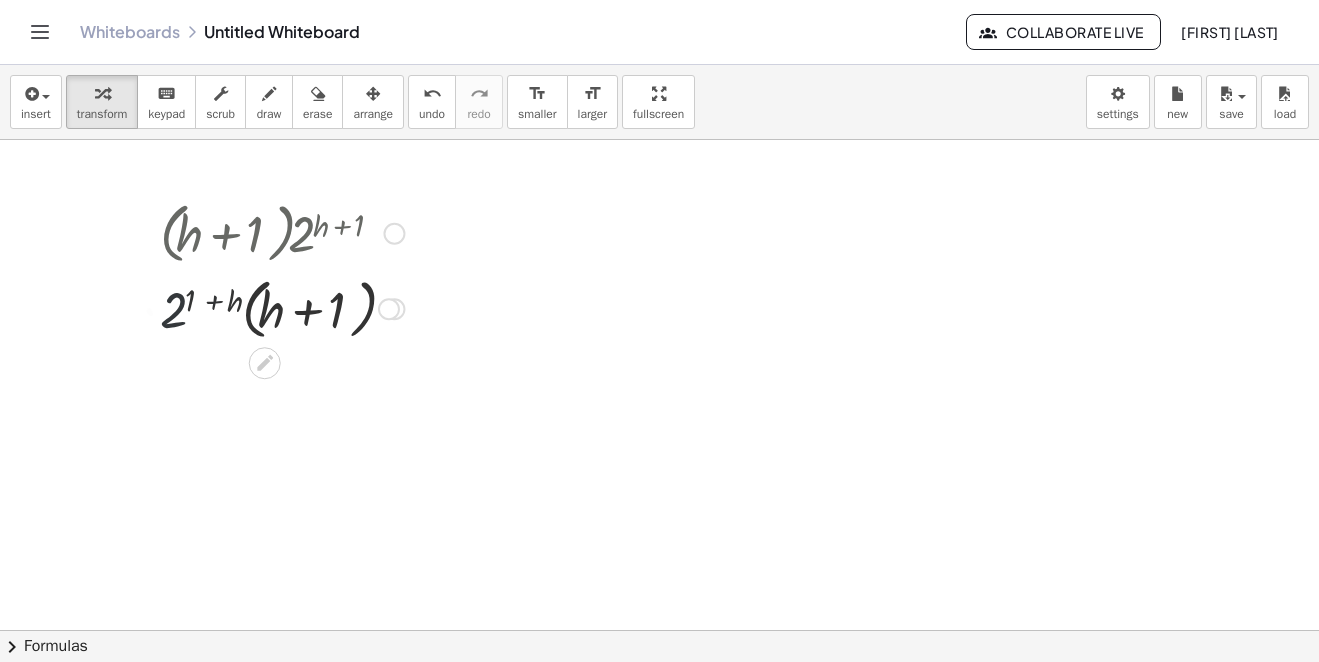 click at bounding box center [282, 308] 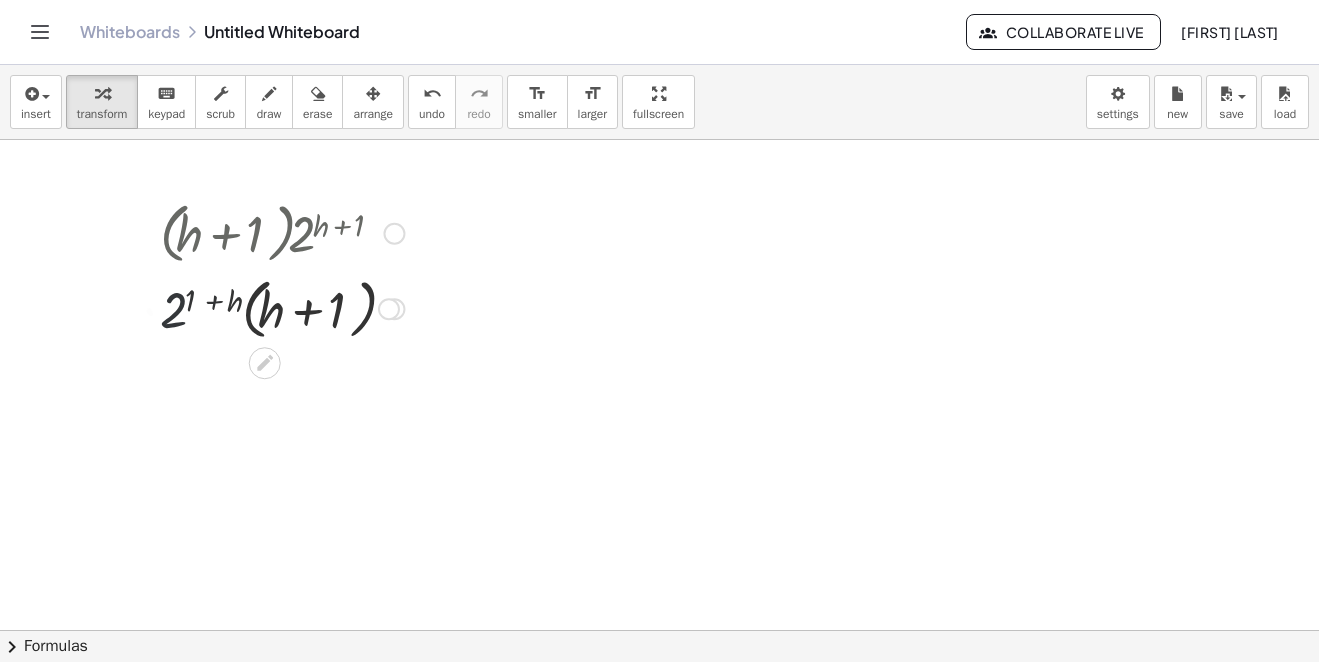 click at bounding box center [282, 308] 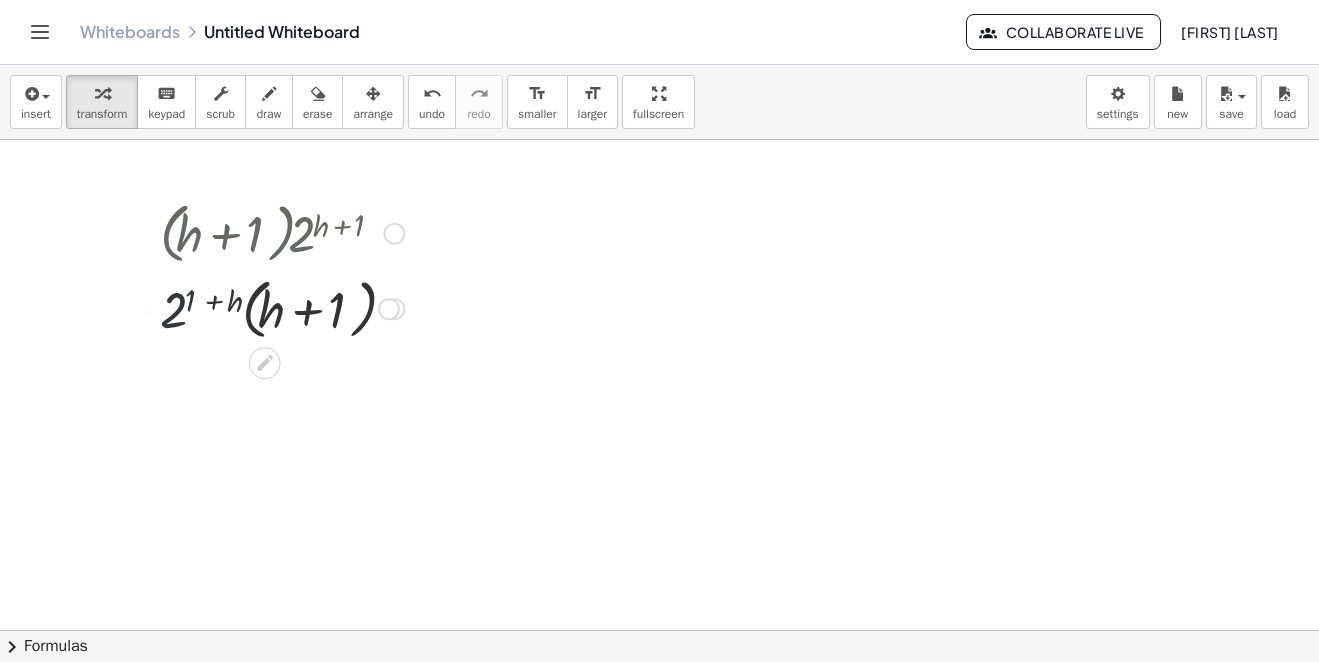 click at bounding box center [282, 308] 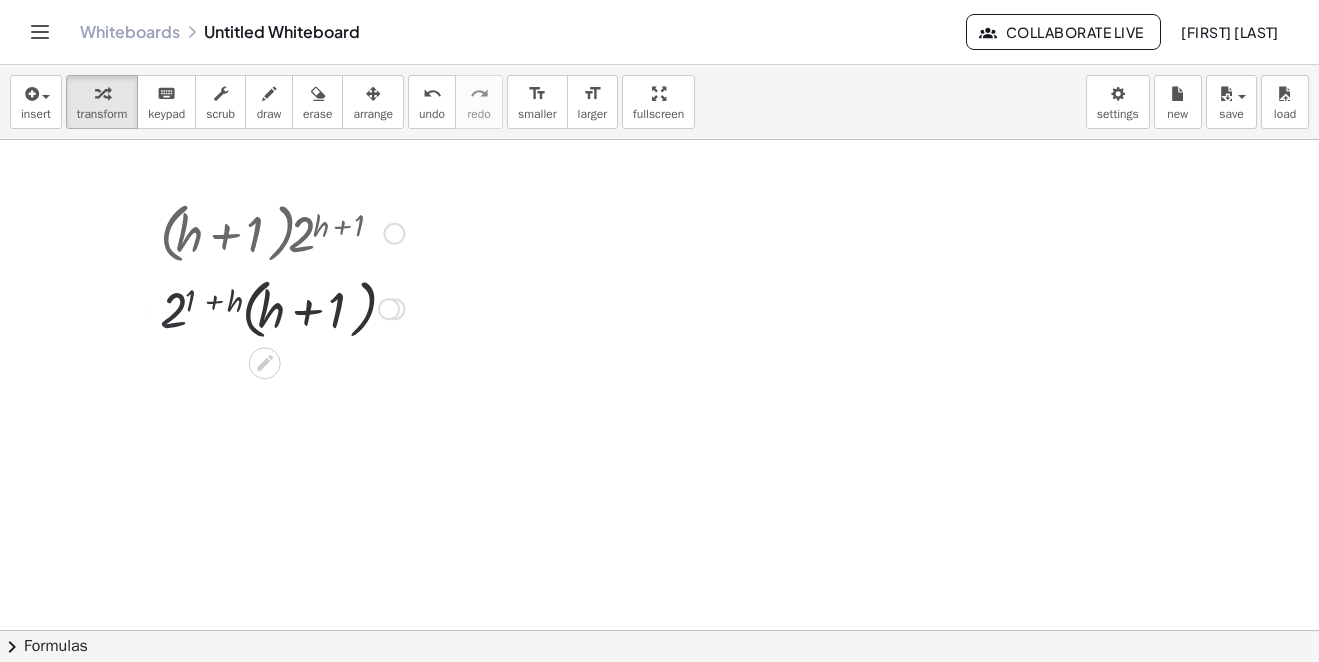 click at bounding box center (282, 308) 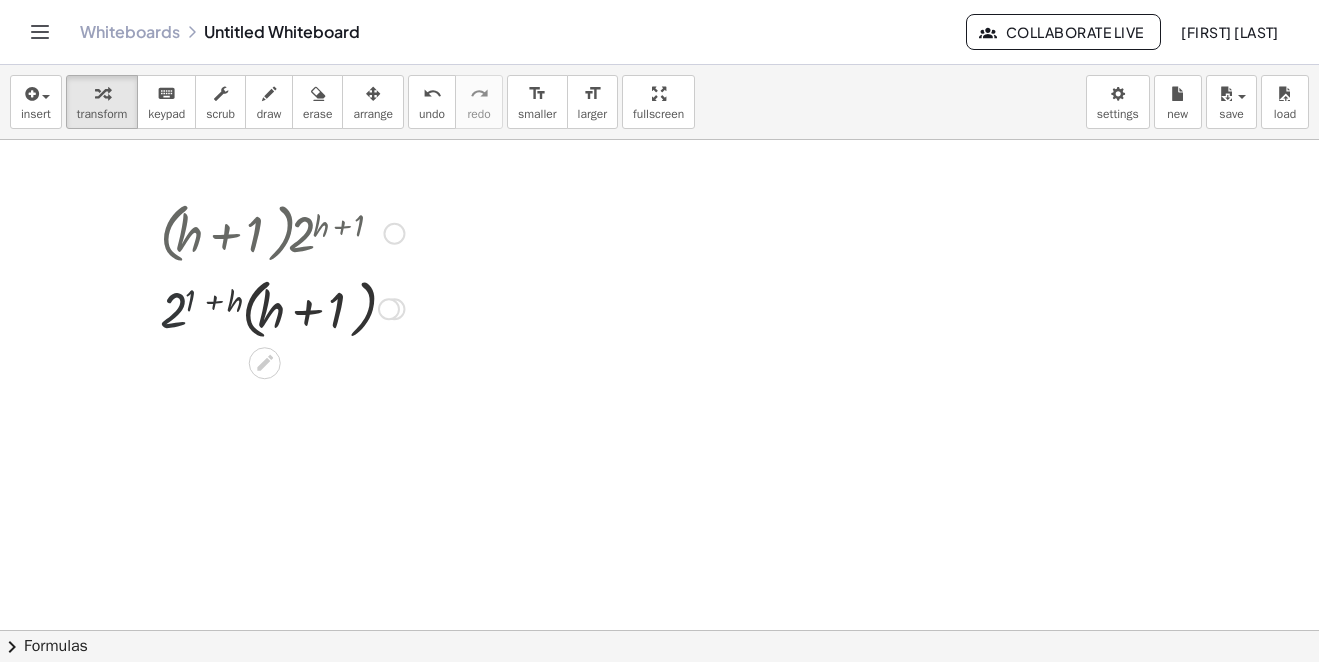 click at bounding box center (282, 308) 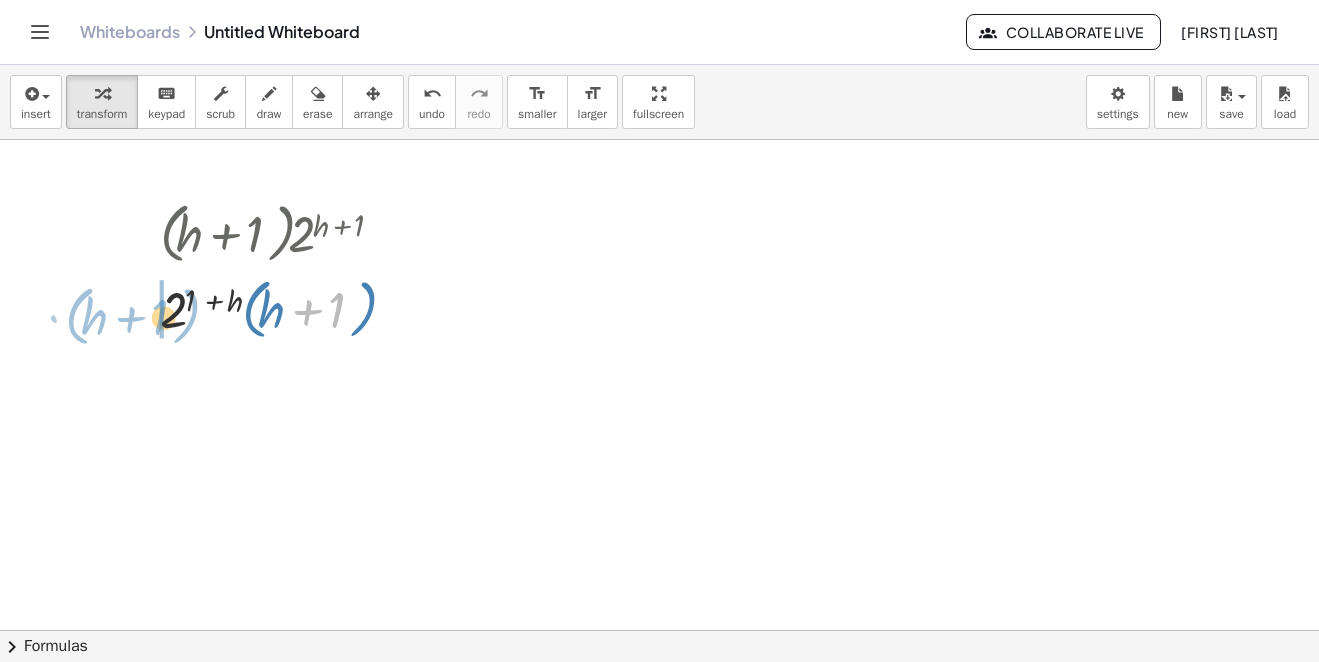 drag, startPoint x: 339, startPoint y: 313, endPoint x: 171, endPoint y: 311, distance: 168.0119 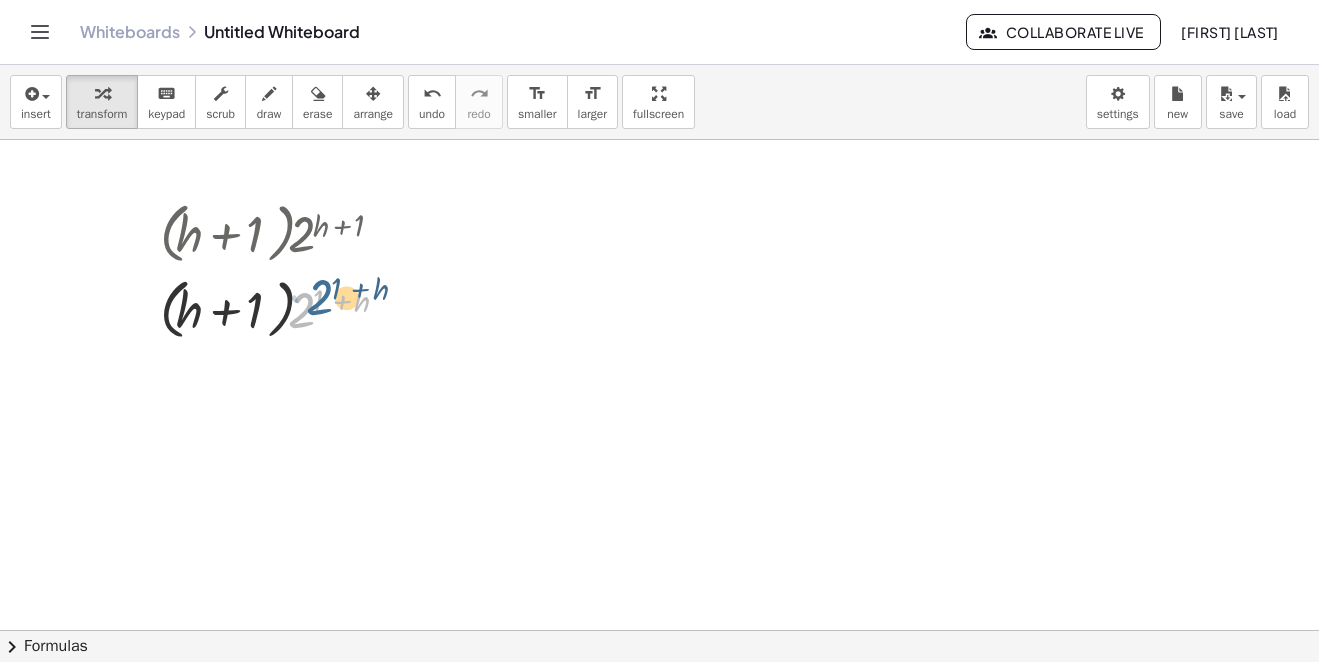click at bounding box center (282, 308) 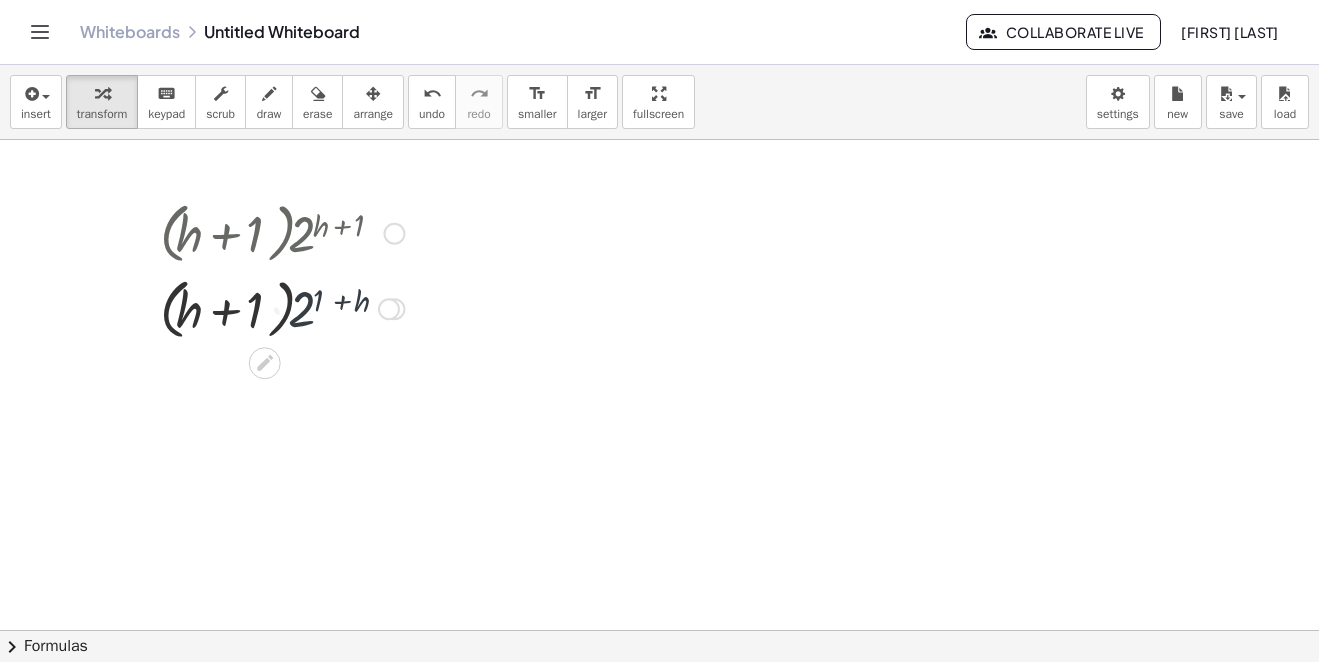 drag, startPoint x: 319, startPoint y: 296, endPoint x: 331, endPoint y: 296, distance: 12 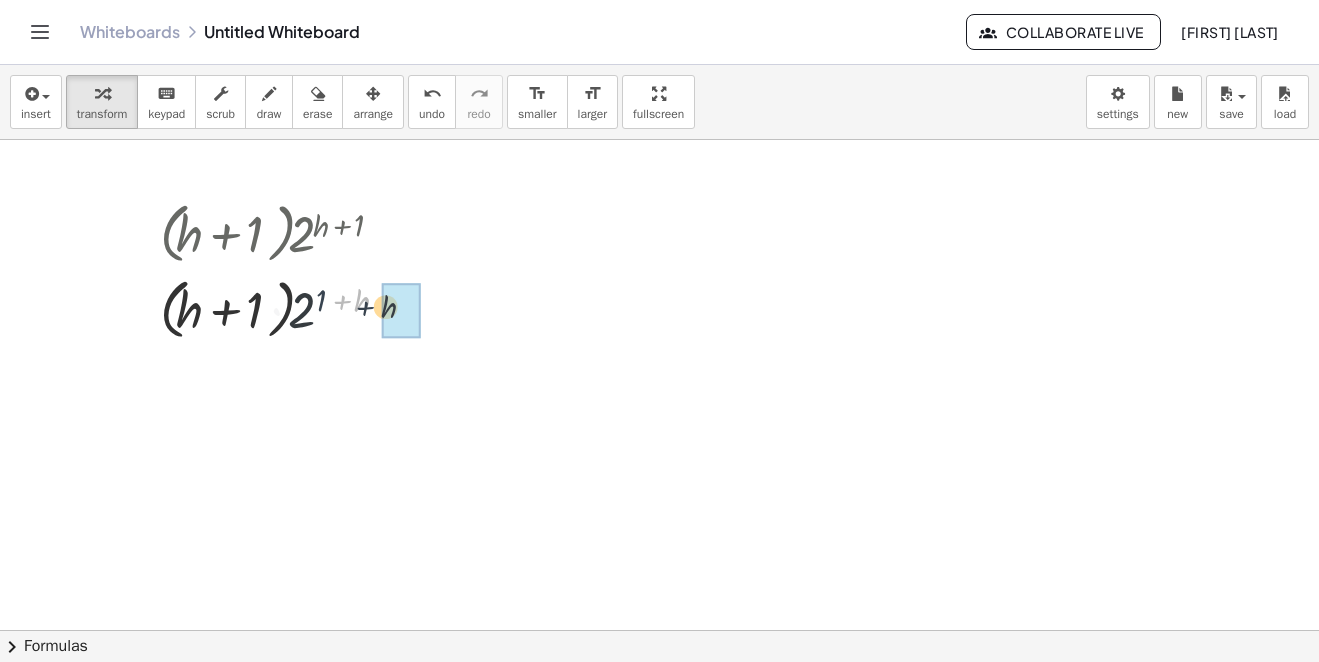 drag, startPoint x: 331, startPoint y: 296, endPoint x: 346, endPoint y: 308, distance: 19.209373 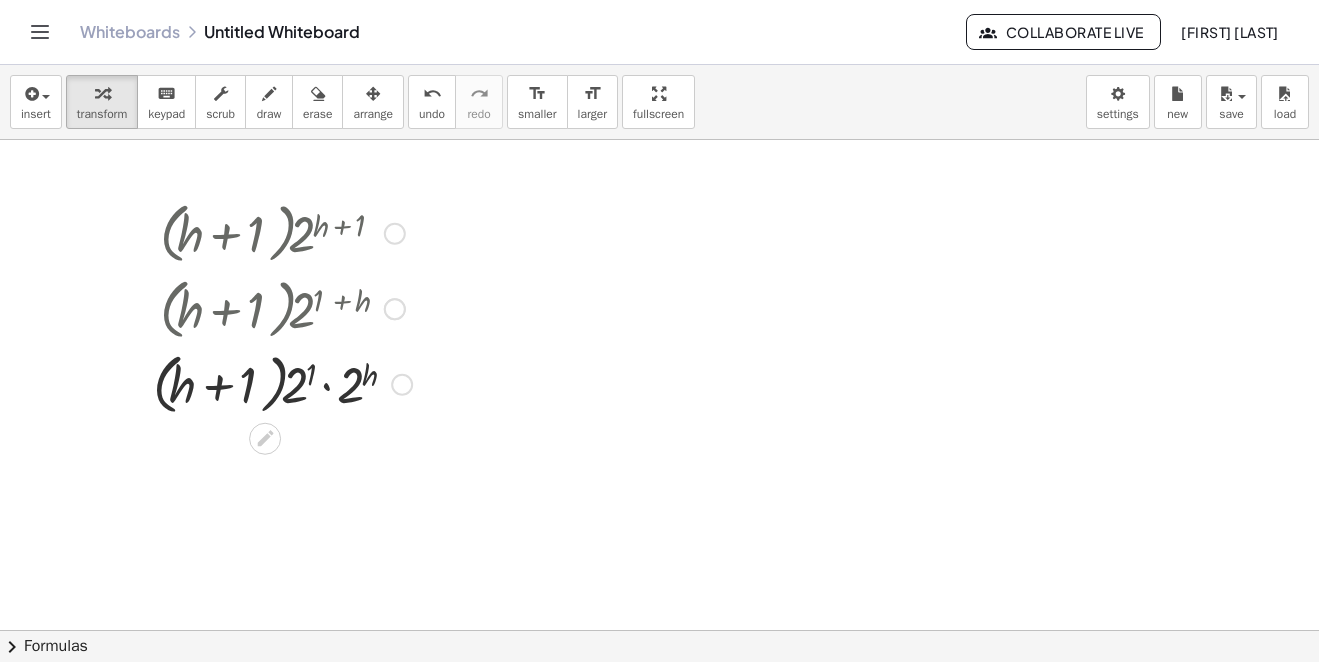 scroll, scrollTop: 100, scrollLeft: 0, axis: vertical 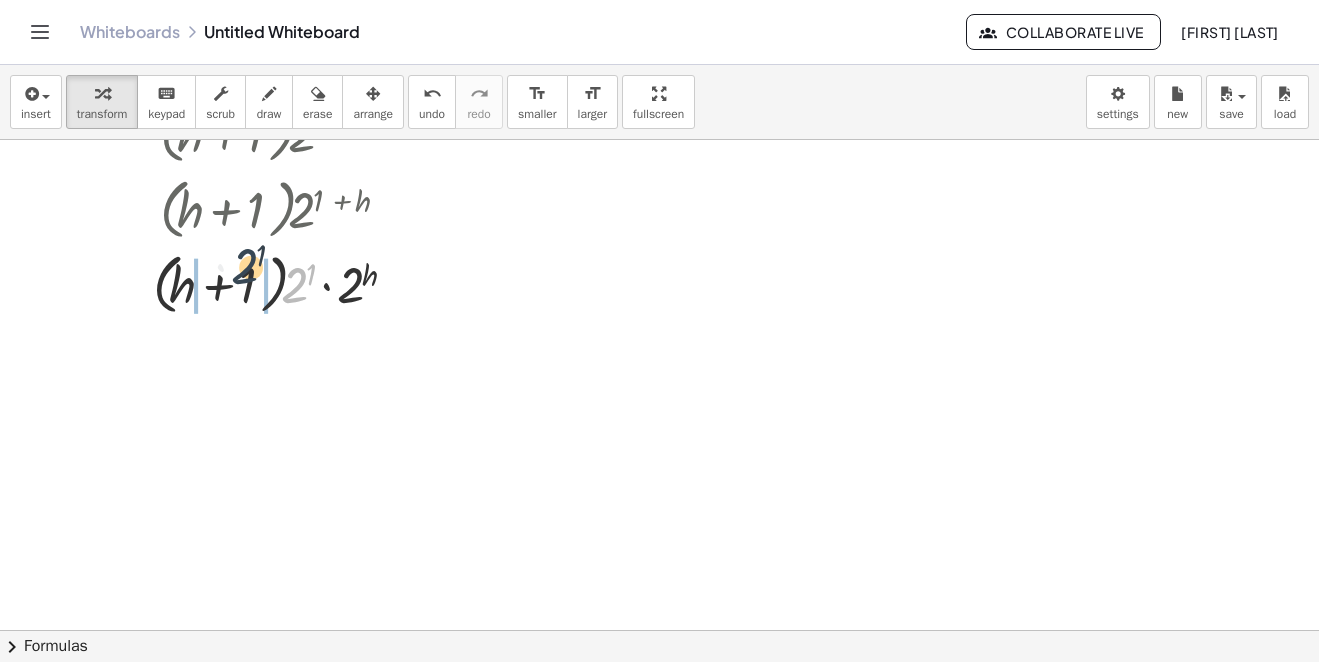drag, startPoint x: 298, startPoint y: 289, endPoint x: 239, endPoint y: 275, distance: 60.63827 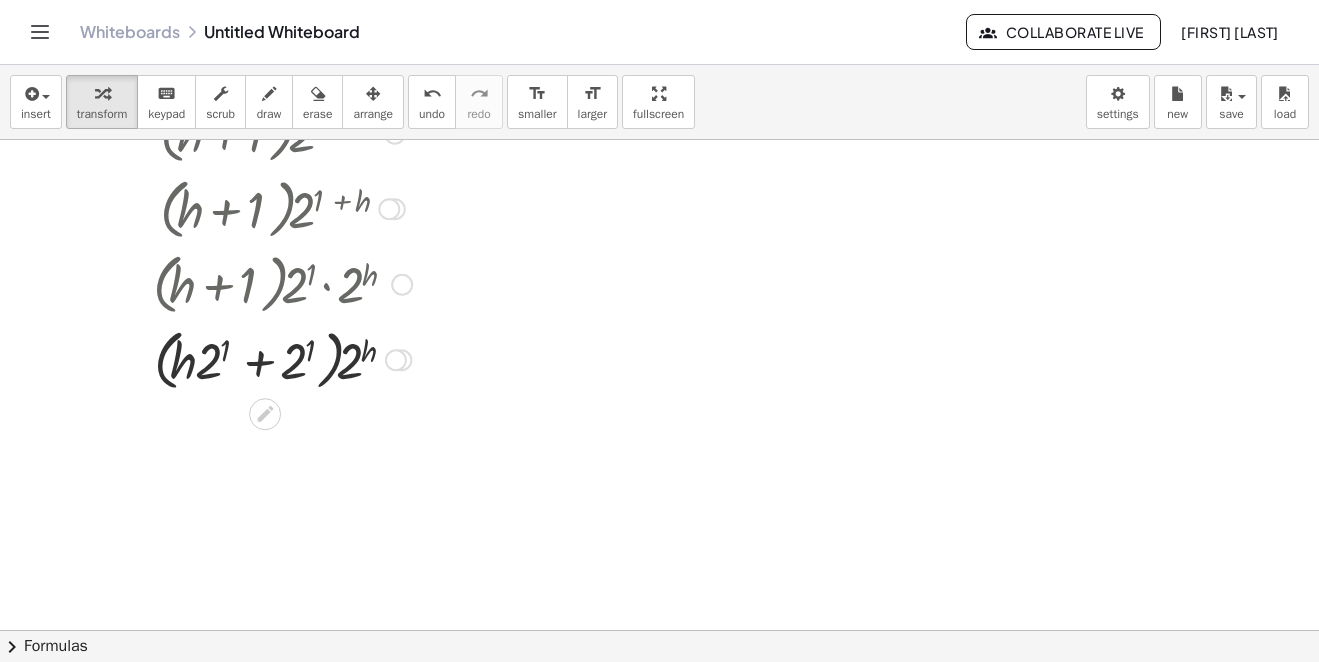 click at bounding box center (282, 359) 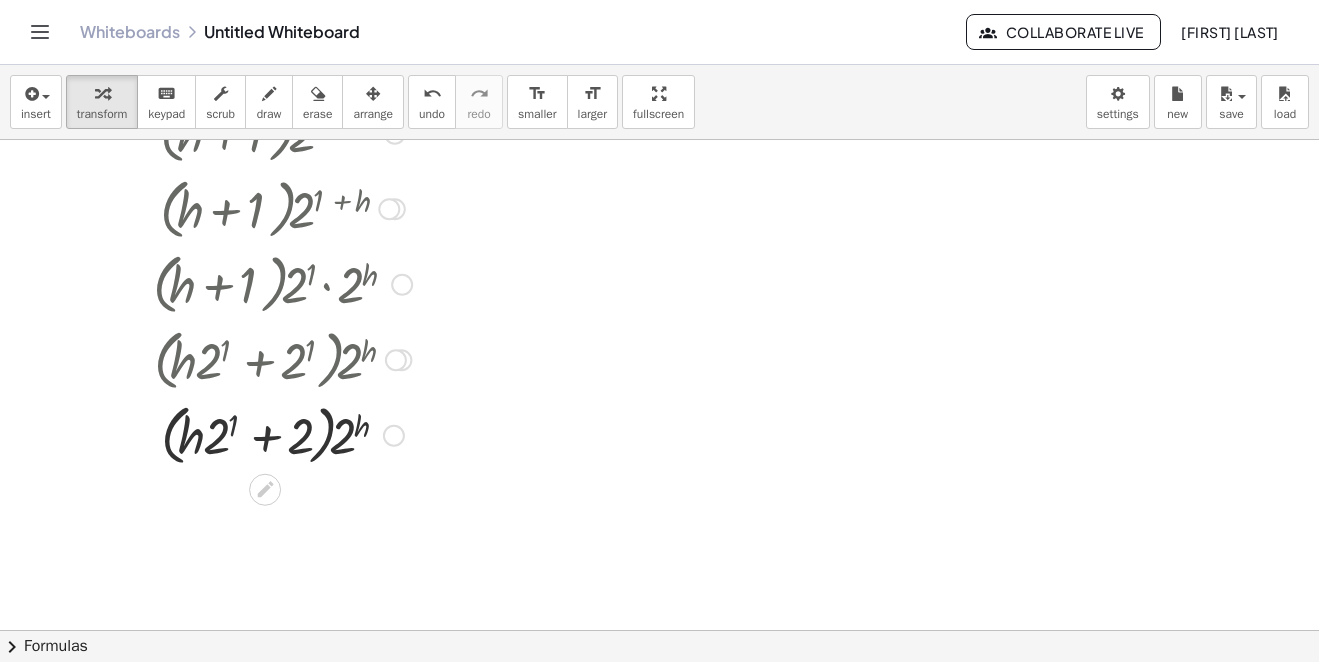 click at bounding box center [282, 434] 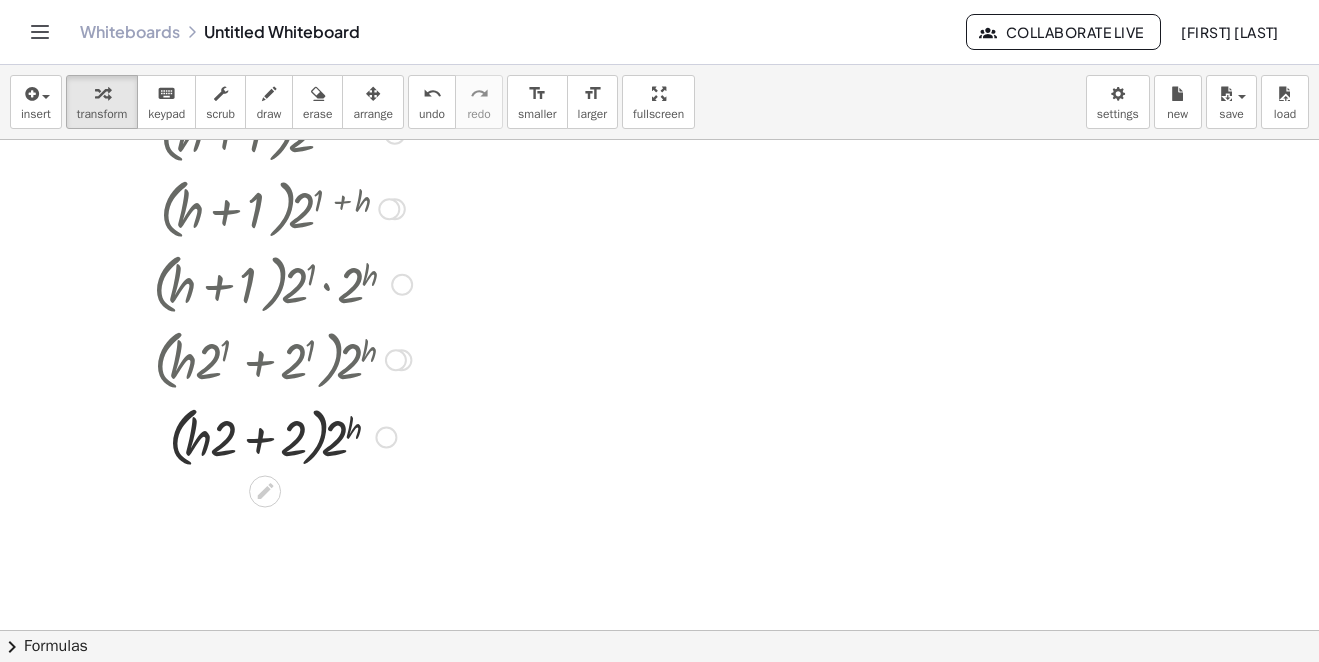 scroll, scrollTop: 200, scrollLeft: 0, axis: vertical 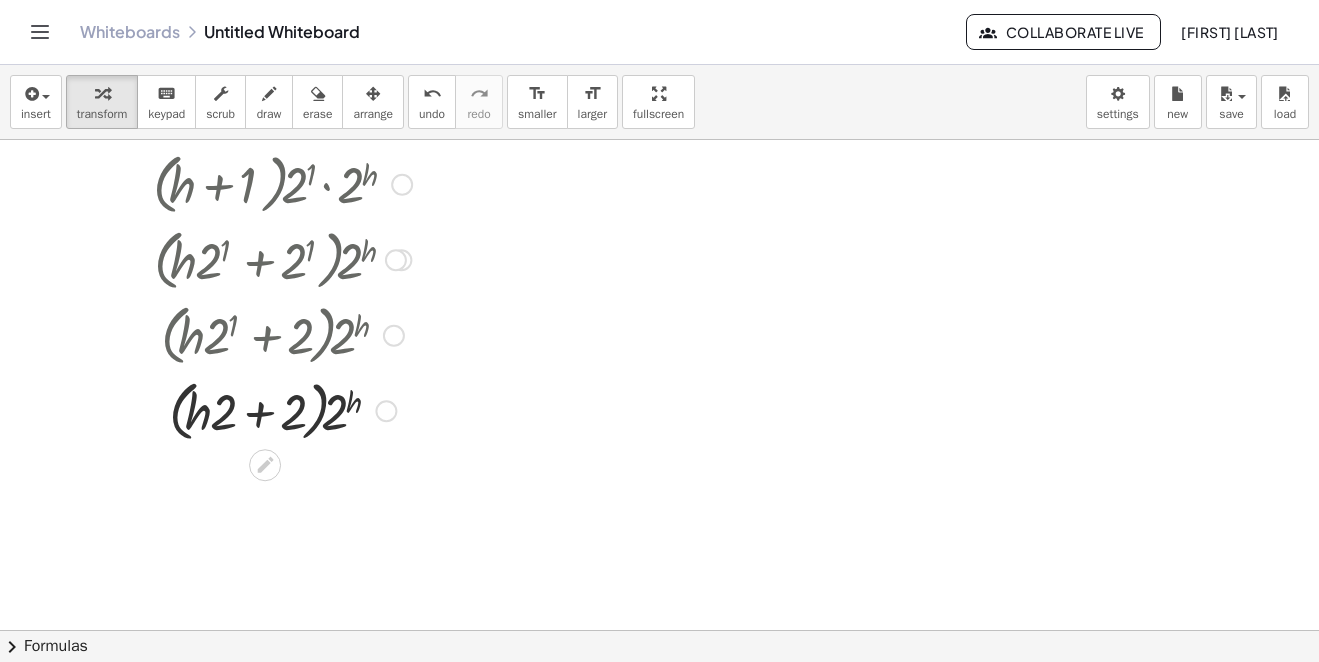 click at bounding box center (282, 410) 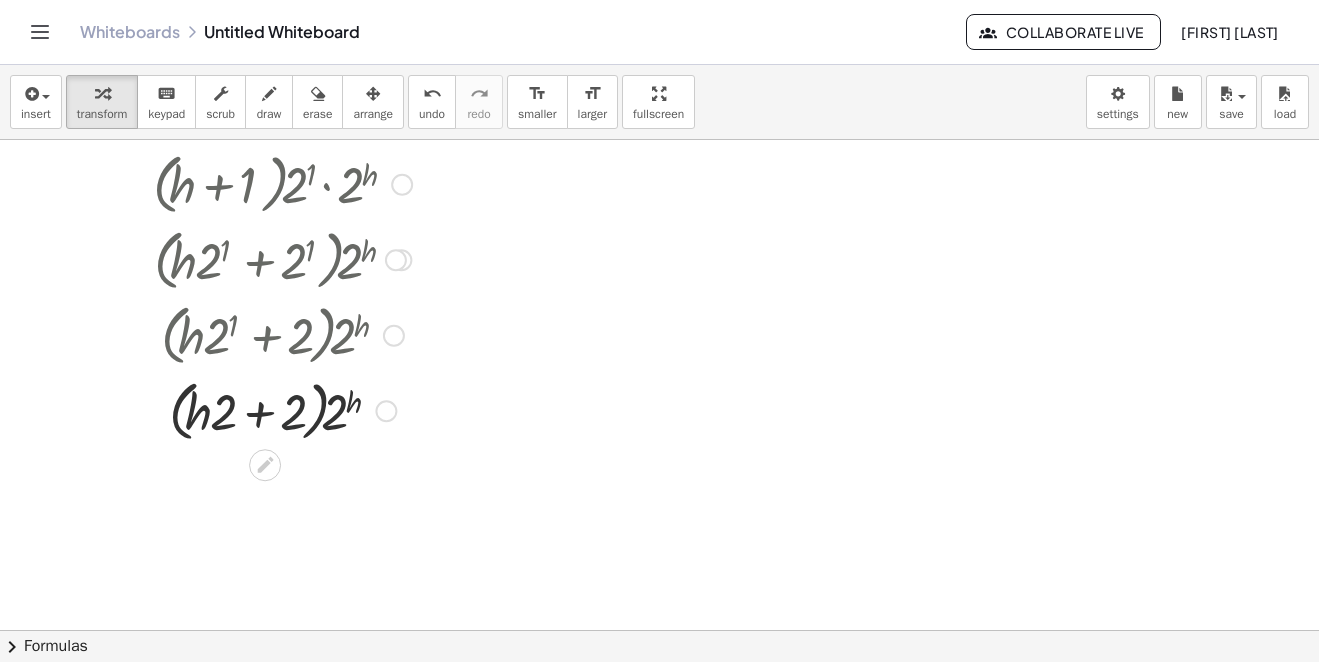 click at bounding box center [282, 410] 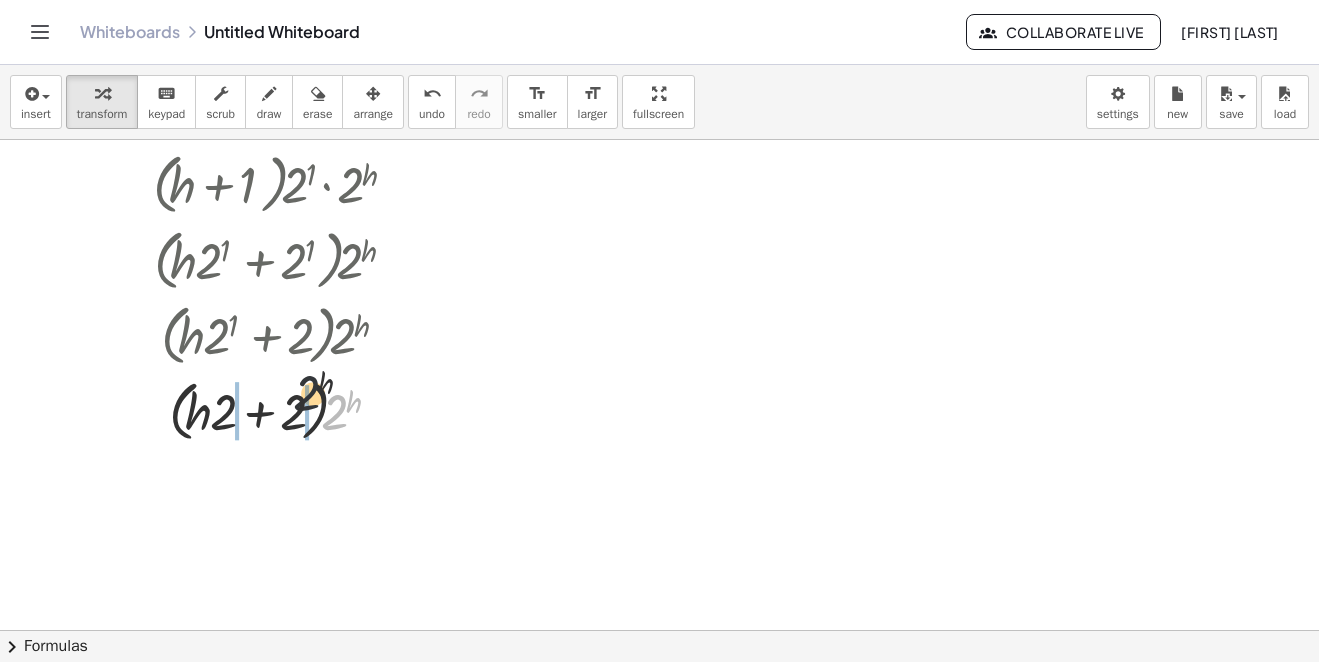 drag, startPoint x: 340, startPoint y: 416, endPoint x: 275, endPoint y: 398, distance: 67.44627 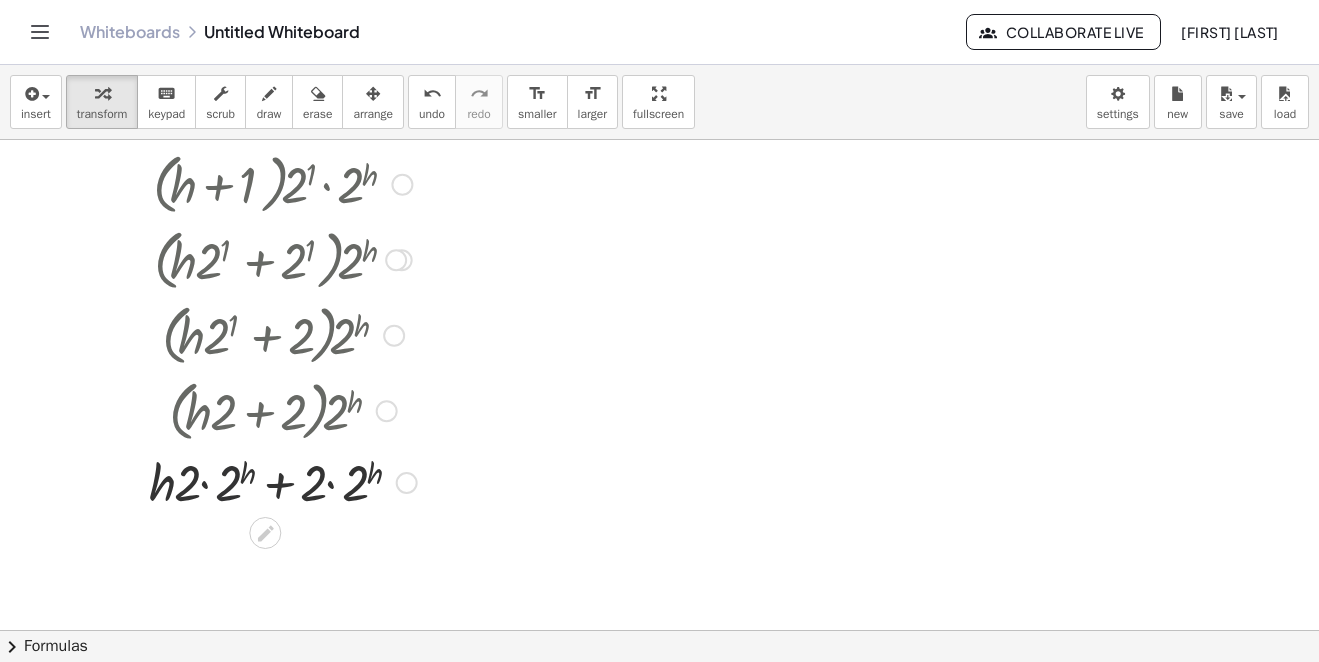 click at bounding box center (283, 481) 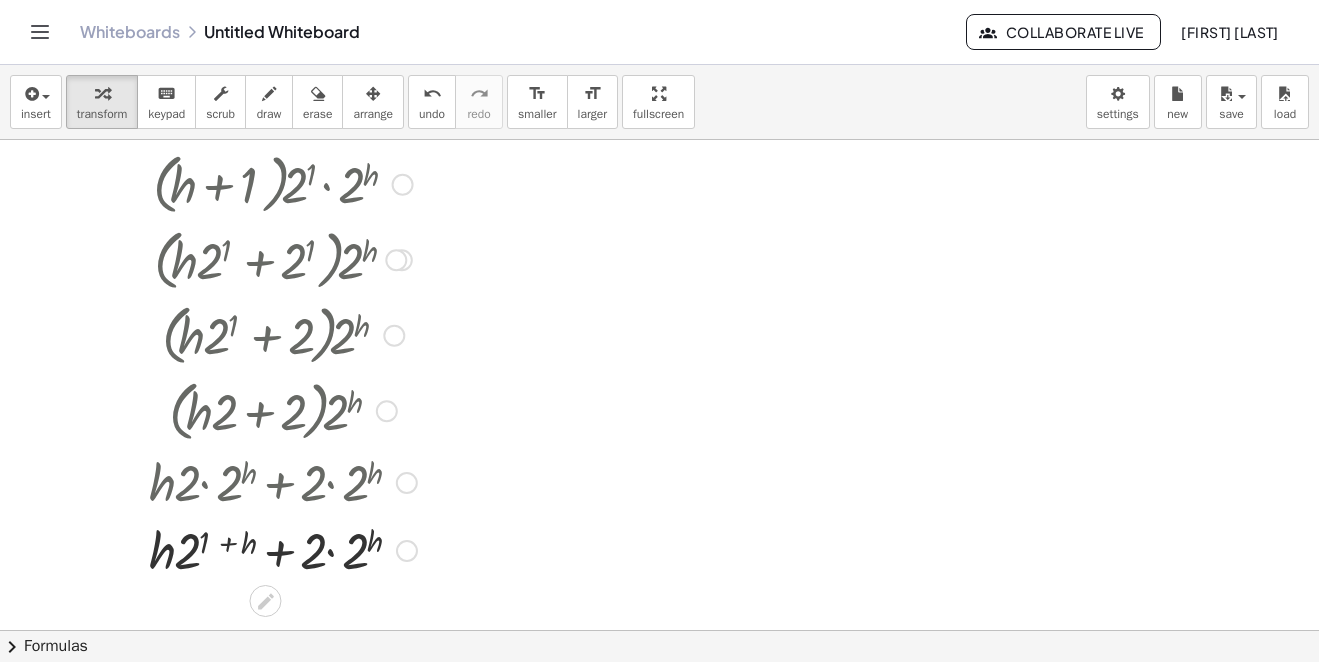 scroll, scrollTop: 400, scrollLeft: 0, axis: vertical 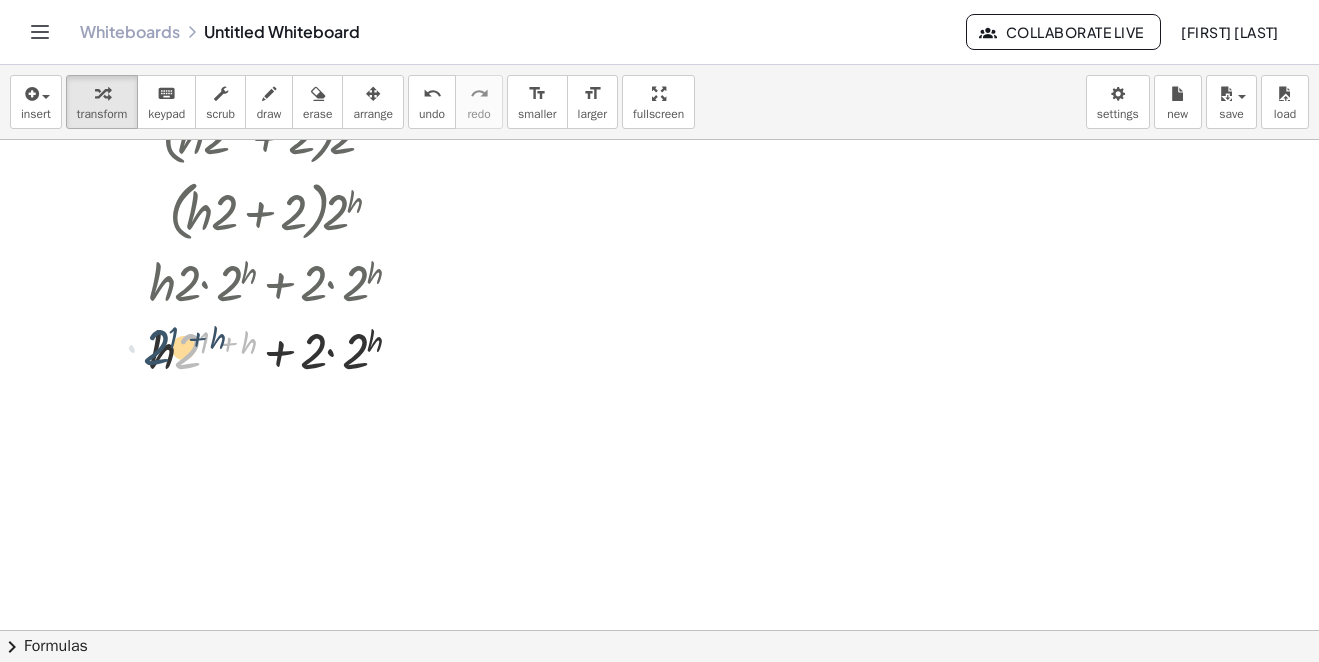 click at bounding box center (283, 349) 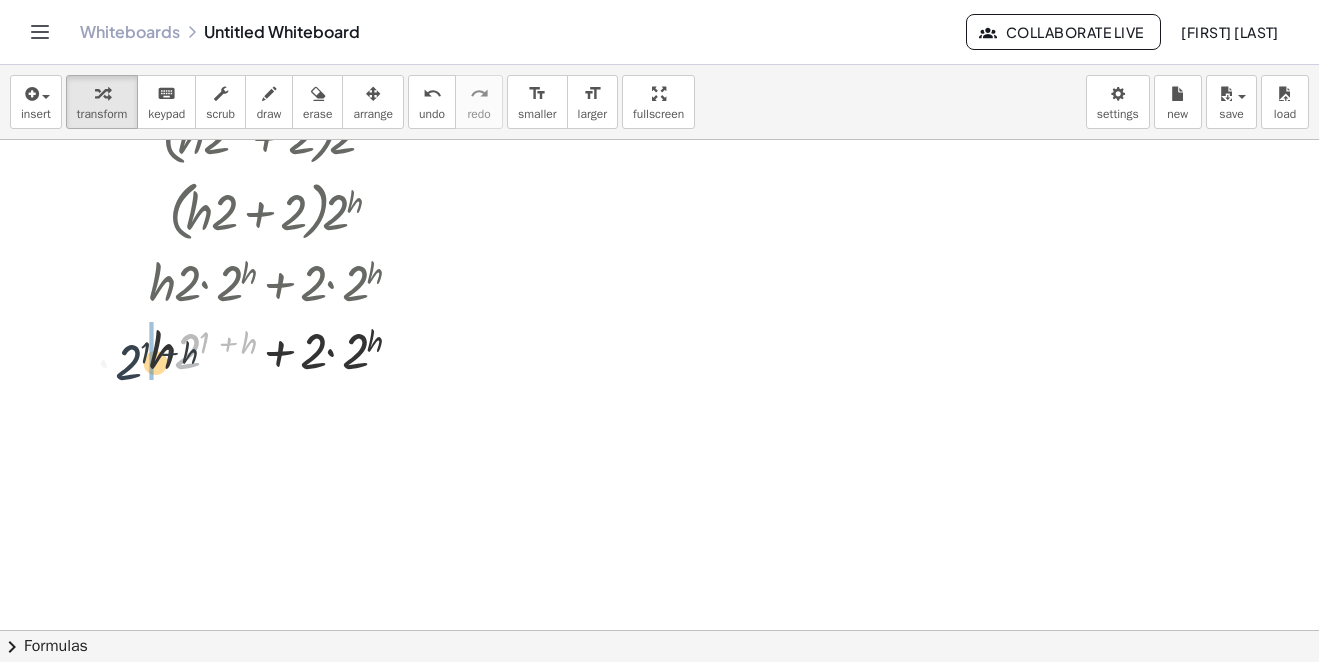 drag, startPoint x: 190, startPoint y: 348, endPoint x: 157, endPoint y: 358, distance: 34.48188 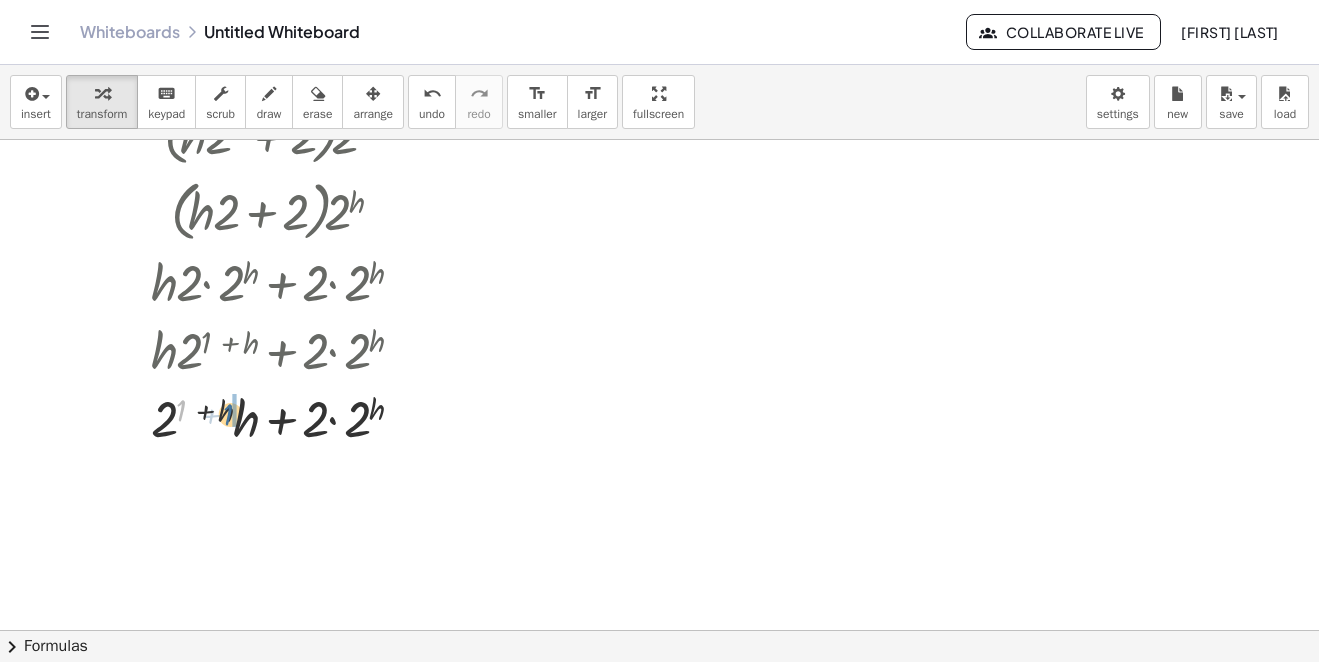 drag, startPoint x: 182, startPoint y: 402, endPoint x: 231, endPoint y: 407, distance: 49.25444 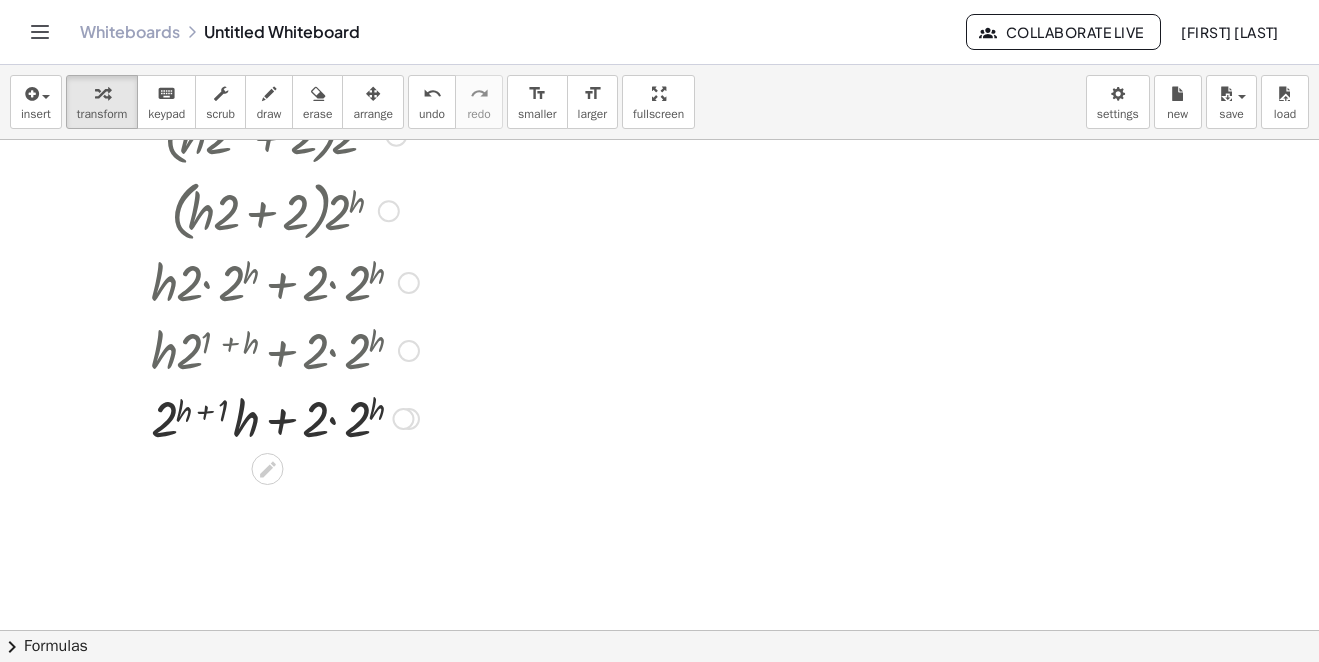 drag, startPoint x: 337, startPoint y: 438, endPoint x: 333, endPoint y: 423, distance: 15.524175 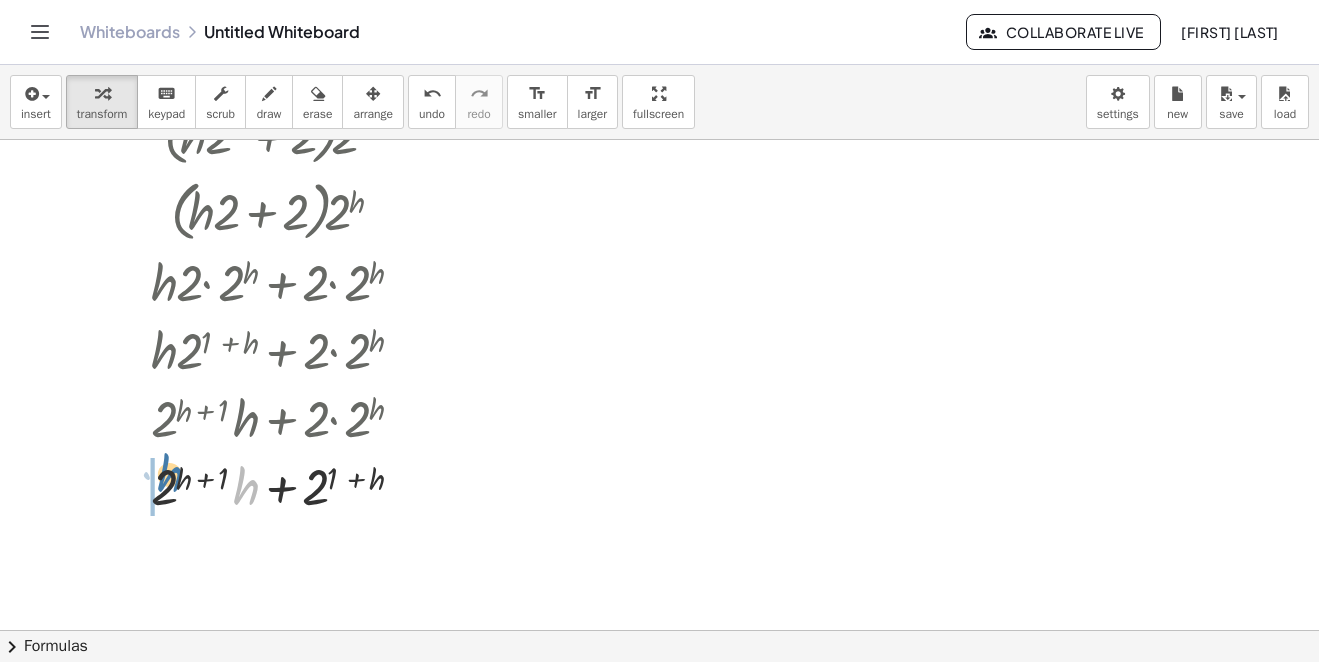 drag, startPoint x: 256, startPoint y: 490, endPoint x: 183, endPoint y: 476, distance: 74.330345 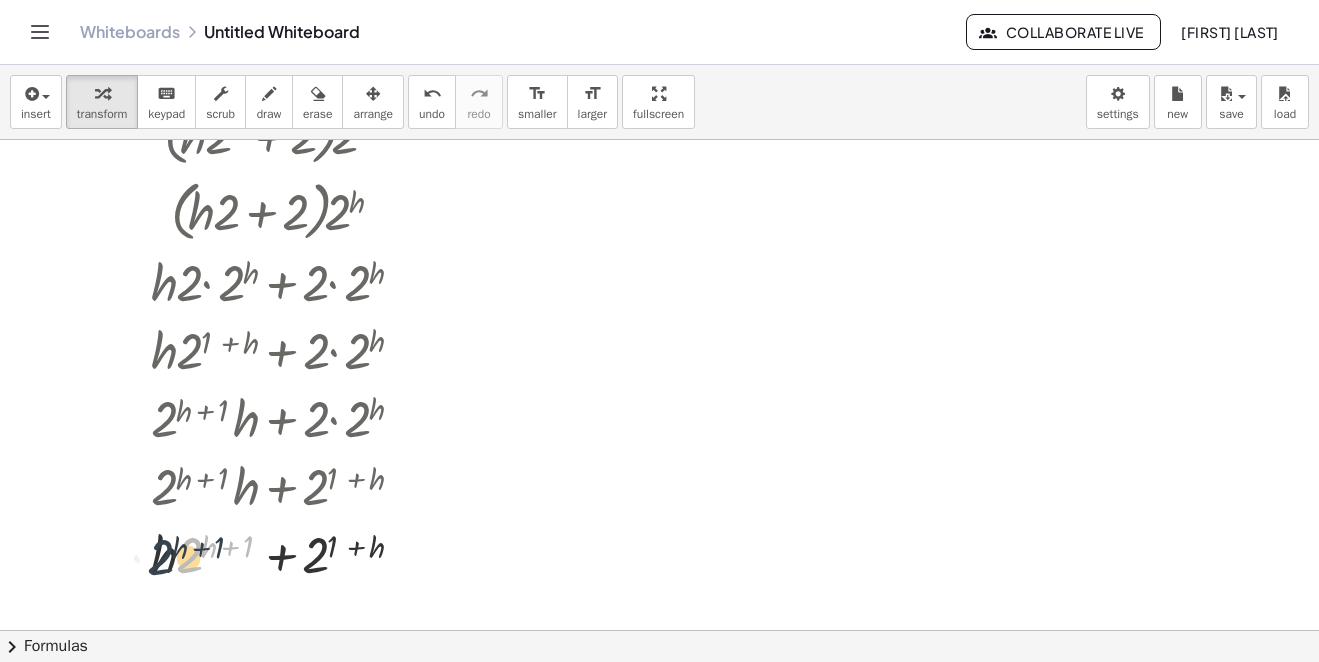 drag, startPoint x: 192, startPoint y: 555, endPoint x: 161, endPoint y: 557, distance: 31.06445 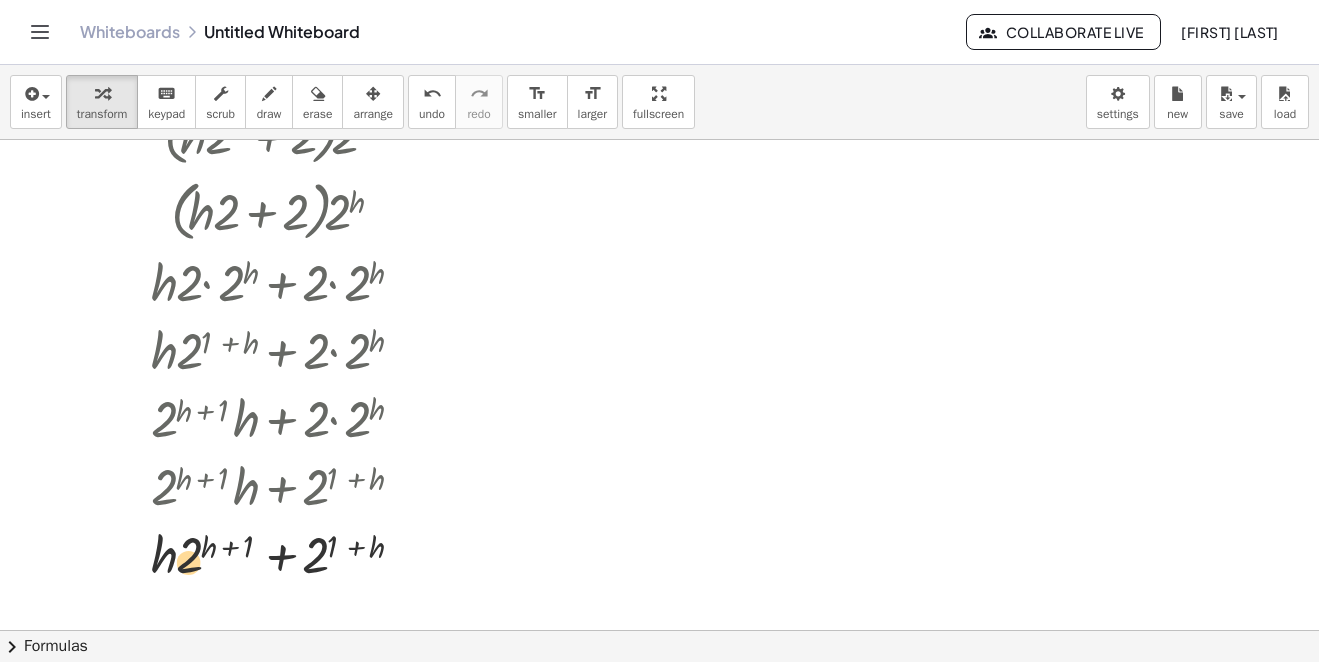 click at bounding box center [285, 553] 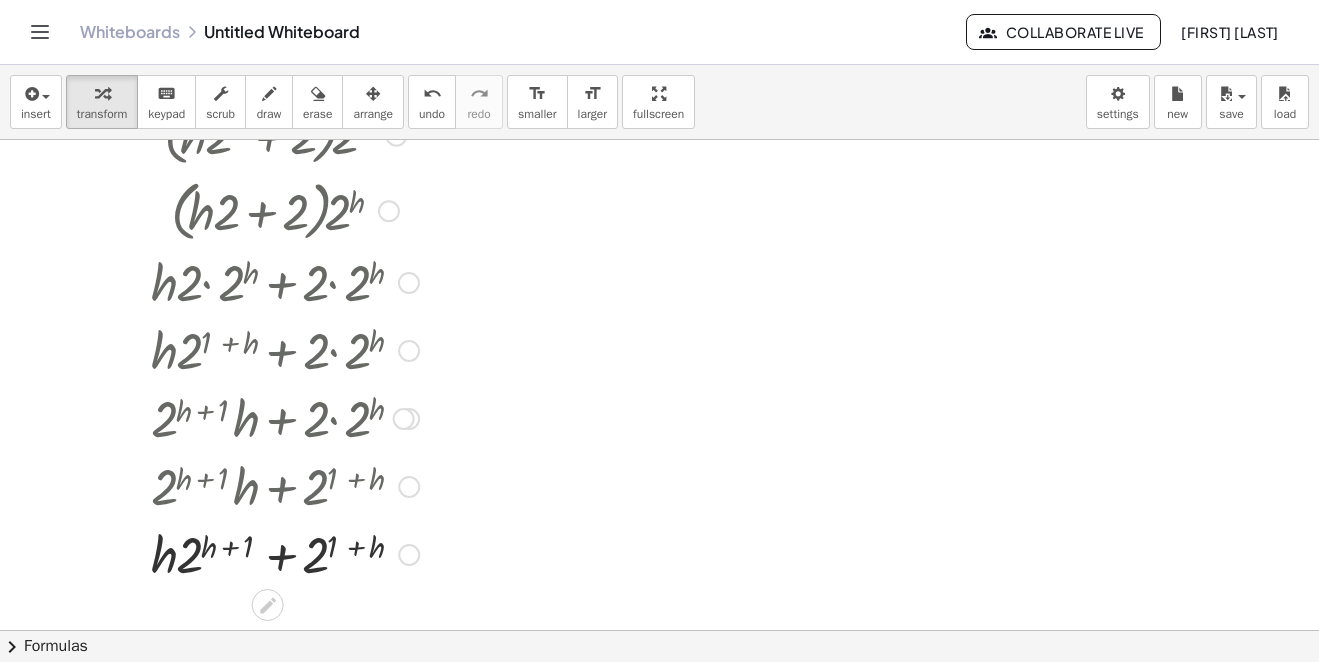 scroll, scrollTop: 500, scrollLeft: 0, axis: vertical 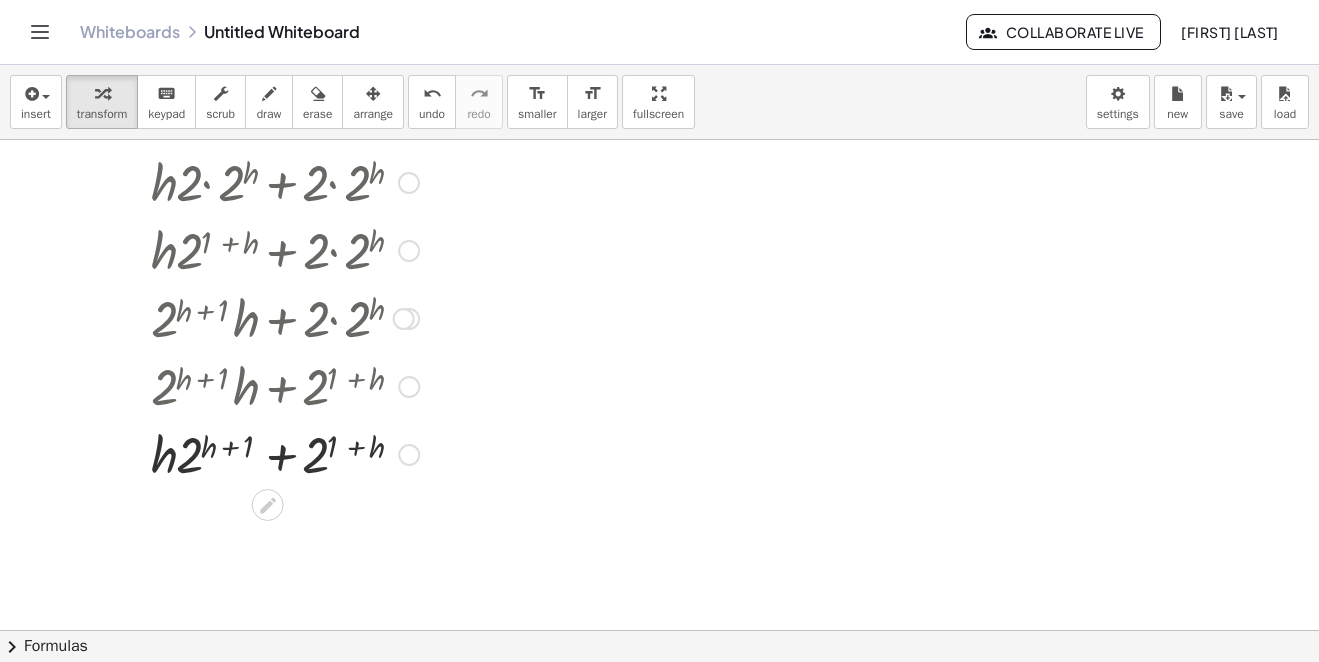 click at bounding box center [285, 453] 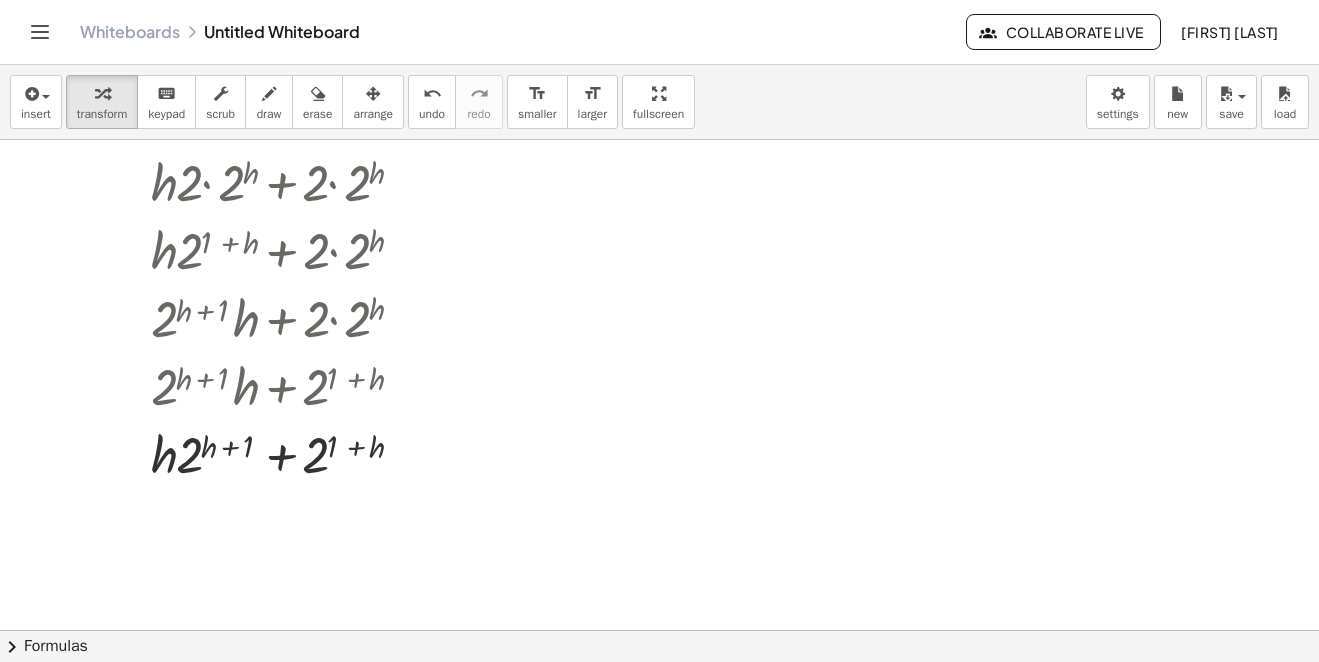 scroll, scrollTop: 620, scrollLeft: 0, axis: vertical 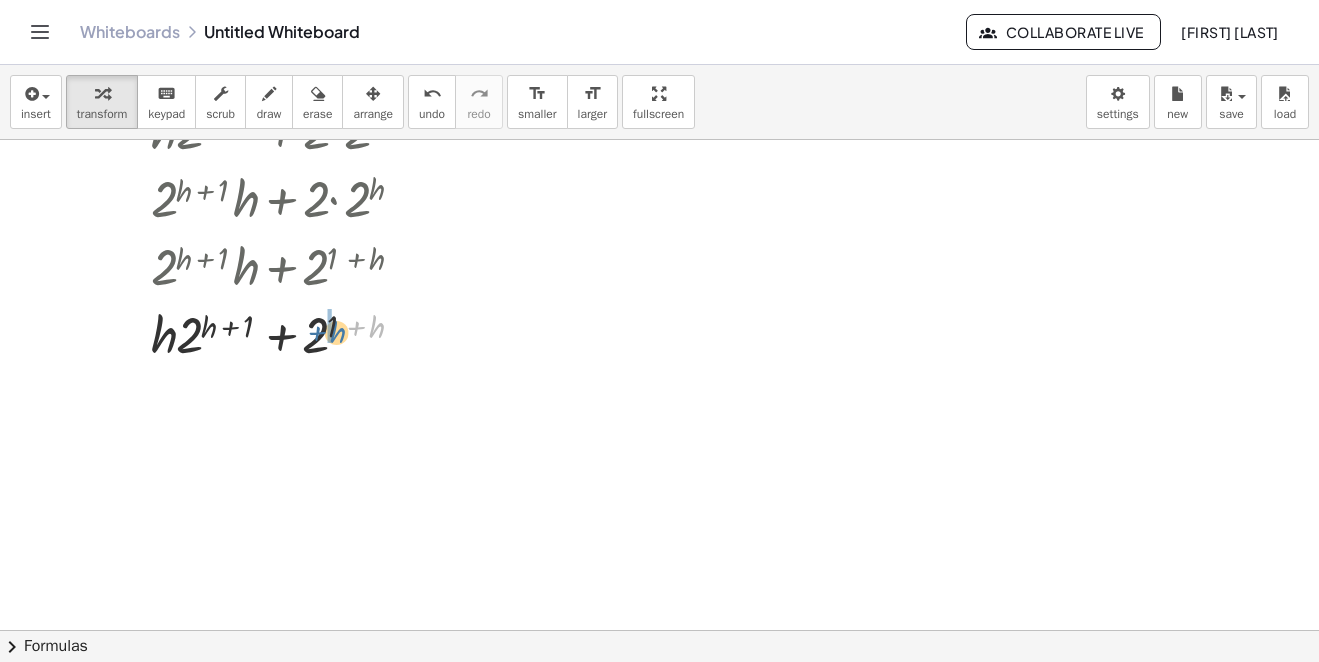 drag, startPoint x: 379, startPoint y: 324, endPoint x: 332, endPoint y: 330, distance: 47.38143 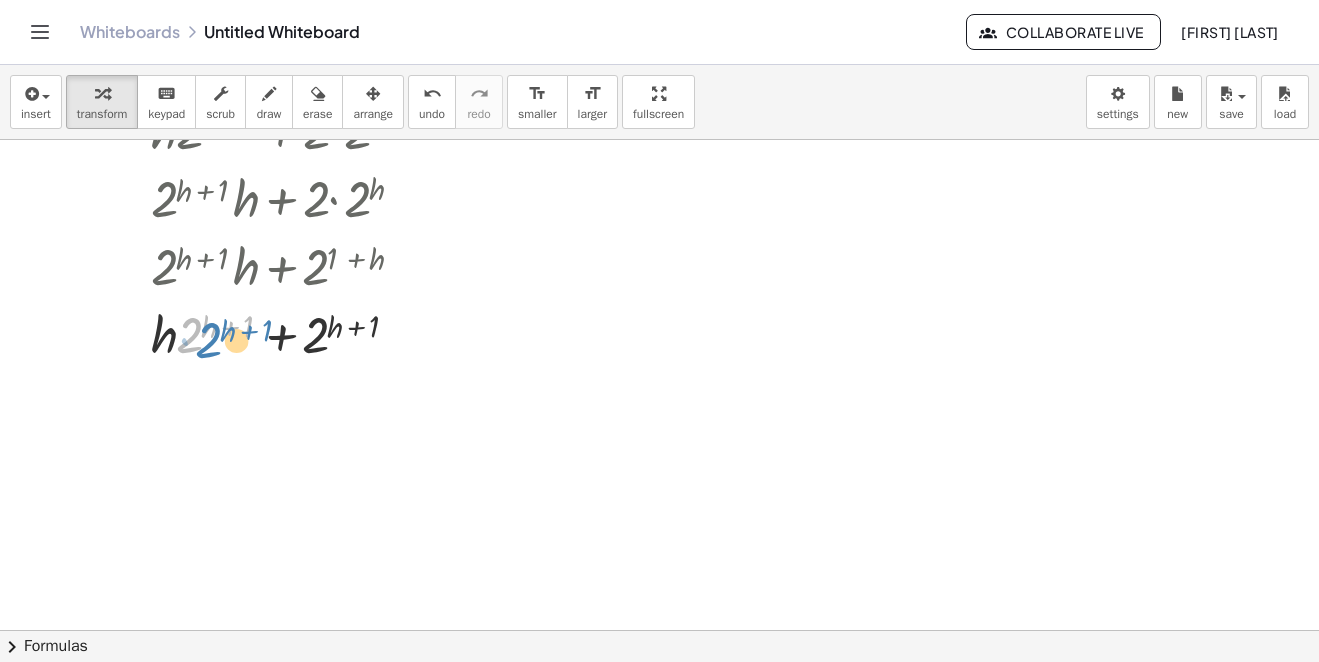 drag, startPoint x: 176, startPoint y: 341, endPoint x: 200, endPoint y: 345, distance: 24.33105 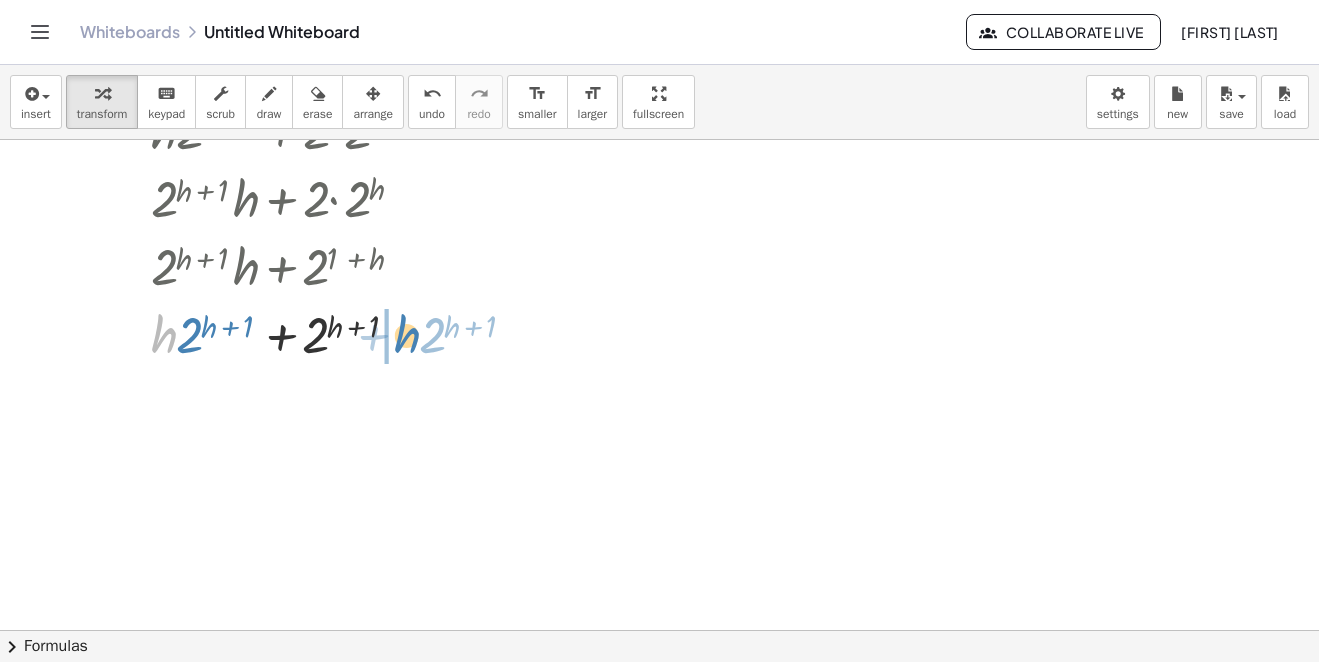 drag, startPoint x: 164, startPoint y: 346, endPoint x: 410, endPoint y: 346, distance: 246 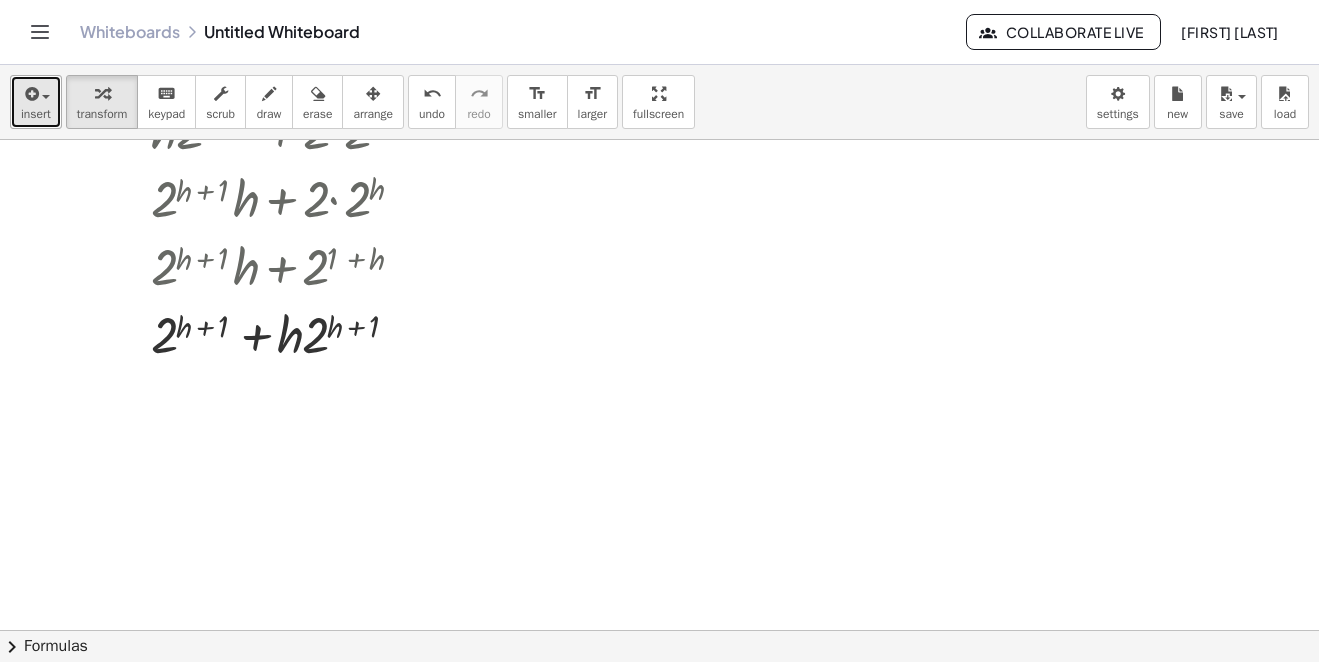 click on "insert" at bounding box center (36, 114) 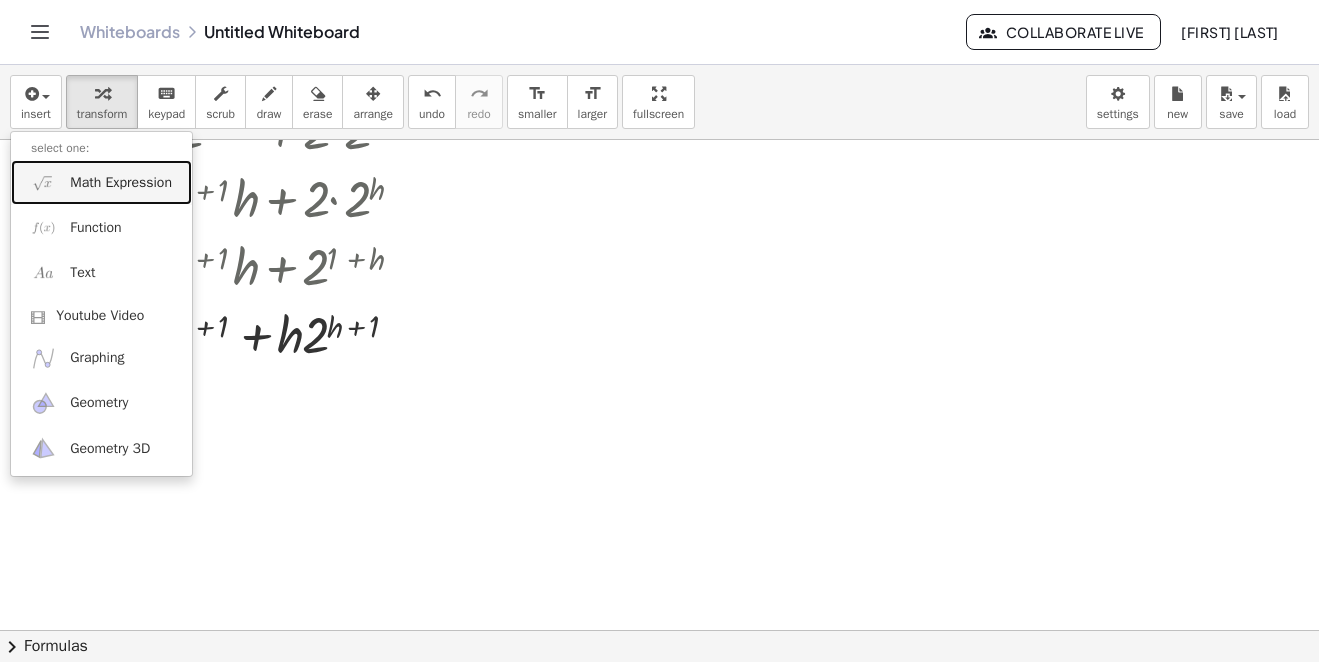 click on "Math Expression" at bounding box center [121, 183] 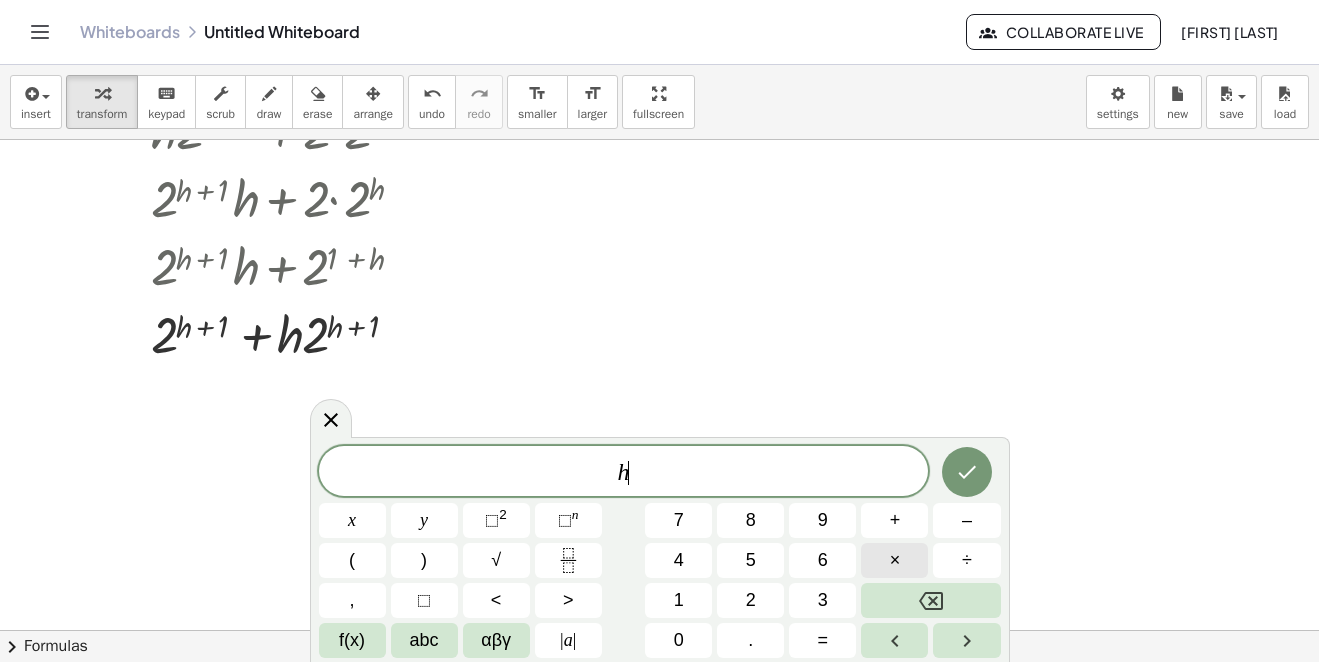 click on "×" at bounding box center (895, 560) 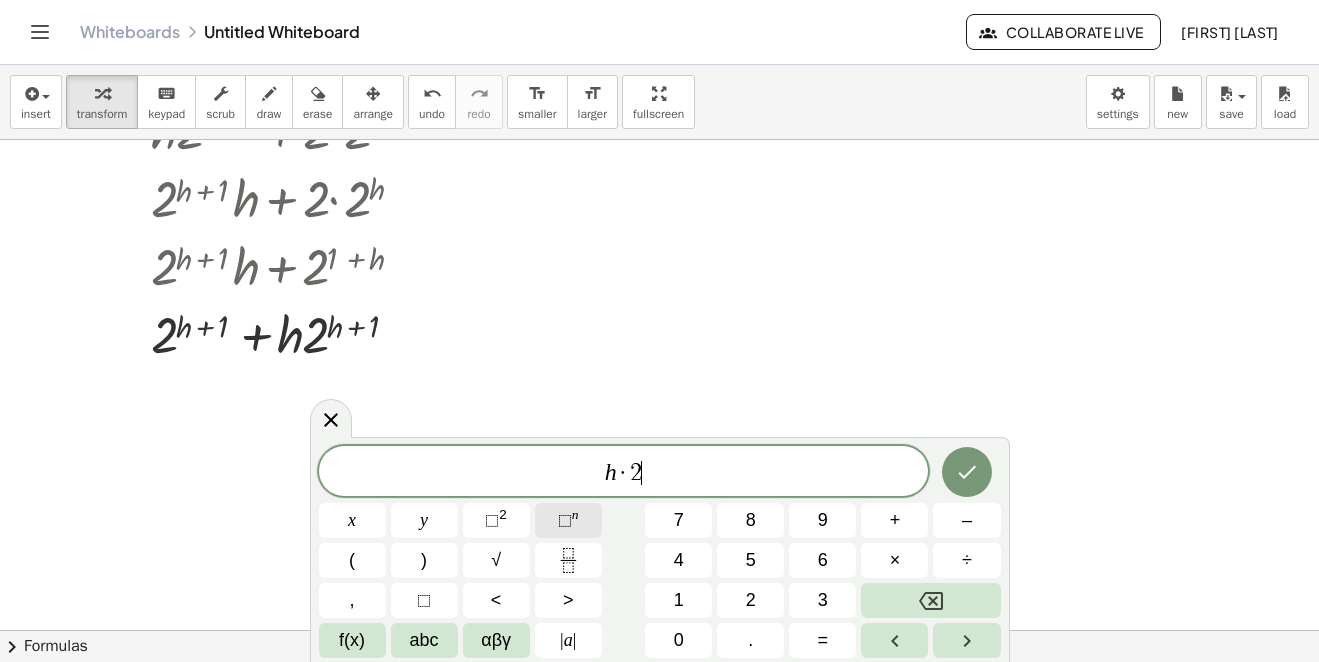 click on "⬚ n" 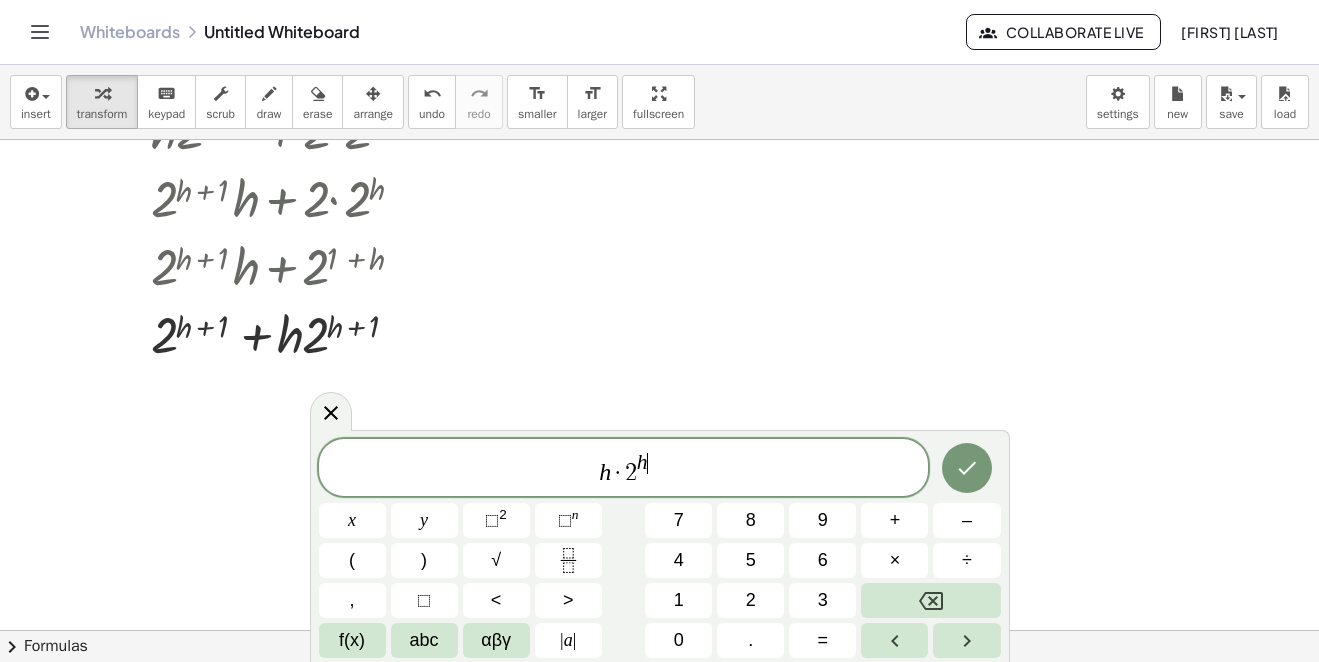 click on "h · 2 h ​" at bounding box center (624, 469) 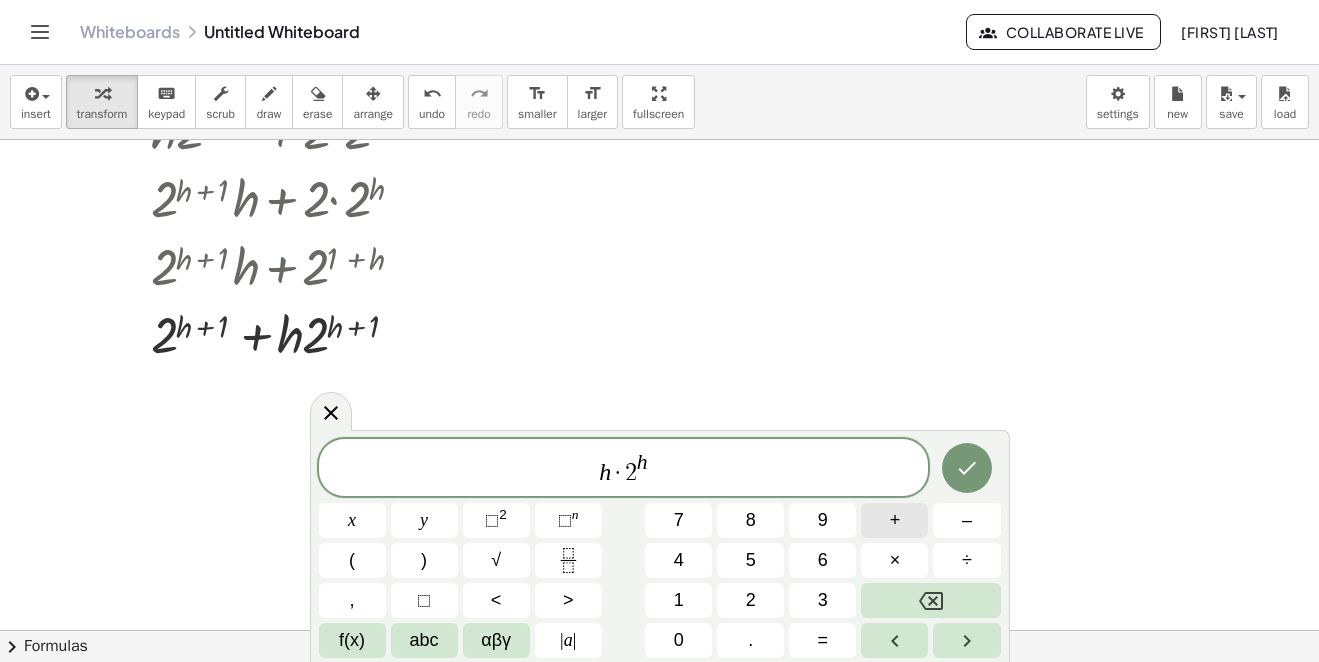 click on "+" at bounding box center [895, 520] 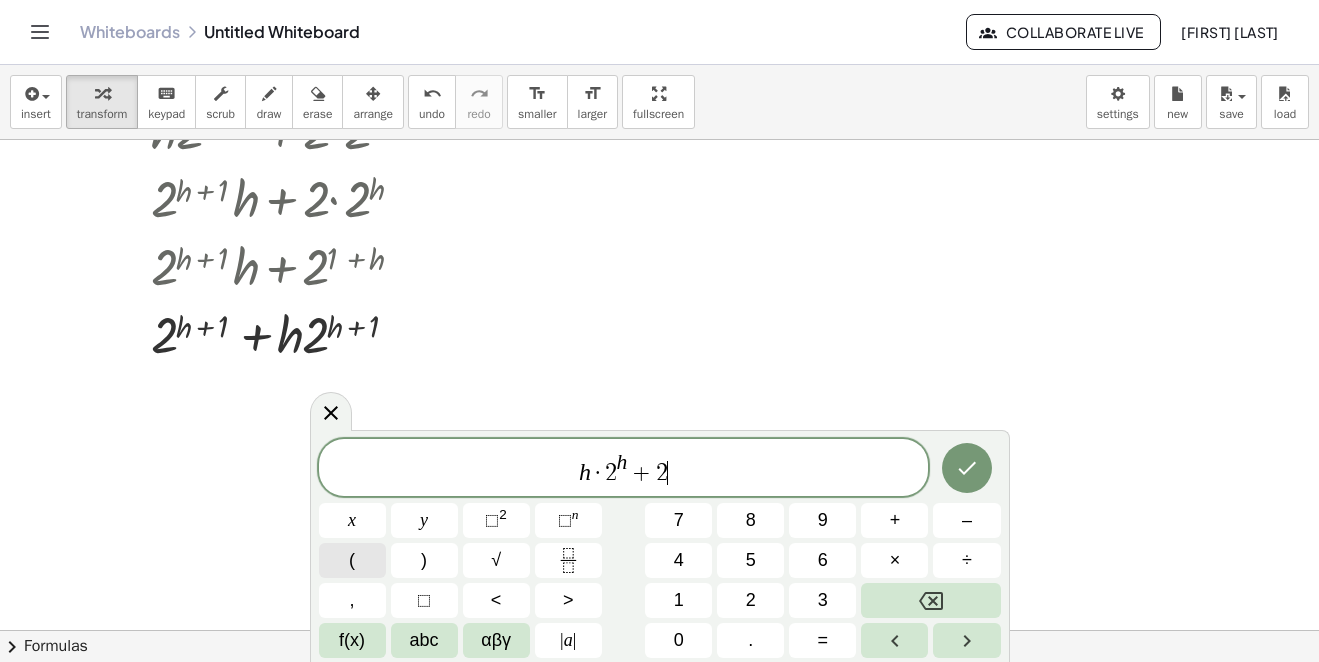 click on "(" at bounding box center [352, 560] 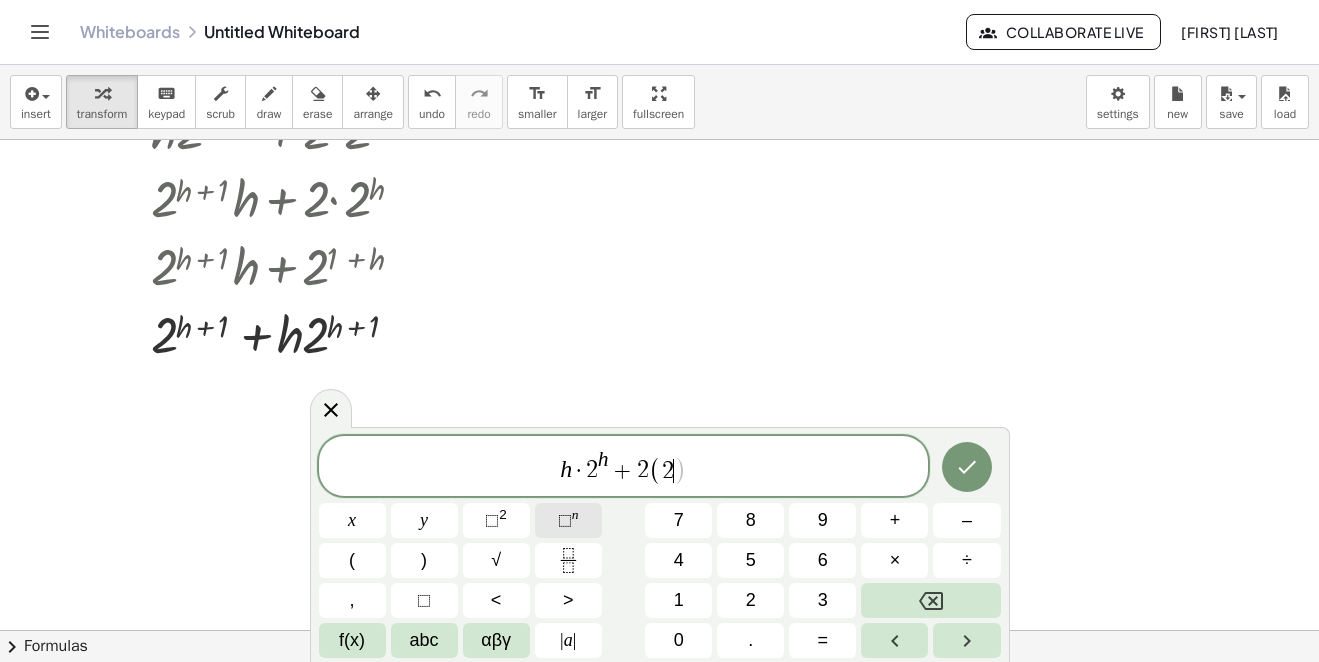 click on "⬚" at bounding box center [565, 520] 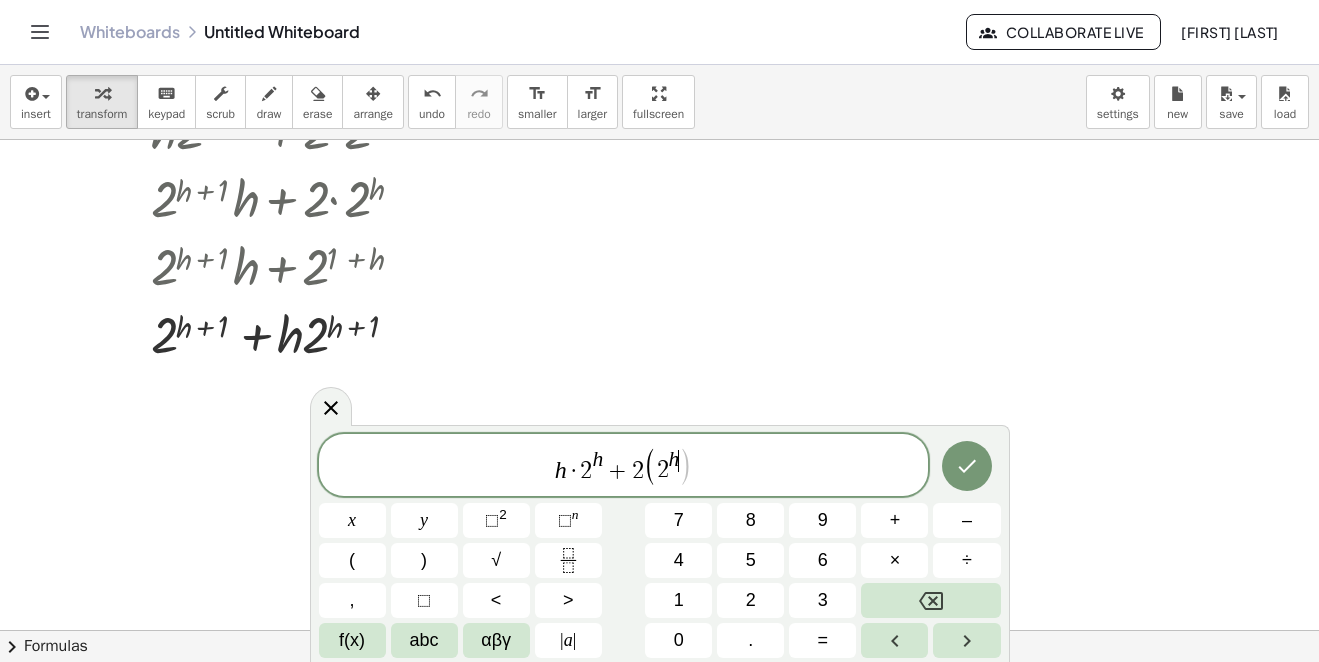 click on ")" at bounding box center (686, 467) 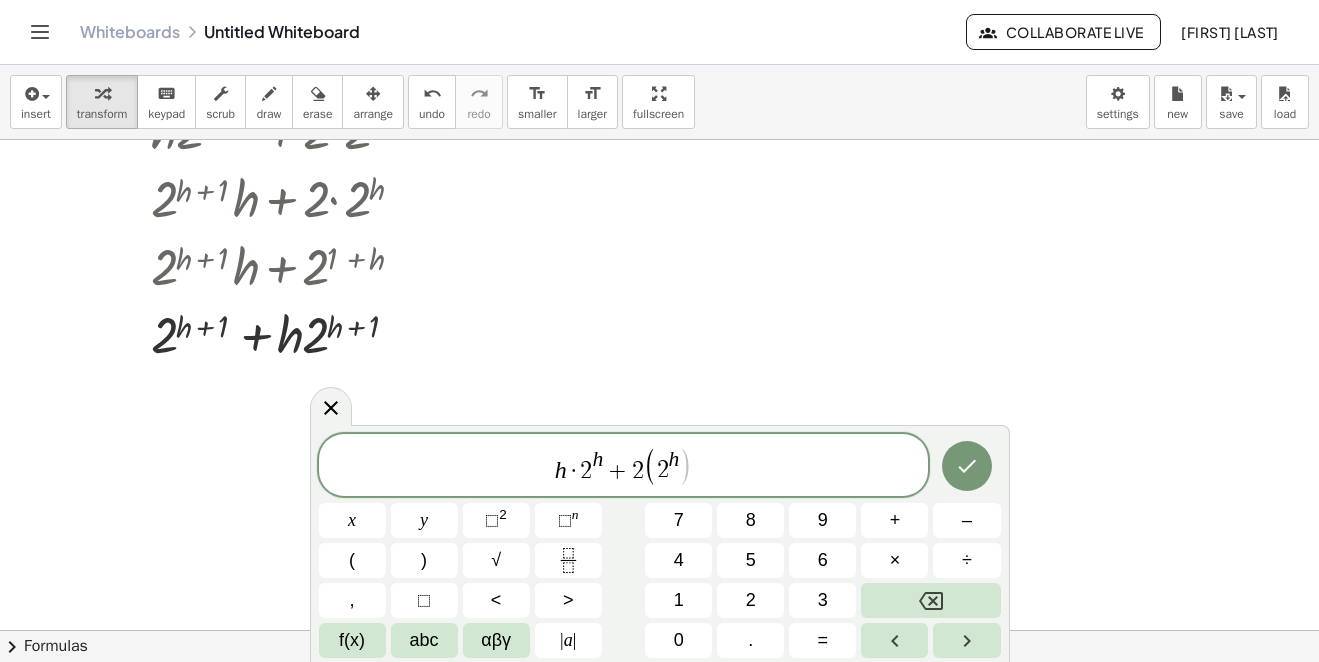 click on "( 2 h )" at bounding box center [668, 466] 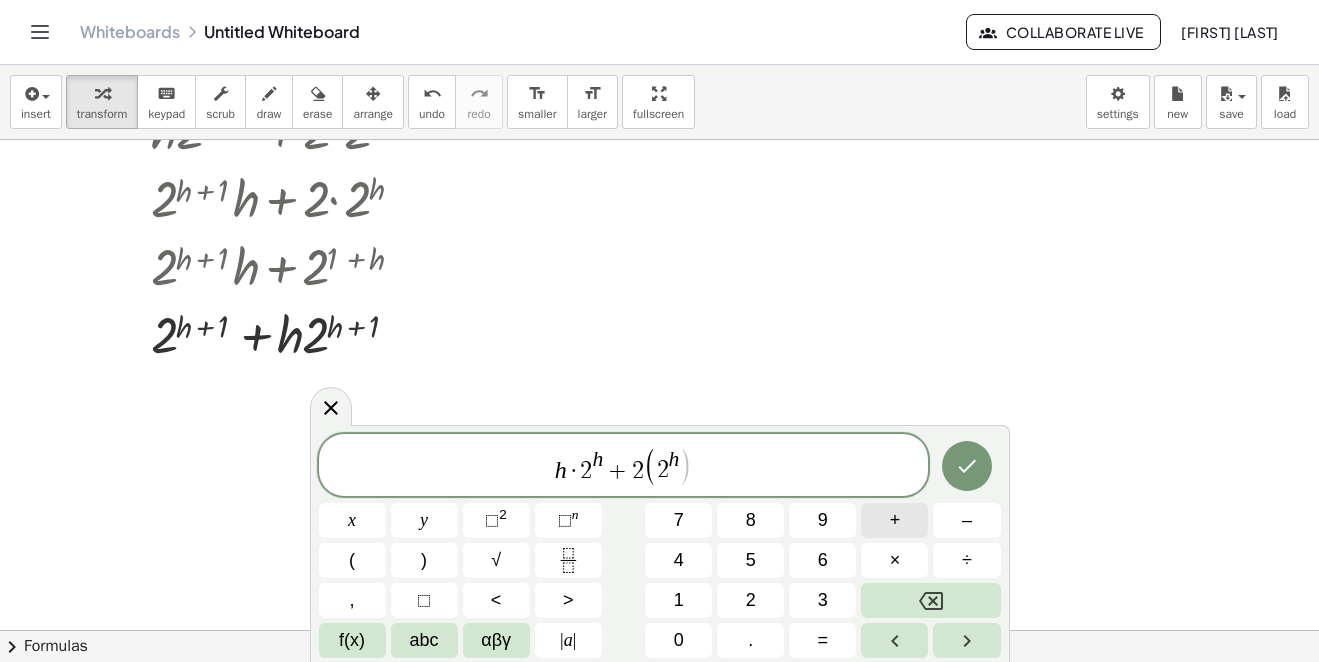 click on "+" at bounding box center (894, 520) 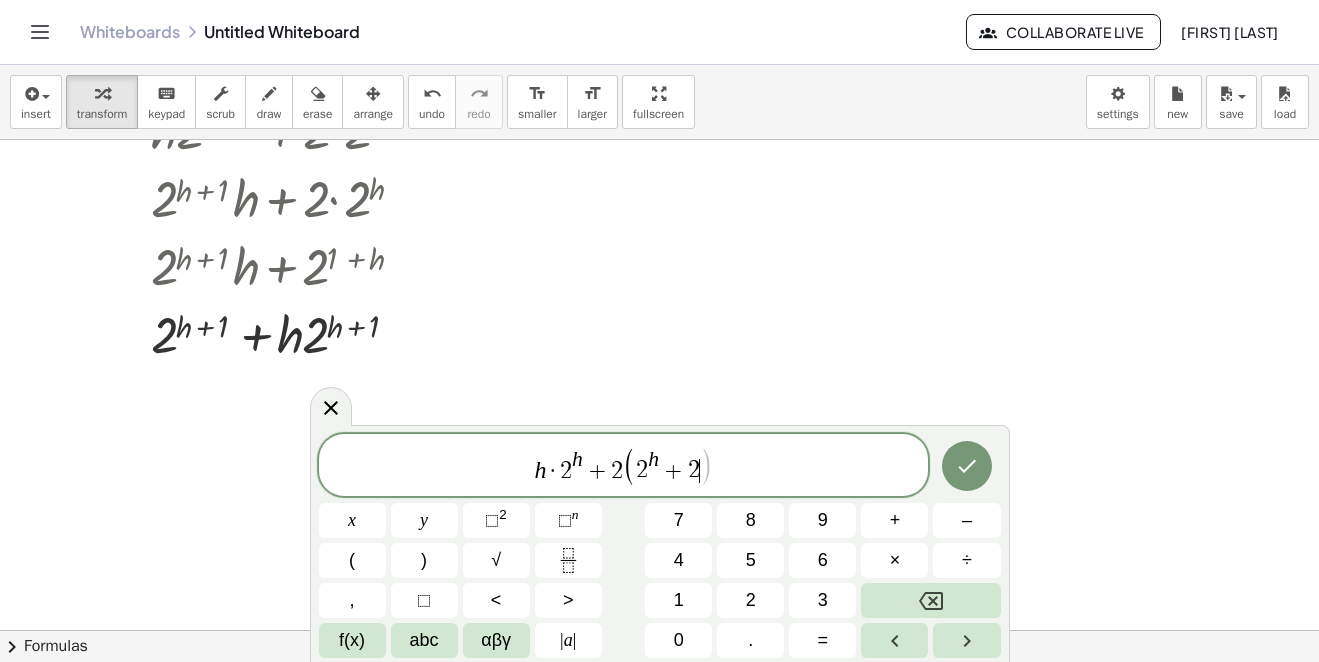 click on "h · 2 h + 2 ( 2 h + 2 ​ )" at bounding box center (624, 466) 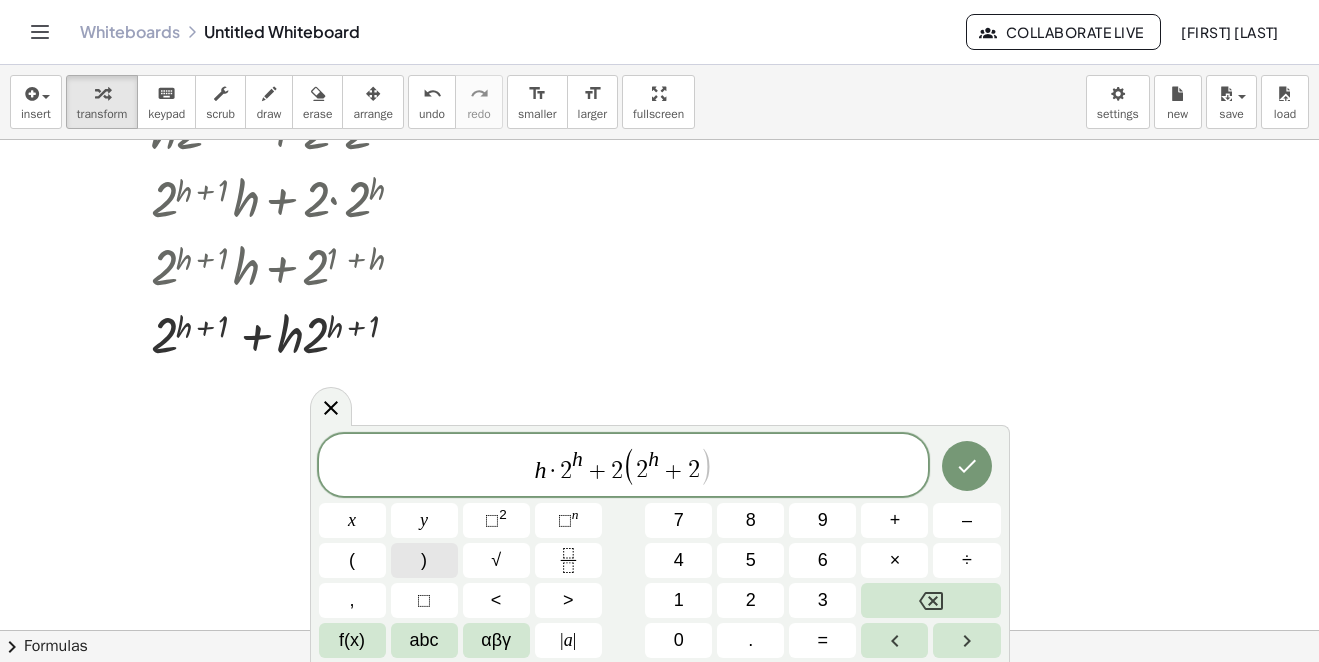 click on ")" at bounding box center [424, 560] 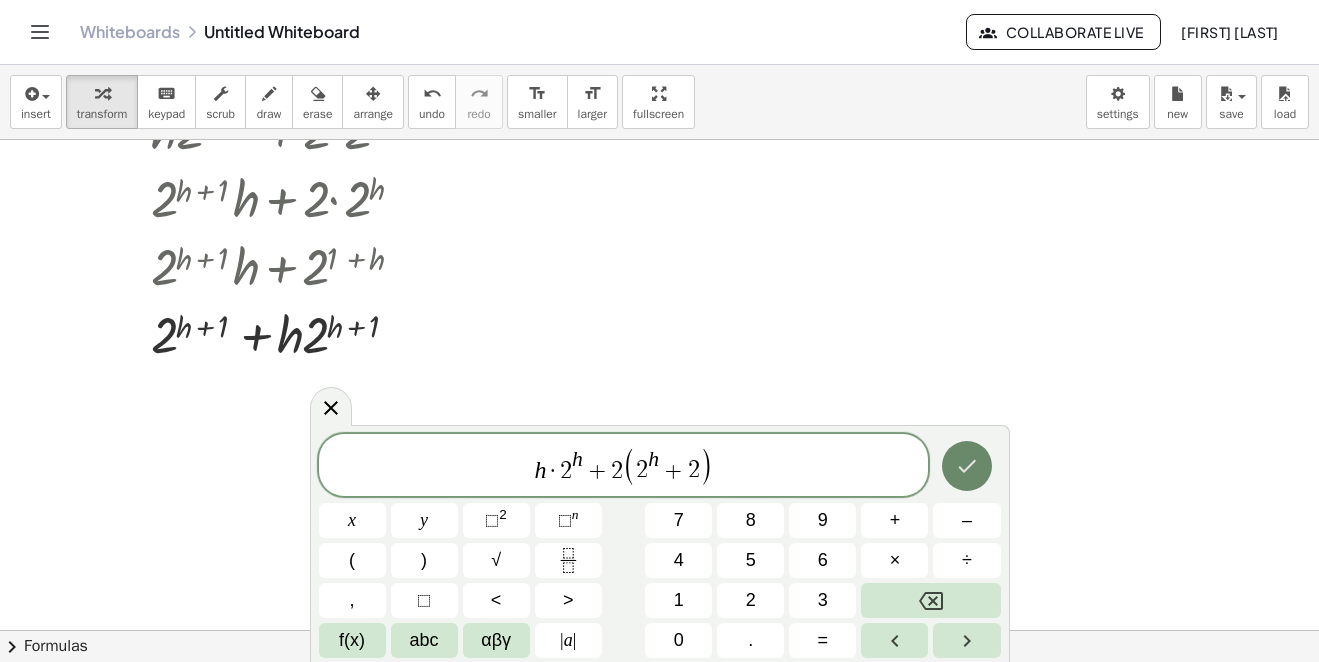 click at bounding box center (967, 466) 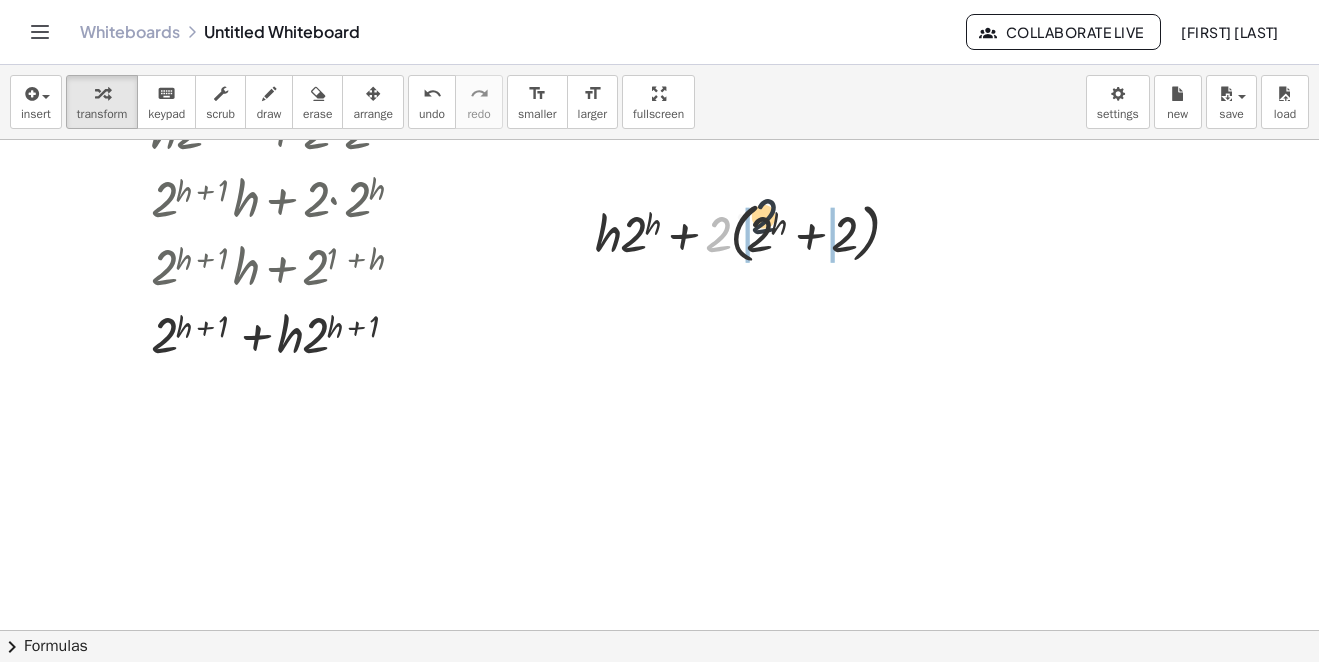 drag, startPoint x: 719, startPoint y: 234, endPoint x: 767, endPoint y: 217, distance: 50.92151 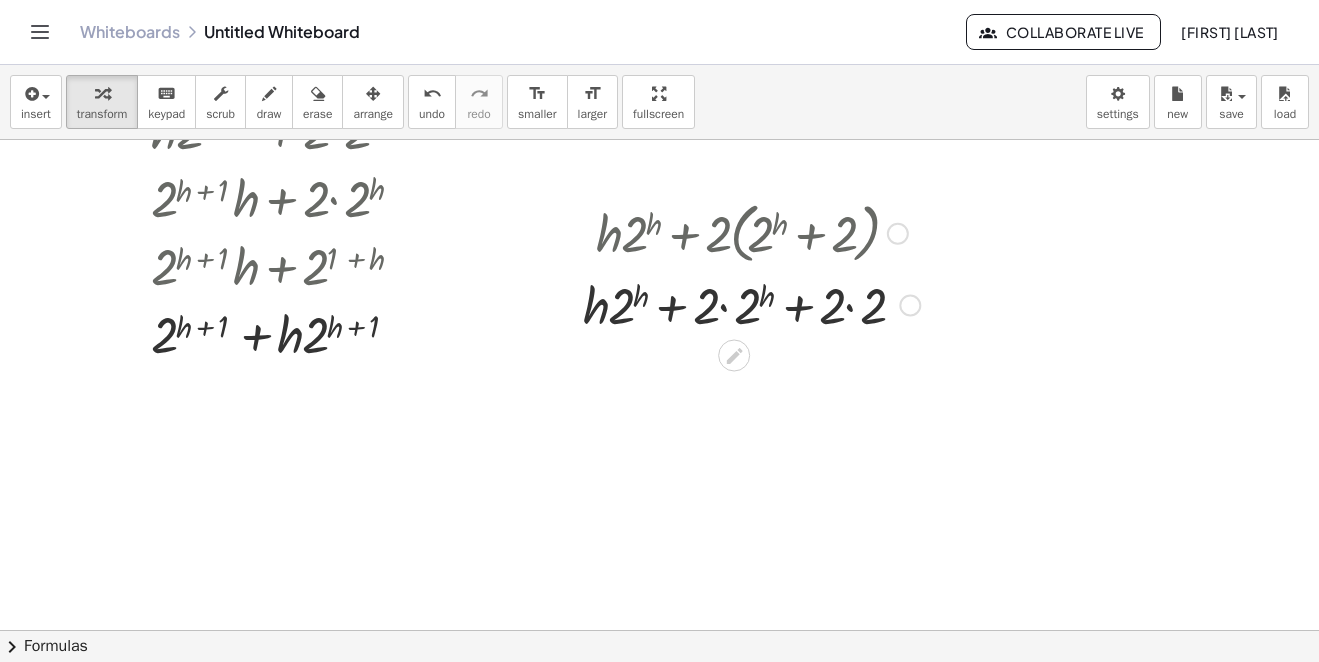 click at bounding box center (751, 304) 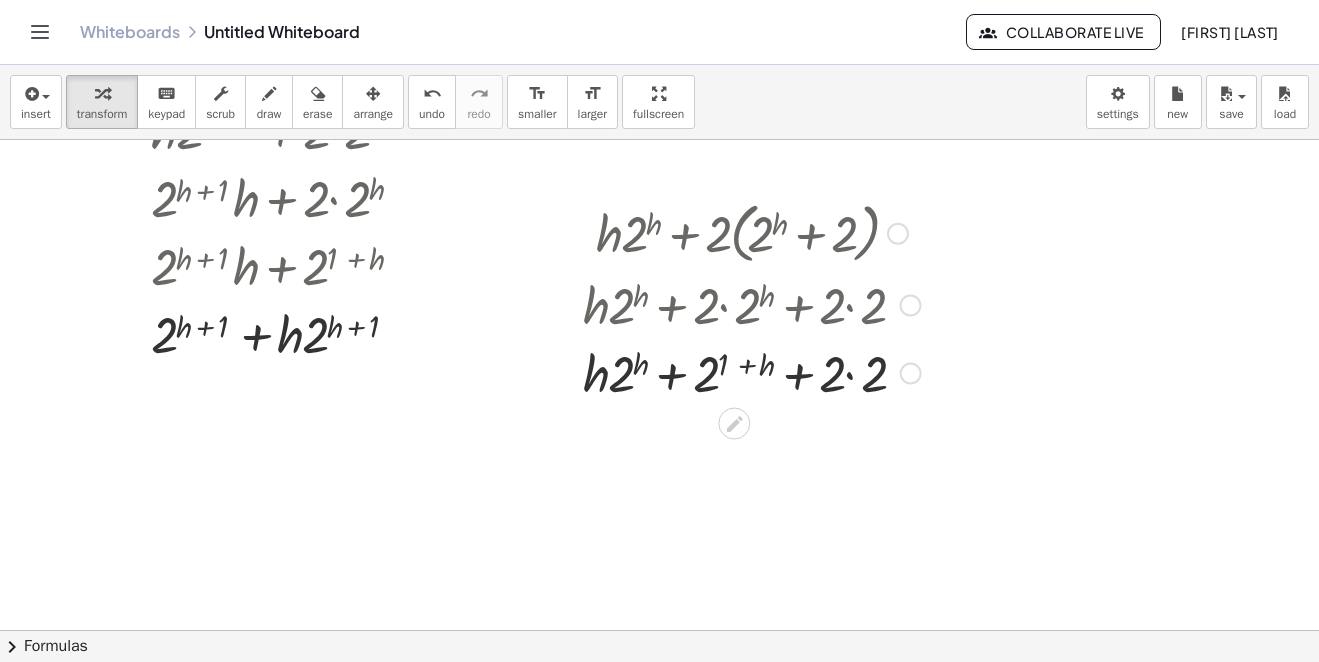 click at bounding box center [752, 372] 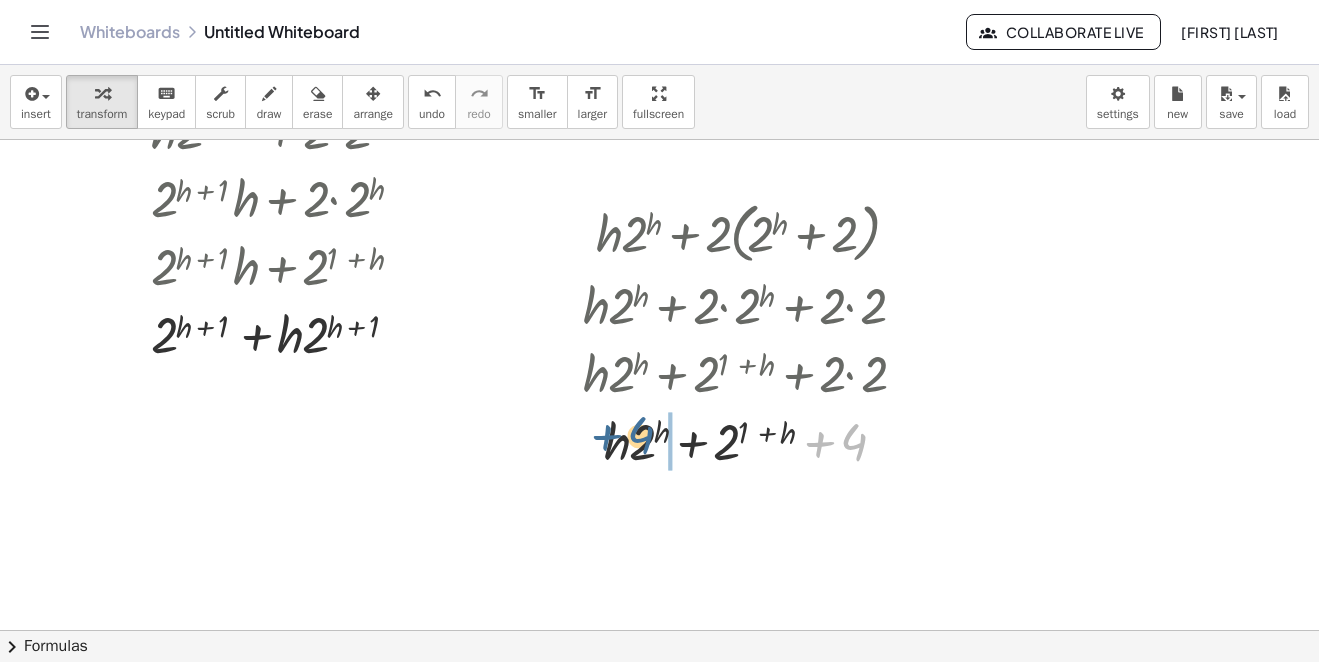 drag, startPoint x: 852, startPoint y: 447, endPoint x: 637, endPoint y: 441, distance: 215.08371 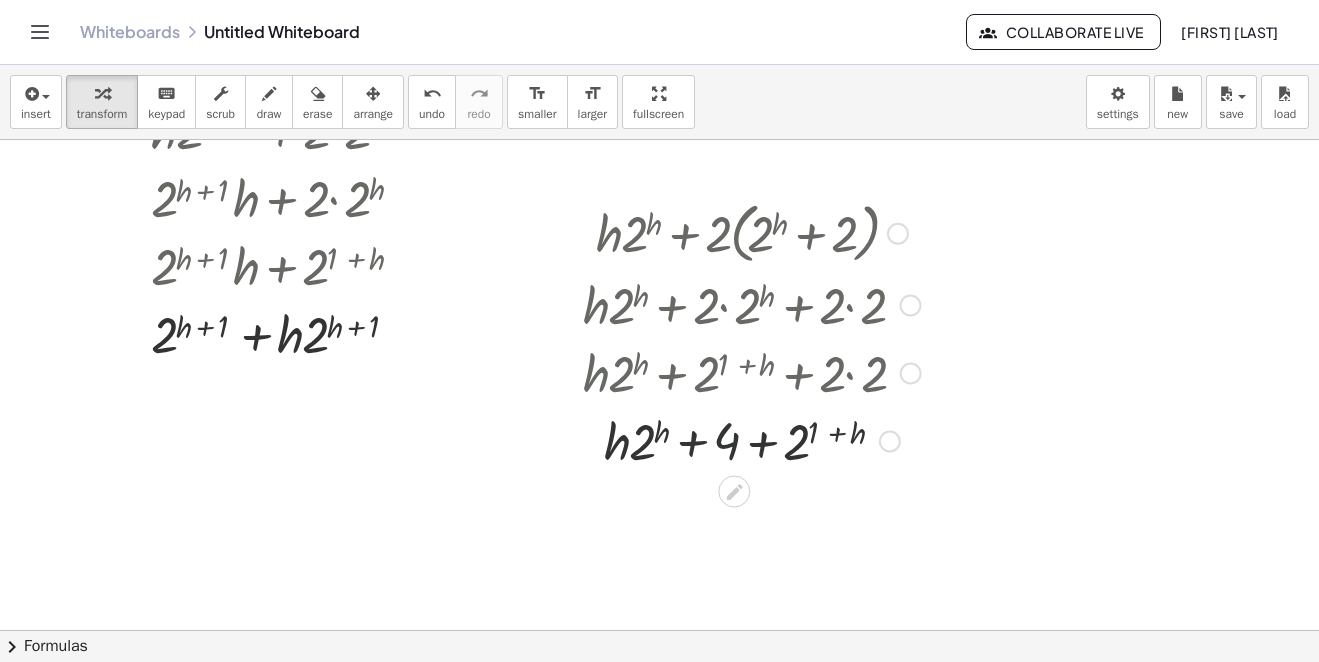 click at bounding box center (752, 440) 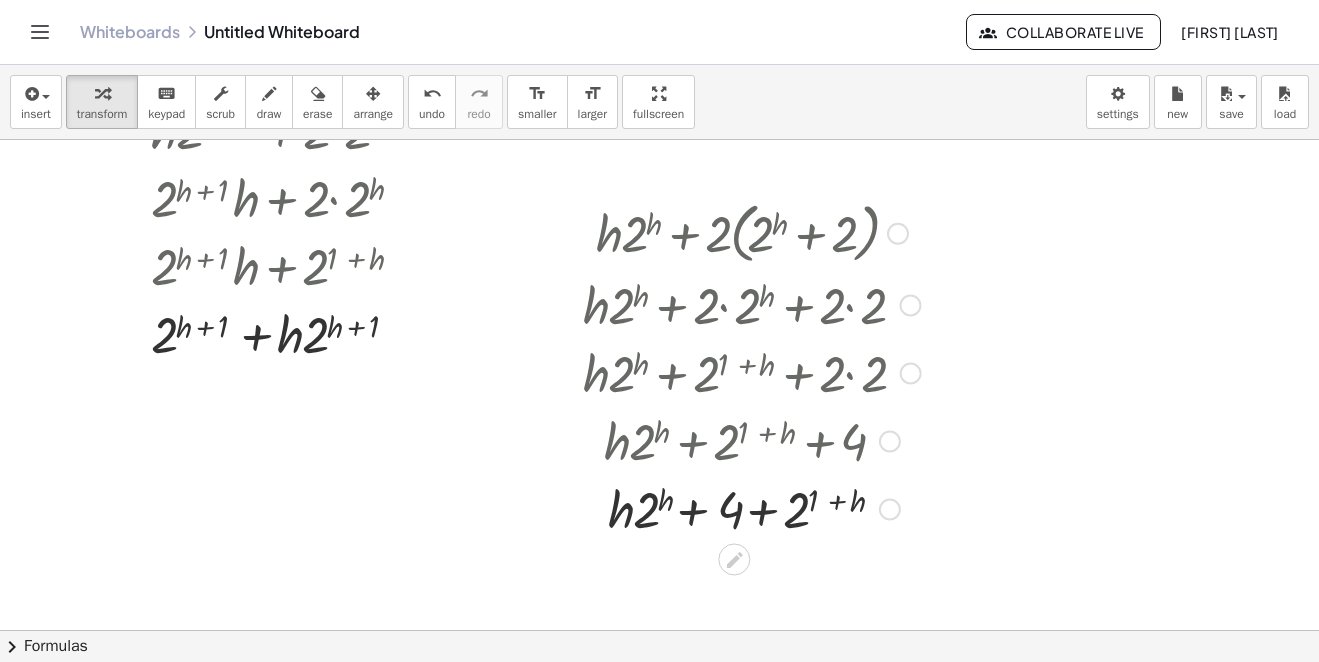 click at bounding box center (752, 508) 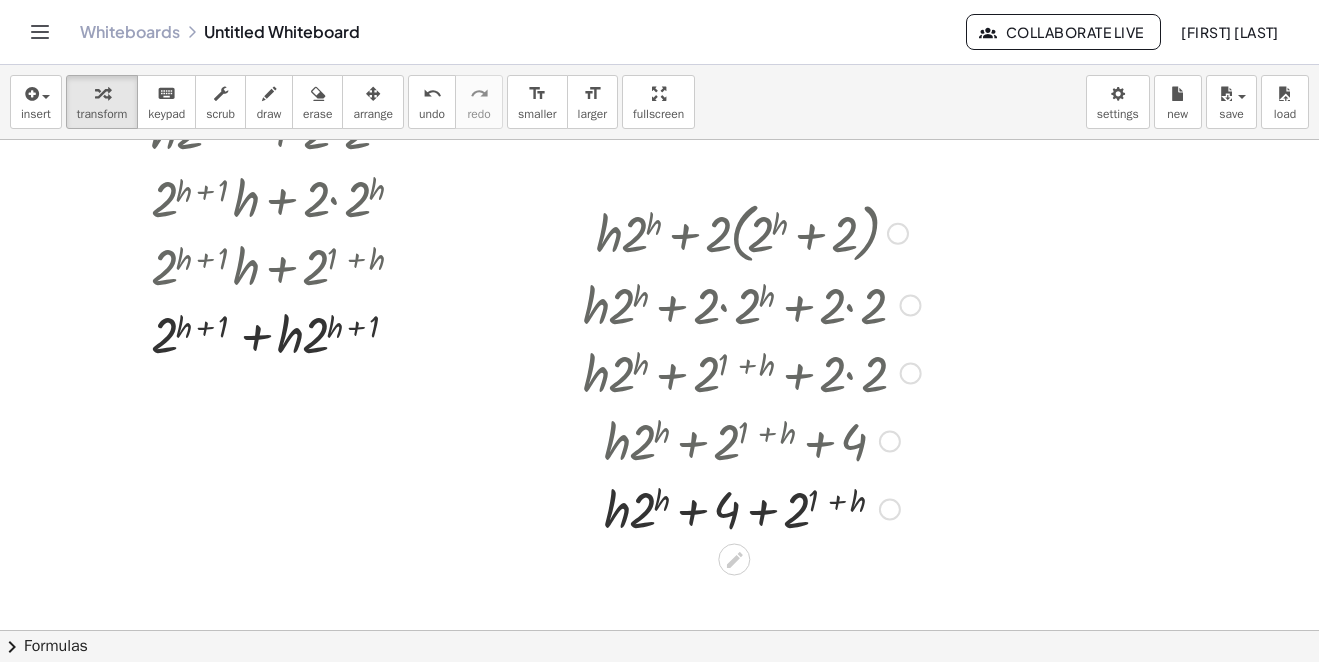 click at bounding box center [752, 508] 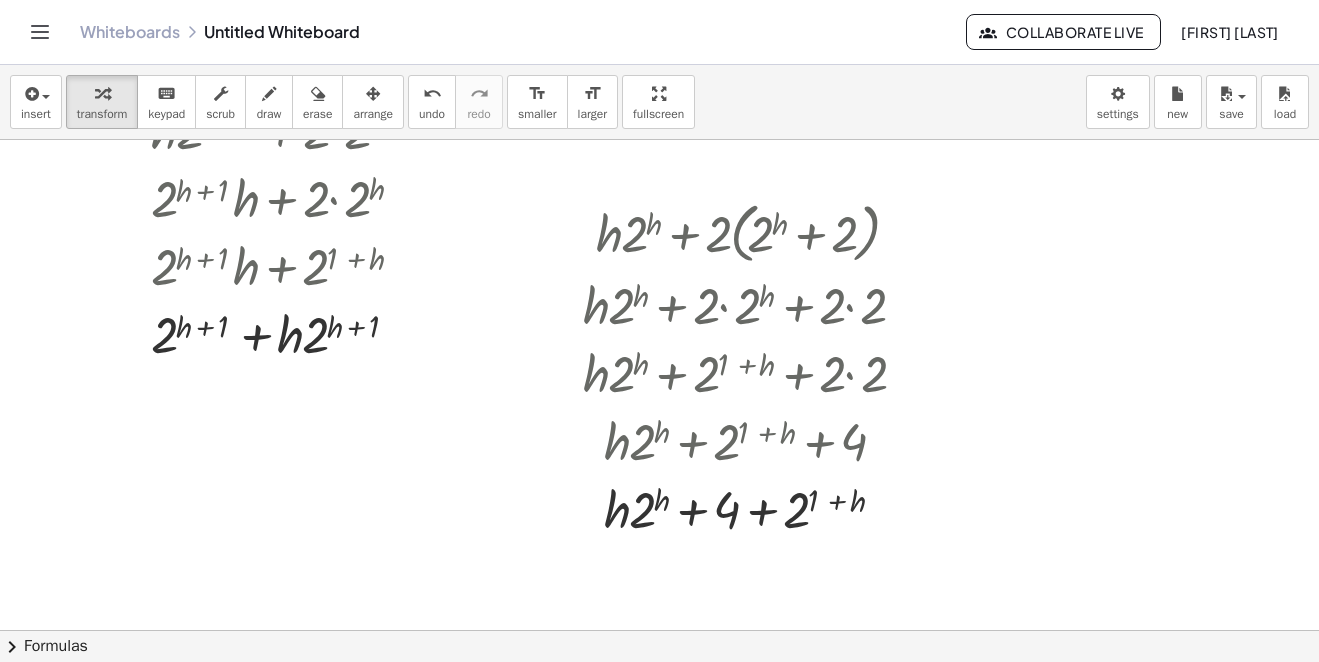 scroll, scrollTop: 720, scrollLeft: 0, axis: vertical 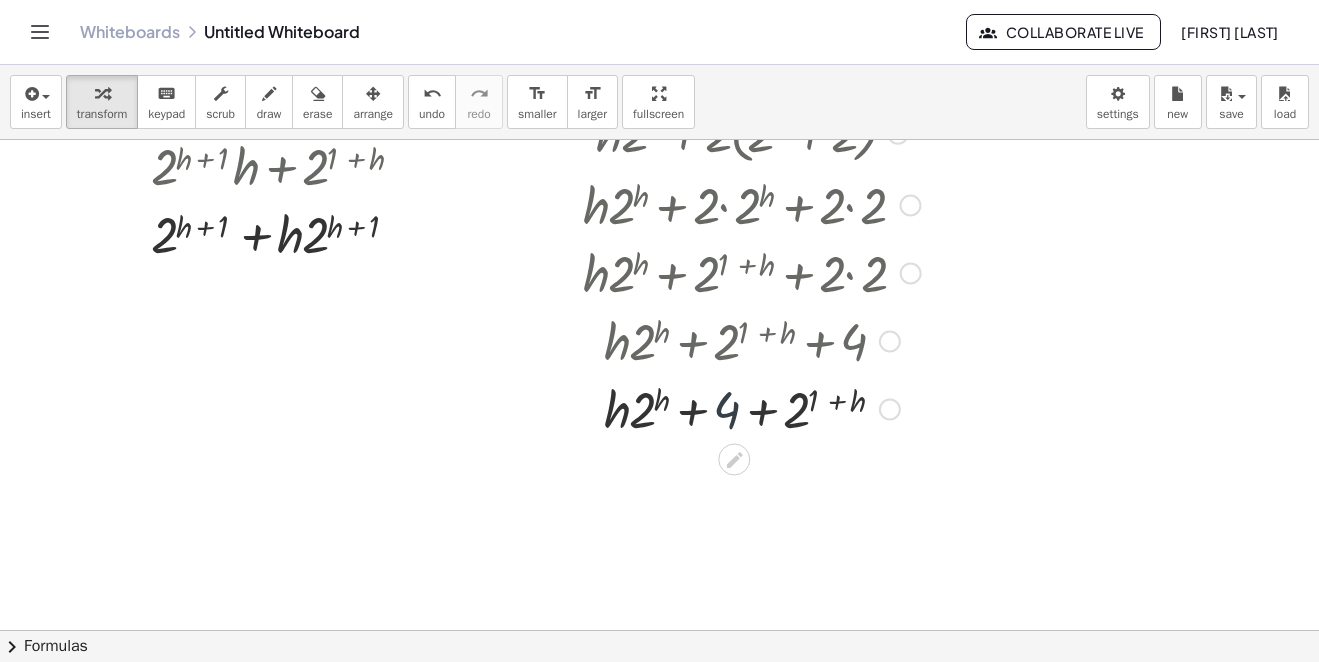 click at bounding box center [752, 408] 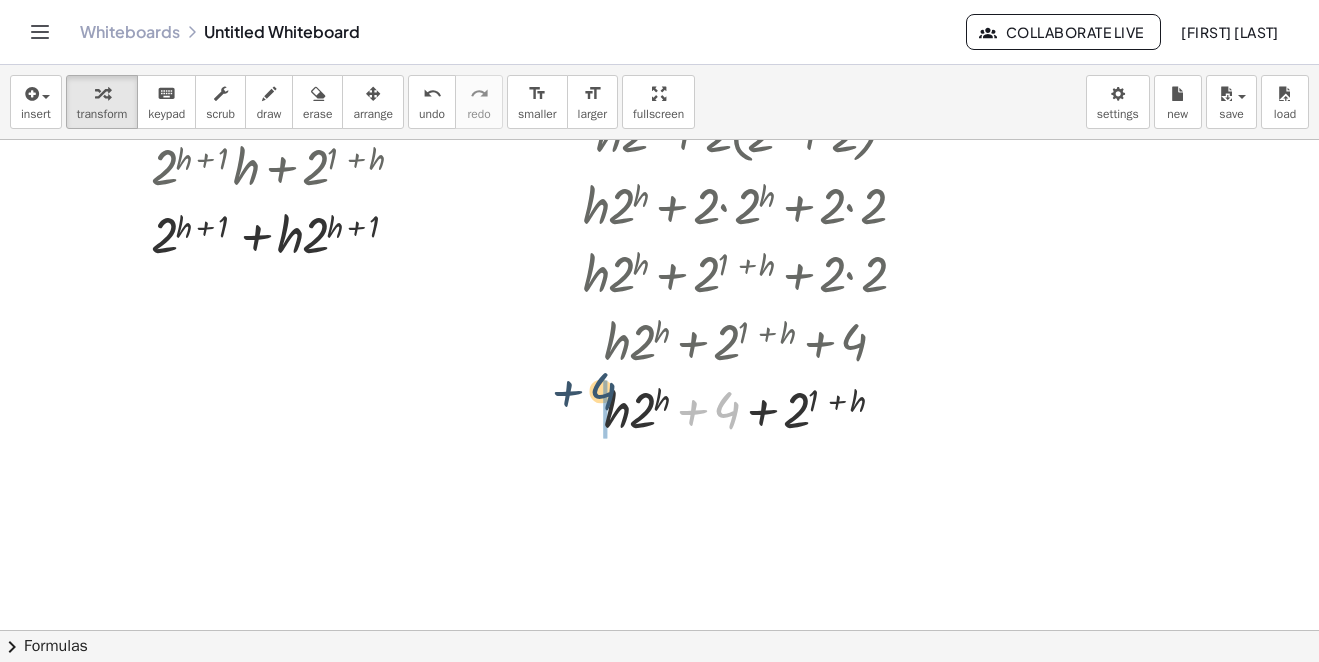 drag, startPoint x: 725, startPoint y: 401, endPoint x: 594, endPoint y: 383, distance: 132.23087 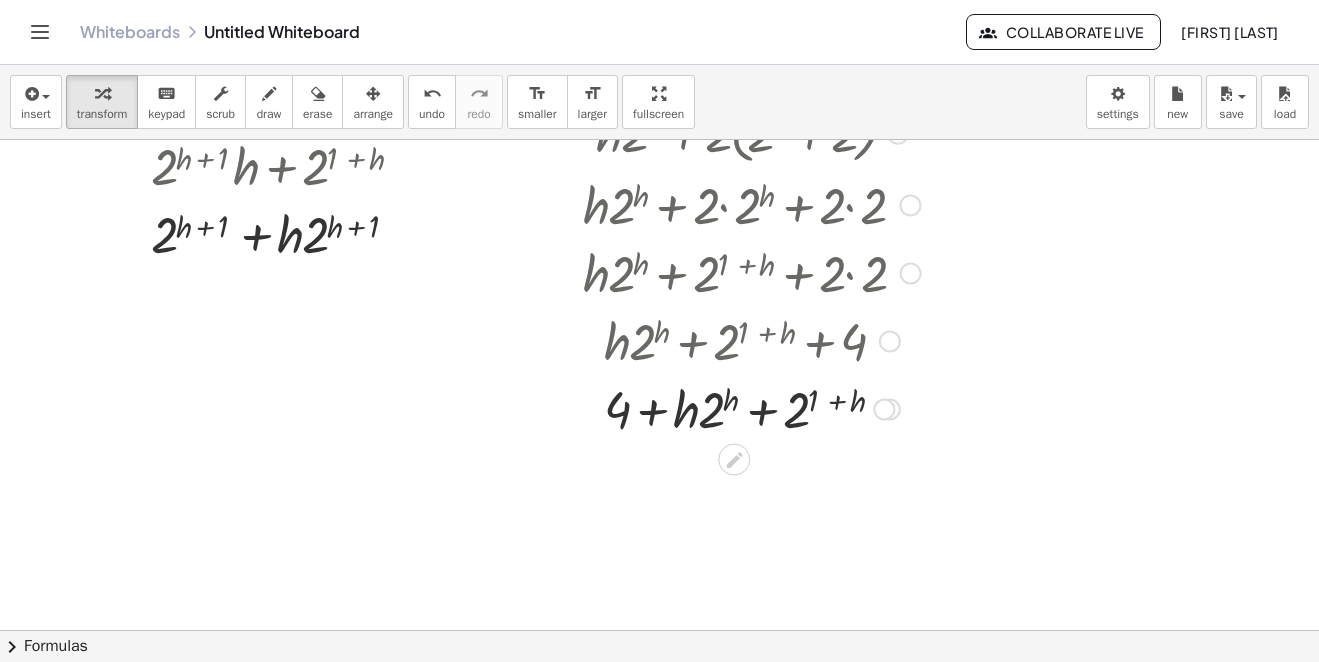 click at bounding box center (752, 408) 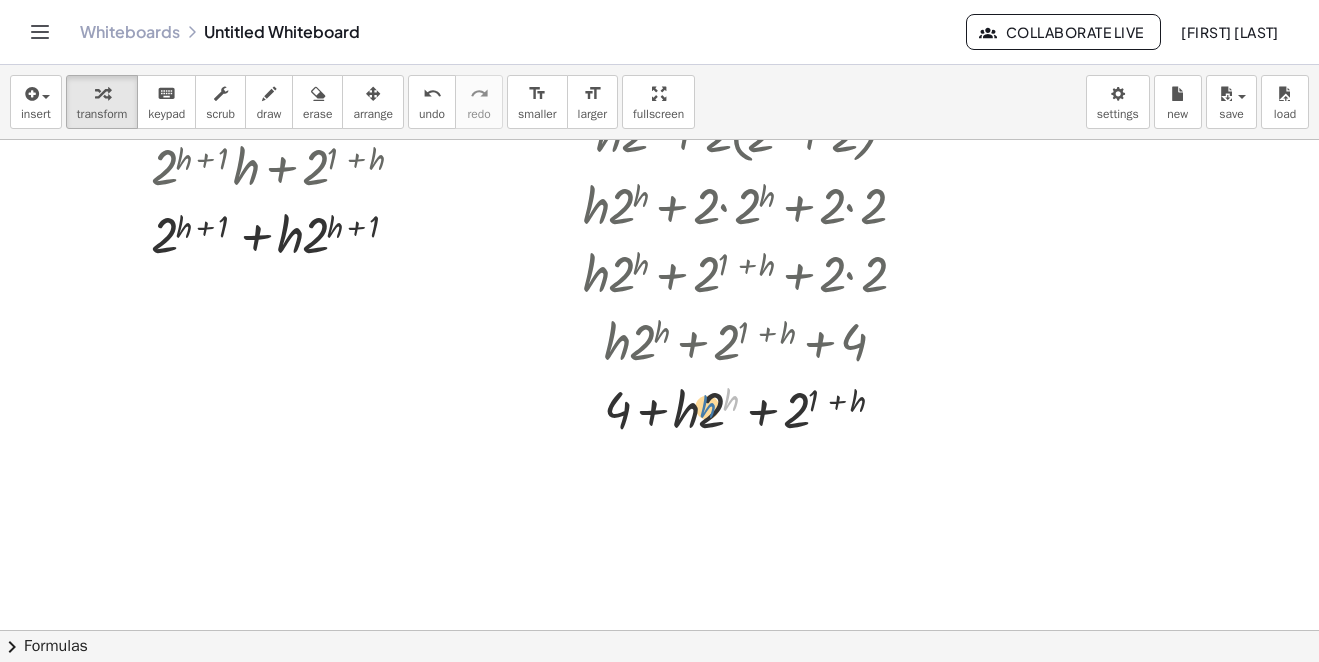 drag, startPoint x: 730, startPoint y: 397, endPoint x: 707, endPoint y: 400, distance: 23.194826 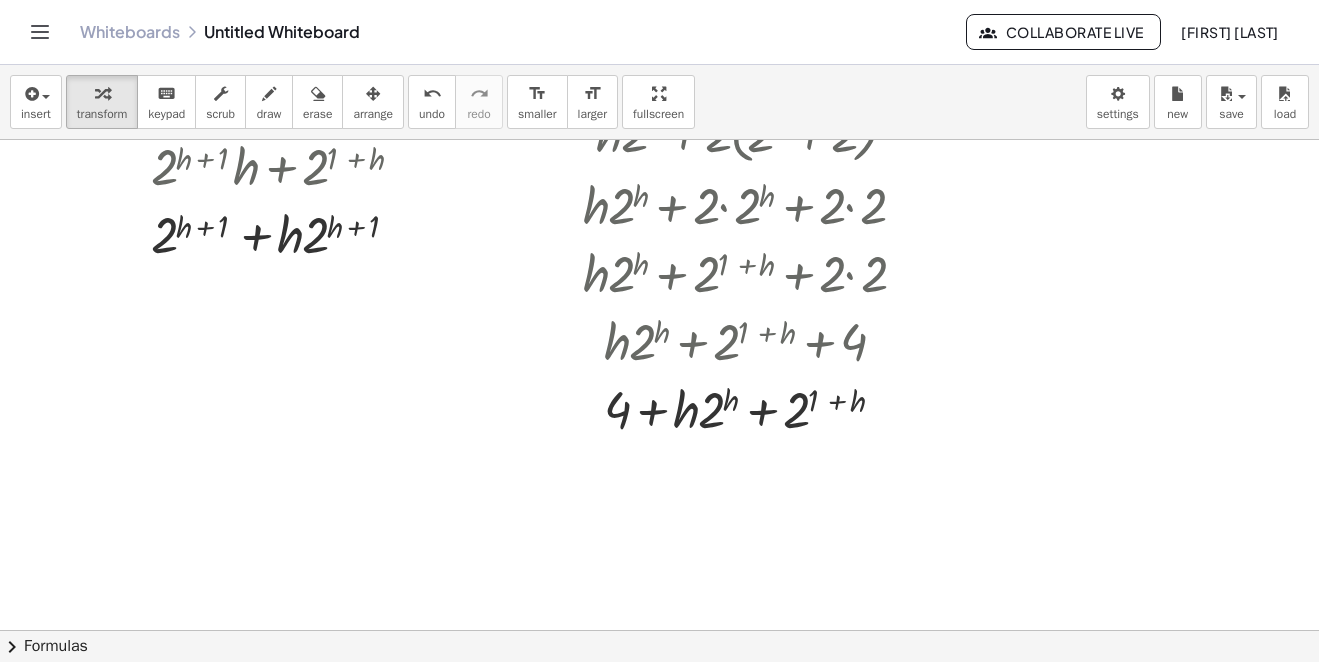 scroll, scrollTop: 920, scrollLeft: 0, axis: vertical 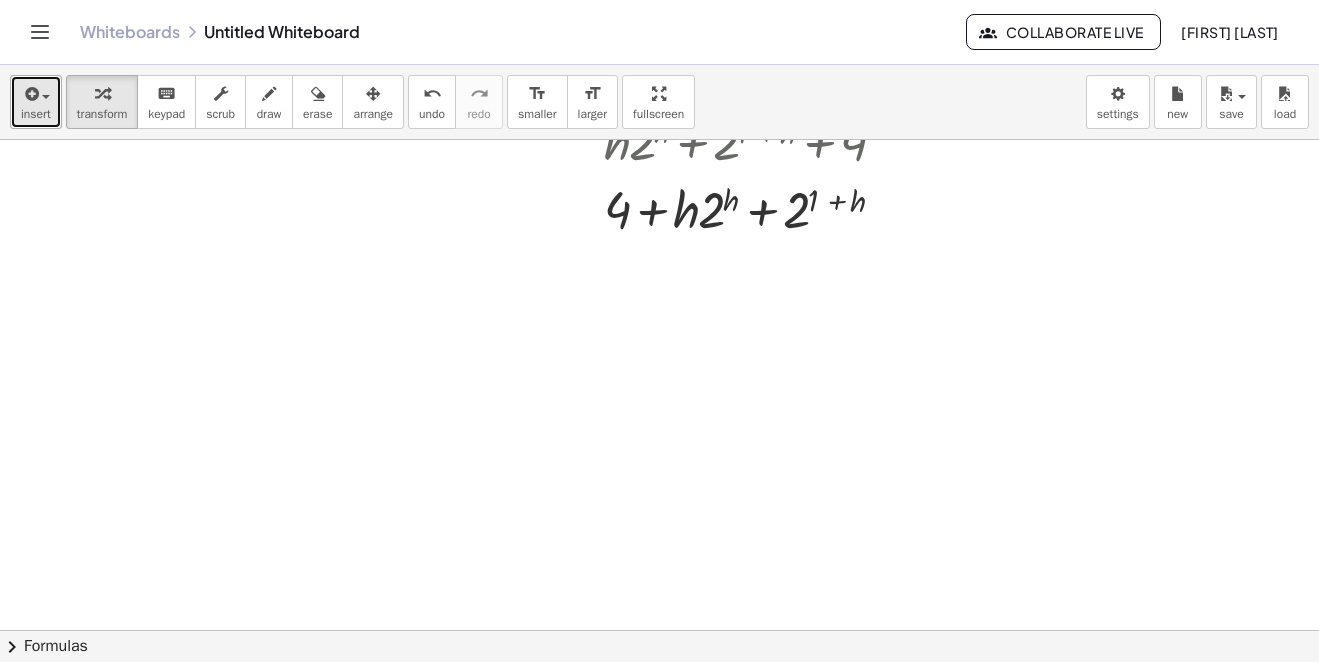click at bounding box center [36, 93] 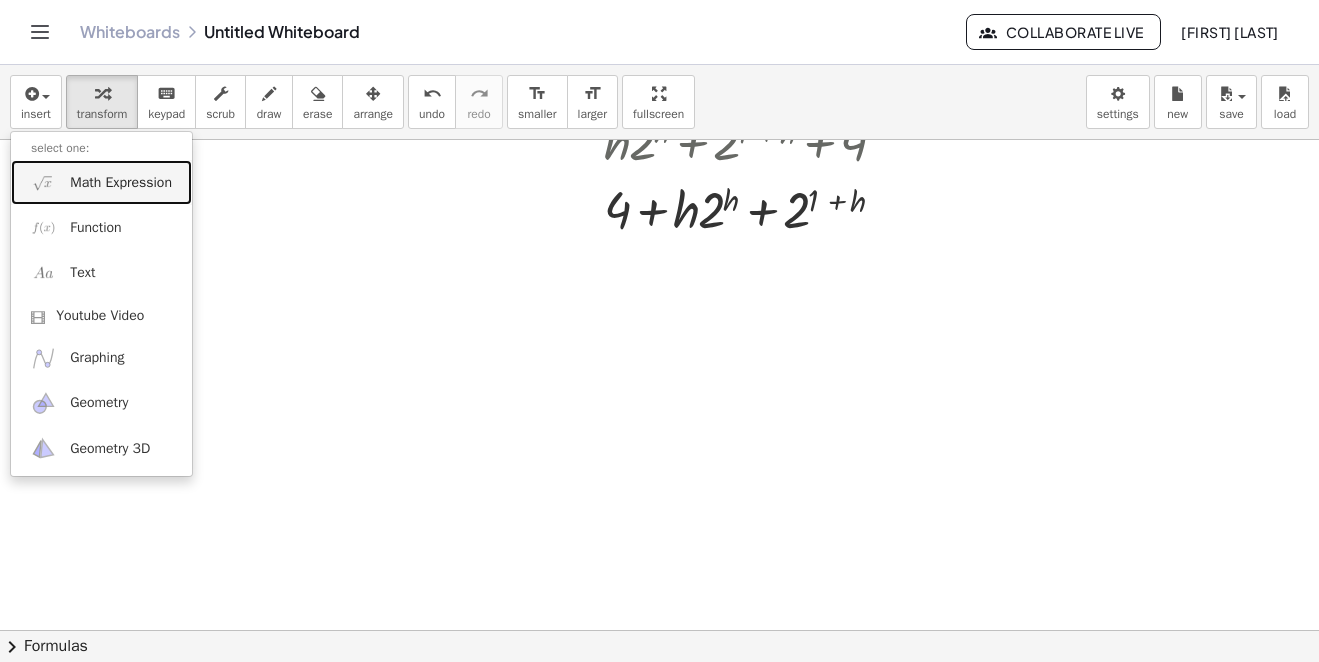 click on "Math Expression" at bounding box center (101, 182) 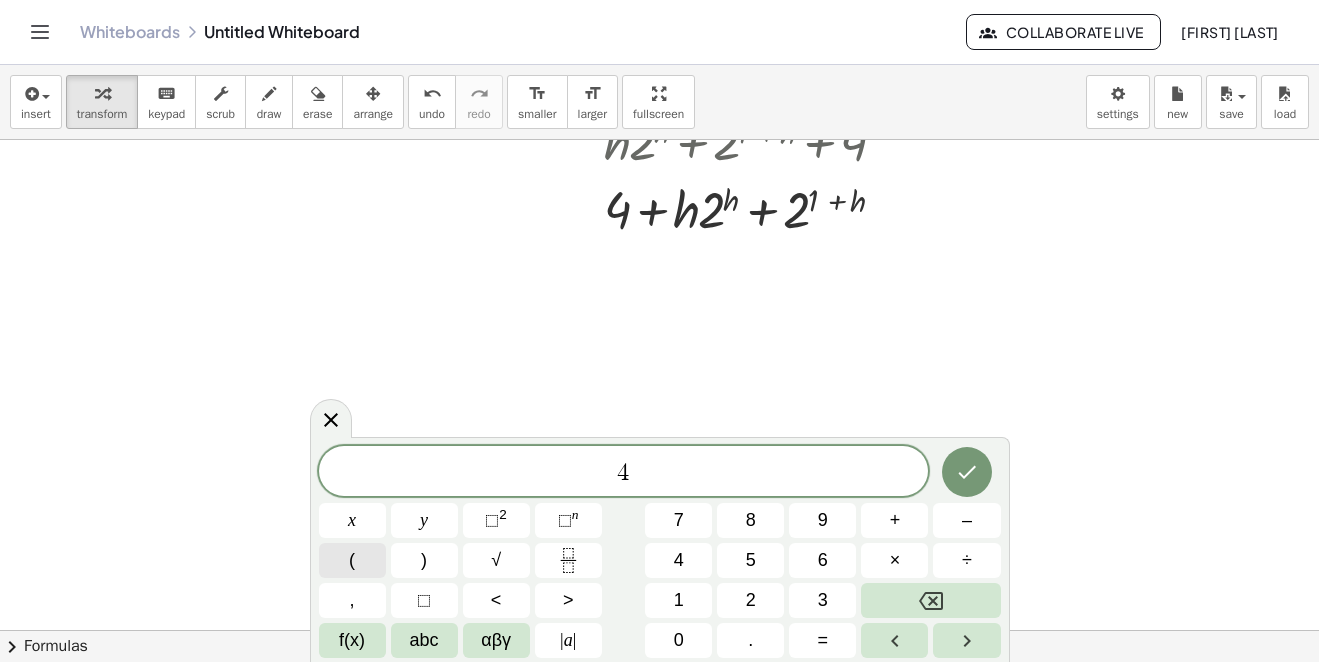 click on "(" at bounding box center (352, 560) 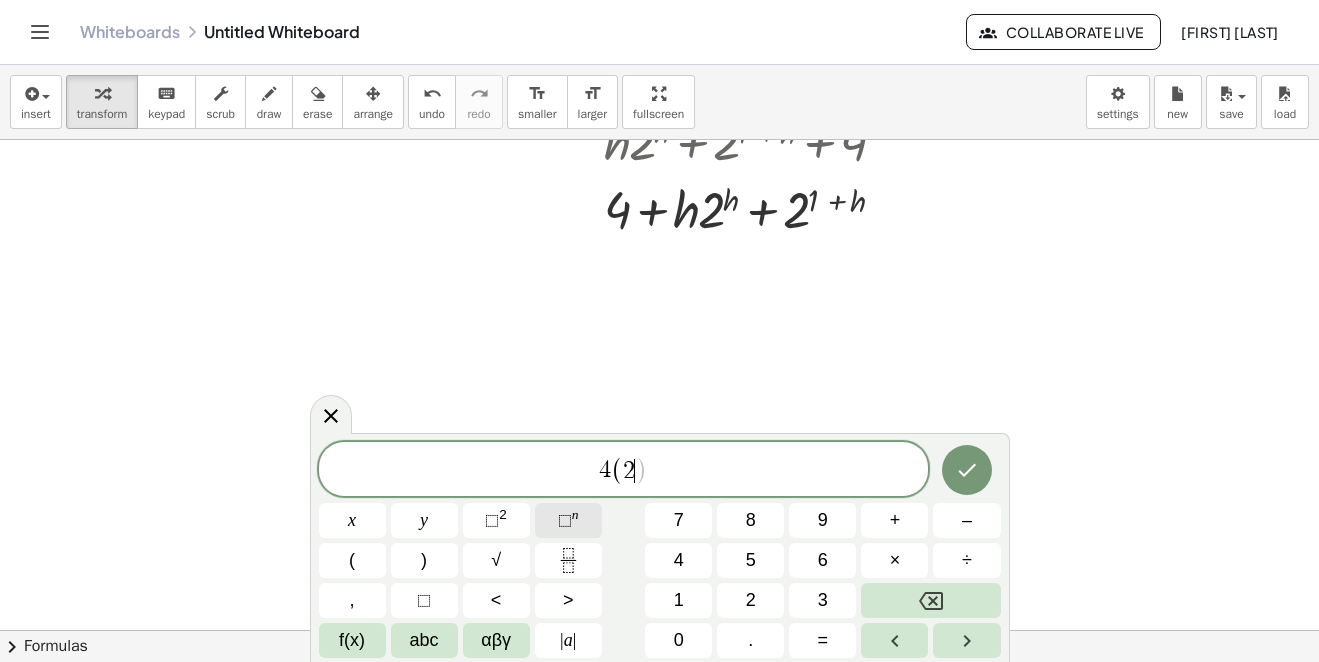 click on "n" at bounding box center (575, 514) 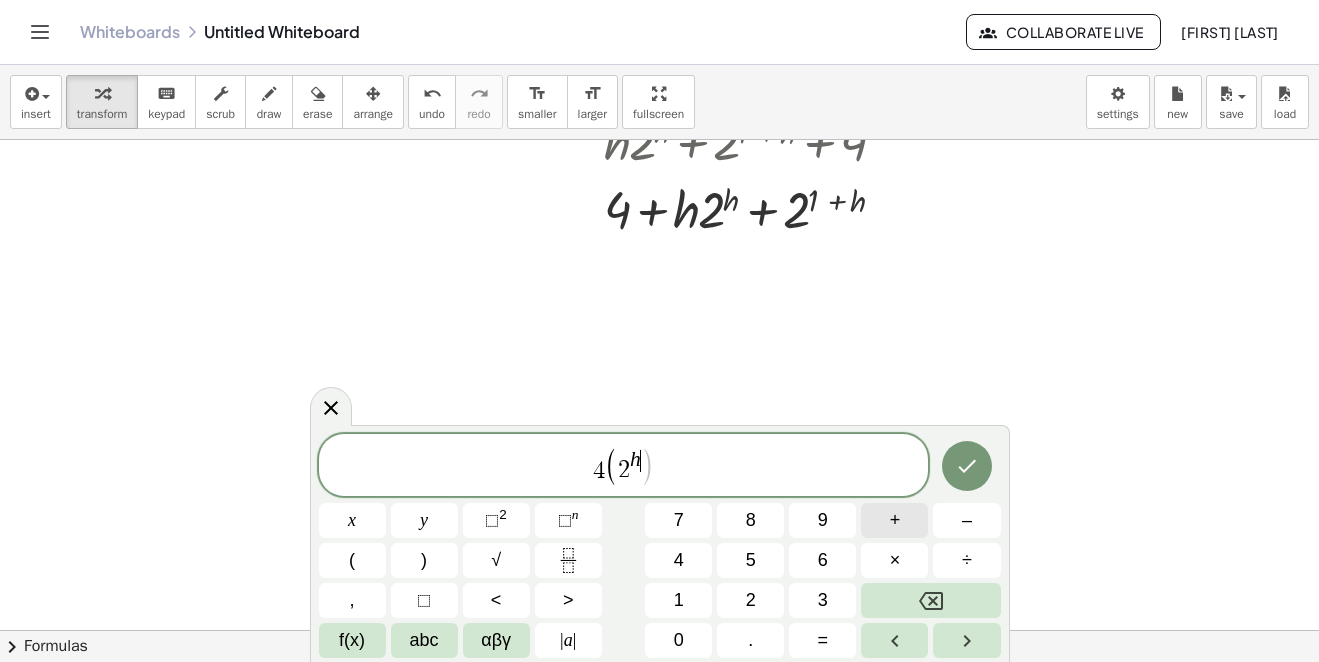 click on "+" at bounding box center (894, 520) 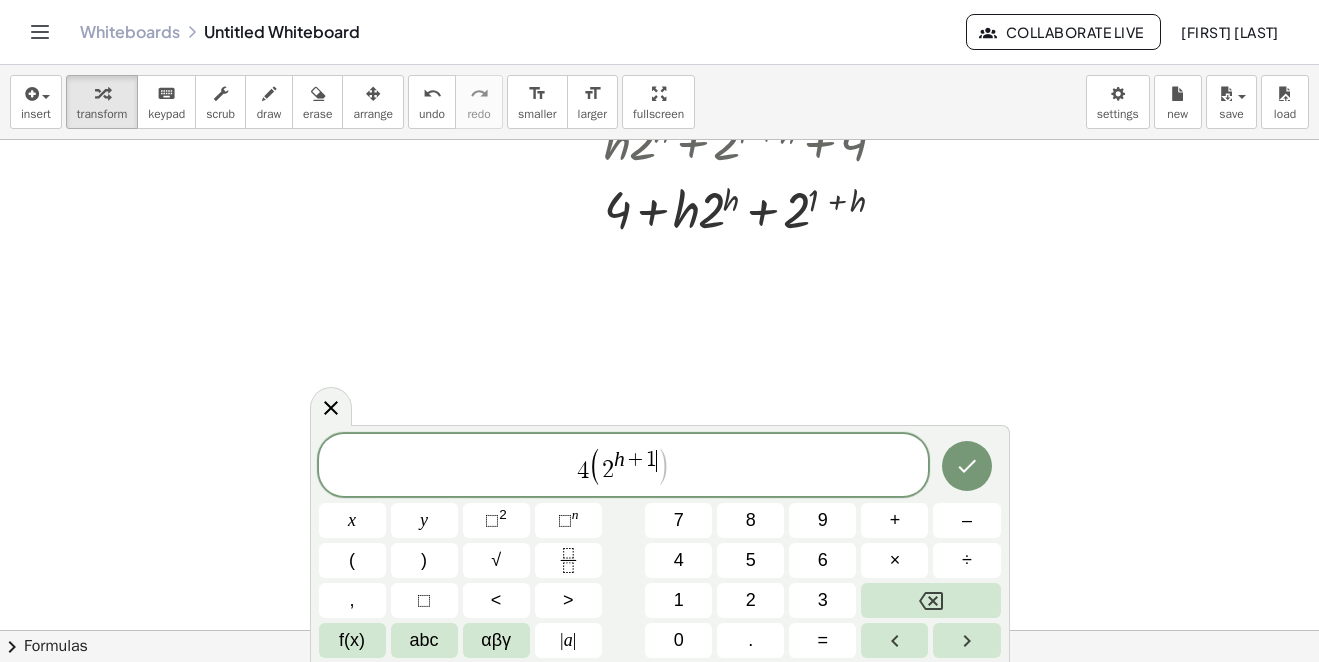 click on ")" at bounding box center (664, 467) 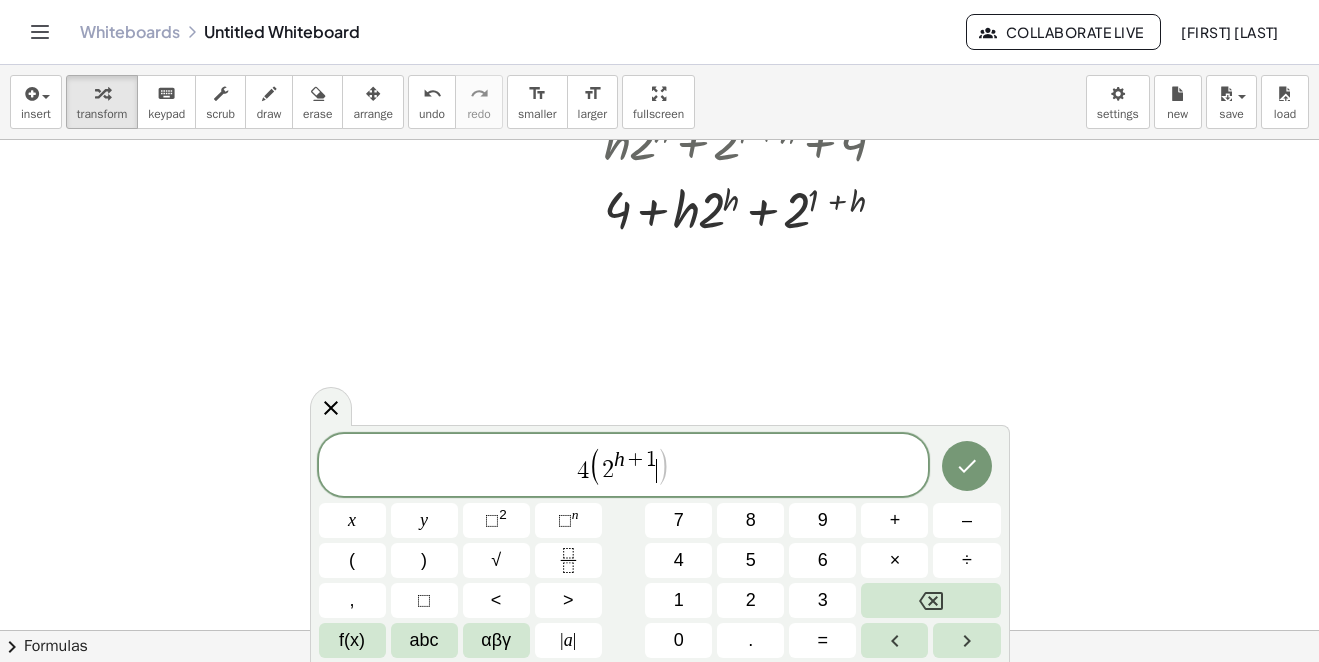 click on ")" at bounding box center [664, 467] 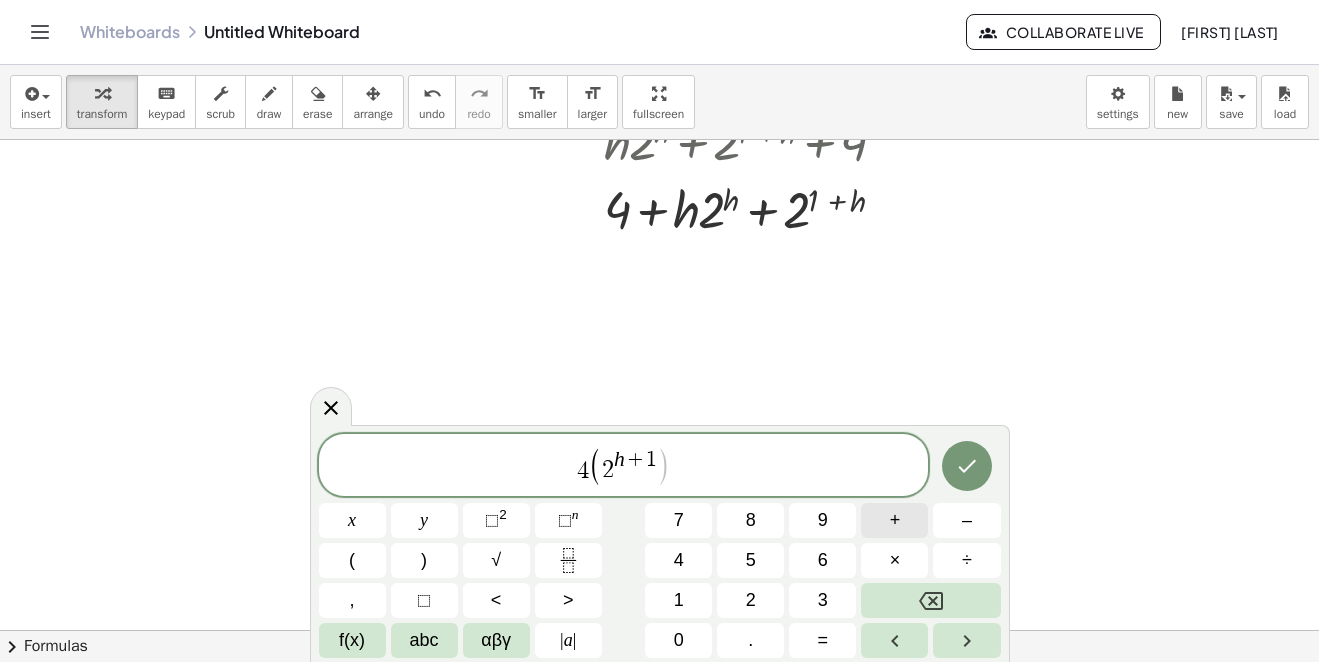 click on "+" at bounding box center [895, 520] 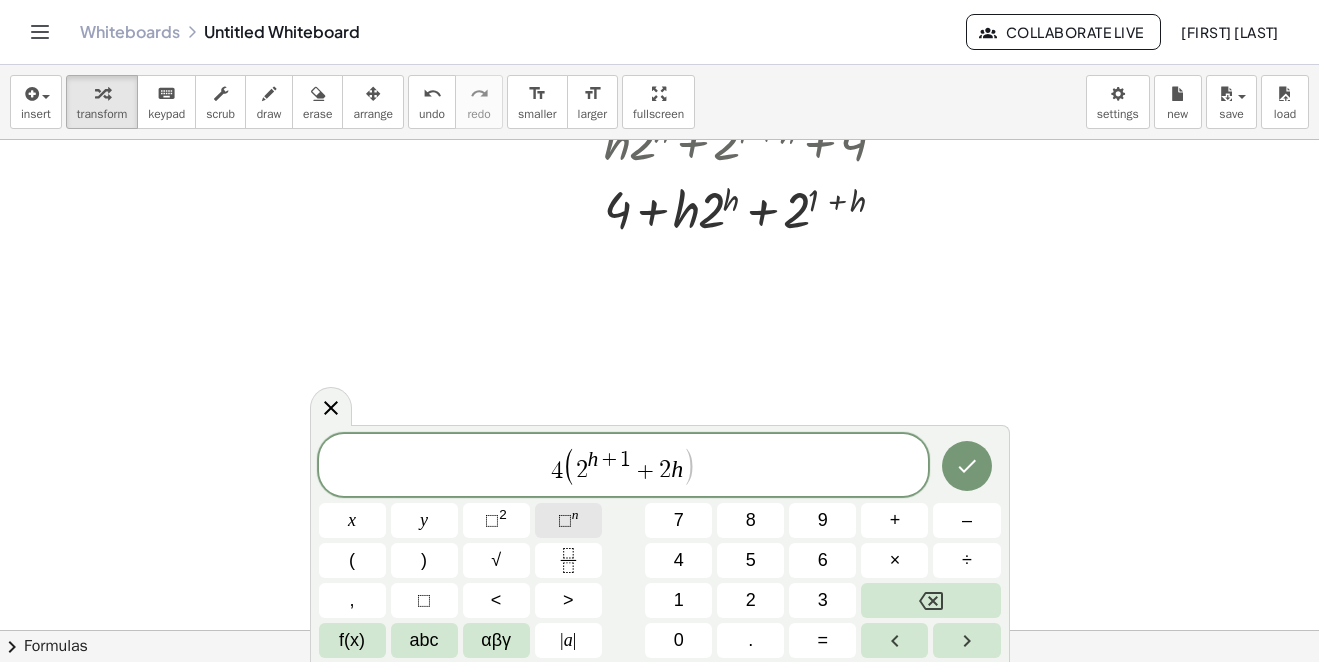 click on "n" at bounding box center [575, 514] 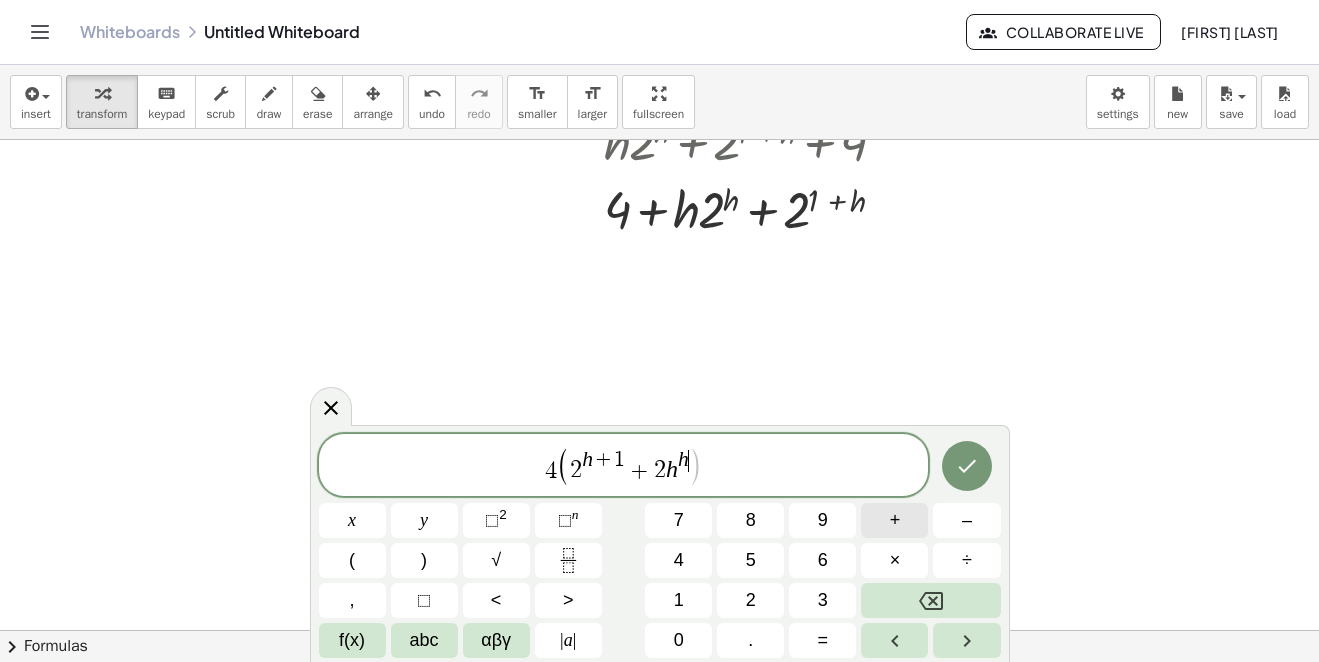 click on "+" at bounding box center [894, 520] 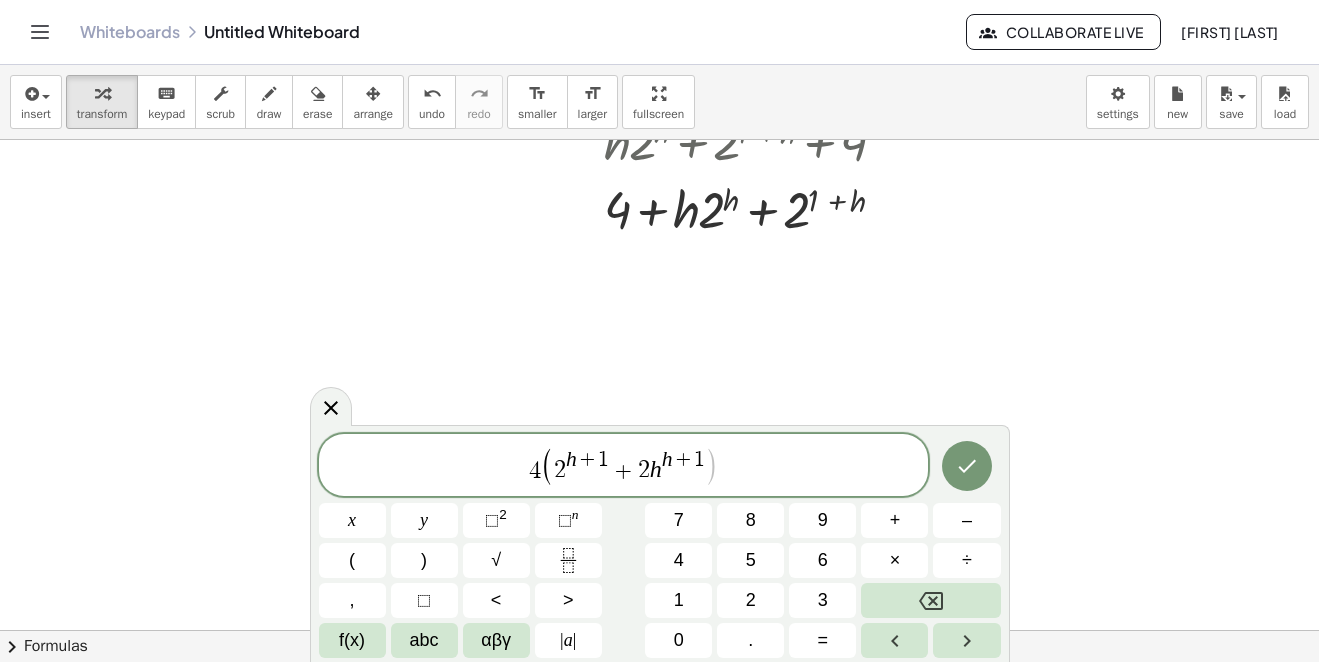 click on "4 ( 2 h + 1 + 2 h h + 1 ​ )" at bounding box center [624, 466] 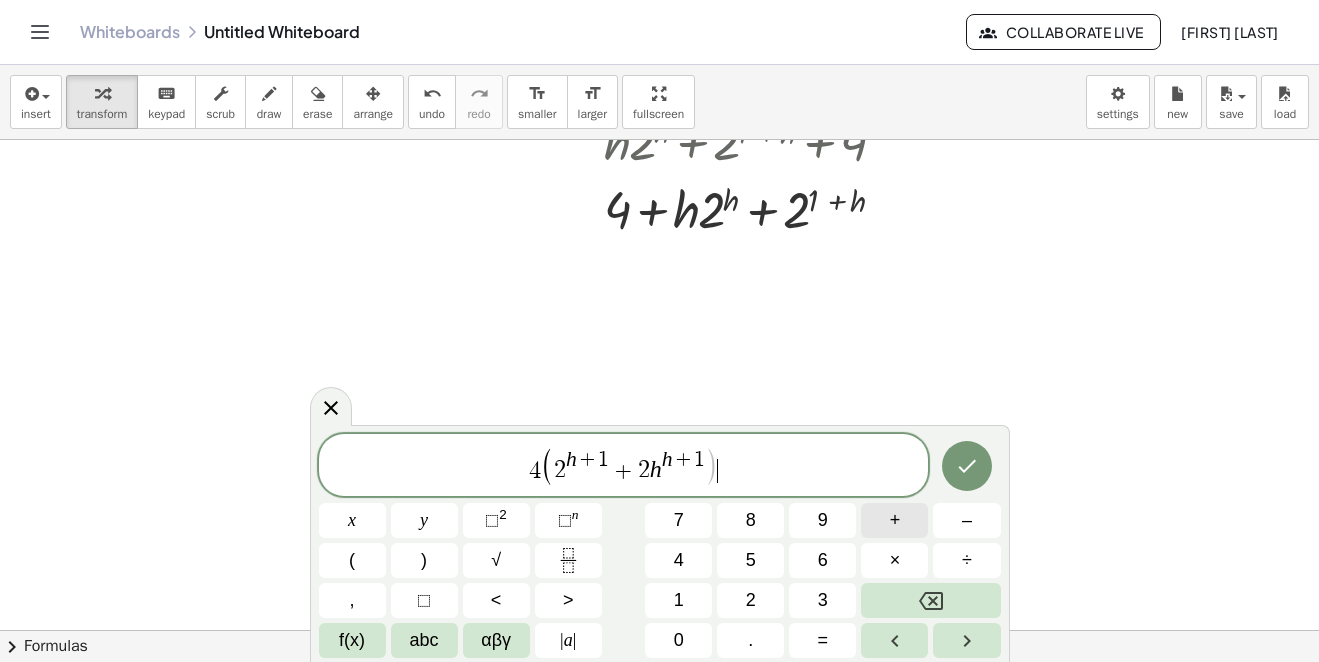 click on "+" at bounding box center [894, 520] 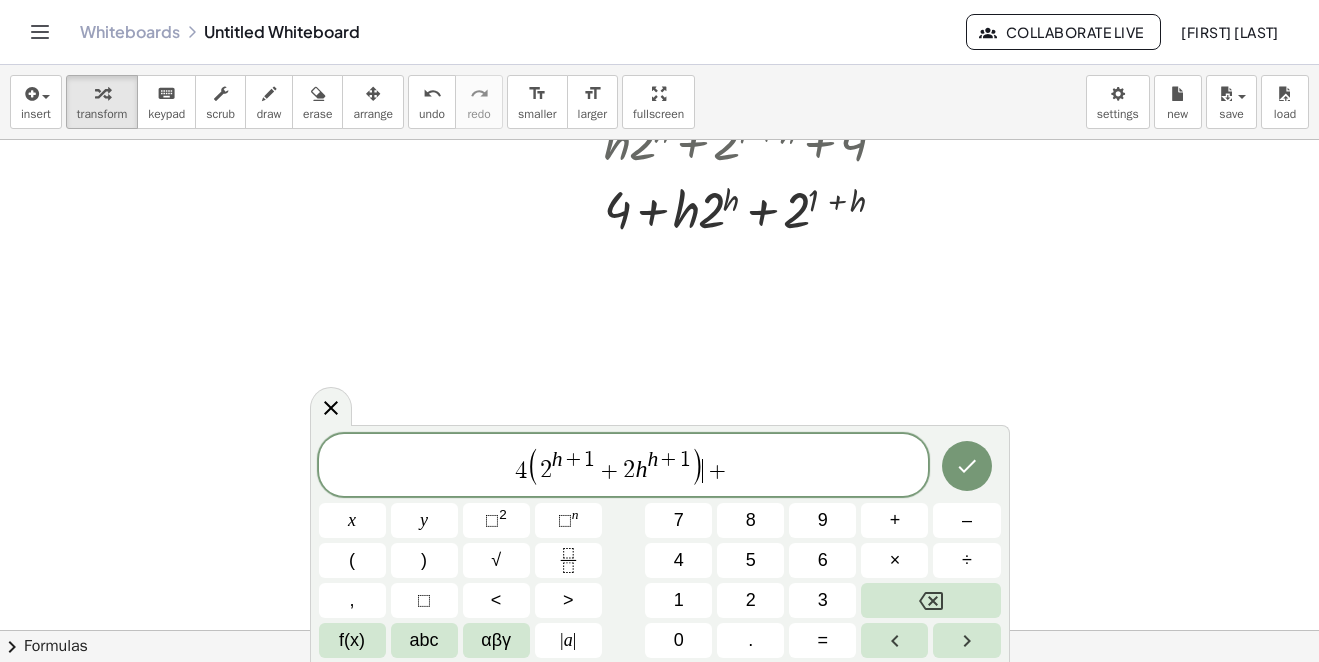 click on ")" at bounding box center [697, 467] 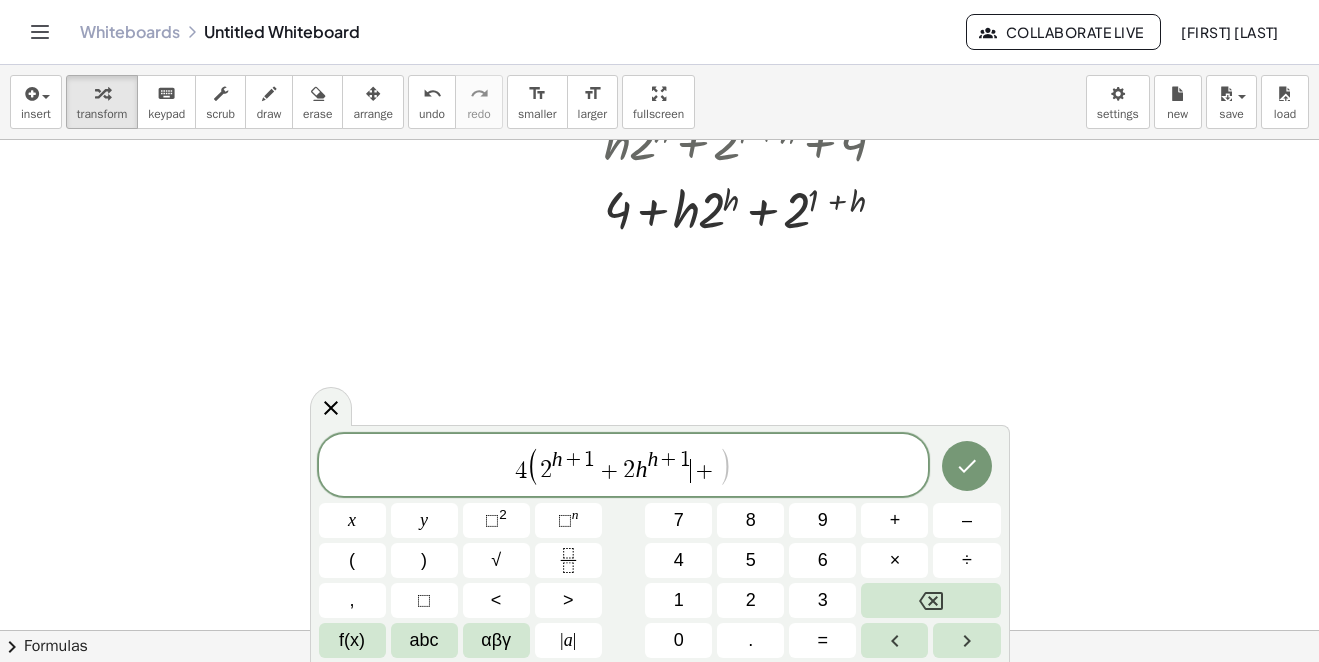 click on "4 ( 2 h + 1 + 2 h h + 1 ​ + )" at bounding box center [624, 466] 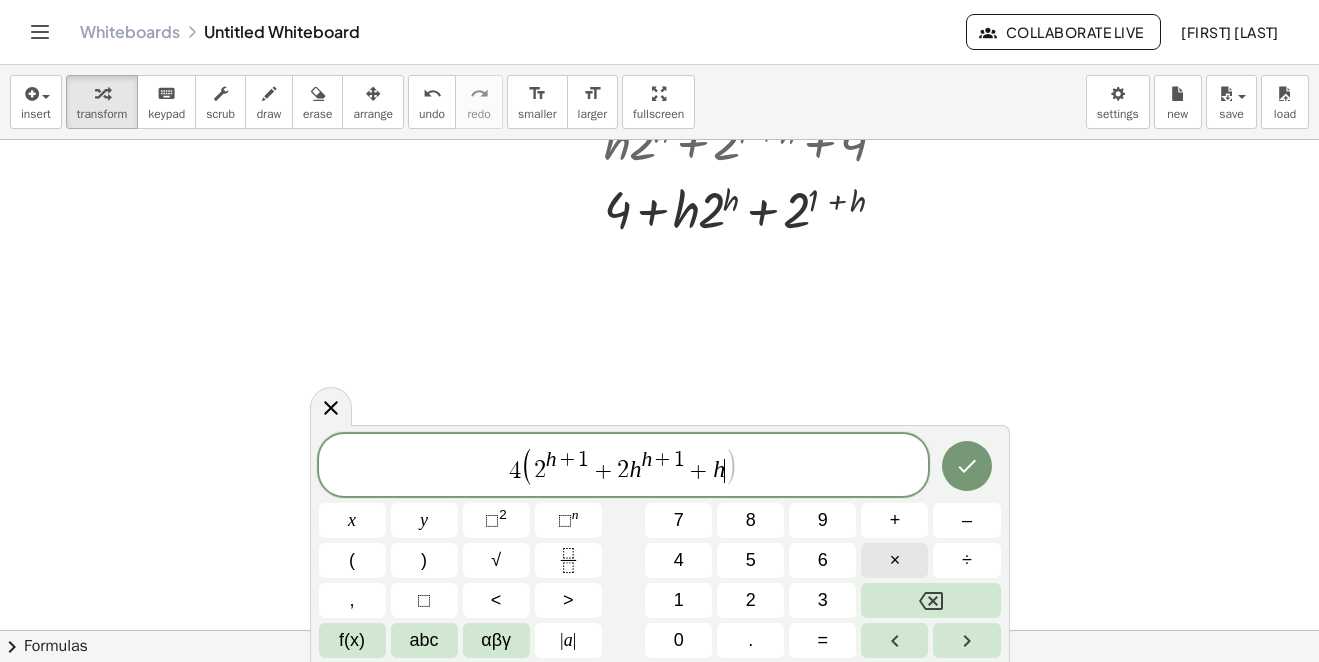 click on "×" at bounding box center (894, 560) 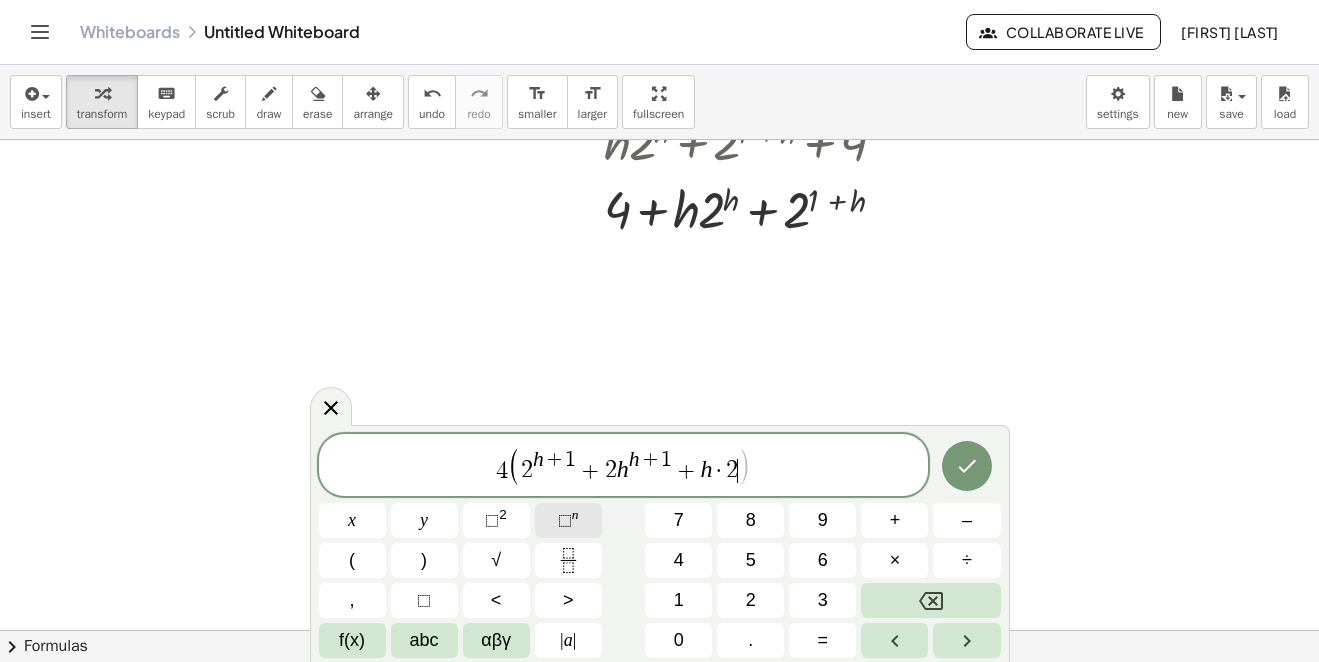 click on "⬚ n" at bounding box center [568, 520] 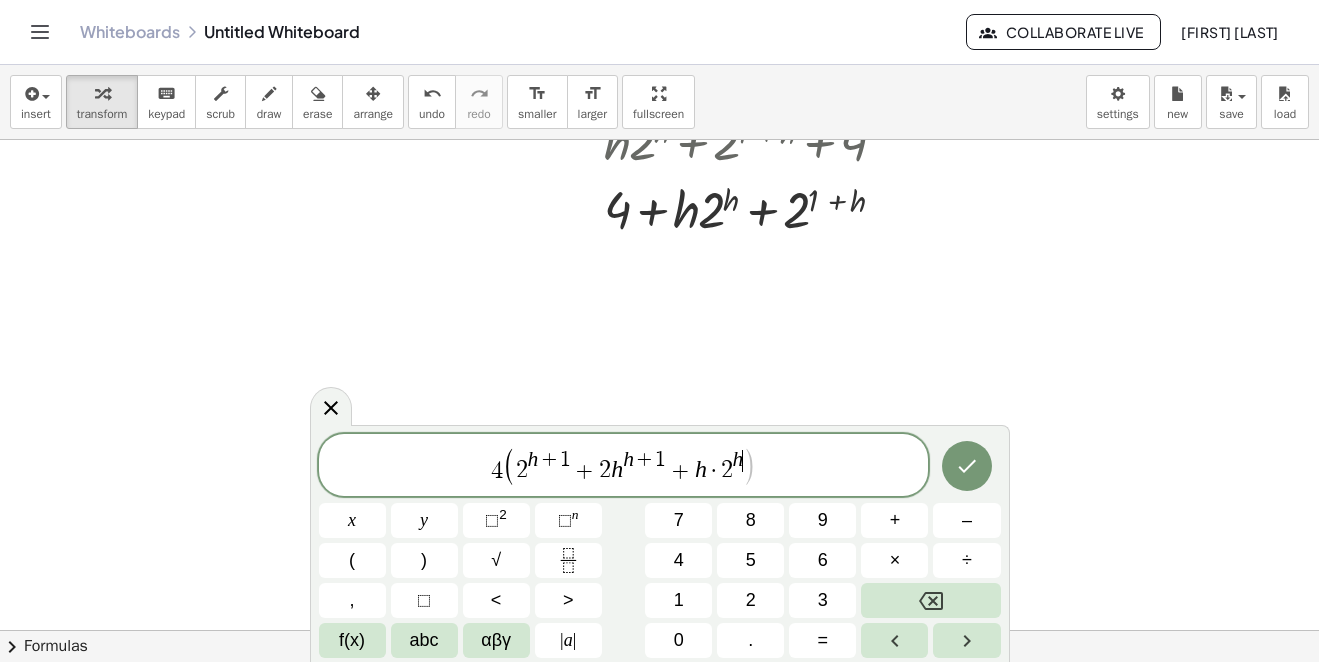 drag, startPoint x: 759, startPoint y: 474, endPoint x: 646, endPoint y: 499, distance: 115.73245 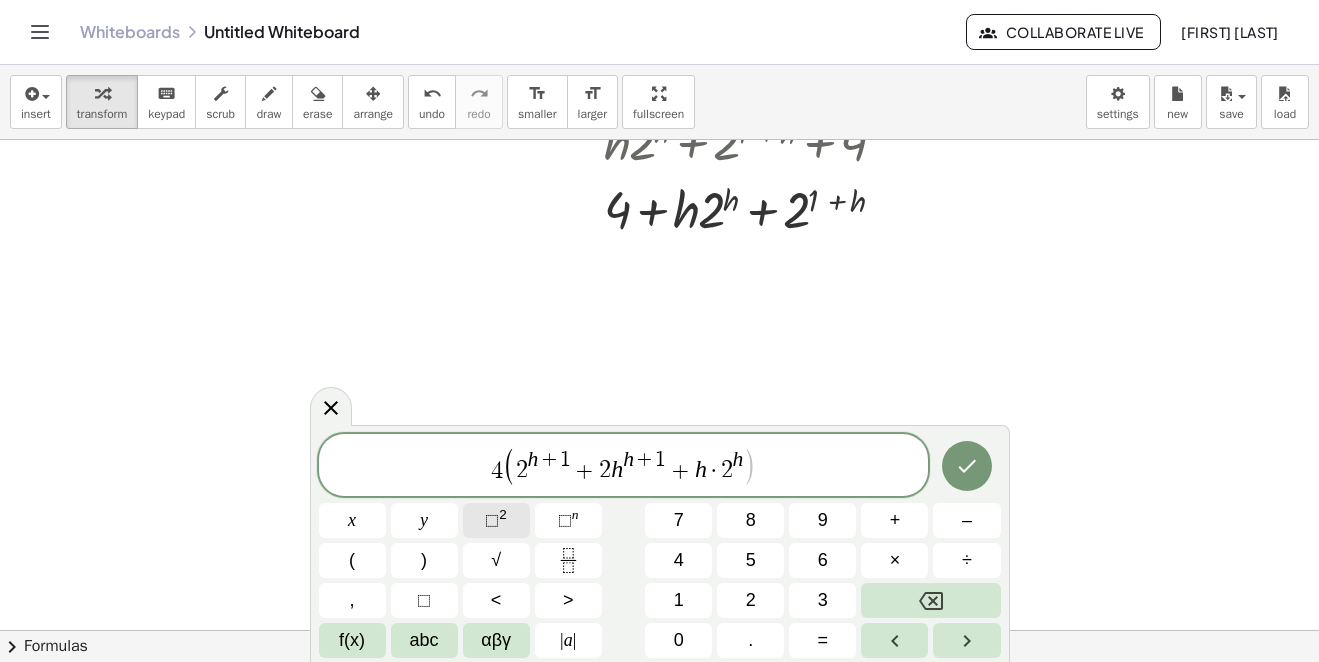 click on ")" at bounding box center [424, 560] 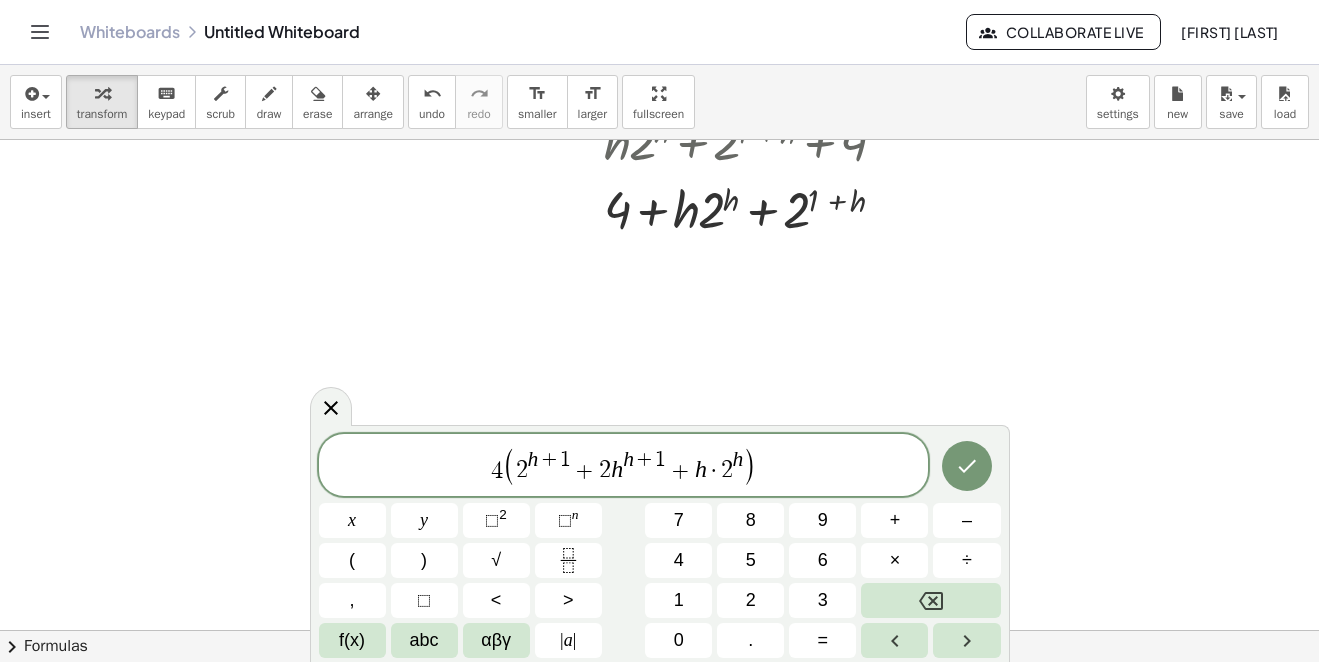 click on "+" at bounding box center (680, 471) 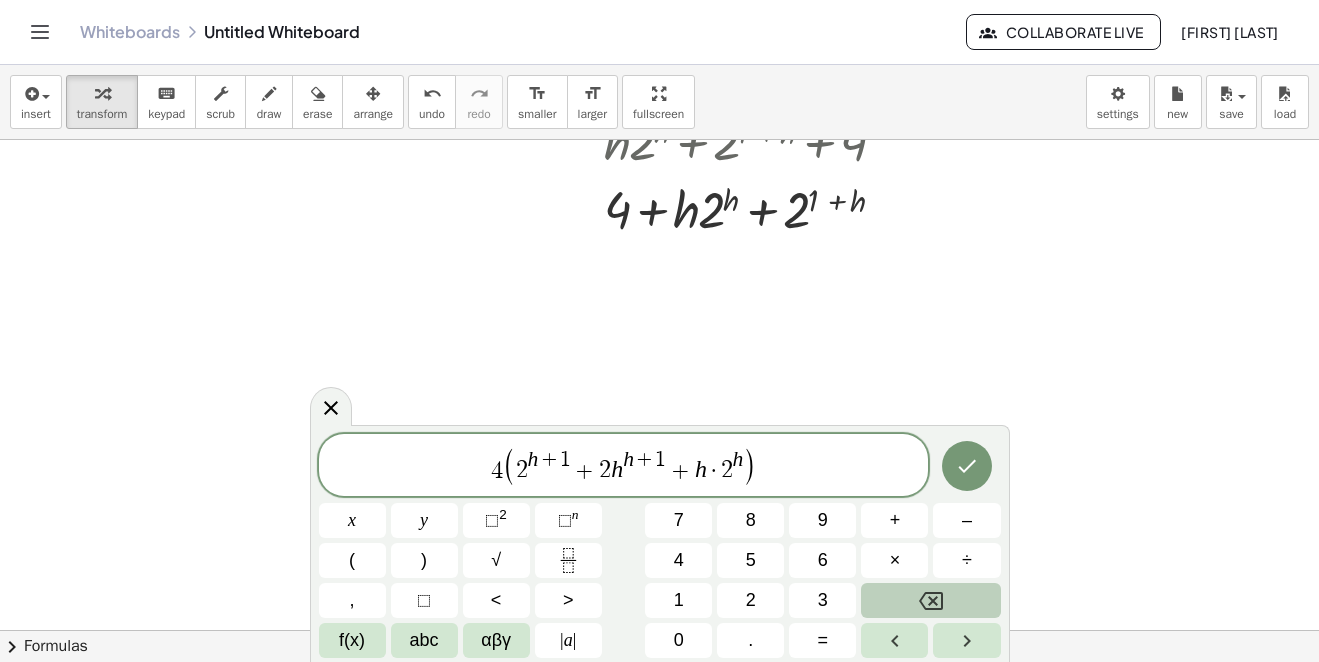 click 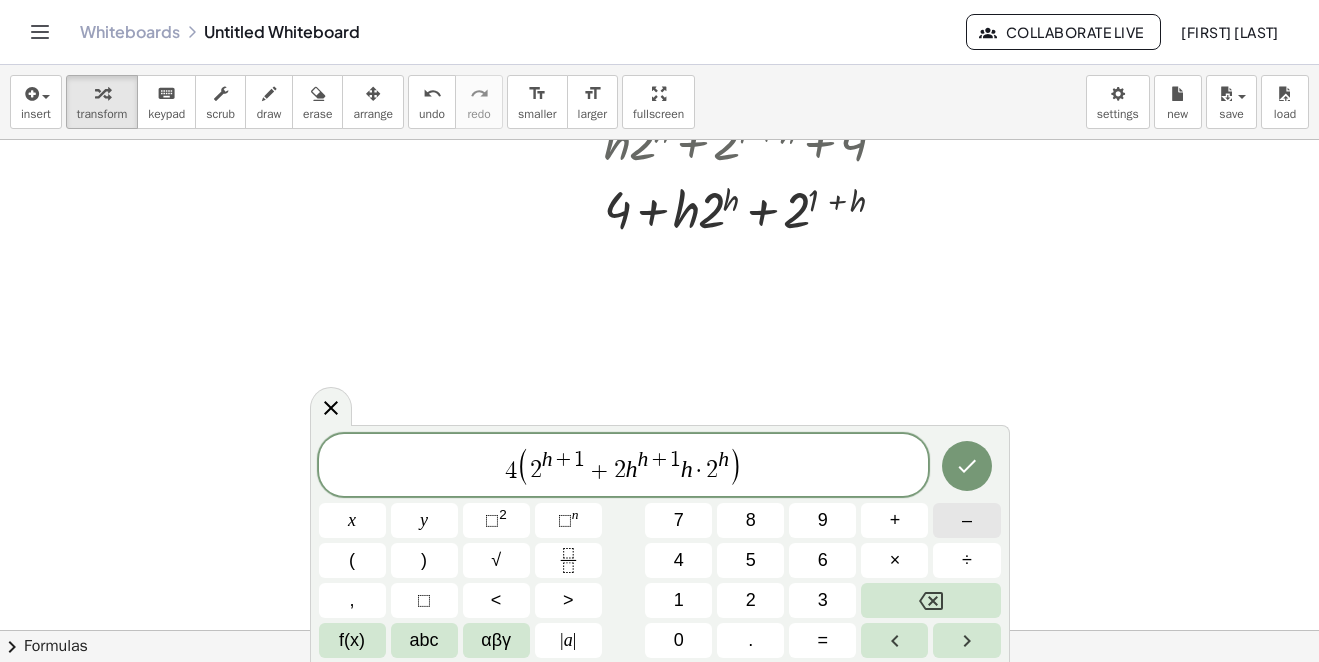 click on "–" at bounding box center (966, 520) 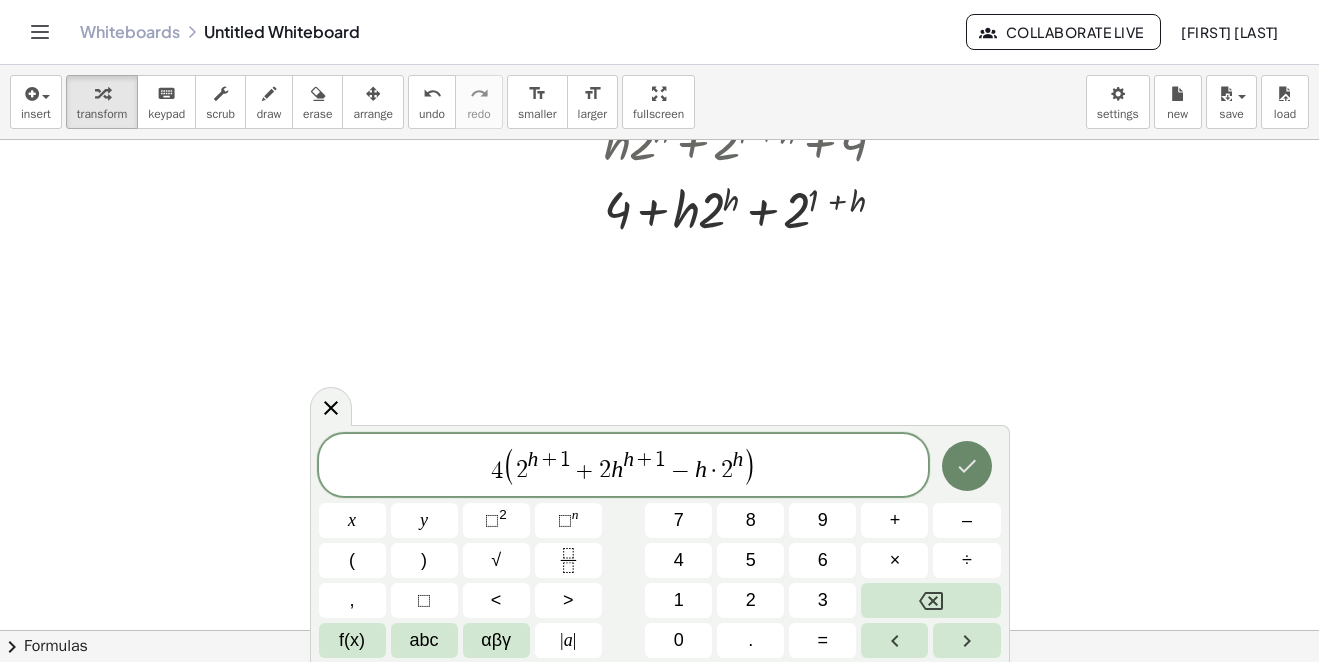 click 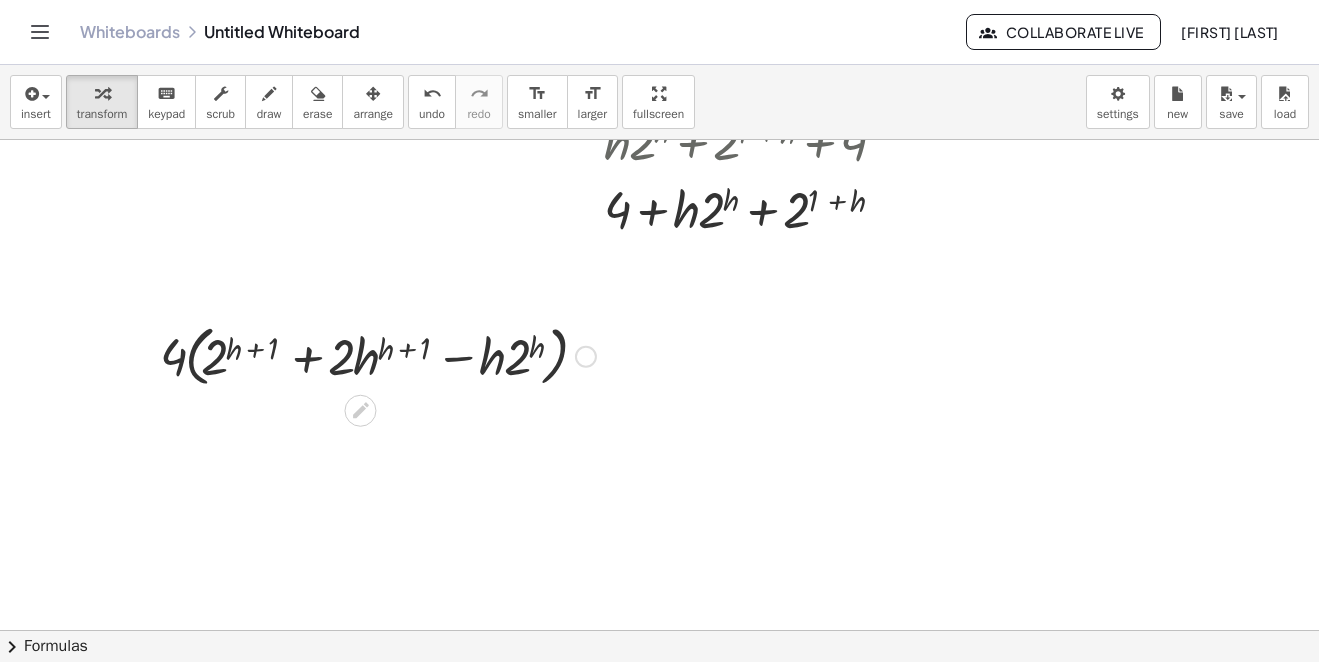 click at bounding box center (378, 355) 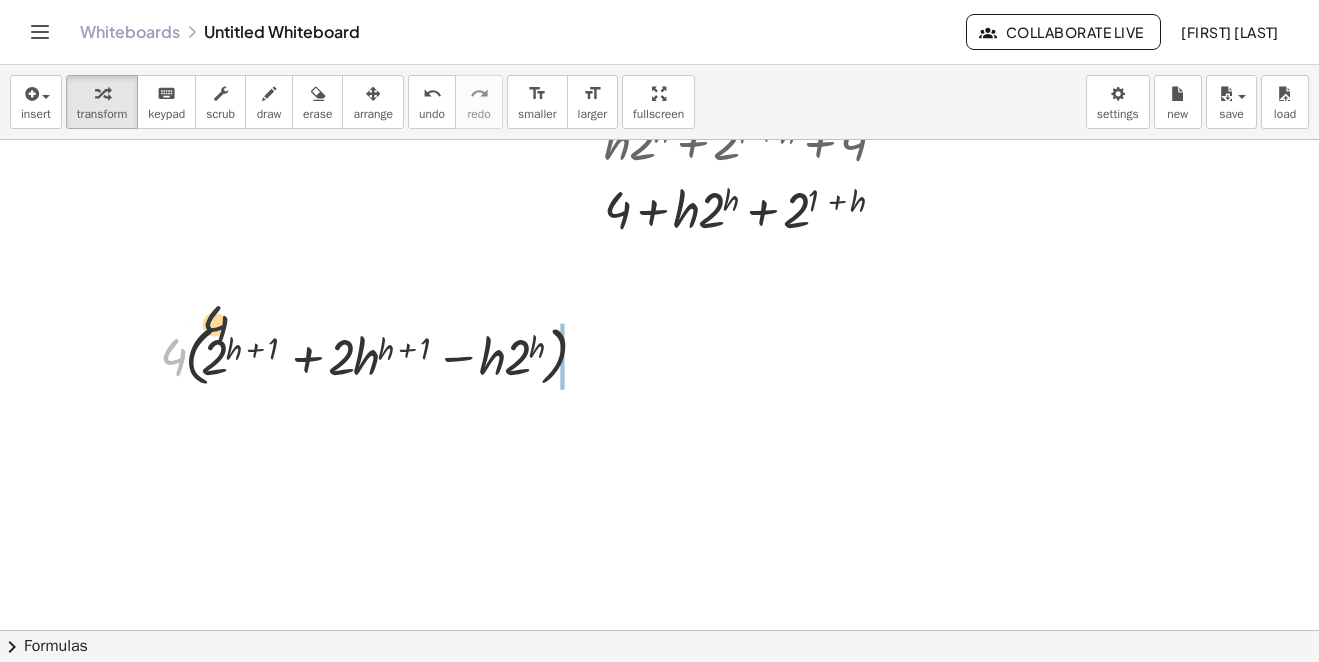 drag, startPoint x: 174, startPoint y: 354, endPoint x: 299, endPoint y: 326, distance: 128.09763 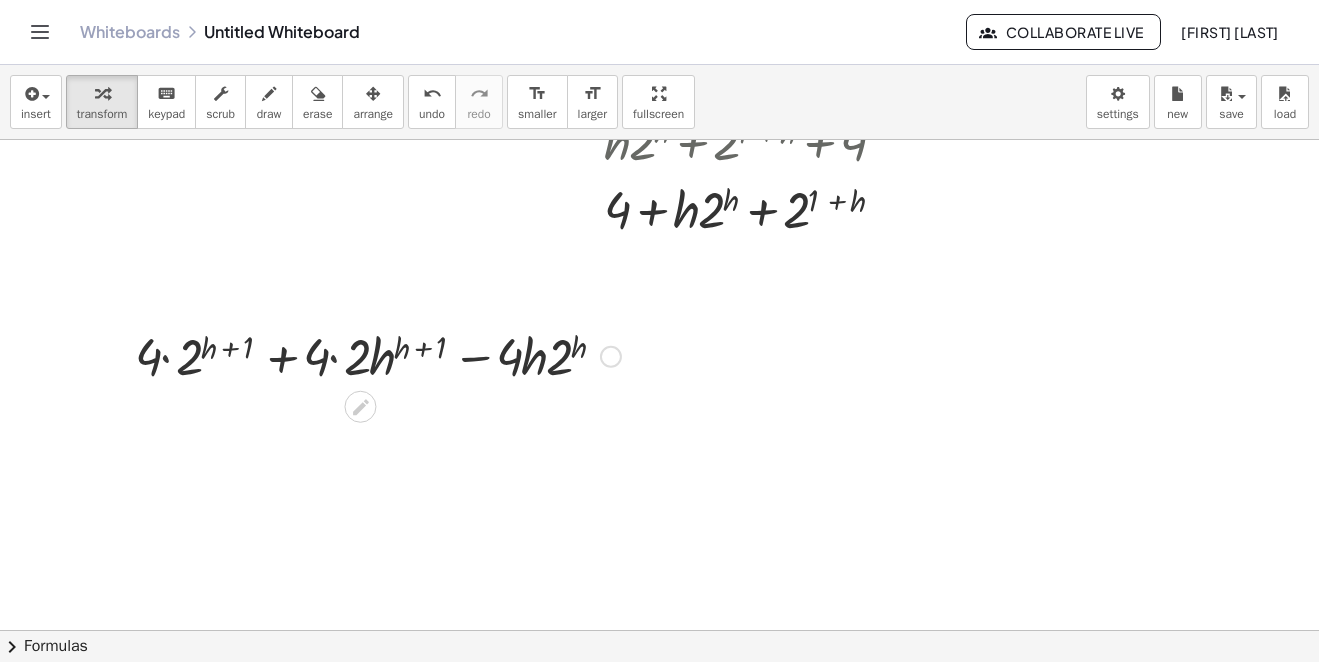 scroll, scrollTop: 980, scrollLeft: 0, axis: vertical 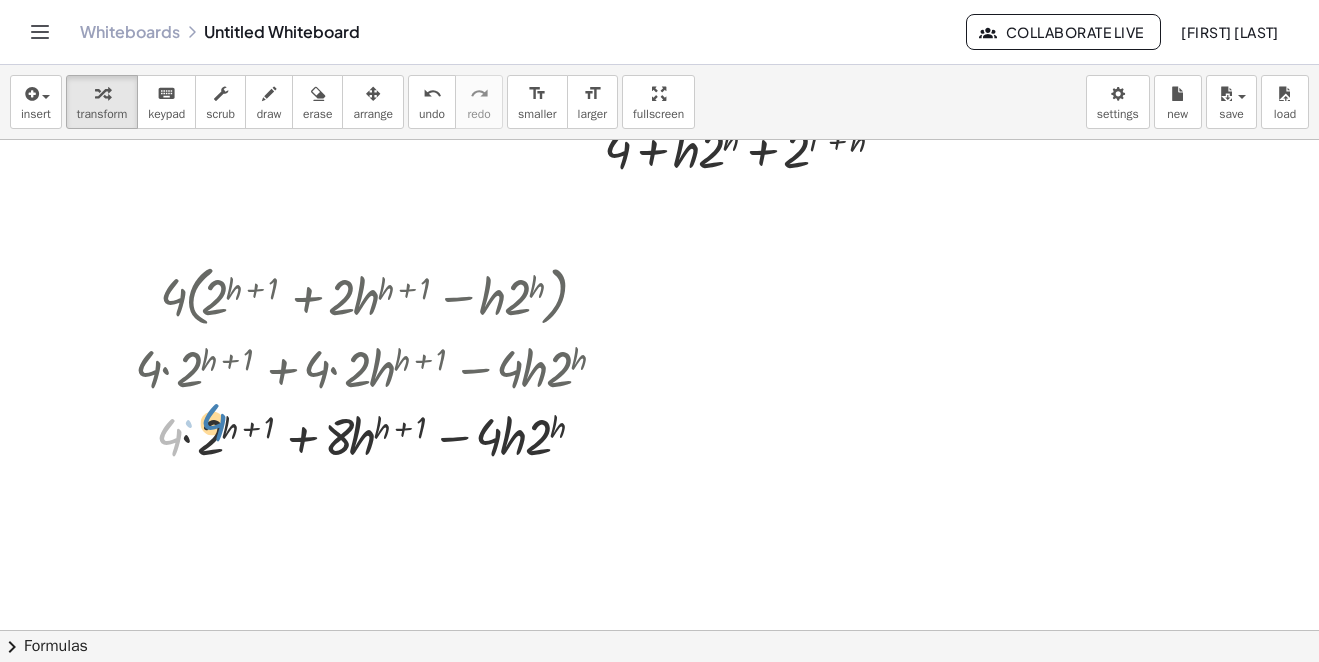 drag, startPoint x: 168, startPoint y: 435, endPoint x: 212, endPoint y: 420, distance: 46.486557 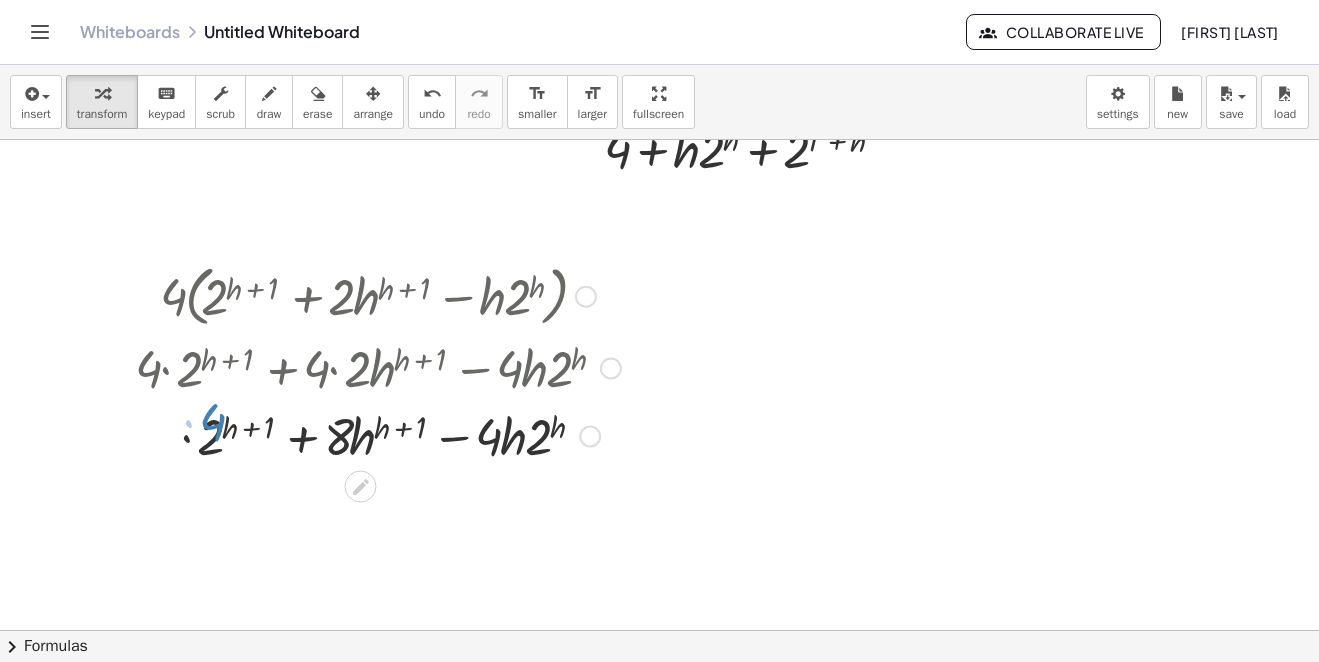 click at bounding box center [378, 435] 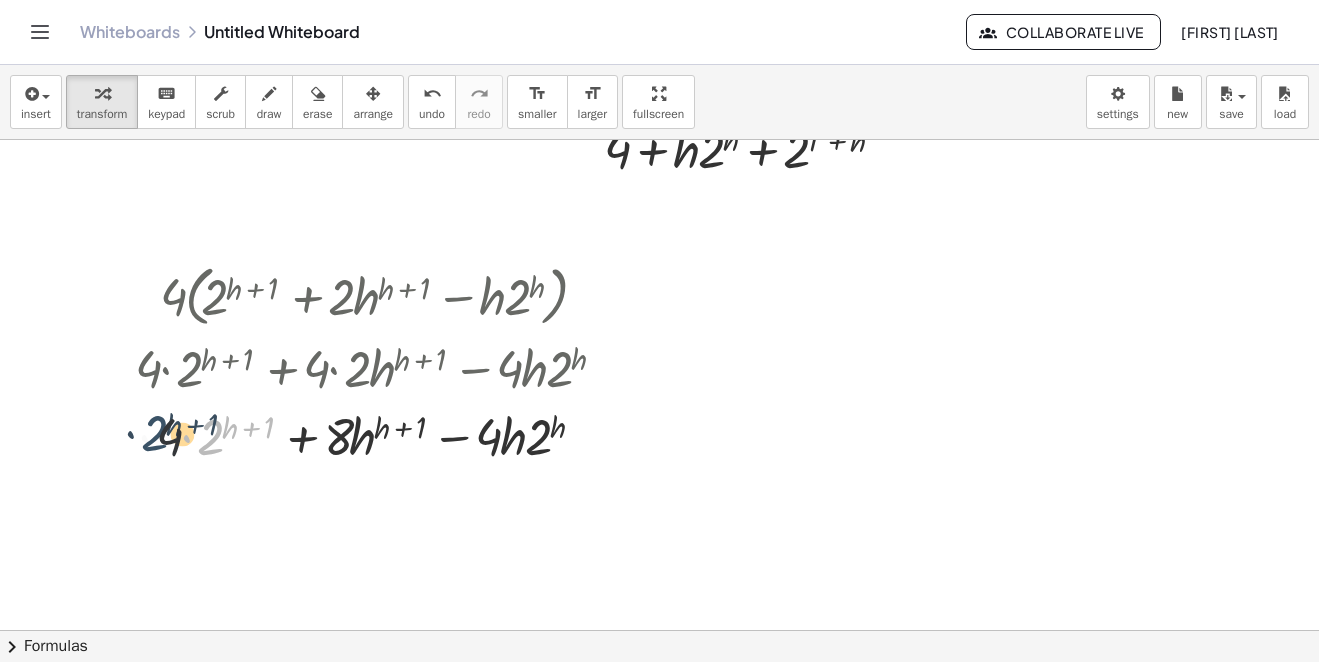 drag, startPoint x: 216, startPoint y: 440, endPoint x: 183, endPoint y: 440, distance: 33 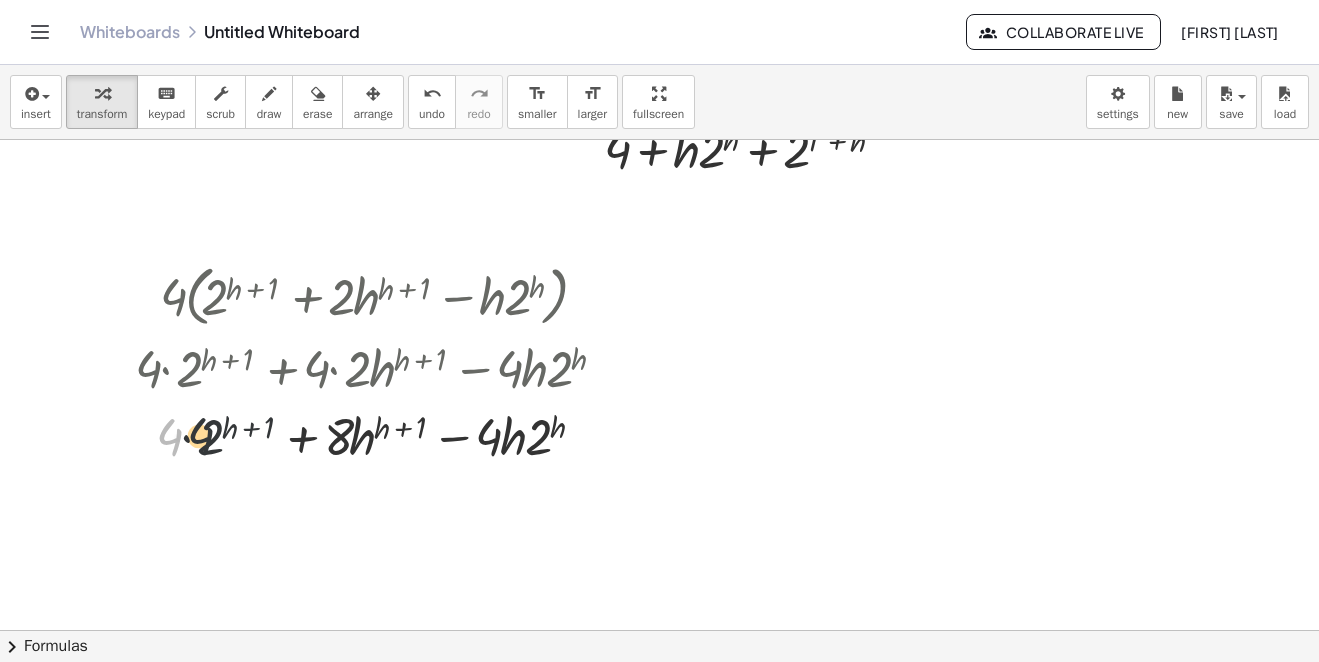drag, startPoint x: 160, startPoint y: 436, endPoint x: 198, endPoint y: 435, distance: 38.013157 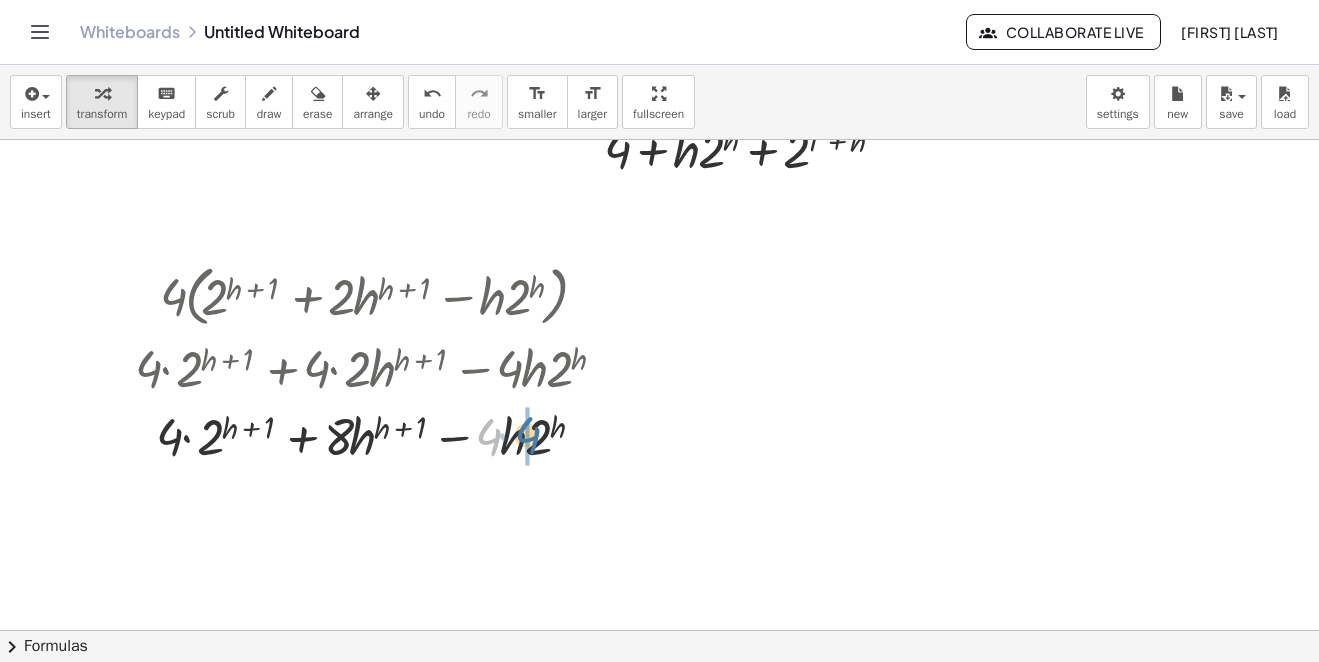 drag, startPoint x: 496, startPoint y: 441, endPoint x: 537, endPoint y: 440, distance: 41.01219 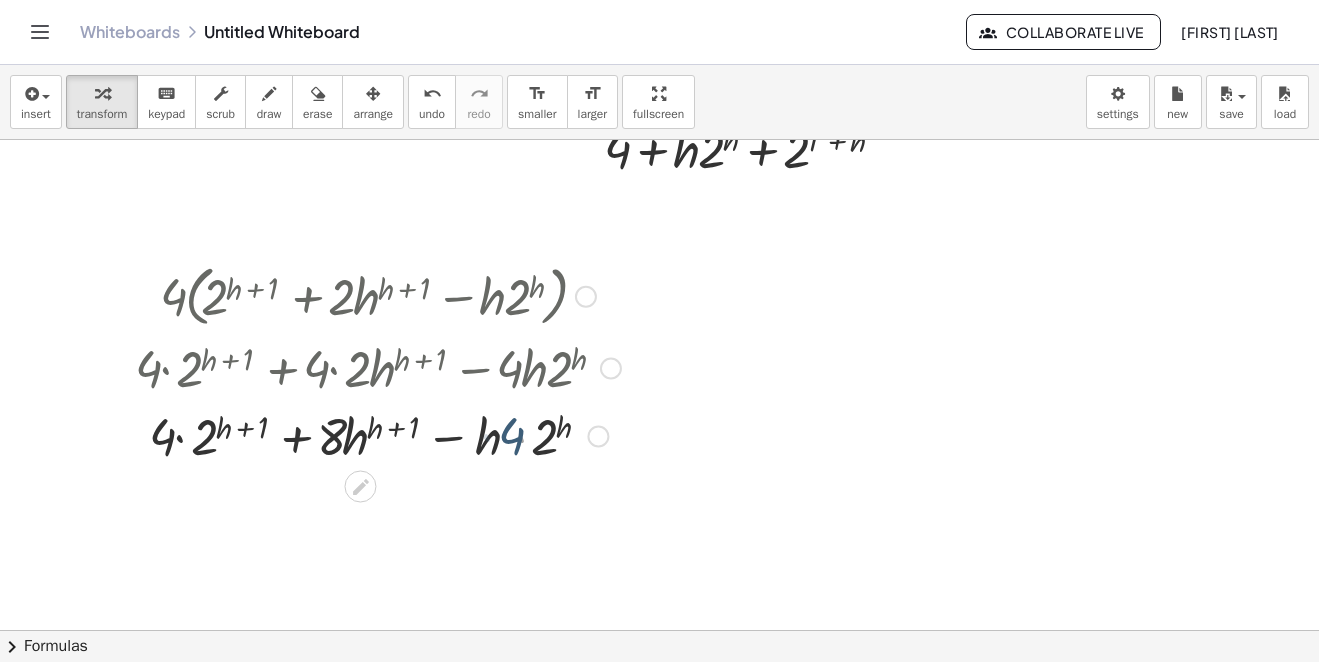 click at bounding box center [378, 435] 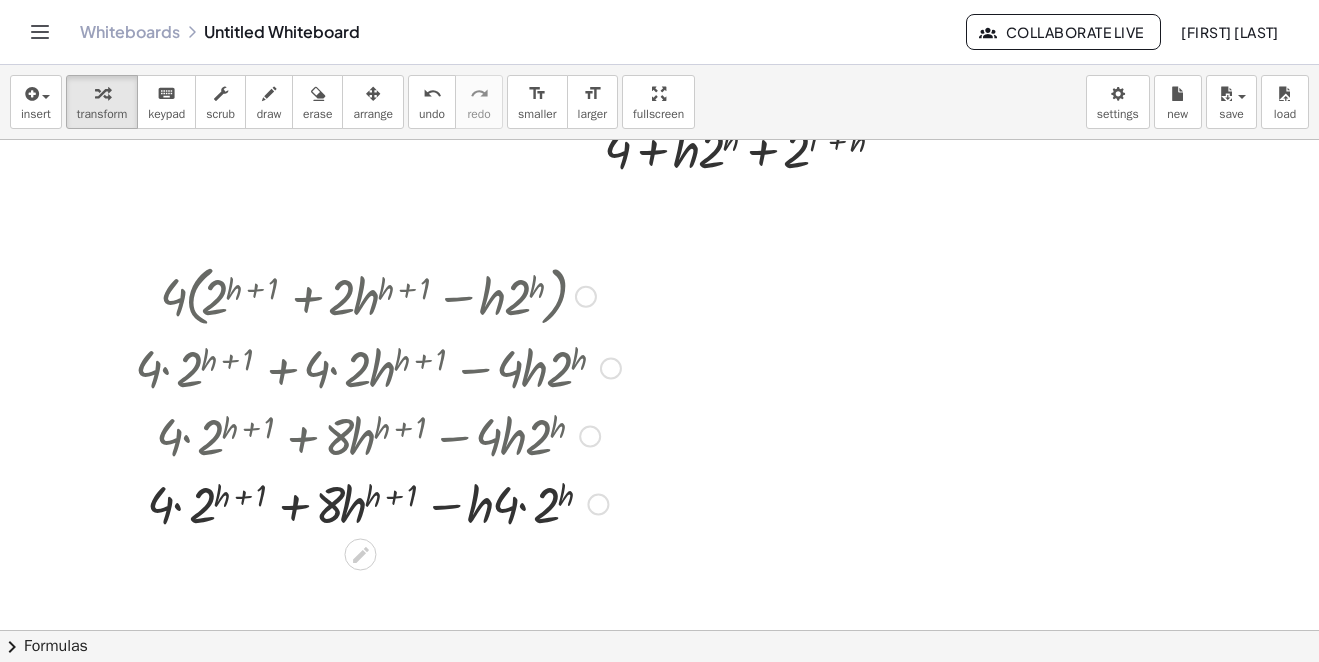 scroll, scrollTop: 1080, scrollLeft: 0, axis: vertical 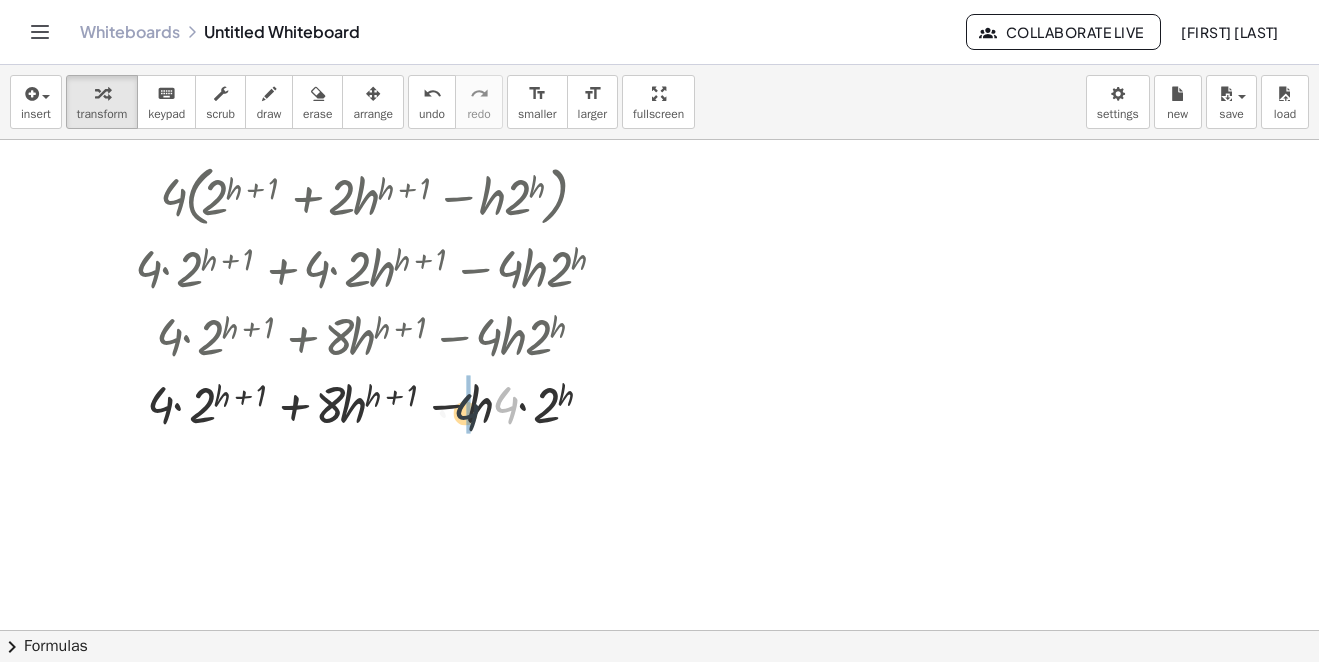 drag, startPoint x: 499, startPoint y: 394, endPoint x: 456, endPoint y: 401, distance: 43.56604 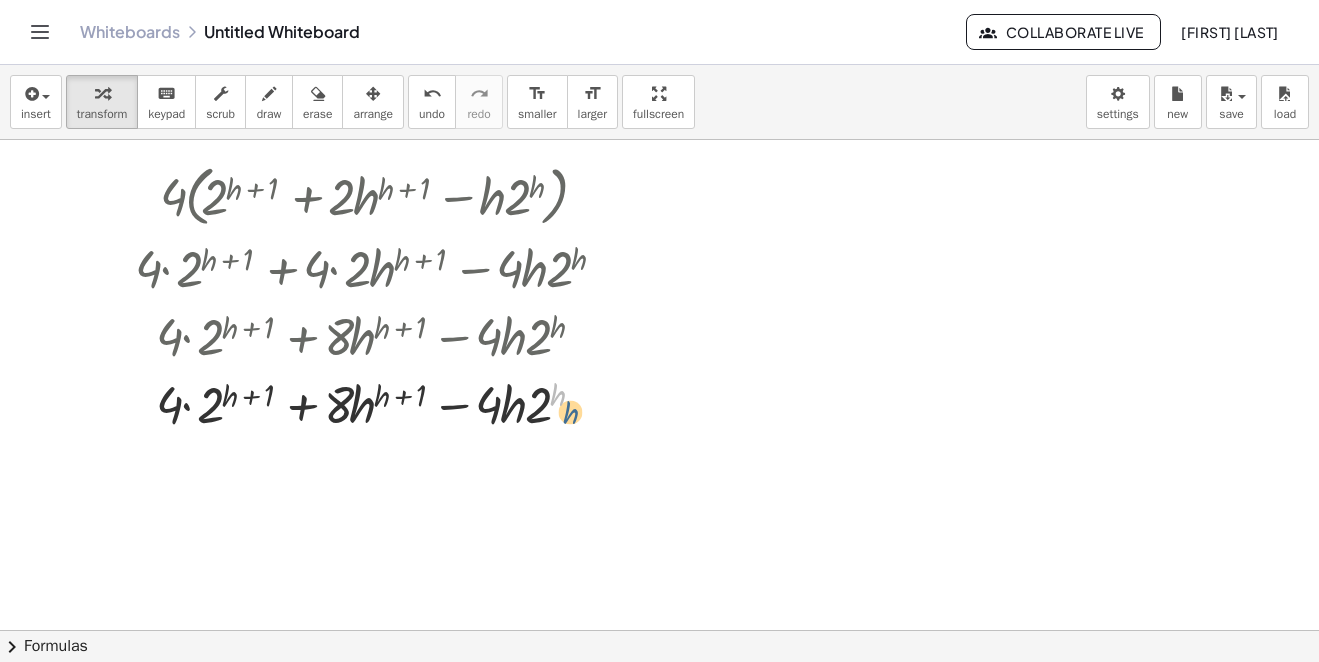 drag, startPoint x: 559, startPoint y: 398, endPoint x: 572, endPoint y: 416, distance: 22.203604 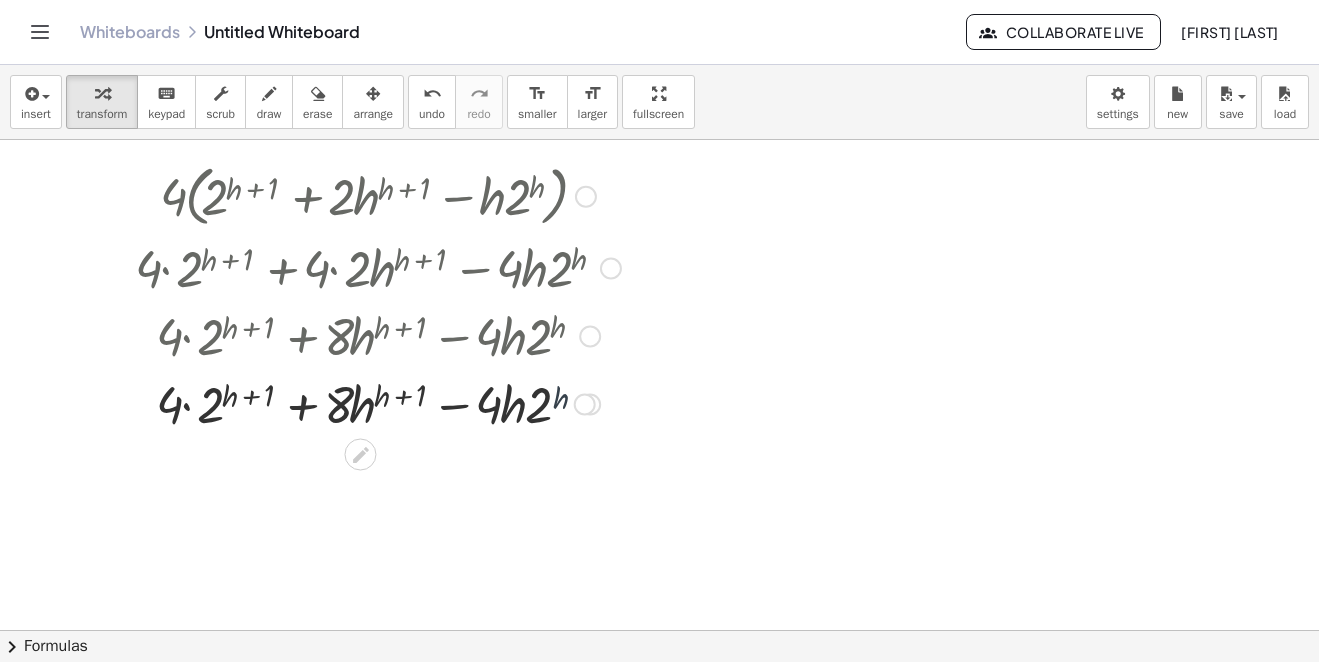 click at bounding box center (378, 403) 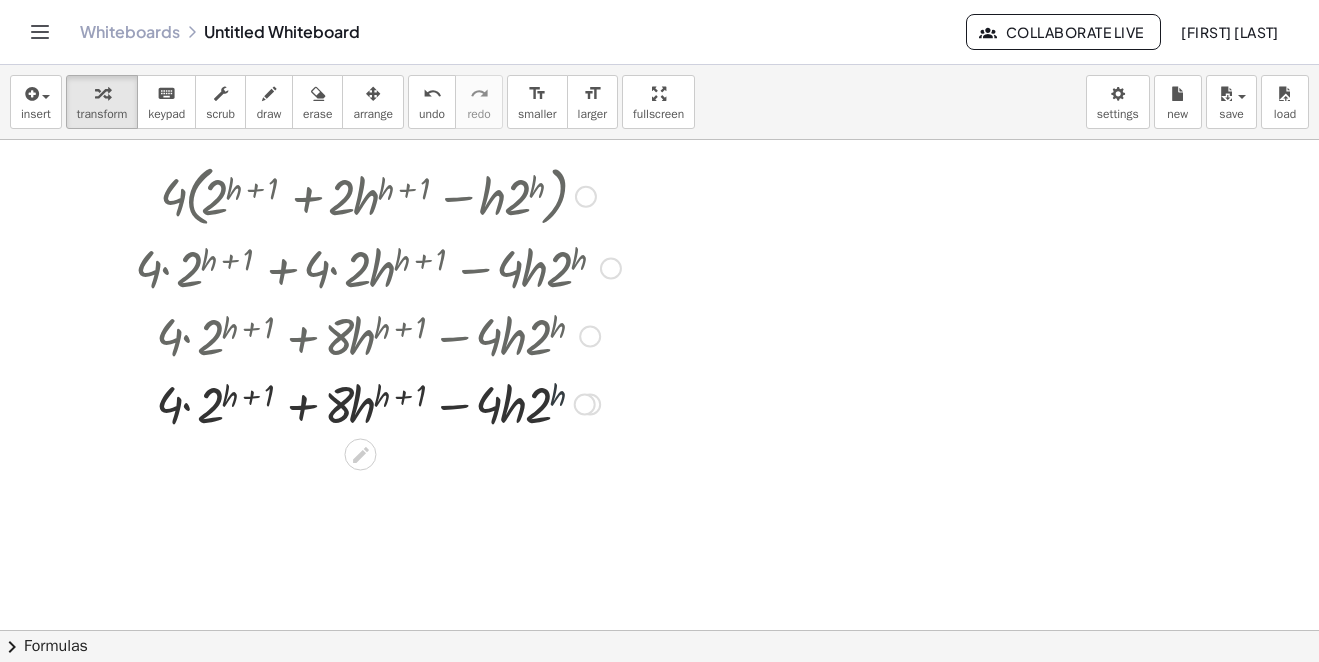 click at bounding box center [378, 403] 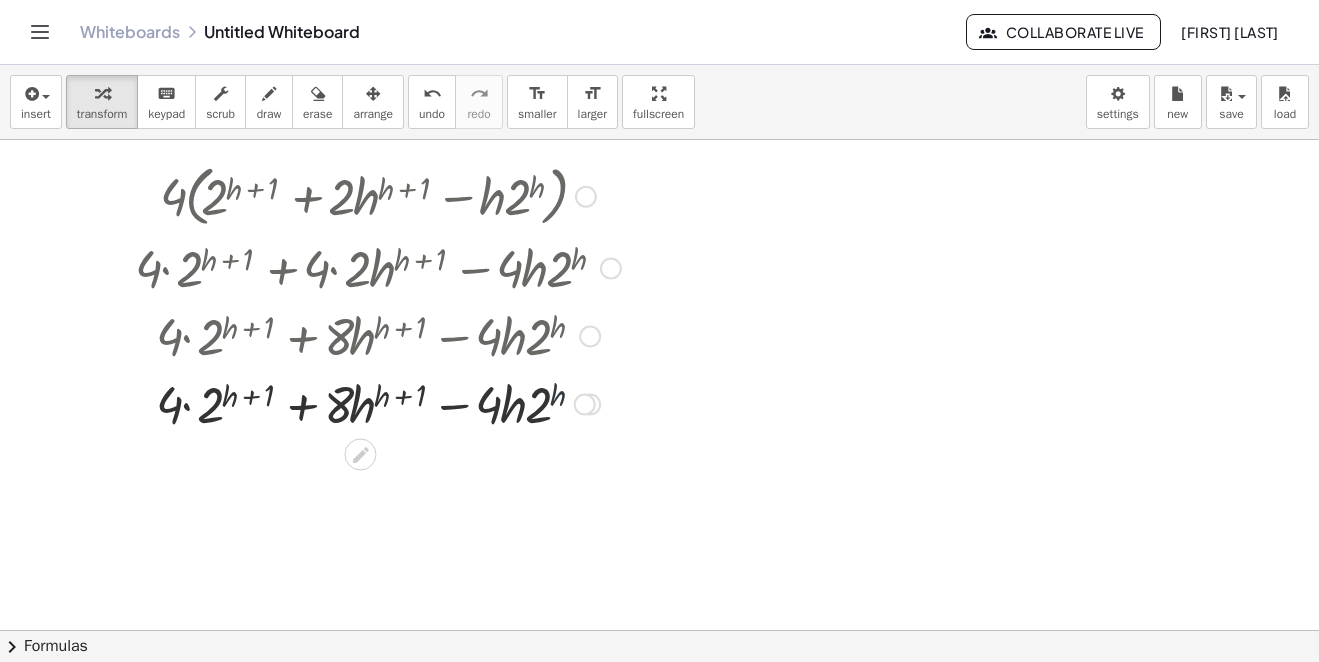 click at bounding box center (378, 403) 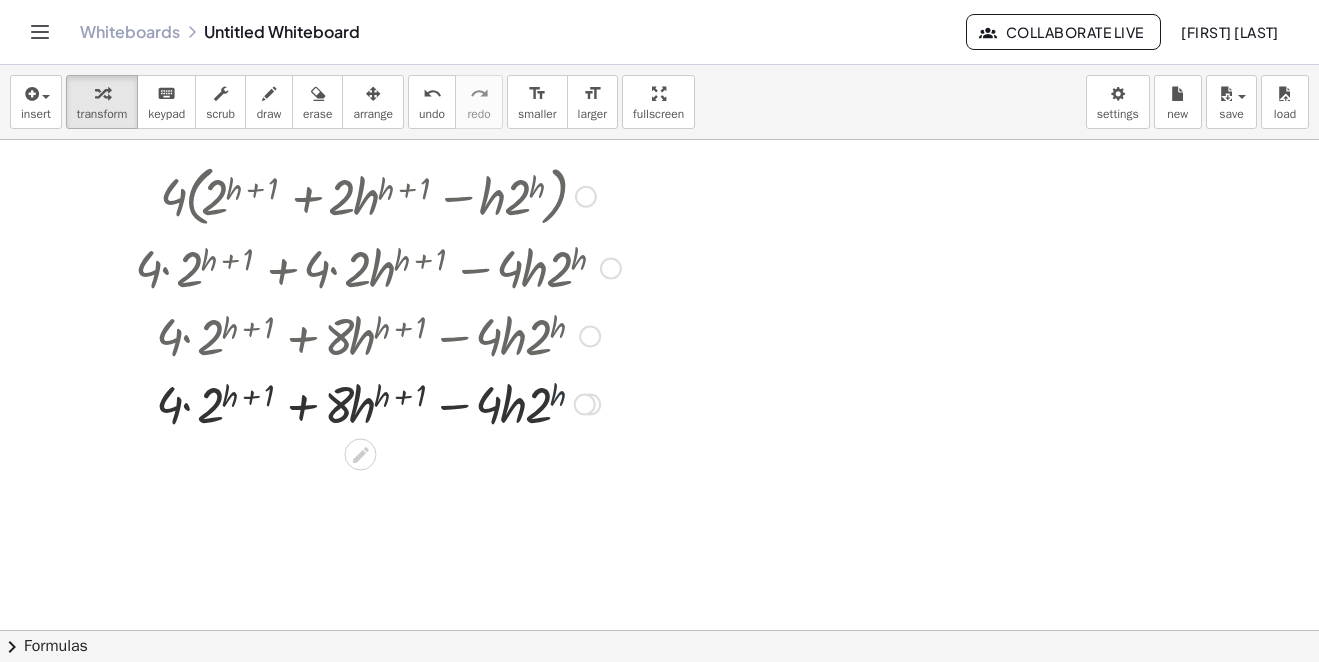 click at bounding box center [378, 403] 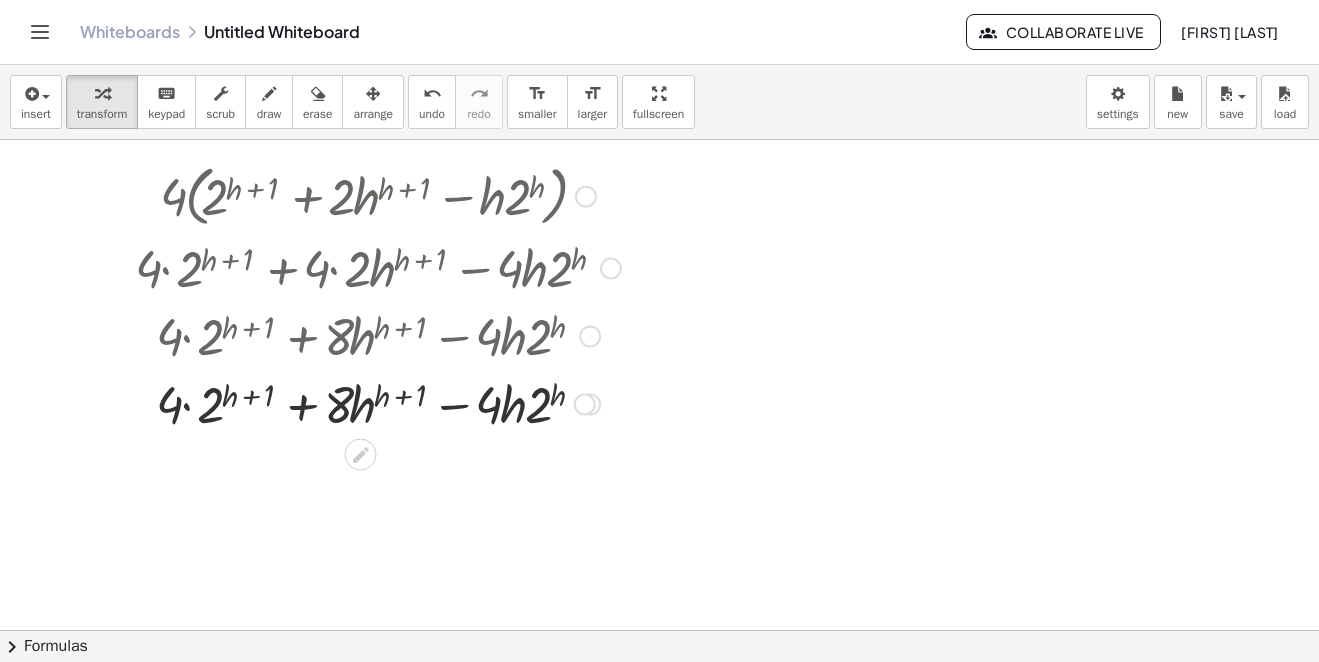 click at bounding box center (378, 403) 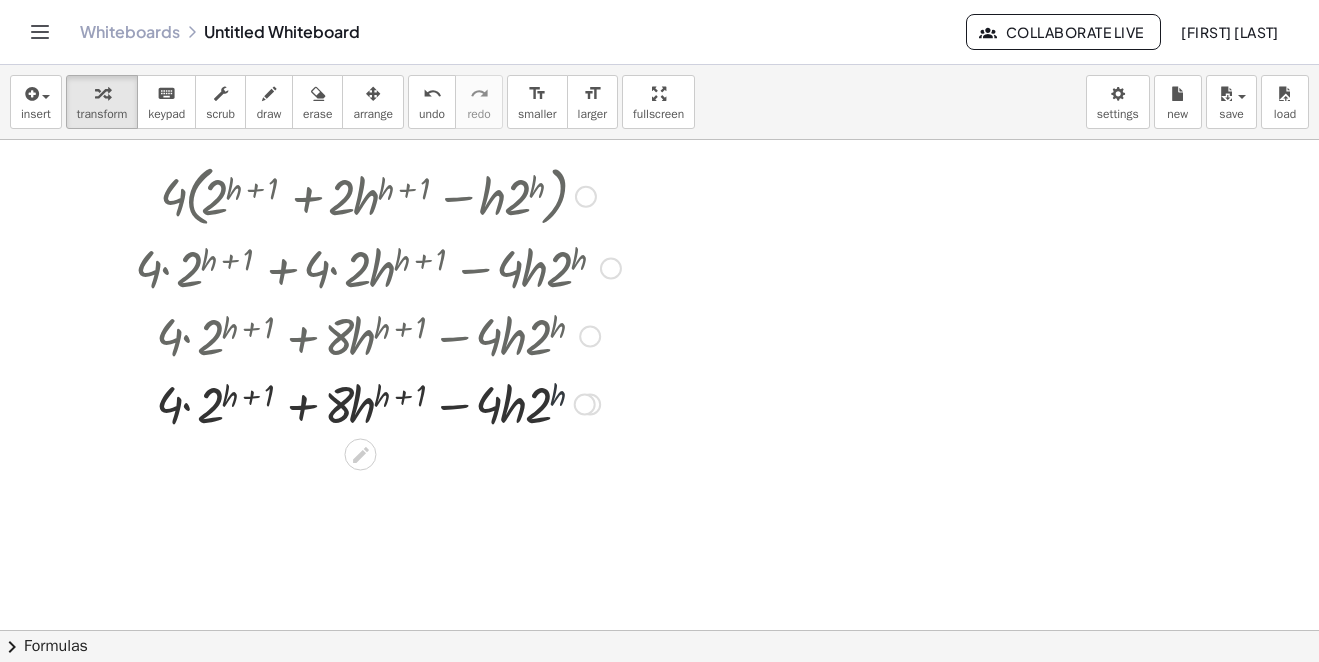 click at bounding box center [378, 403] 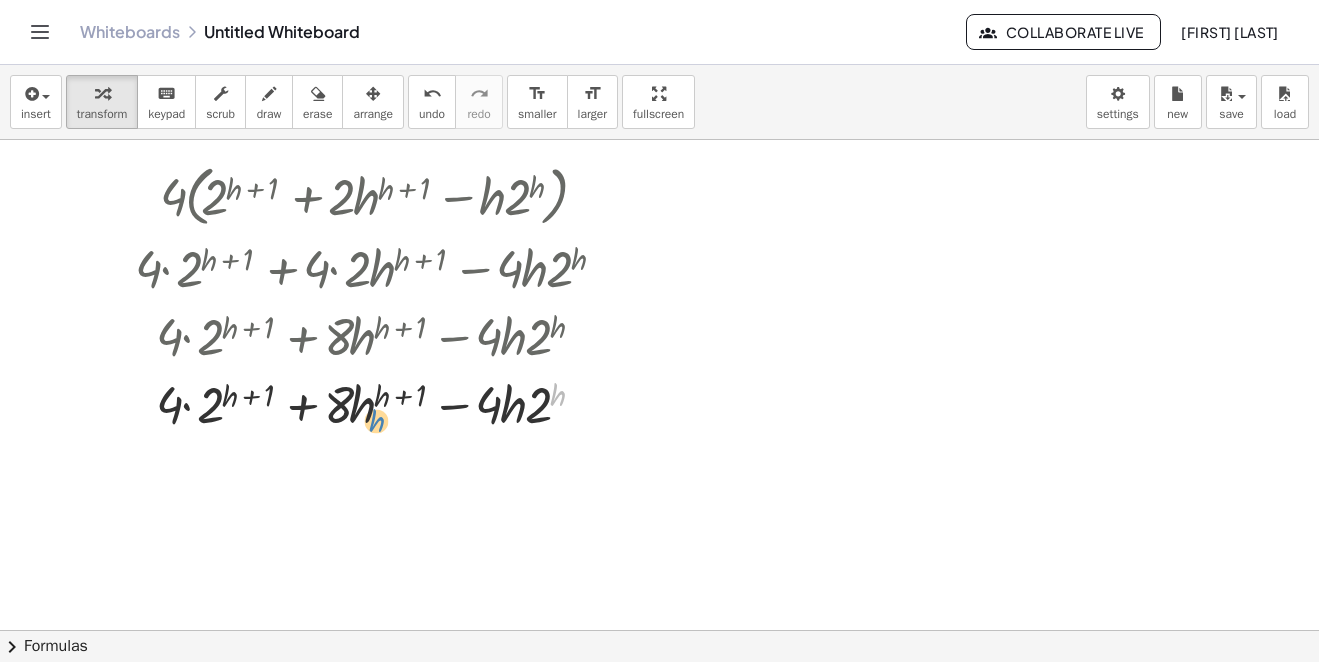 drag, startPoint x: 553, startPoint y: 392, endPoint x: 361, endPoint y: 401, distance: 192.21082 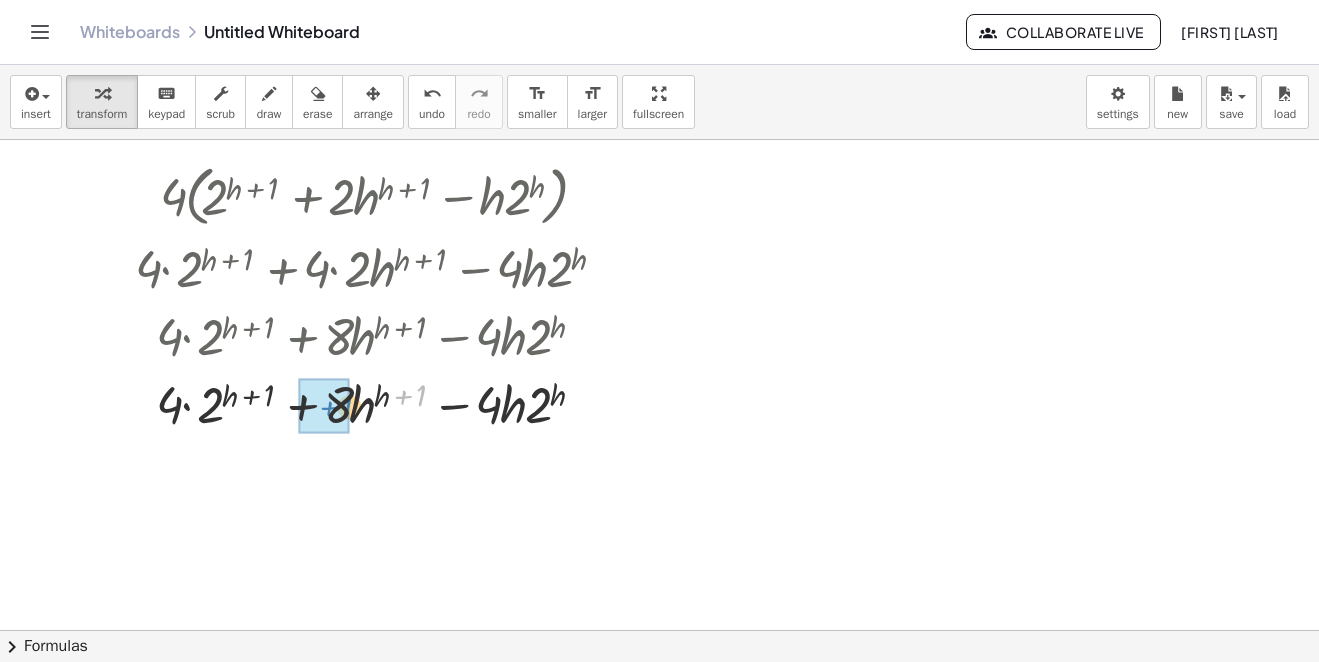 drag, startPoint x: 393, startPoint y: 389, endPoint x: 310, endPoint y: 404, distance: 84.34453 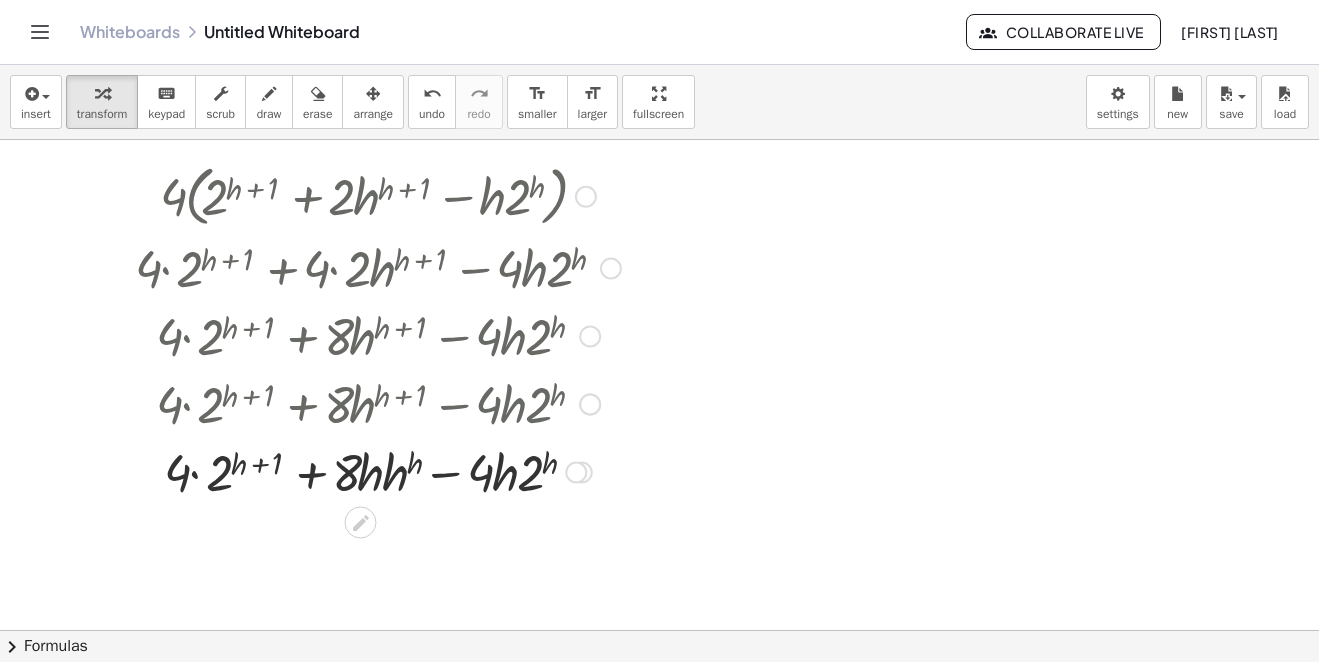 scroll, scrollTop: 1180, scrollLeft: 0, axis: vertical 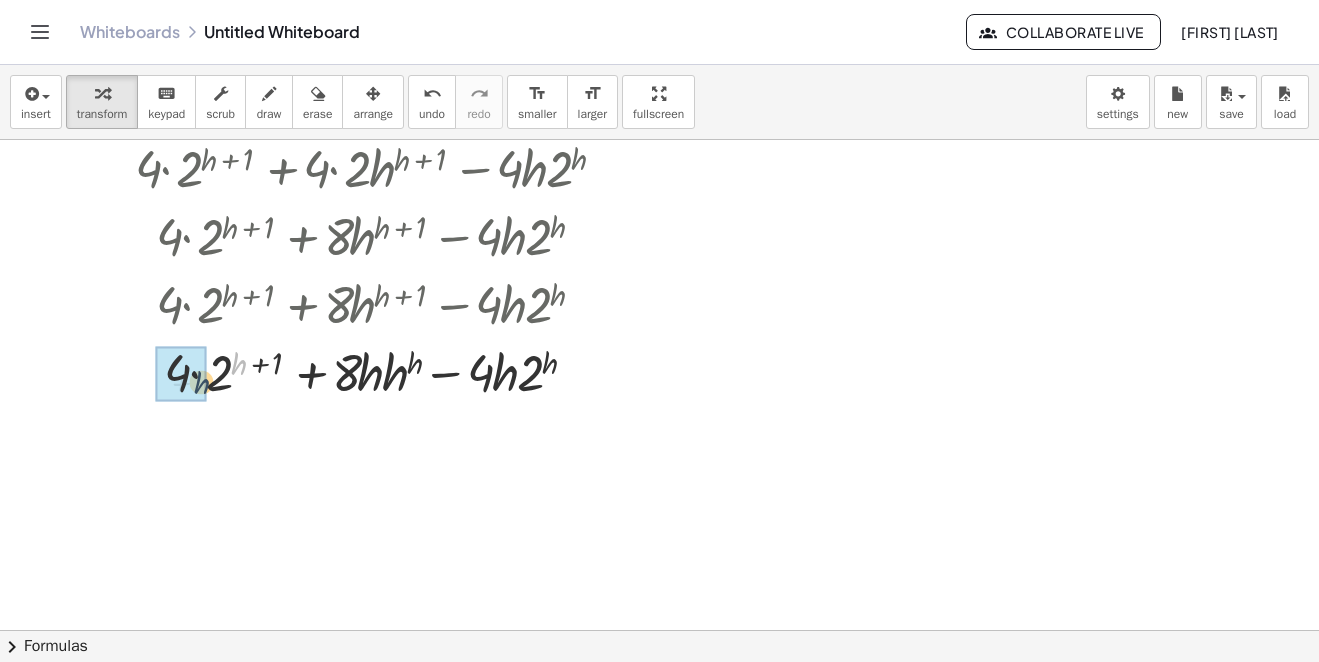 drag, startPoint x: 241, startPoint y: 359, endPoint x: 200, endPoint y: 376, distance: 44.38468 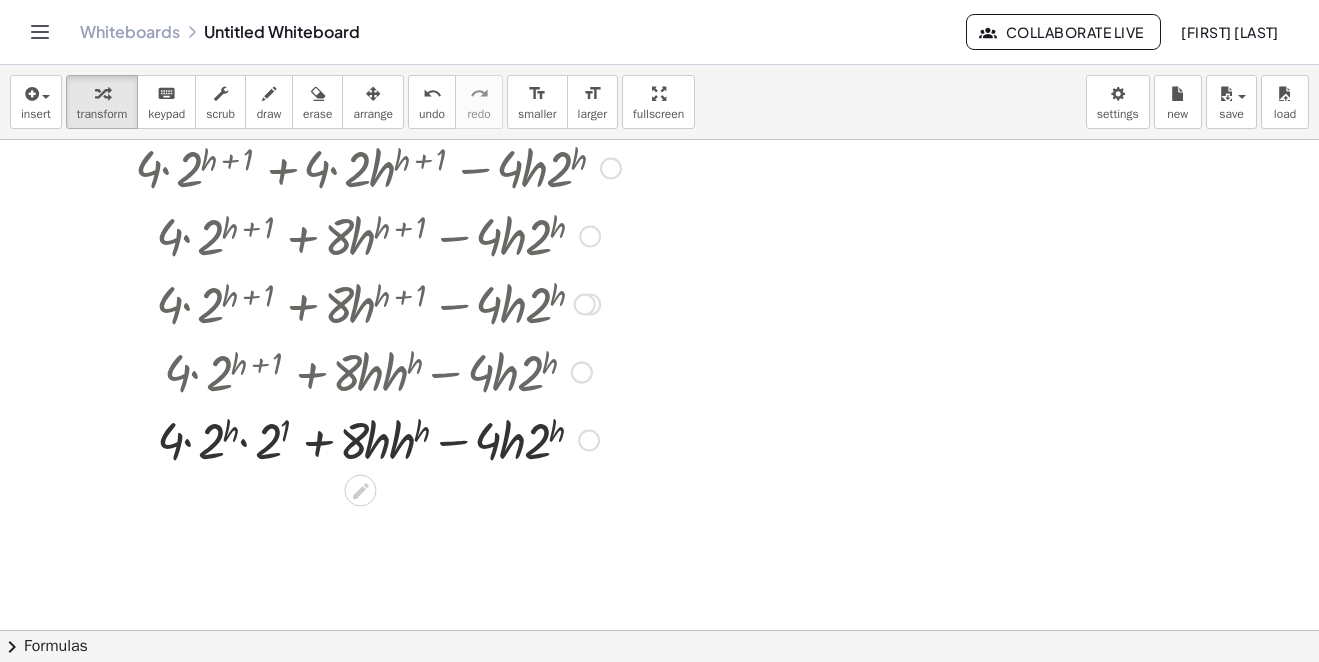 scroll, scrollTop: 1280, scrollLeft: 0, axis: vertical 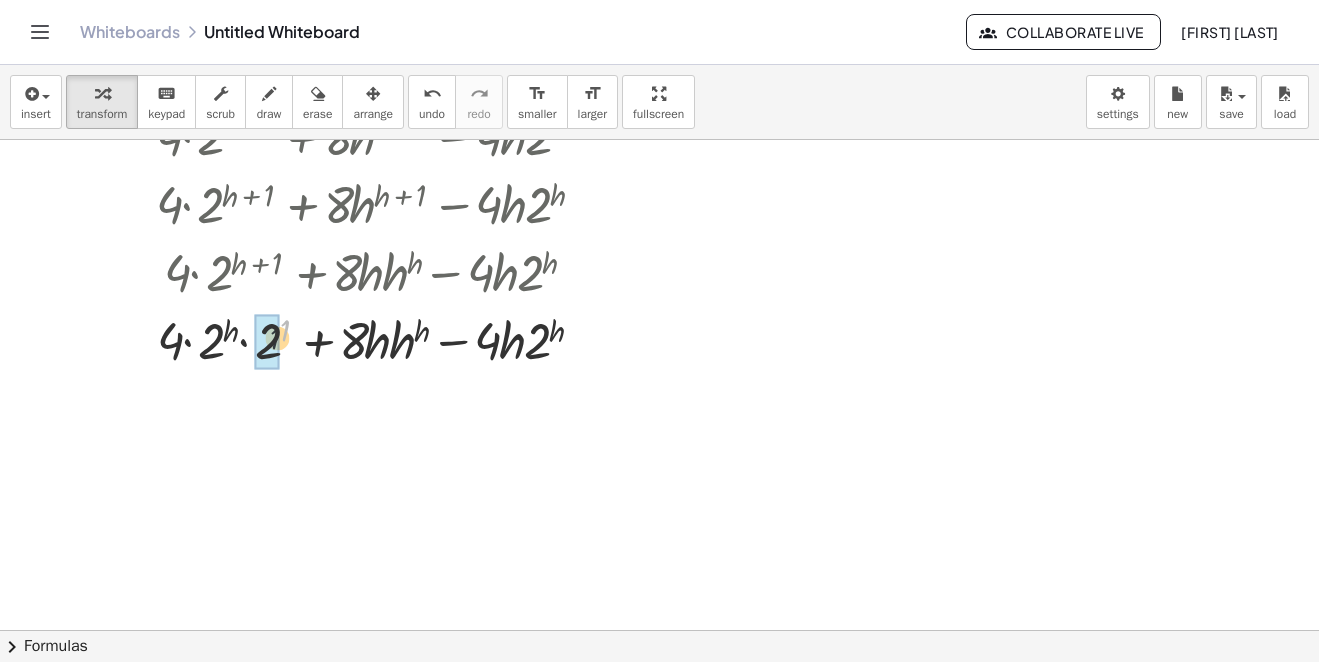 drag, startPoint x: 288, startPoint y: 332, endPoint x: 279, endPoint y: 338, distance: 10.816654 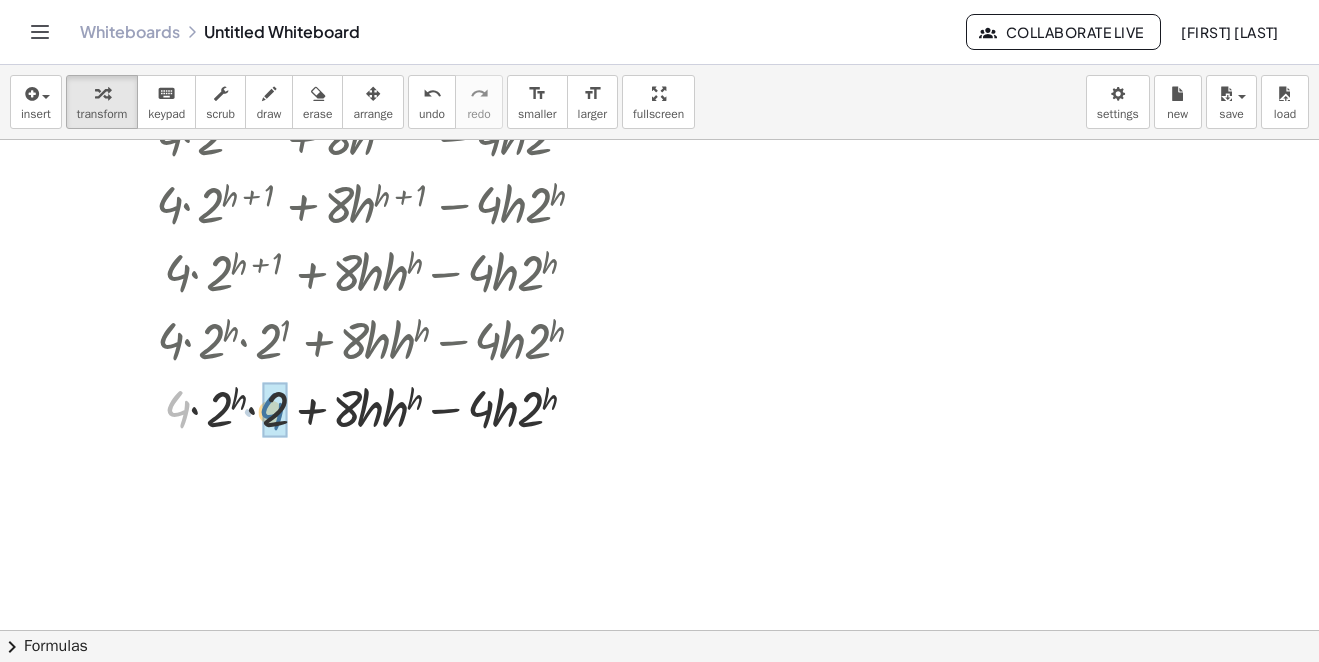drag, startPoint x: 184, startPoint y: 413, endPoint x: 284, endPoint y: 416, distance: 100.04499 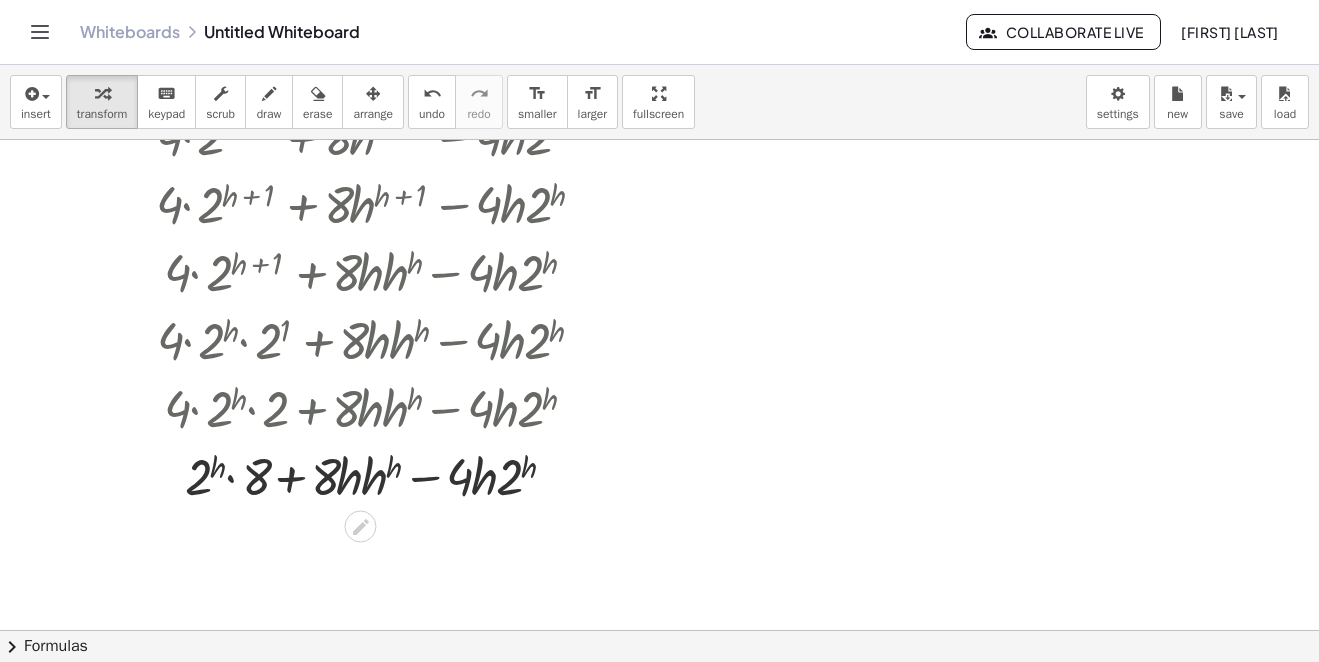 scroll, scrollTop: 1380, scrollLeft: 0, axis: vertical 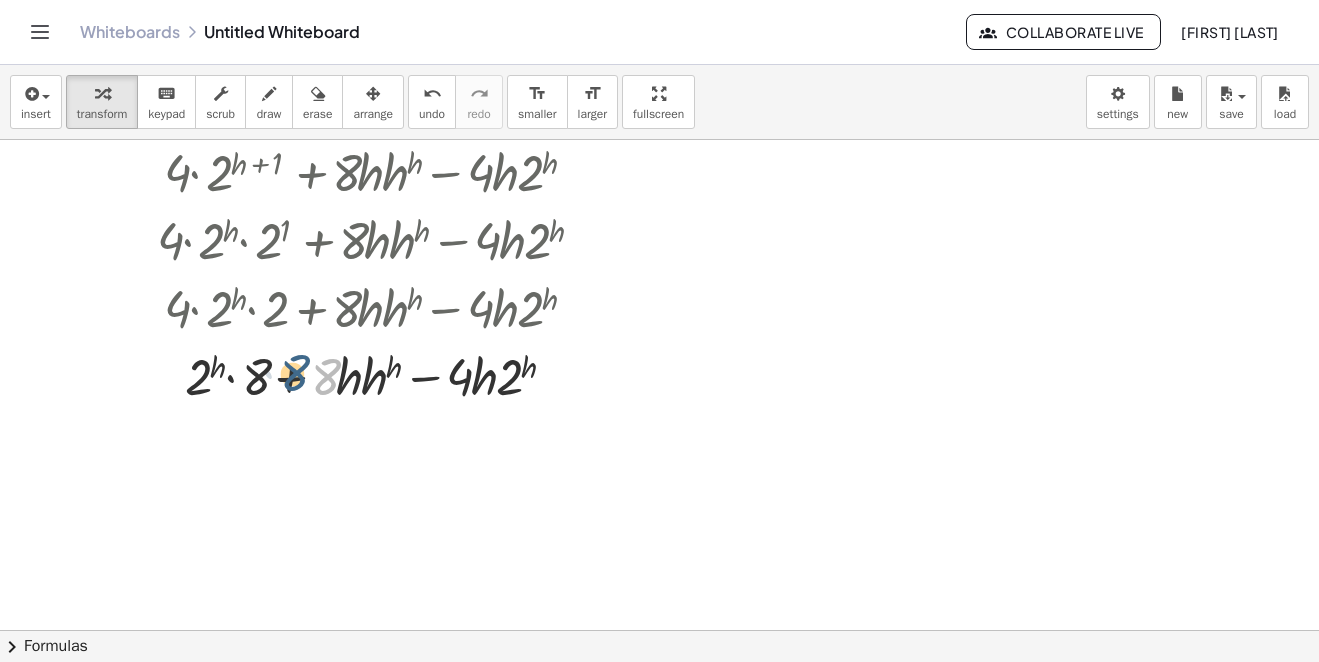 drag, startPoint x: 331, startPoint y: 383, endPoint x: 313, endPoint y: 379, distance: 18.439089 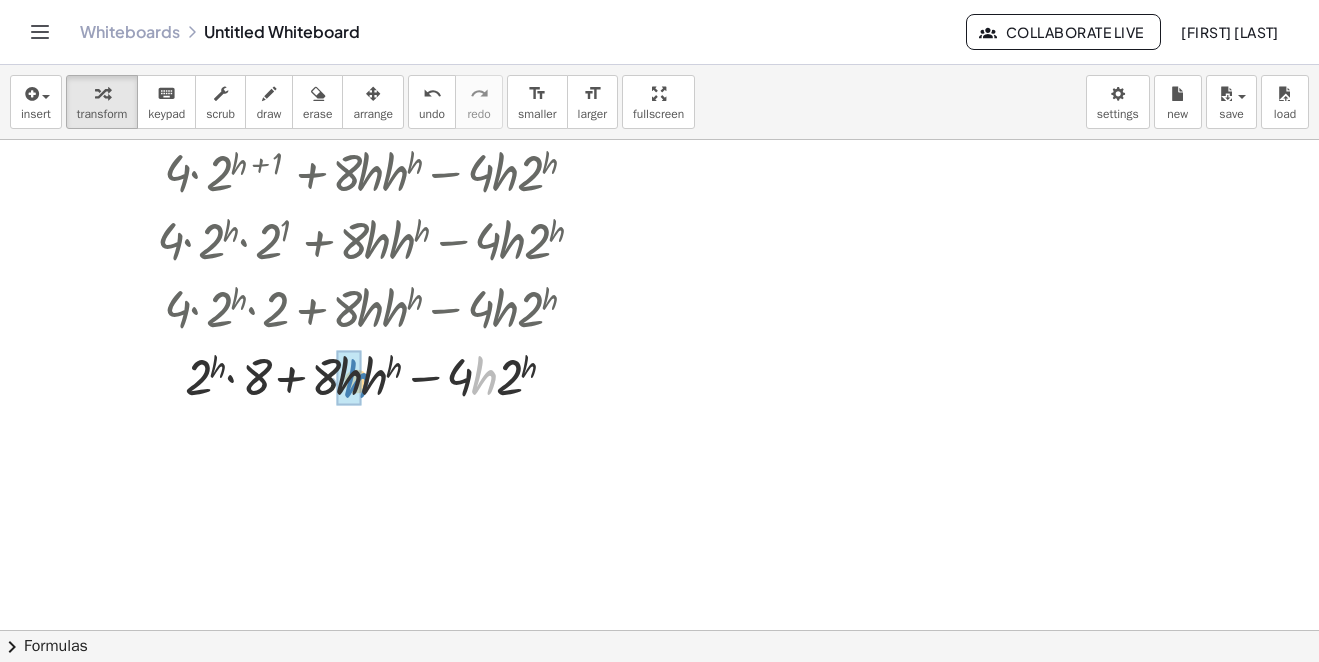 drag, startPoint x: 481, startPoint y: 384, endPoint x: 354, endPoint y: 388, distance: 127.06297 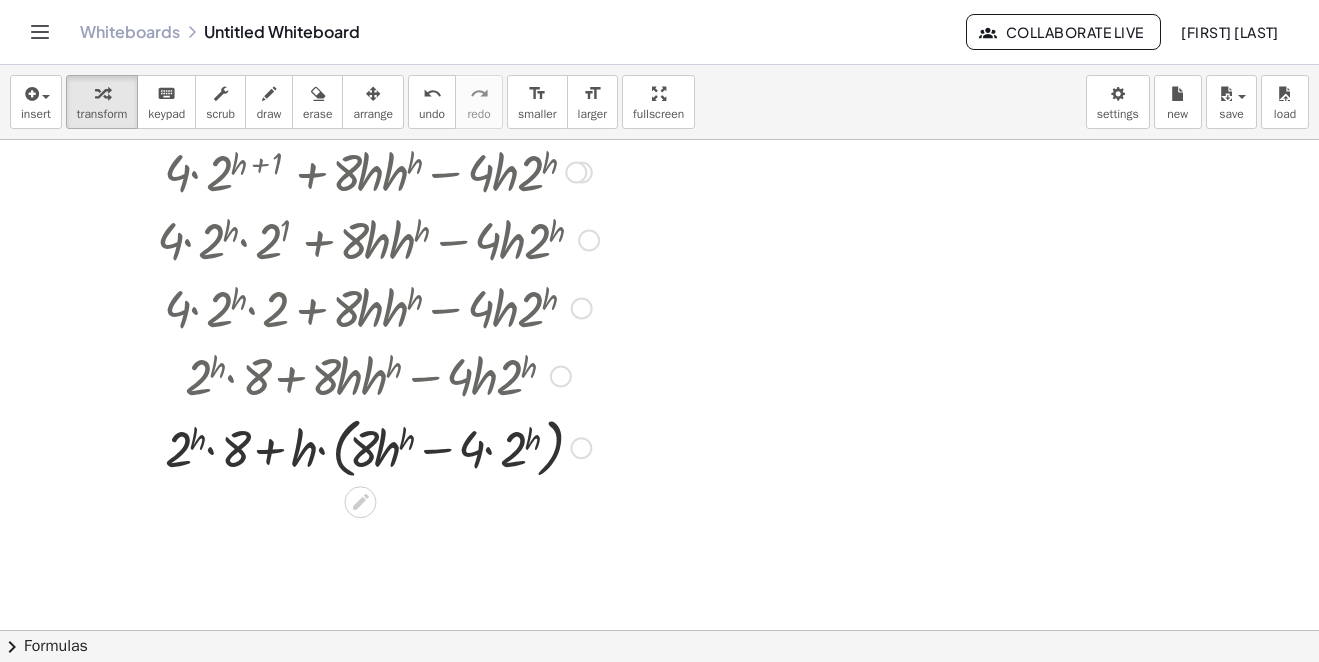 scroll, scrollTop: 1470, scrollLeft: 0, axis: vertical 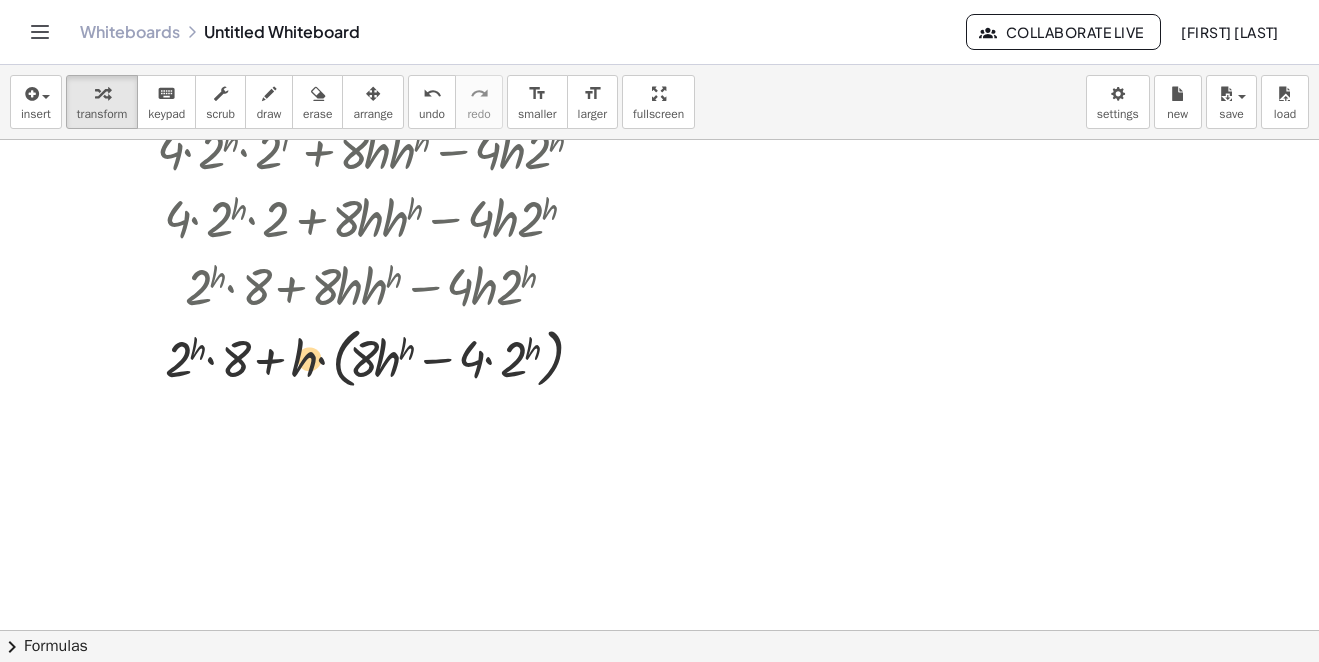 drag, startPoint x: 382, startPoint y: 359, endPoint x: 328, endPoint y: 358, distance: 54.00926 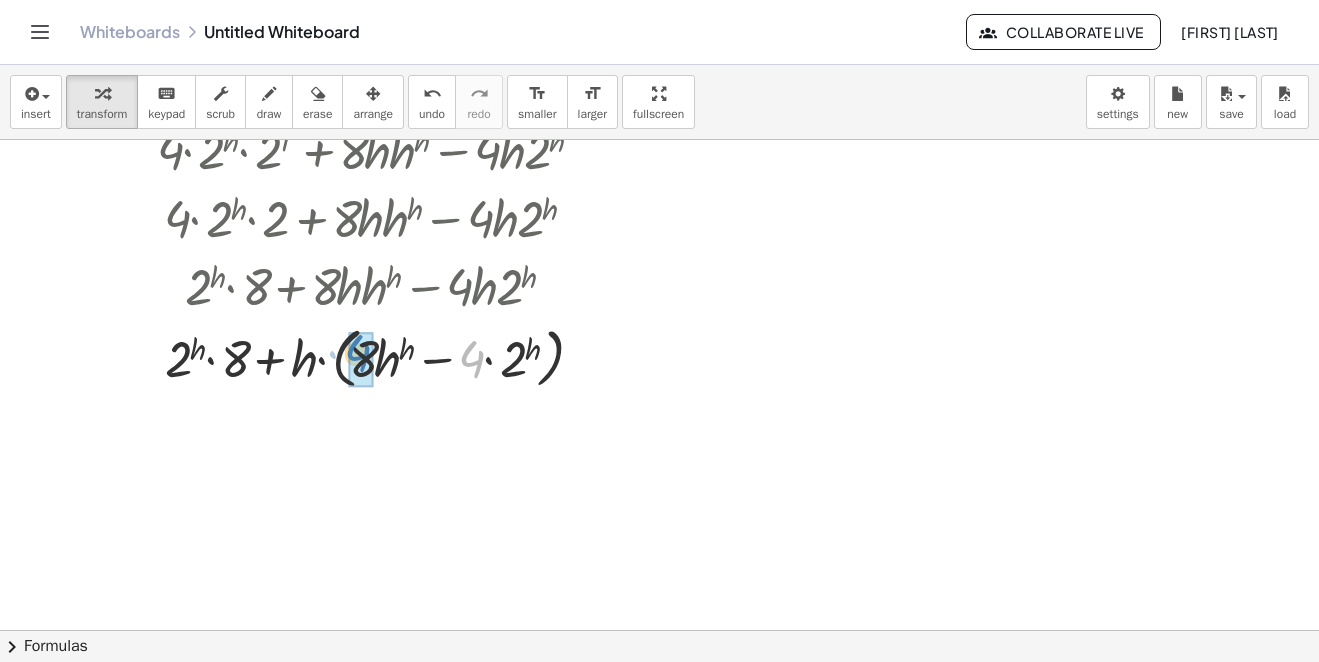 drag, startPoint x: 469, startPoint y: 364, endPoint x: 355, endPoint y: 359, distance: 114.1096 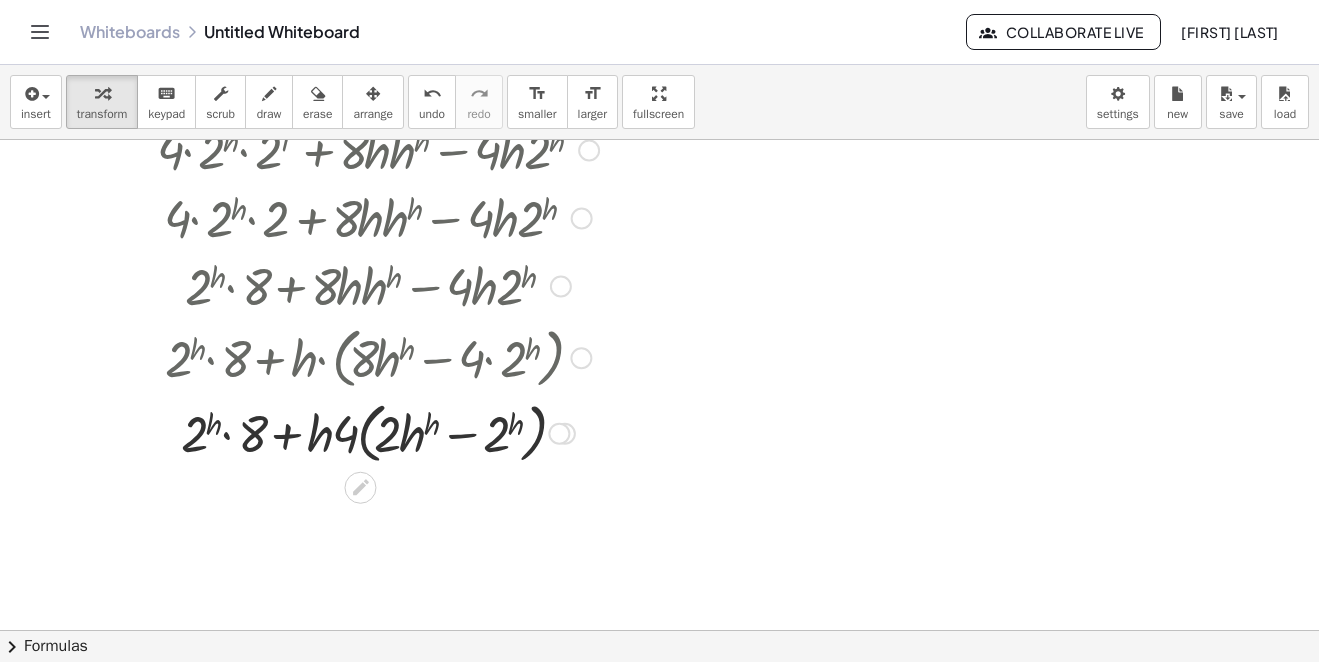 scroll, scrollTop: 1570, scrollLeft: 0, axis: vertical 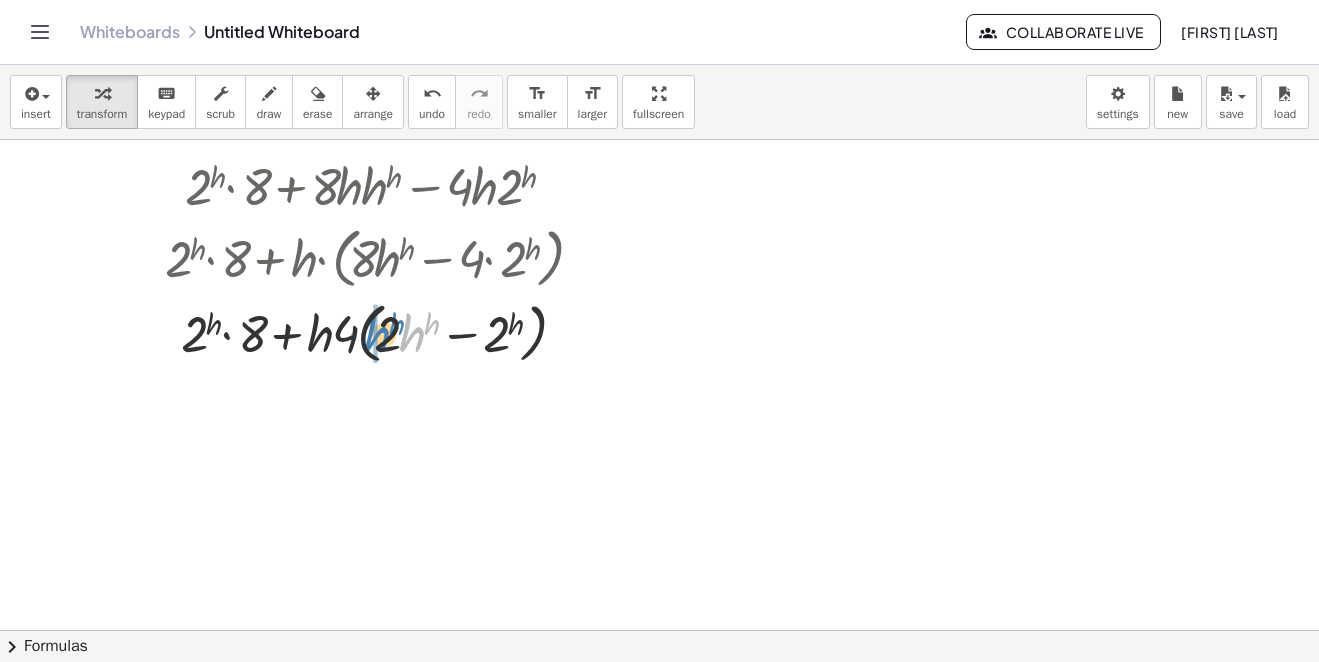 click at bounding box center [378, 332] 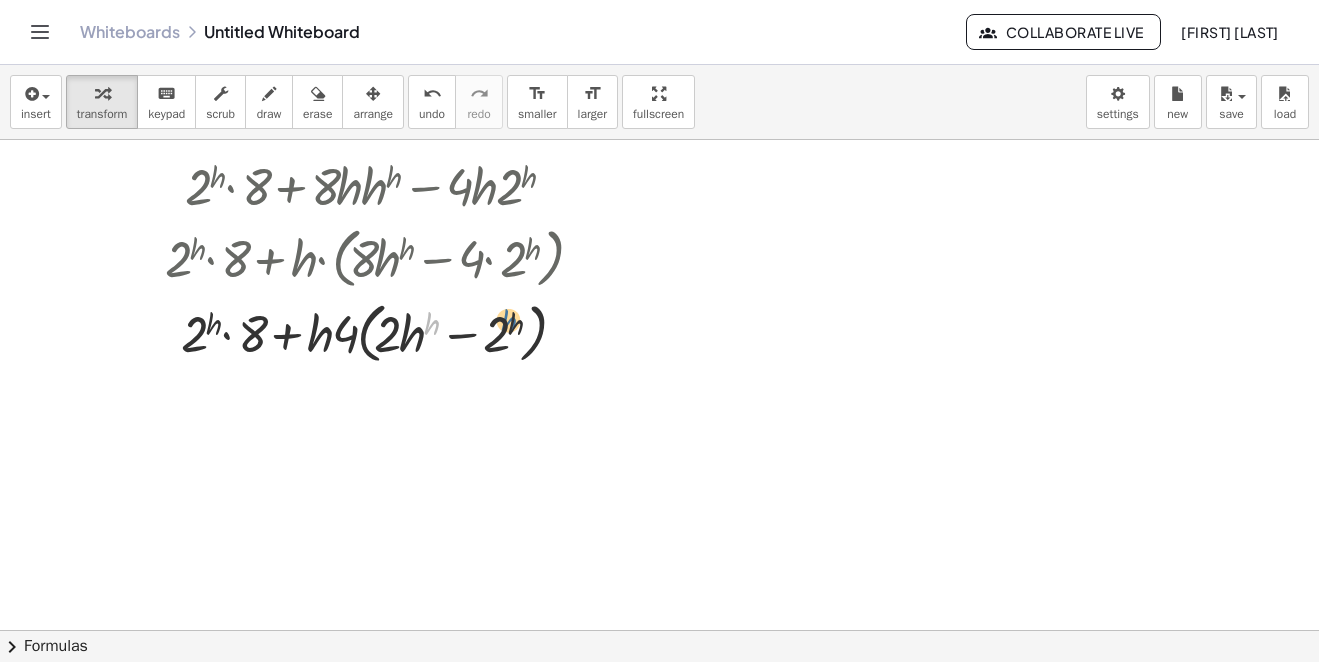 drag, startPoint x: 429, startPoint y: 320, endPoint x: 505, endPoint y: 317, distance: 76.05919 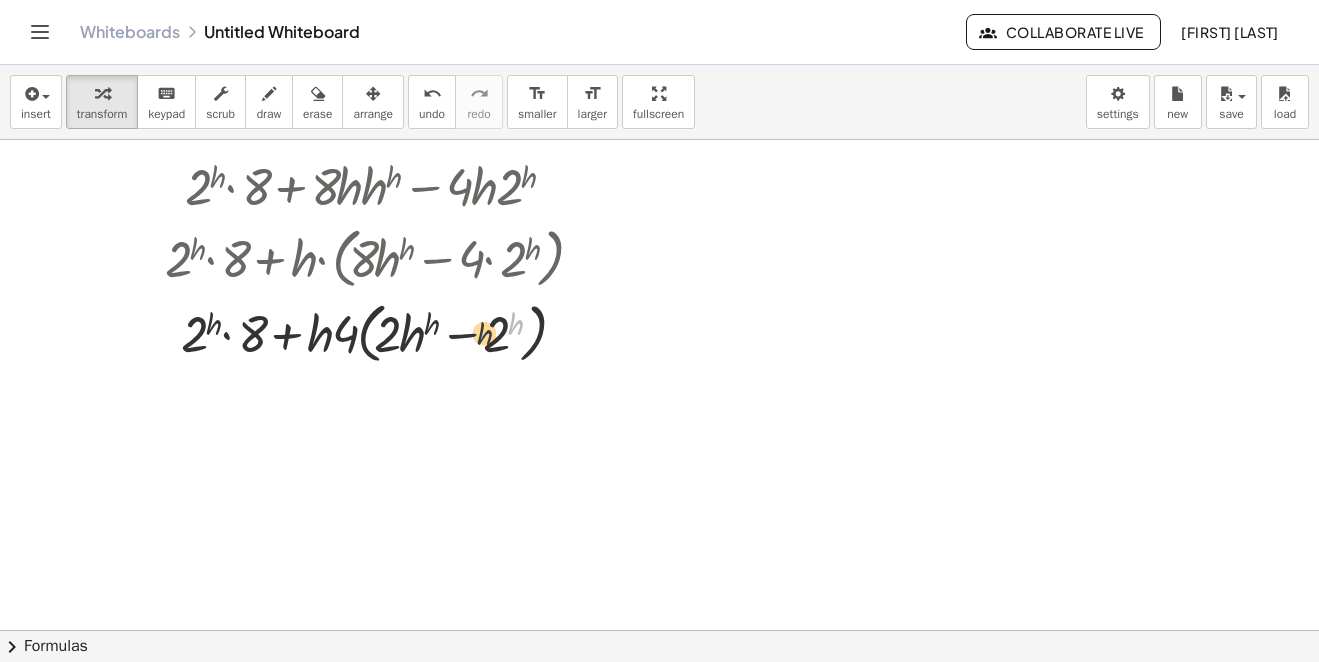 drag, startPoint x: 513, startPoint y: 327, endPoint x: 489, endPoint y: 334, distance: 25 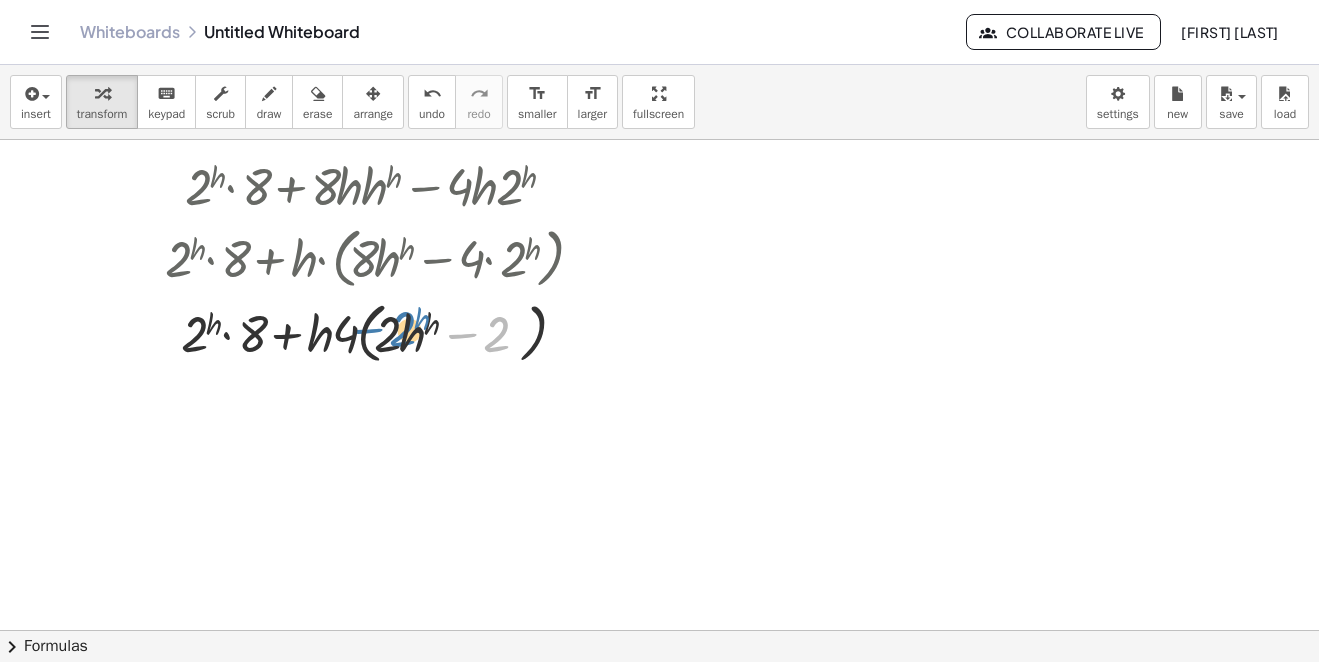 drag, startPoint x: 489, startPoint y: 338, endPoint x: 401, endPoint y: 332, distance: 88.20431 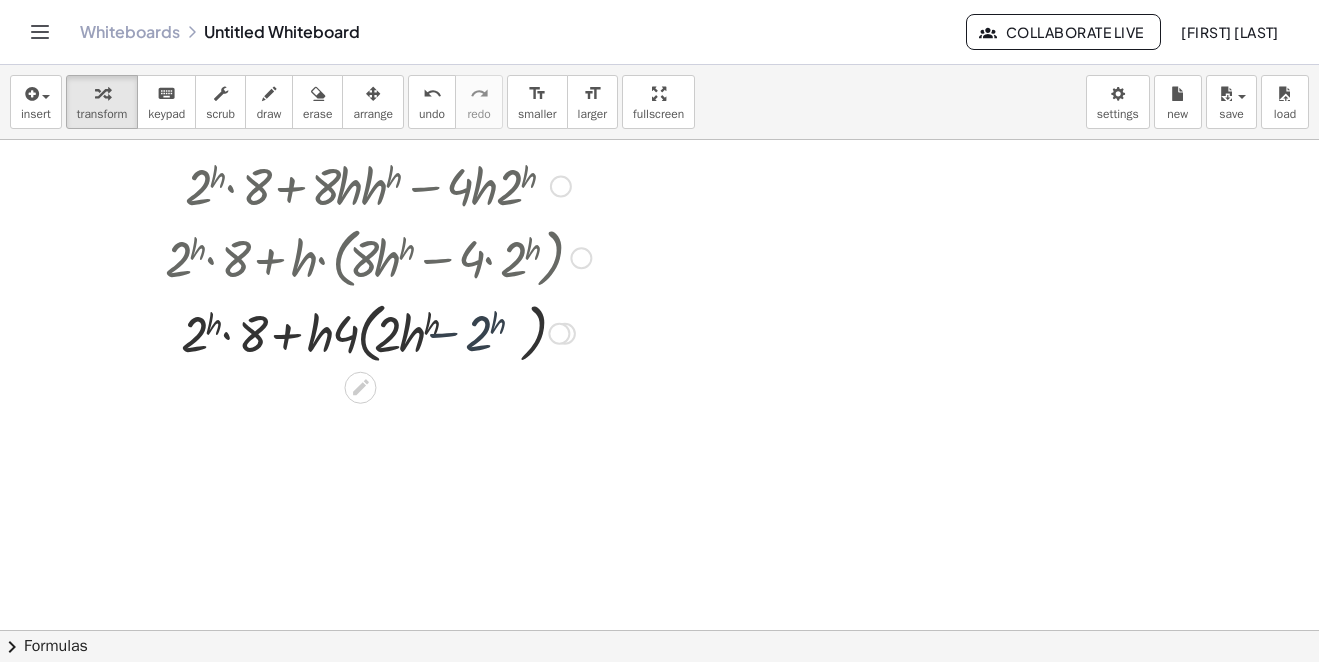 click at bounding box center (378, 332) 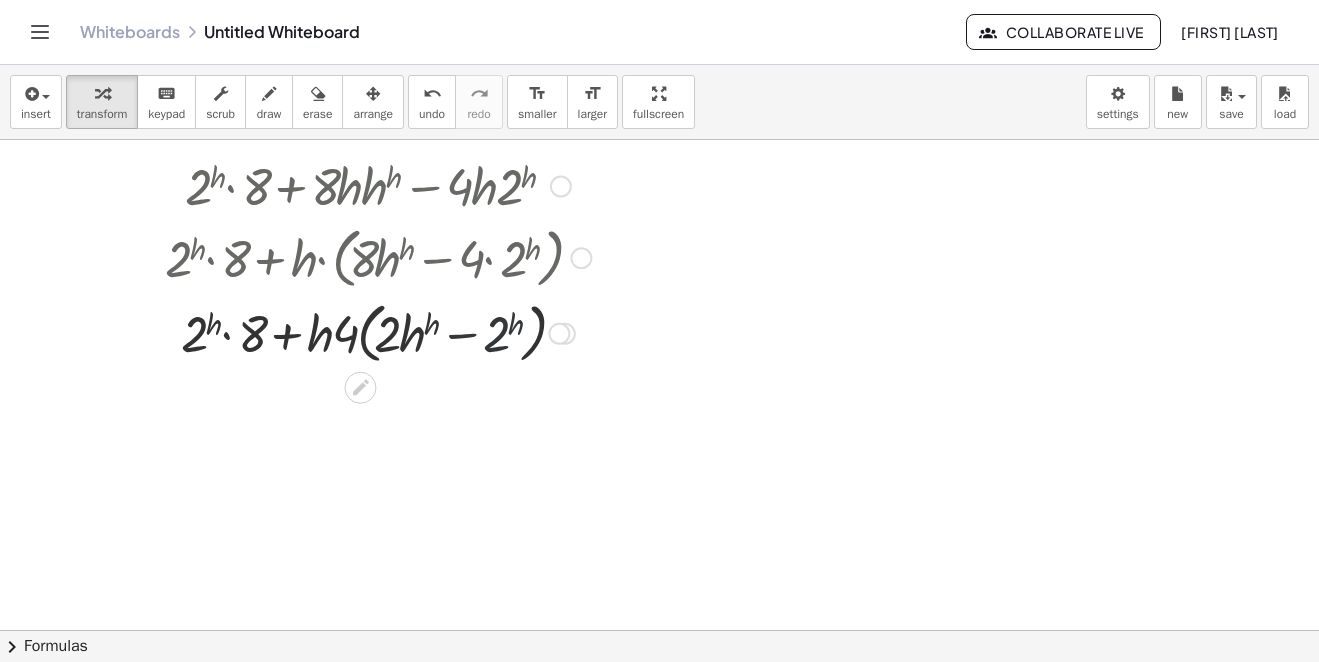 click at bounding box center (378, 332) 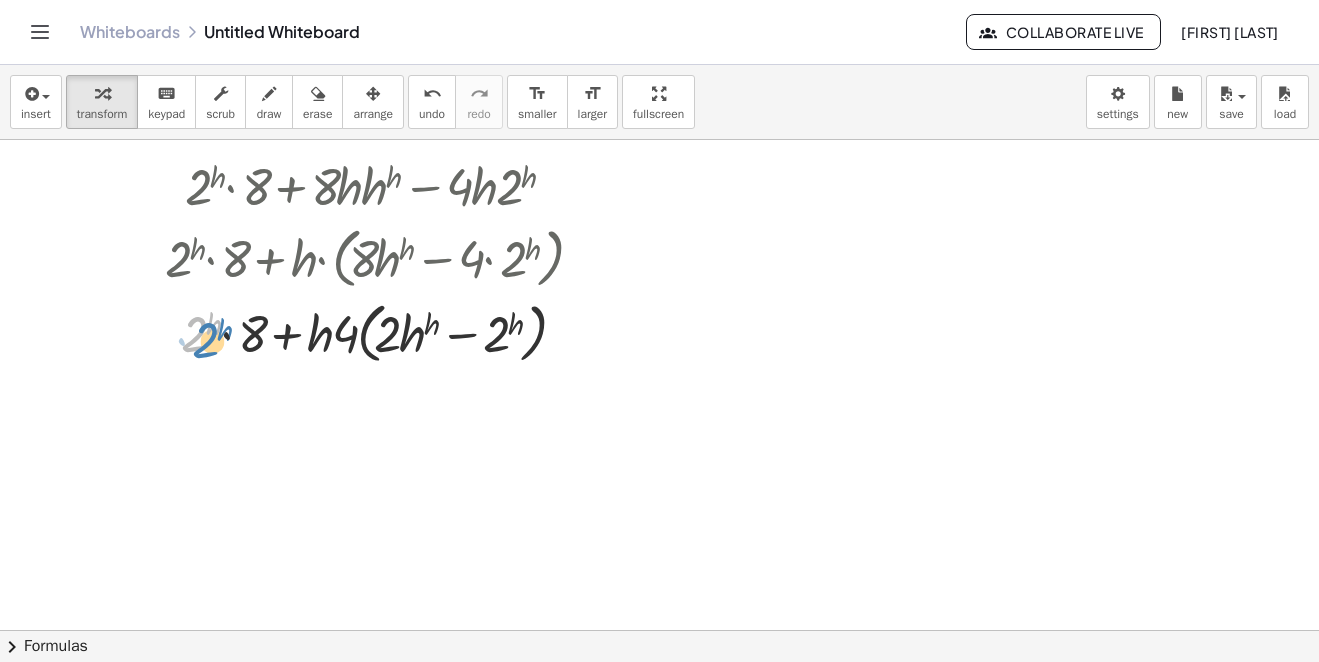 drag, startPoint x: 197, startPoint y: 336, endPoint x: 208, endPoint y: 342, distance: 12.529964 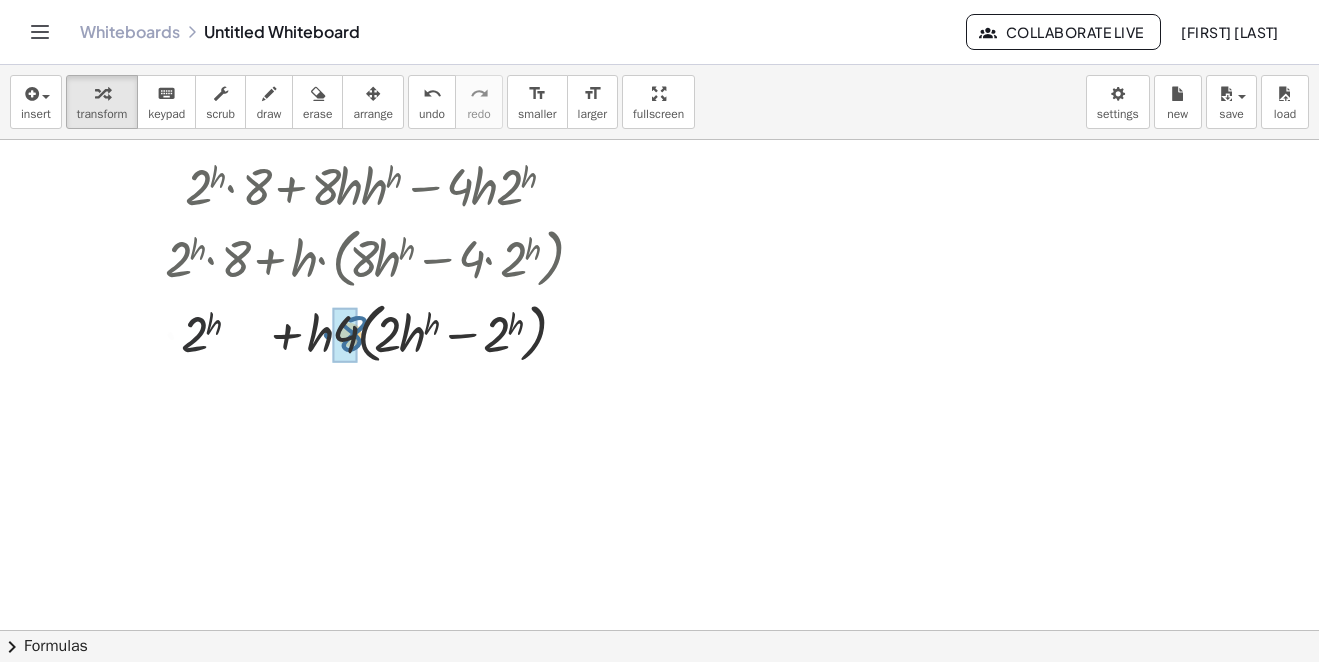 drag, startPoint x: 250, startPoint y: 336, endPoint x: 340, endPoint y: 335, distance: 90.005554 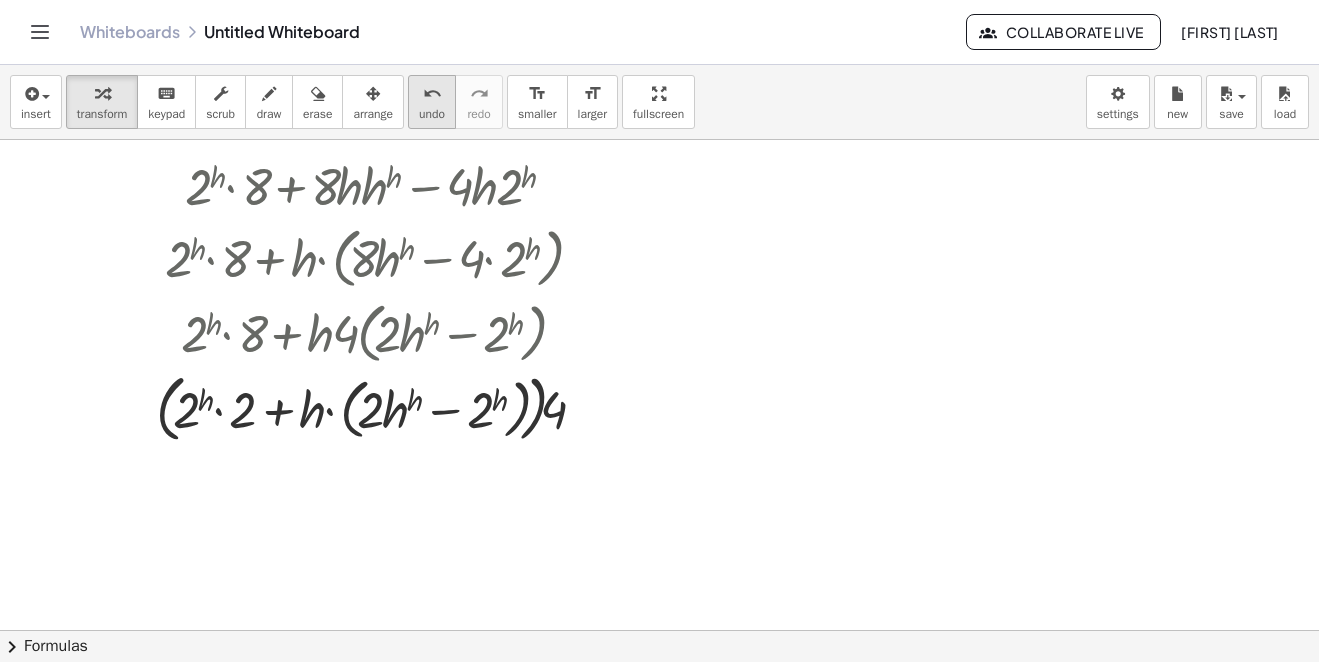 click on "undo undo" at bounding box center [432, 102] 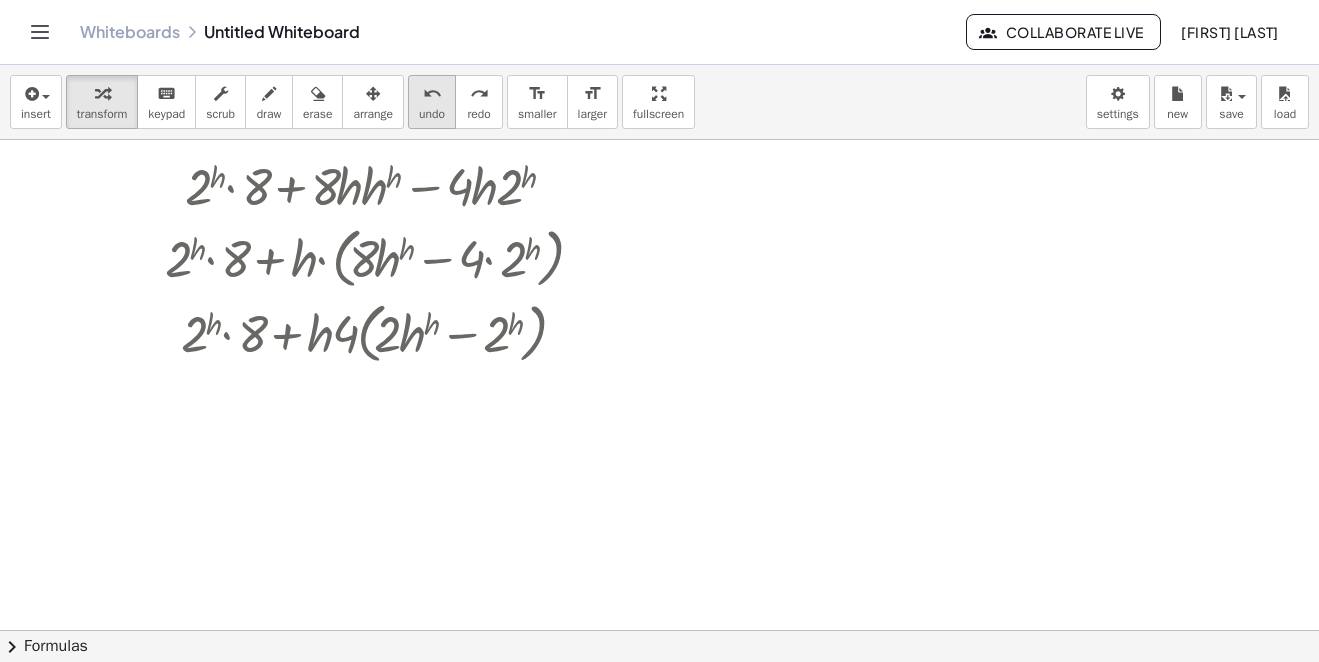 click on "undo undo" at bounding box center (432, 102) 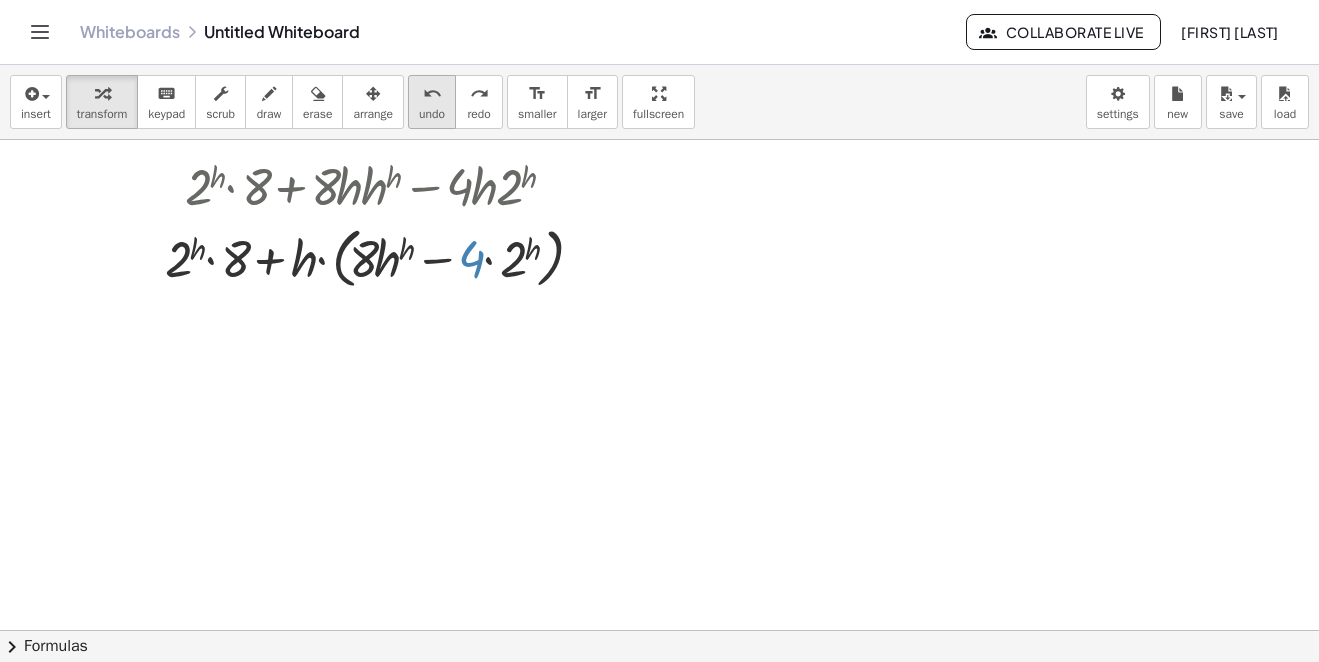 click on "undo" at bounding box center (432, 93) 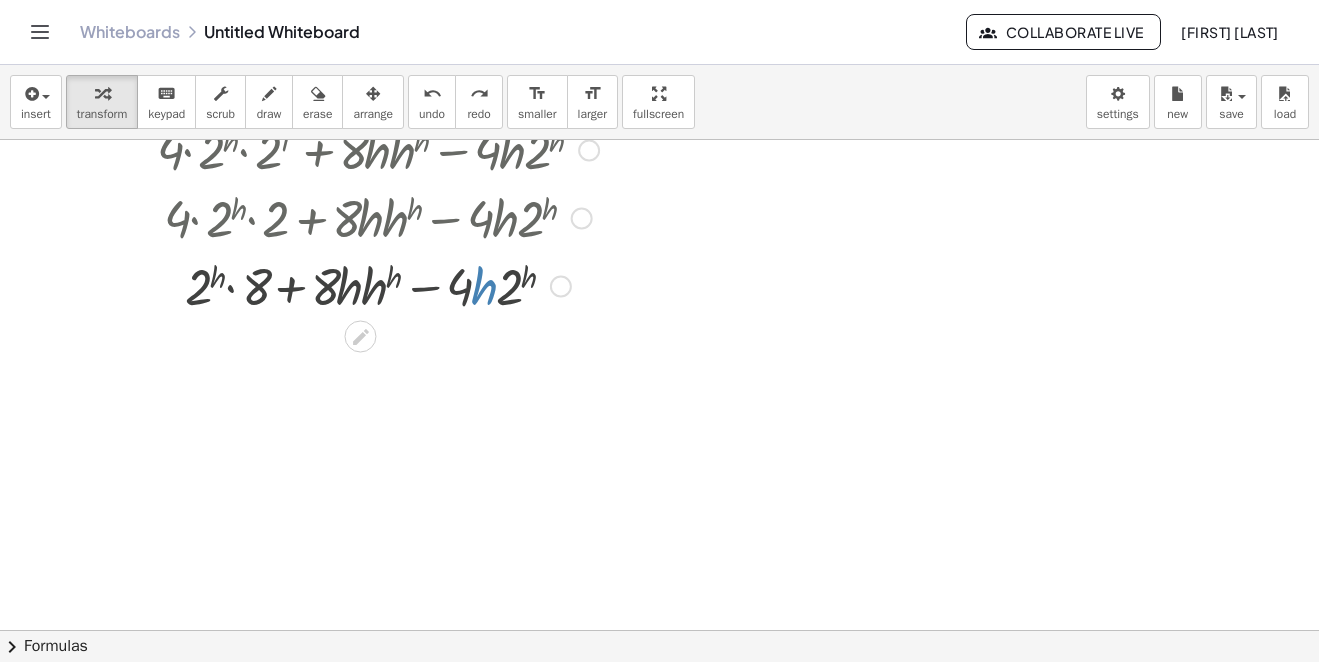 scroll, scrollTop: 1370, scrollLeft: 0, axis: vertical 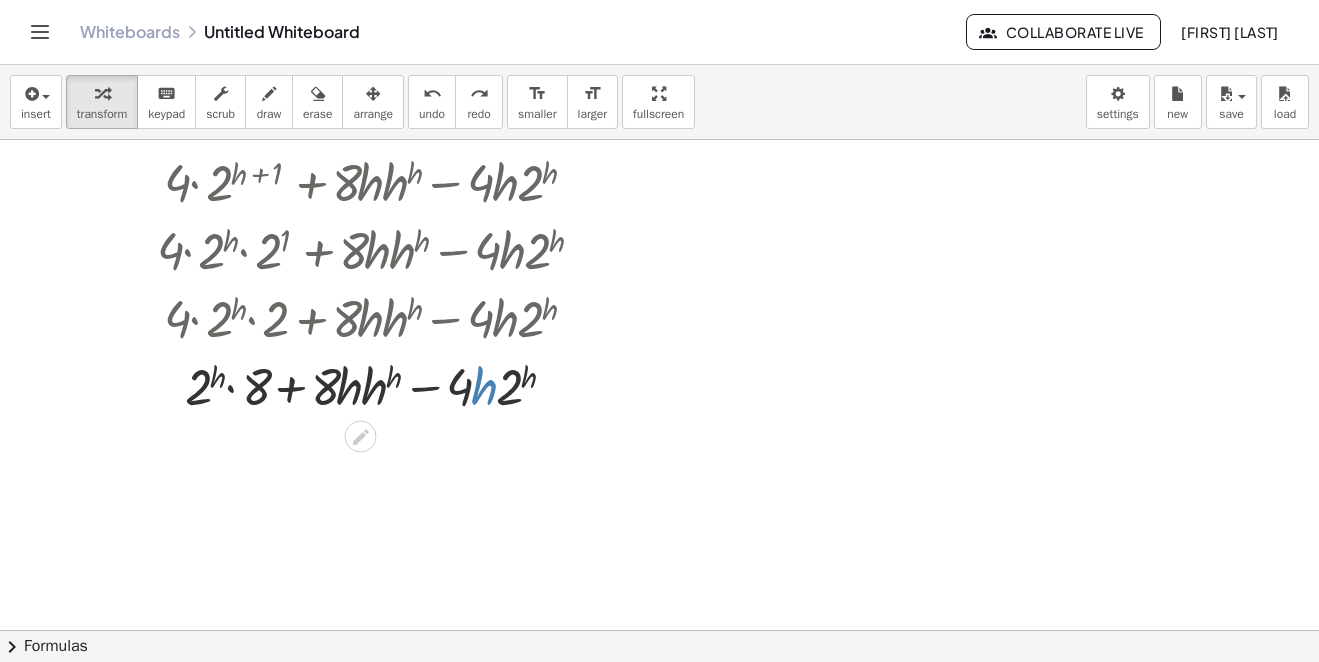 click at bounding box center (659, -250) 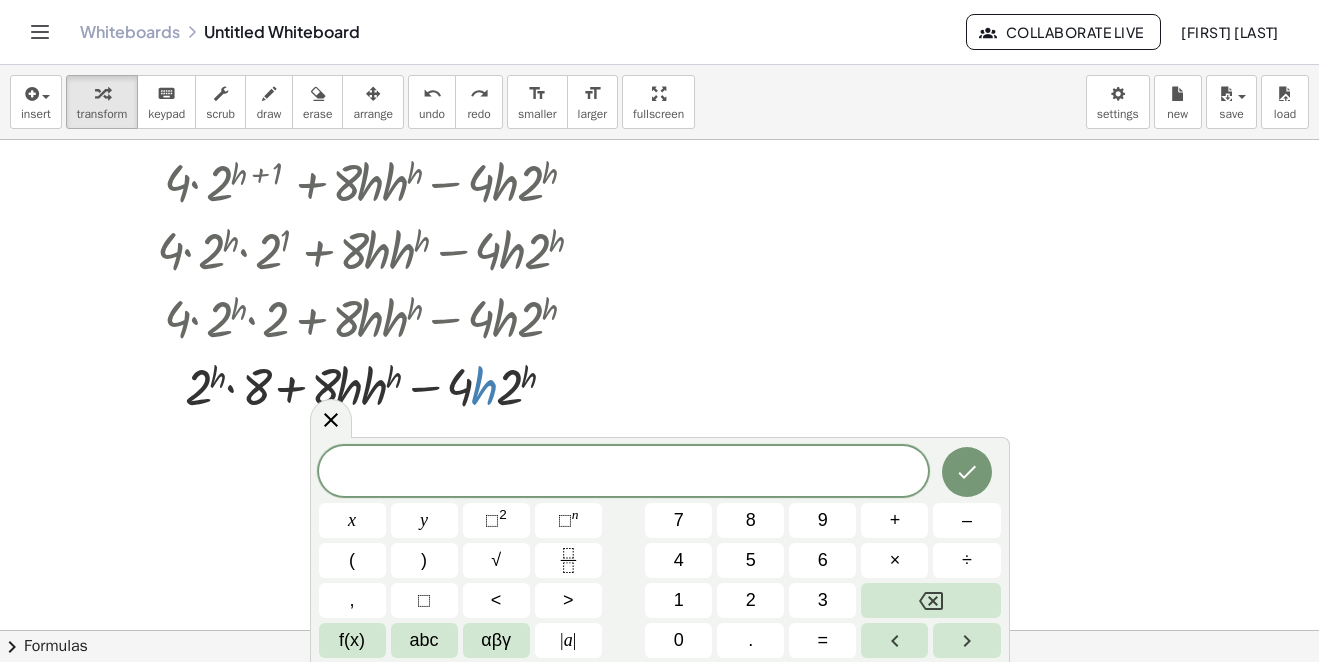 click at bounding box center [659, -250] 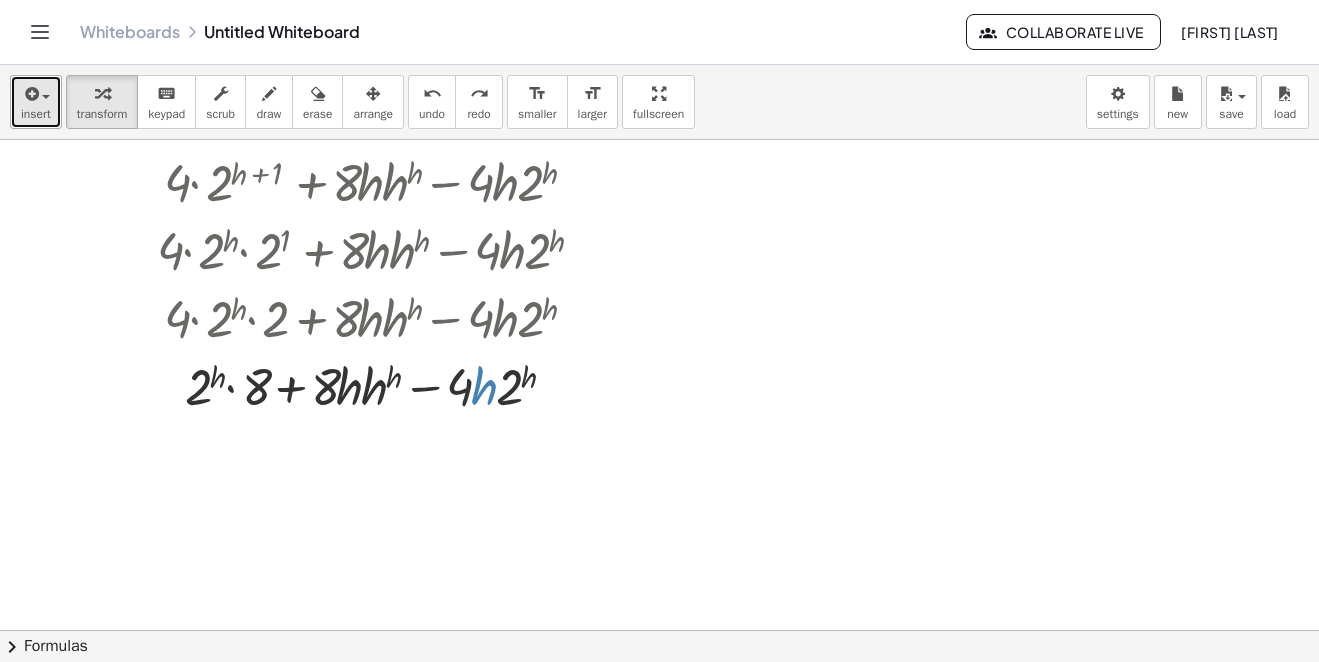 click at bounding box center (46, 97) 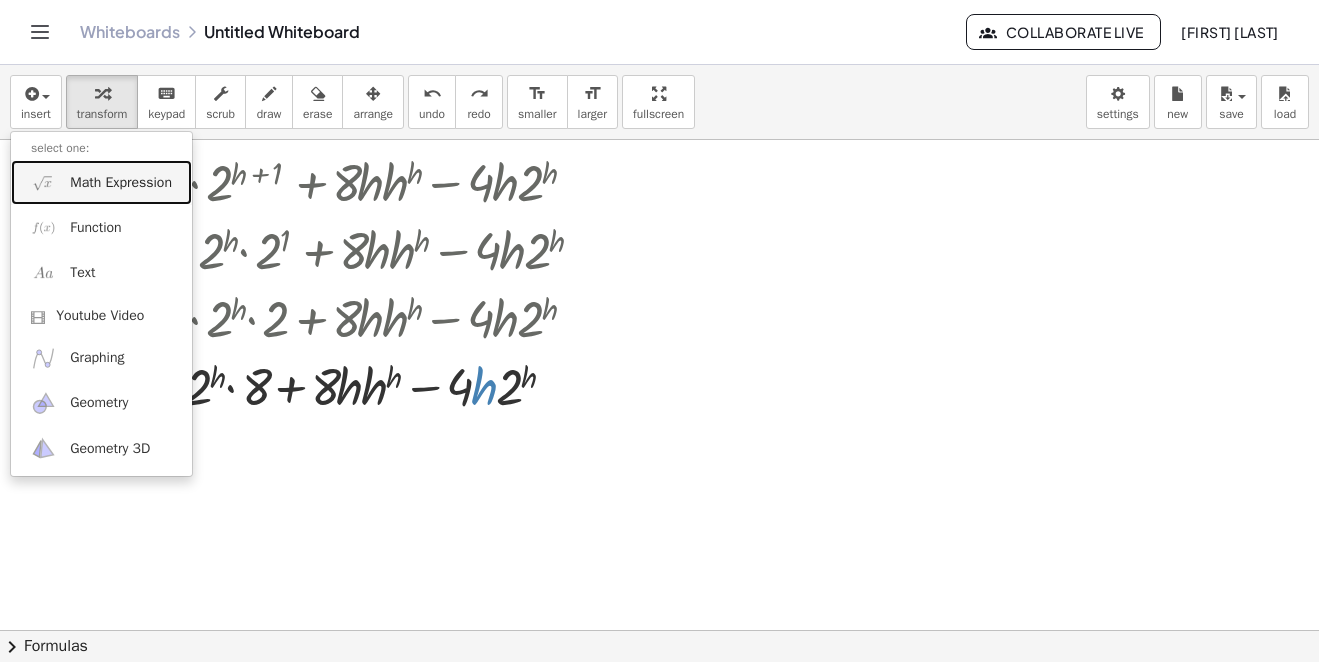 click on "Math Expression" at bounding box center [121, 183] 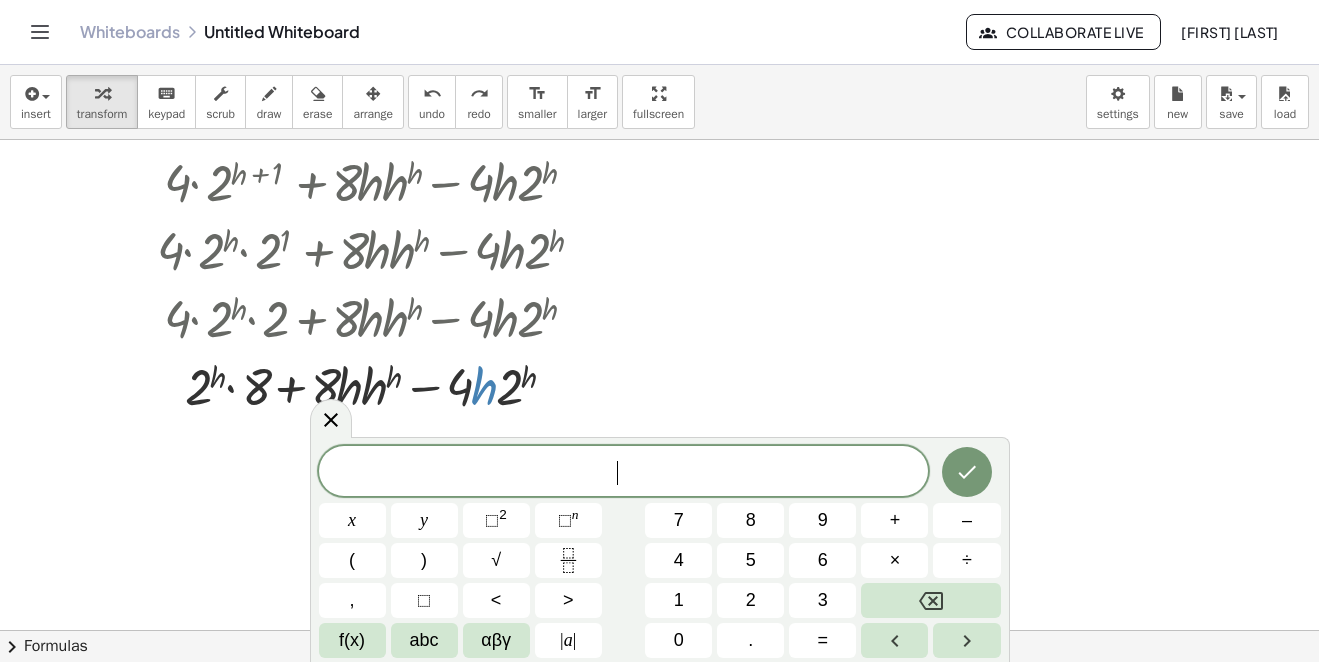 click on "​" at bounding box center (624, 473) 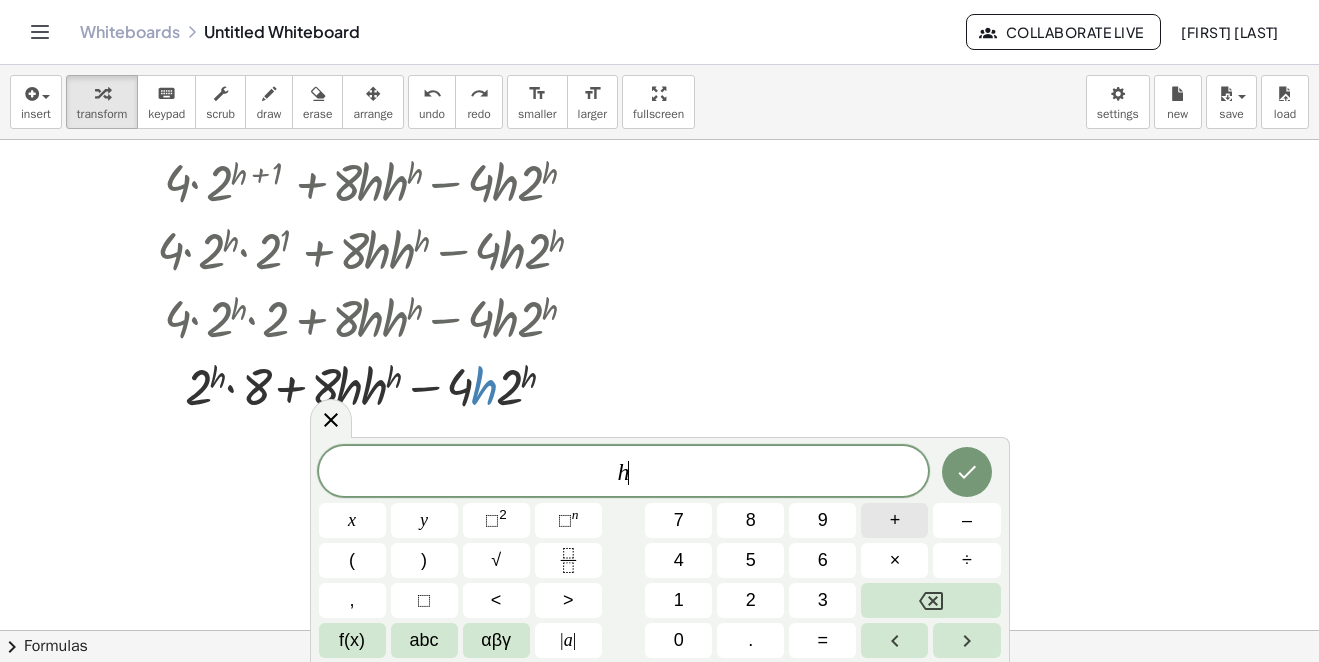 click on "+" at bounding box center [895, 520] 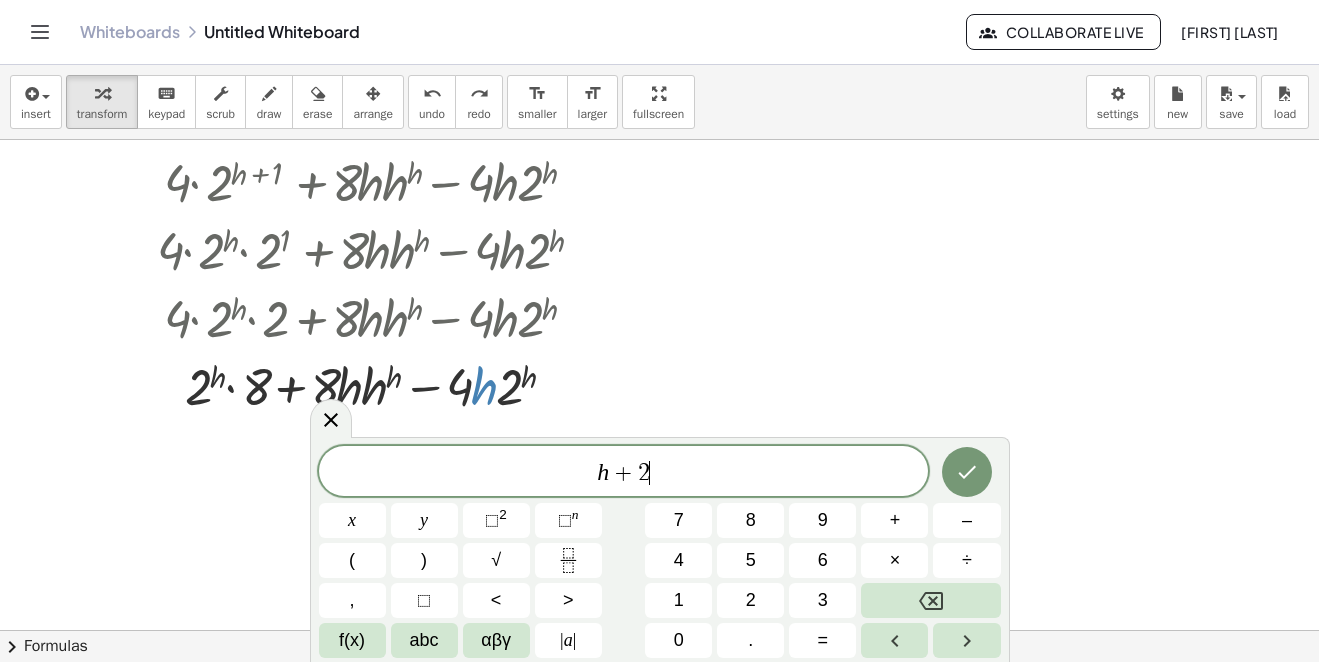 click on "h + 2 ​" at bounding box center (624, 473) 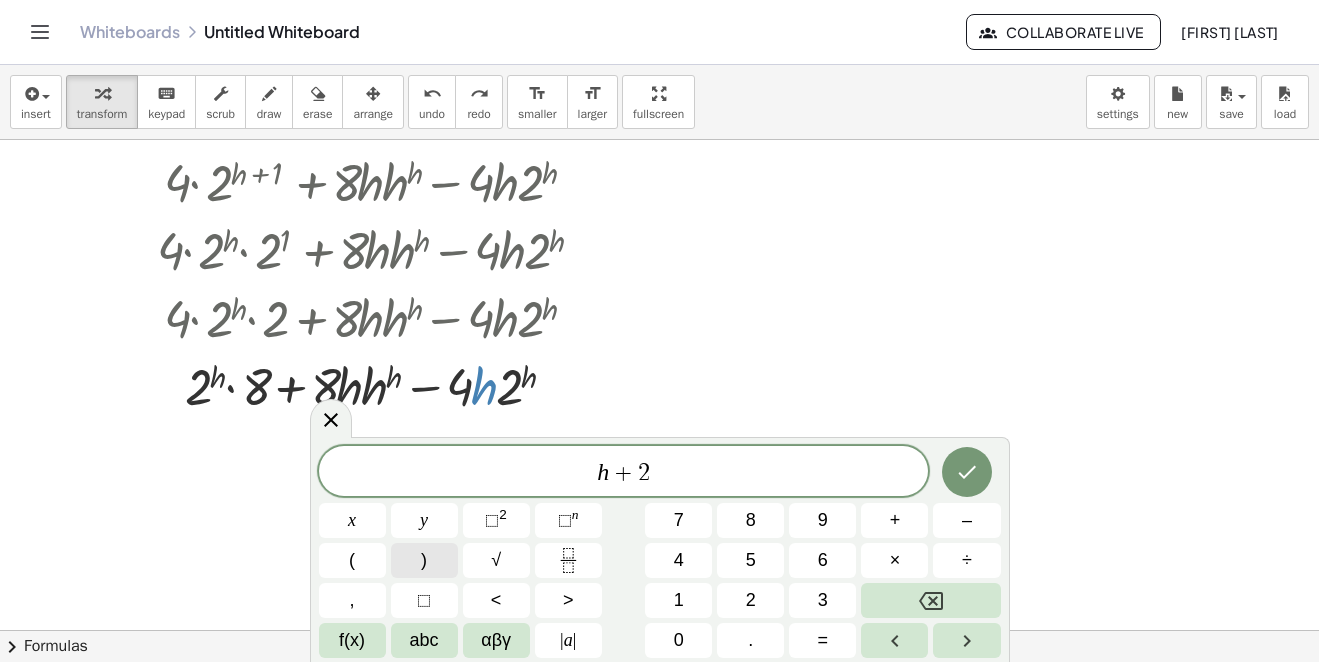 click on ")" at bounding box center (424, 560) 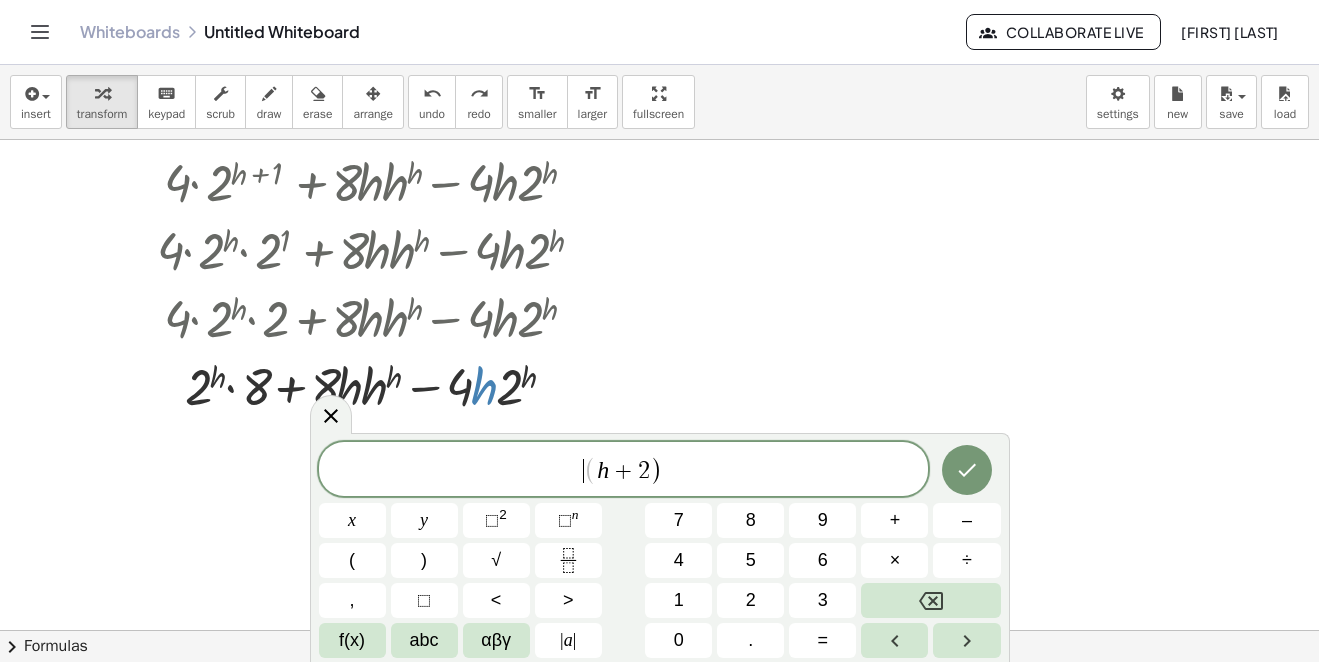 click on "​ ( h + 2 )" at bounding box center [624, 470] 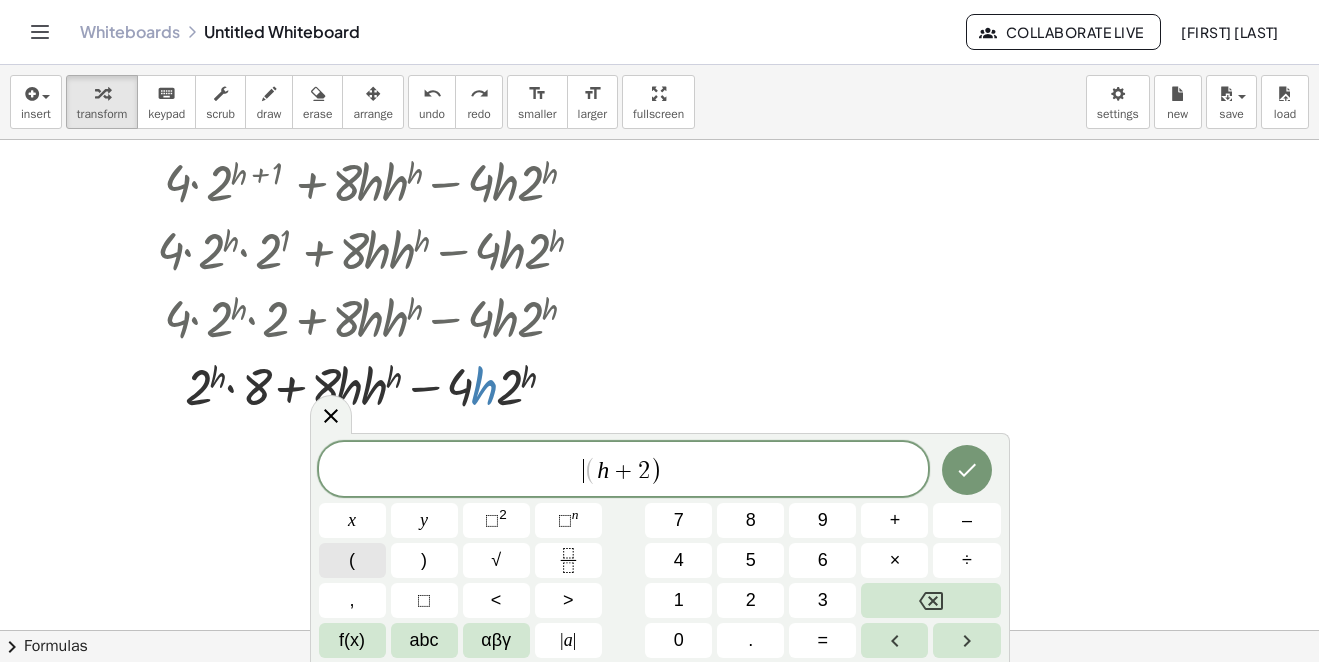 click on "(" at bounding box center [352, 560] 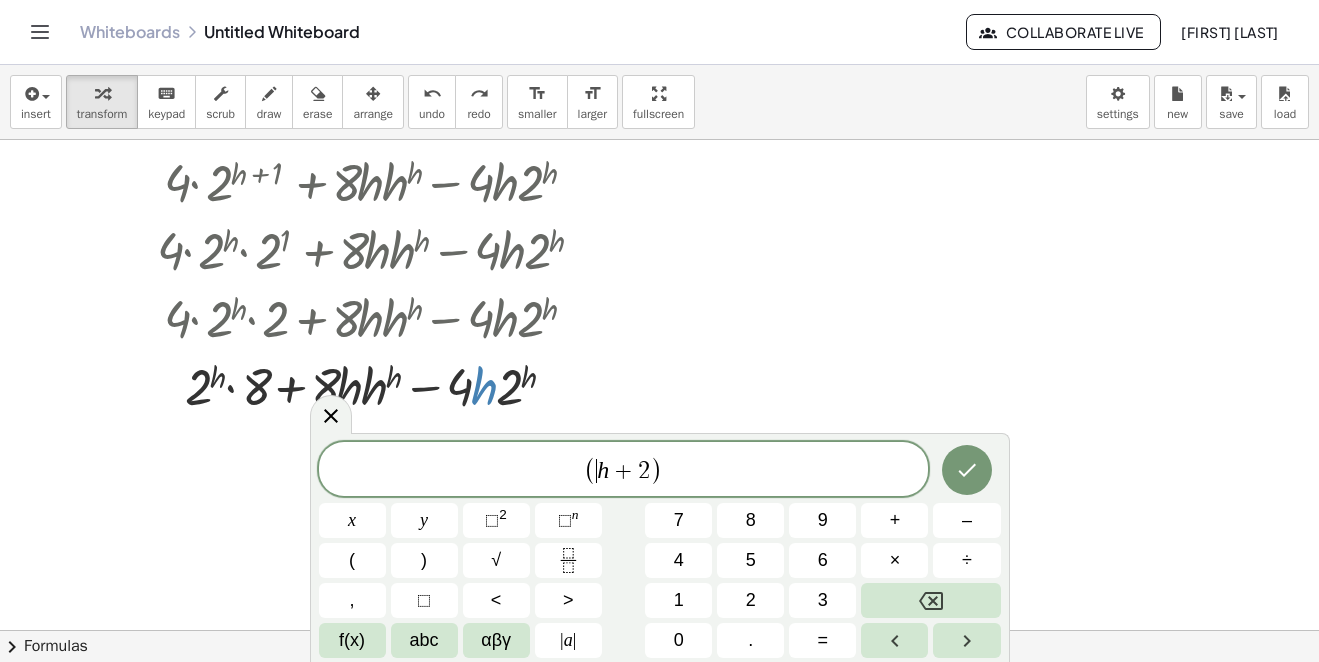 click on "( ​ h + 2 )" at bounding box center (624, 470) 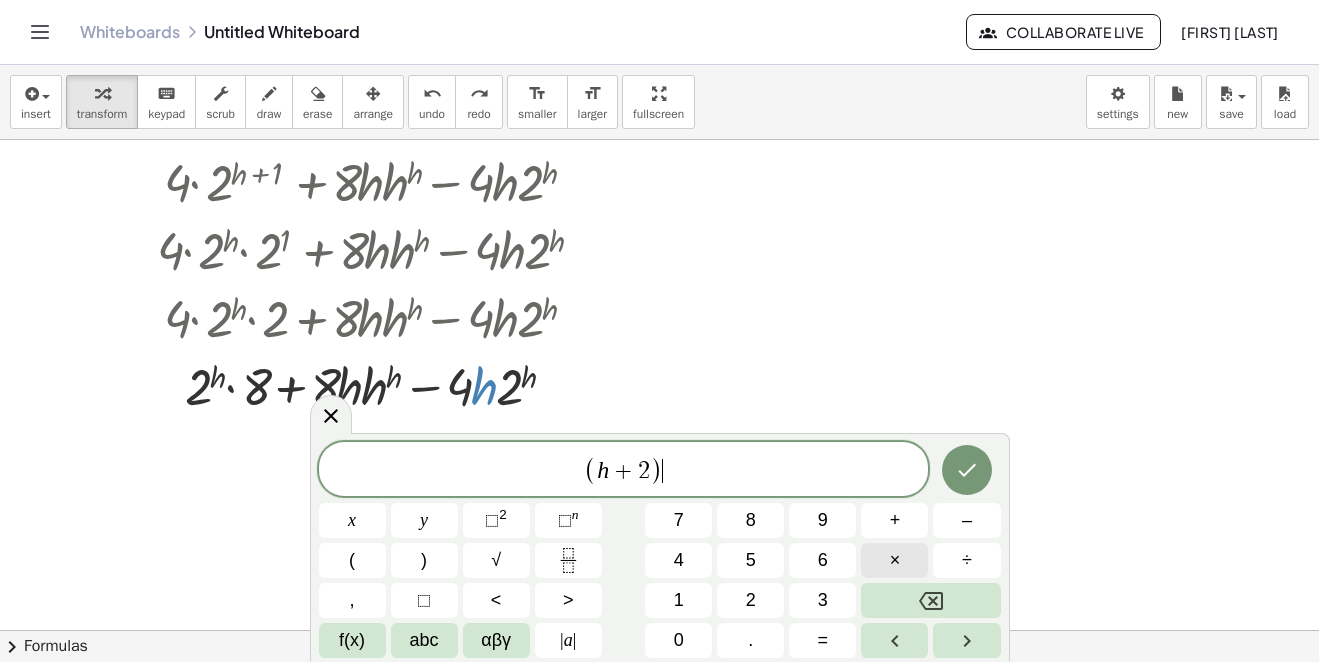 click on "×" at bounding box center [895, 560] 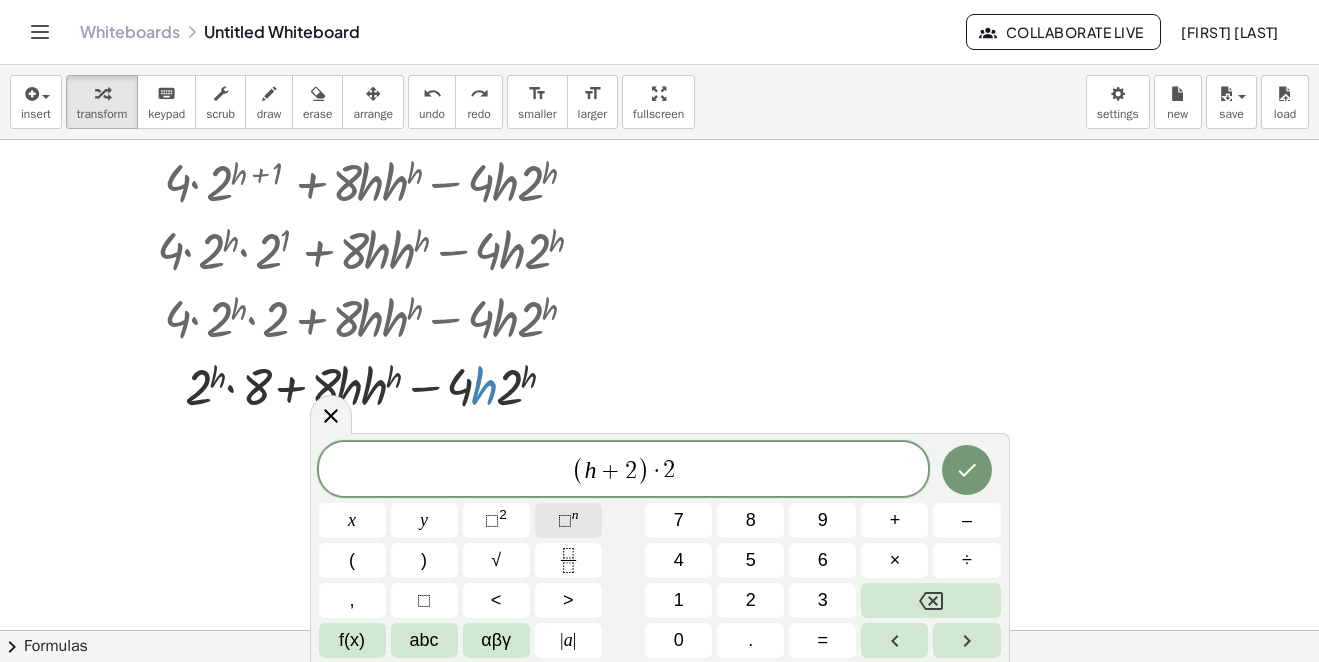 click on "⬚" at bounding box center (565, 520) 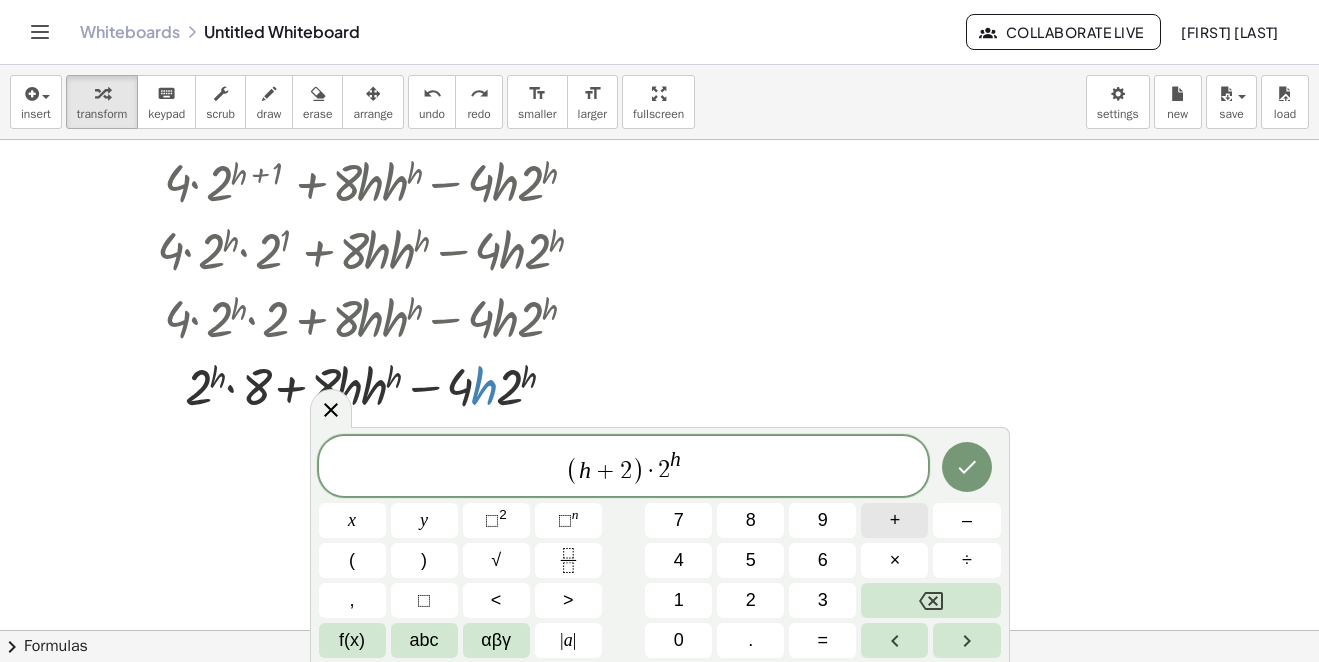 click on "+" at bounding box center (895, 520) 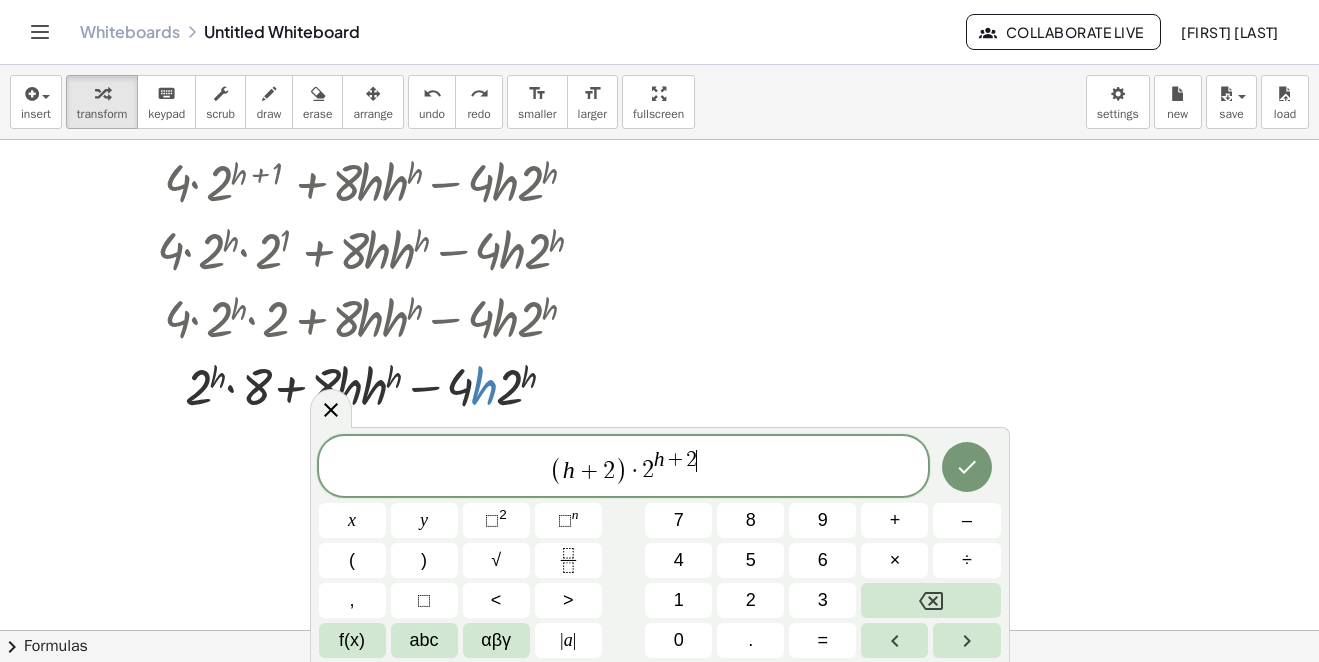 click on "( h + 2 ) · 2 h + 2 ​" at bounding box center [624, 467] 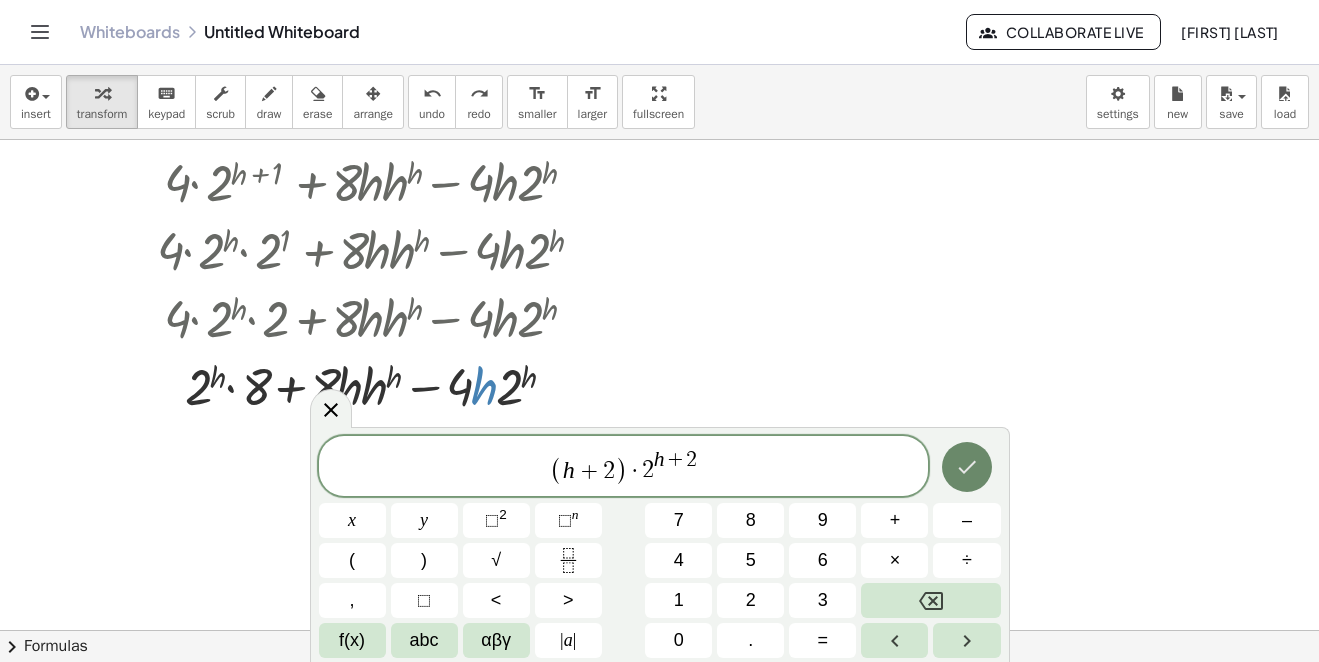 click 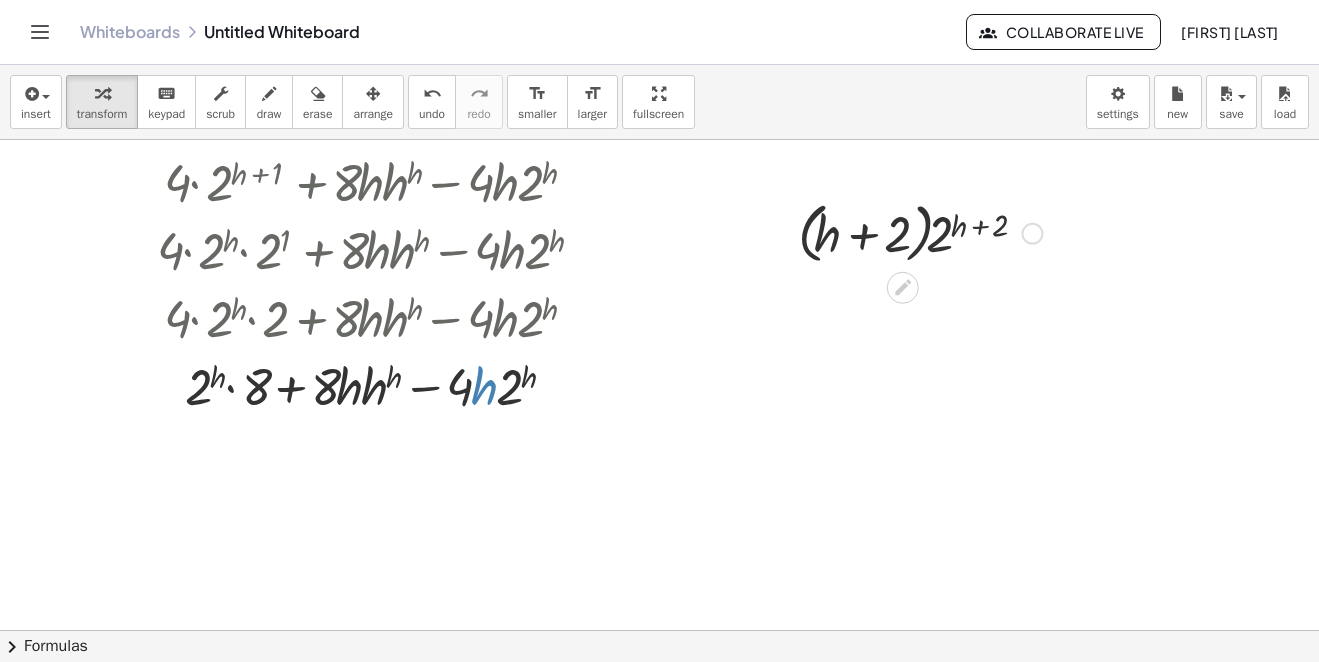 drag, startPoint x: 995, startPoint y: 229, endPoint x: 966, endPoint y: 230, distance: 29.017237 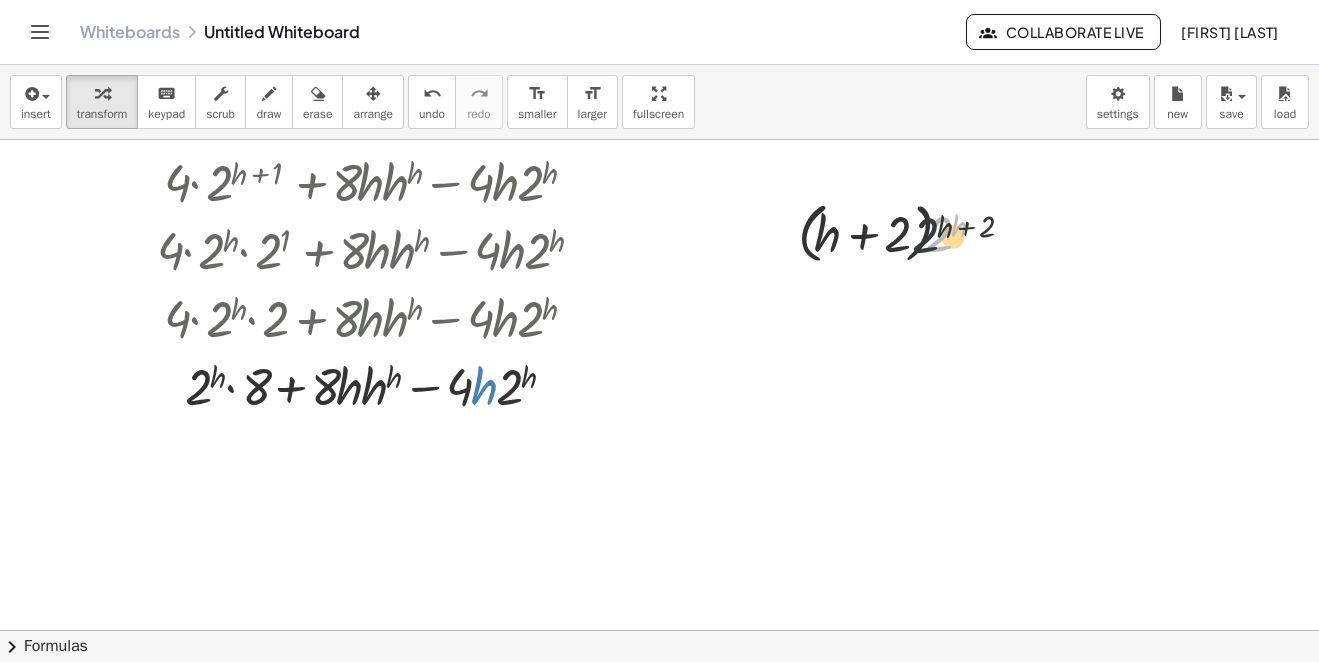 drag, startPoint x: 941, startPoint y: 238, endPoint x: 890, endPoint y: 231, distance: 51.47815 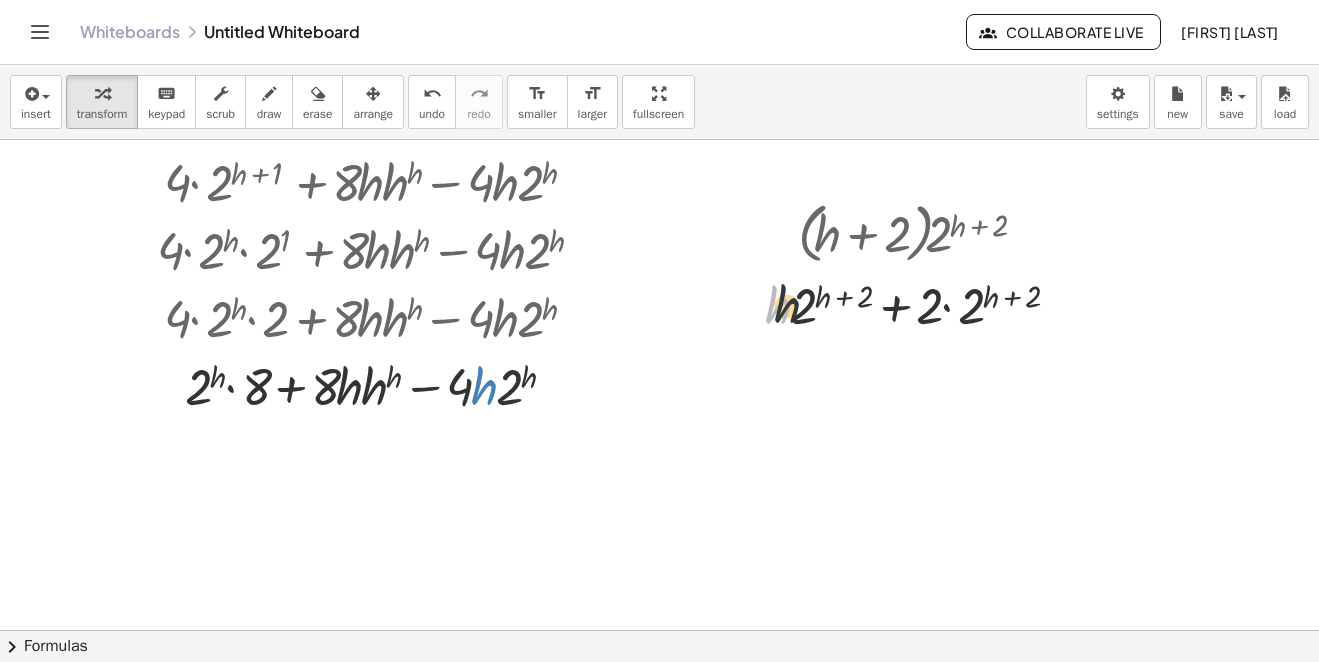 drag, startPoint x: 775, startPoint y: 312, endPoint x: 802, endPoint y: 308, distance: 27.294687 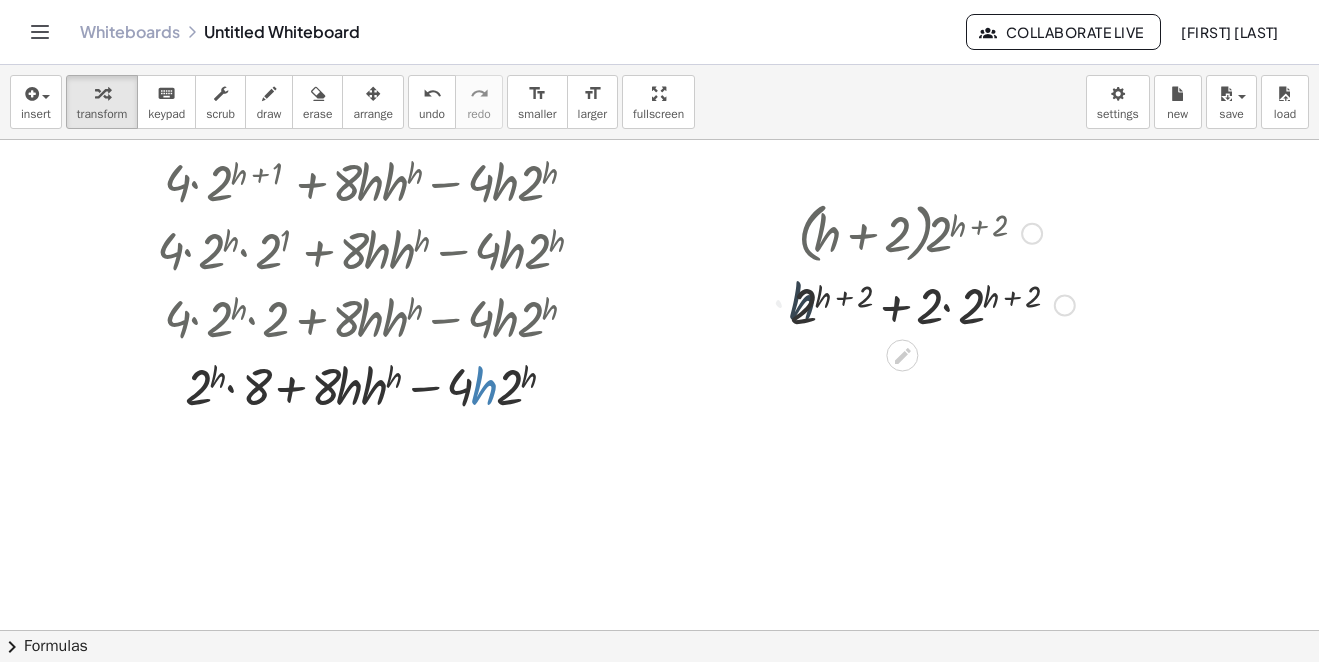 drag, startPoint x: 803, startPoint y: 308, endPoint x: 820, endPoint y: 308, distance: 17 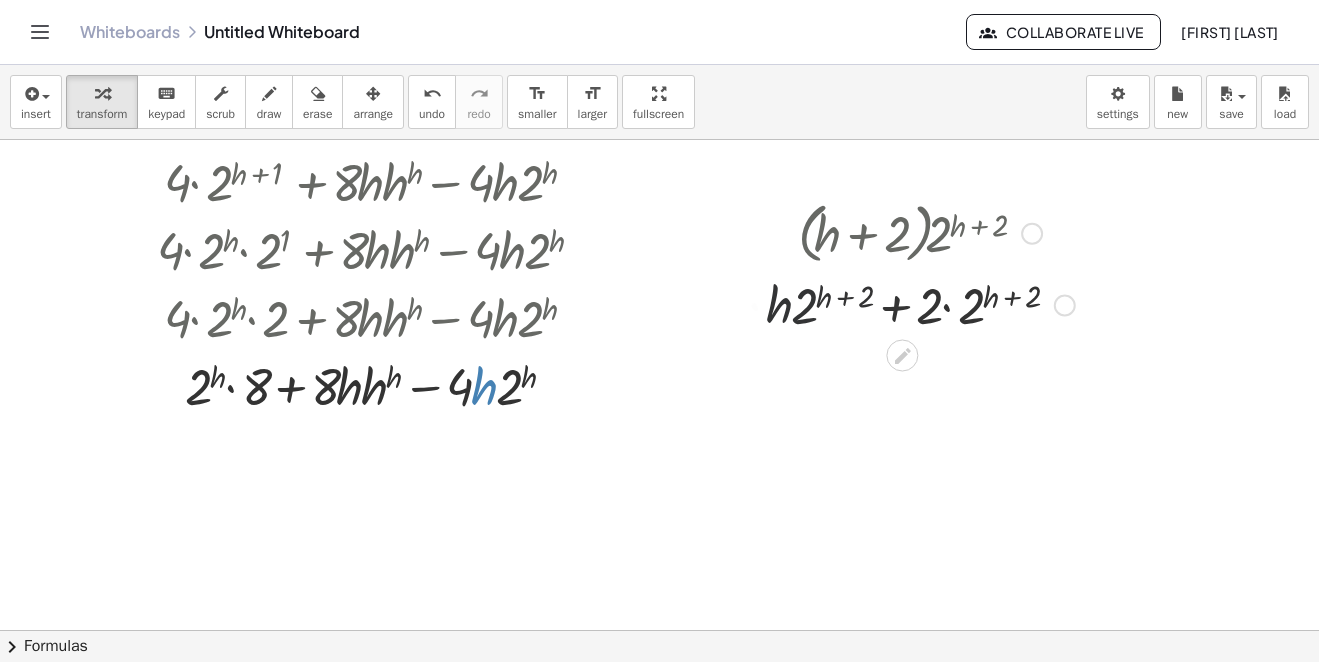 click at bounding box center (920, 304) 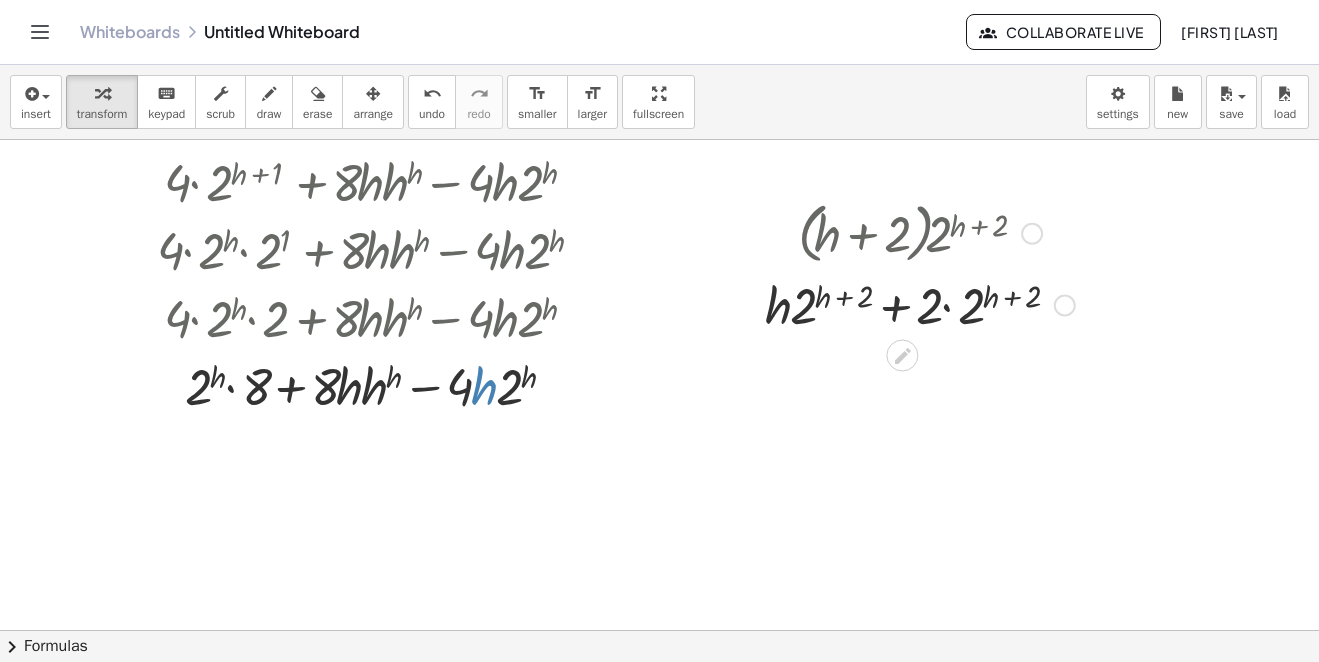 click at bounding box center (920, 304) 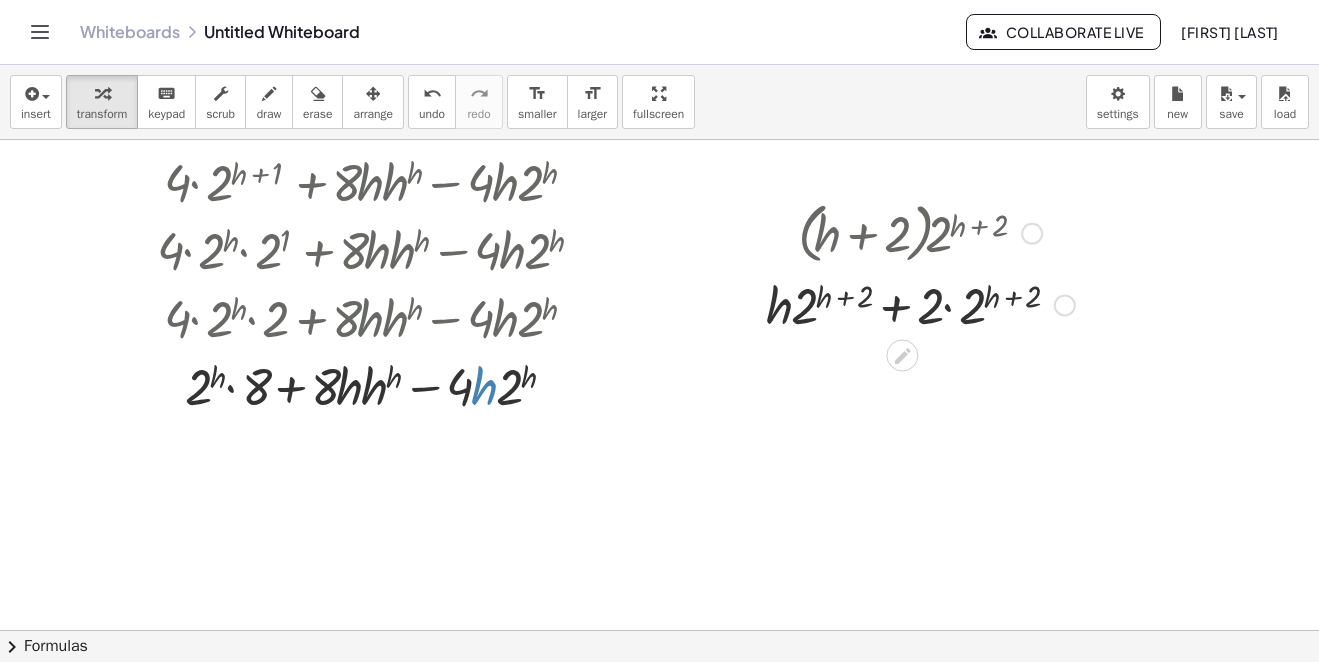 click at bounding box center (920, 304) 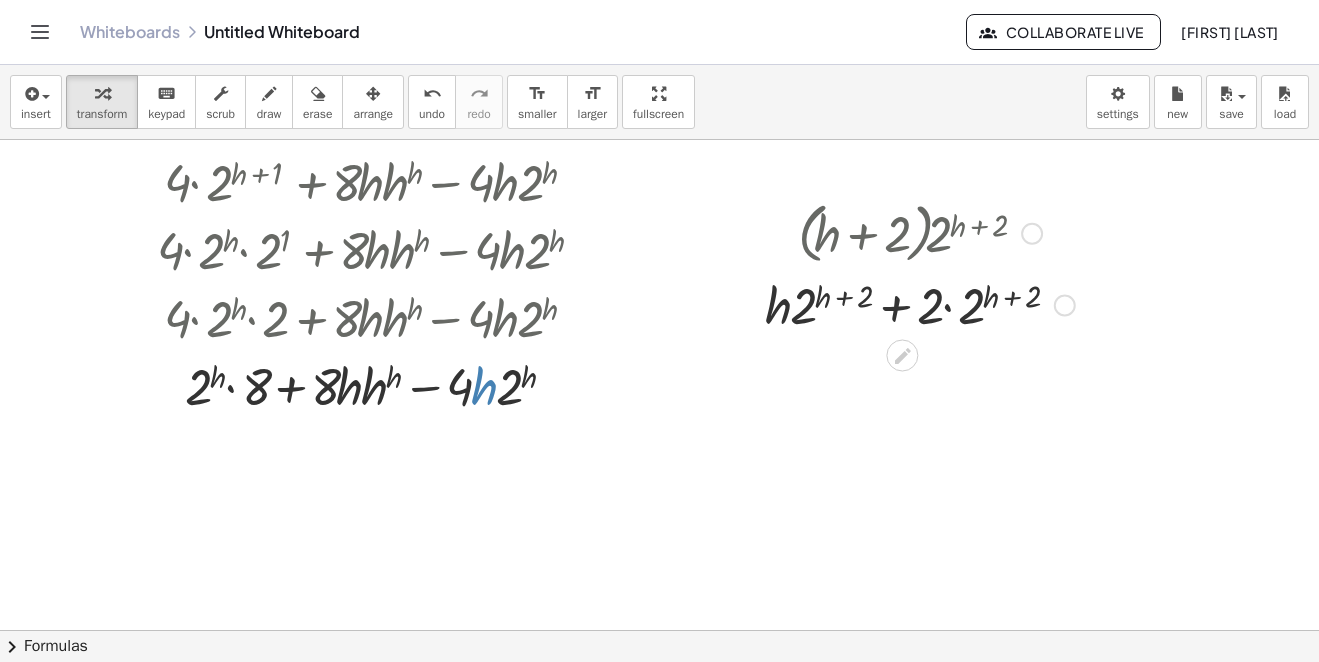 click at bounding box center (920, 304) 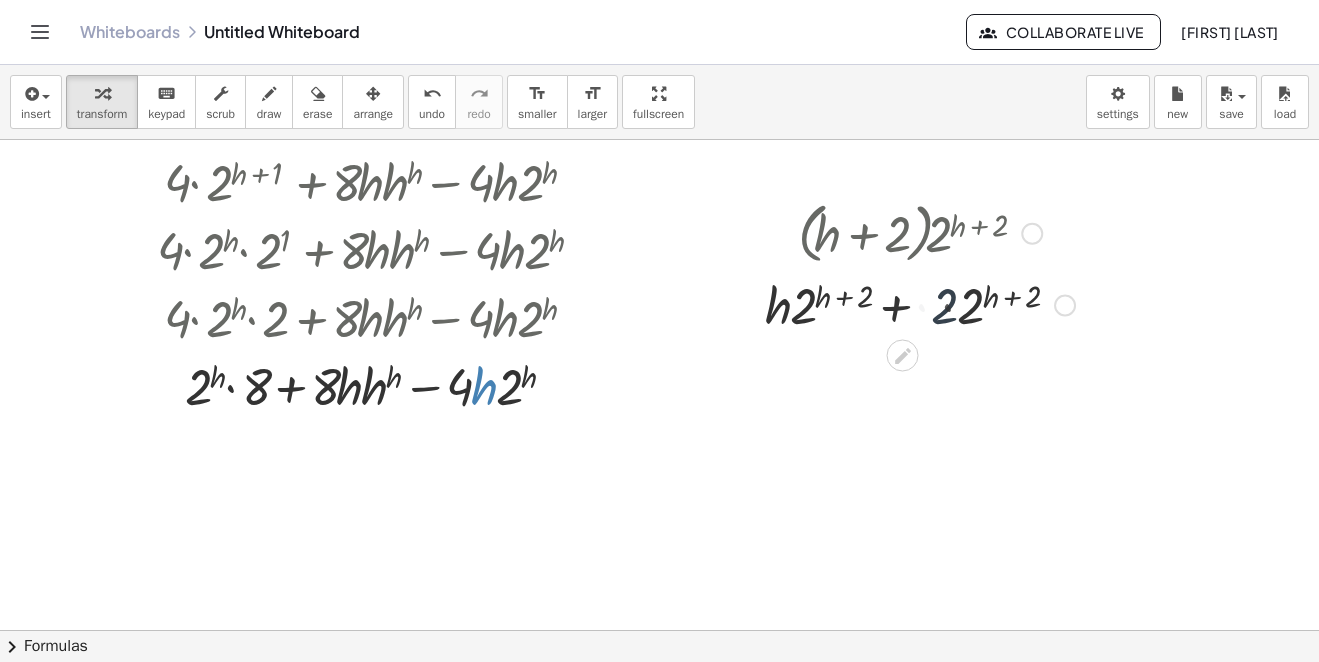 click at bounding box center [920, 304] 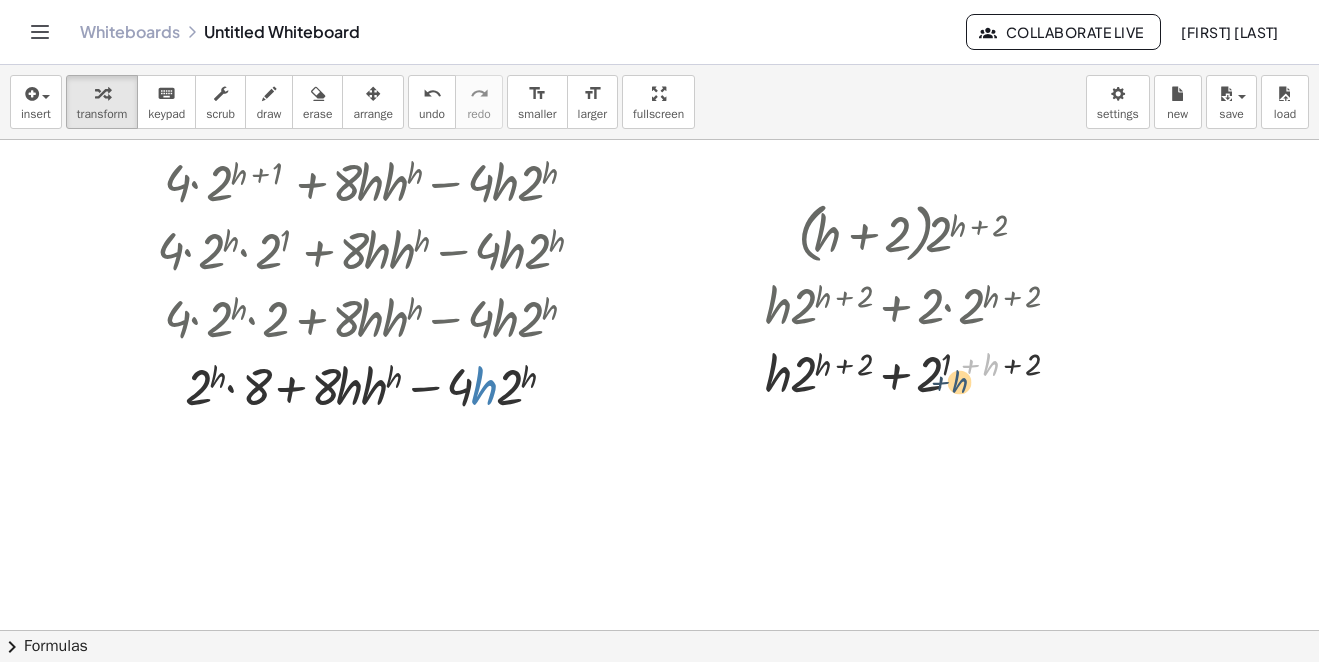 drag, startPoint x: 997, startPoint y: 365, endPoint x: 965, endPoint y: 383, distance: 36.71512 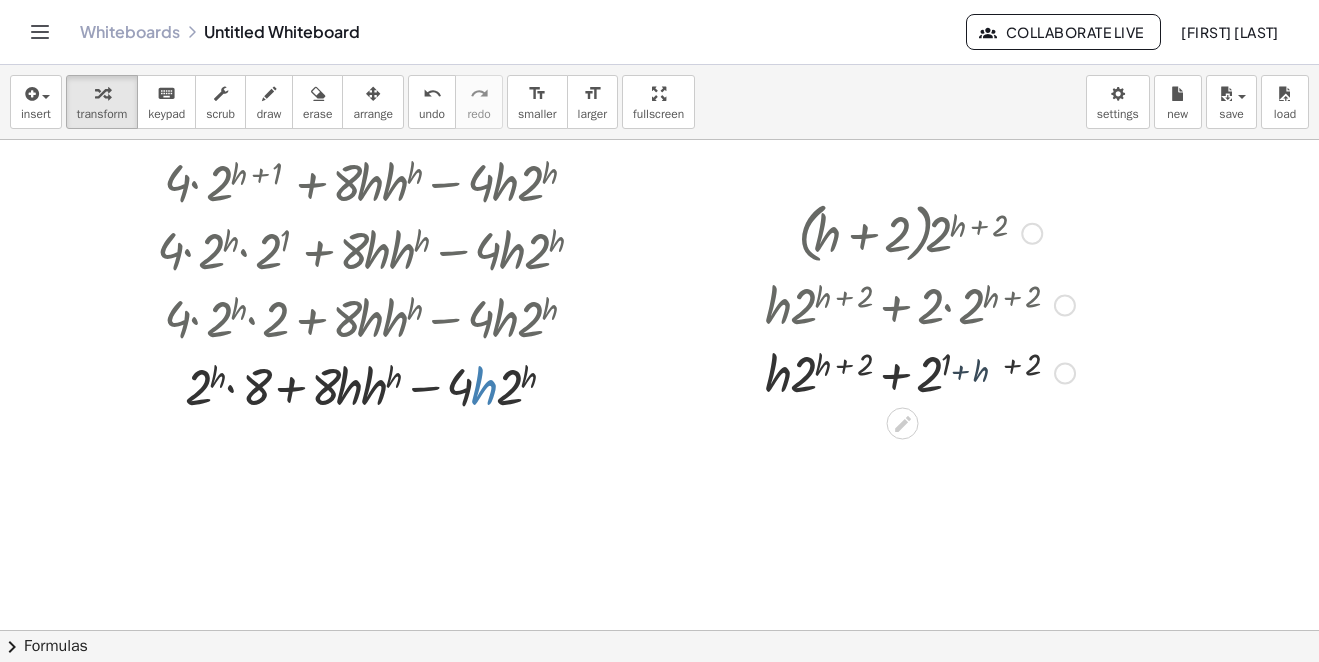 click at bounding box center [920, 372] 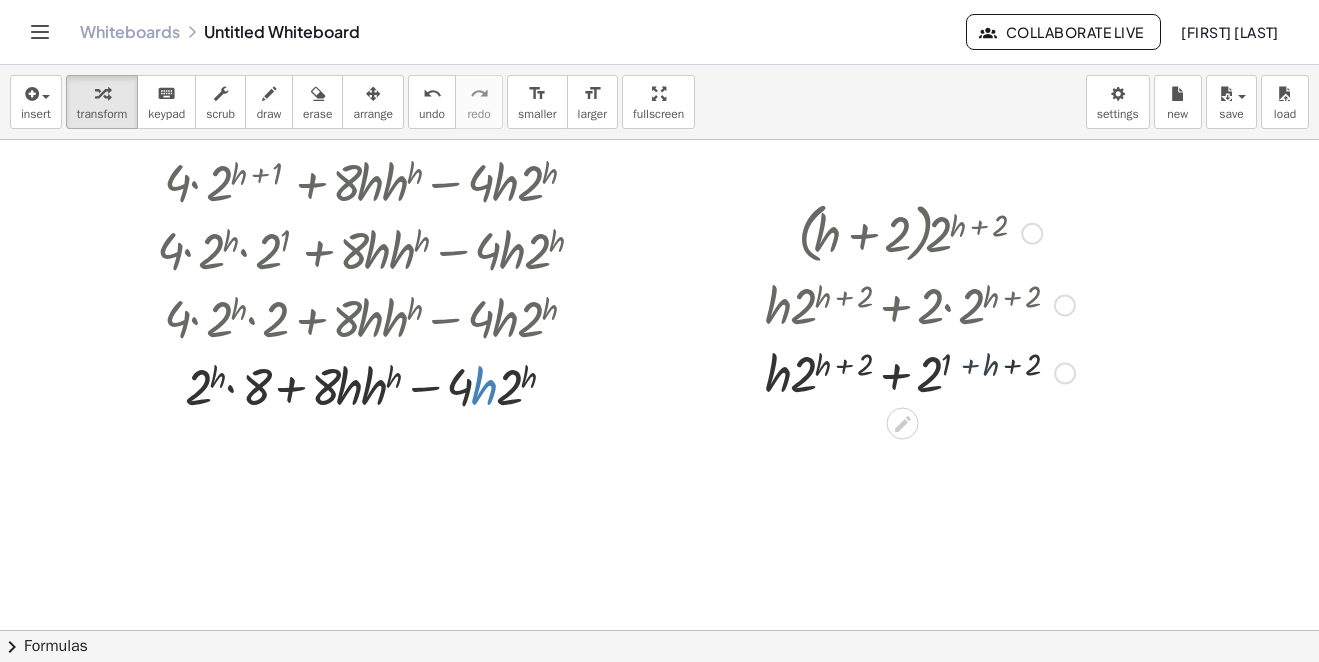 click at bounding box center (920, 372) 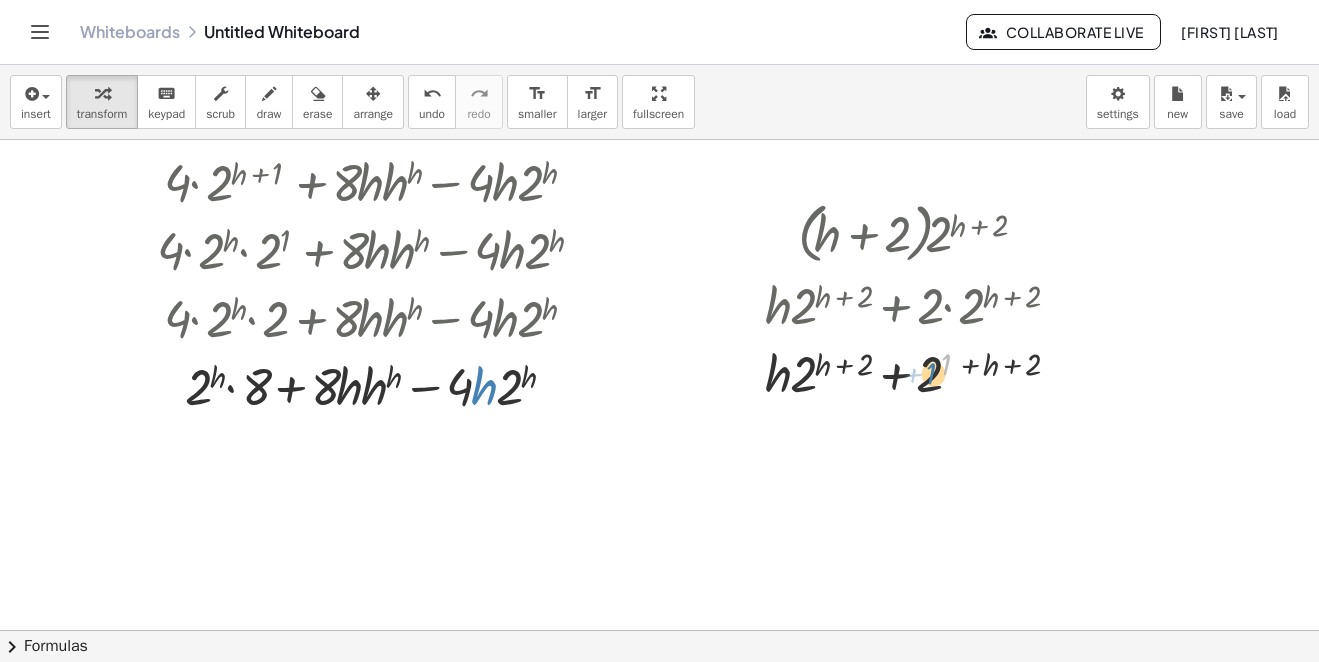 drag, startPoint x: 943, startPoint y: 365, endPoint x: 920, endPoint y: 378, distance: 26.41969 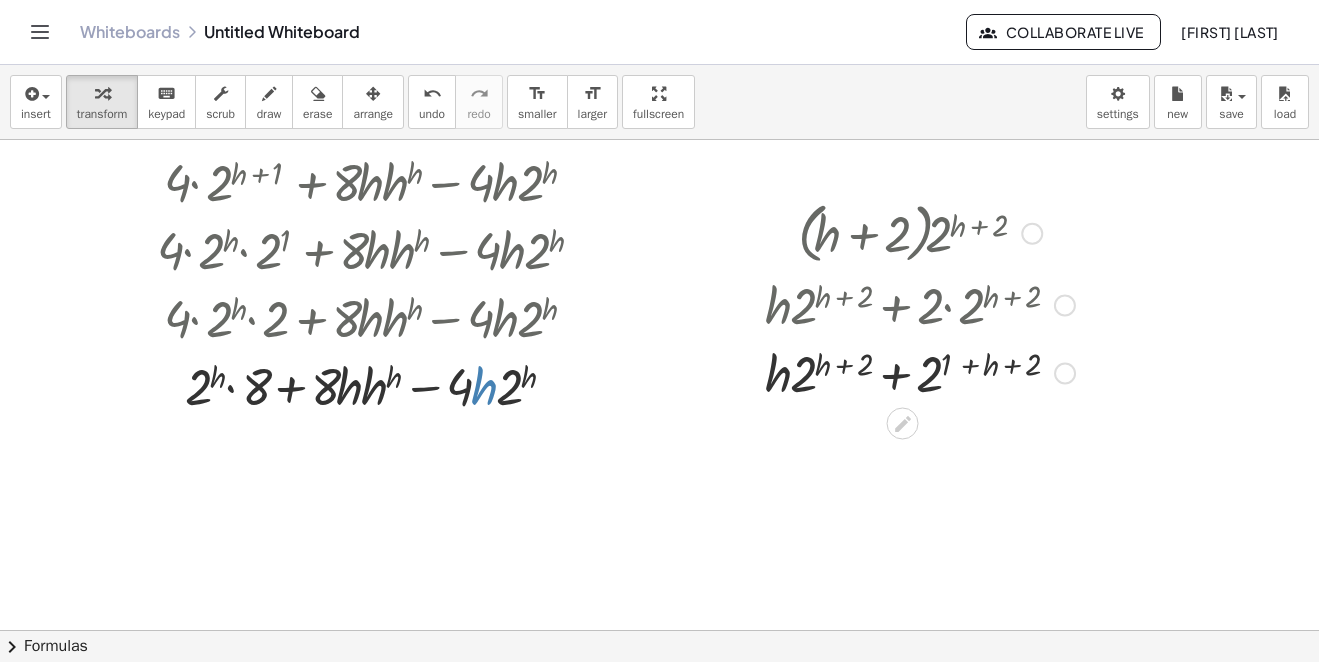 click at bounding box center [920, 372] 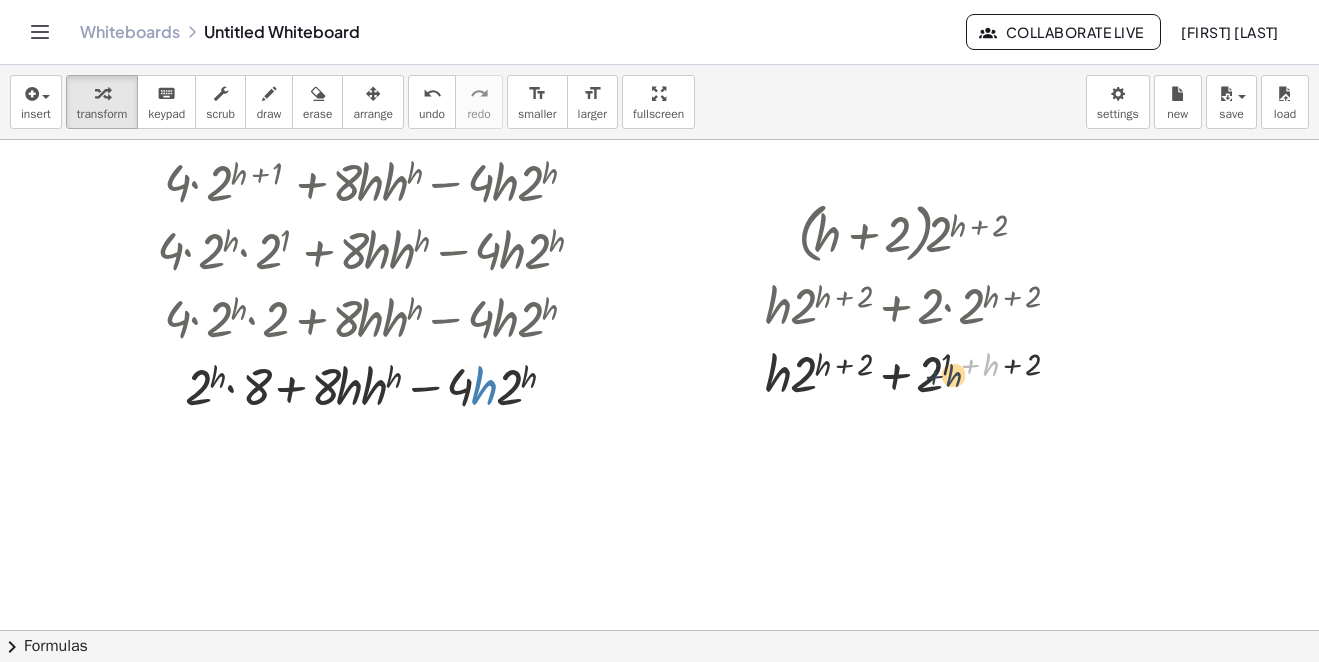 drag, startPoint x: 987, startPoint y: 365, endPoint x: 951, endPoint y: 376, distance: 37.64306 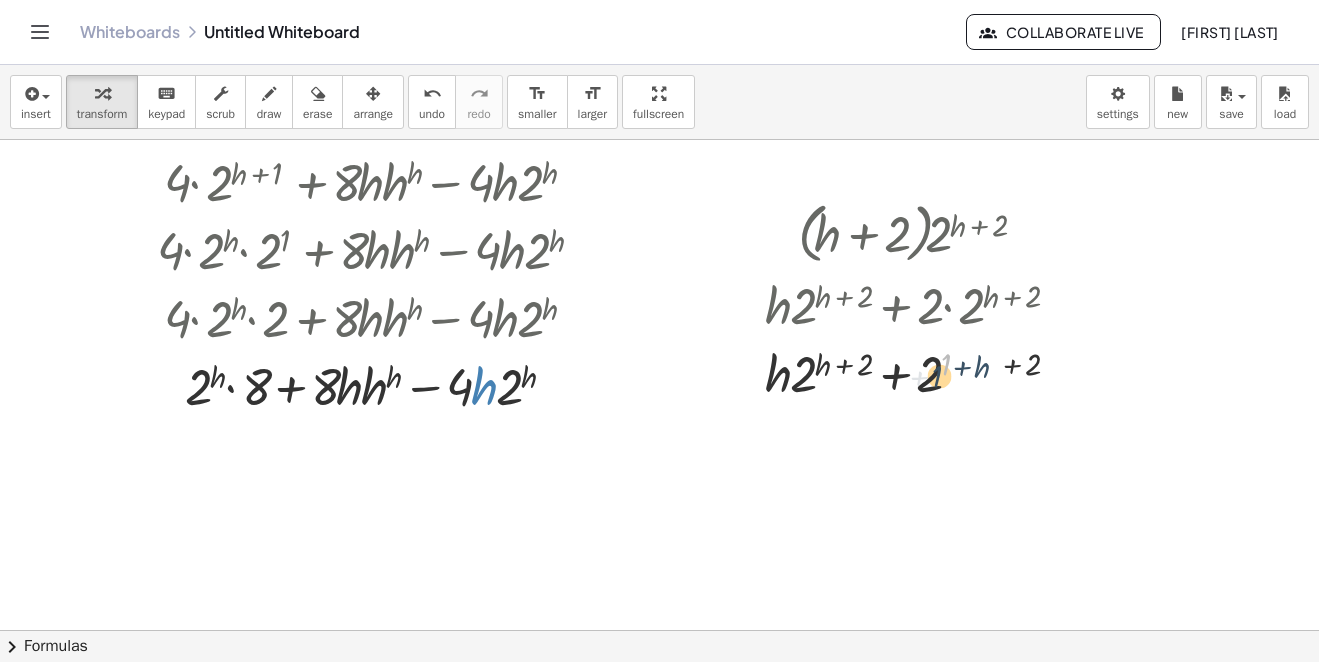 drag, startPoint x: 917, startPoint y: 394, endPoint x: 946, endPoint y: 387, distance: 29.832869 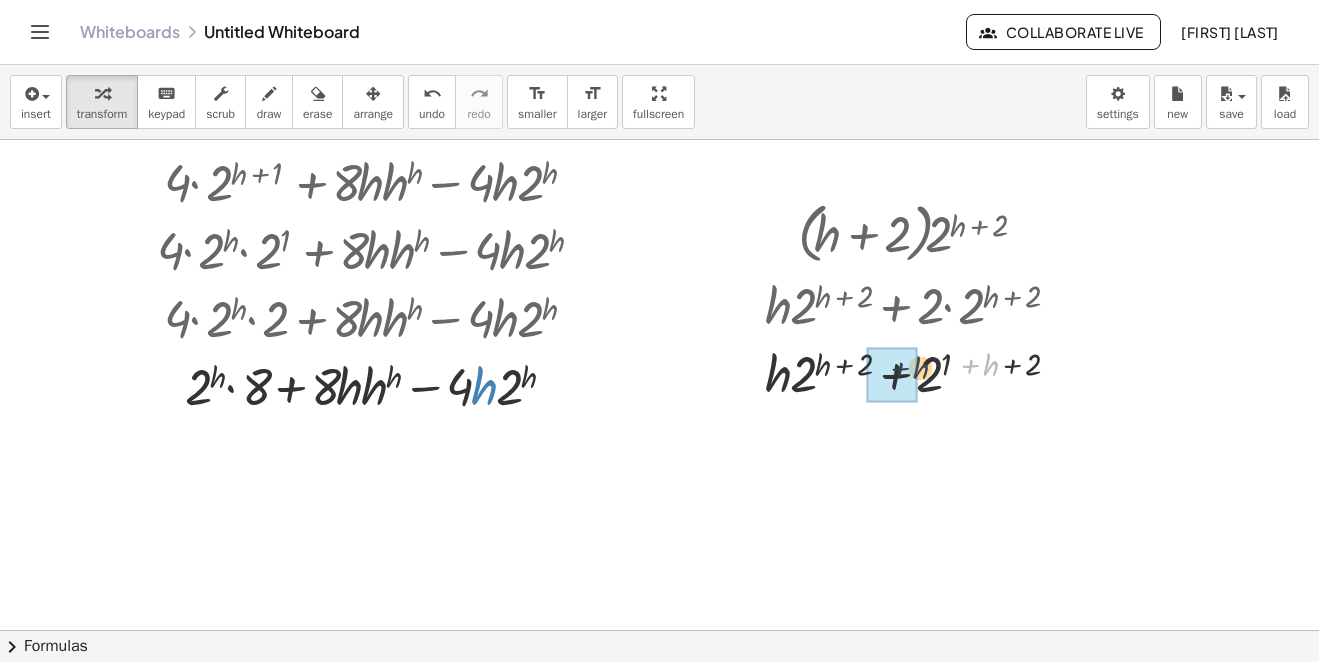 drag, startPoint x: 991, startPoint y: 363, endPoint x: 905, endPoint y: 367, distance: 86.09297 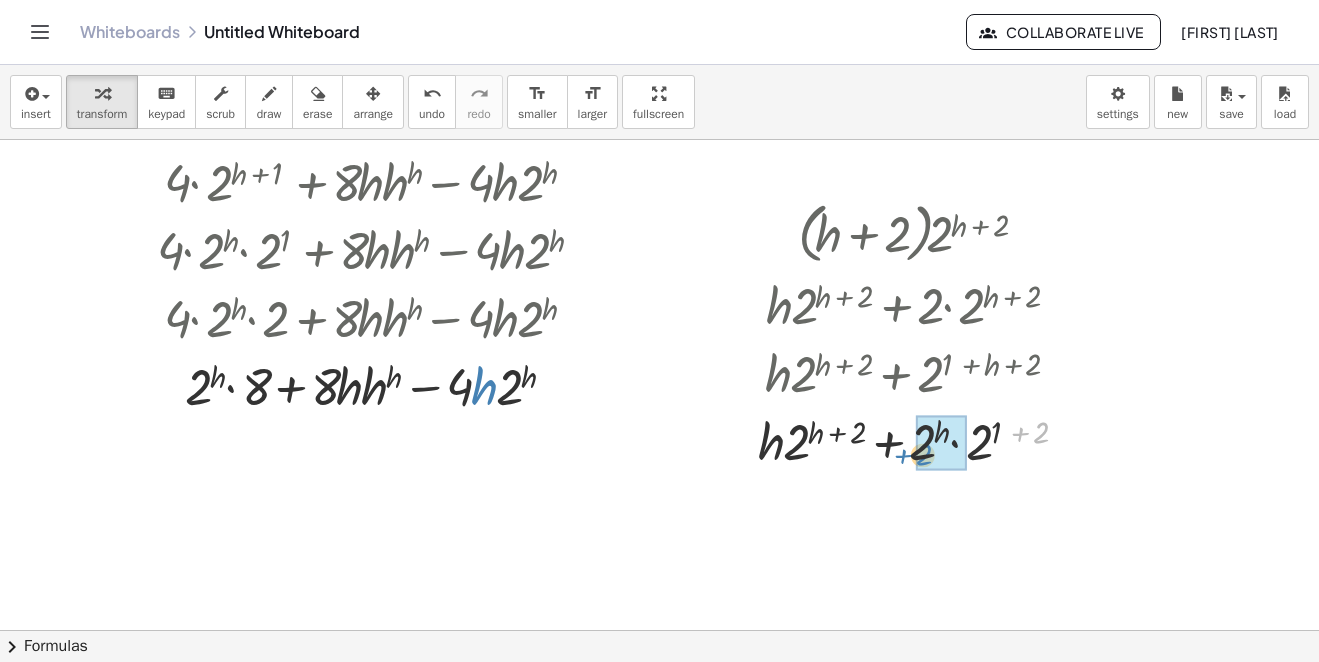 drag, startPoint x: 1043, startPoint y: 433, endPoint x: 927, endPoint y: 454, distance: 117.88554 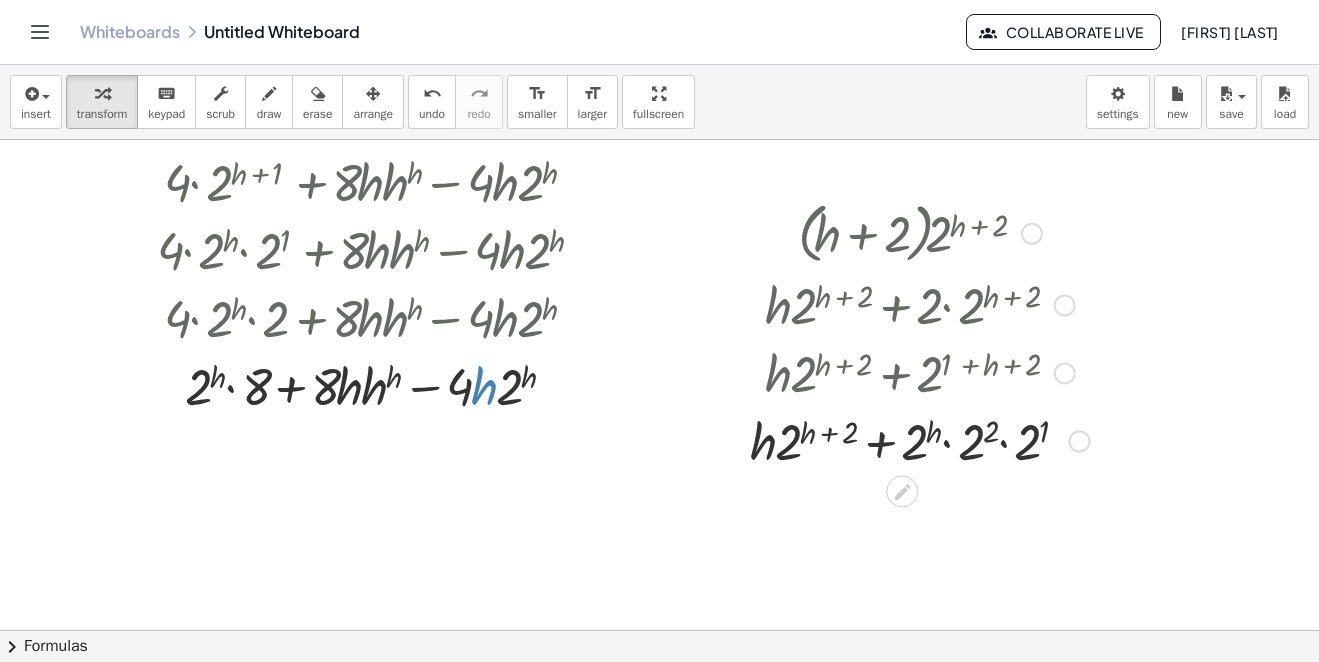 scroll, scrollTop: 1470, scrollLeft: 0, axis: vertical 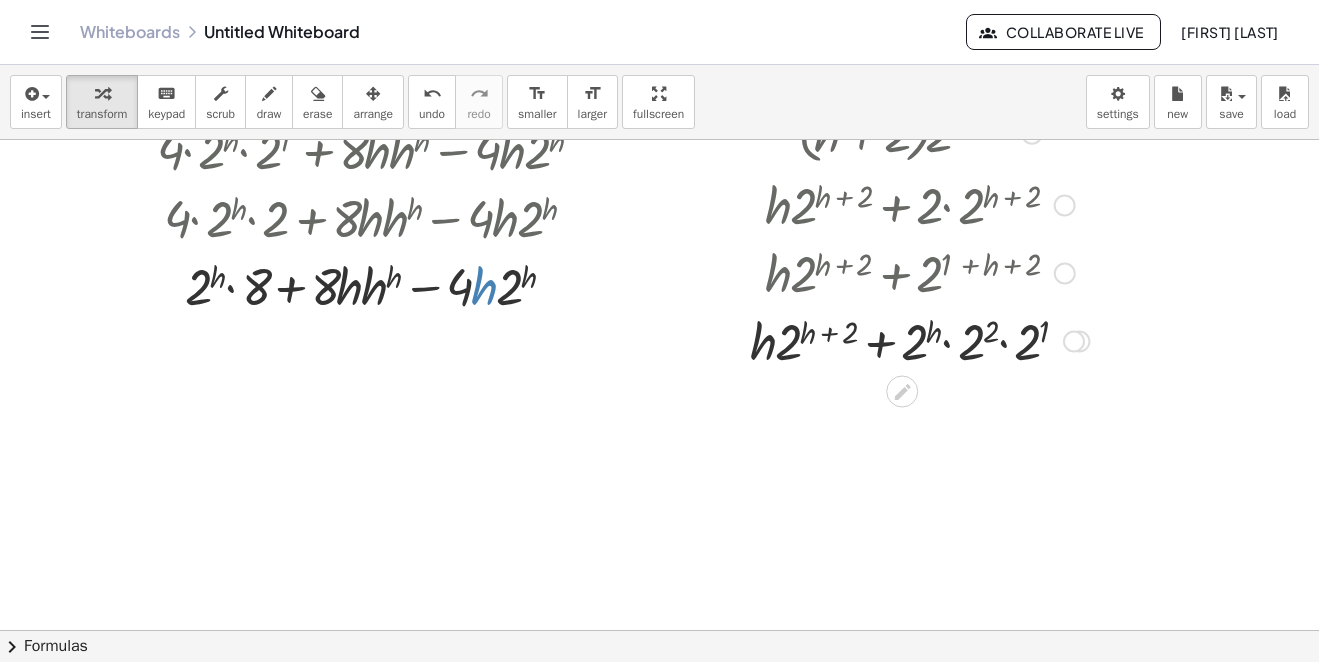 click at bounding box center (919, 340) 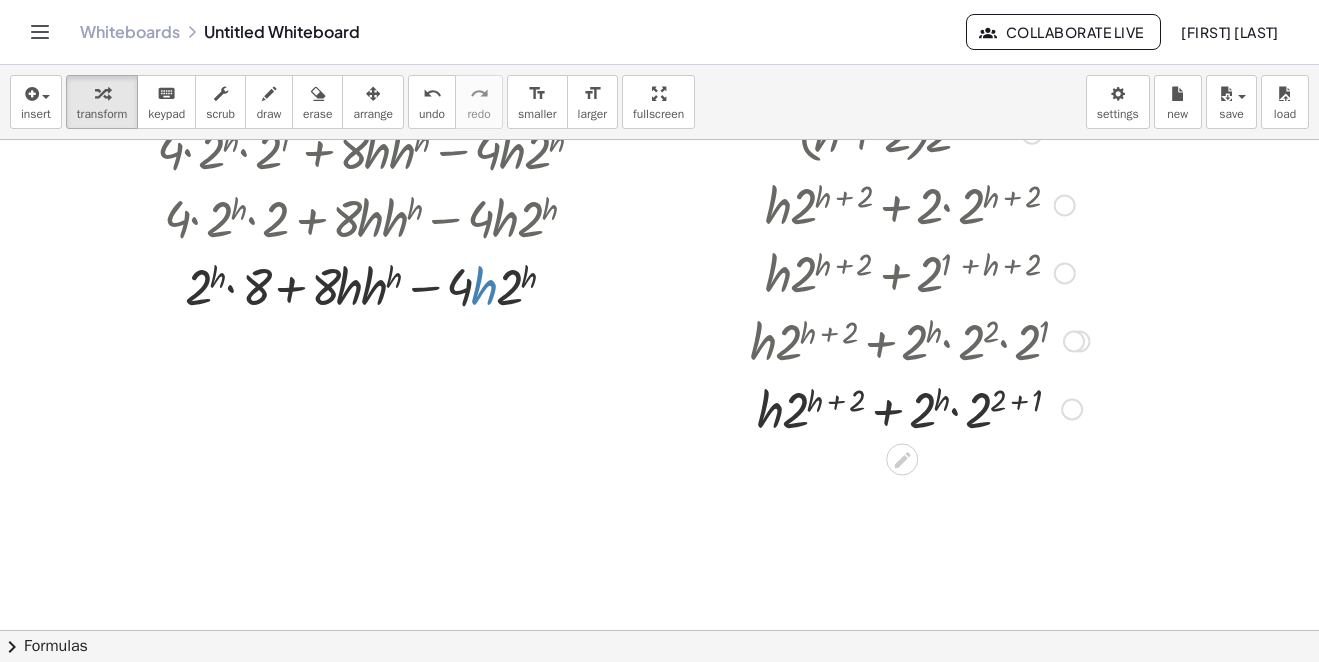drag, startPoint x: 1004, startPoint y: 401, endPoint x: 1016, endPoint y: 402, distance: 12.0415945 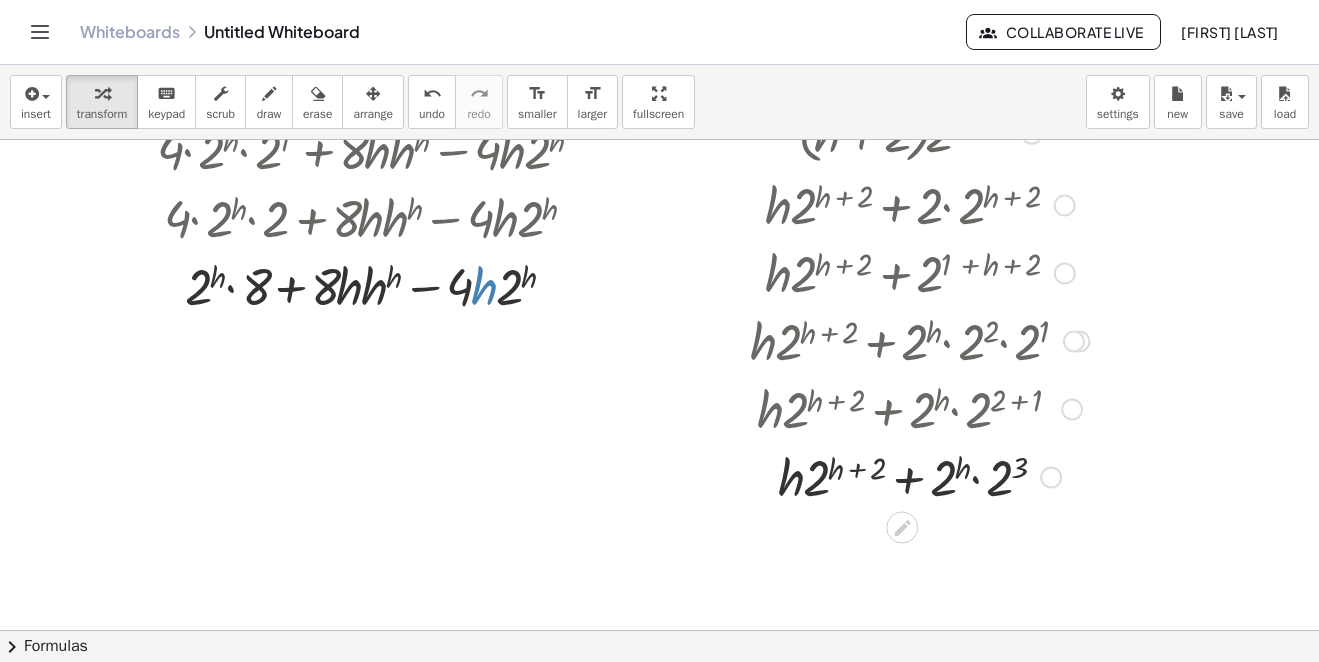 scroll, scrollTop: 1570, scrollLeft: 0, axis: vertical 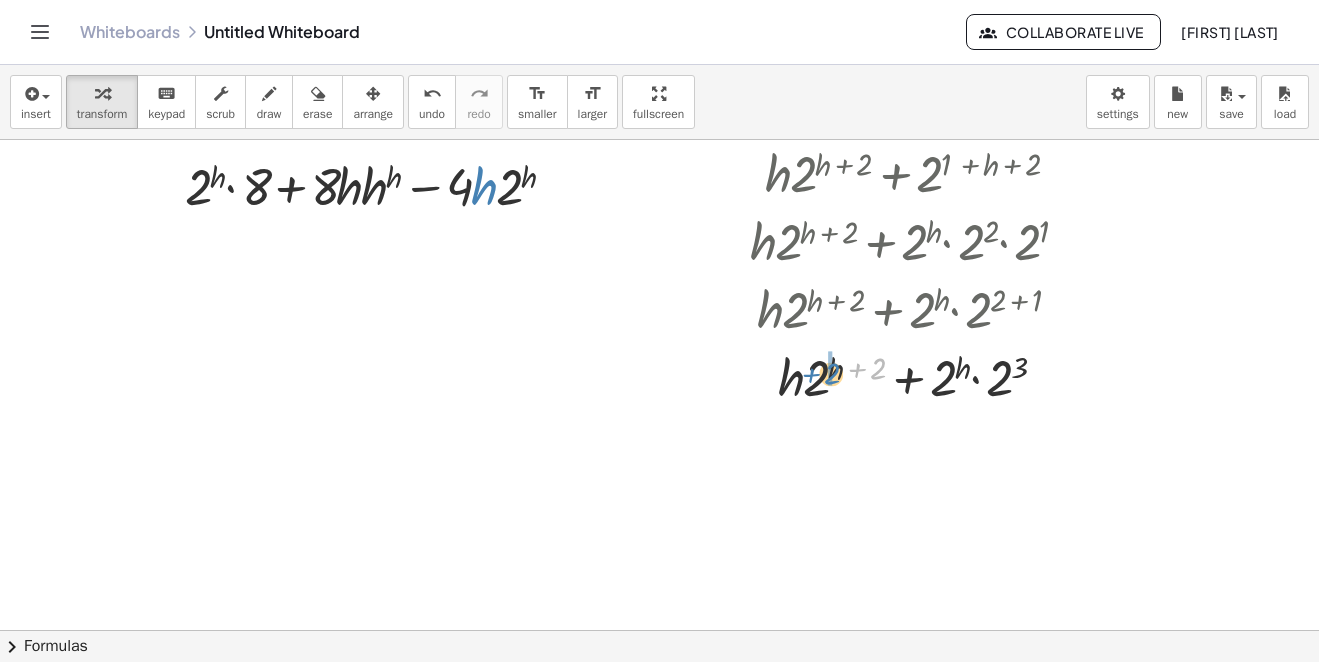 drag, startPoint x: 873, startPoint y: 362, endPoint x: 819, endPoint y: 367, distance: 54.230988 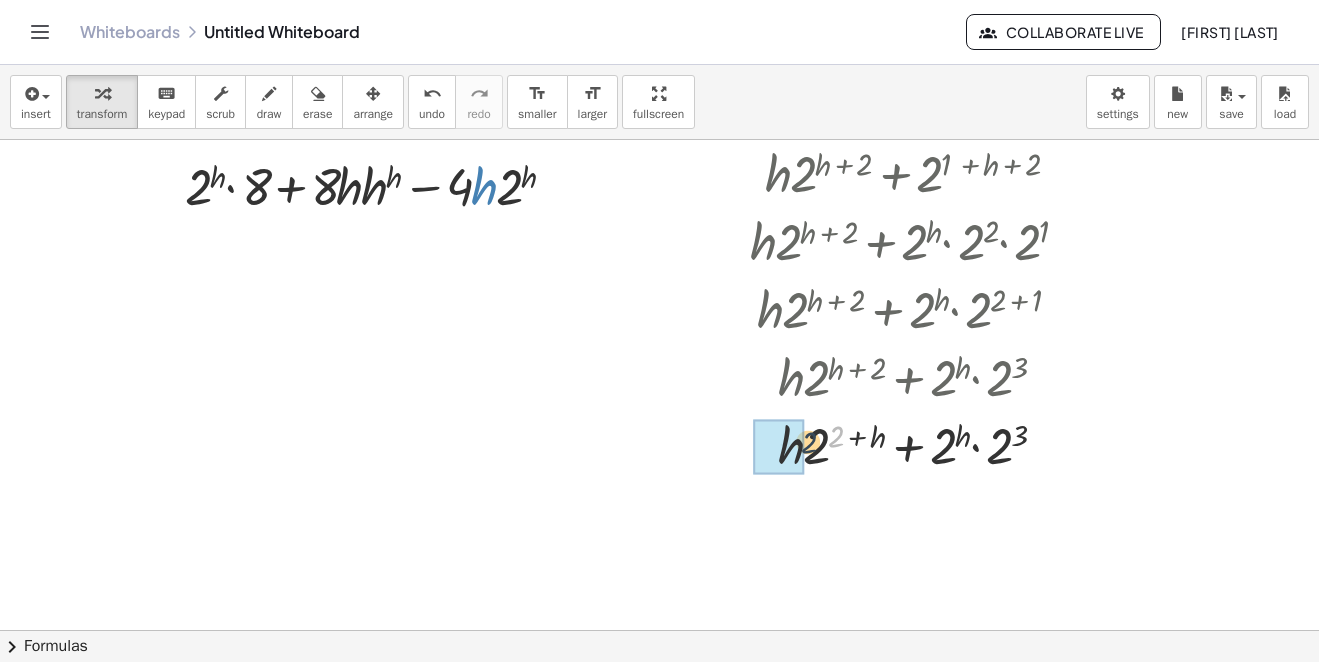 drag, startPoint x: 835, startPoint y: 432, endPoint x: 796, endPoint y: 440, distance: 39.812057 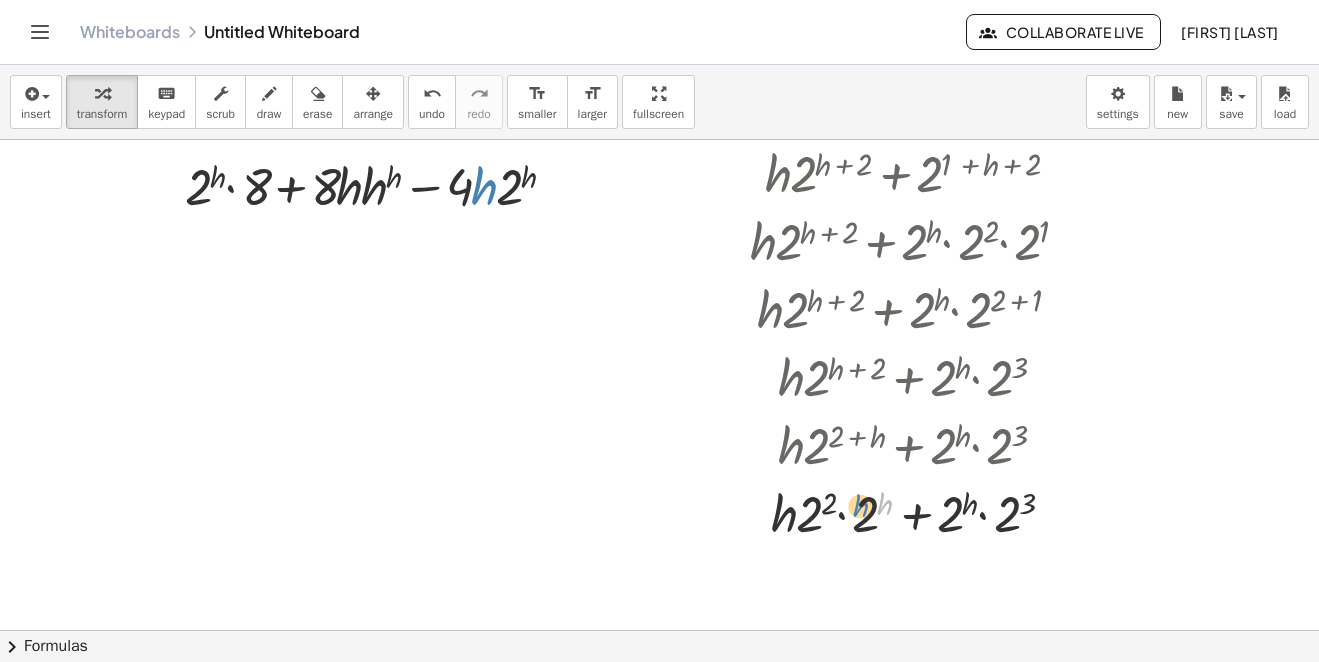 drag, startPoint x: 884, startPoint y: 498, endPoint x: 854, endPoint y: 502, distance: 30.265491 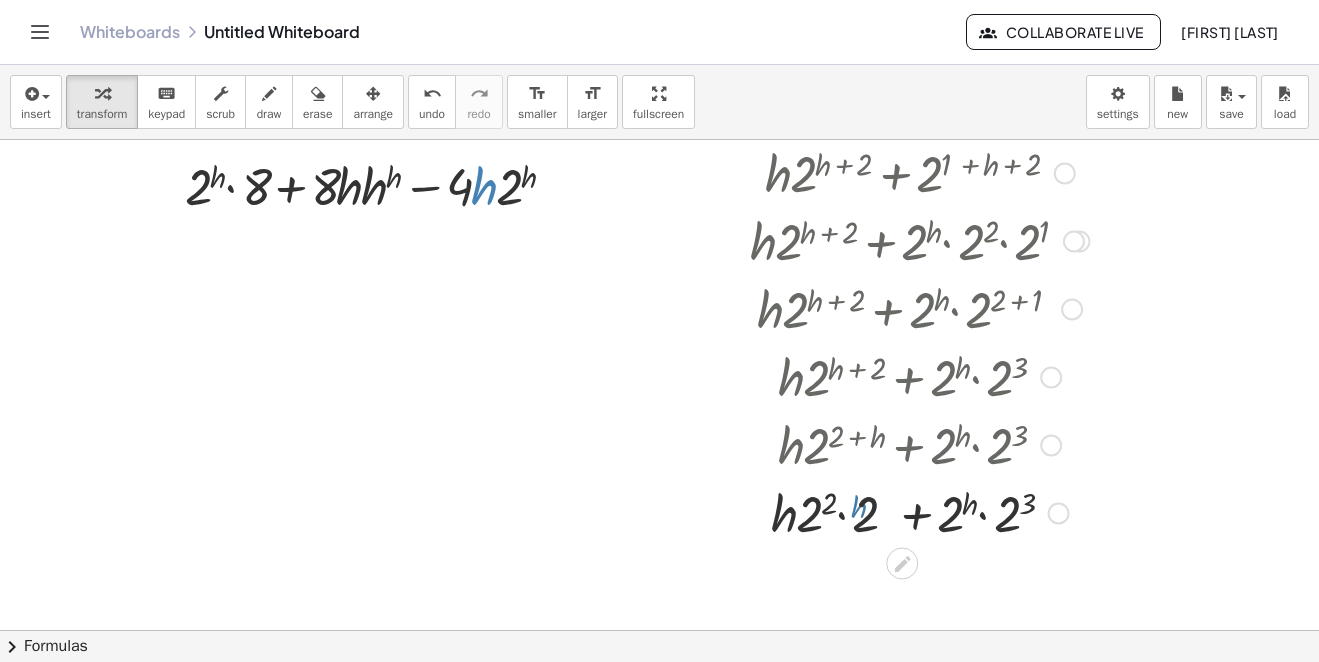 scroll, scrollTop: 1670, scrollLeft: 0, axis: vertical 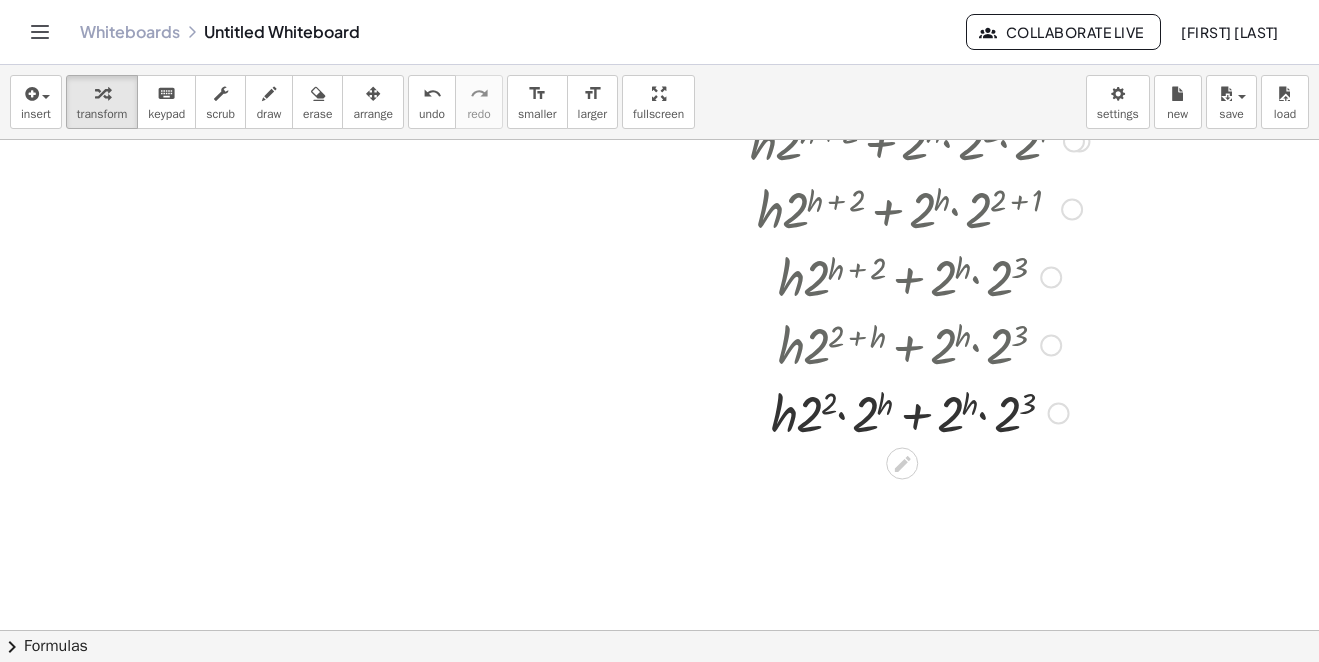 click at bounding box center [919, 412] 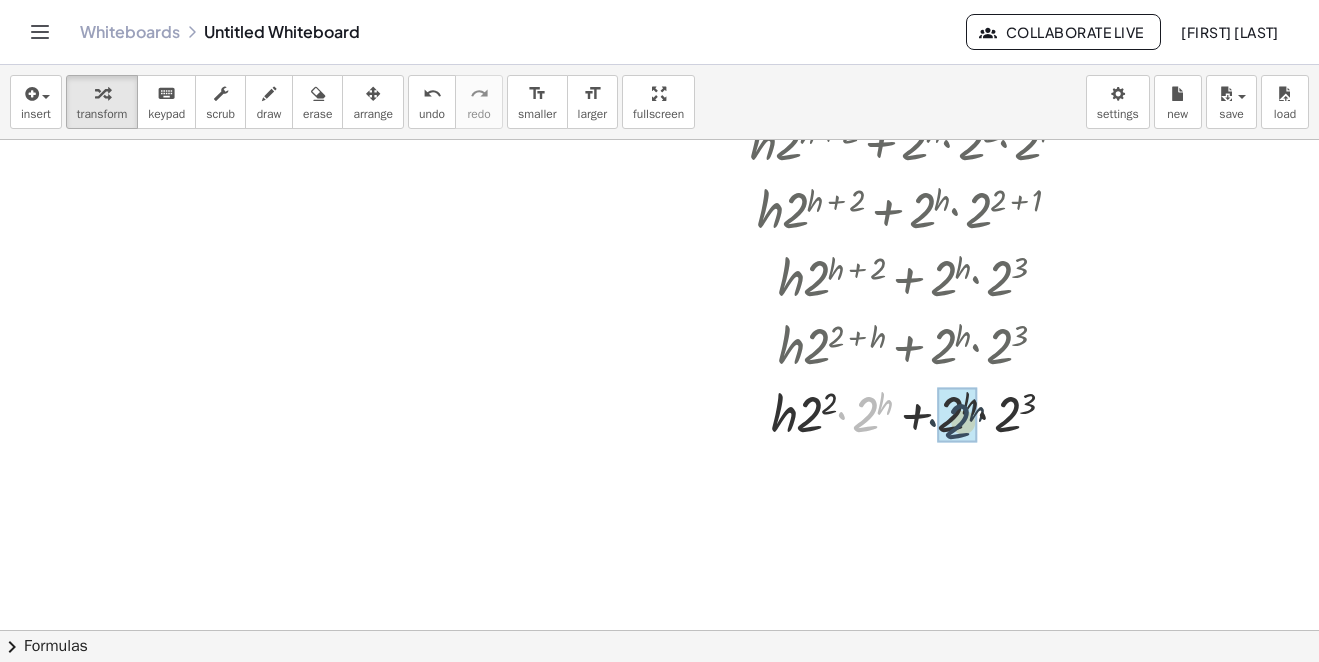 drag, startPoint x: 865, startPoint y: 411, endPoint x: 953, endPoint y: 416, distance: 88.14193 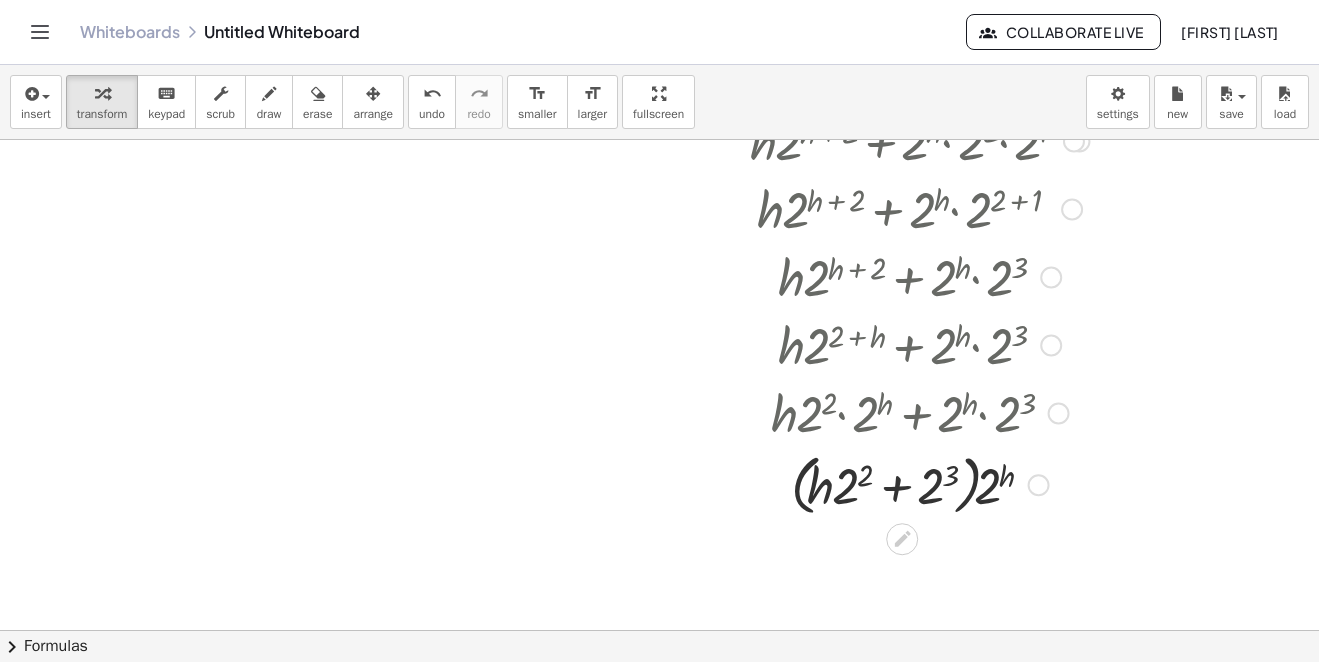 scroll, scrollTop: 1770, scrollLeft: 0, axis: vertical 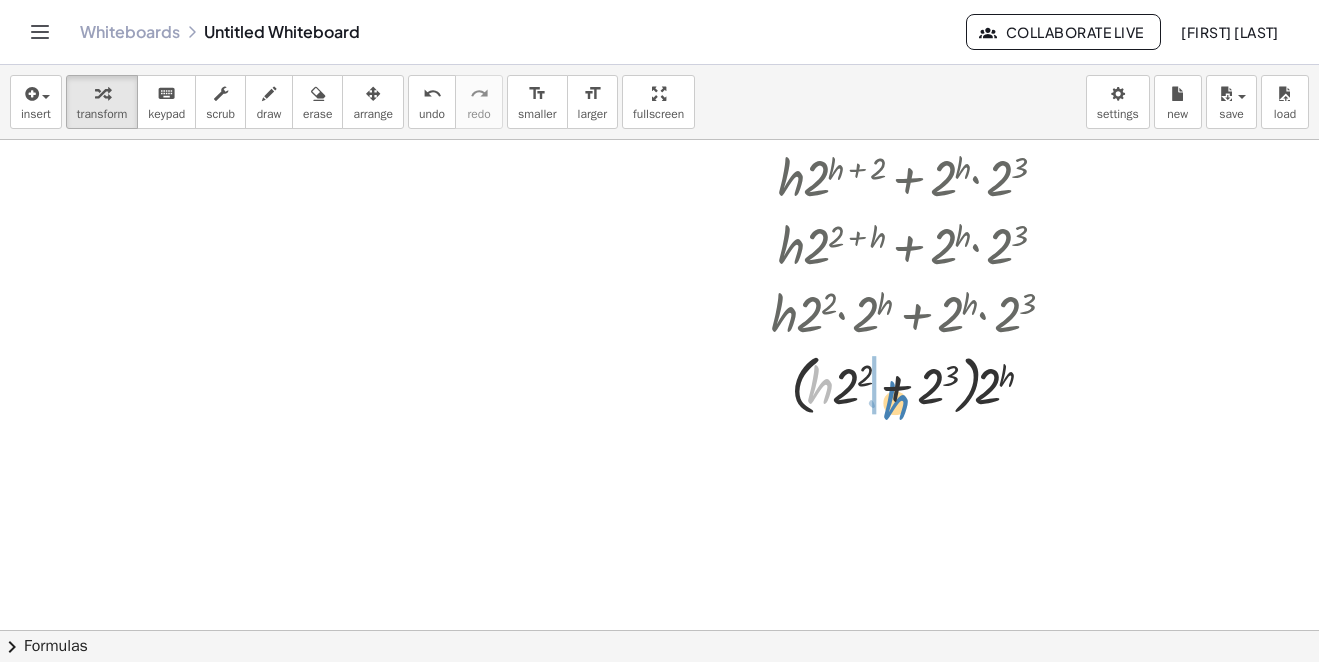 drag, startPoint x: 824, startPoint y: 393, endPoint x: 900, endPoint y: 410, distance: 77.87811 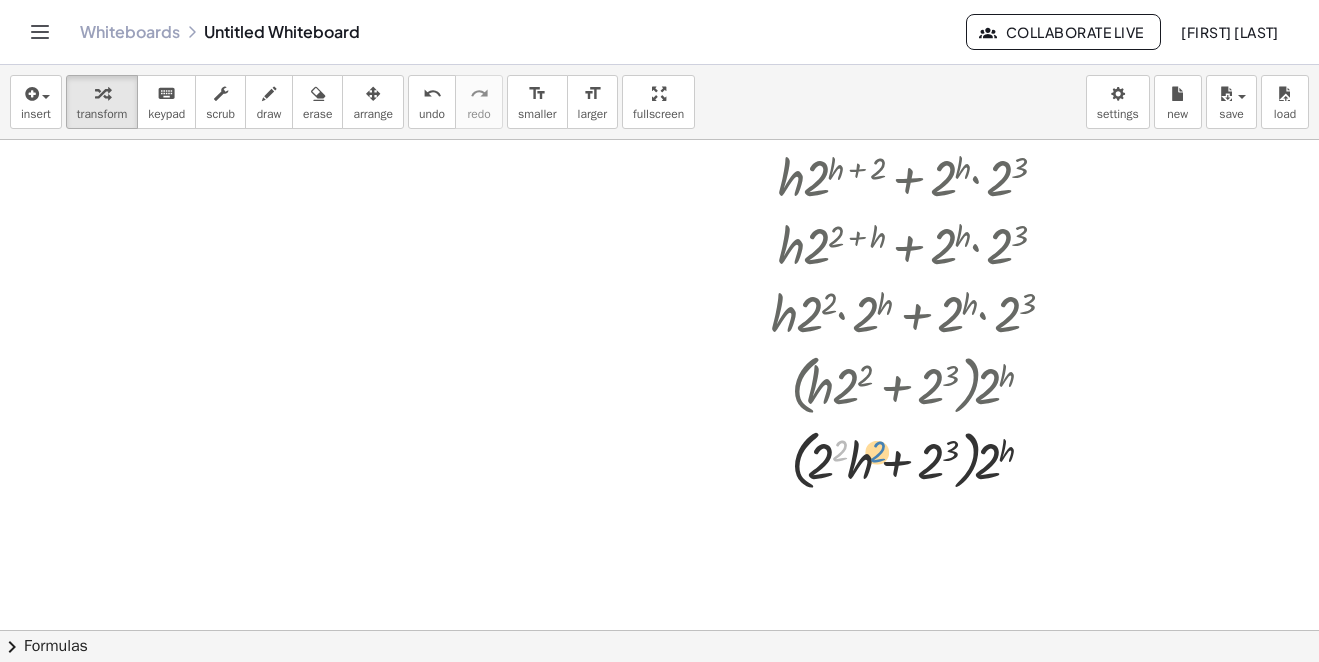 click at bounding box center [919, 459] 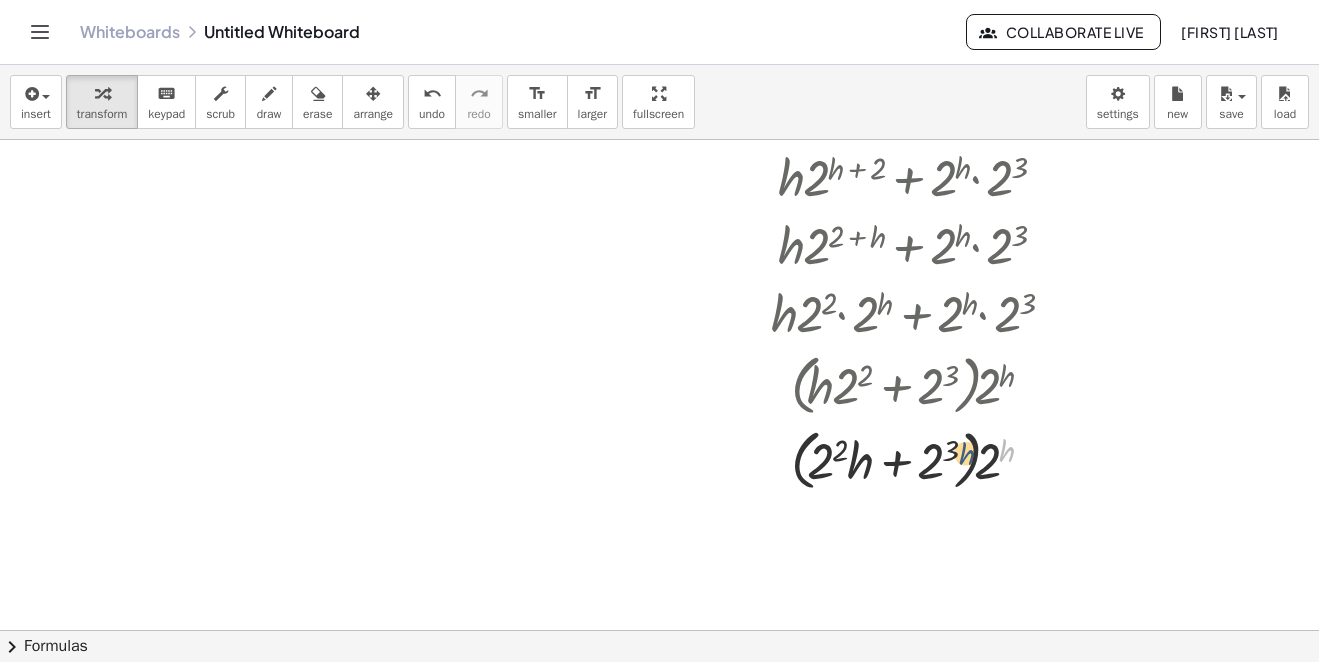 click at bounding box center [919, 459] 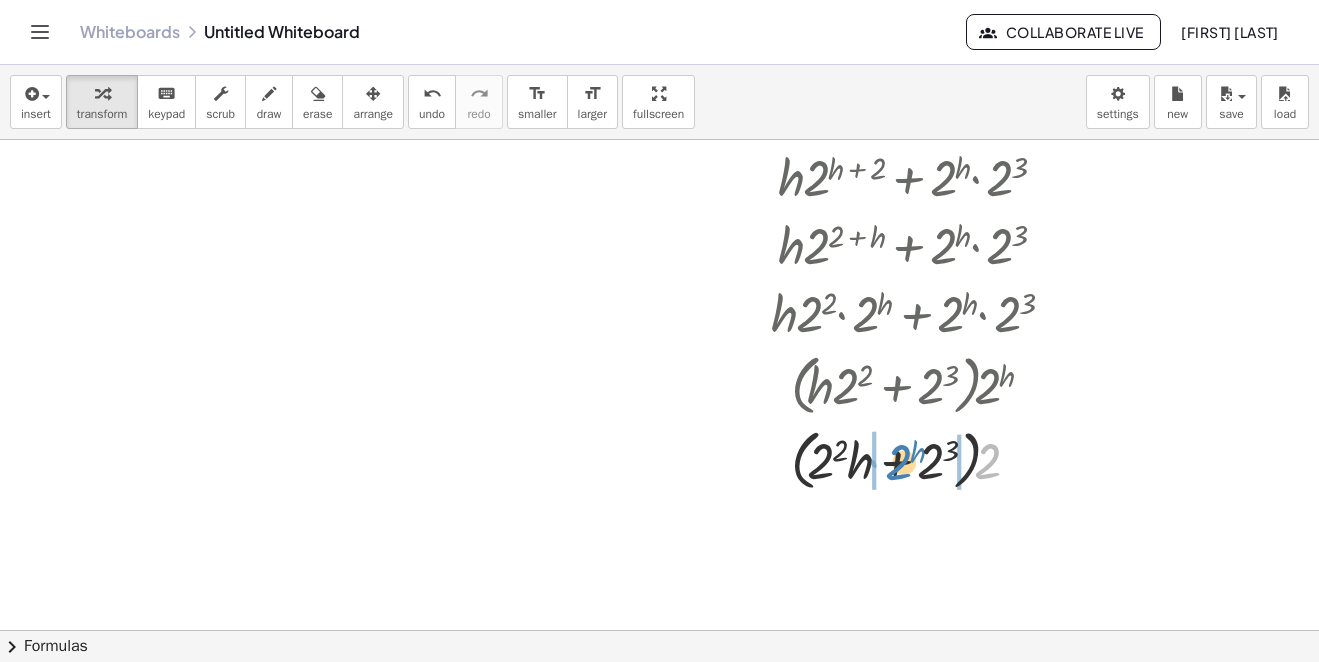 drag, startPoint x: 994, startPoint y: 474, endPoint x: 904, endPoint y: 474, distance: 90 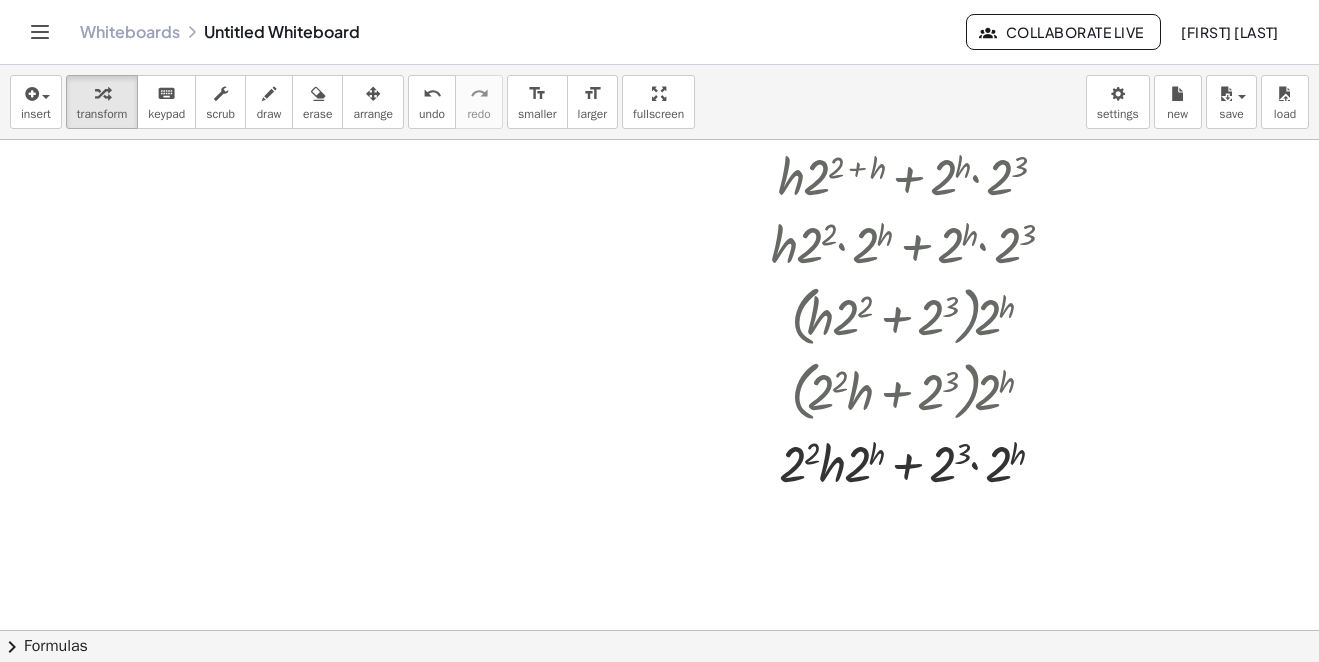 scroll, scrollTop: 1960, scrollLeft: 0, axis: vertical 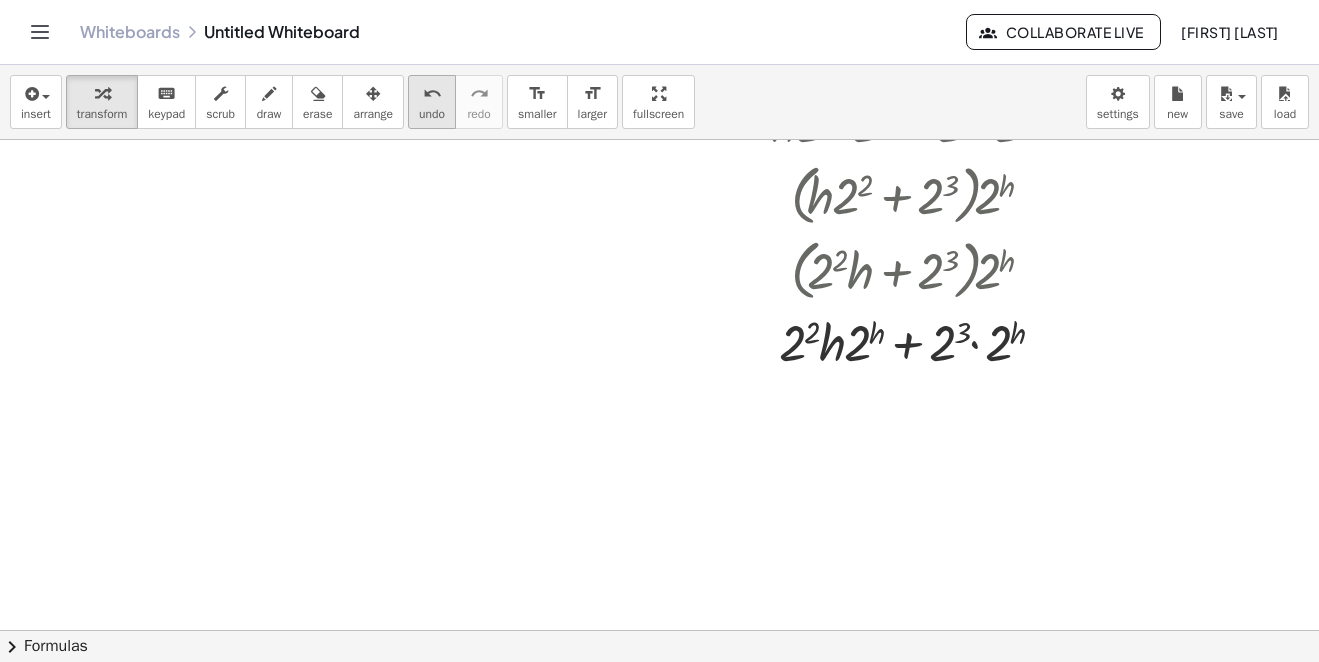 click on "undo undo" at bounding box center [432, 102] 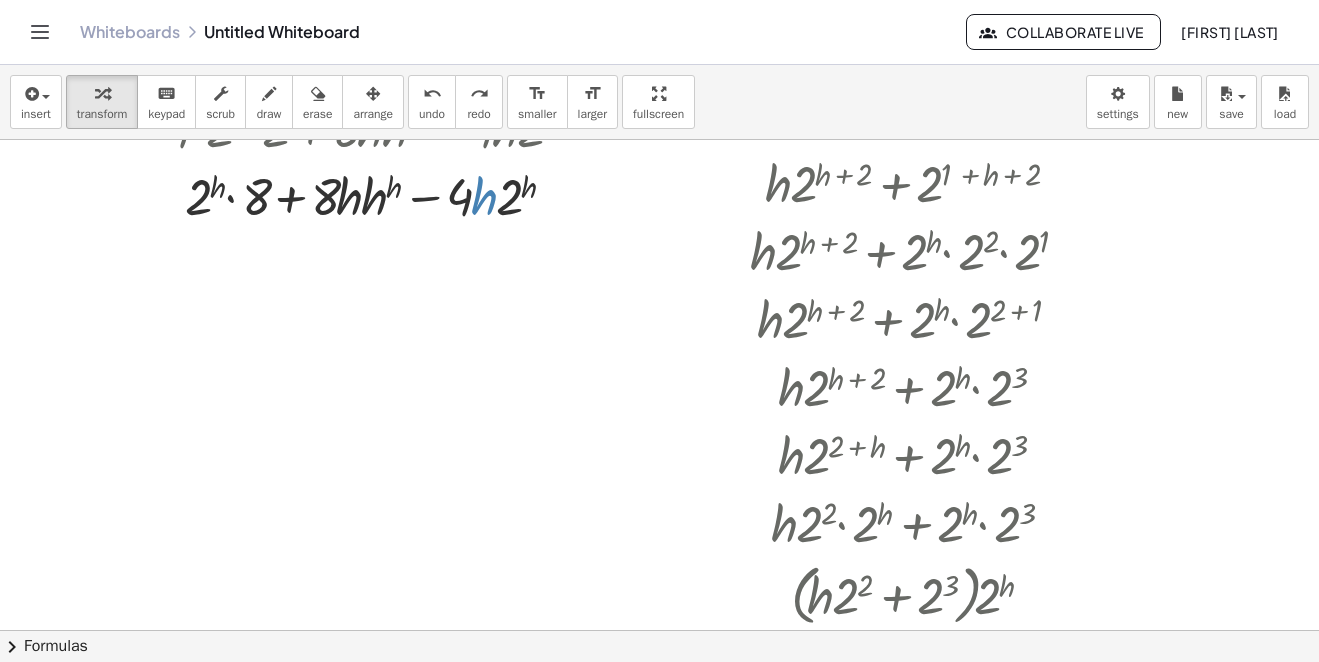scroll, scrollTop: 1360, scrollLeft: 0, axis: vertical 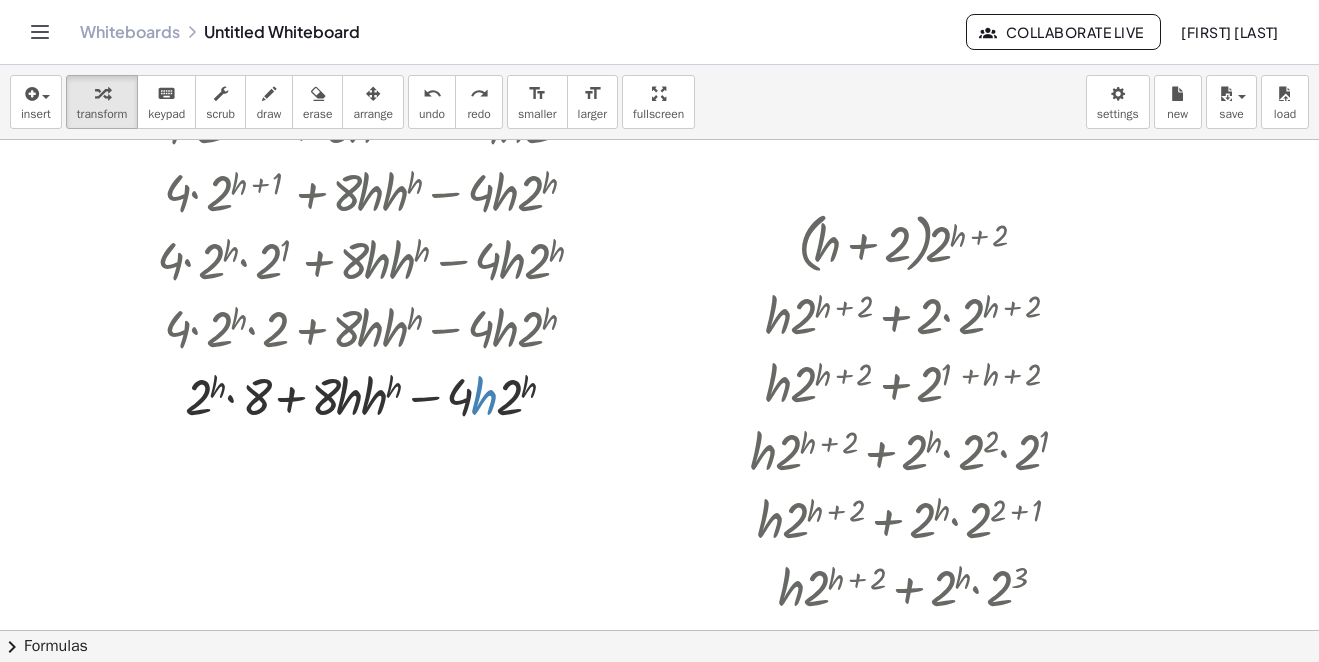 click at bounding box center [659, -240] 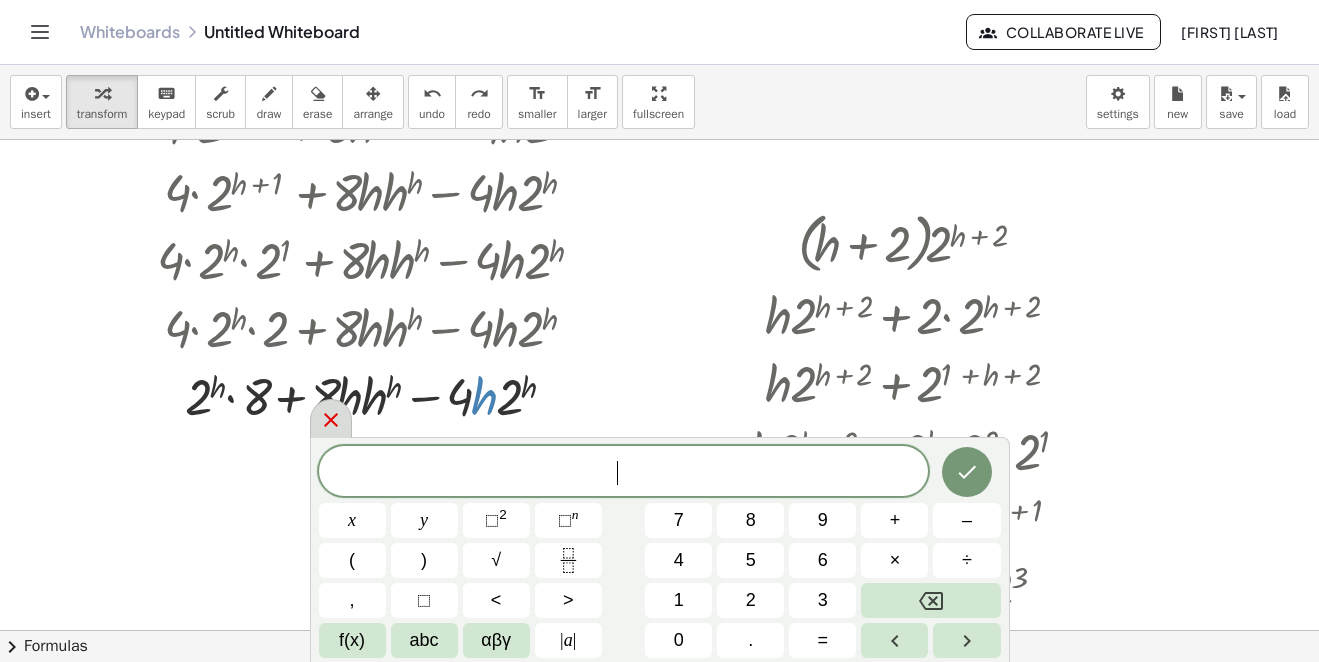 click 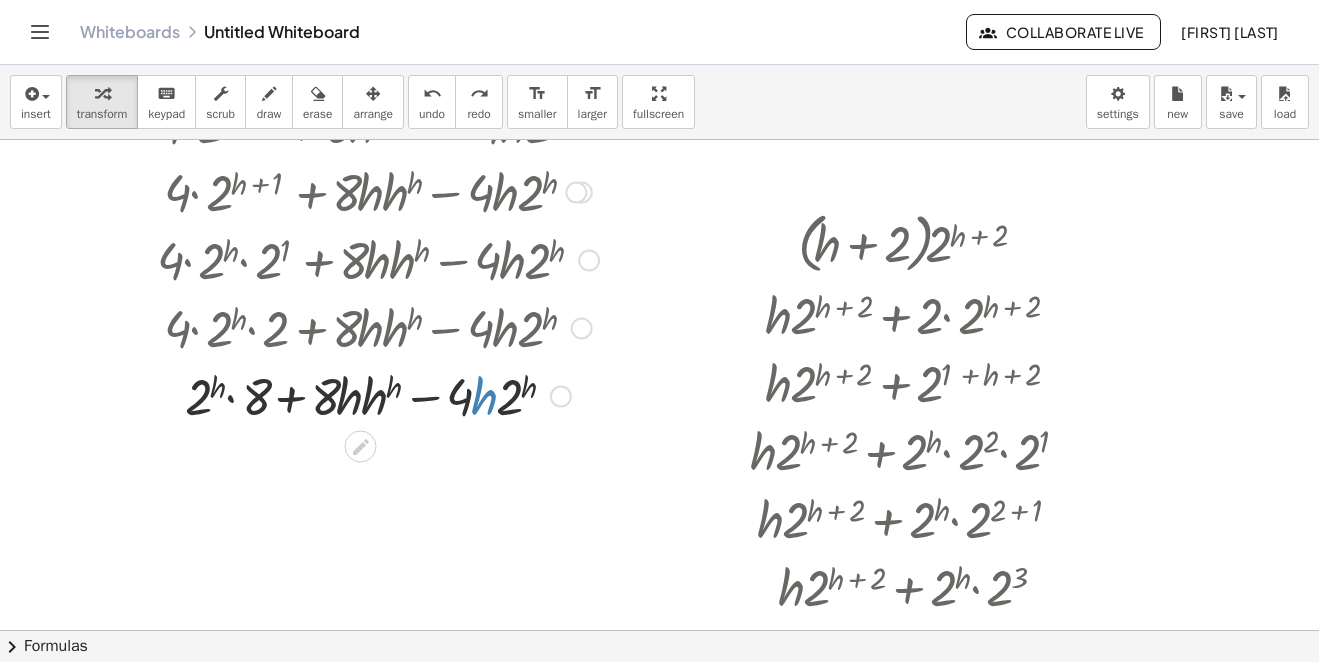 click at bounding box center [378, 395] 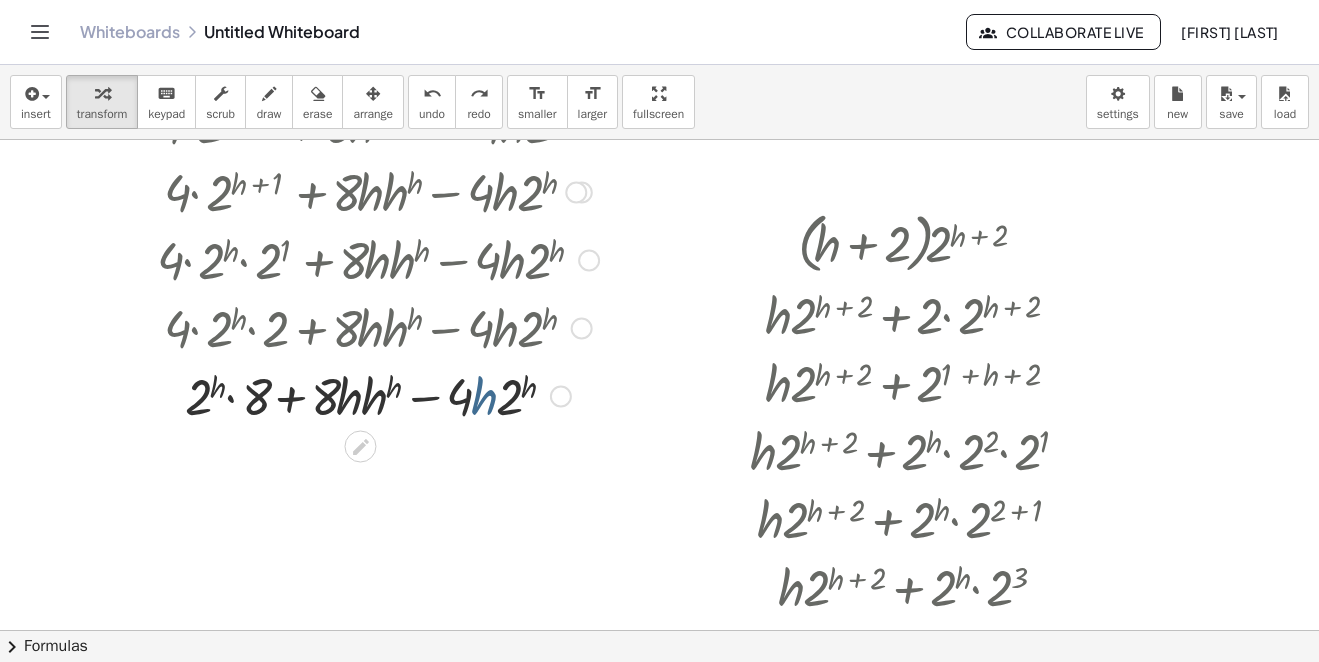 click at bounding box center [378, 395] 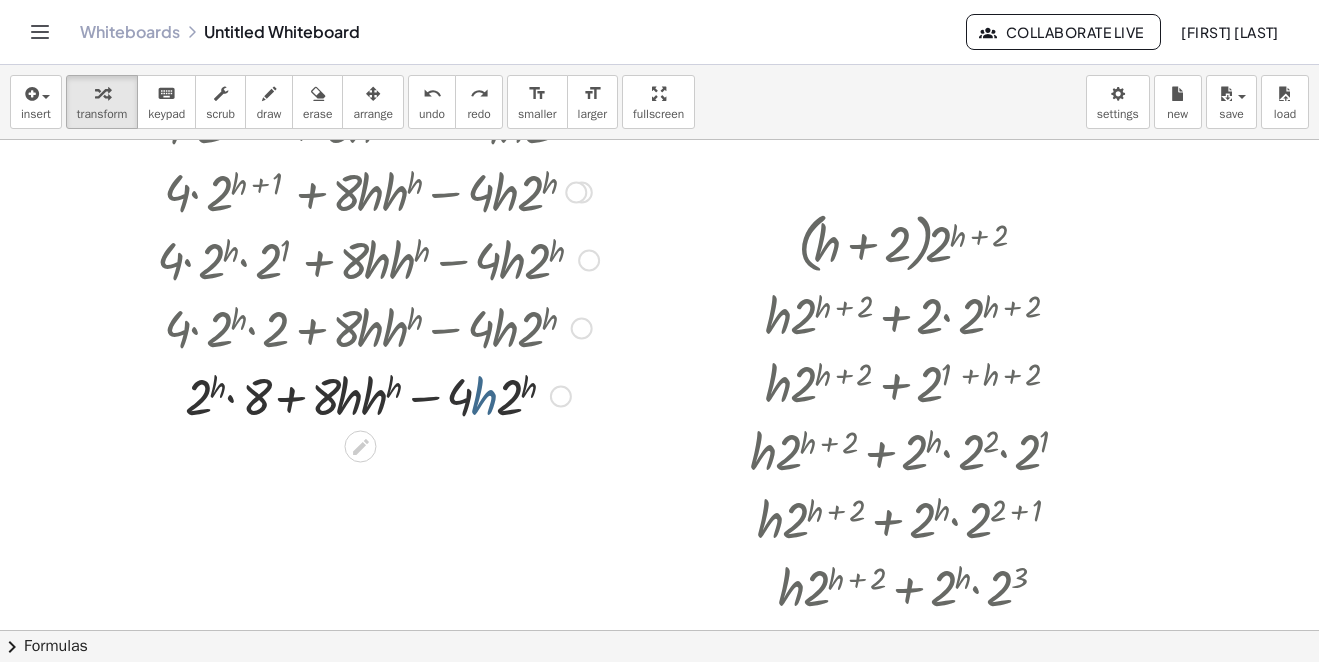 click at bounding box center [378, 395] 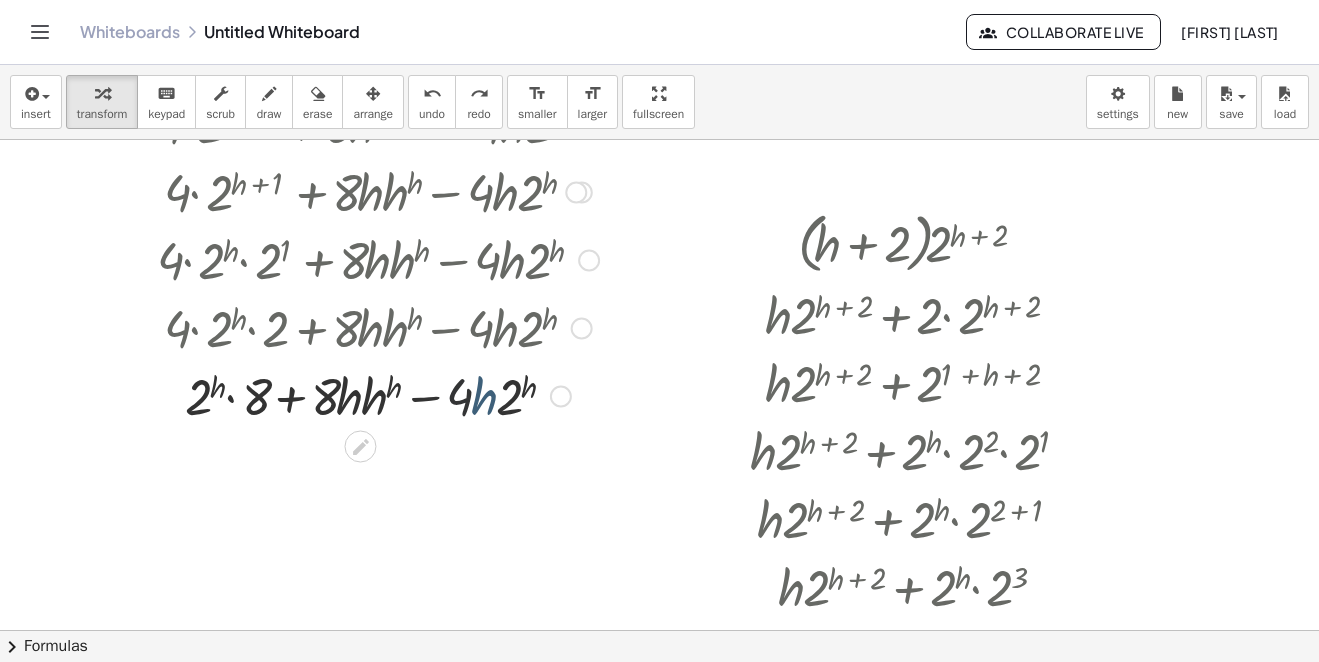 click at bounding box center [378, 395] 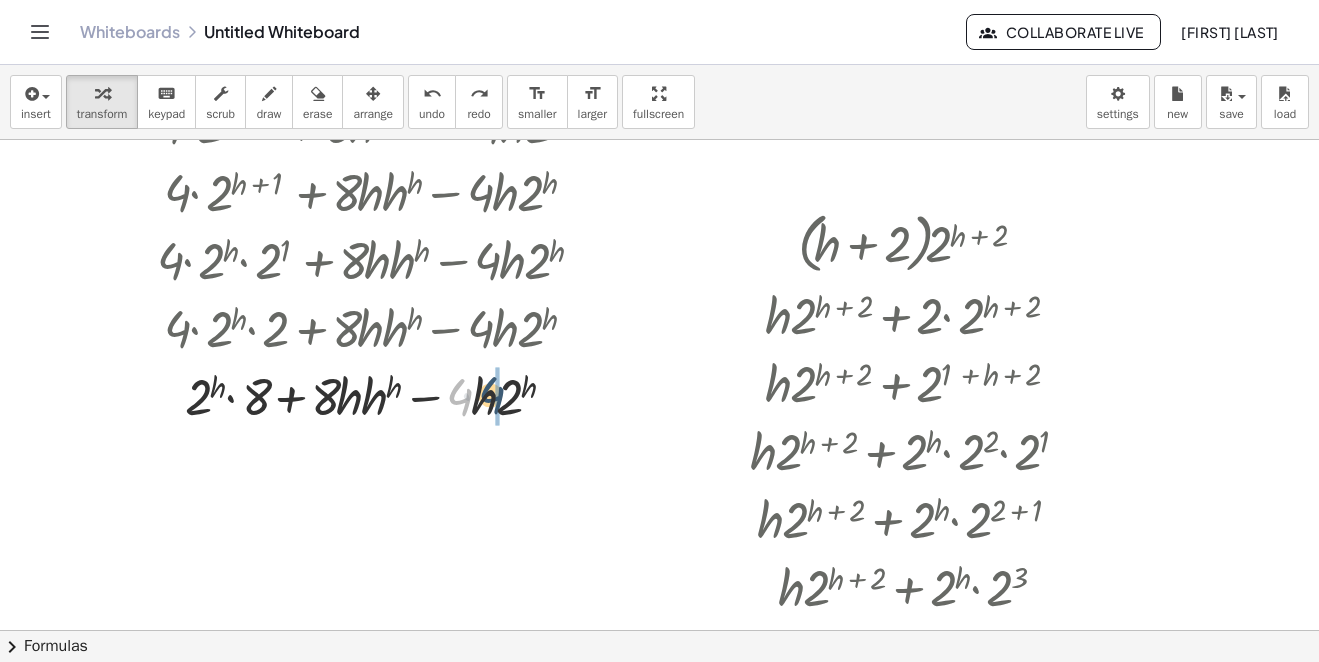 drag, startPoint x: 456, startPoint y: 393, endPoint x: 489, endPoint y: 391, distance: 33.06055 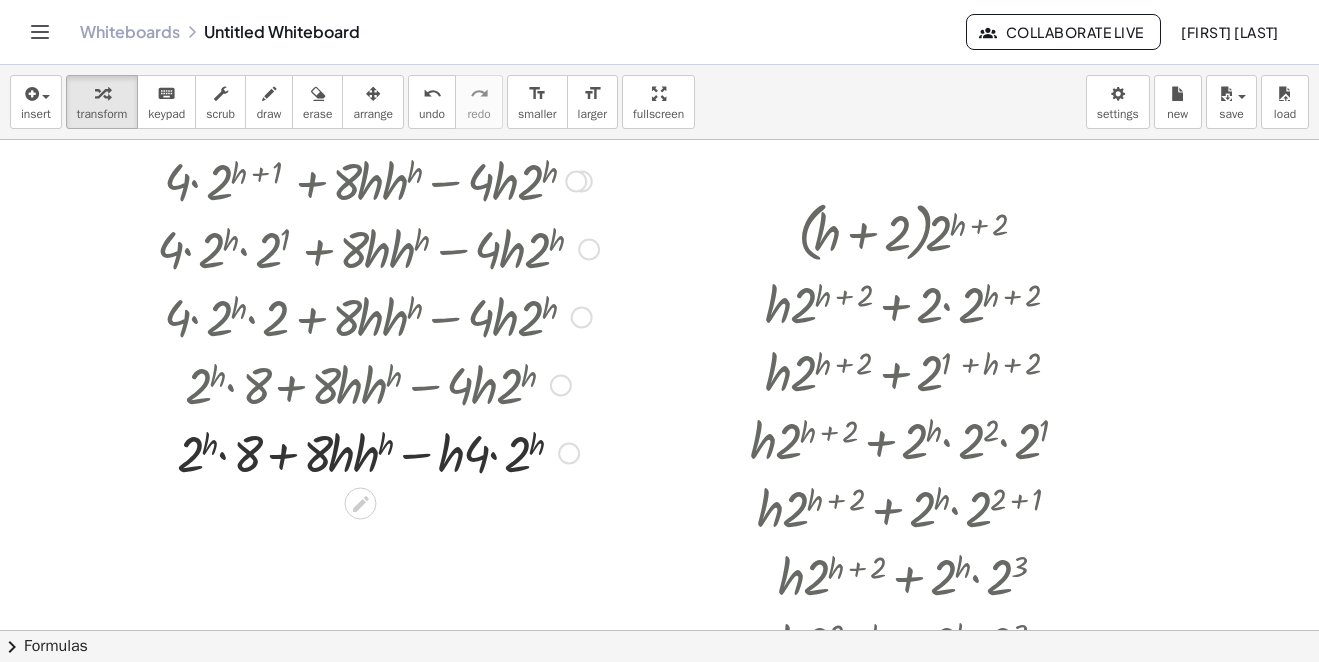 scroll, scrollTop: 1471, scrollLeft: 0, axis: vertical 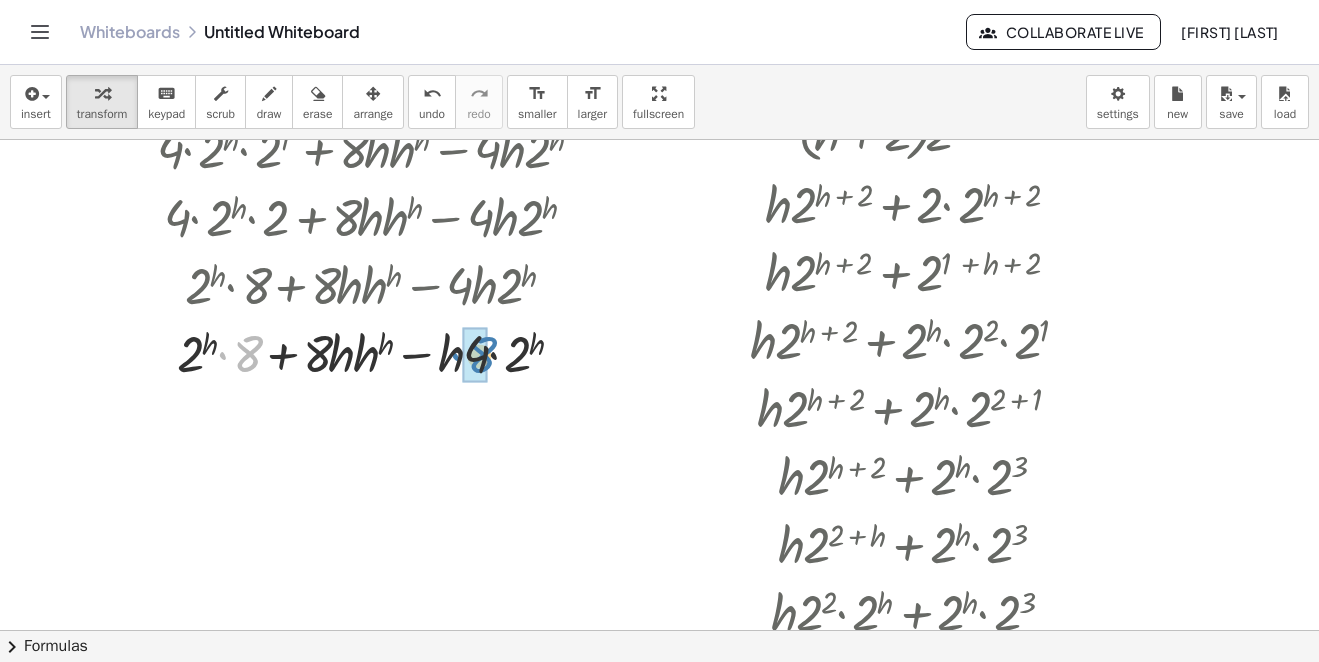 drag, startPoint x: 250, startPoint y: 363, endPoint x: 483, endPoint y: 365, distance: 233.00859 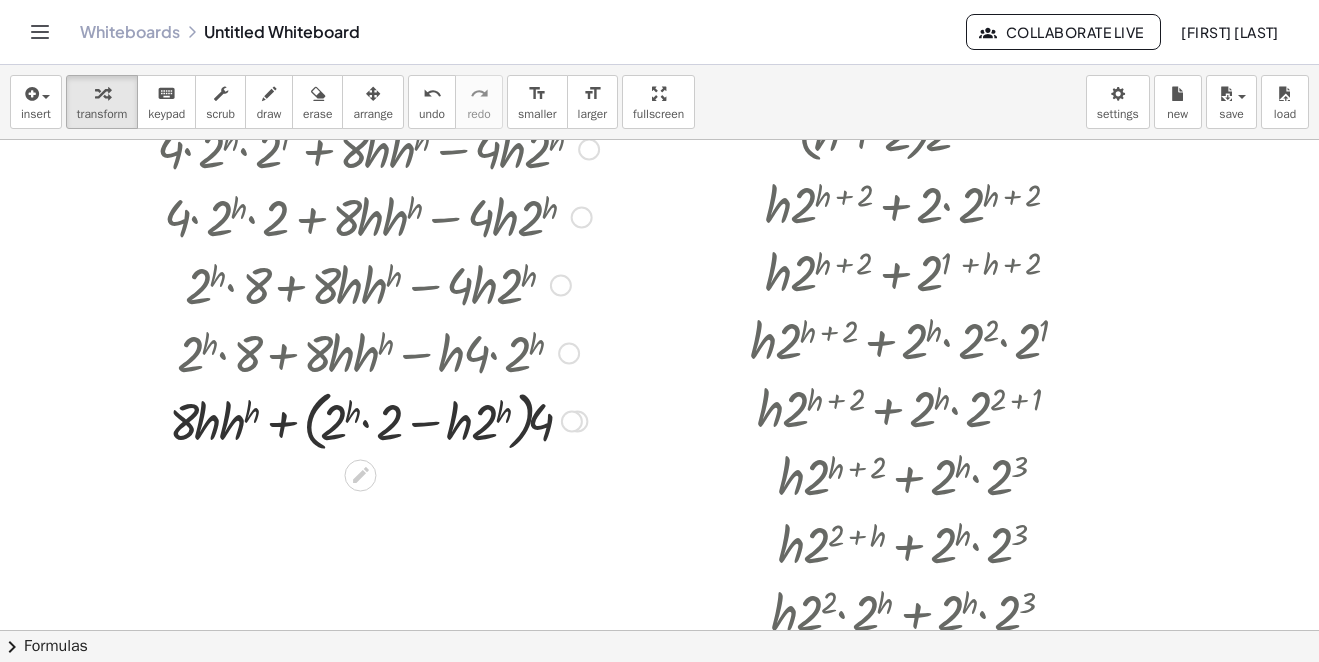 scroll, scrollTop: 1571, scrollLeft: 0, axis: vertical 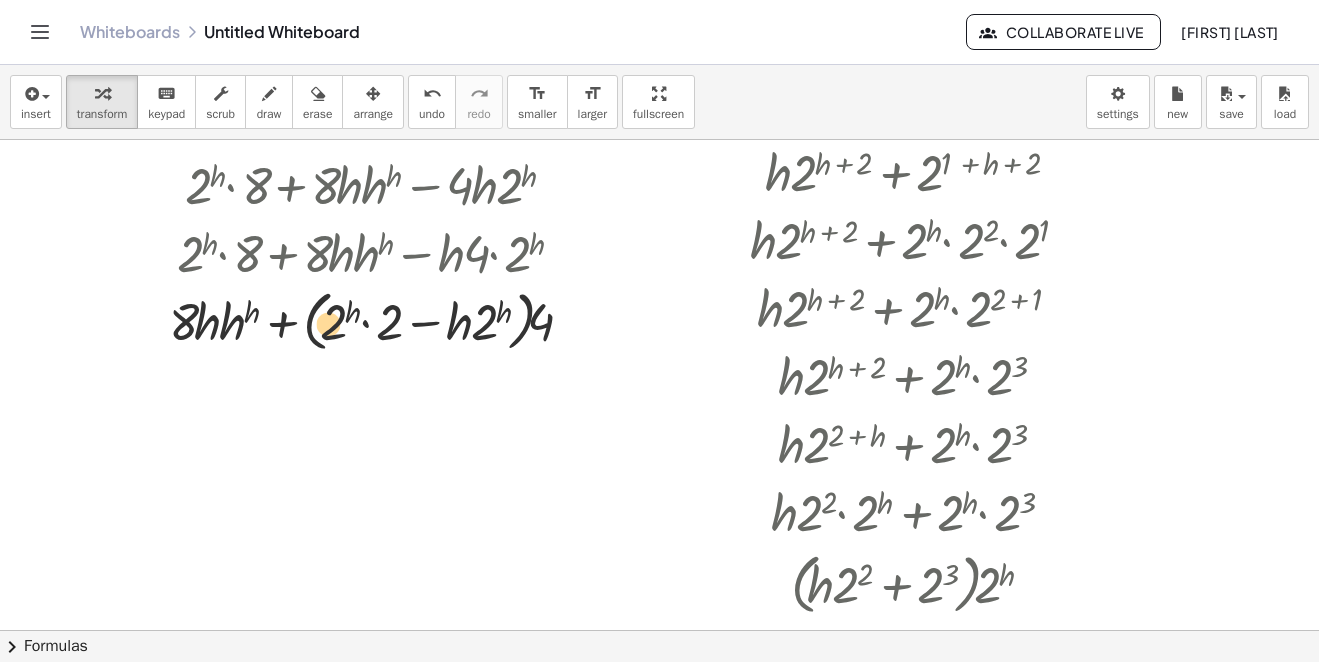 drag, startPoint x: 174, startPoint y: 310, endPoint x: 210, endPoint y: 315, distance: 36.345562 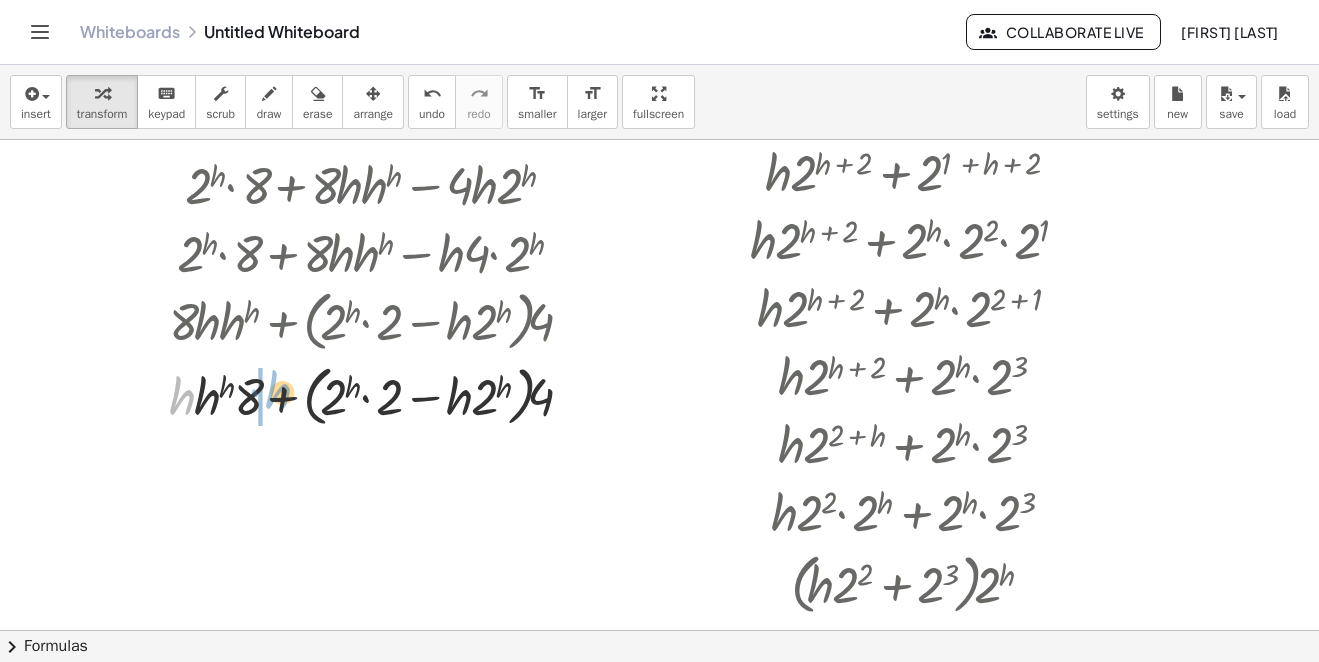 drag, startPoint x: 279, startPoint y: 417, endPoint x: 252, endPoint y: 385, distance: 41.868843 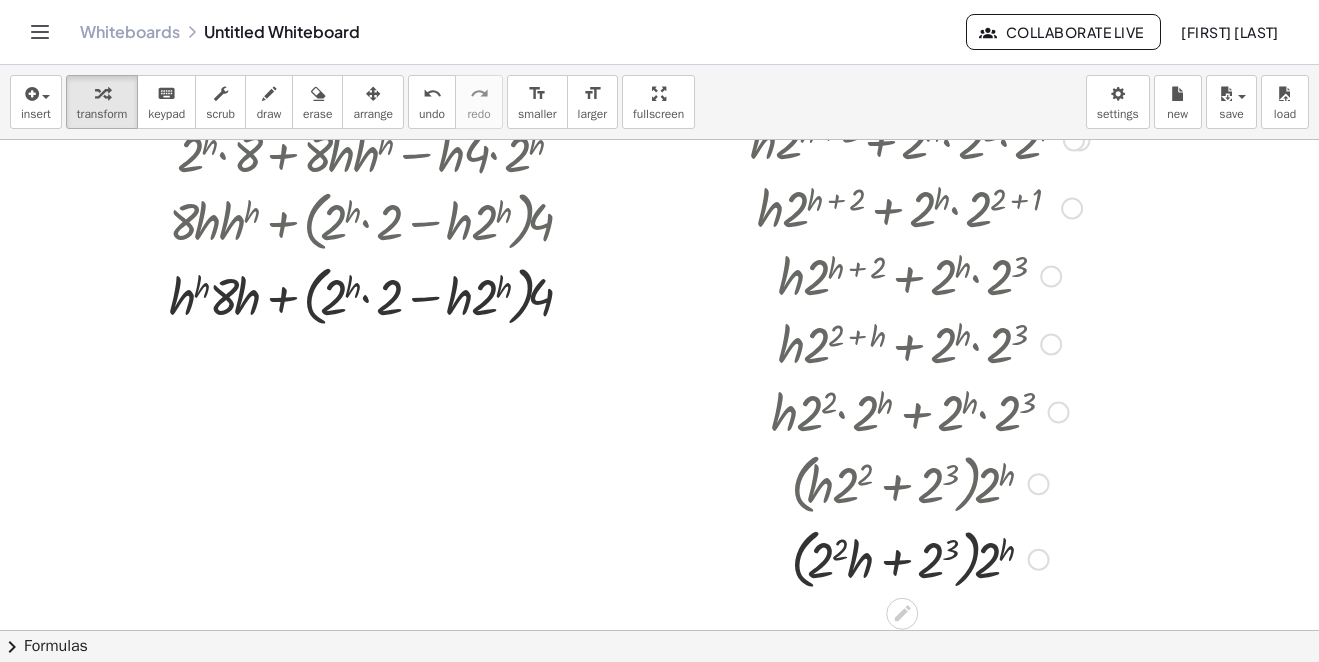 scroll, scrollTop: 1771, scrollLeft: 0, axis: vertical 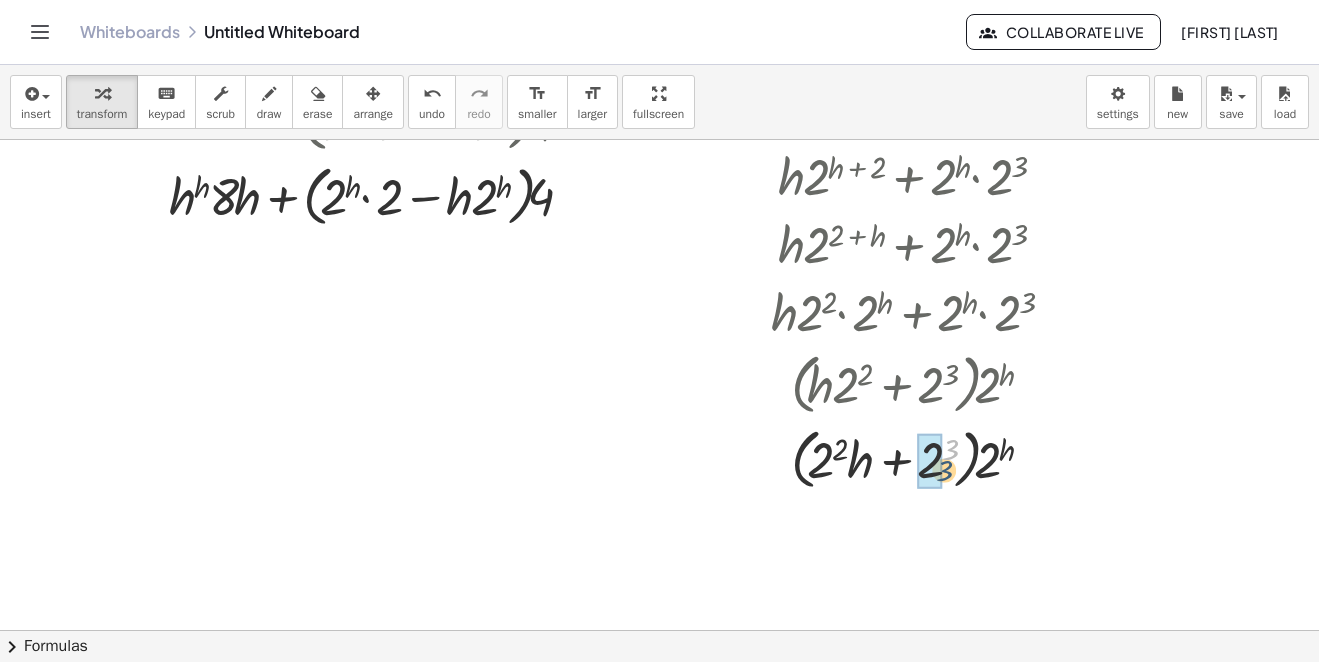 drag, startPoint x: 945, startPoint y: 452, endPoint x: 923, endPoint y: 462, distance: 24.166092 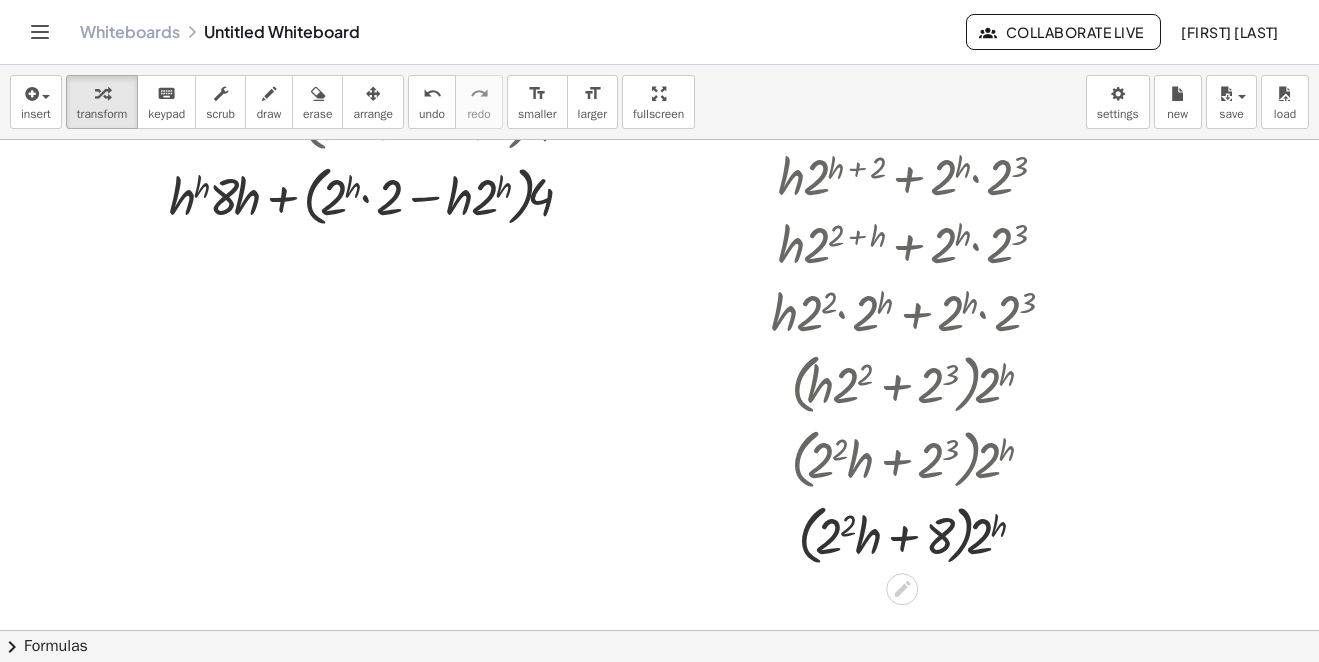scroll, scrollTop: 1960, scrollLeft: 0, axis: vertical 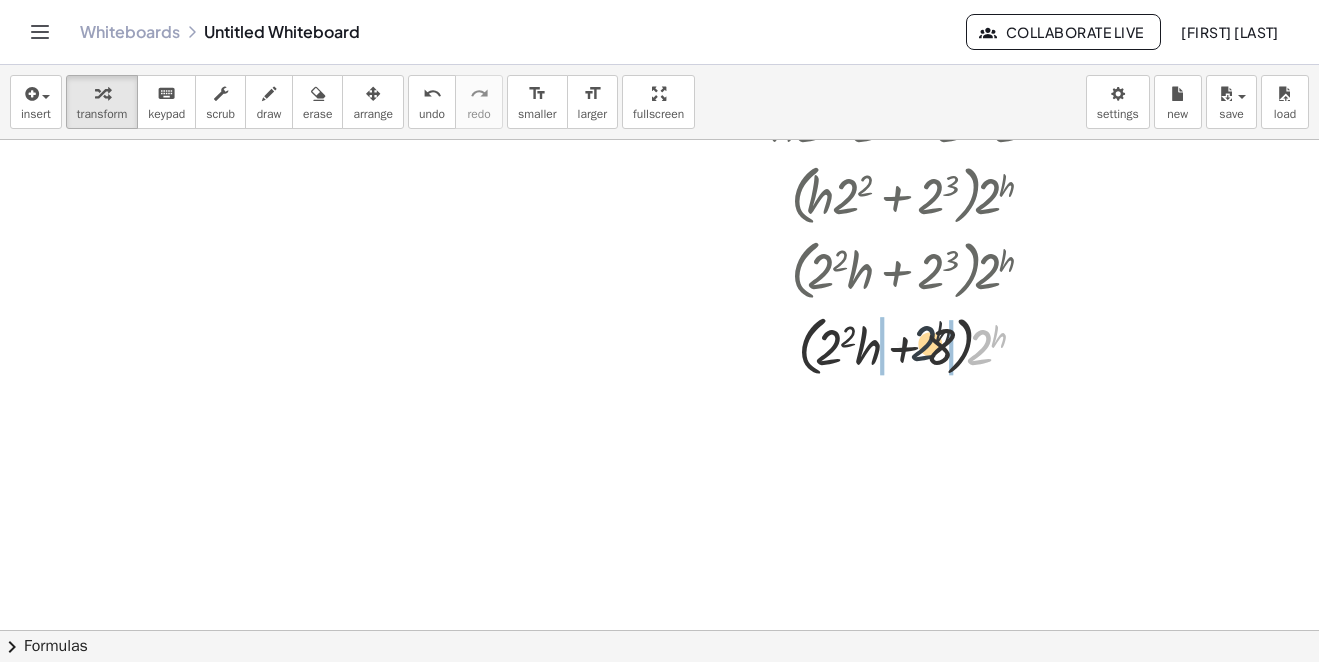 drag, startPoint x: 985, startPoint y: 350, endPoint x: 941, endPoint y: 368, distance: 47.539455 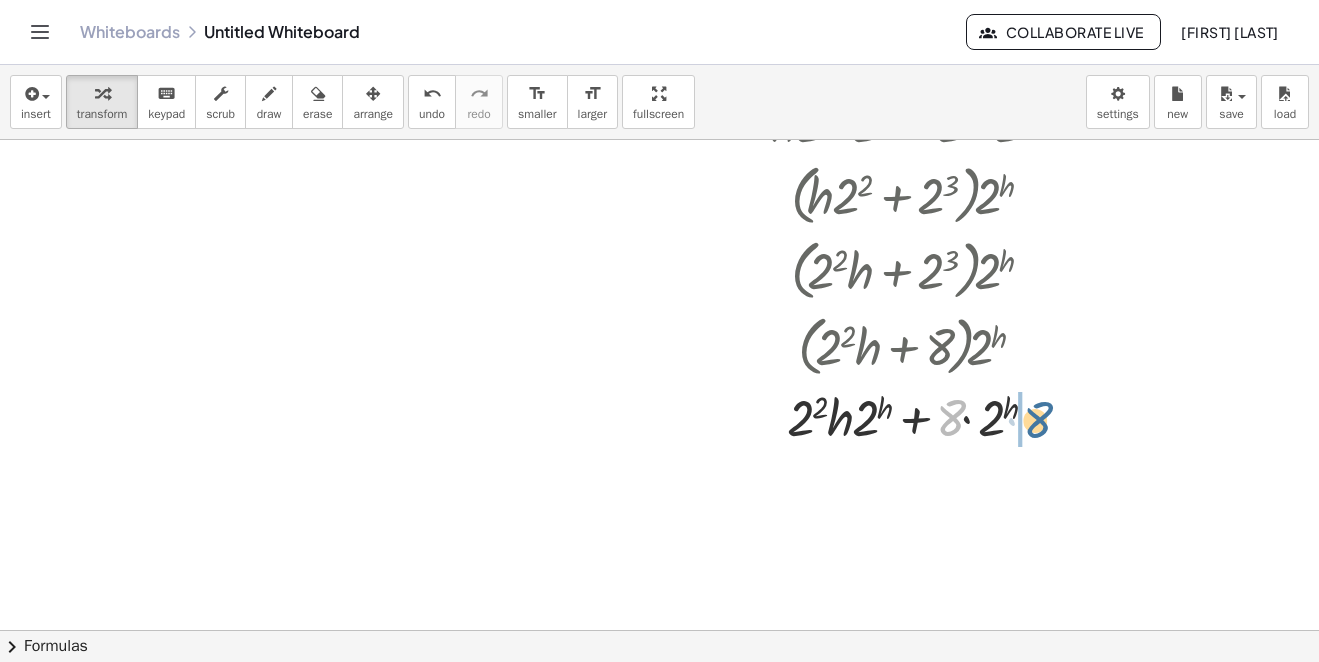 drag, startPoint x: 950, startPoint y: 415, endPoint x: 1054, endPoint y: 418, distance: 104.04326 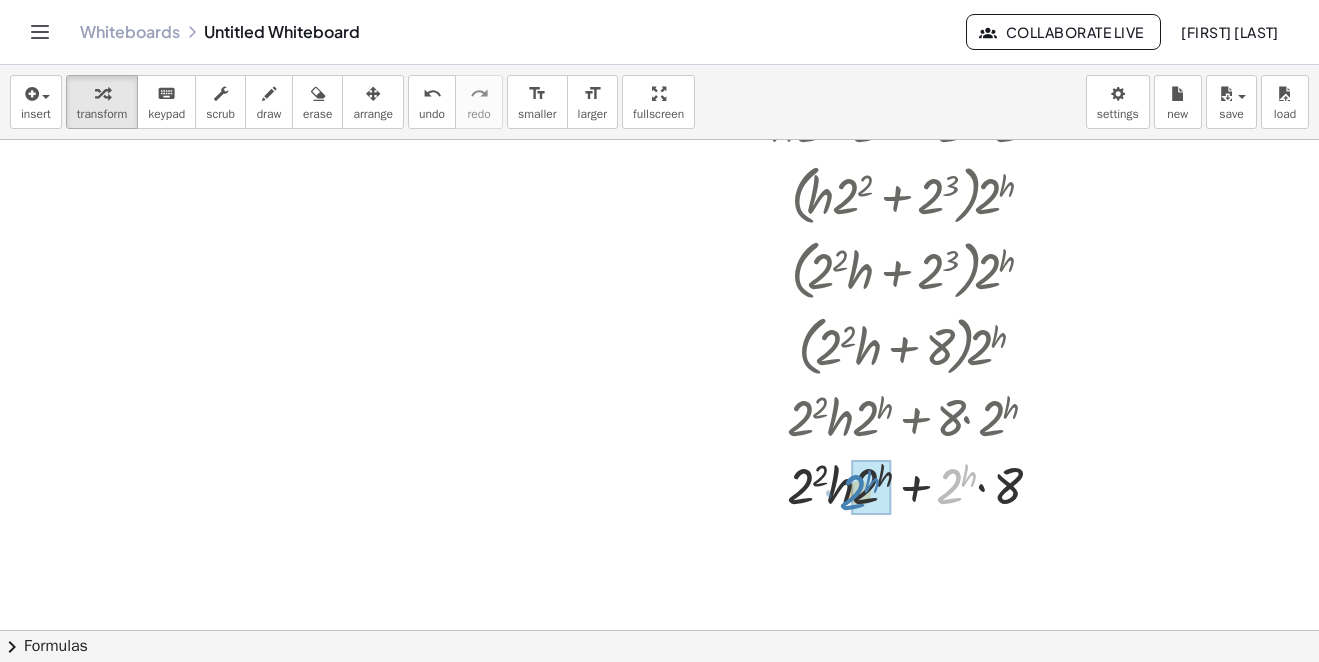 drag, startPoint x: 957, startPoint y: 479, endPoint x: 853, endPoint y: 485, distance: 104.172935 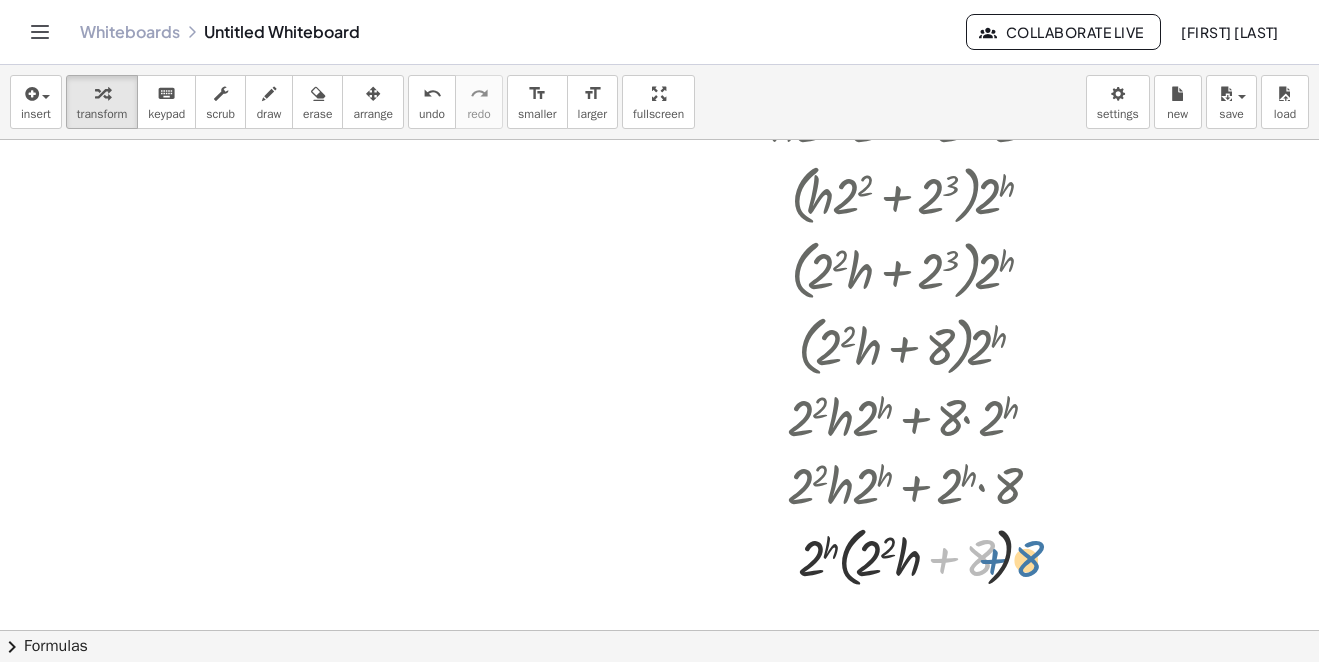 drag, startPoint x: 976, startPoint y: 547, endPoint x: 901, endPoint y: 533, distance: 76.29548 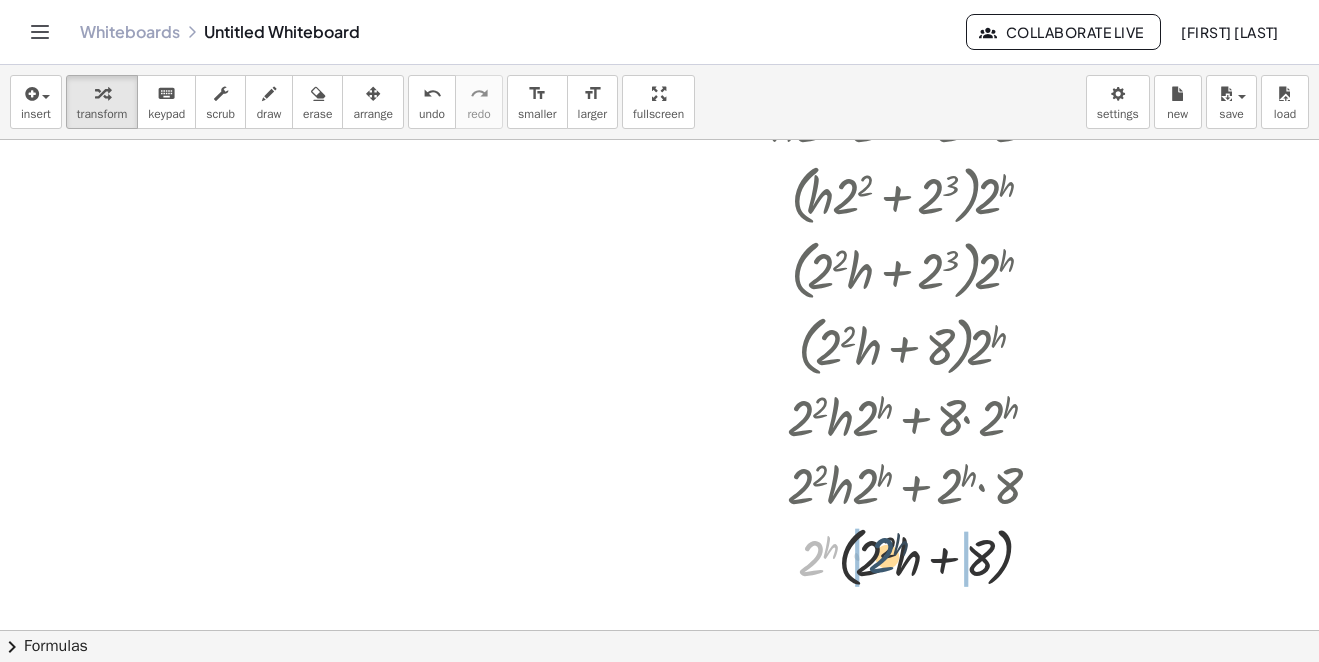 drag, startPoint x: 812, startPoint y: 554, endPoint x: 884, endPoint y: 551, distance: 72.06247 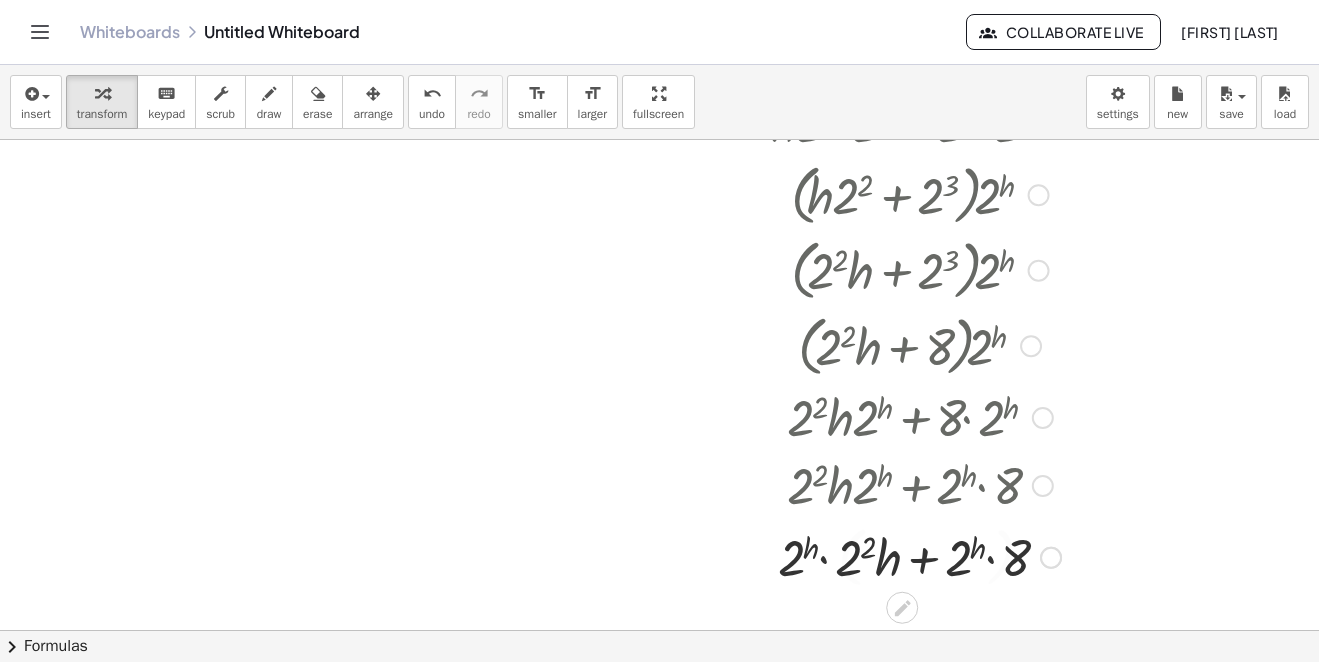 click at bounding box center (919, 556) 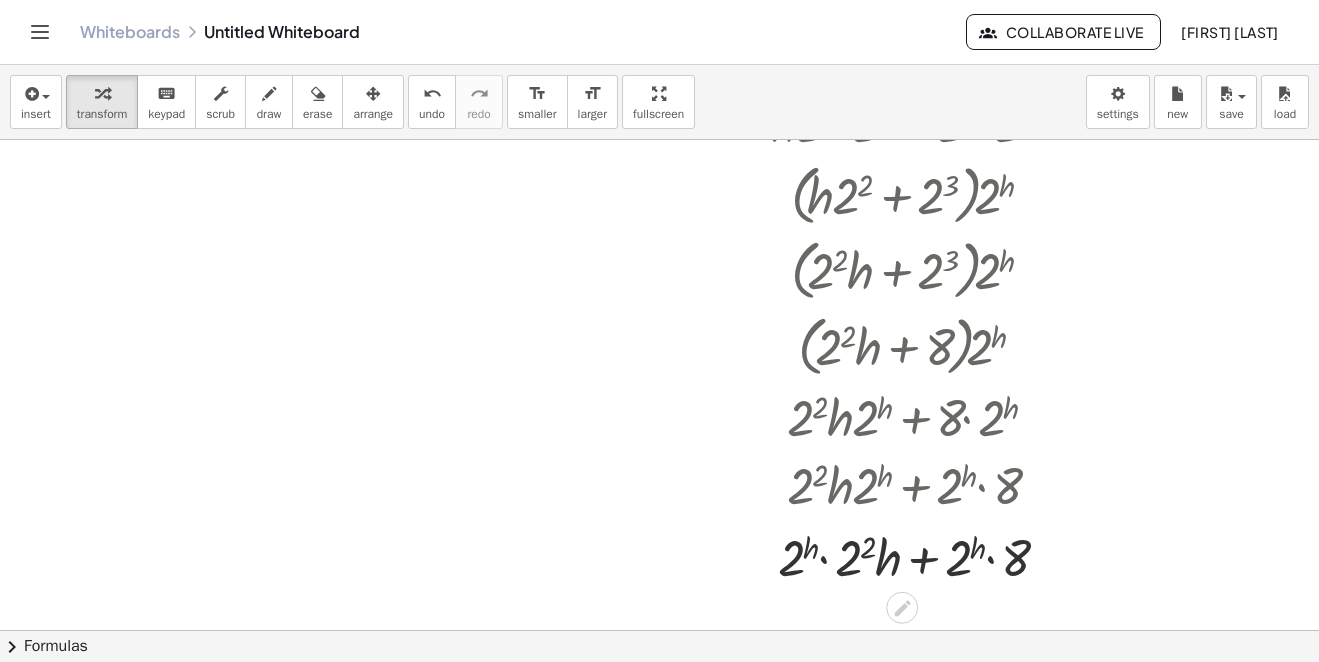 scroll, scrollTop: 2060, scrollLeft: 0, axis: vertical 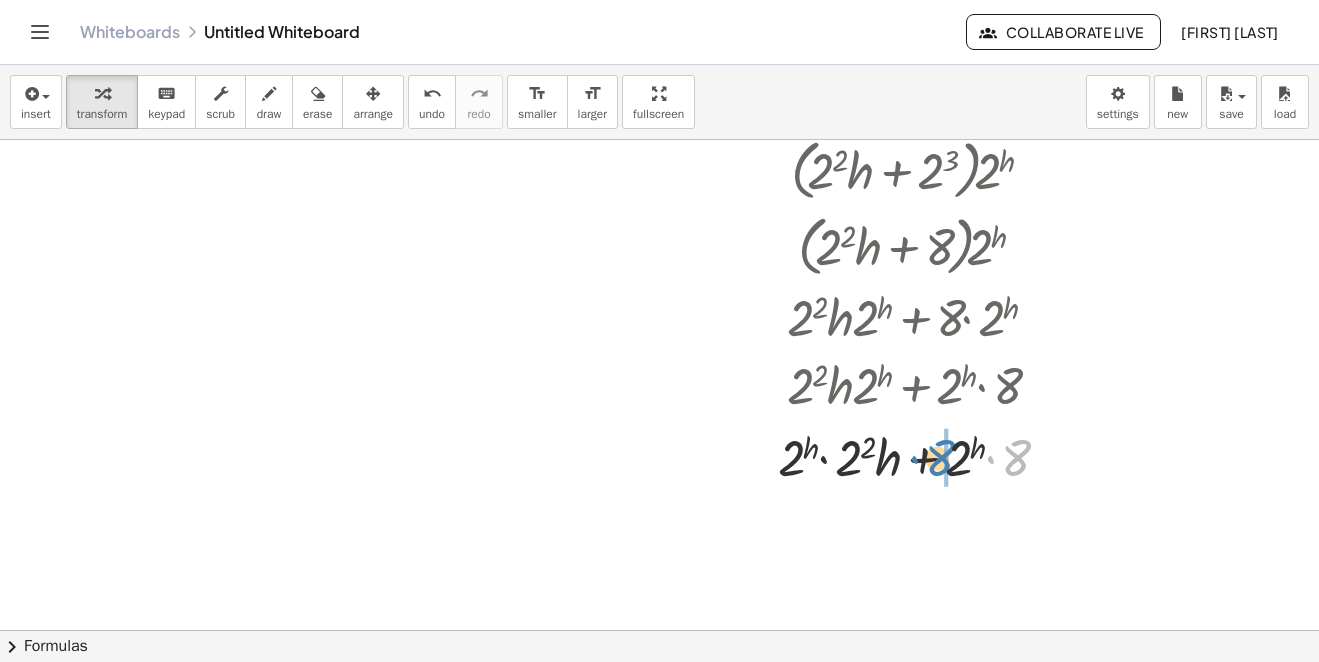 drag, startPoint x: 1013, startPoint y: 464, endPoint x: 937, endPoint y: 461, distance: 76.05919 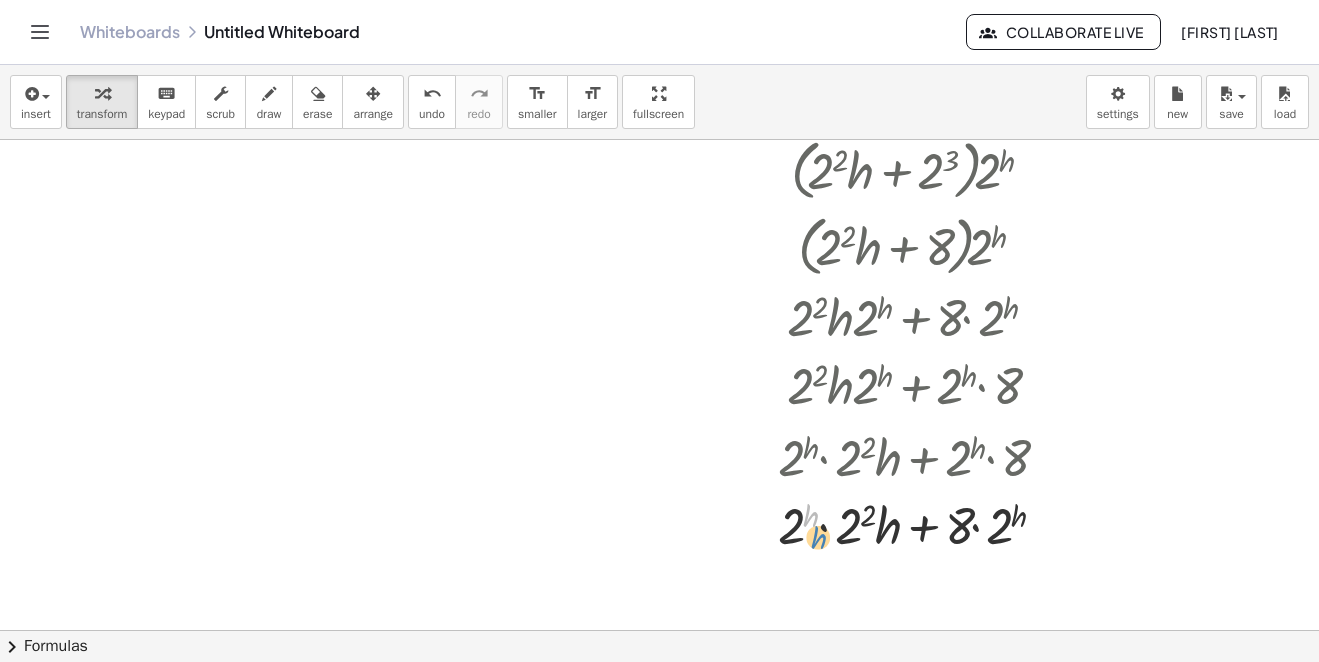 drag, startPoint x: 807, startPoint y: 528, endPoint x: 808, endPoint y: 540, distance: 12.0415945 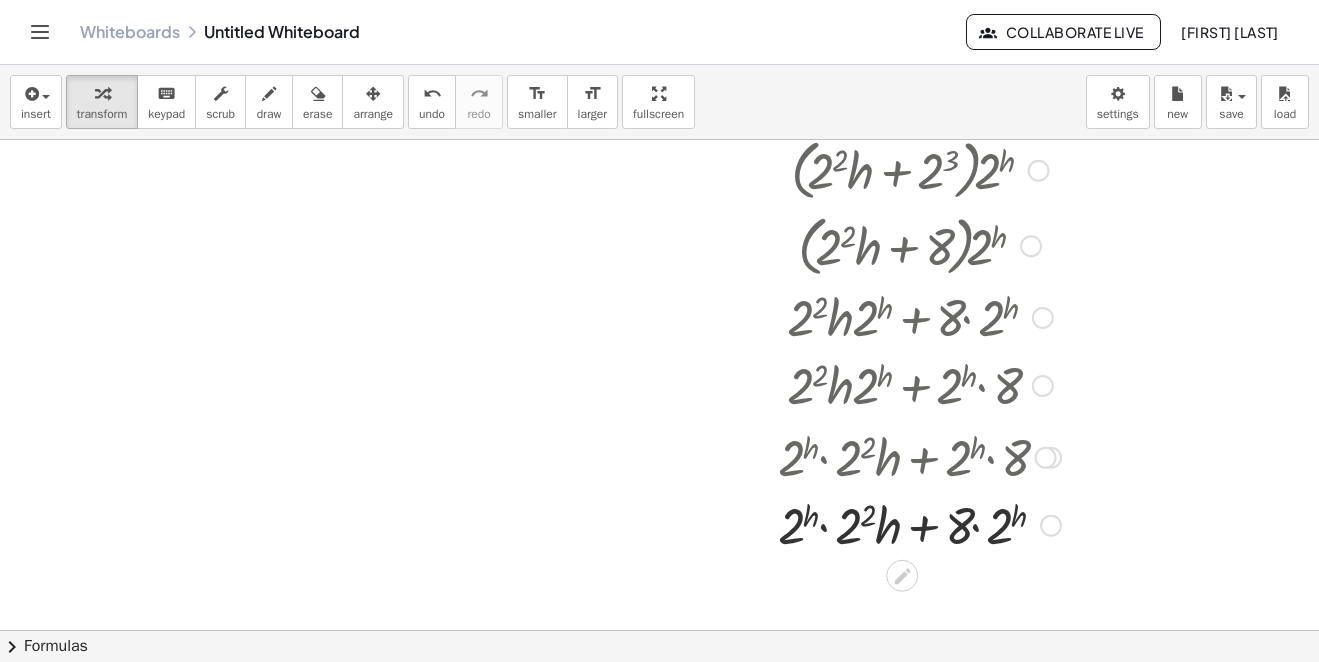 scroll, scrollTop: 2160, scrollLeft: 0, axis: vertical 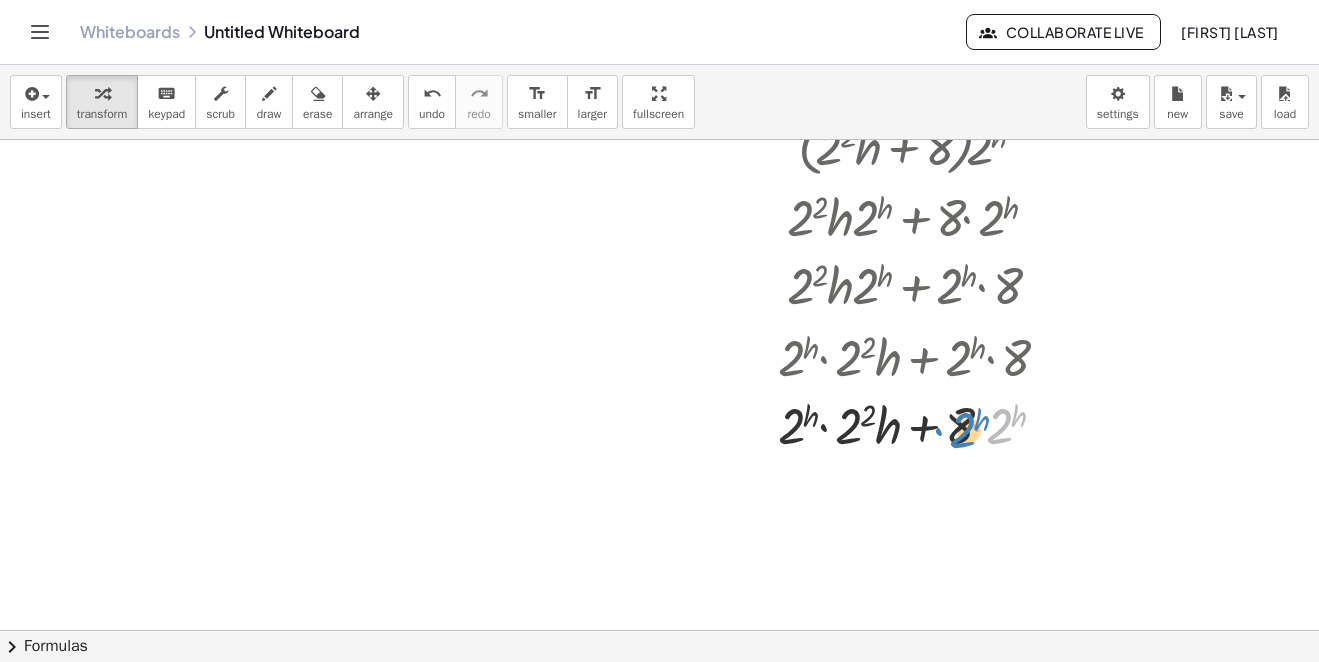 drag, startPoint x: 983, startPoint y: 434, endPoint x: 936, endPoint y: 438, distance: 47.169907 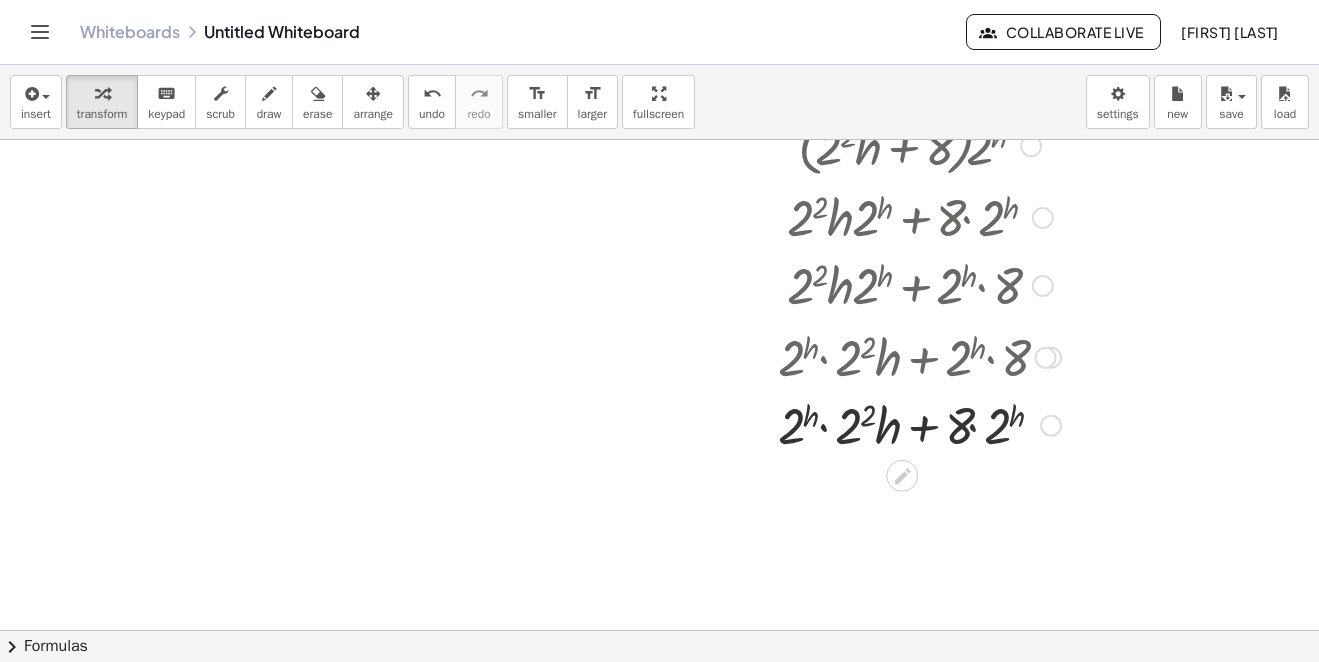 drag, startPoint x: 972, startPoint y: 415, endPoint x: 947, endPoint y: 441, distance: 36.069378 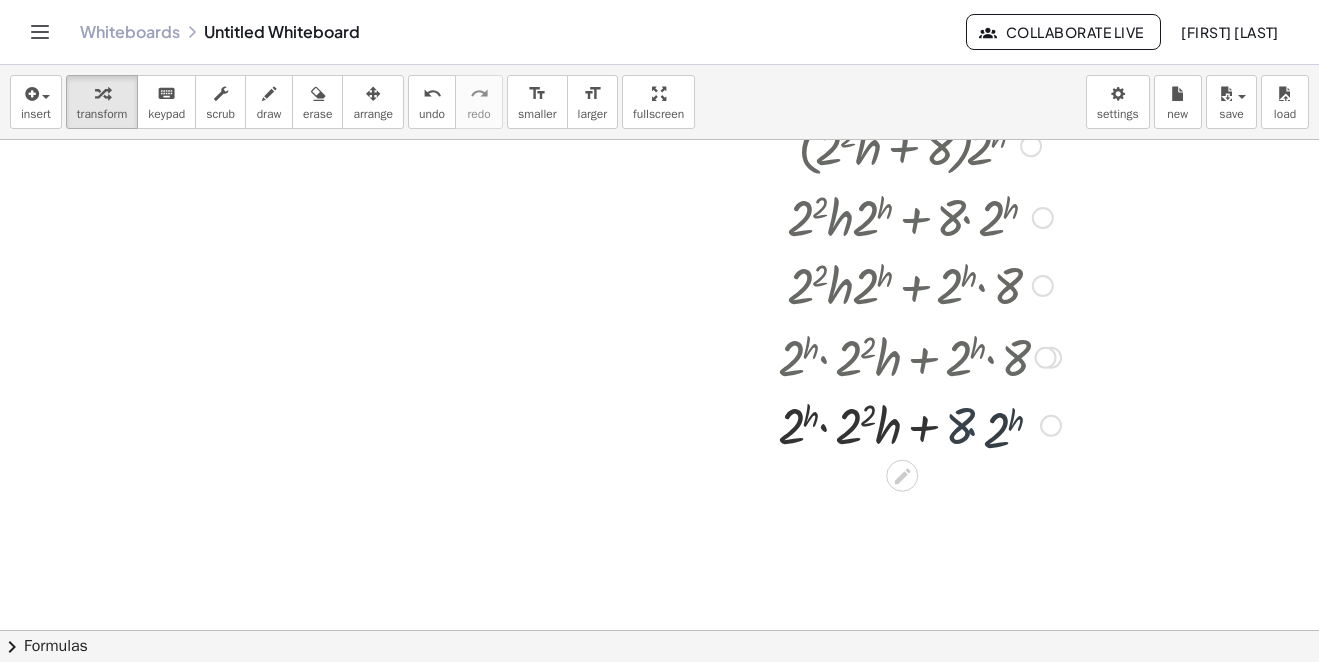 drag, startPoint x: 947, startPoint y: 441, endPoint x: 963, endPoint y: 424, distance: 23.345236 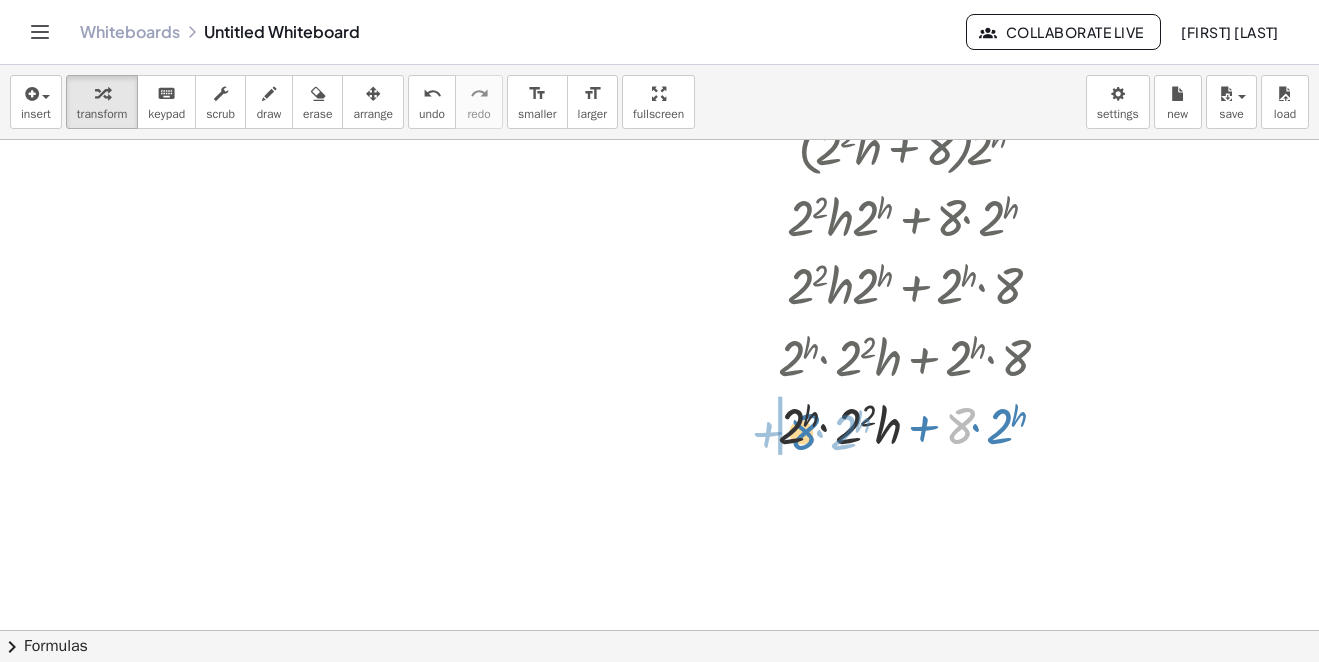 drag, startPoint x: 963, startPoint y: 423, endPoint x: 807, endPoint y: 429, distance: 156.11534 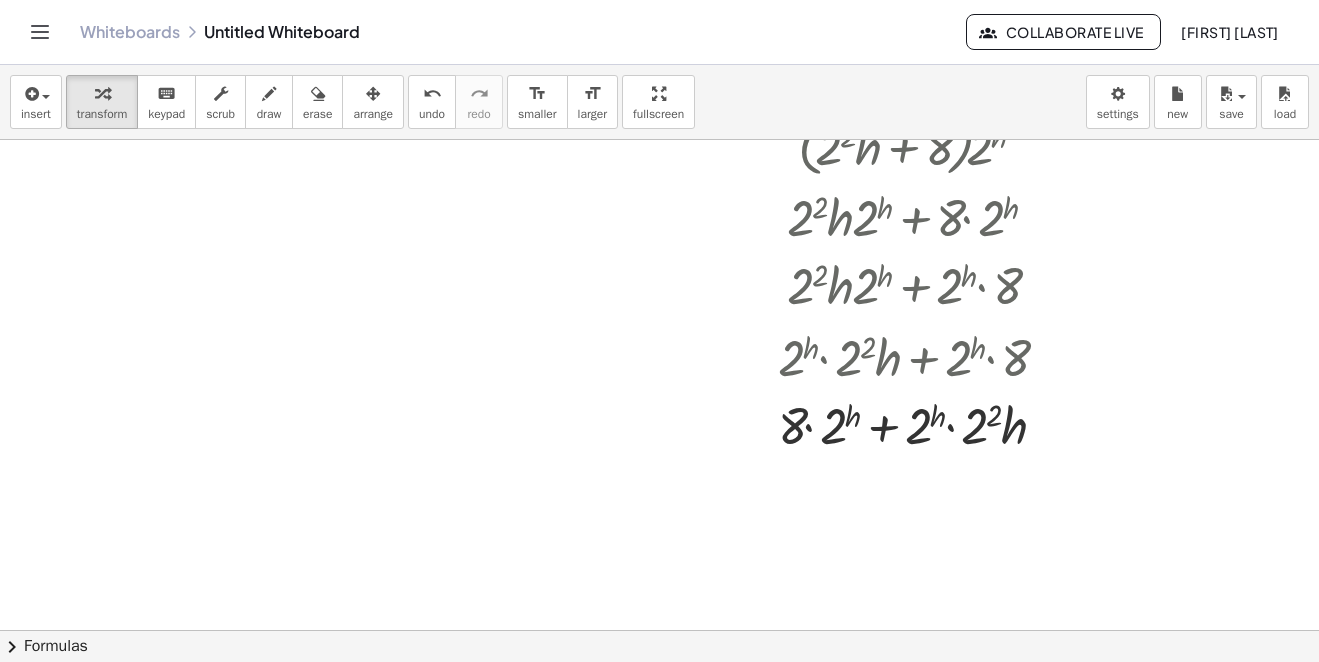 scroll, scrollTop: 2260, scrollLeft: 0, axis: vertical 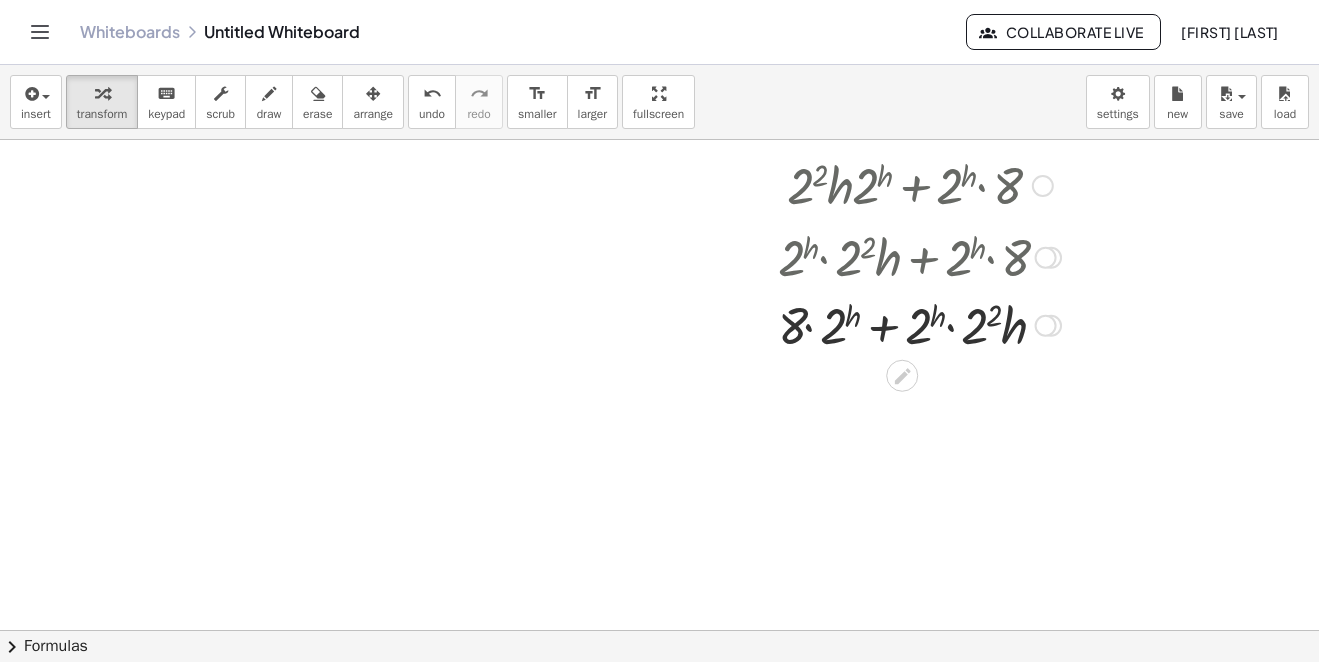 click at bounding box center (919, 324) 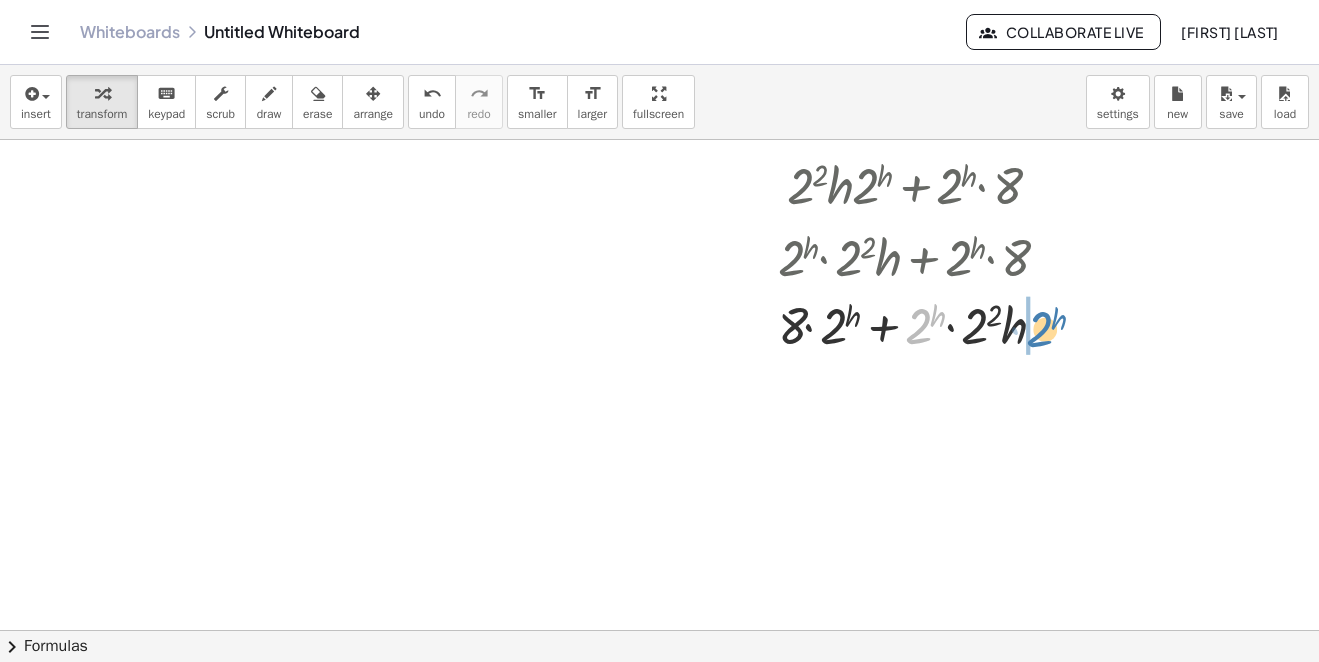 drag, startPoint x: 923, startPoint y: 333, endPoint x: 1047, endPoint y: 336, distance: 124.036285 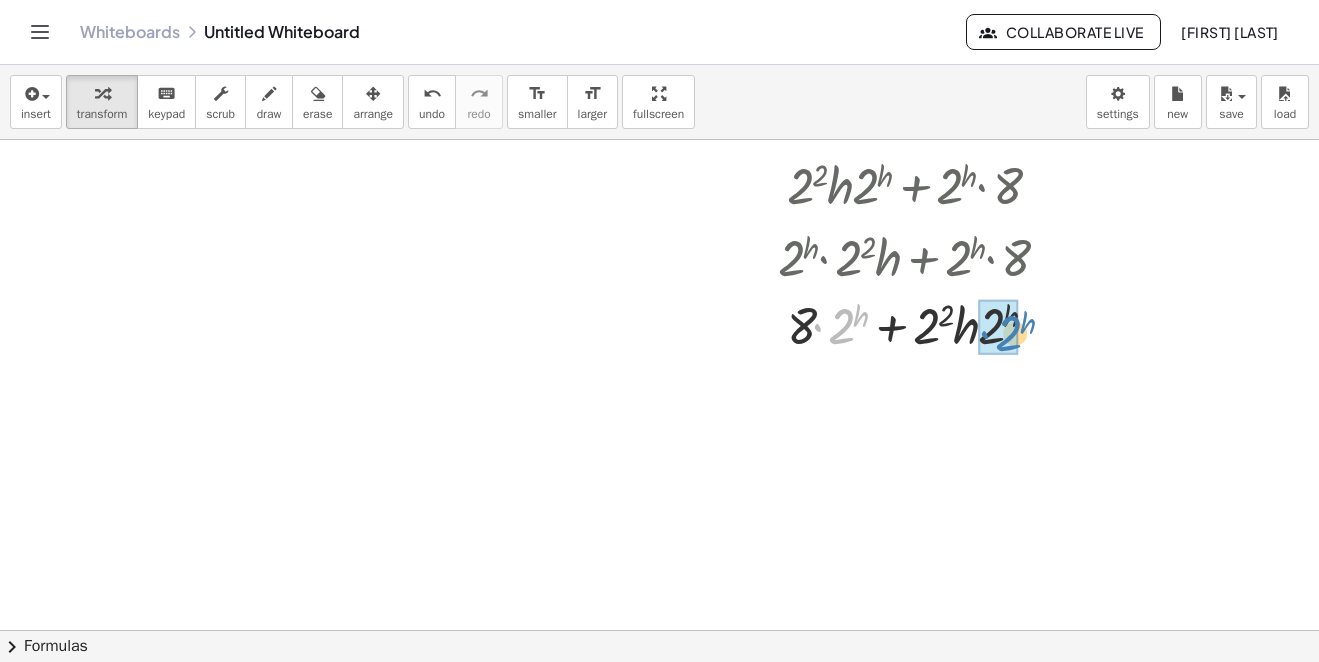 drag, startPoint x: 843, startPoint y: 331, endPoint x: 1009, endPoint y: 338, distance: 166.14752 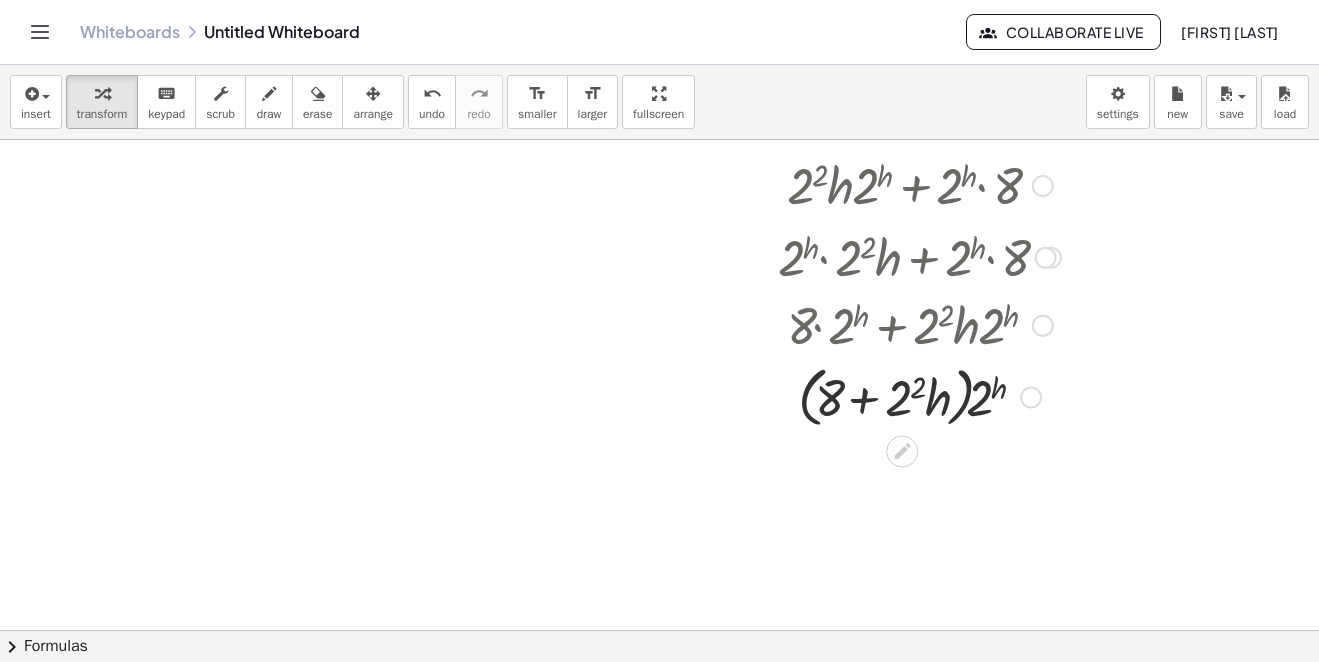 scroll, scrollTop: 2360, scrollLeft: 0, axis: vertical 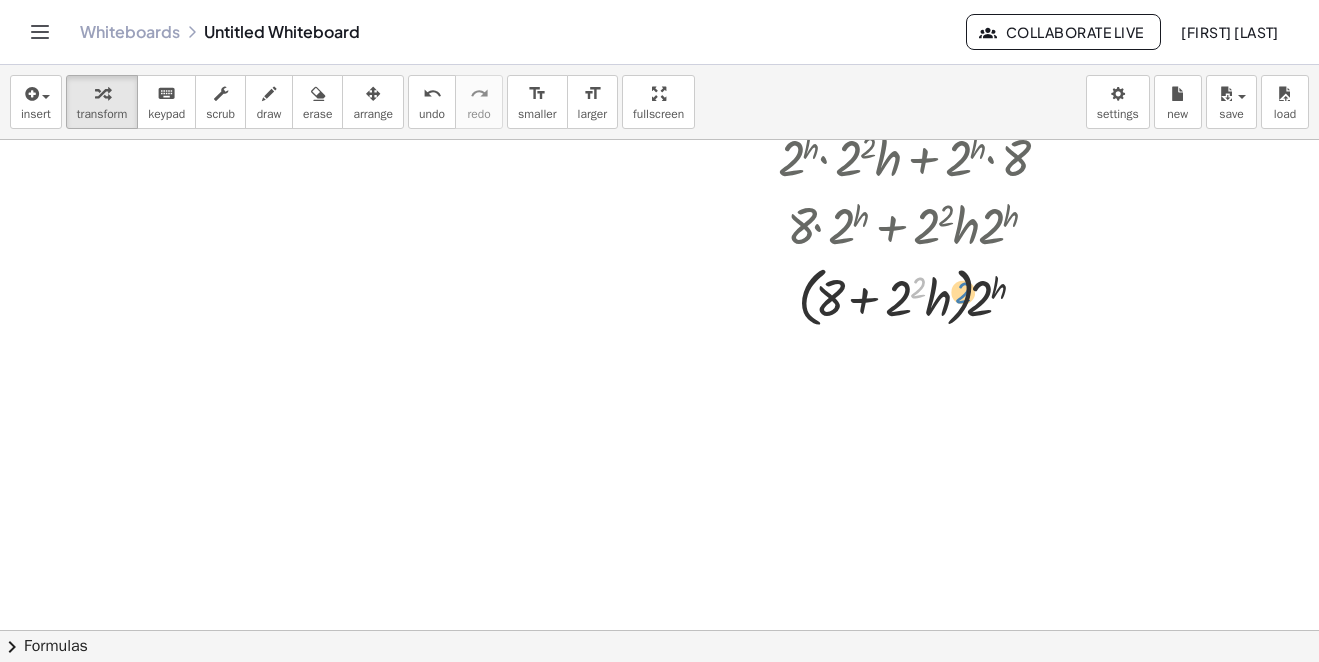 drag, startPoint x: 917, startPoint y: 286, endPoint x: 961, endPoint y: 291, distance: 44.28318 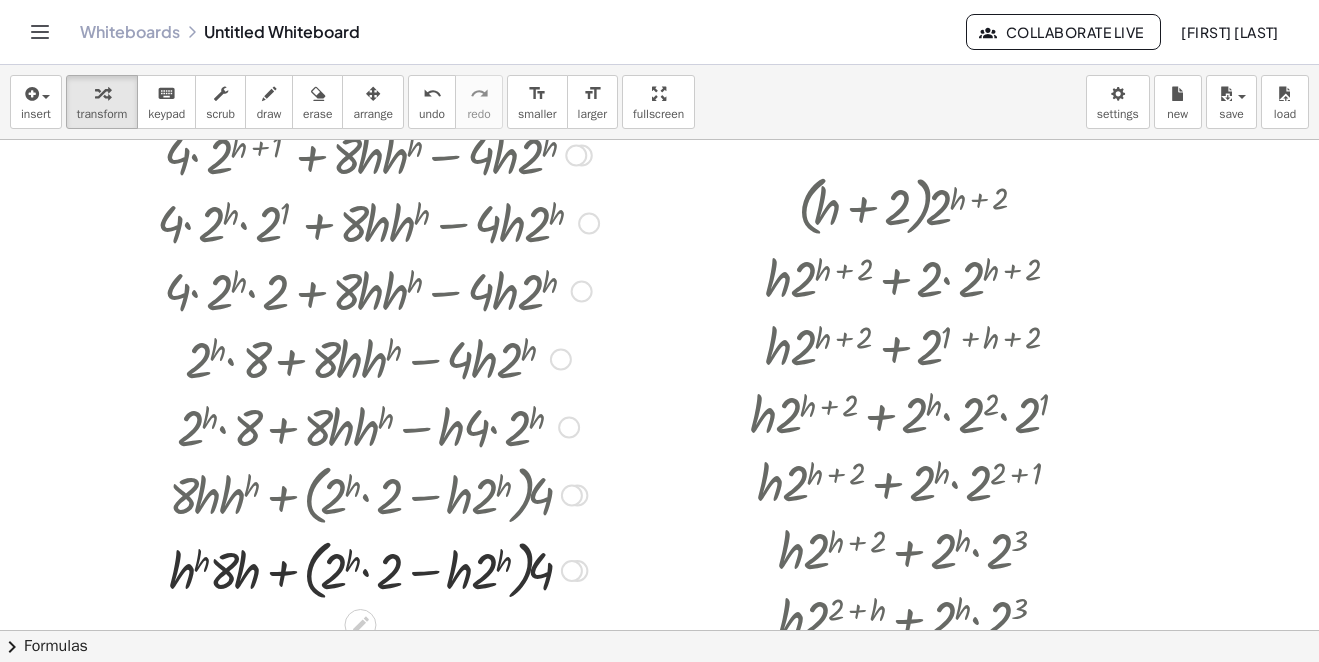 scroll, scrollTop: 1497, scrollLeft: 0, axis: vertical 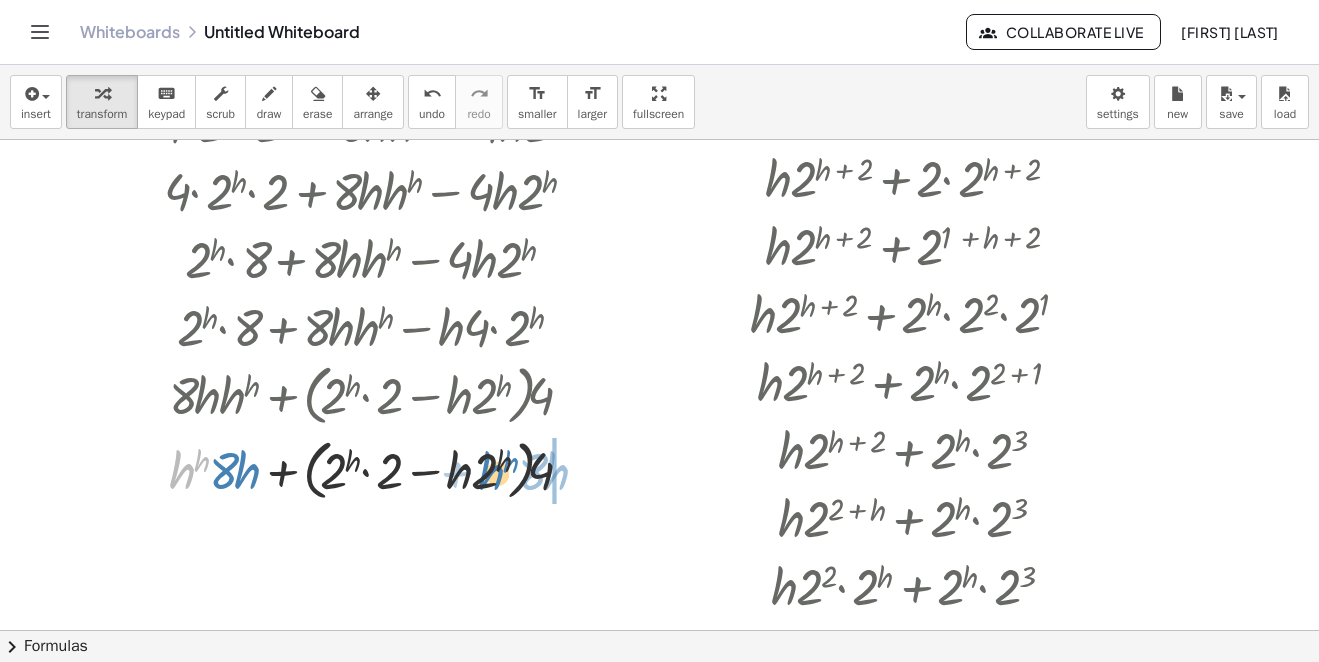 drag, startPoint x: 181, startPoint y: 476, endPoint x: 490, endPoint y: 477, distance: 309.00162 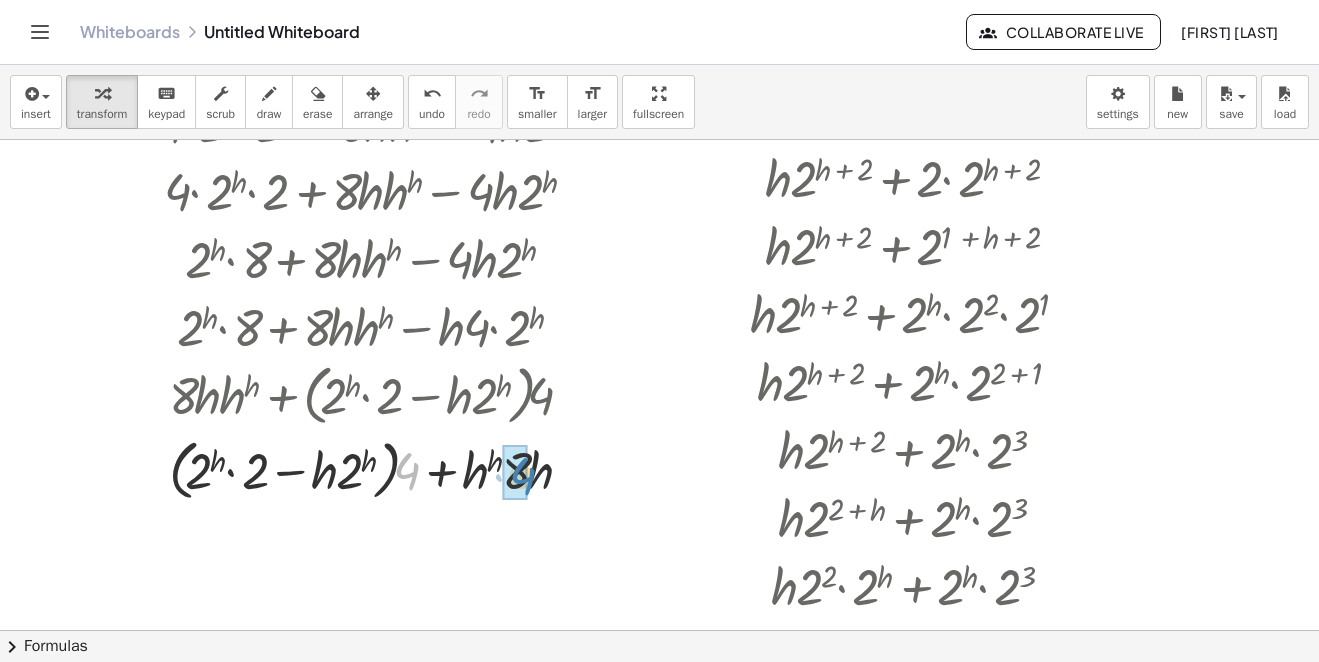 drag, startPoint x: 405, startPoint y: 475, endPoint x: 519, endPoint y: 480, distance: 114.1096 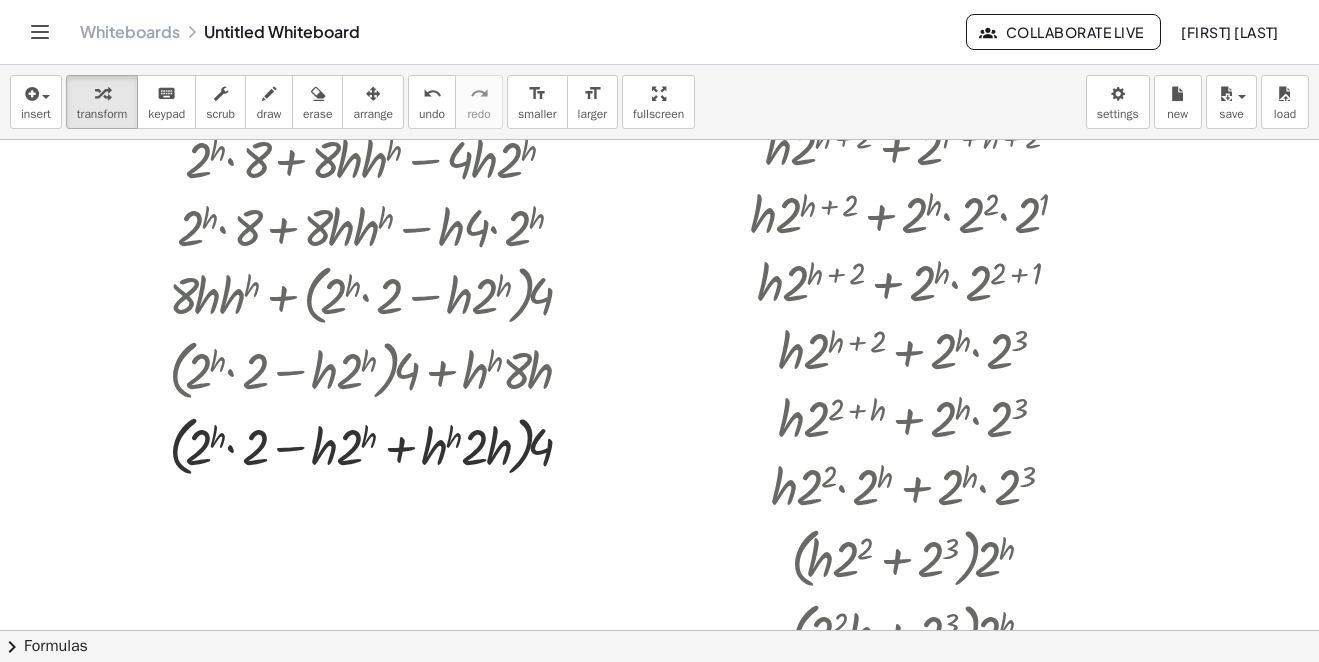 scroll, scrollTop: 1697, scrollLeft: 0, axis: vertical 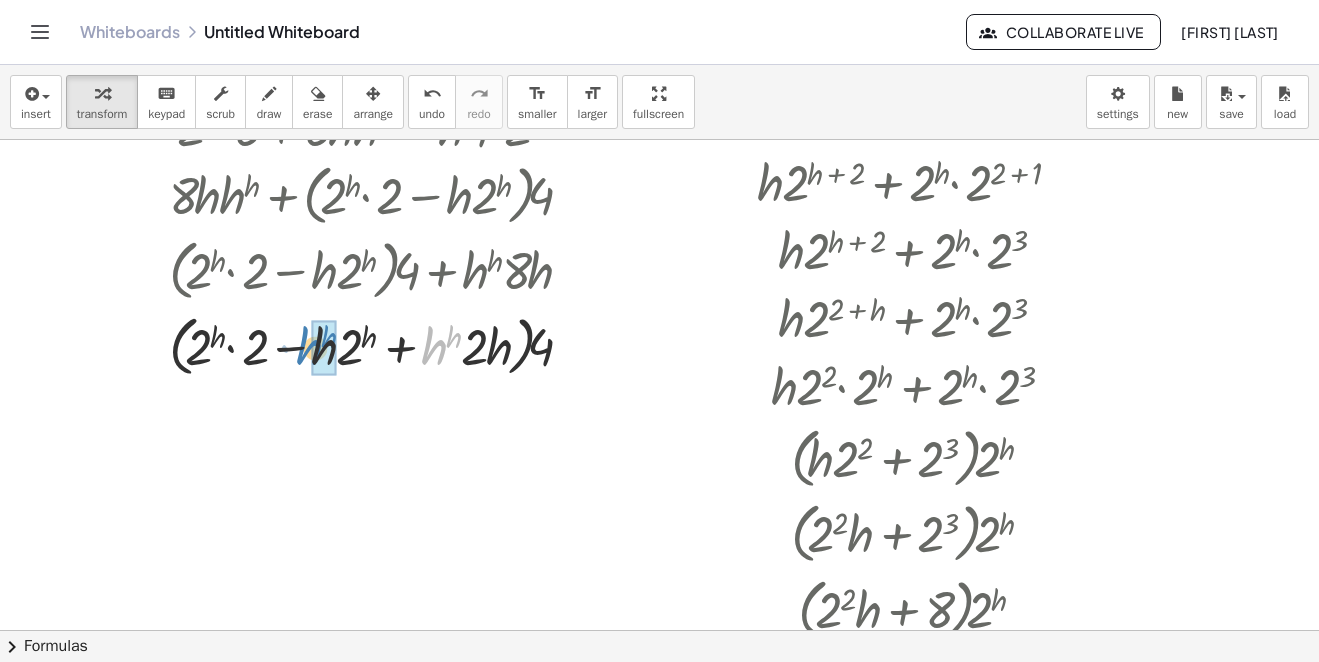 drag, startPoint x: 436, startPoint y: 349, endPoint x: 311, endPoint y: 349, distance: 125 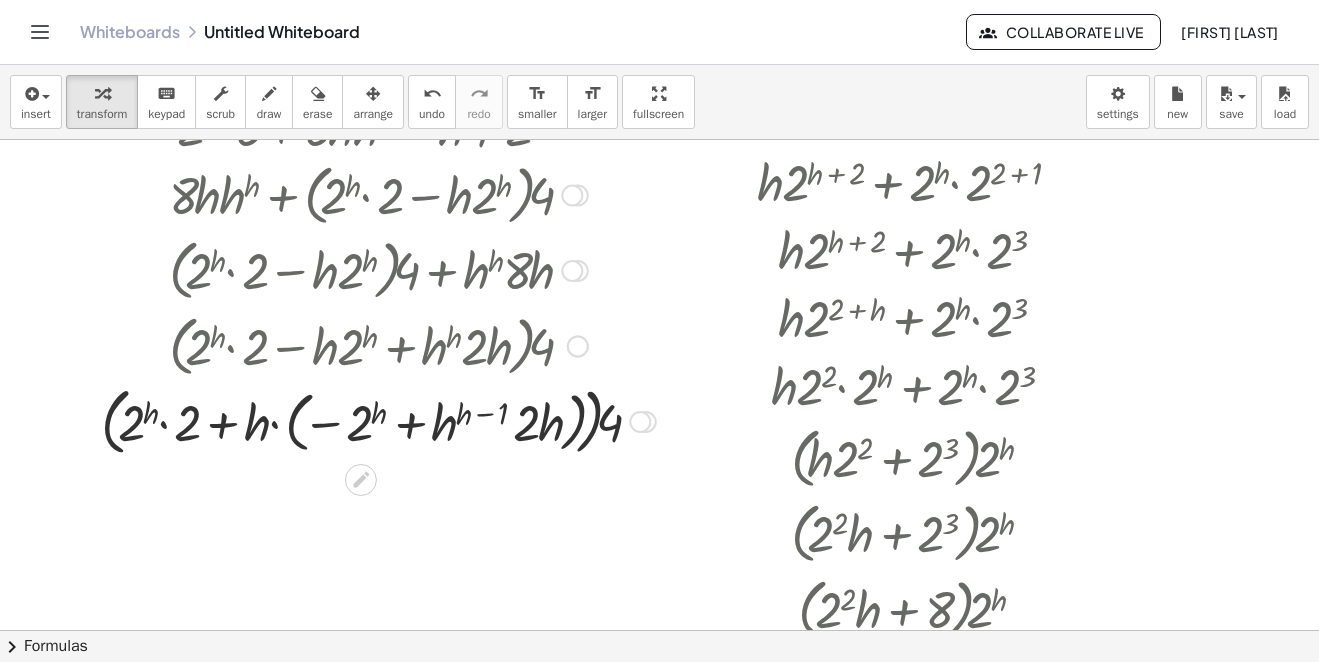 scroll, scrollTop: 1797, scrollLeft: 0, axis: vertical 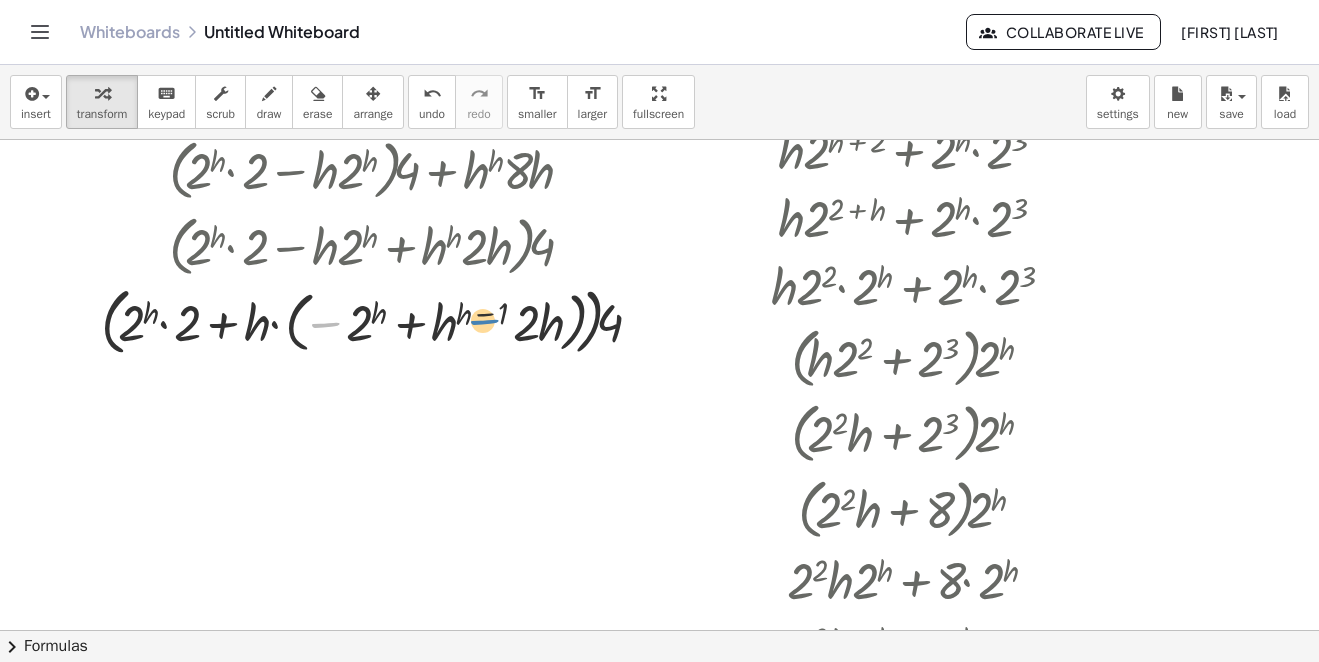 drag, startPoint x: 323, startPoint y: 316, endPoint x: 476, endPoint y: 307, distance: 153.26448 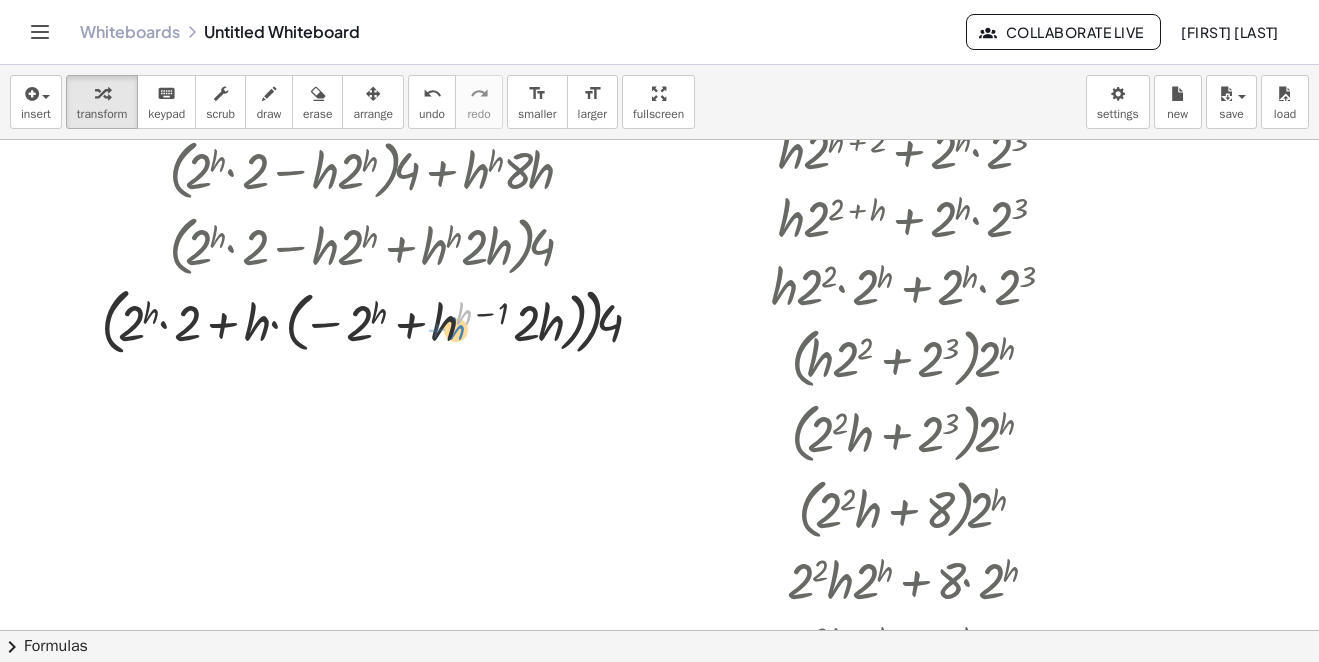 drag, startPoint x: 465, startPoint y: 308, endPoint x: 504, endPoint y: 302, distance: 39.45884 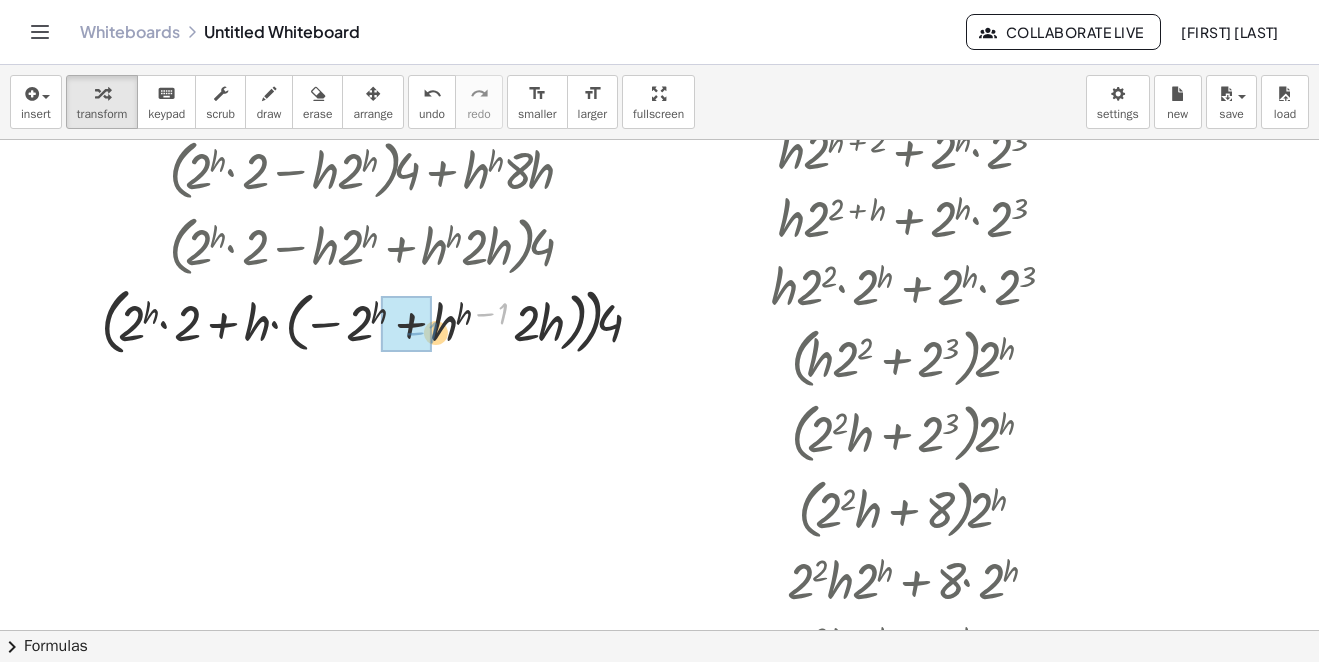drag, startPoint x: 505, startPoint y: 310, endPoint x: 492, endPoint y: 398, distance: 88.95505 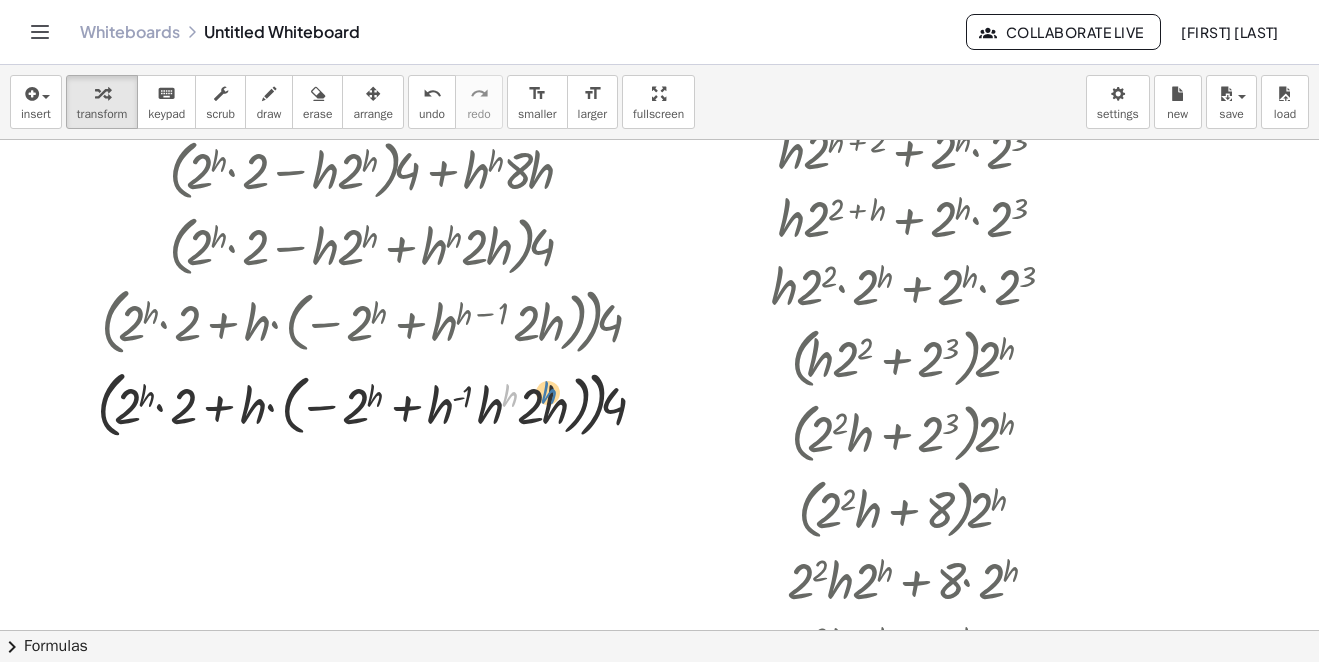 drag, startPoint x: 503, startPoint y: 405, endPoint x: 471, endPoint y: 401, distance: 32.24903 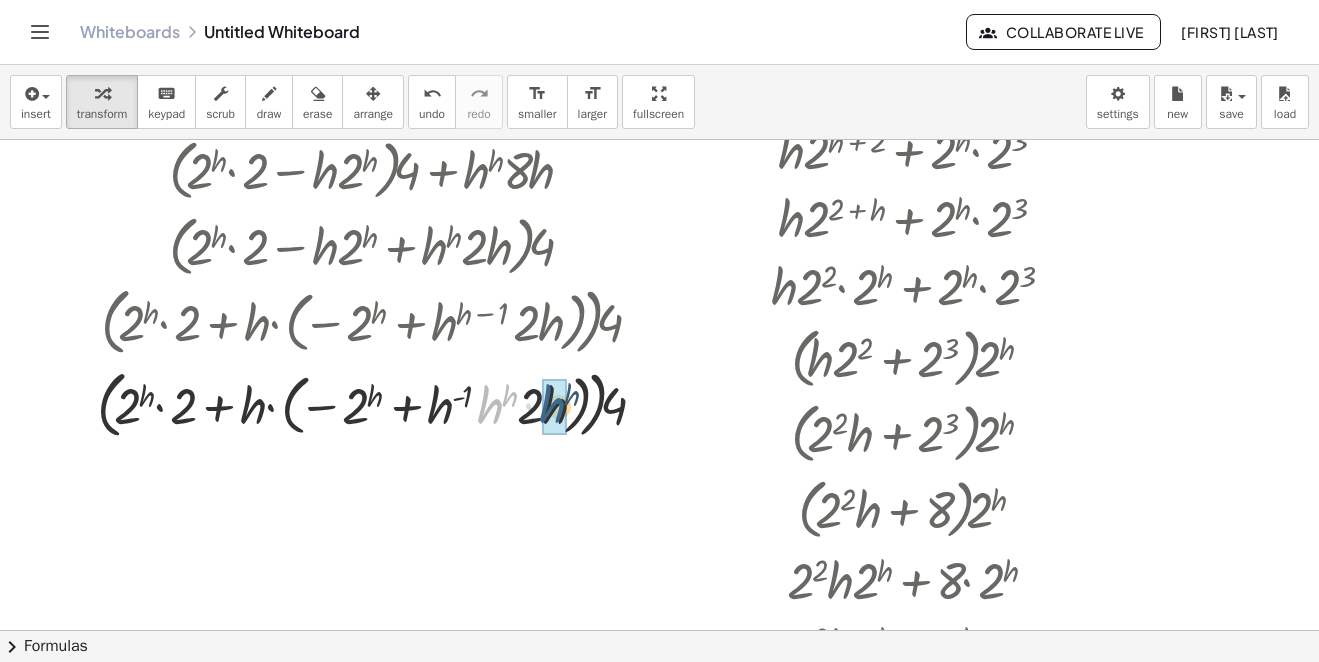 drag, startPoint x: 493, startPoint y: 412, endPoint x: 559, endPoint y: 413, distance: 66.007576 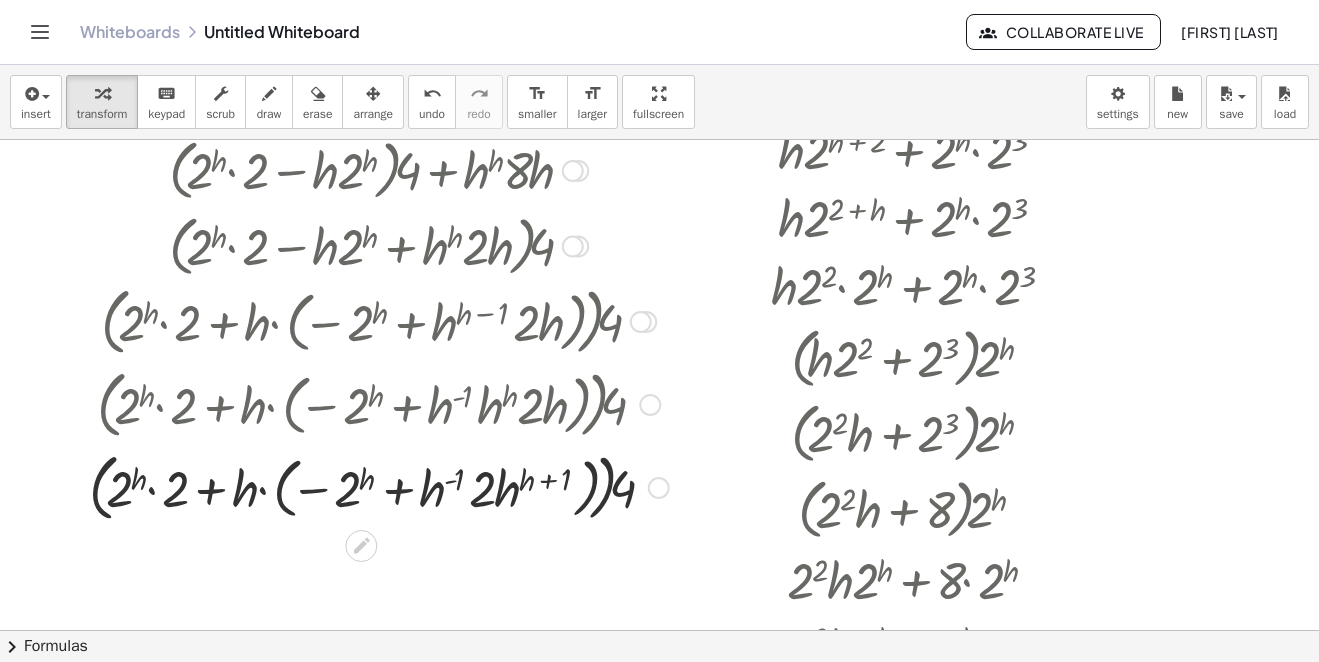 scroll, scrollTop: 1897, scrollLeft: 0, axis: vertical 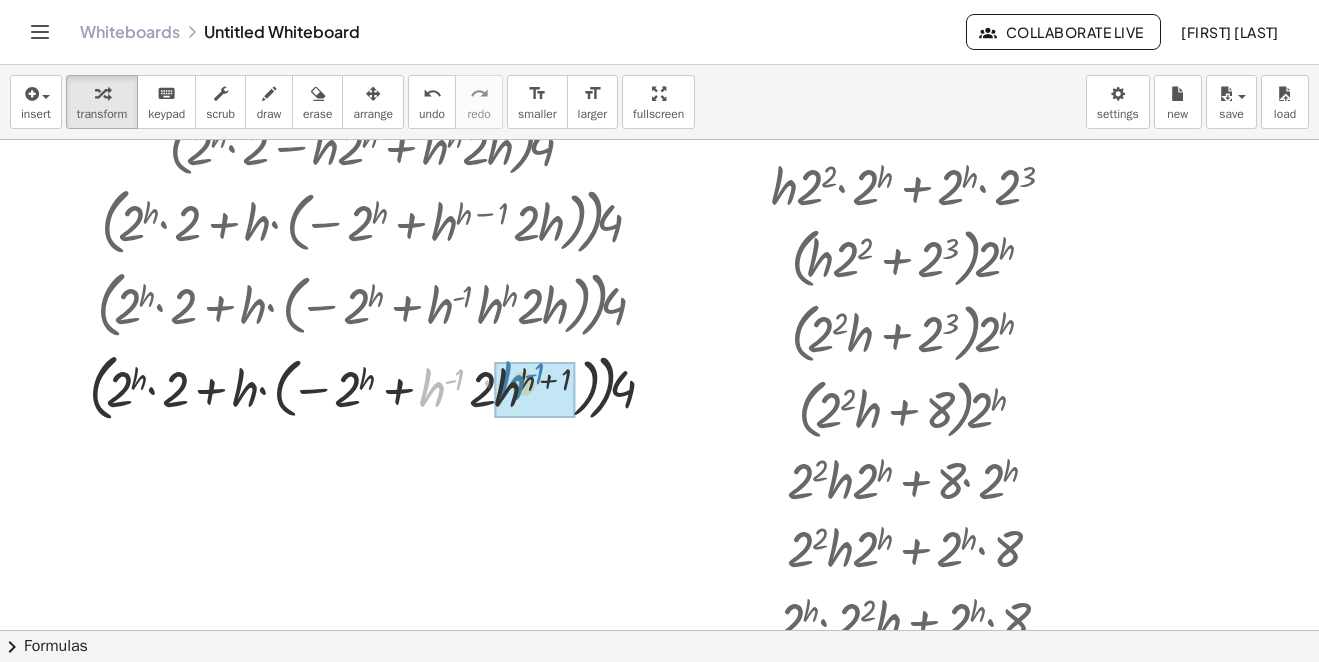 drag, startPoint x: 431, startPoint y: 395, endPoint x: 511, endPoint y: 389, distance: 80.224686 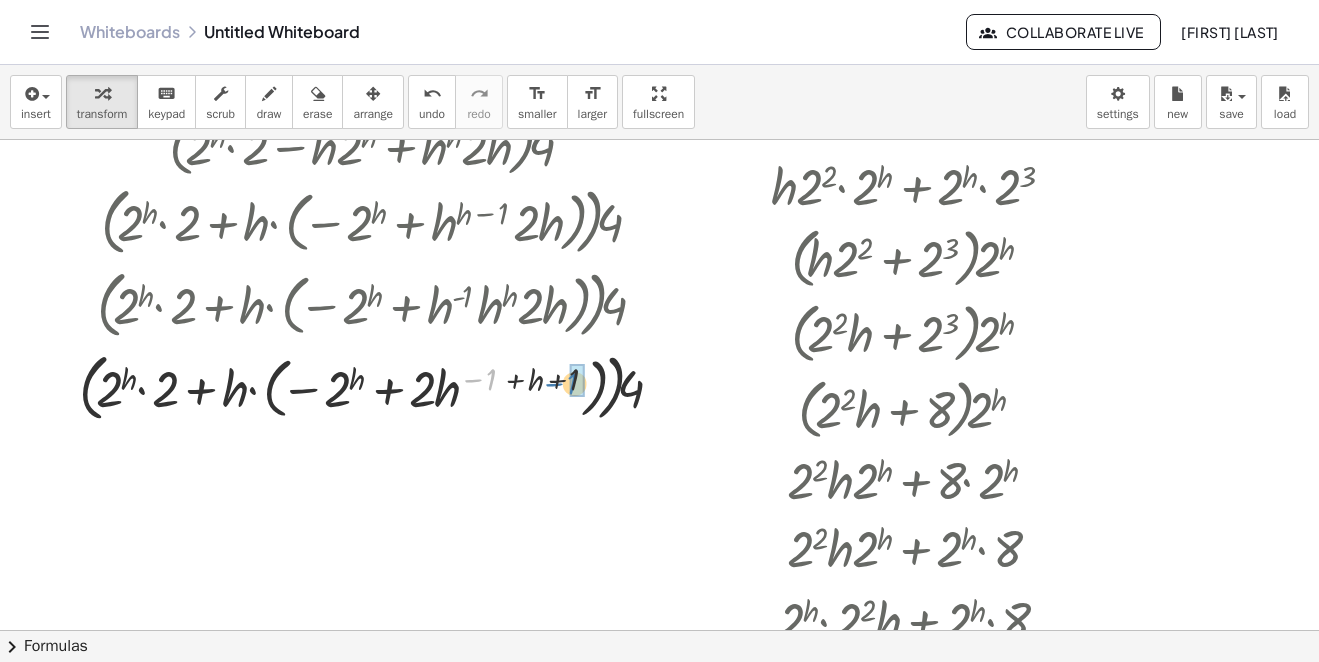 drag, startPoint x: 491, startPoint y: 375, endPoint x: 575, endPoint y: 379, distance: 84.095184 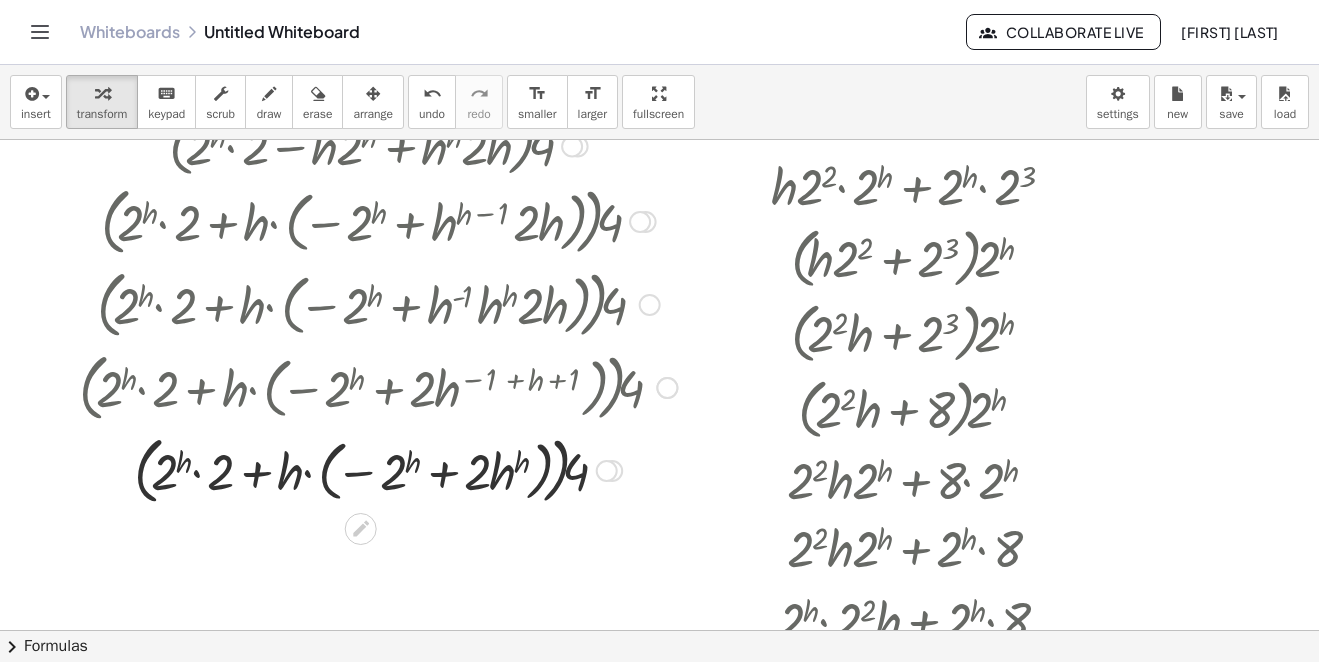 scroll, scrollTop: 1997, scrollLeft: 0, axis: vertical 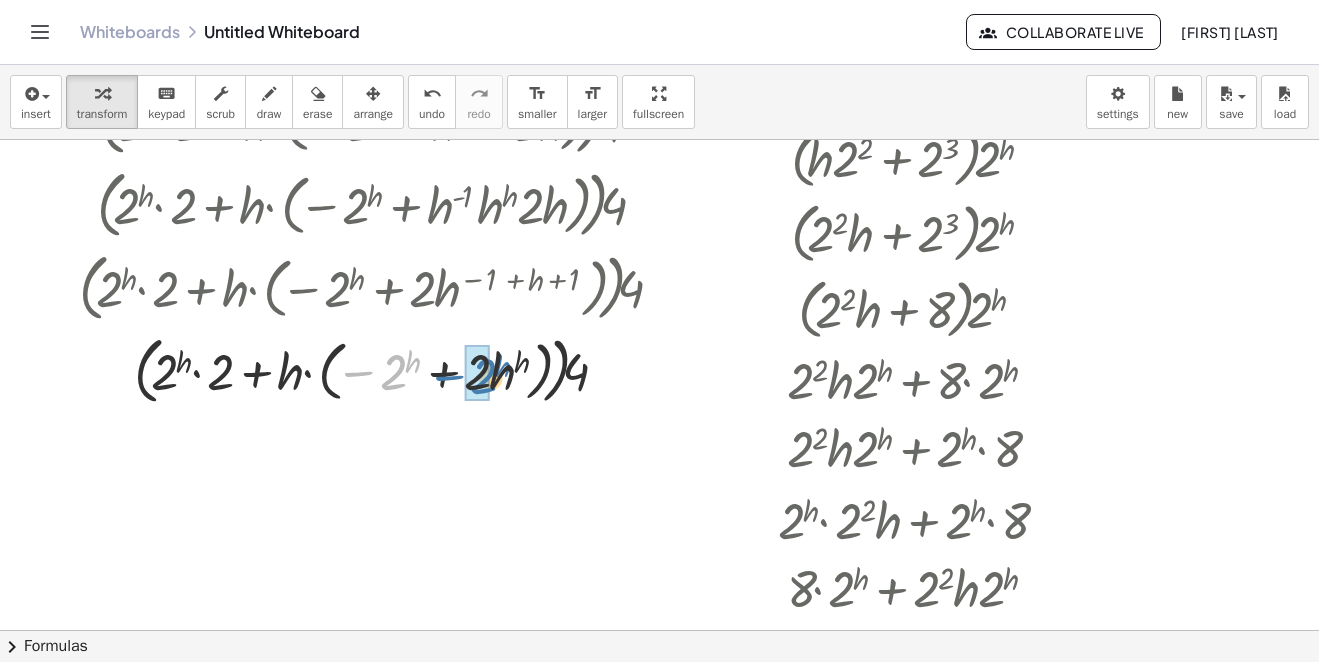 drag, startPoint x: 390, startPoint y: 373, endPoint x: 474, endPoint y: 378, distance: 84.14868 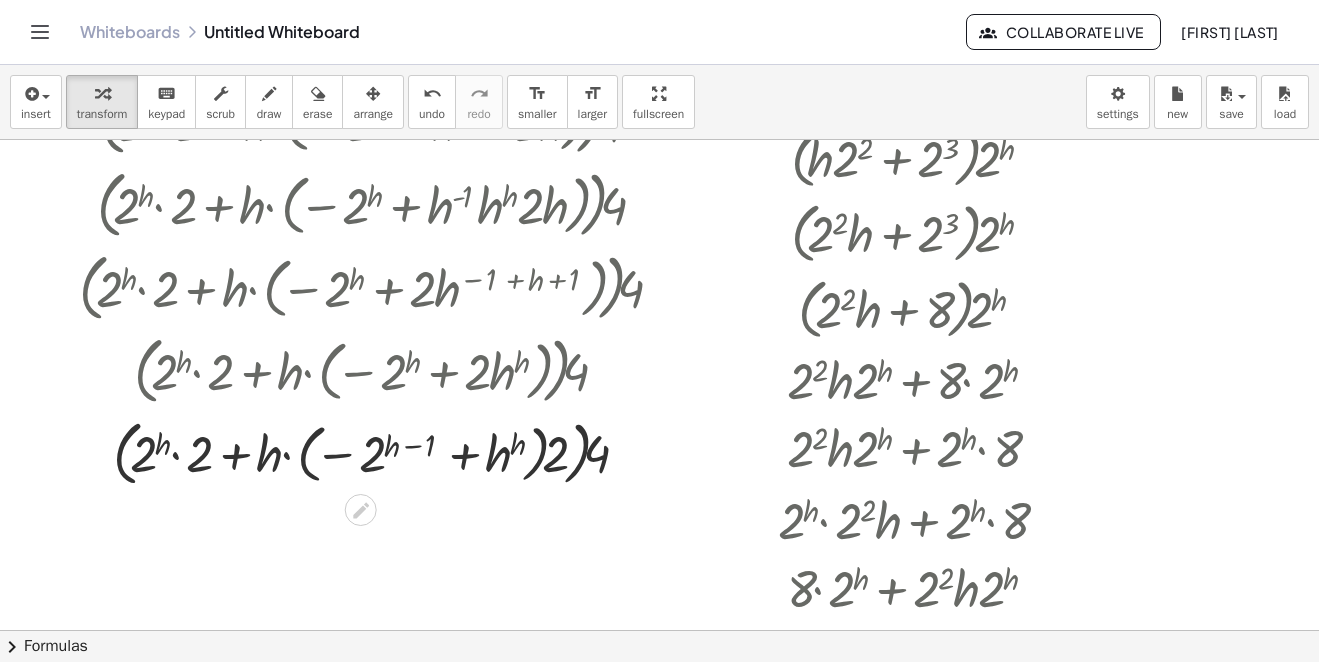 scroll, scrollTop: 2097, scrollLeft: 0, axis: vertical 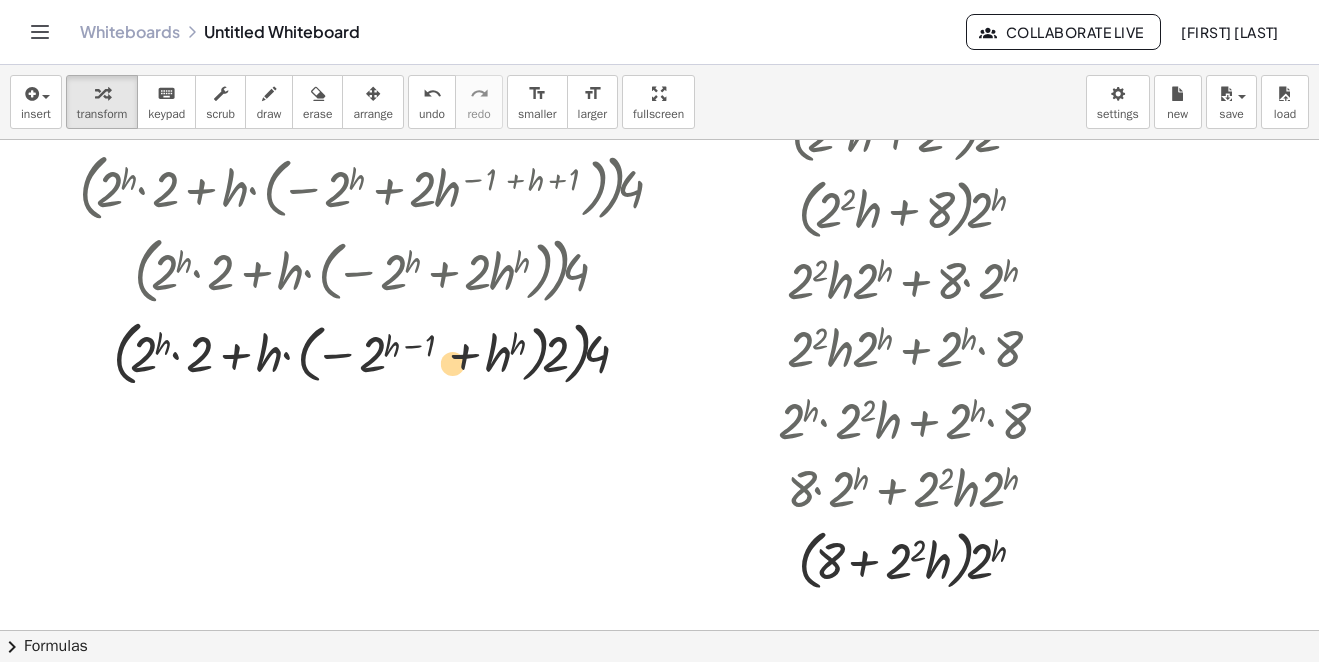 drag, startPoint x: 506, startPoint y: 353, endPoint x: 464, endPoint y: 357, distance: 42.190044 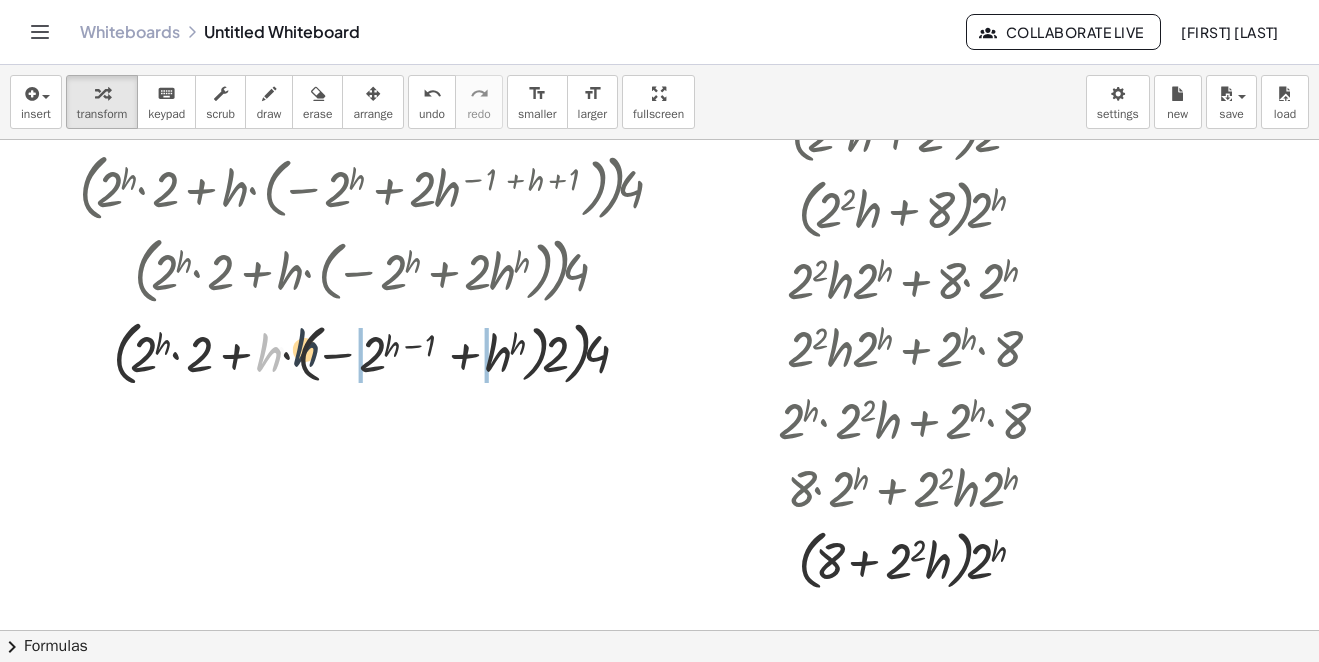 drag, startPoint x: 274, startPoint y: 360, endPoint x: 394, endPoint y: 350, distance: 120.41595 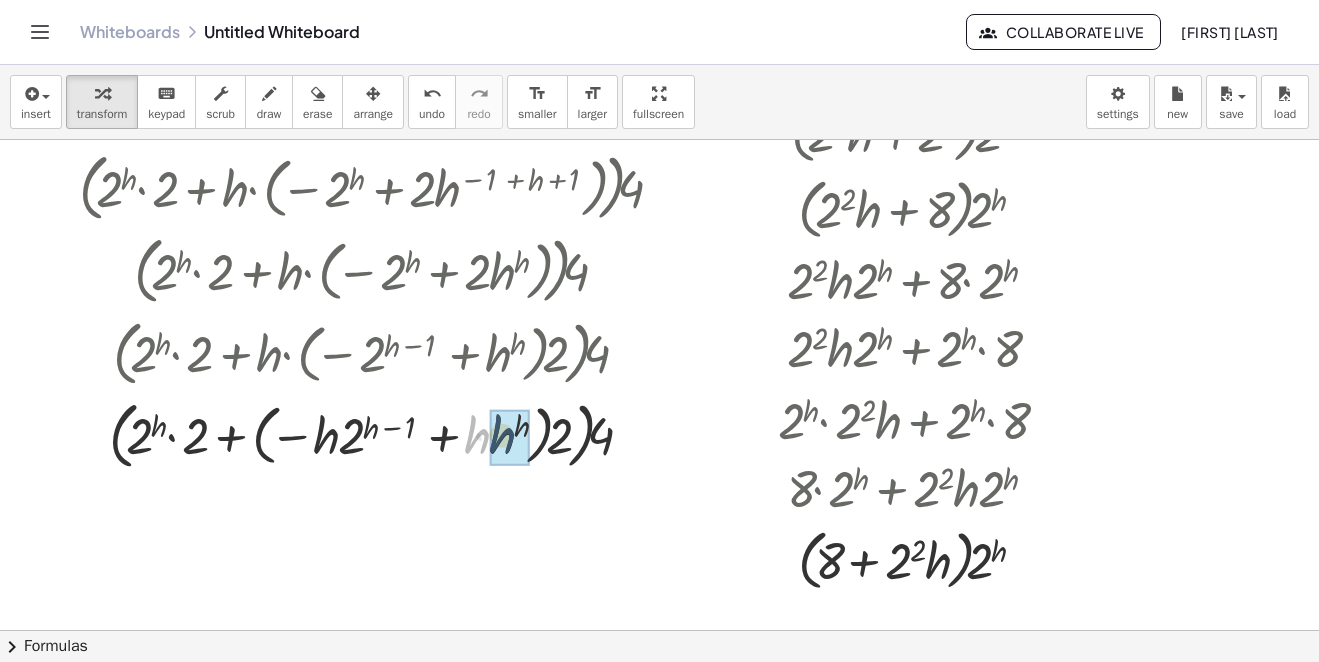 drag, startPoint x: 472, startPoint y: 441, endPoint x: 495, endPoint y: 449, distance: 24.351591 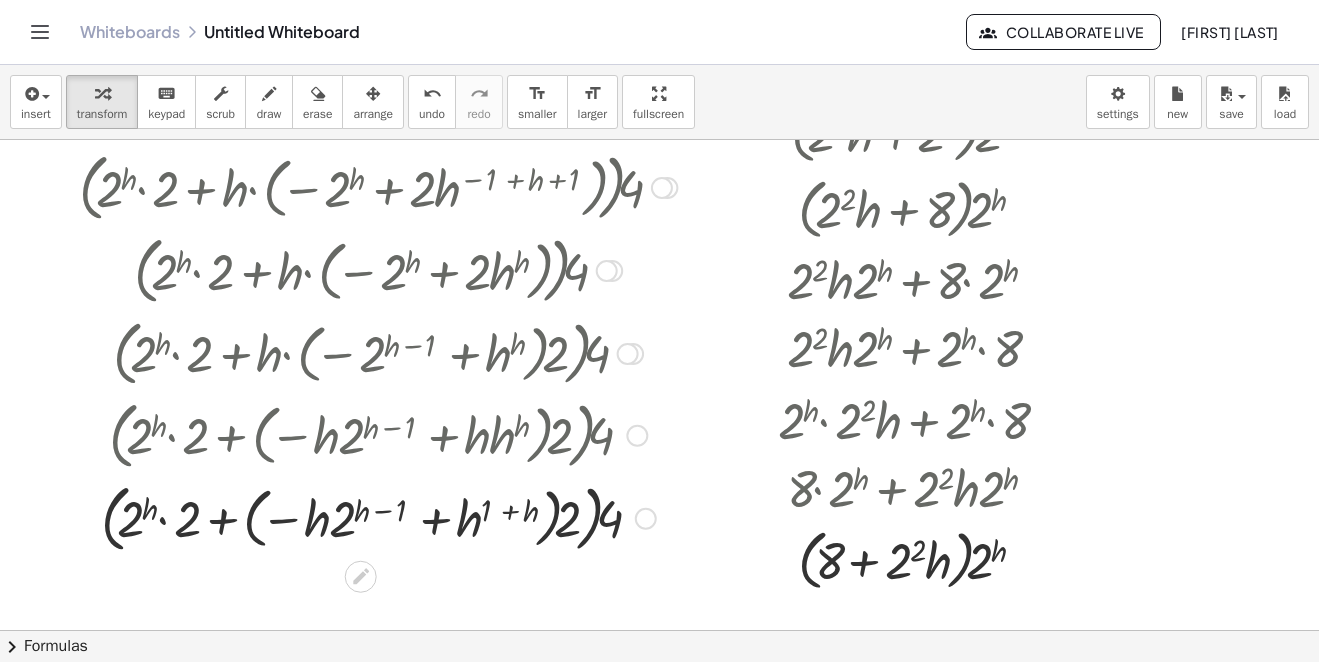 scroll, scrollTop: 2297, scrollLeft: 0, axis: vertical 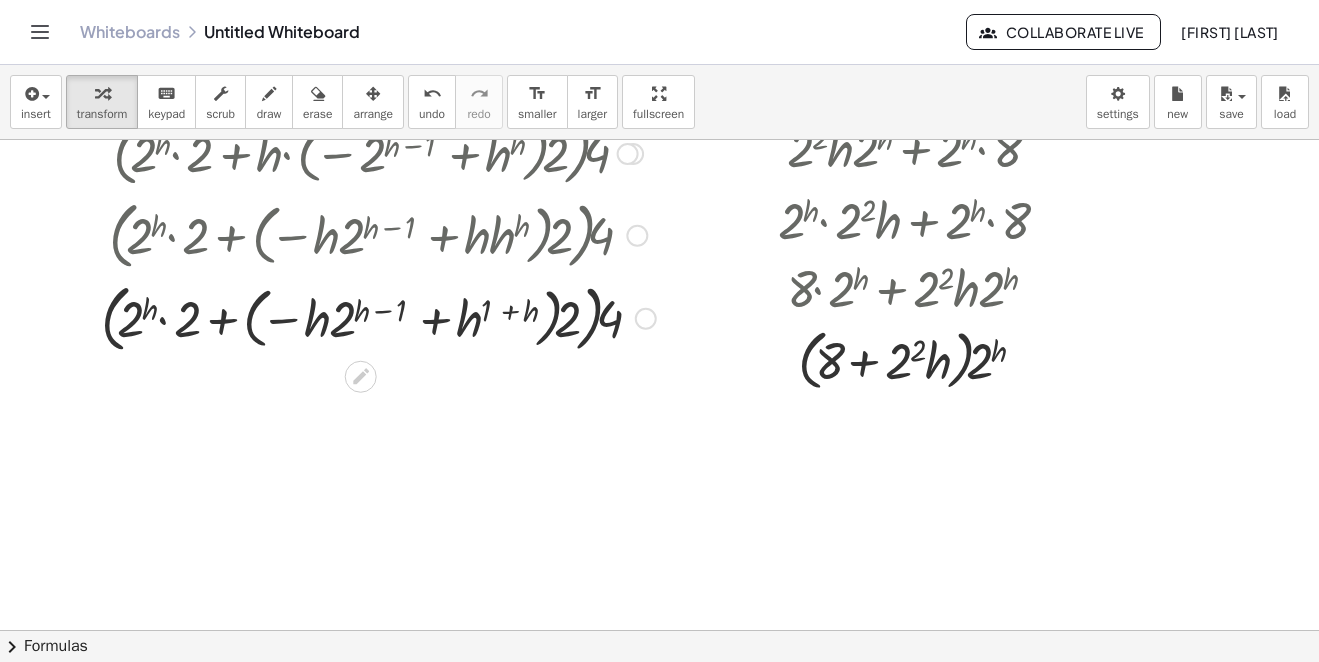drag, startPoint x: 378, startPoint y: 310, endPoint x: 268, endPoint y: 314, distance: 110.0727 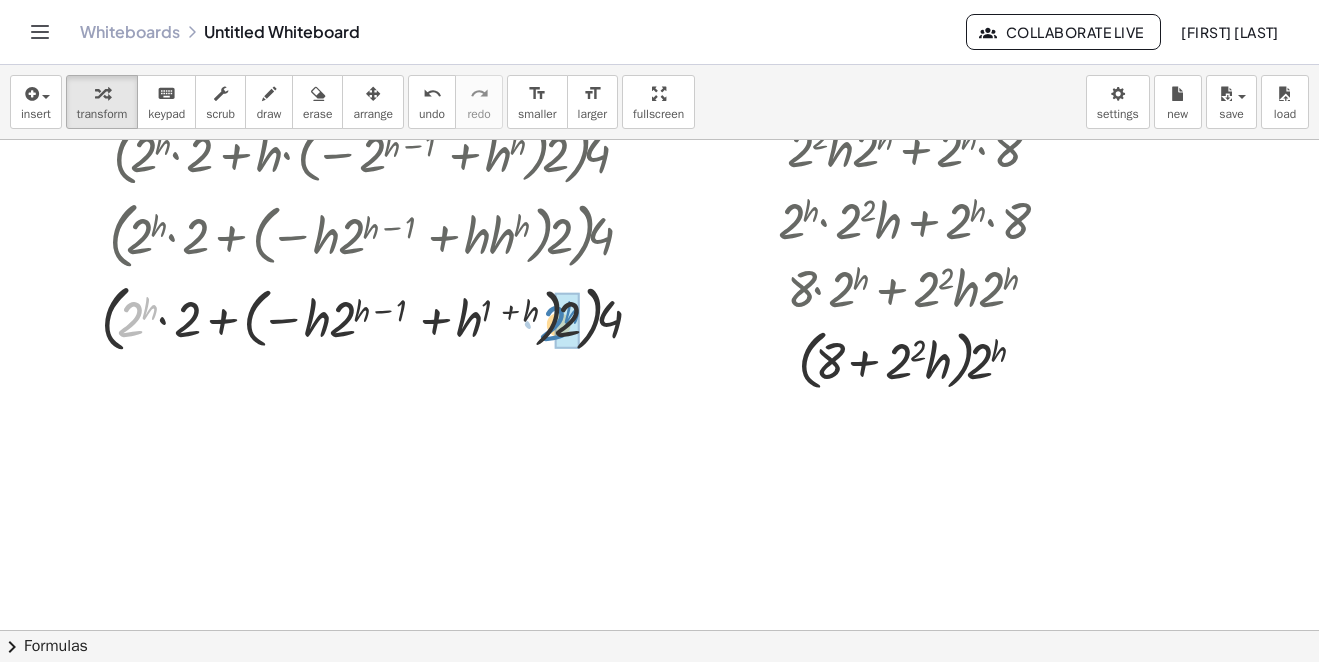 drag, startPoint x: 131, startPoint y: 318, endPoint x: 553, endPoint y: 322, distance: 422.01895 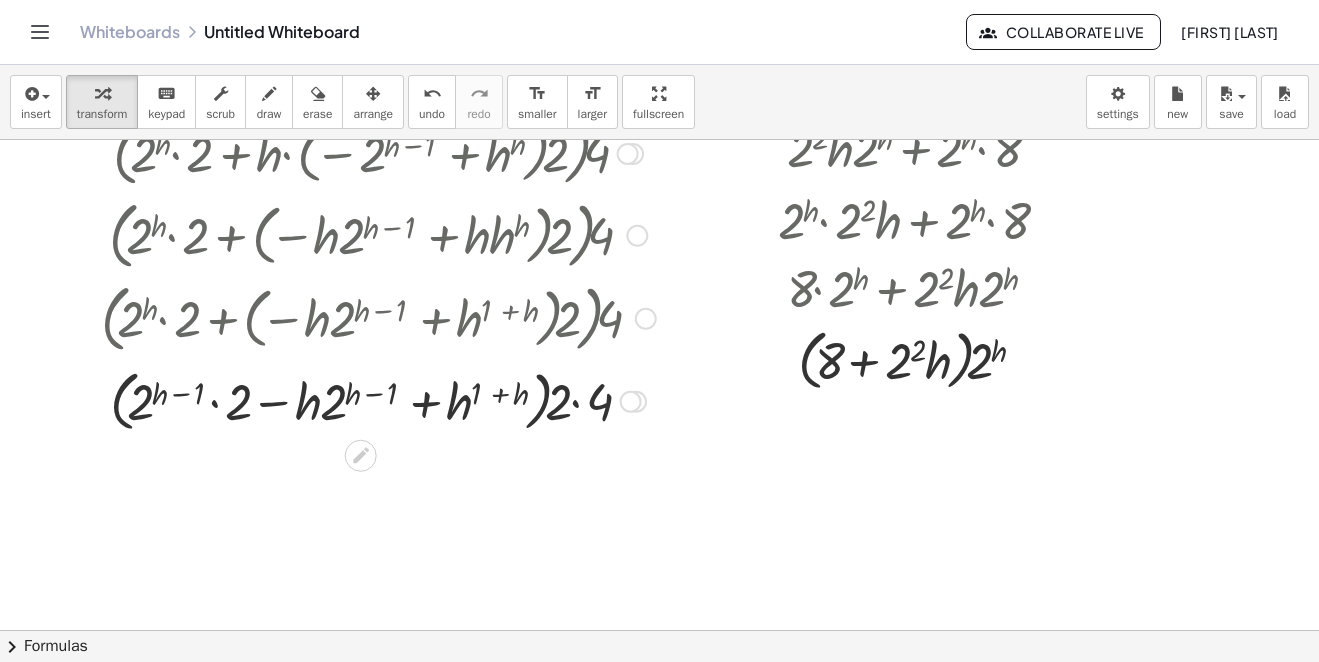 scroll, scrollTop: 2397, scrollLeft: 0, axis: vertical 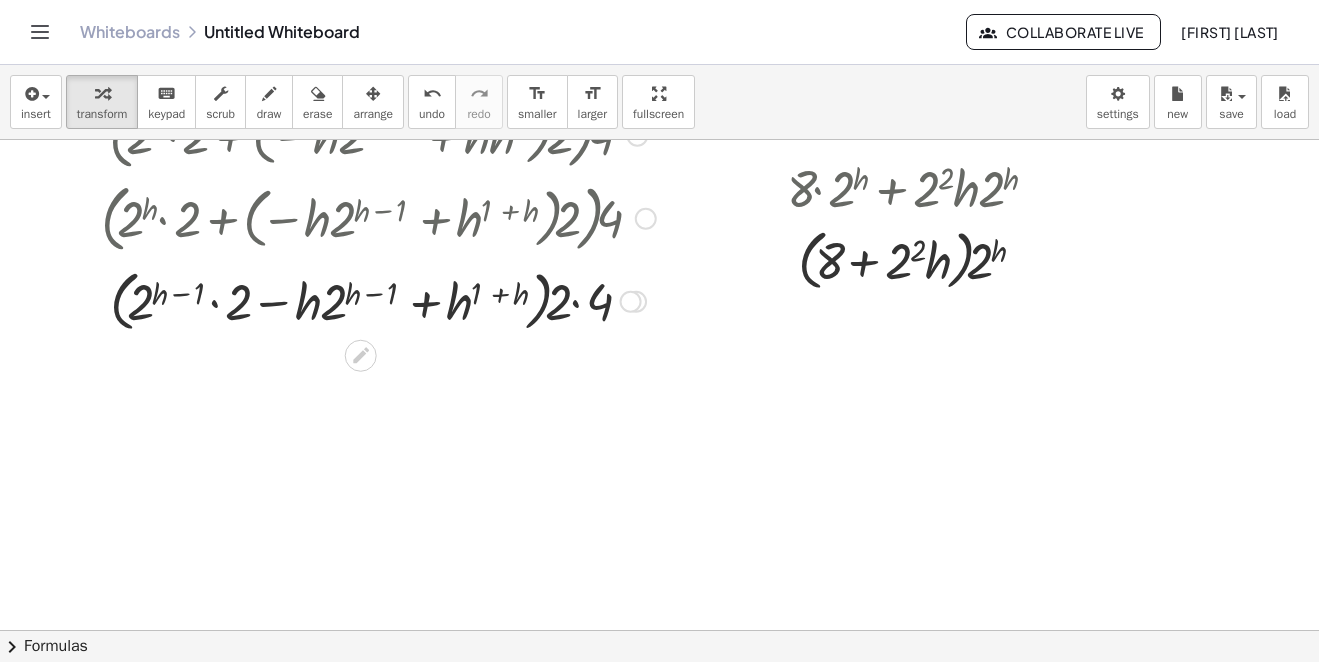 click at bounding box center [378, 300] 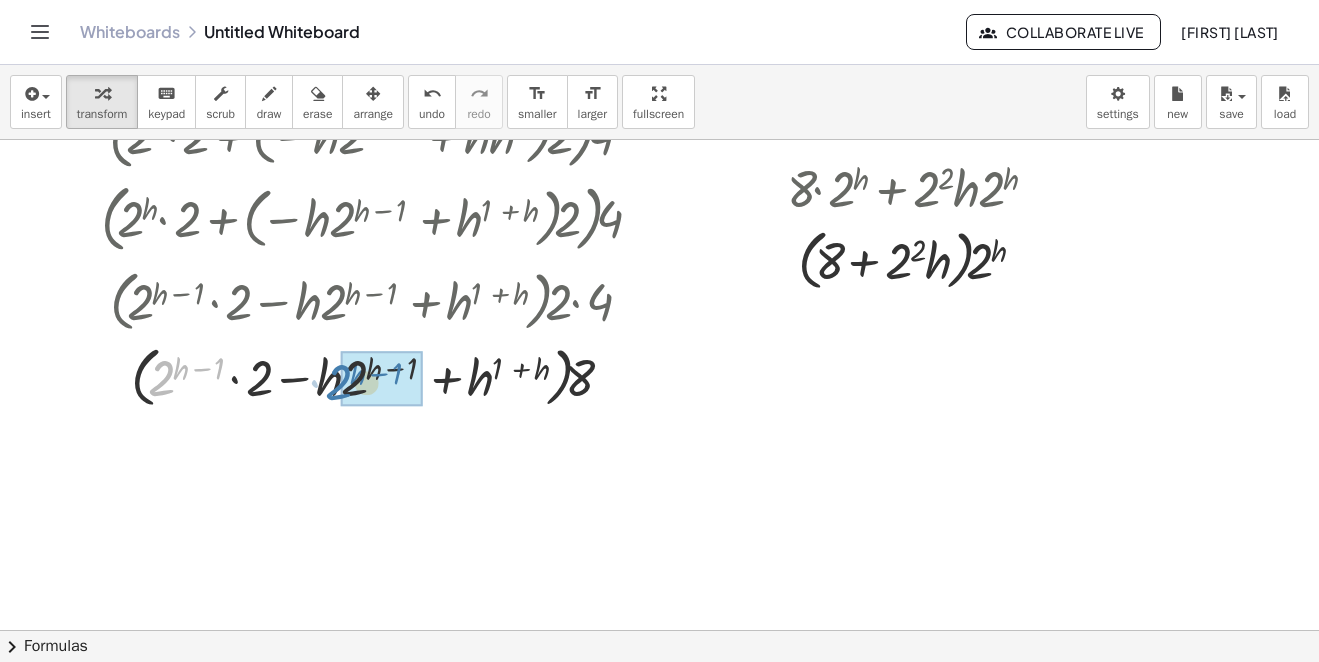drag, startPoint x: 165, startPoint y: 374, endPoint x: 334, endPoint y: 396, distance: 170.42593 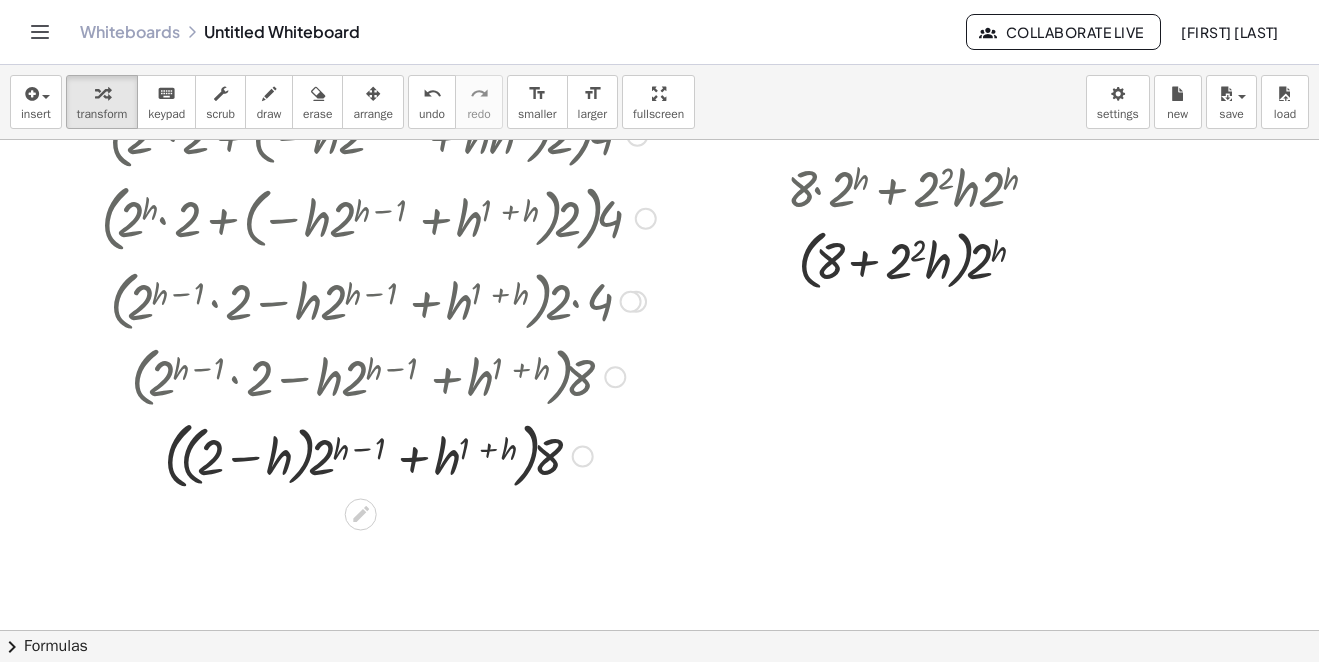 scroll, scrollTop: 2450, scrollLeft: 0, axis: vertical 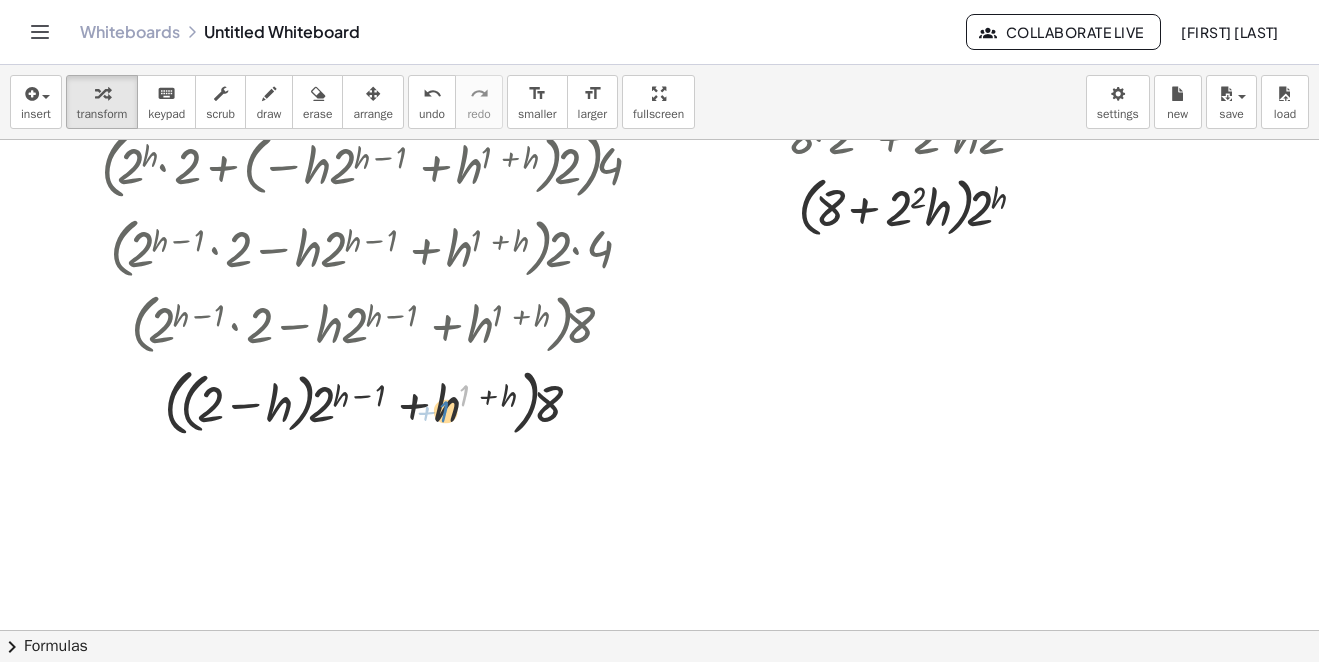 drag, startPoint x: 461, startPoint y: 396, endPoint x: 504, endPoint y: 401, distance: 43.289722 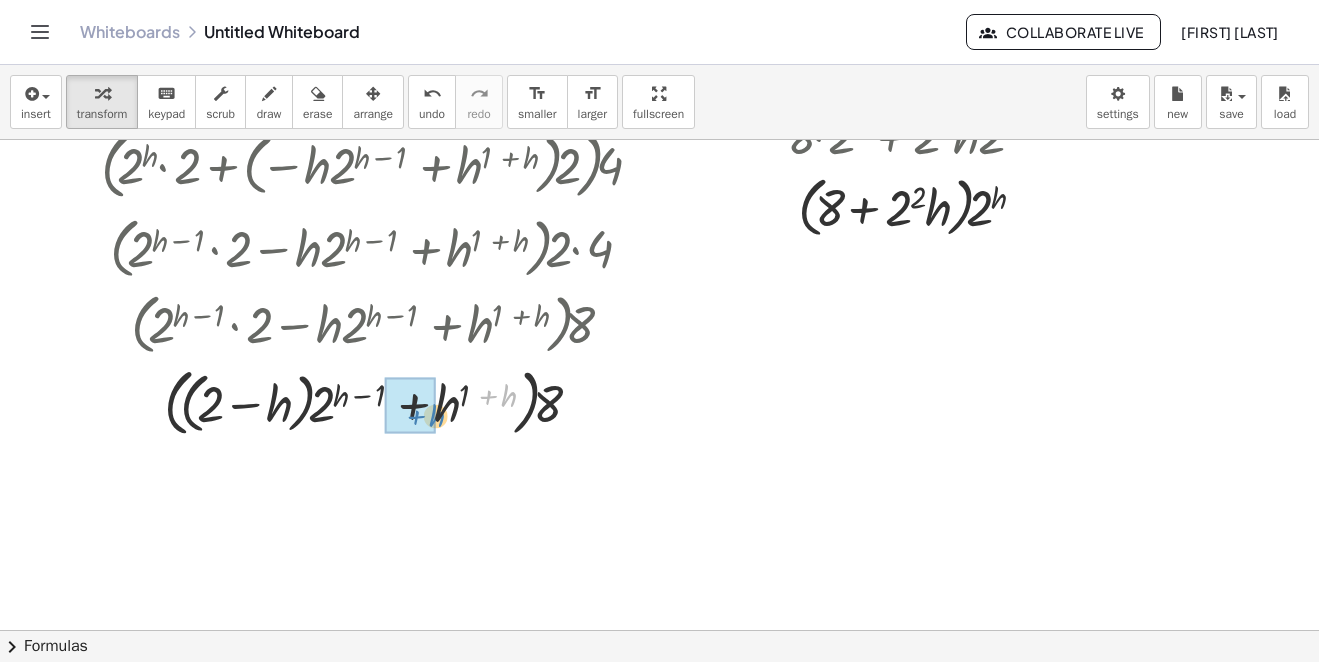 drag, startPoint x: 506, startPoint y: 393, endPoint x: 429, endPoint y: 419, distance: 81.27115 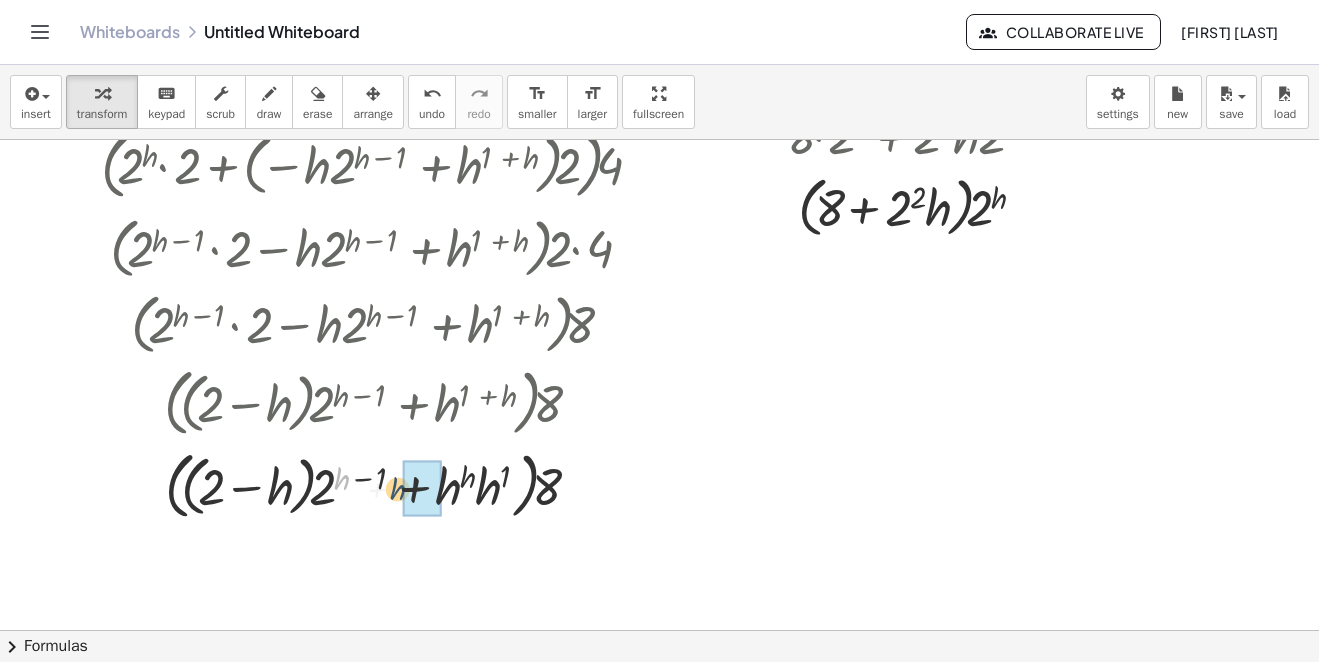 drag, startPoint x: 341, startPoint y: 477, endPoint x: 419, endPoint y: 495, distance: 80.04999 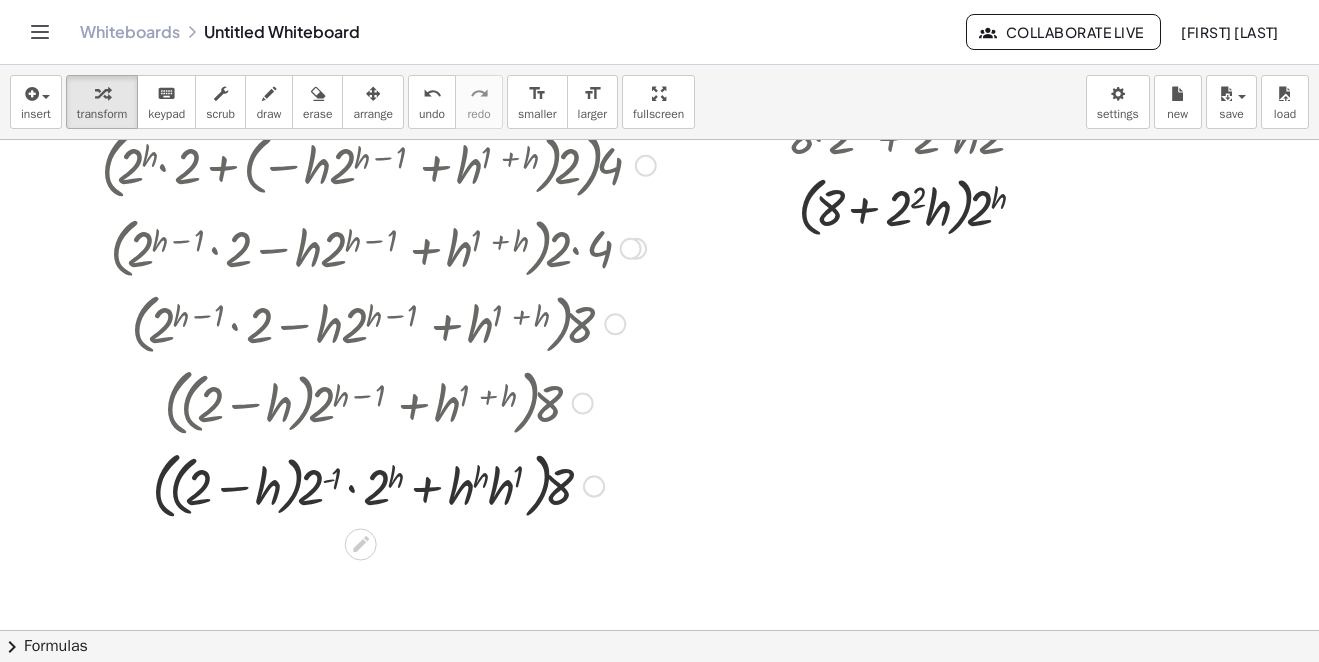 scroll, scrollTop: 2550, scrollLeft: 0, axis: vertical 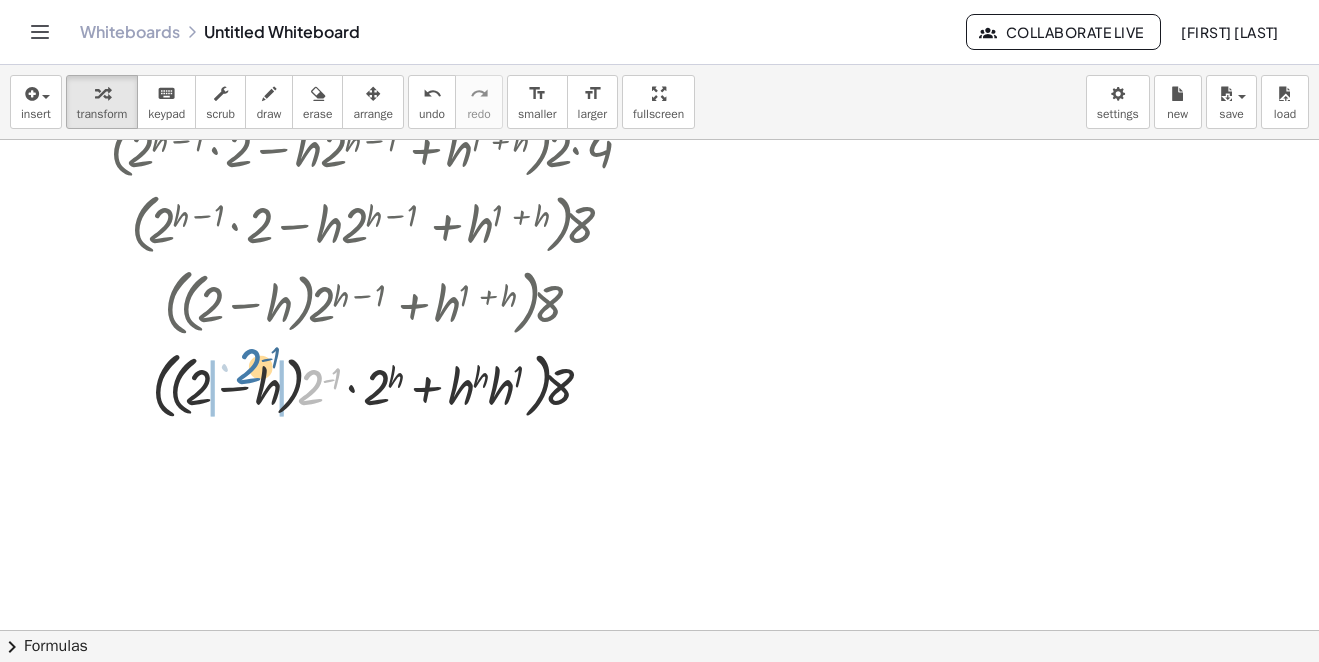 drag, startPoint x: 315, startPoint y: 386, endPoint x: 253, endPoint y: 365, distance: 65.459915 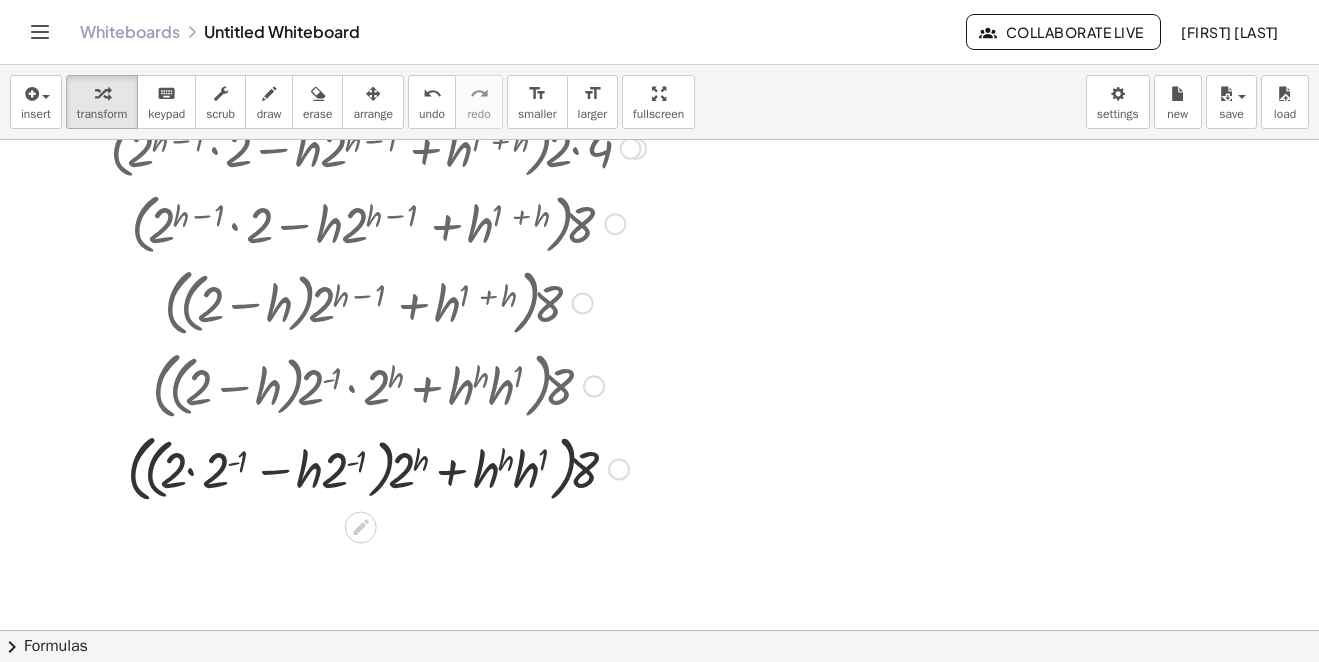 scroll, scrollTop: 2650, scrollLeft: 0, axis: vertical 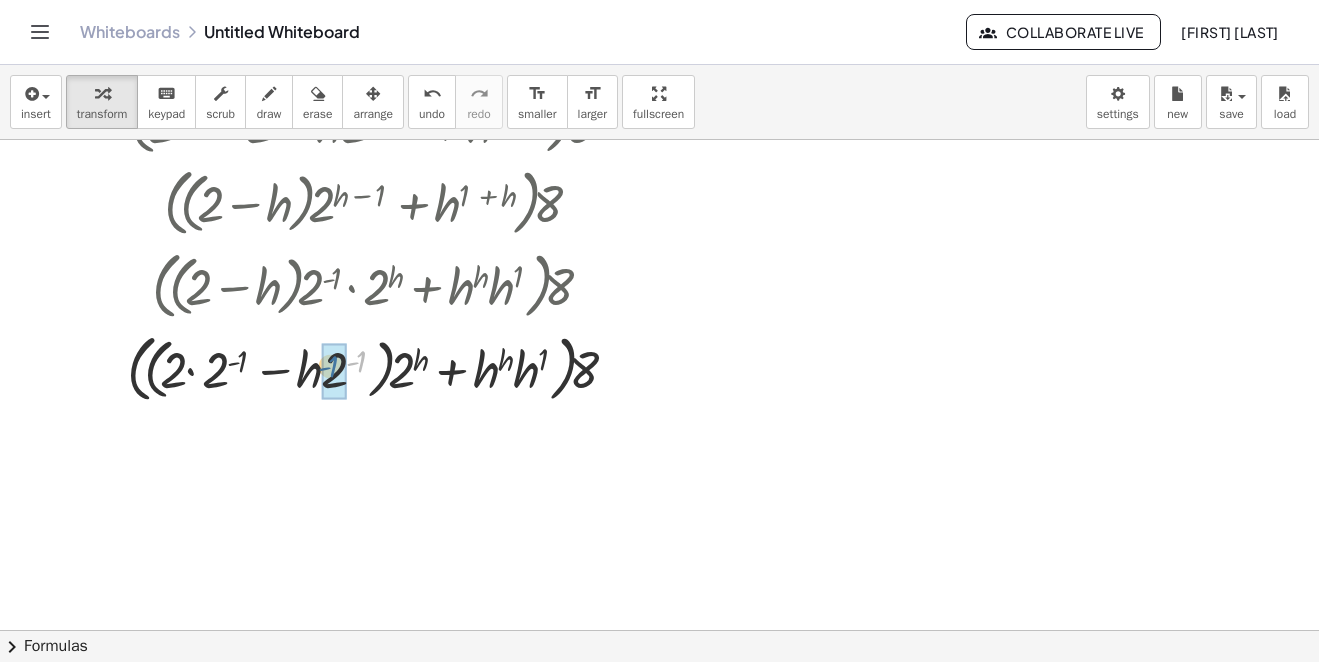 drag, startPoint x: 361, startPoint y: 363, endPoint x: 332, endPoint y: 369, distance: 29.614185 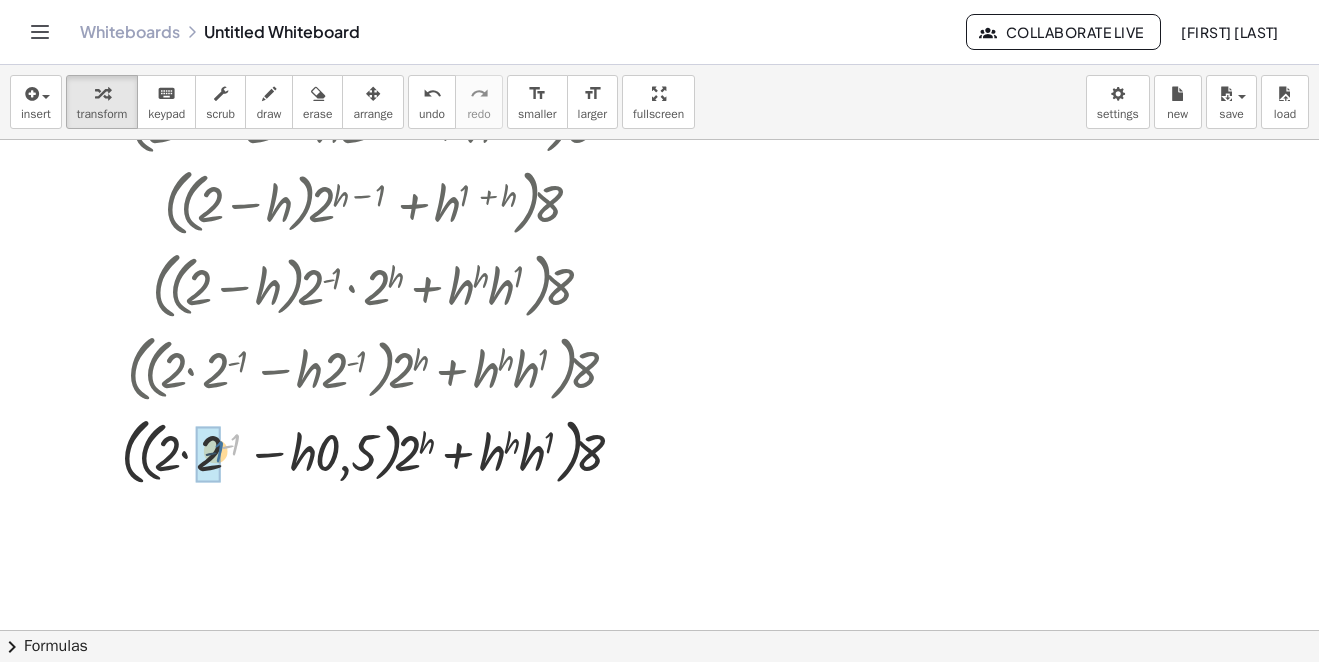drag, startPoint x: 234, startPoint y: 441, endPoint x: 215, endPoint y: 449, distance: 20.615528 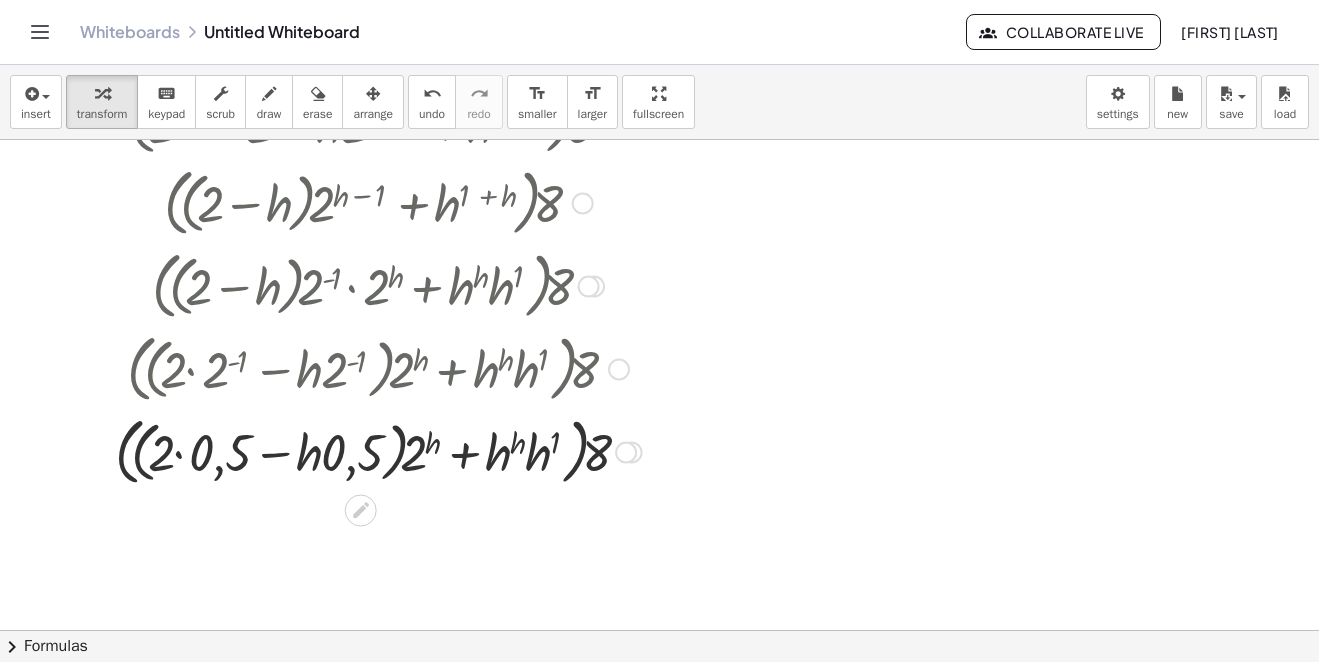 click at bounding box center [378, 450] 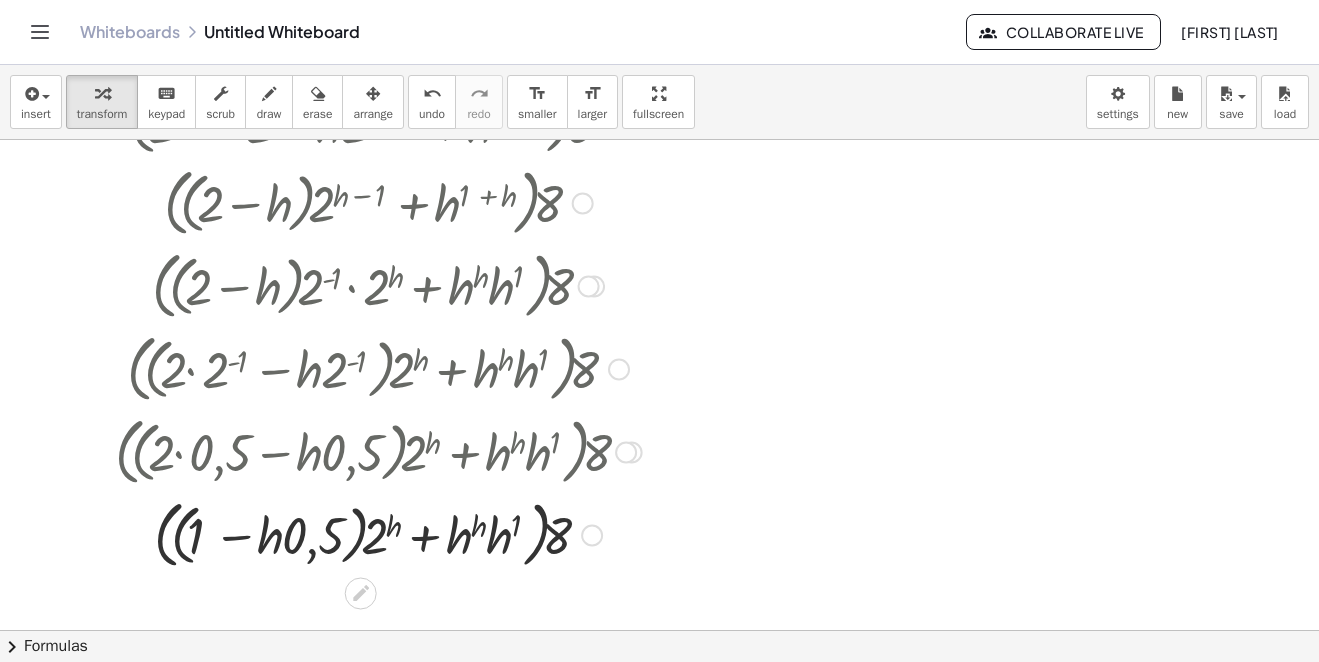 click at bounding box center [378, 533] 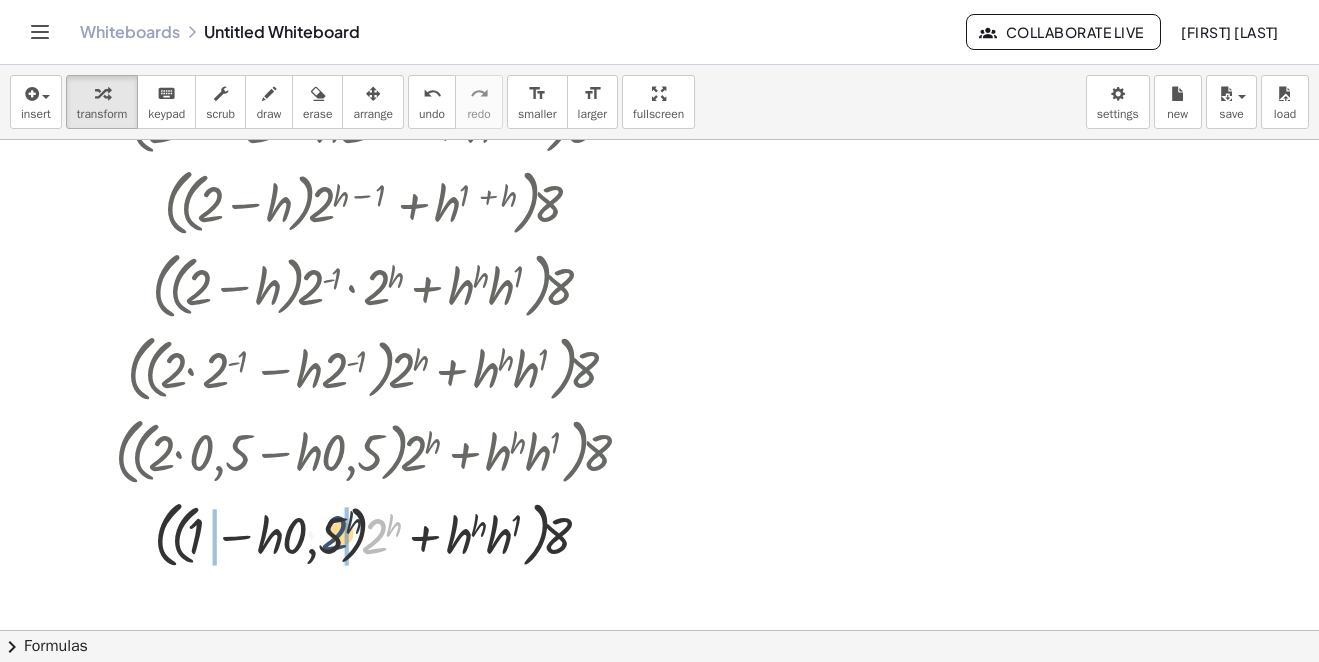drag, startPoint x: 373, startPoint y: 535, endPoint x: 299, endPoint y: 520, distance: 75.50497 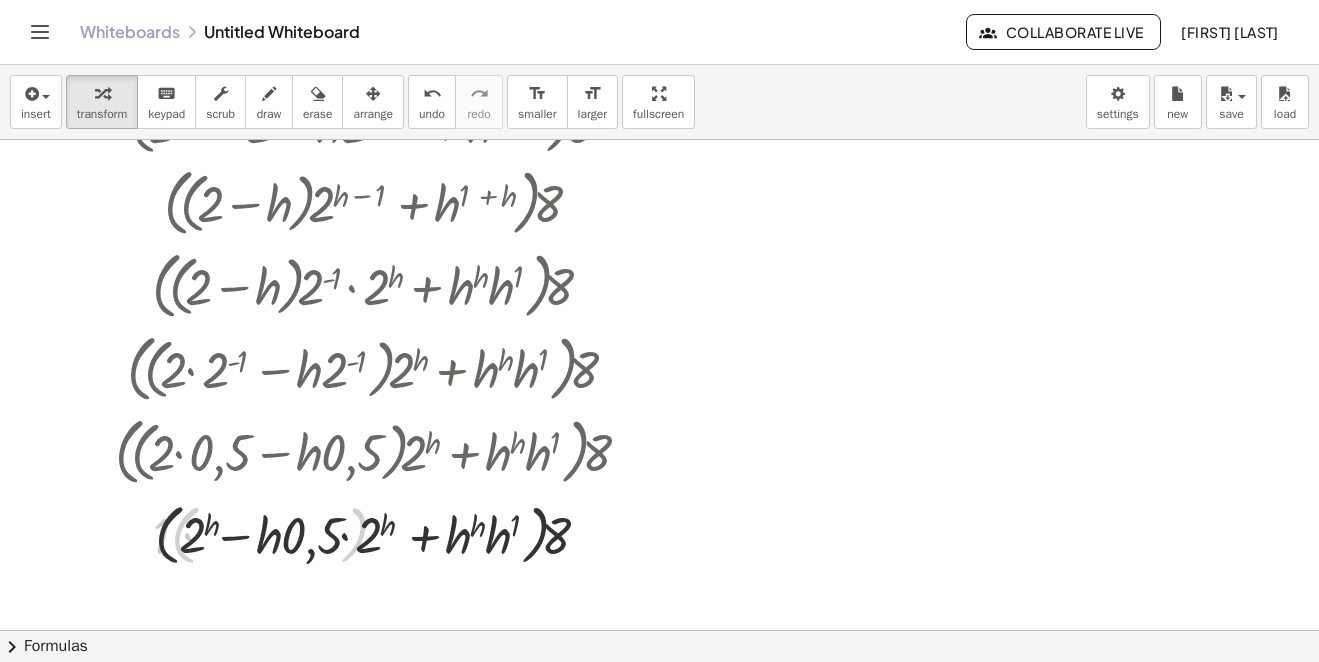 scroll, scrollTop: 2850, scrollLeft: 0, axis: vertical 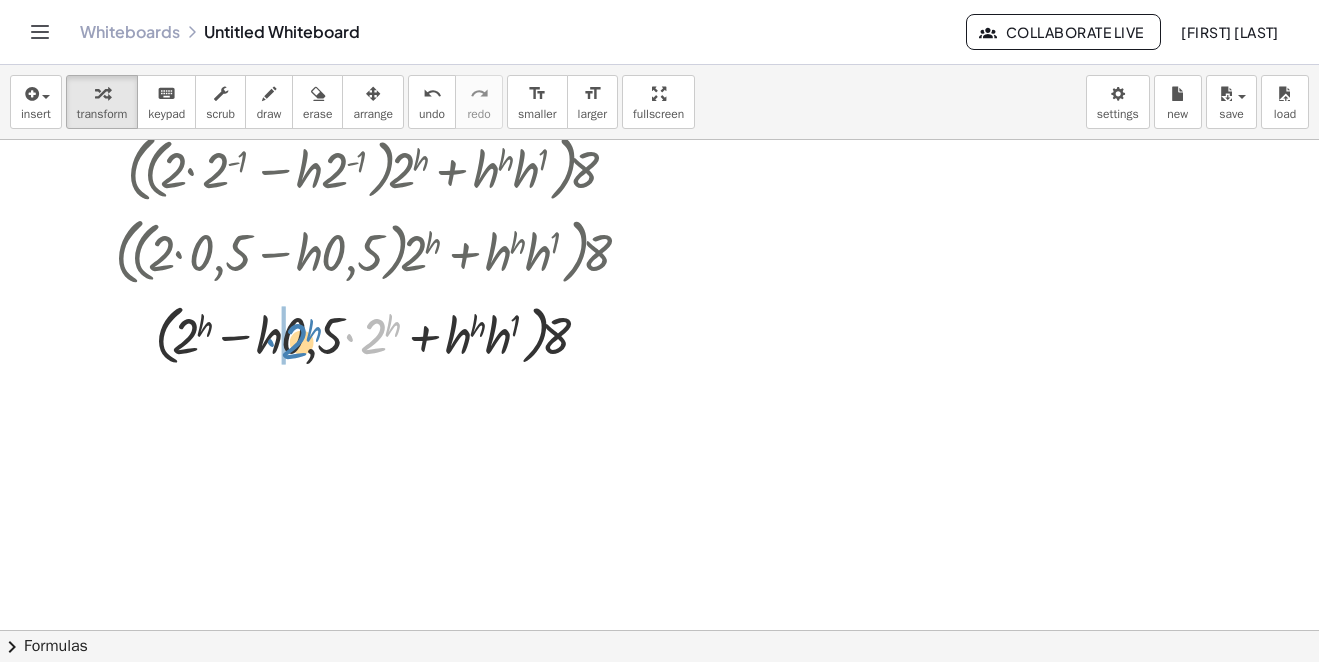 drag, startPoint x: 371, startPoint y: 336, endPoint x: 321, endPoint y: 376, distance: 64.03124 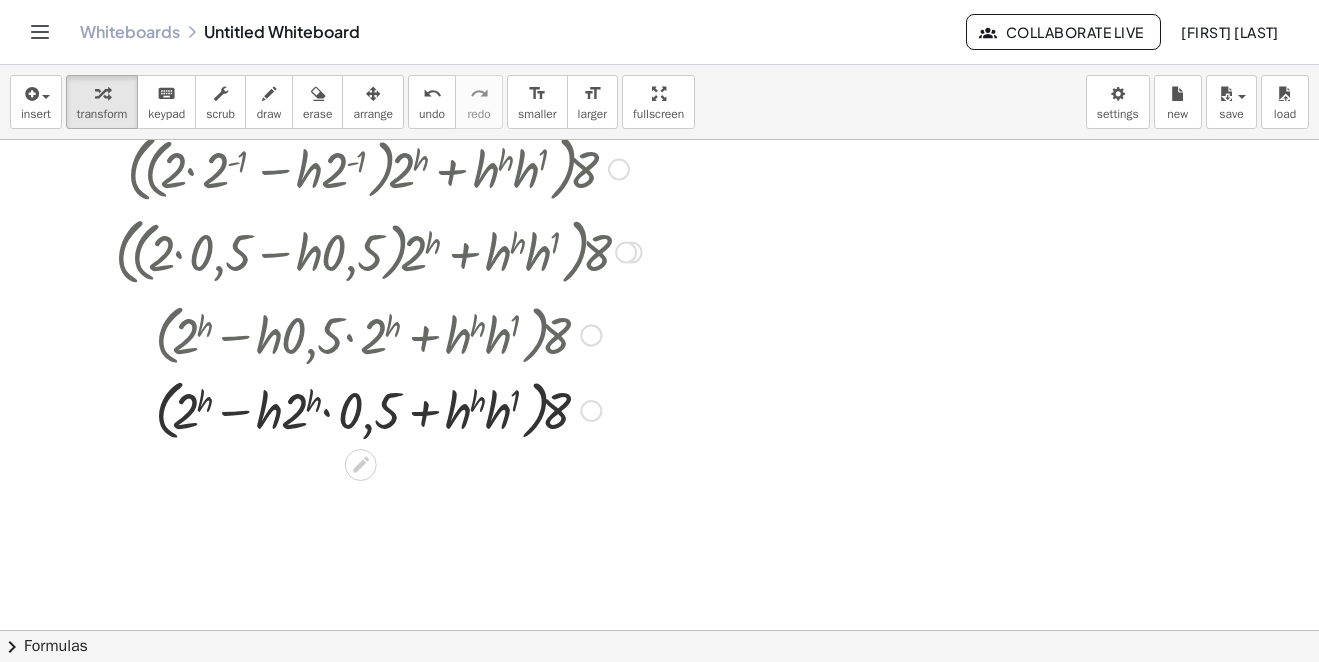 scroll, scrollTop: 2940, scrollLeft: 0, axis: vertical 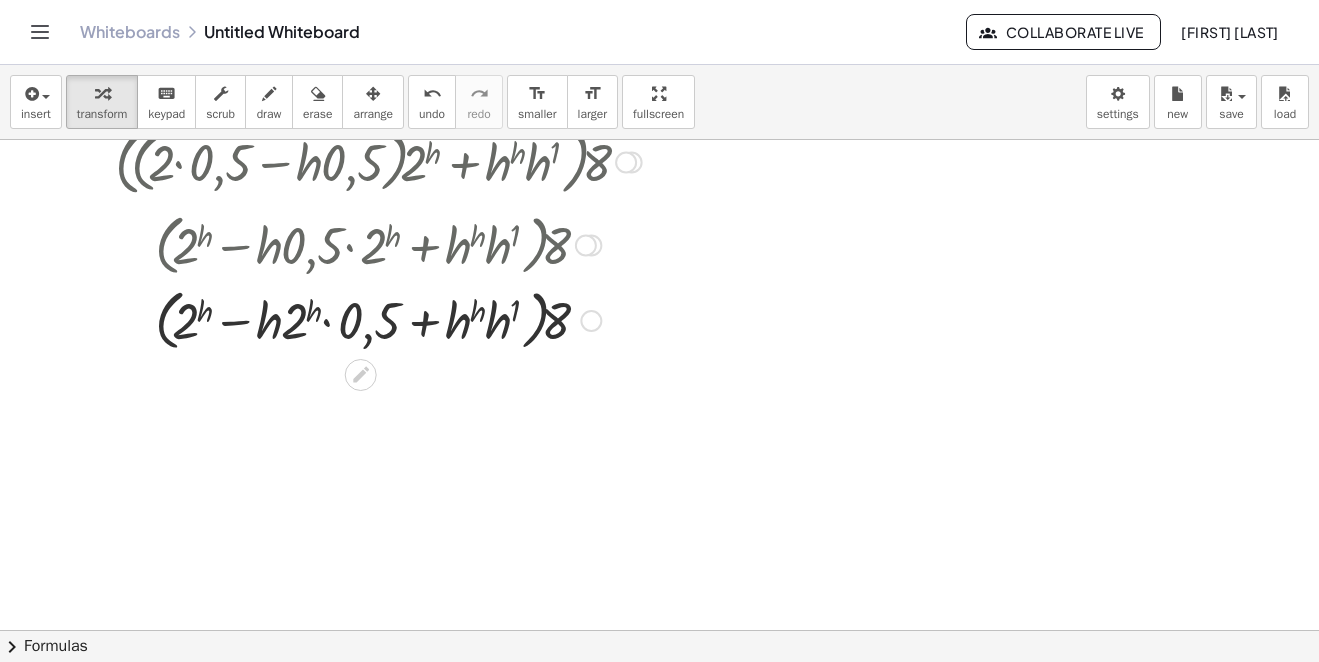 click at bounding box center [378, 319] 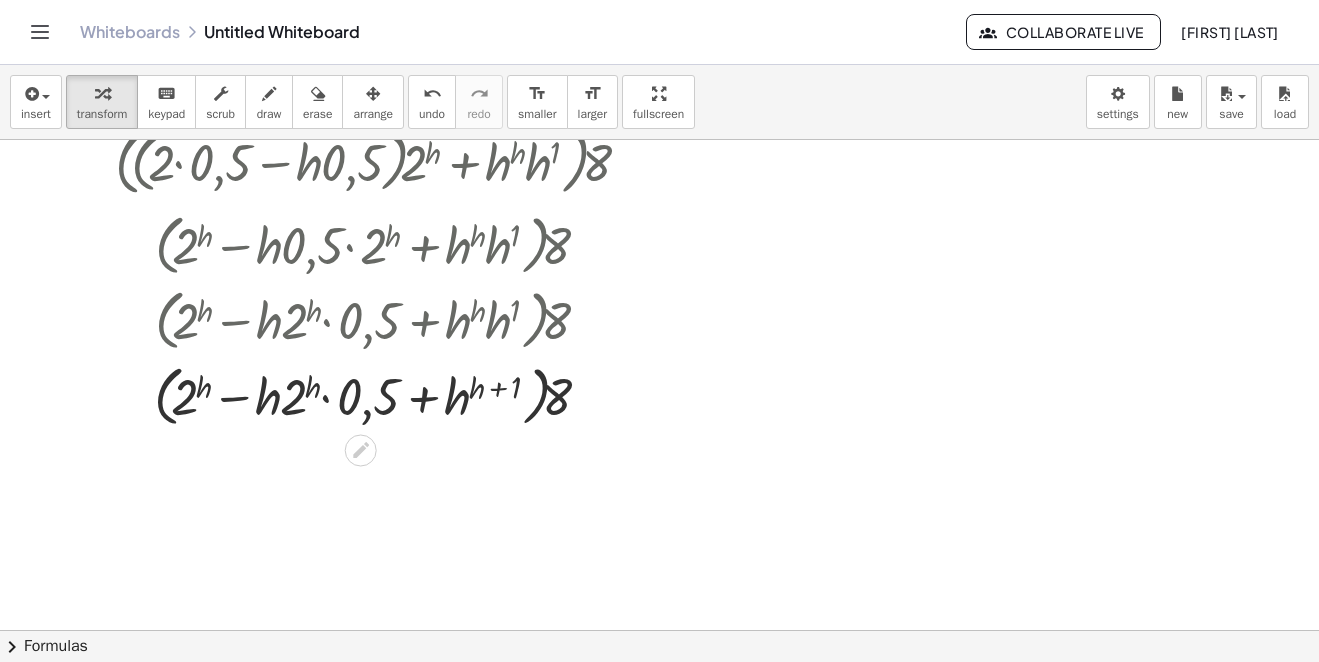 scroll, scrollTop: 3040, scrollLeft: 0, axis: vertical 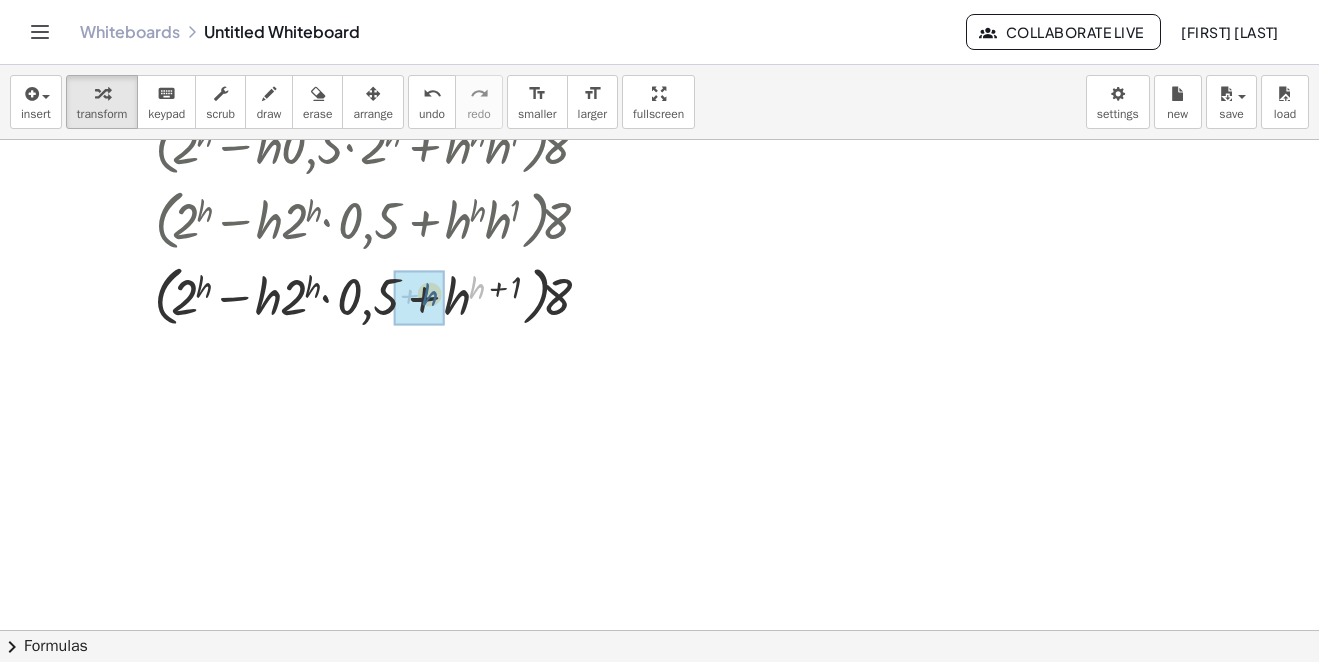 drag, startPoint x: 473, startPoint y: 287, endPoint x: 423, endPoint y: 294, distance: 50.48762 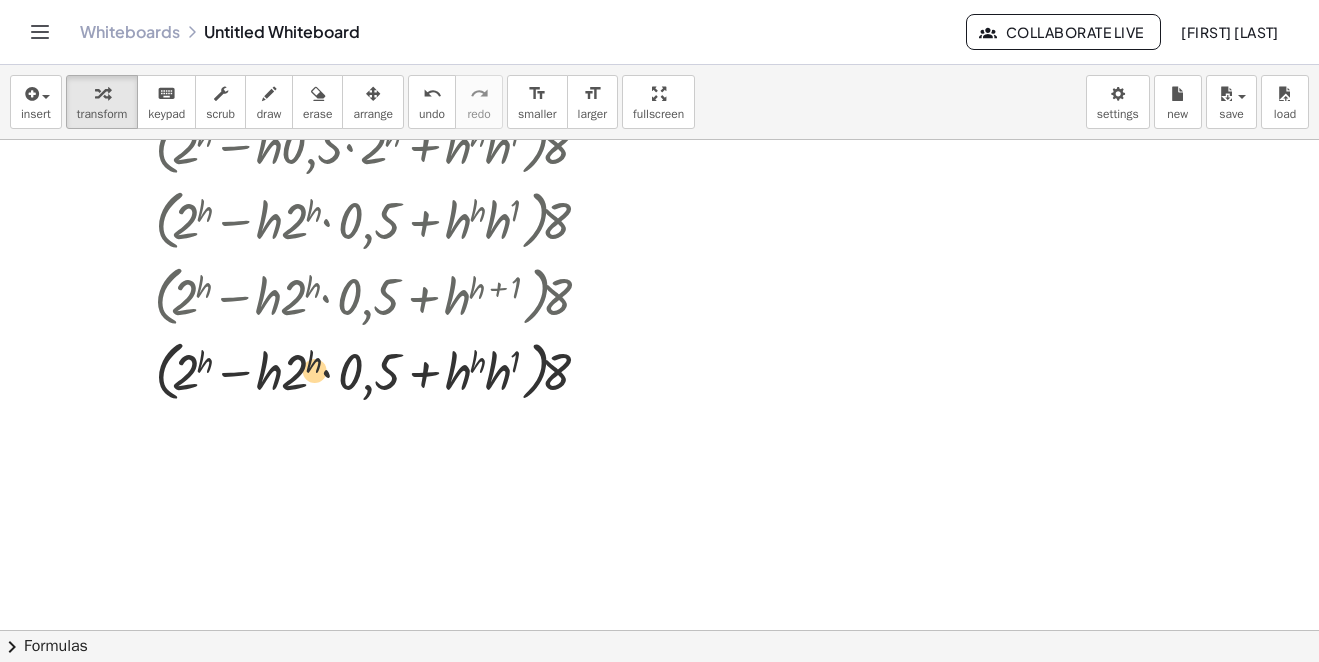 drag, startPoint x: 388, startPoint y: 372, endPoint x: 370, endPoint y: 368, distance: 18.439089 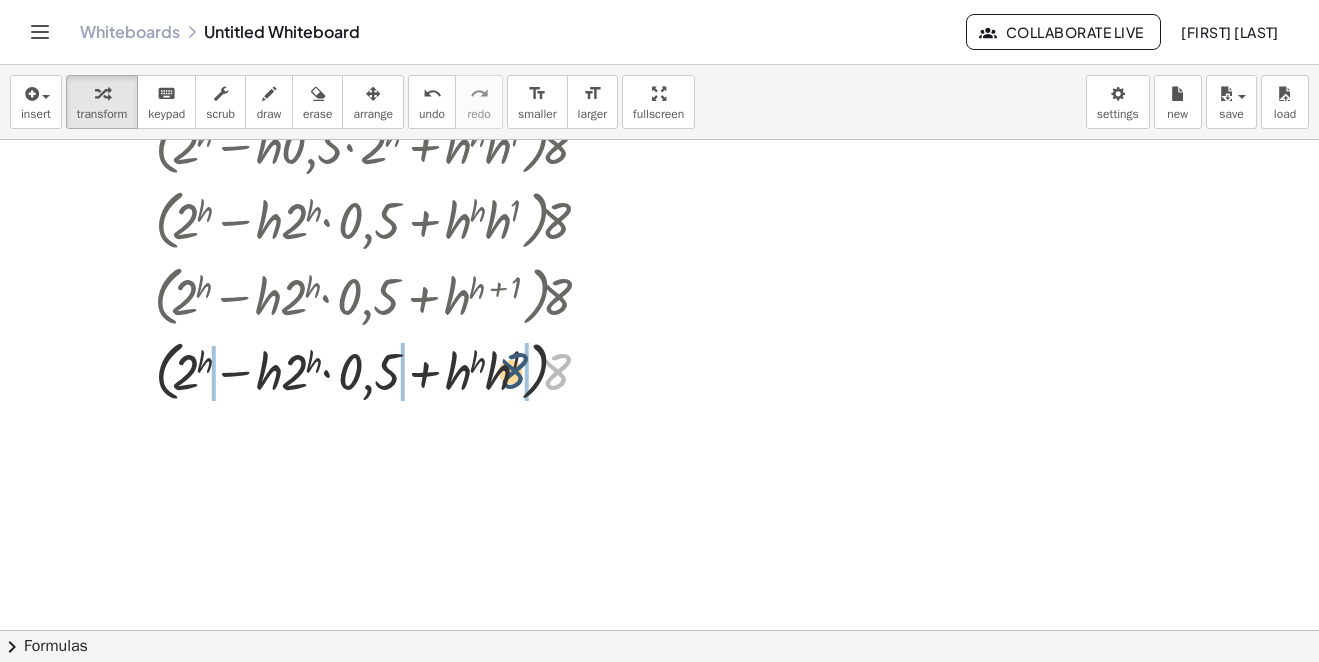 drag, startPoint x: 549, startPoint y: 370, endPoint x: 444, endPoint y: 366, distance: 105.076164 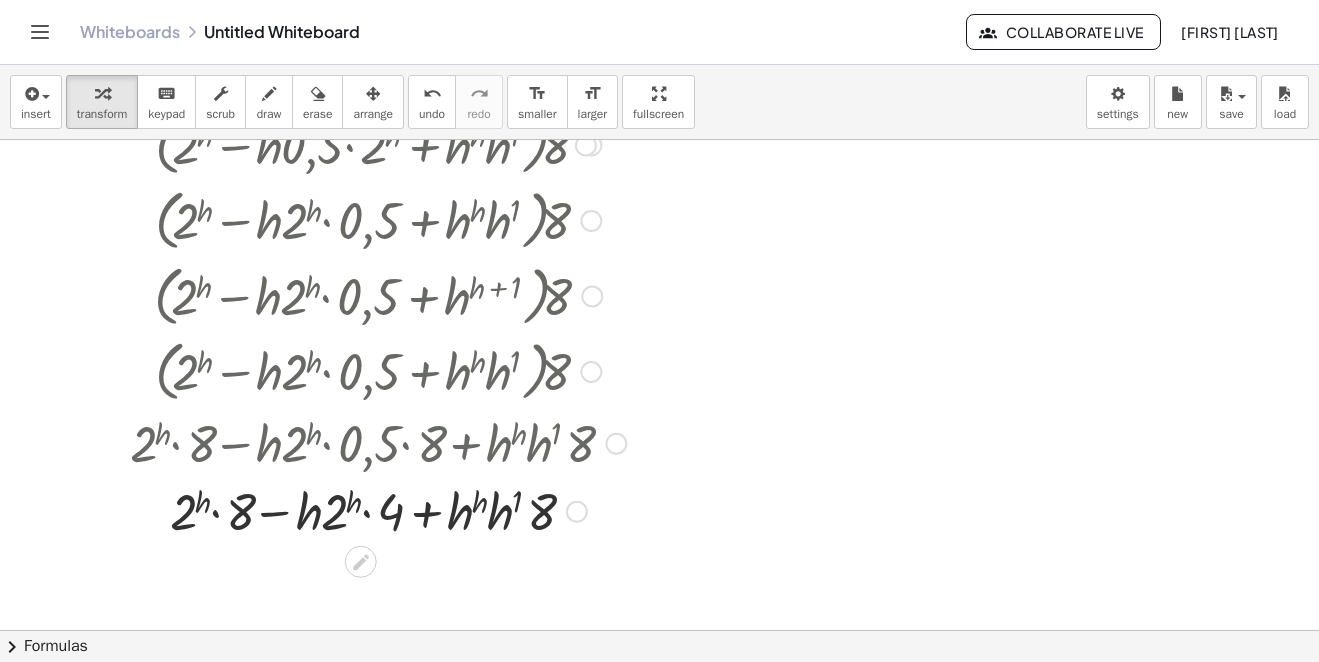 scroll, scrollTop: 3140, scrollLeft: 0, axis: vertical 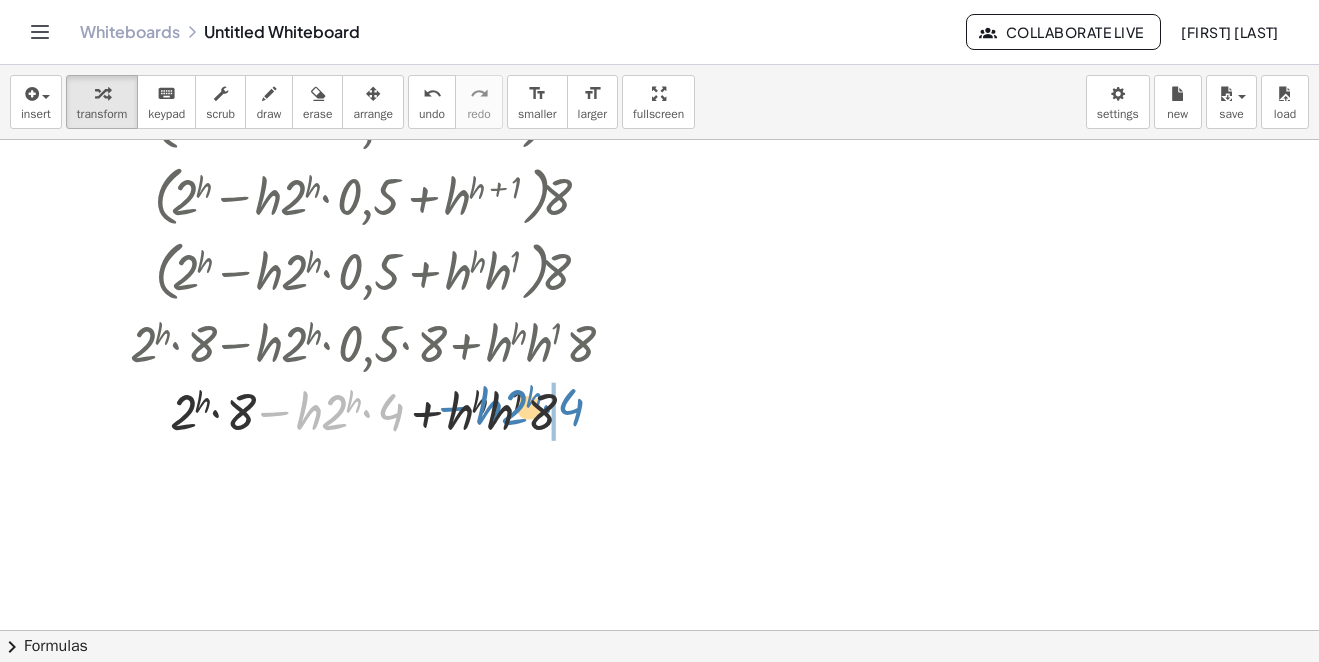 drag, startPoint x: 280, startPoint y: 413, endPoint x: 493, endPoint y: 409, distance: 213.03755 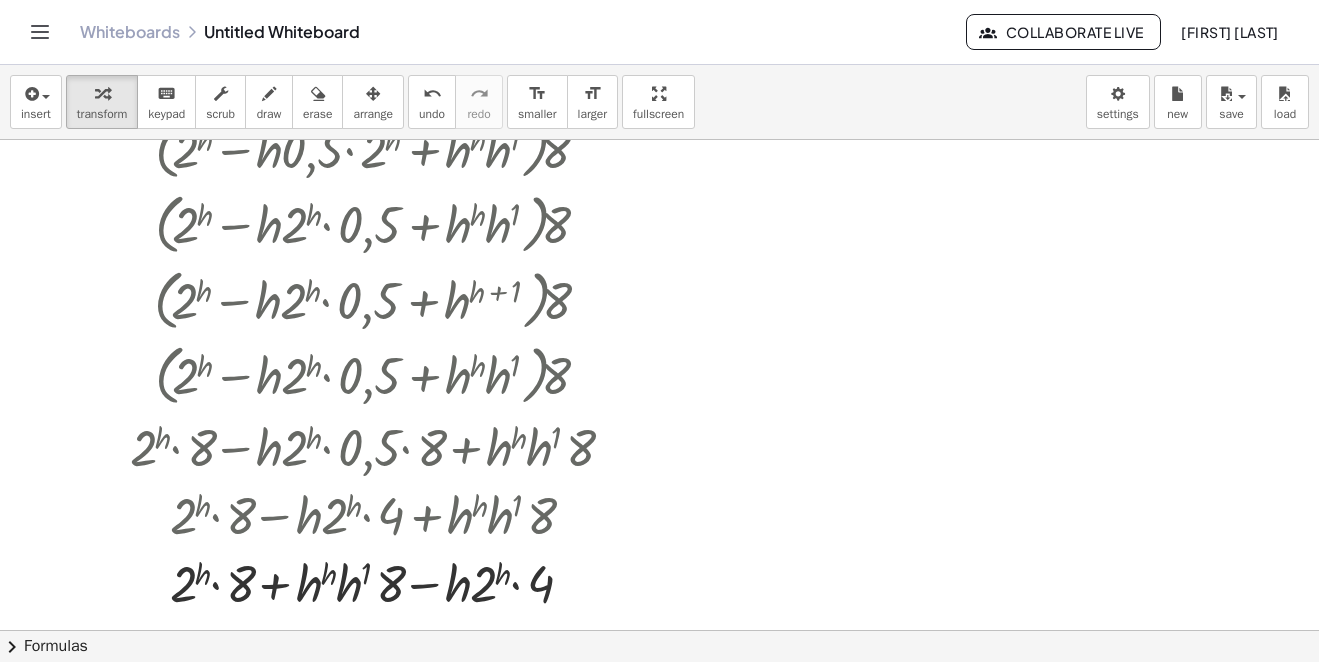 scroll, scrollTop: 3336, scrollLeft: 0, axis: vertical 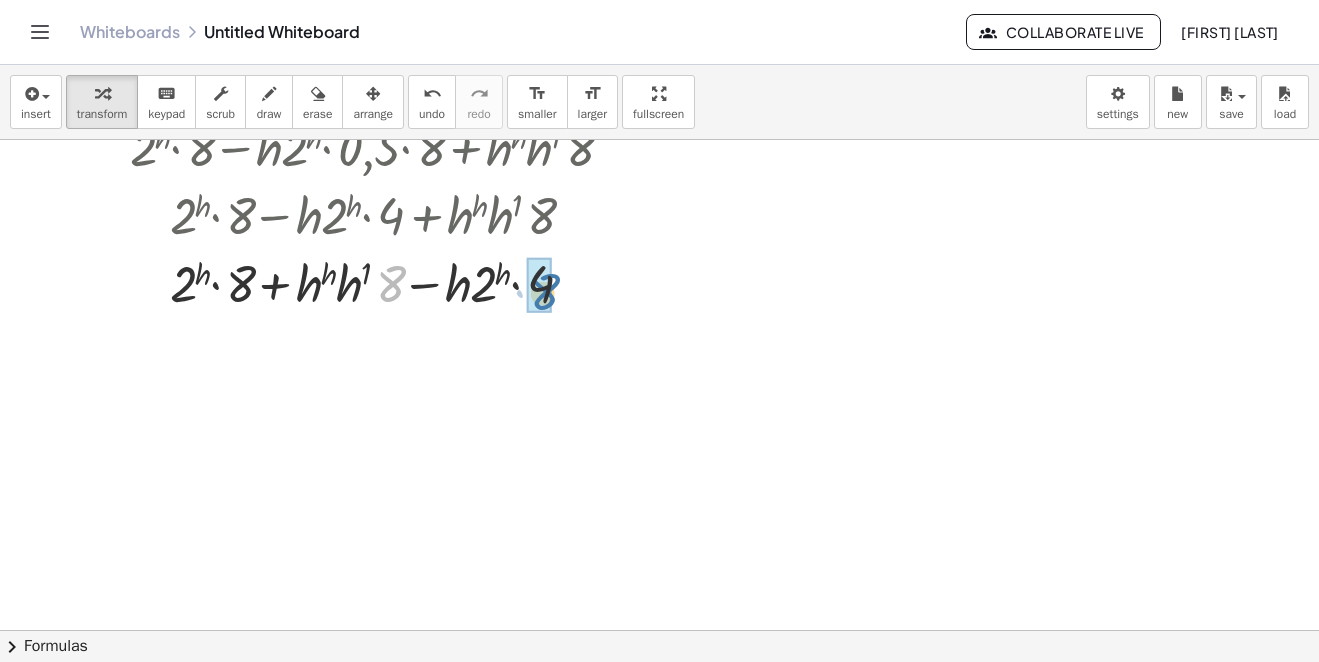 drag, startPoint x: 385, startPoint y: 290, endPoint x: 516, endPoint y: 328, distance: 136.40015 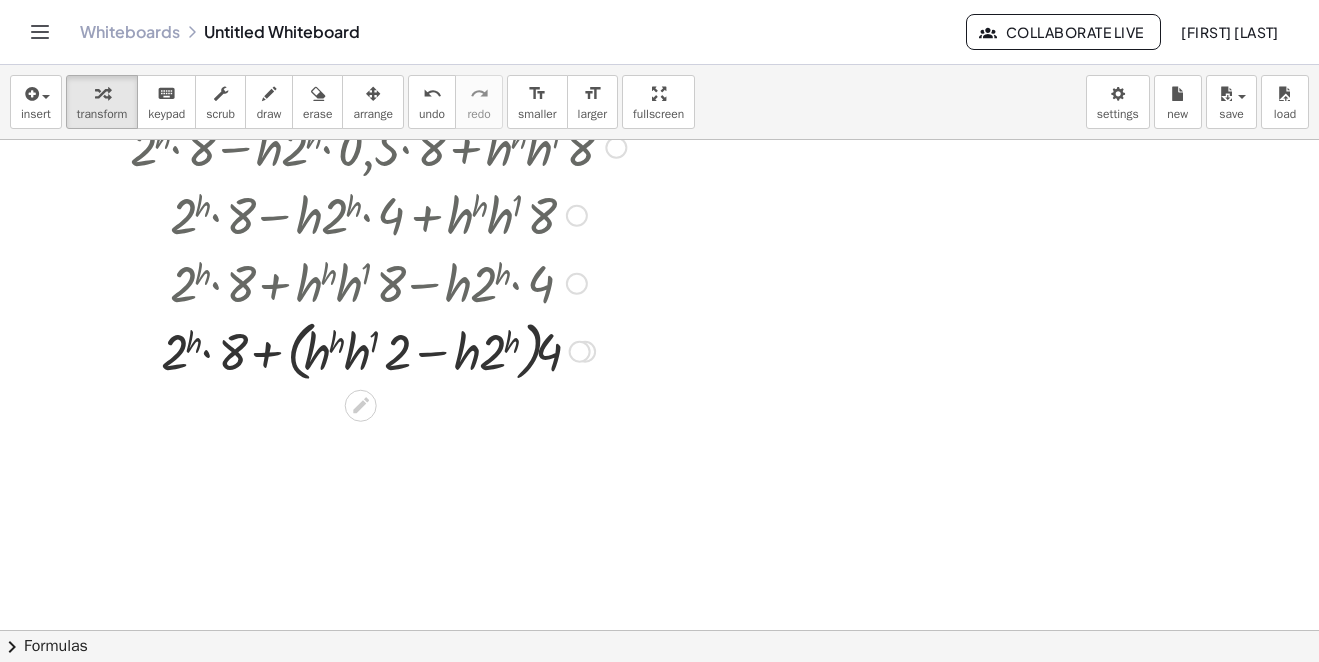 scroll, scrollTop: 3430, scrollLeft: 0, axis: vertical 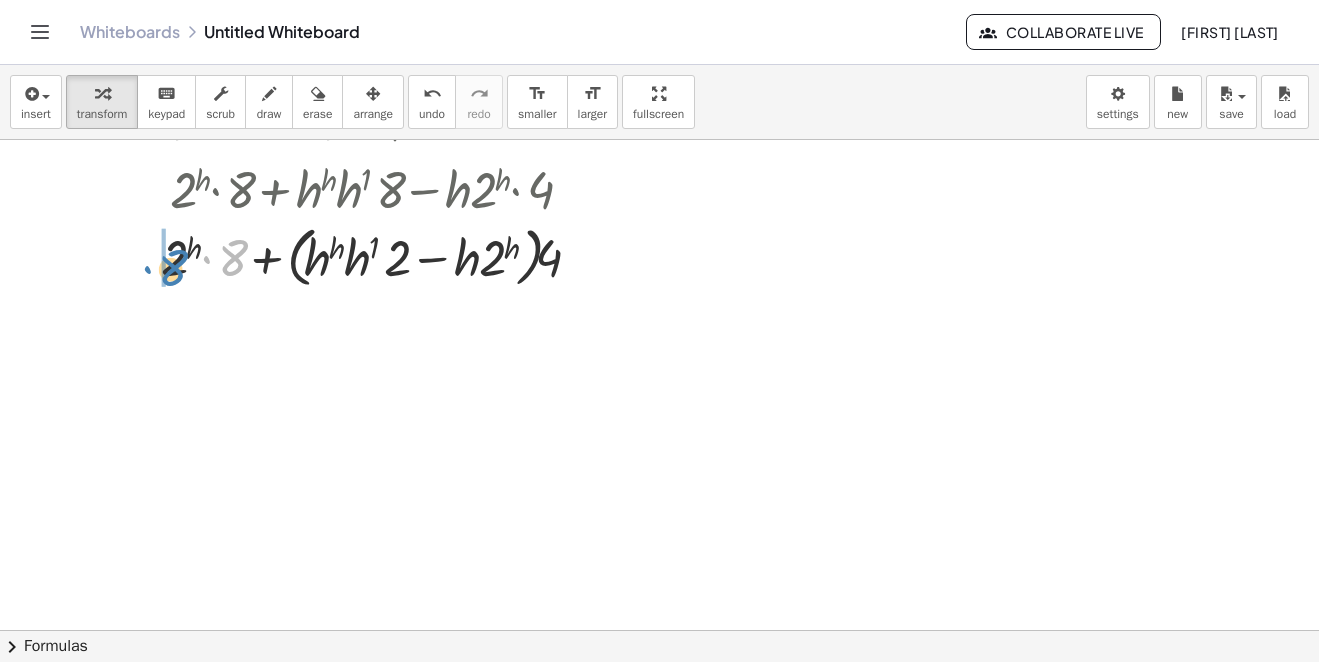 drag, startPoint x: 239, startPoint y: 256, endPoint x: 180, endPoint y: 265, distance: 59.682495 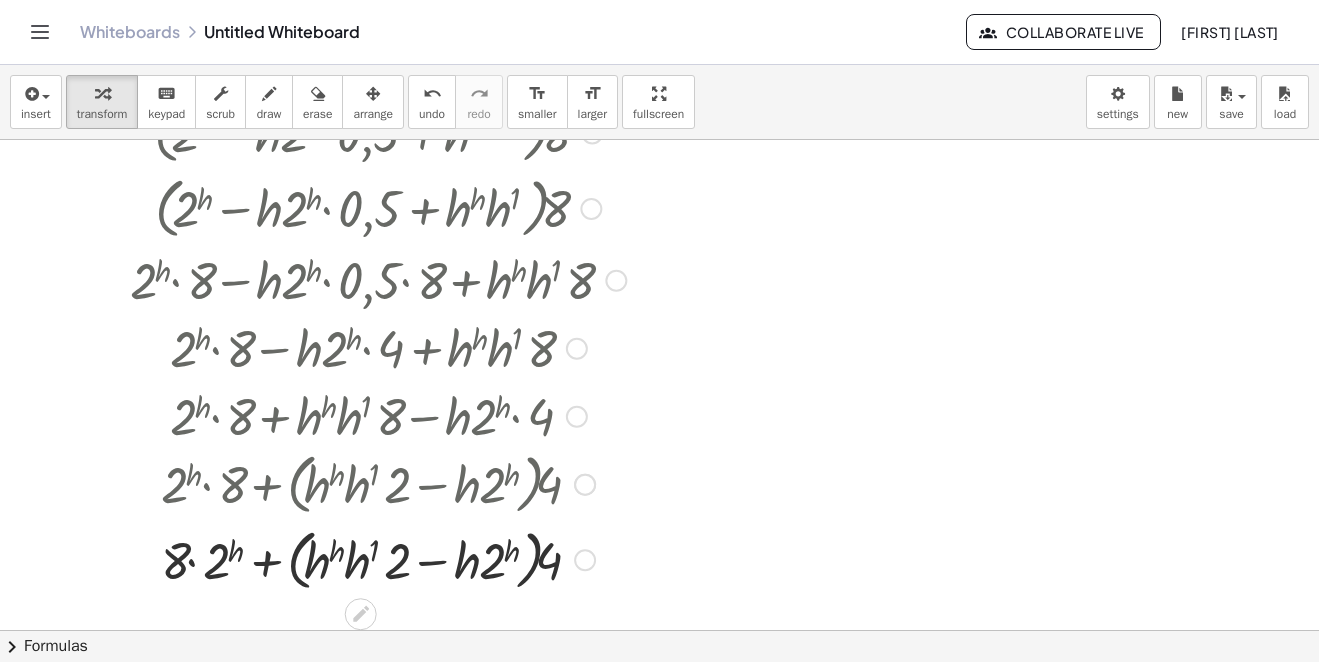 scroll, scrollTop: 2930, scrollLeft: 0, axis: vertical 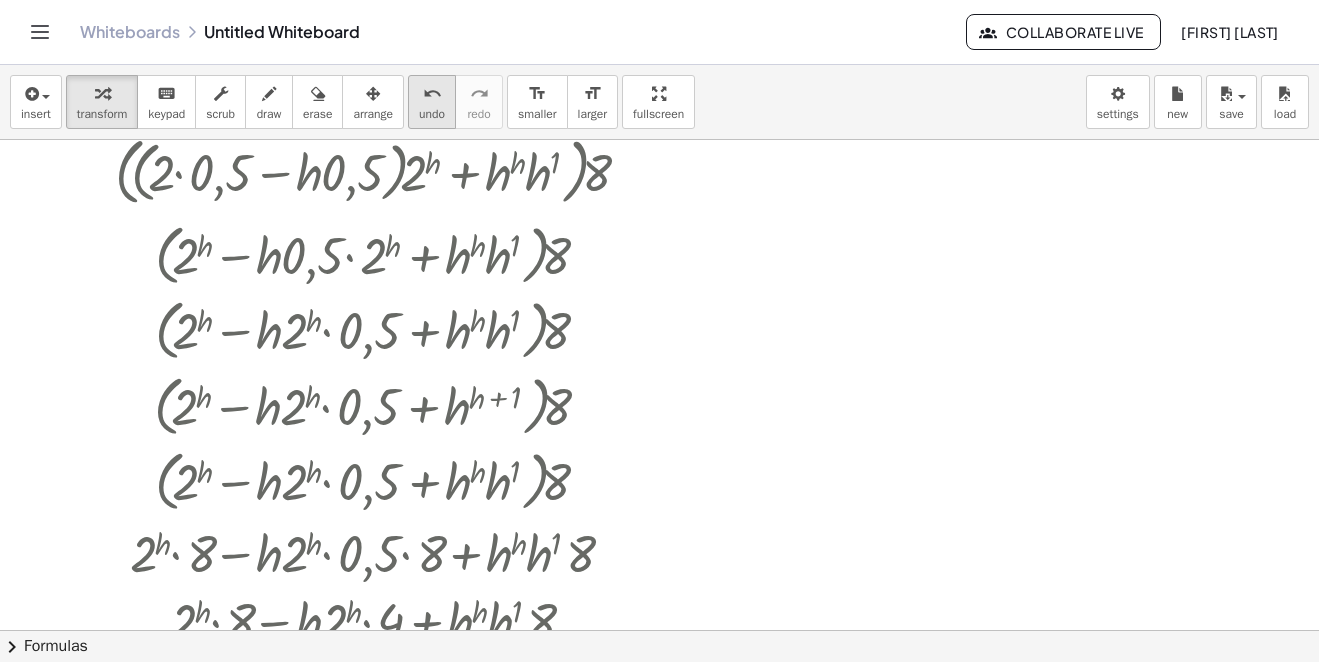 click on "undo undo" at bounding box center [432, 102] 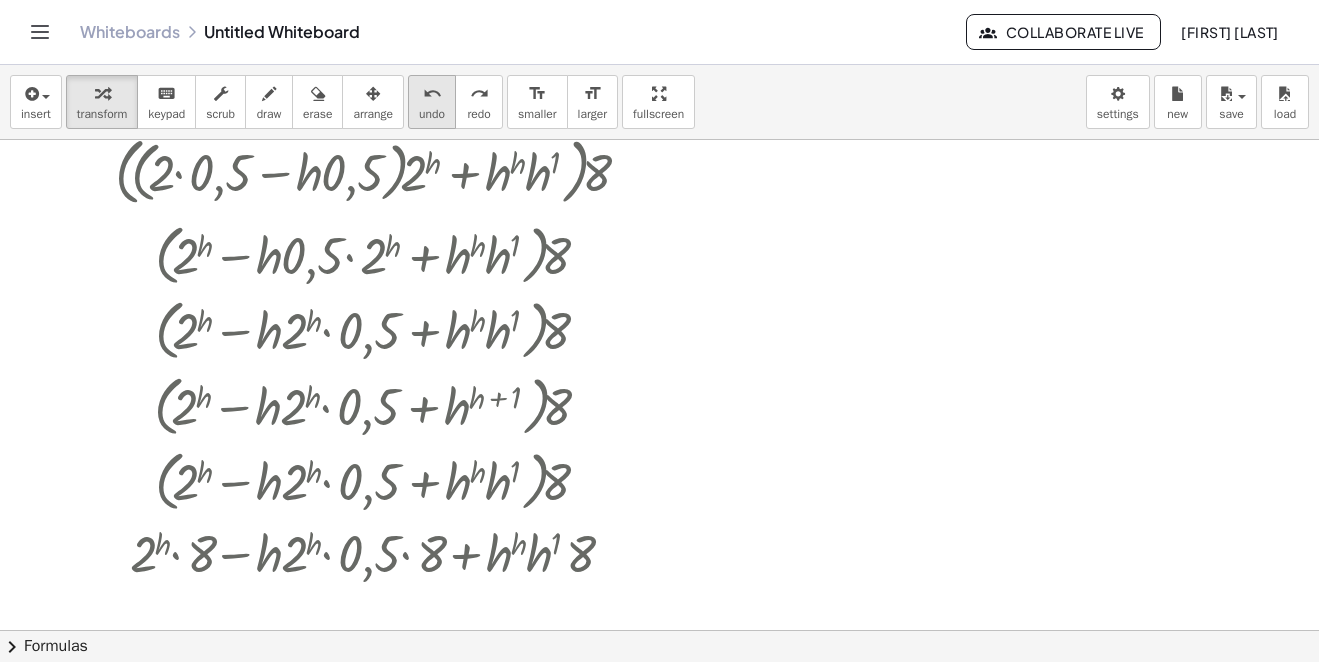 click on "undo undo" at bounding box center [432, 102] 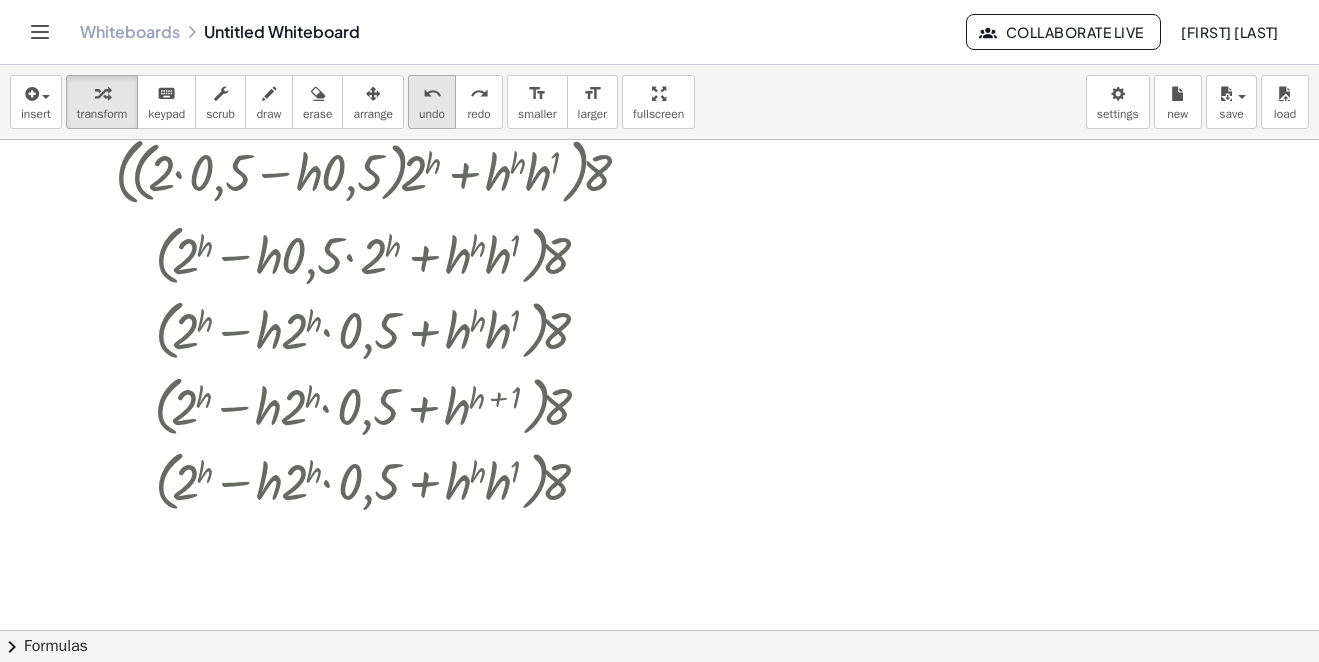 click on "undo undo" at bounding box center [432, 102] 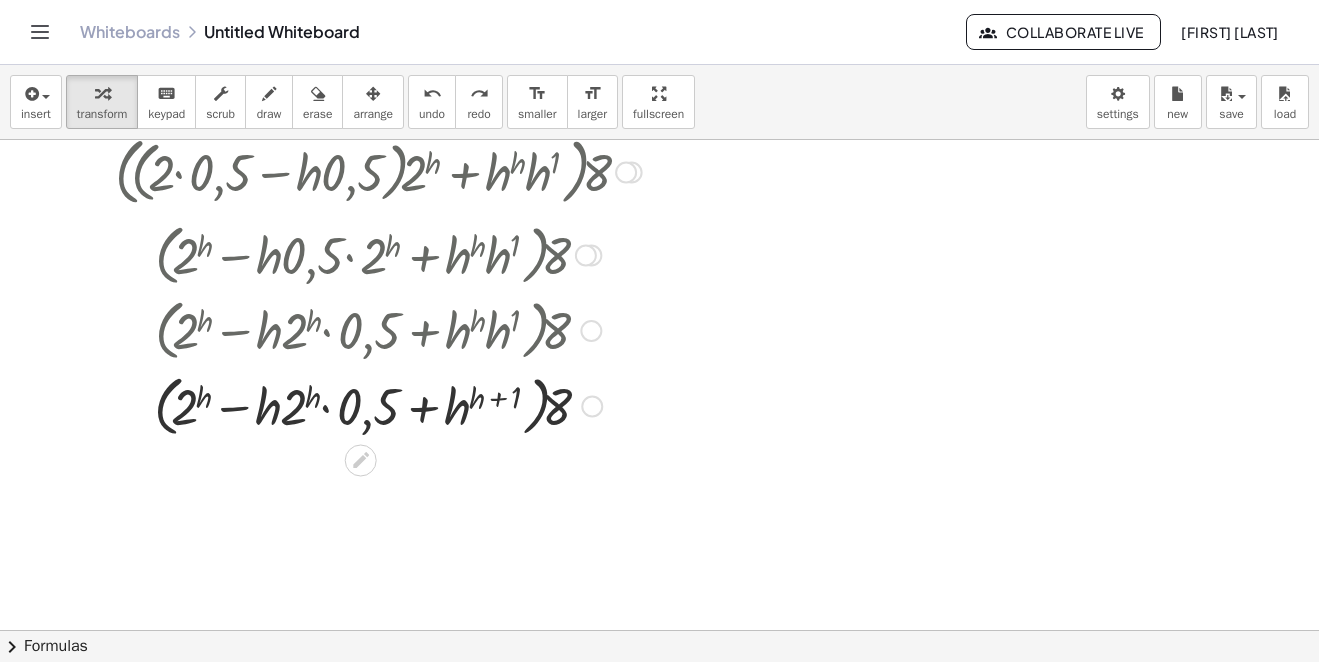 scroll, scrollTop: 2630, scrollLeft: 0, axis: vertical 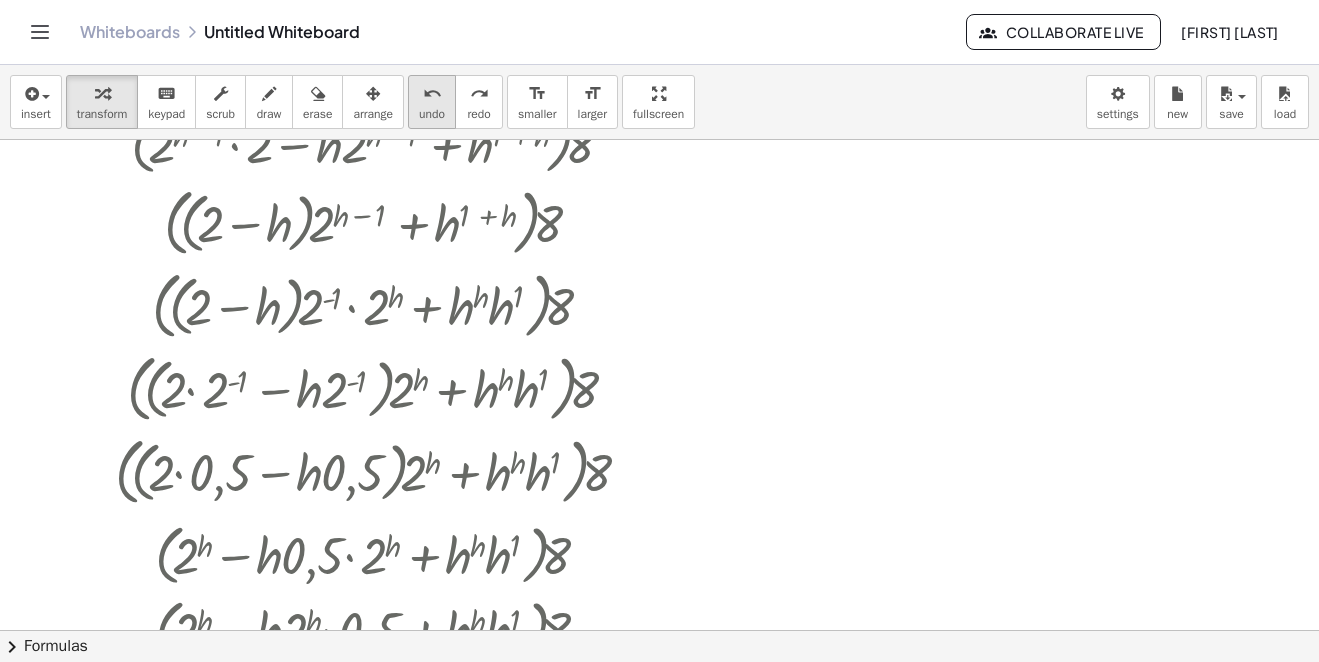 click on "undo" at bounding box center [432, 94] 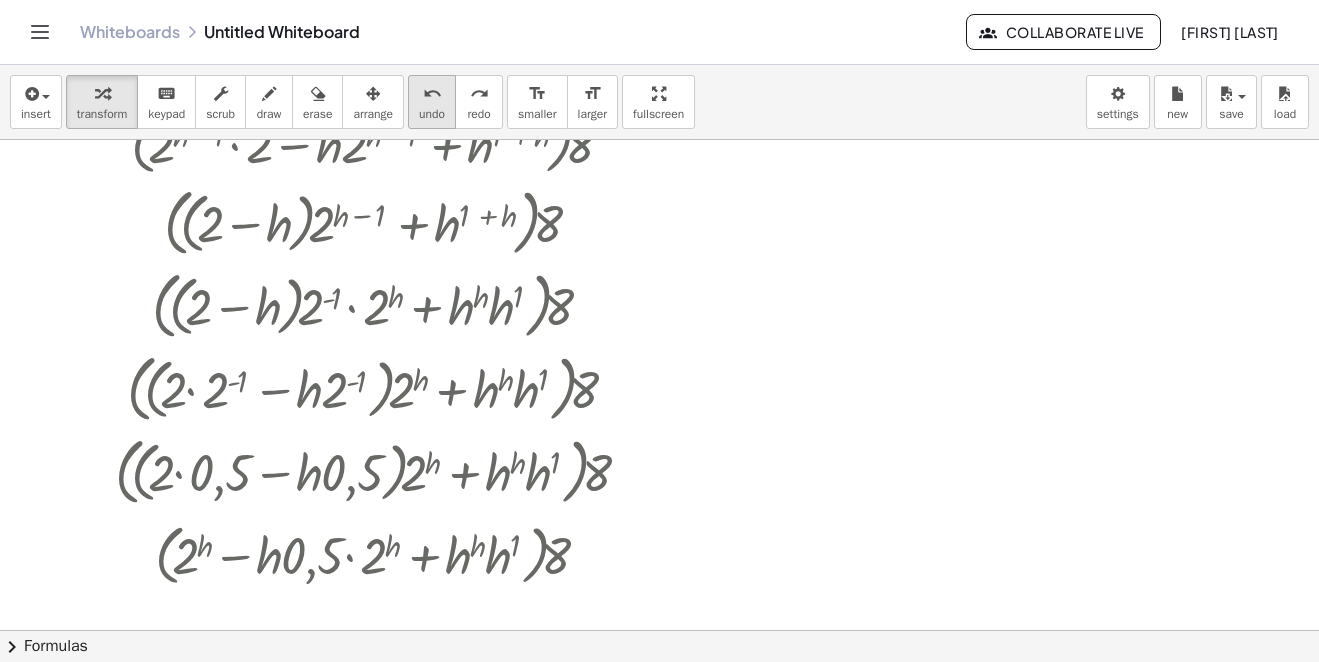 click on "undo" at bounding box center (432, 94) 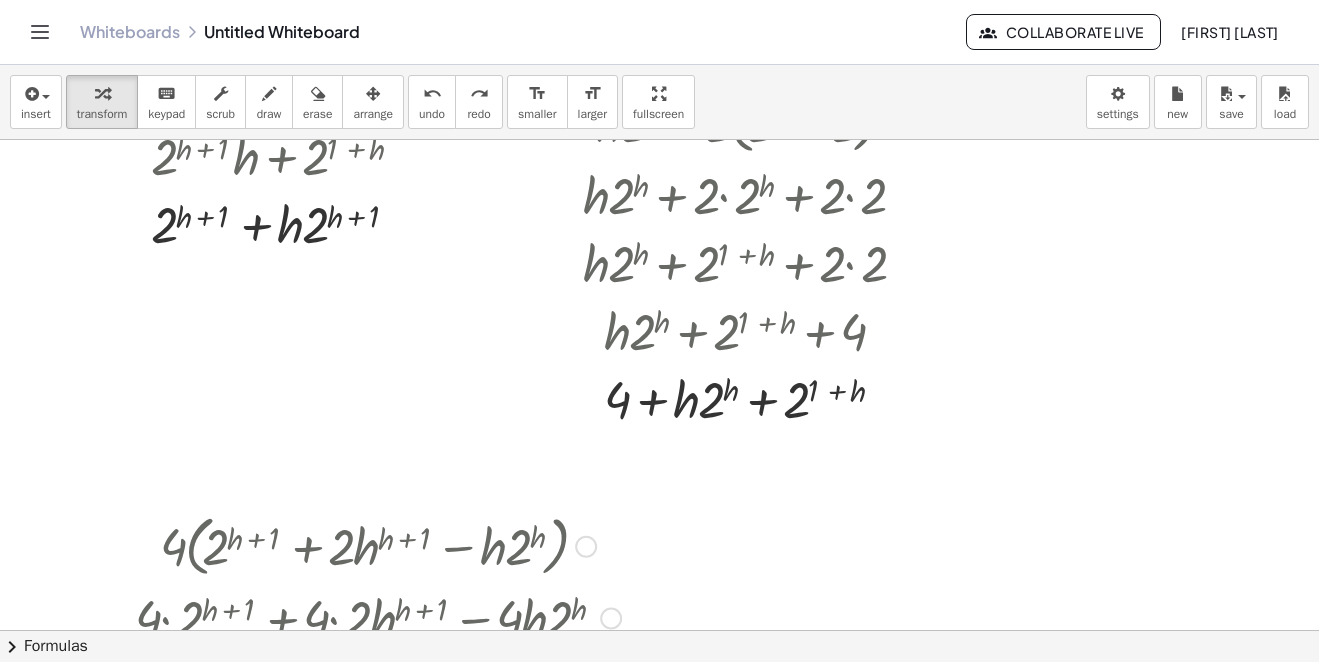 scroll, scrollTop: 930, scrollLeft: 0, axis: vertical 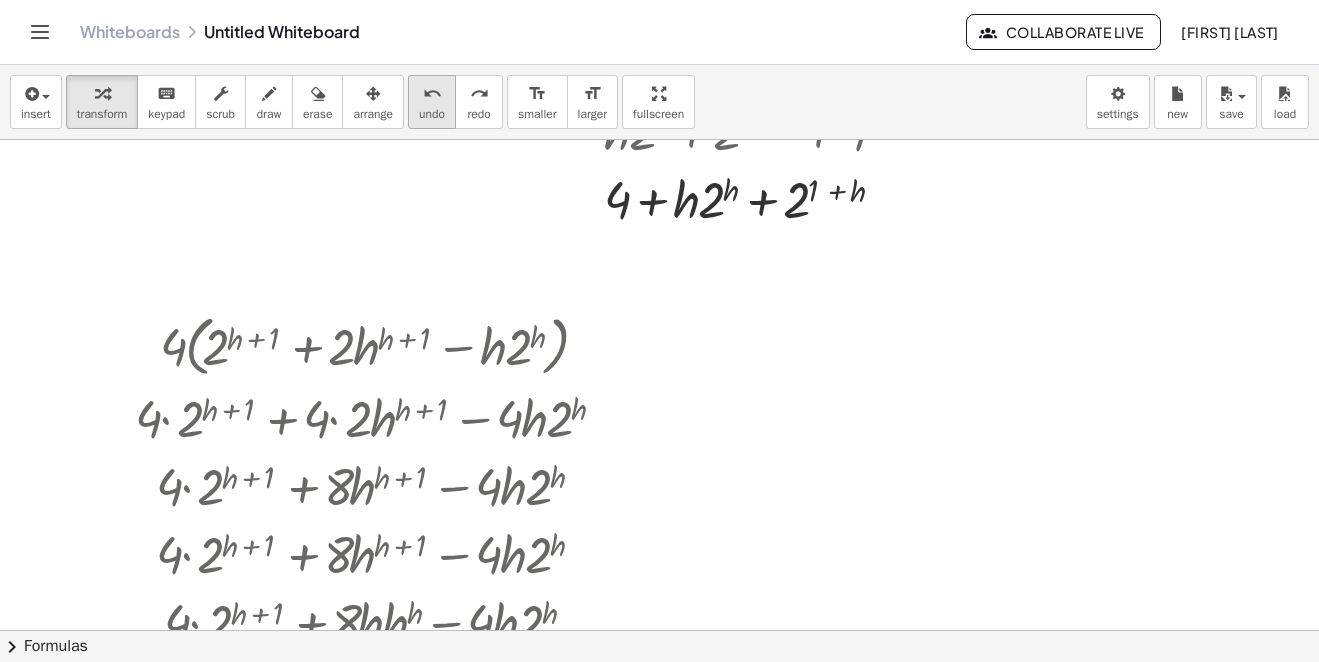 click on "undo" at bounding box center [432, 94] 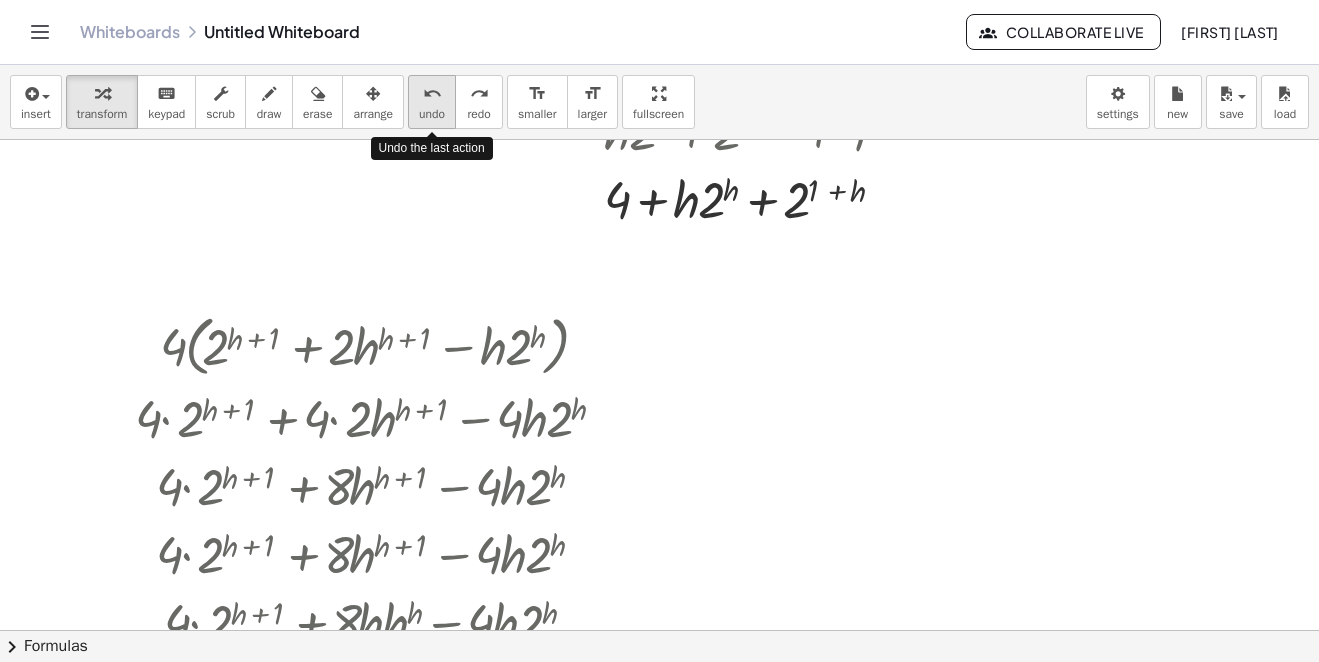 click on "undo" at bounding box center [432, 94] 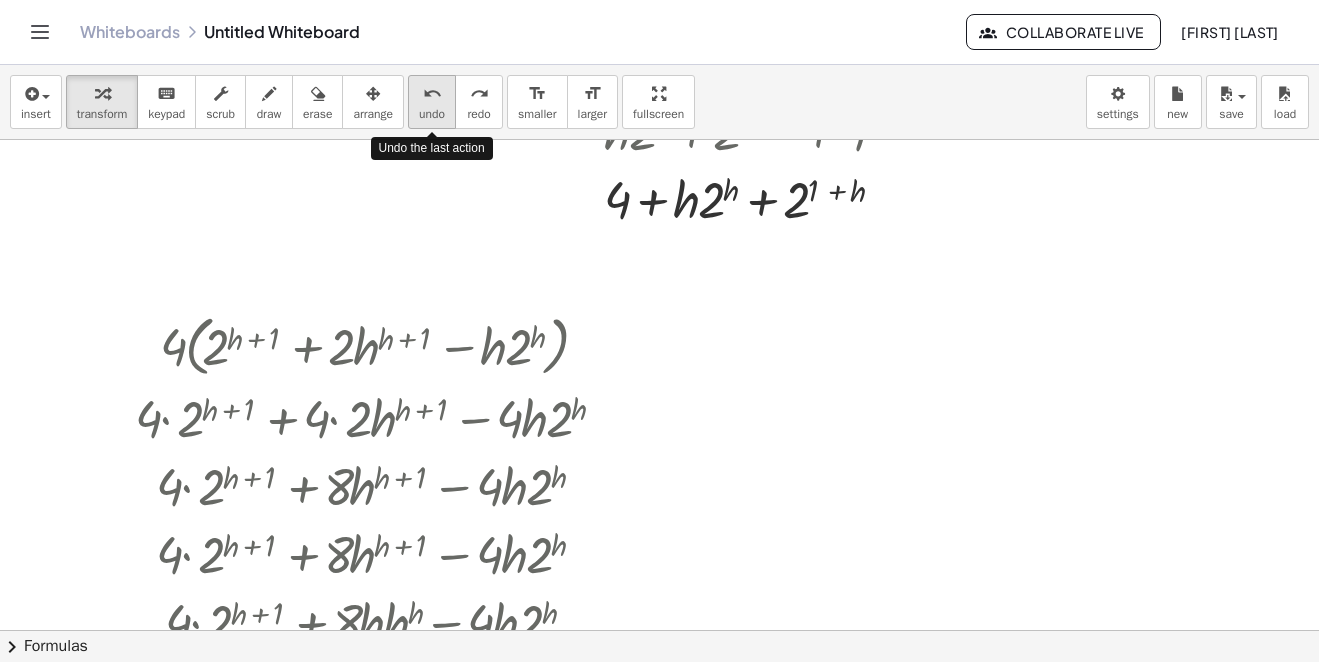 click on "undo" at bounding box center (432, 94) 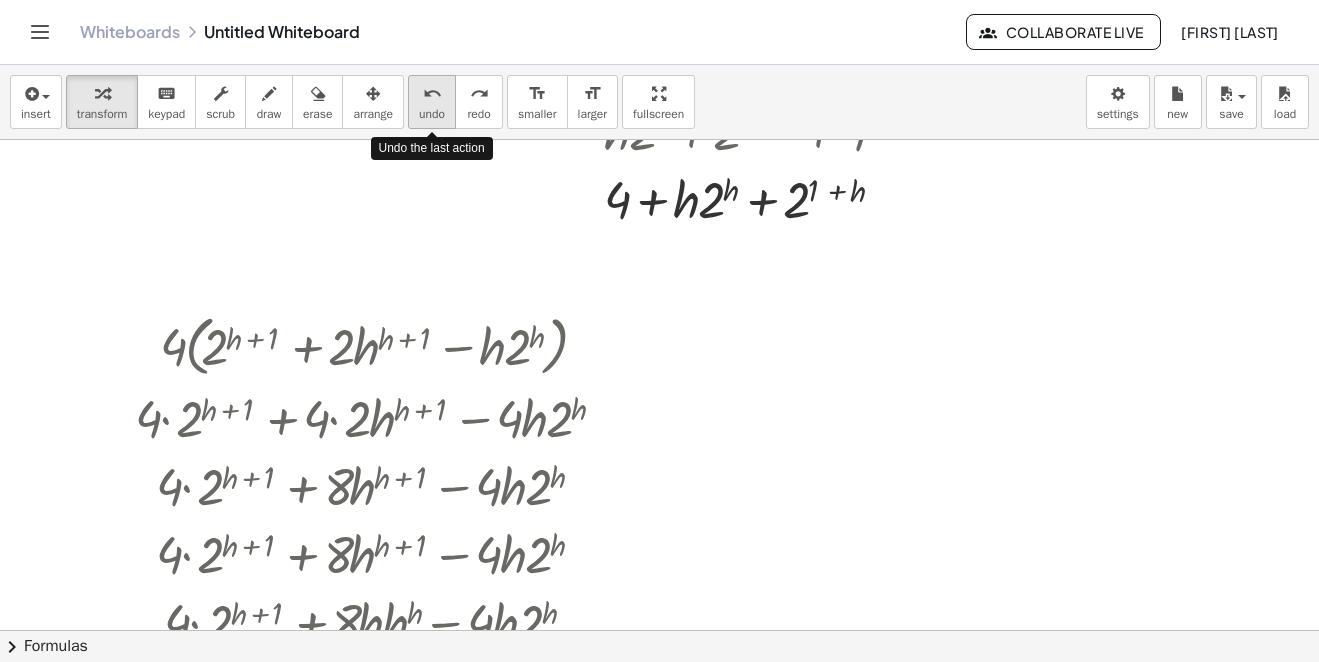 click on "undo" at bounding box center (432, 94) 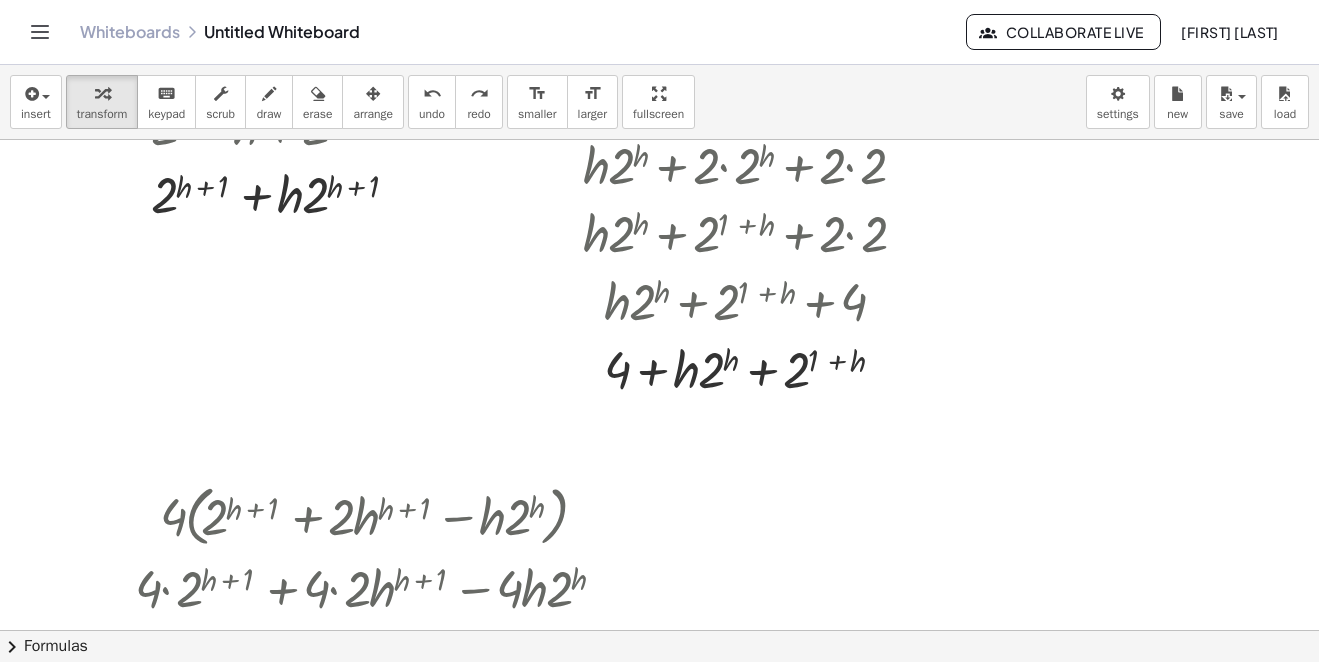 scroll, scrollTop: 960, scrollLeft: 0, axis: vertical 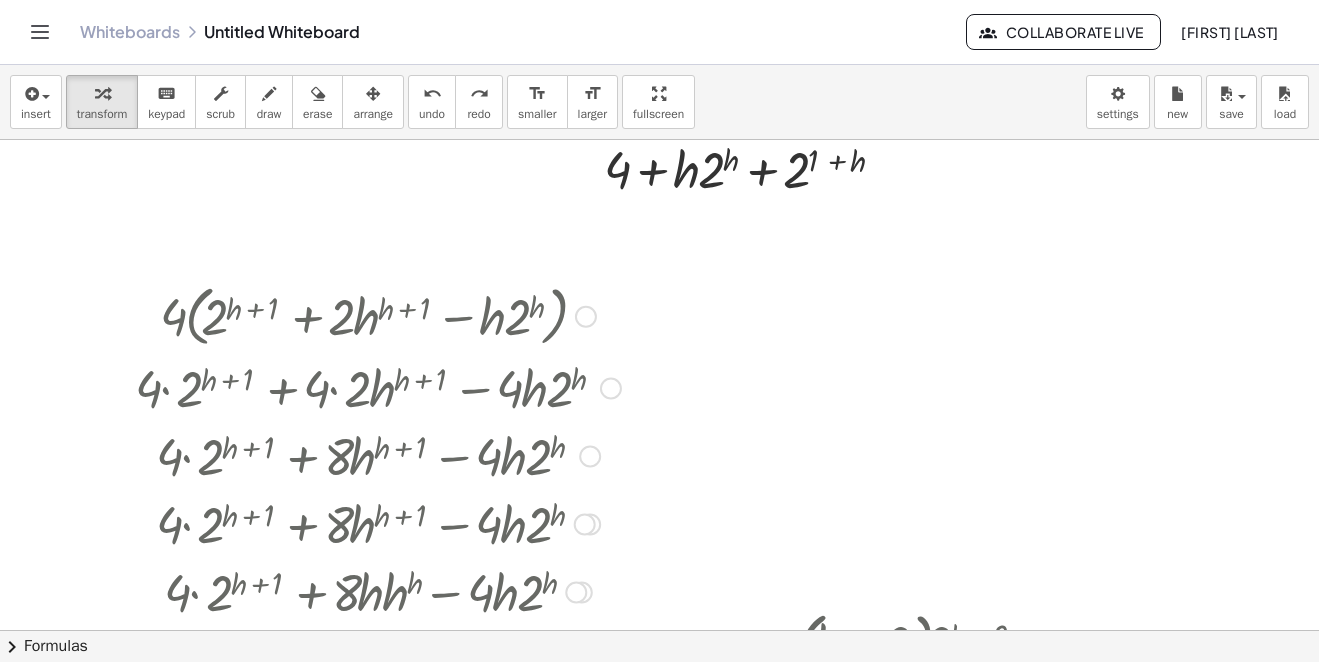 click at bounding box center (586, 317) 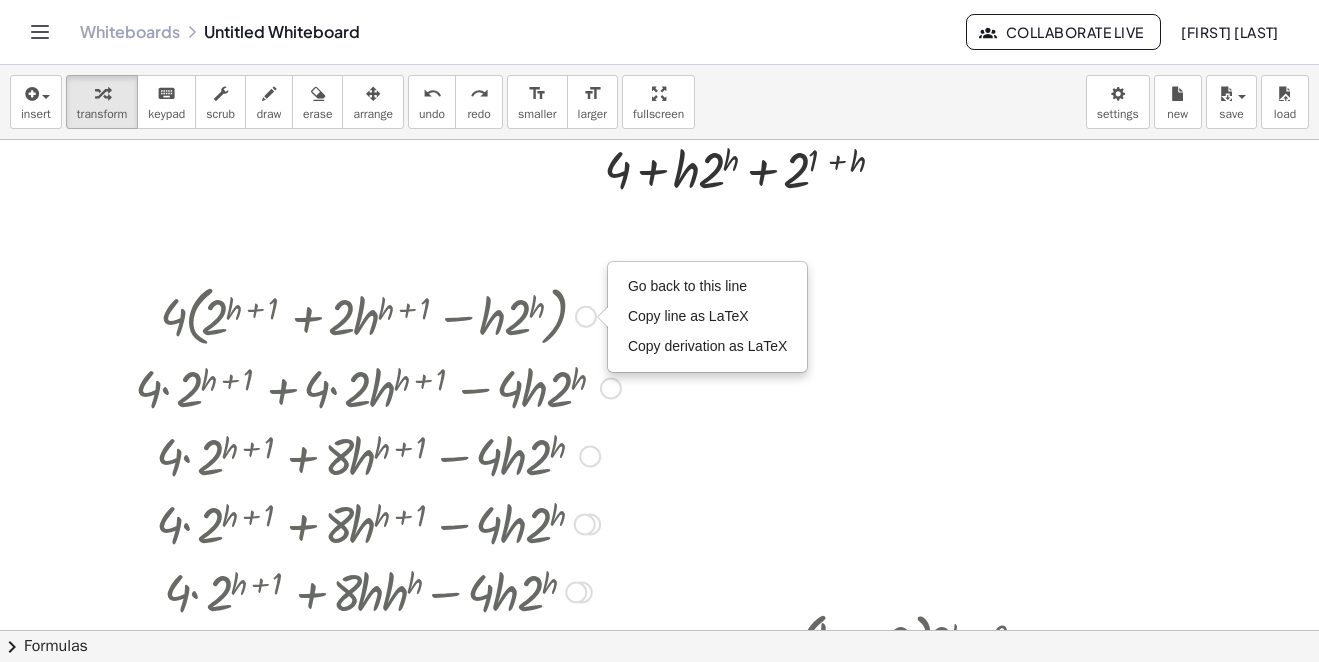 click on "Go back to this line Copy line as LaTeX Copy derivation as LaTeX" at bounding box center [586, 317] 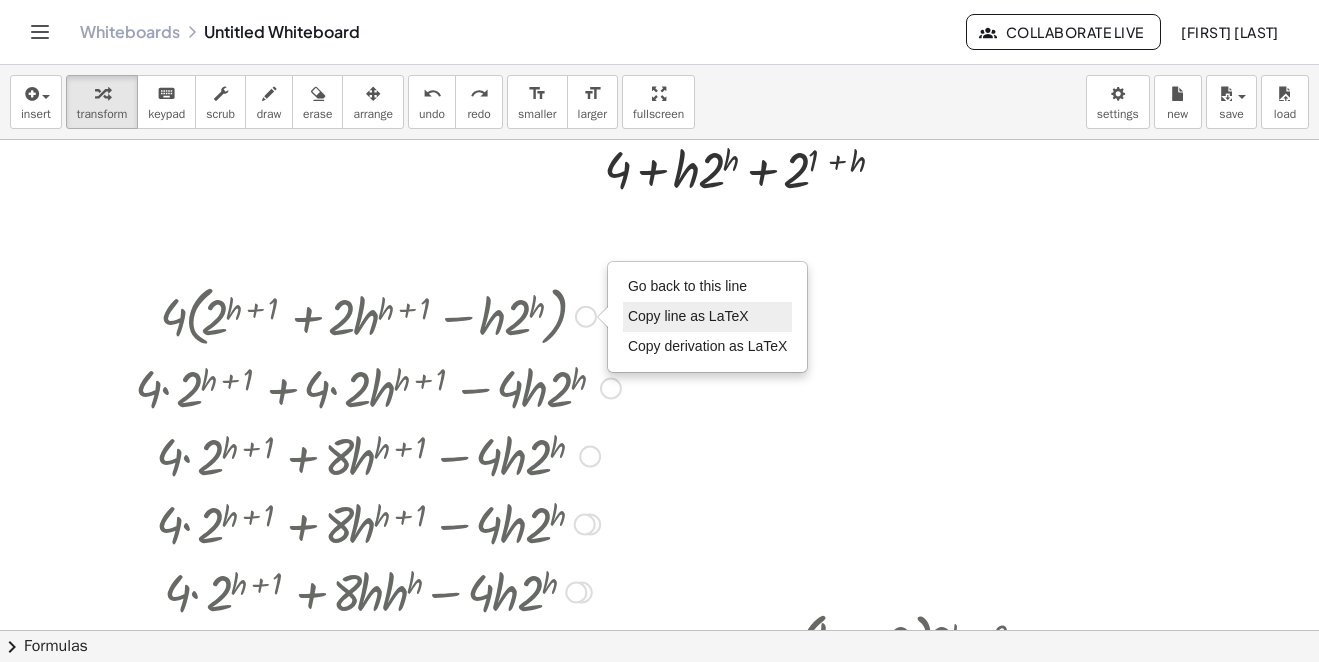 click on "Copy line as LaTeX" at bounding box center [688, 316] 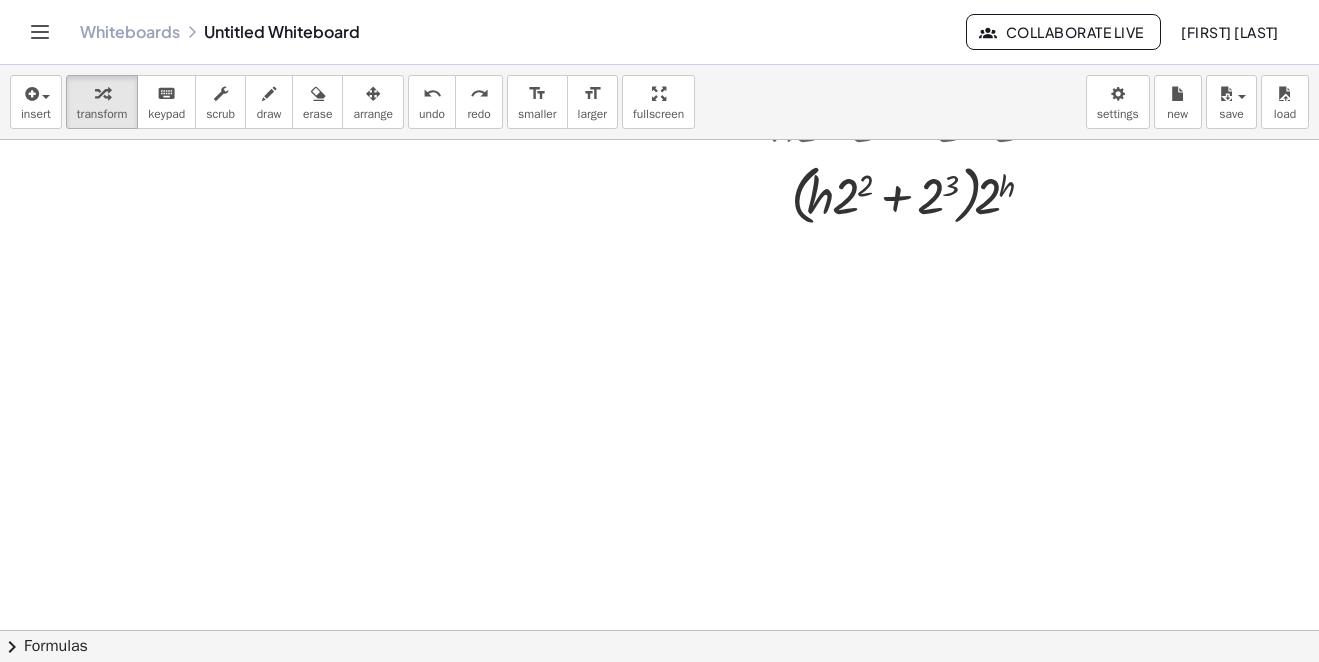 scroll, scrollTop: 1760, scrollLeft: 0, axis: vertical 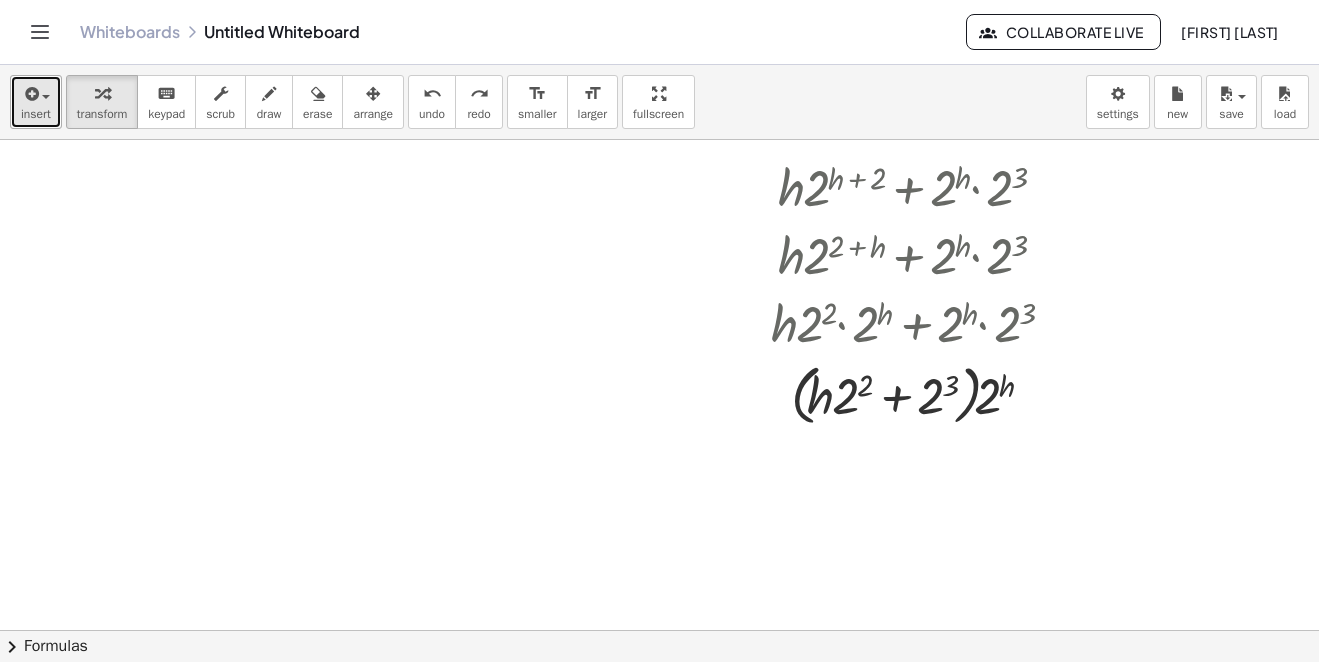 click at bounding box center [30, 94] 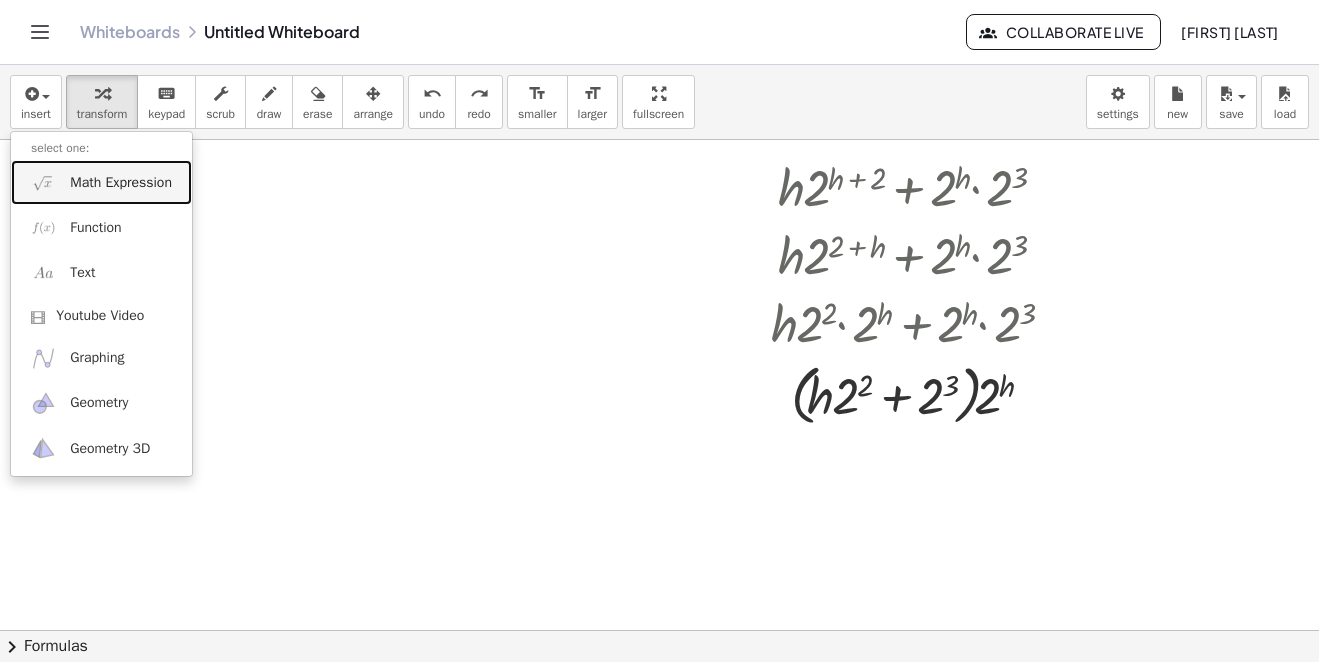 click on "Math Expression" at bounding box center (121, 183) 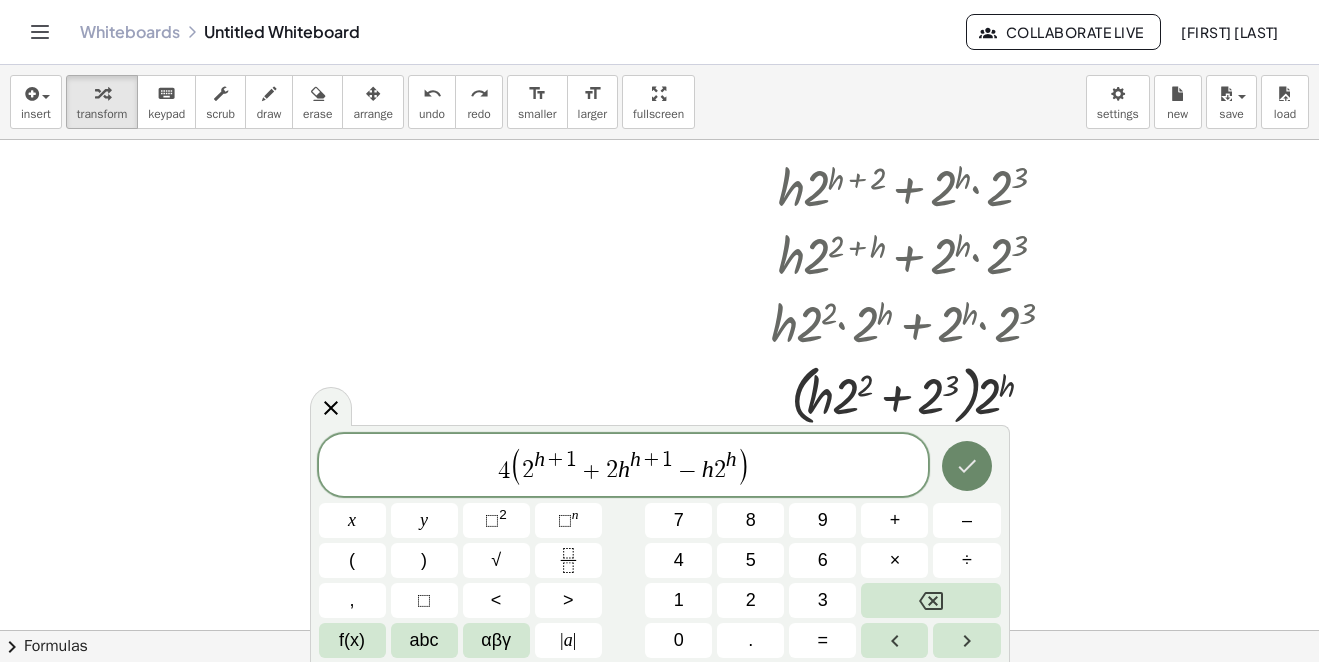 click 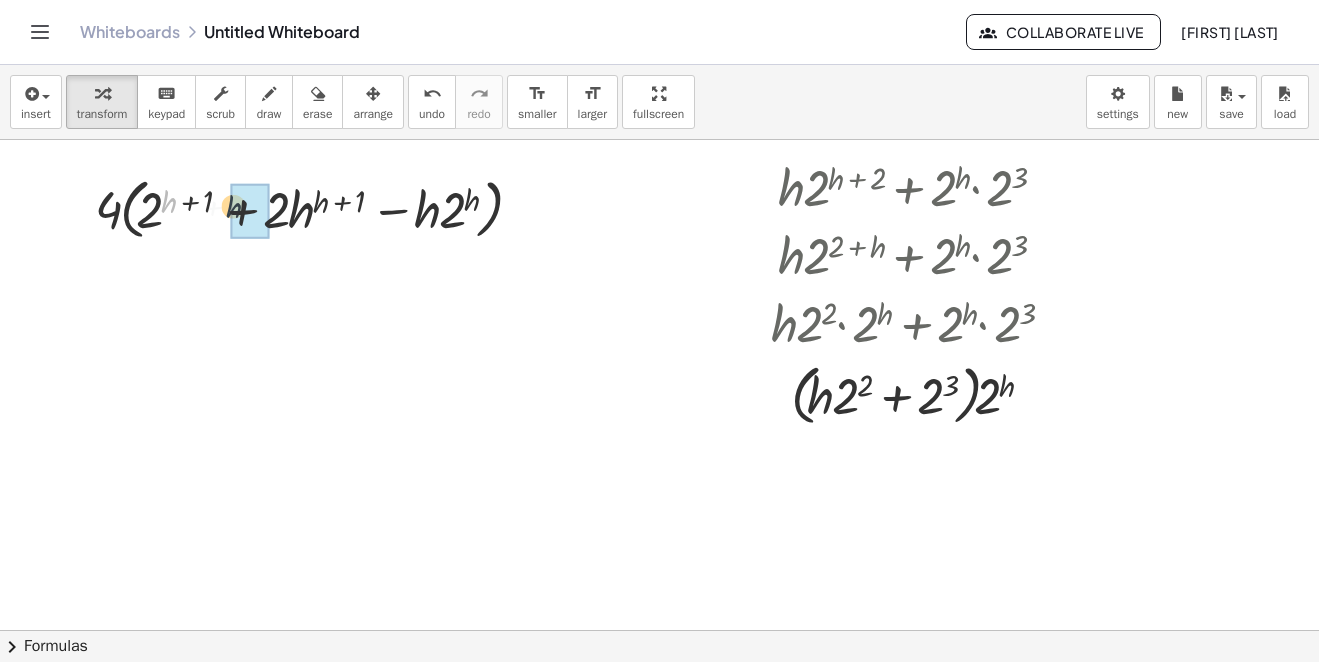 drag, startPoint x: 167, startPoint y: 202, endPoint x: 243, endPoint y: 208, distance: 76.23647 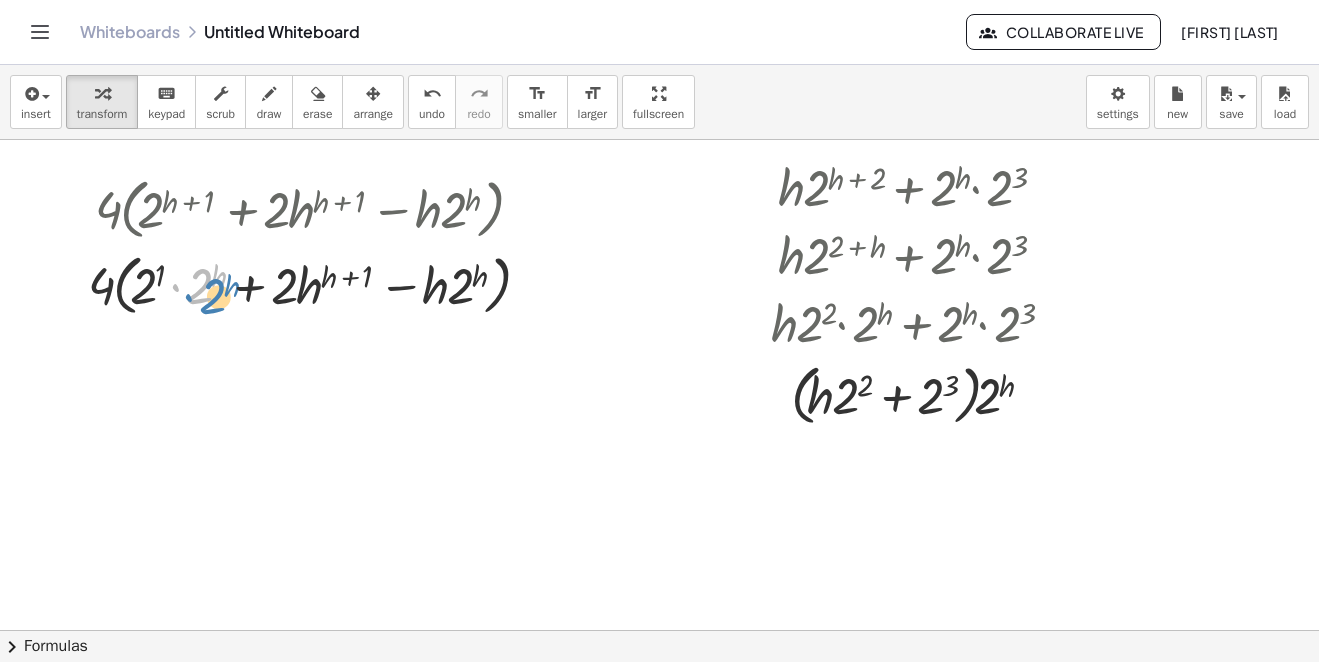 drag, startPoint x: 207, startPoint y: 277, endPoint x: 216, endPoint y: 283, distance: 10.816654 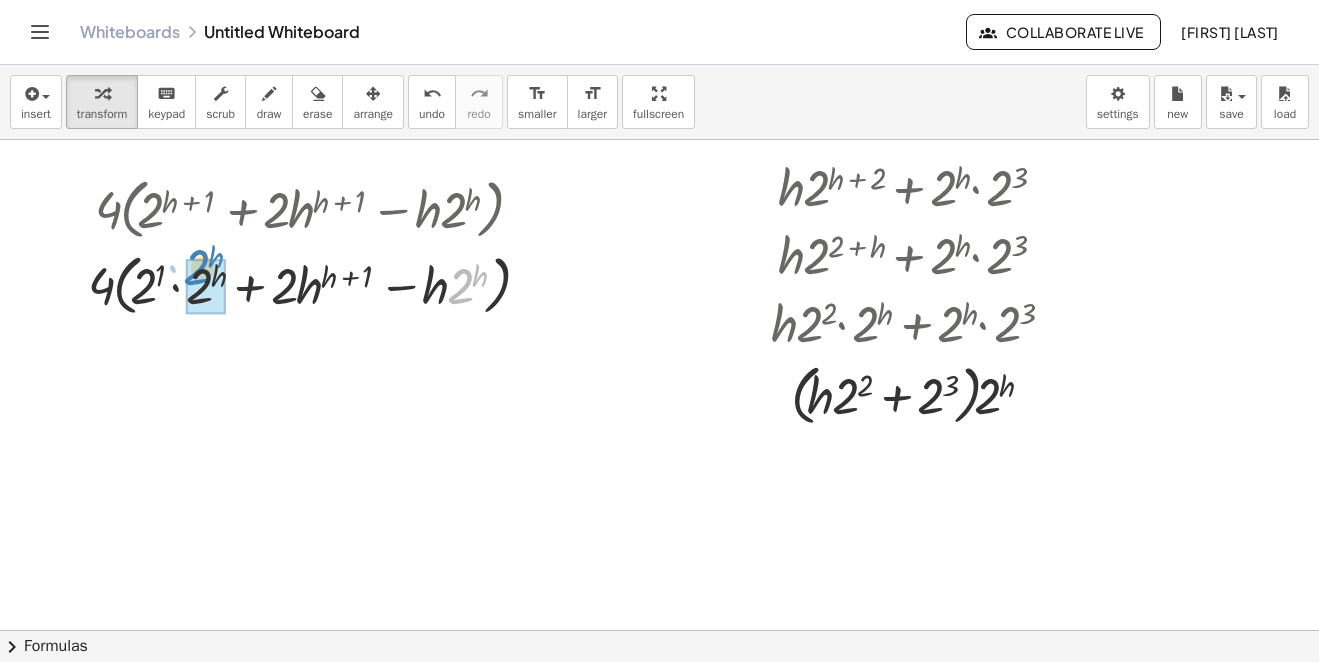 drag, startPoint x: 456, startPoint y: 293, endPoint x: 195, endPoint y: 285, distance: 261.1226 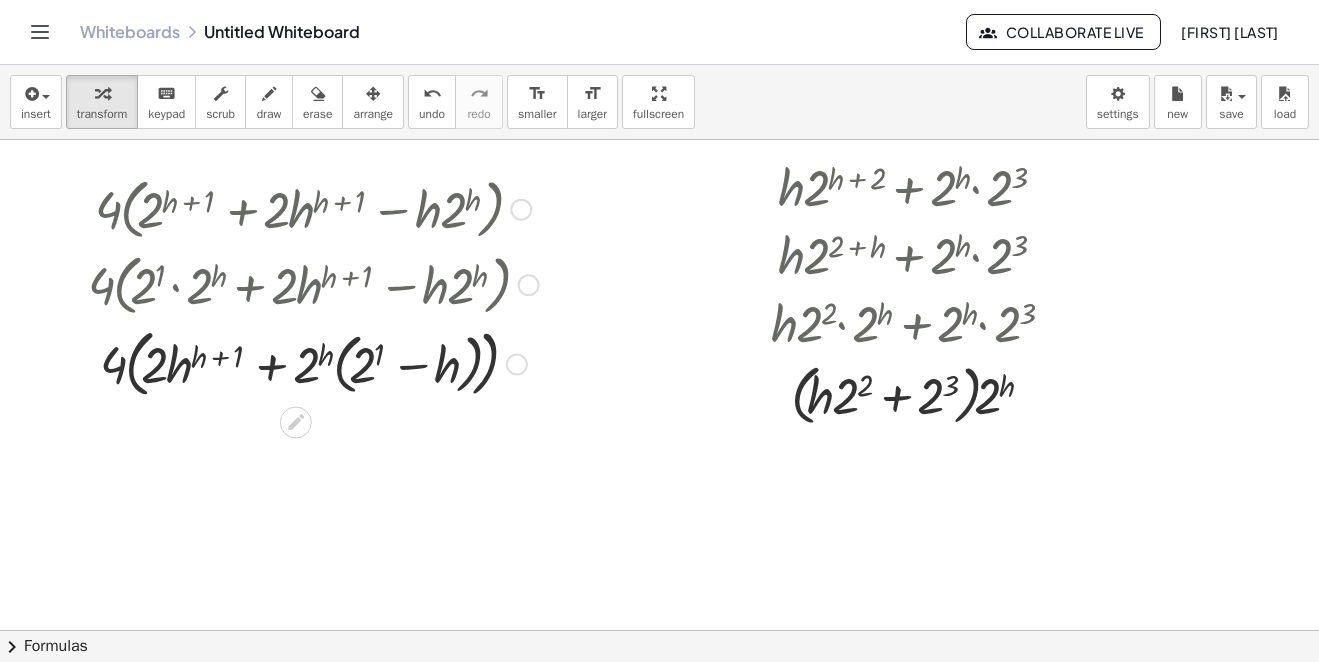 scroll, scrollTop: 1860, scrollLeft: 0, axis: vertical 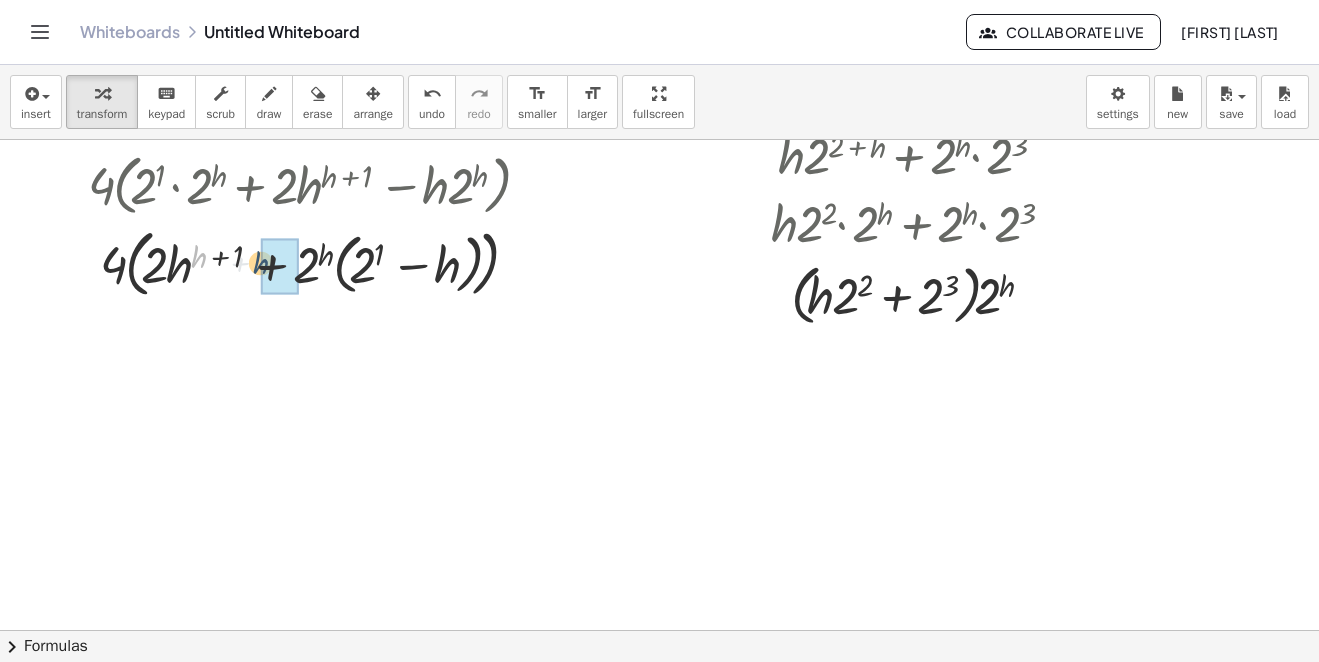 drag, startPoint x: 201, startPoint y: 259, endPoint x: 247, endPoint y: 346, distance: 98.4124 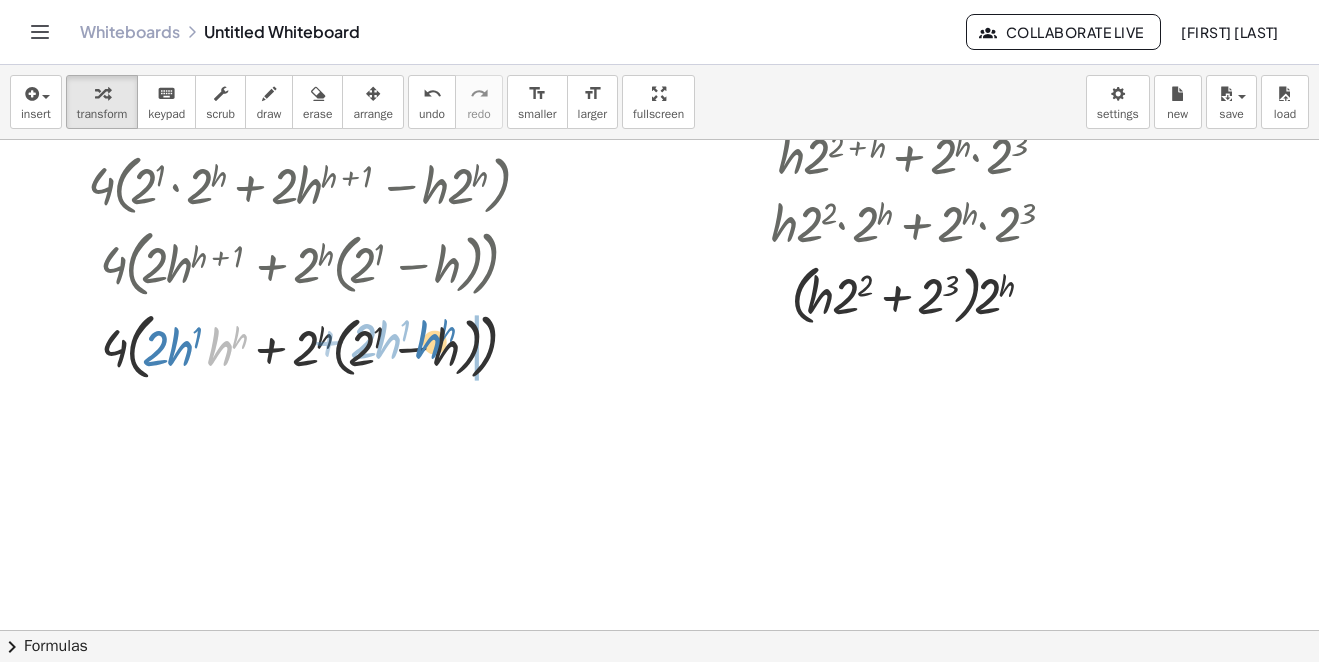 drag, startPoint x: 218, startPoint y: 346, endPoint x: 432, endPoint y: 406, distance: 222.2521 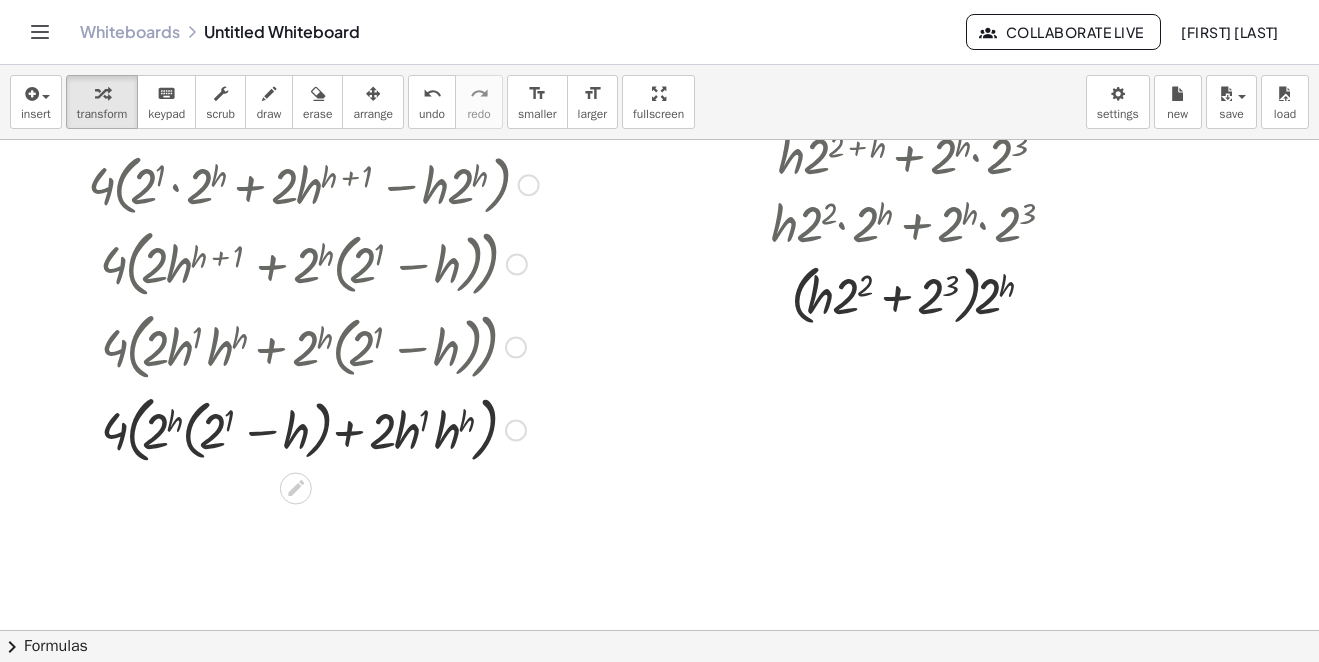 scroll, scrollTop: 1960, scrollLeft: 0, axis: vertical 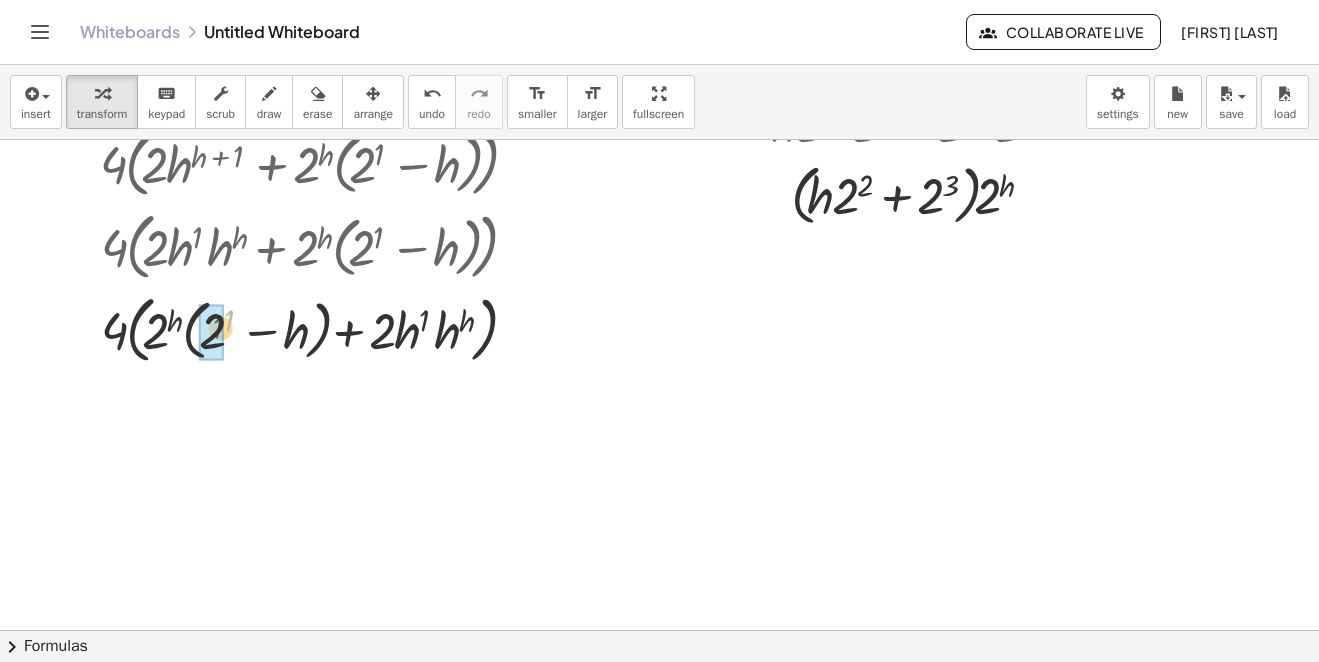 drag, startPoint x: 232, startPoint y: 317, endPoint x: 217, endPoint y: 327, distance: 18.027756 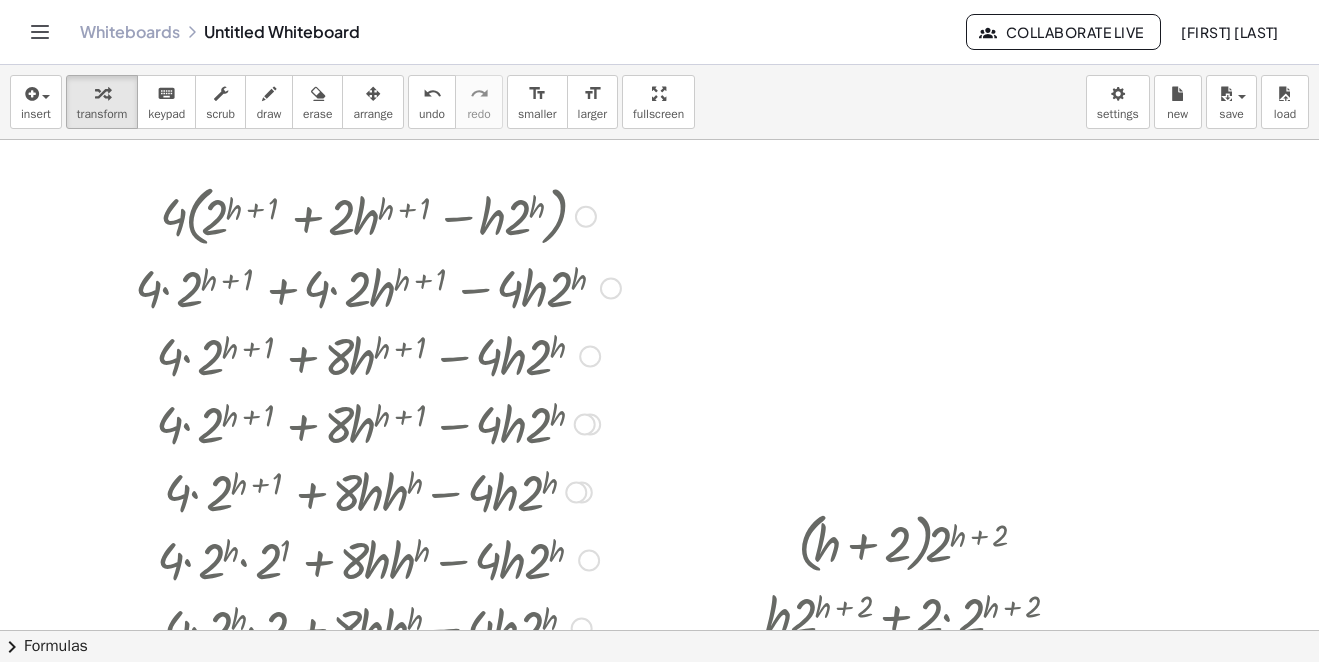 scroll, scrollTop: 960, scrollLeft: 0, axis: vertical 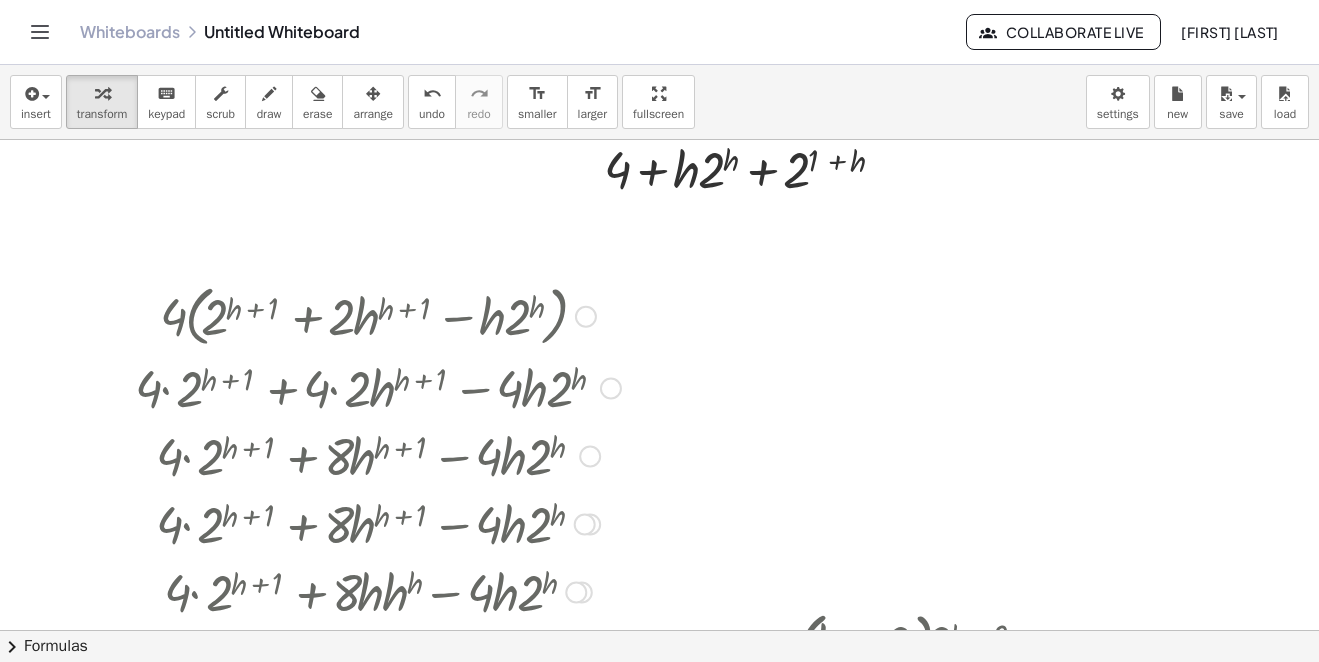drag, startPoint x: 357, startPoint y: 339, endPoint x: 296, endPoint y: 298, distance: 73.4983 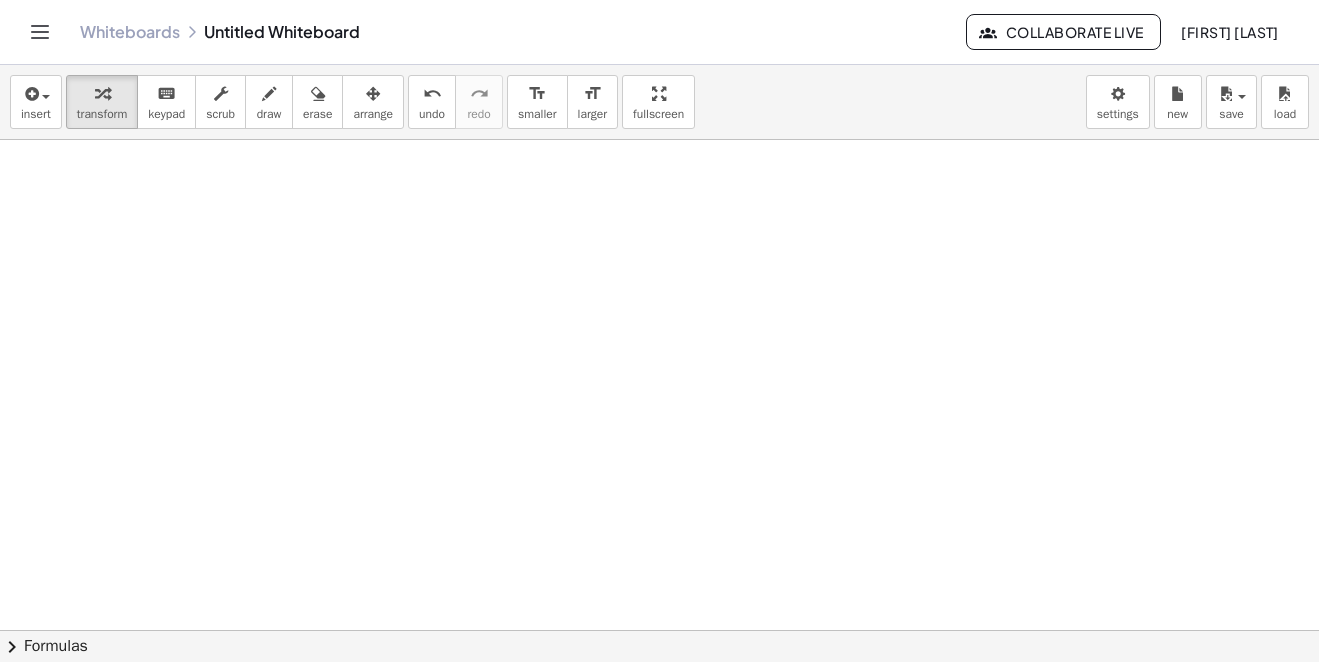 scroll, scrollTop: 2350, scrollLeft: 0, axis: vertical 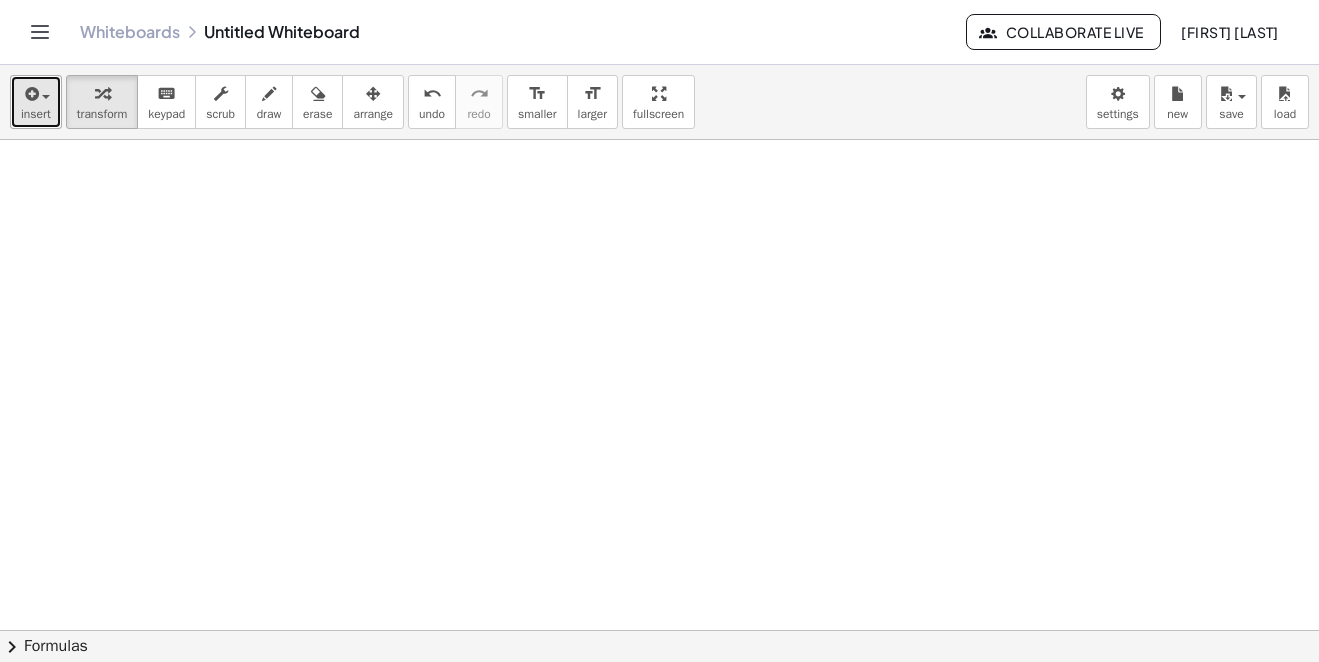 click at bounding box center (30, 94) 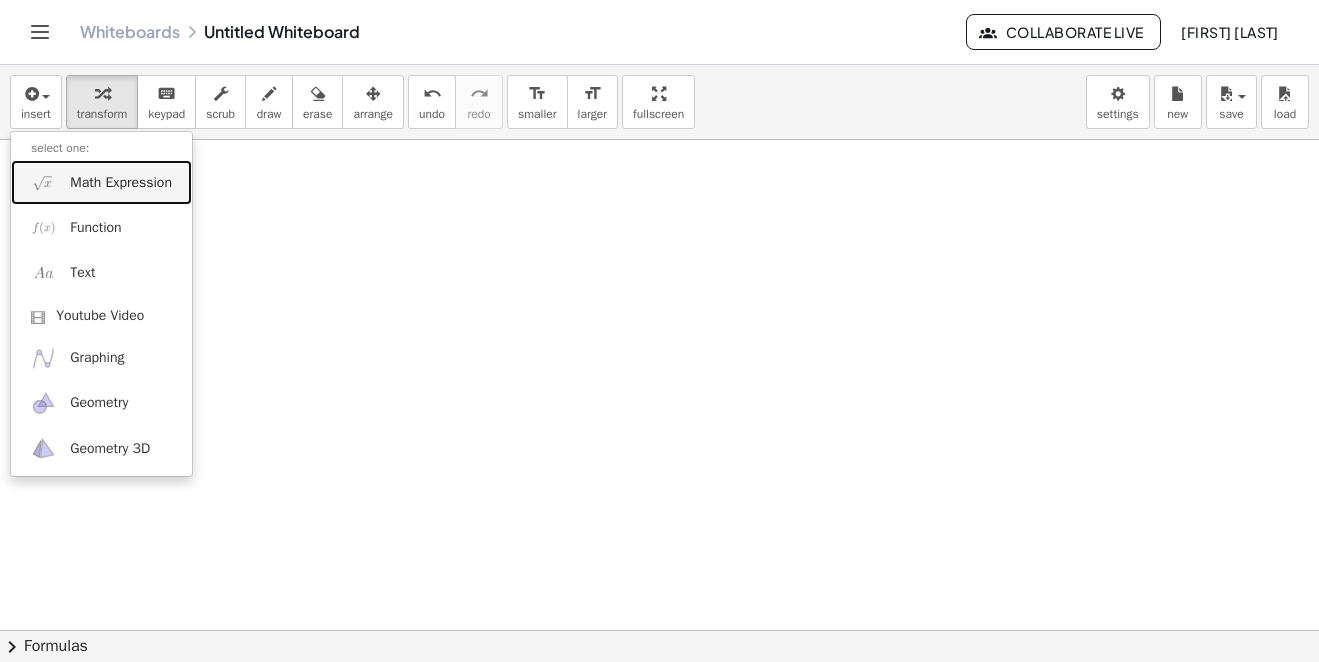 click on "Math Expression" at bounding box center [121, 183] 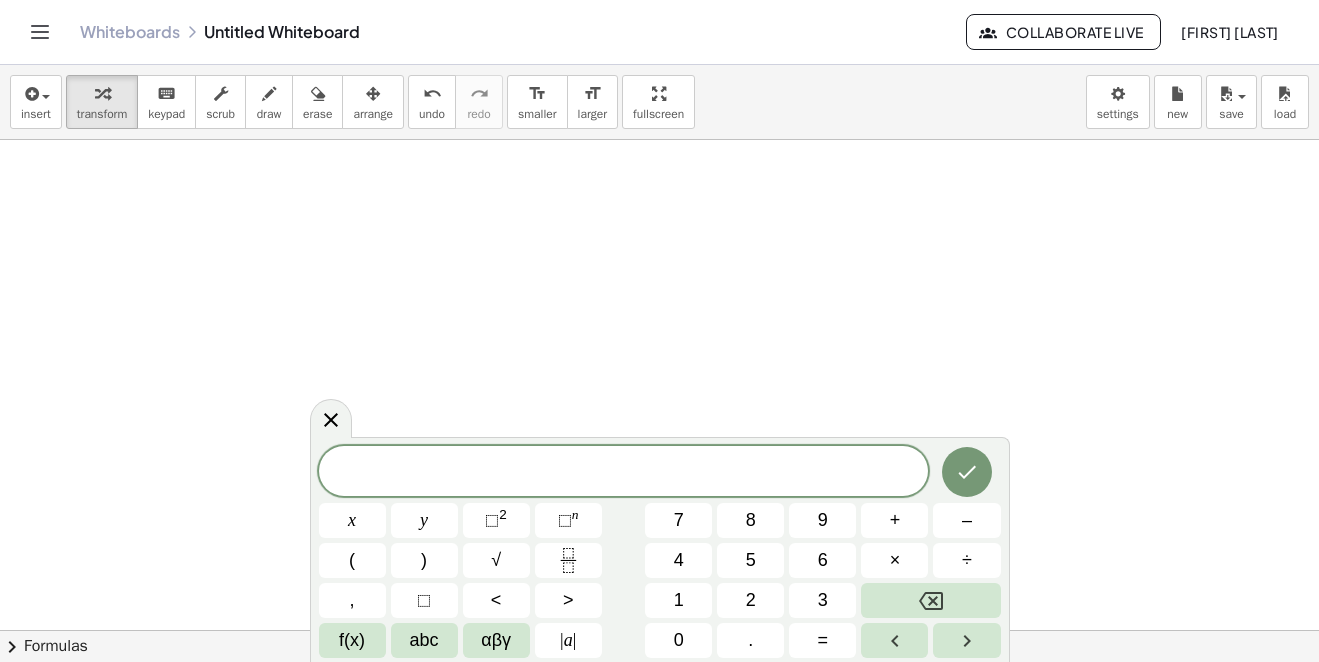 click on "​" at bounding box center (624, 473) 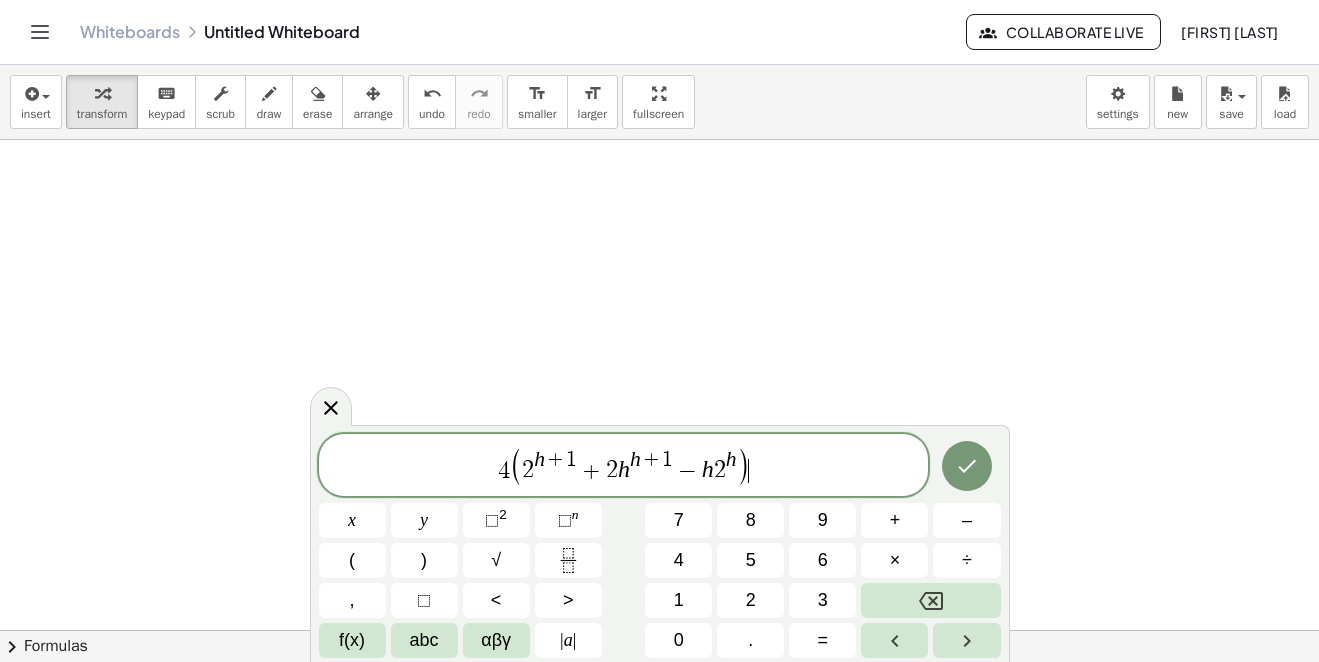 click on "2 h + 1 + 2 h h + 1 − h 2 h" at bounding box center [629, 466] 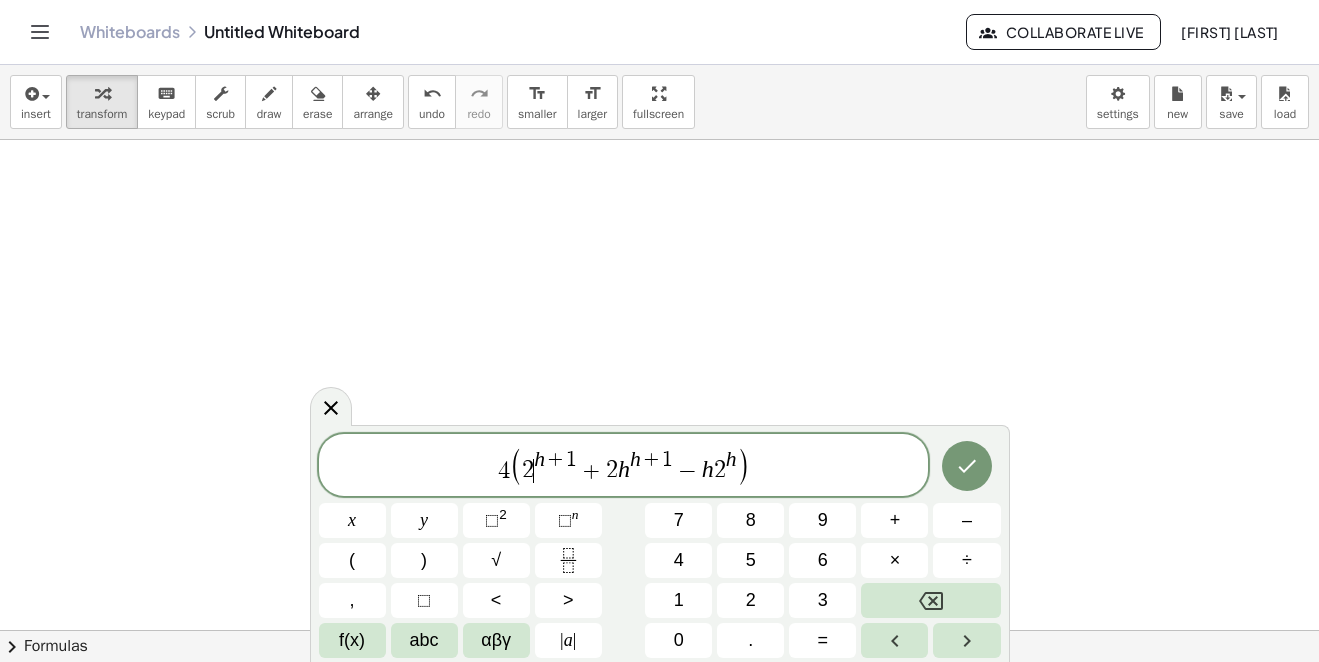 click on "2" at bounding box center (528, 471) 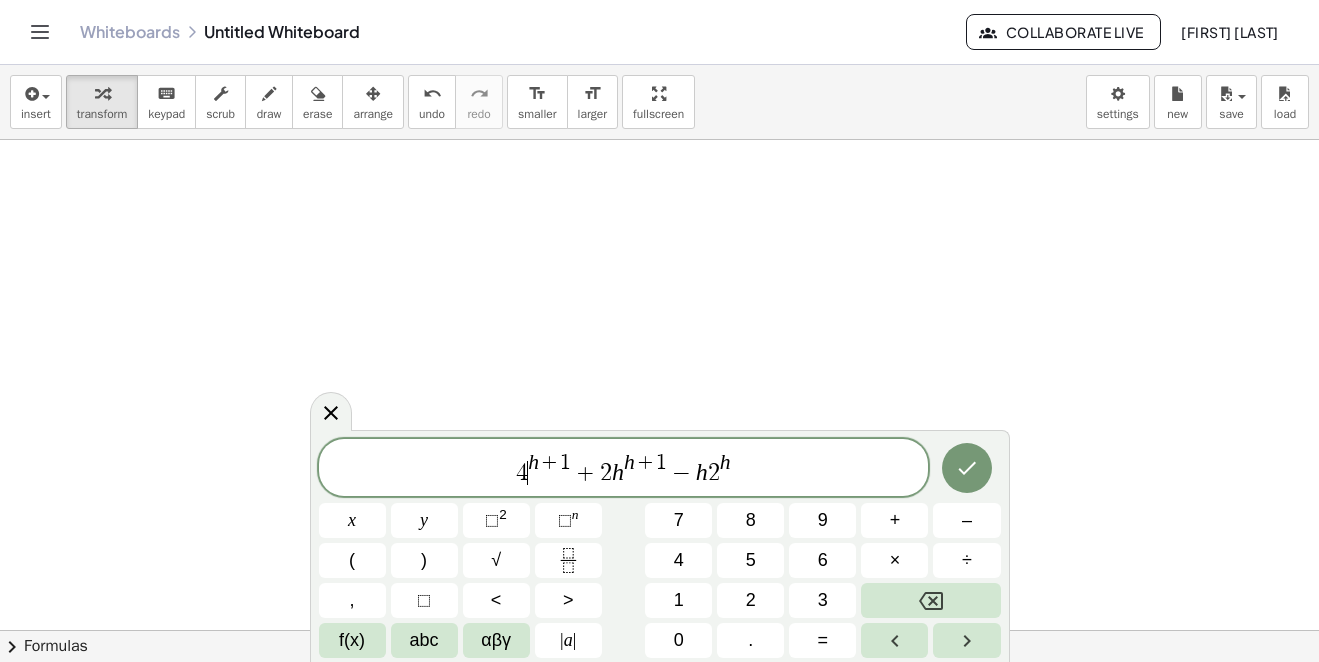 click on "4" at bounding box center [522, 473] 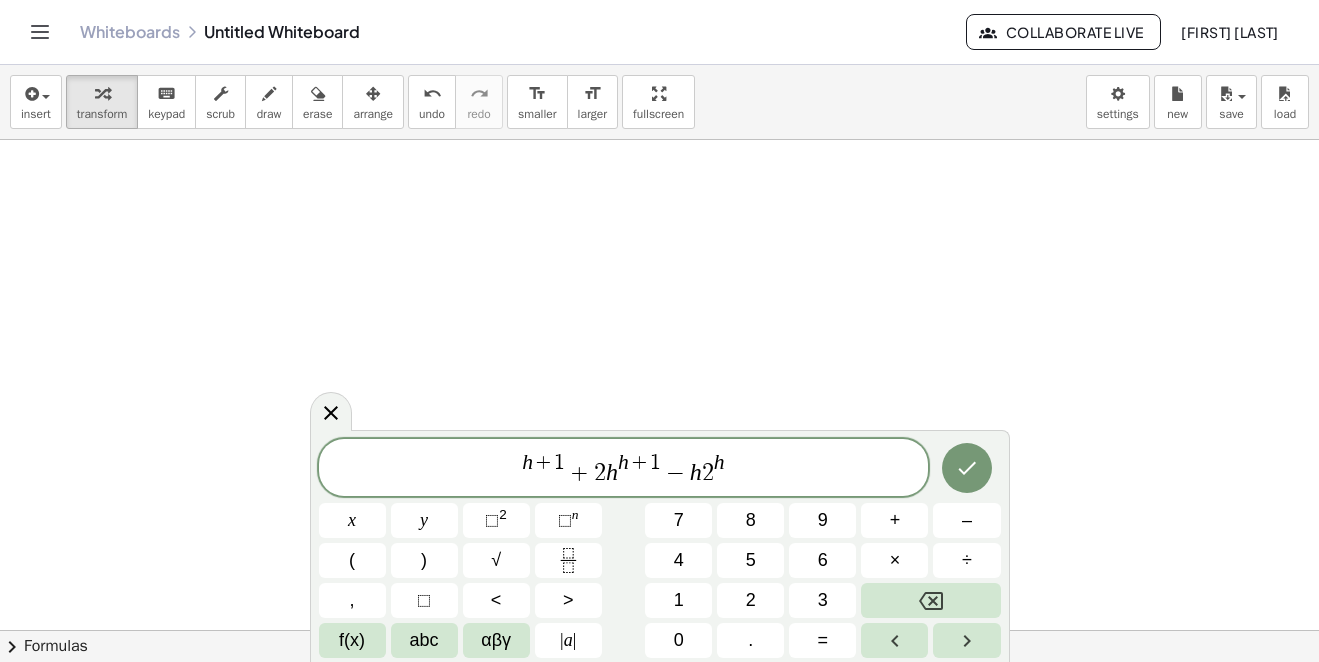 click on "​ h + 1 + 2 h h + 1 − h 2 h" at bounding box center [624, 469] 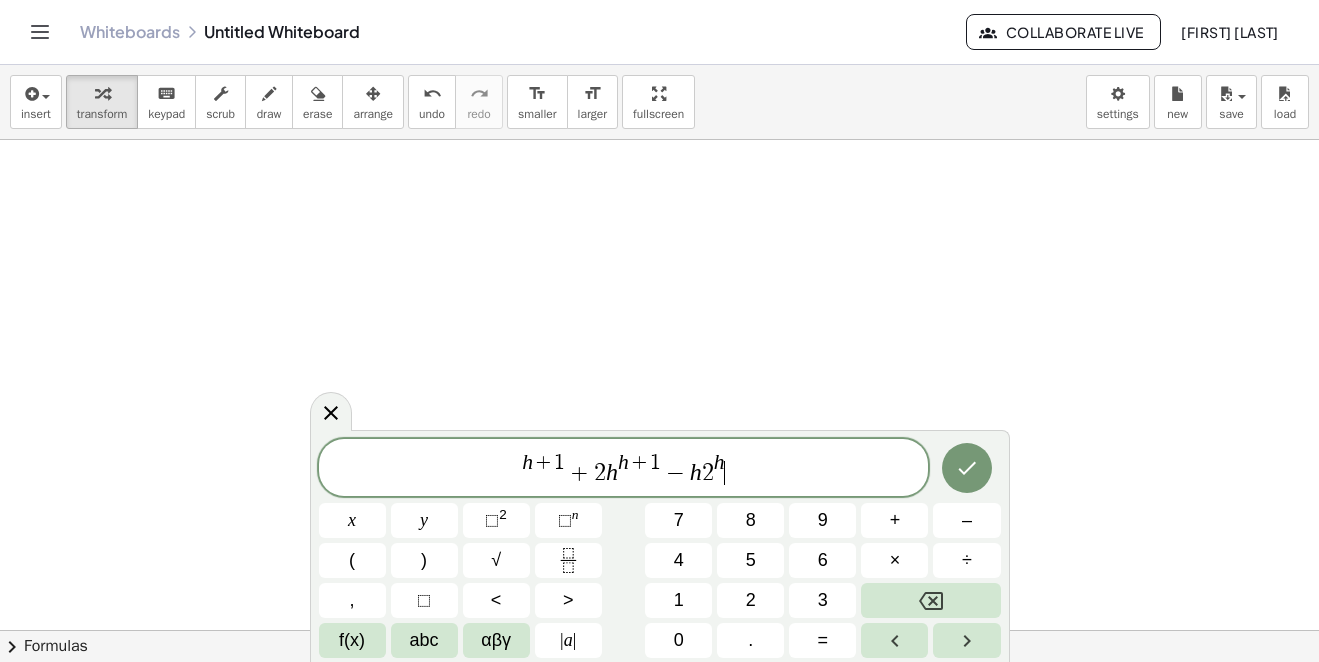 click on "h + 1 + 2 h h + 1 − h 2 h ​" at bounding box center [624, 469] 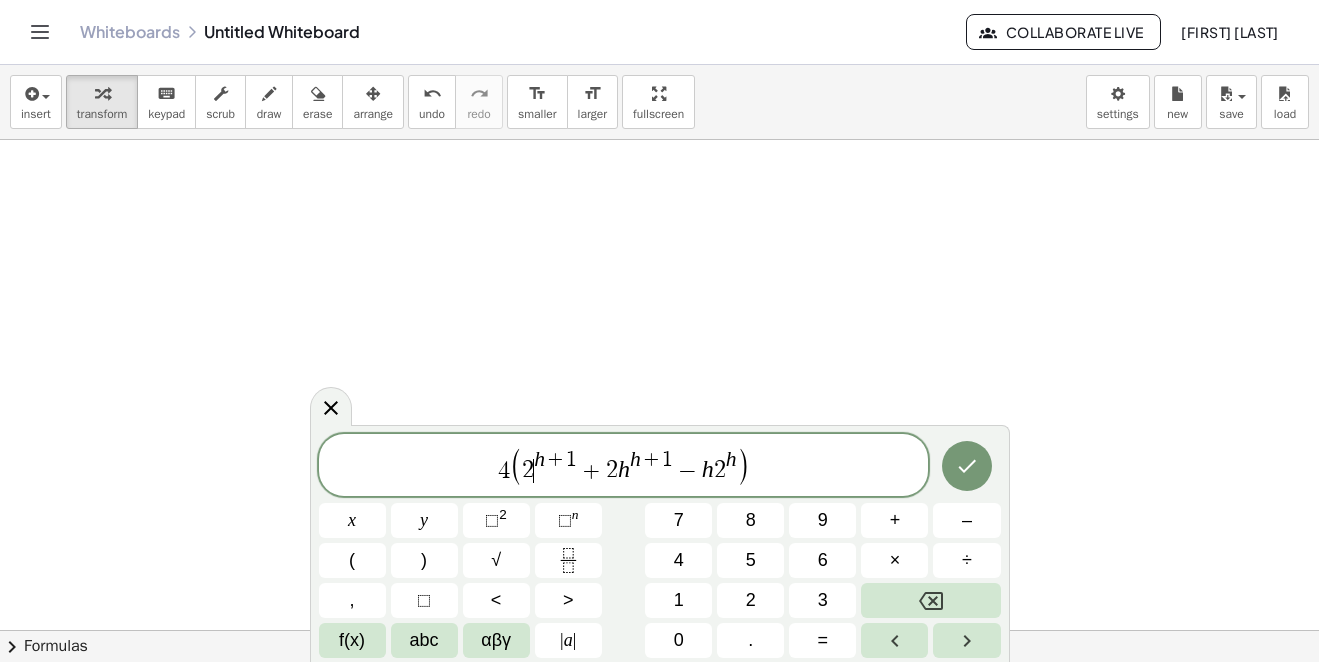 click on "2" at bounding box center (528, 471) 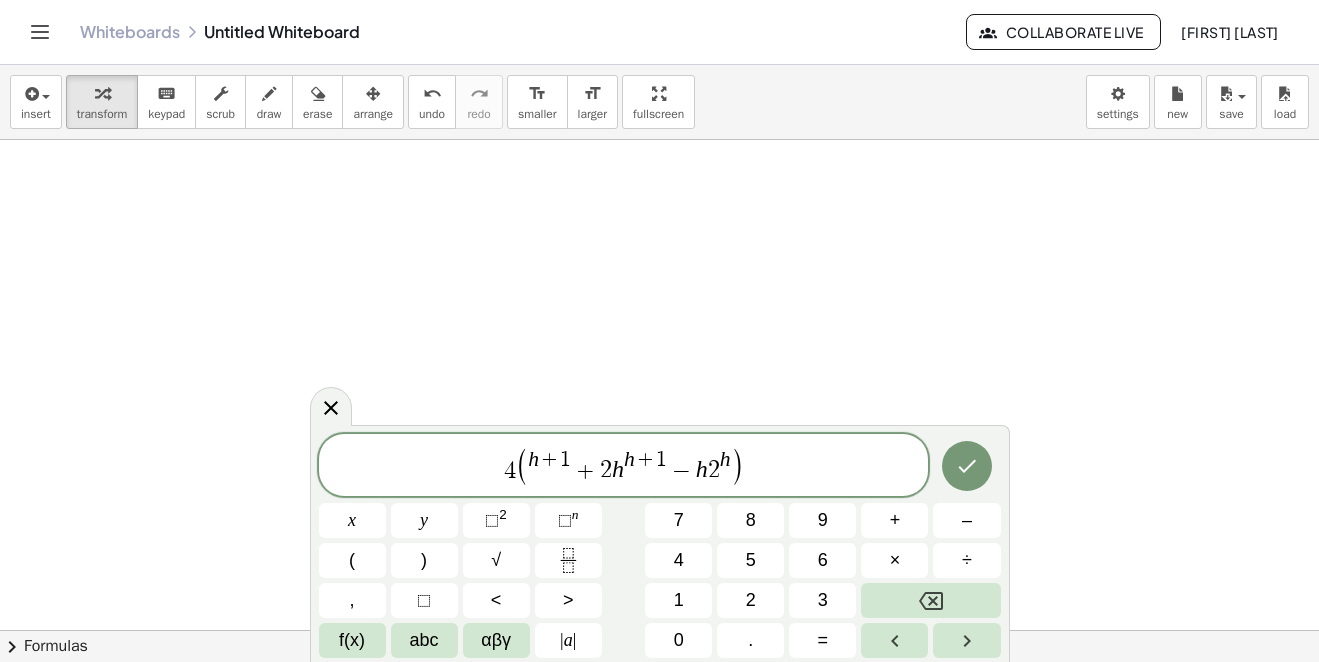 click on "h" at bounding box center [533, 459] 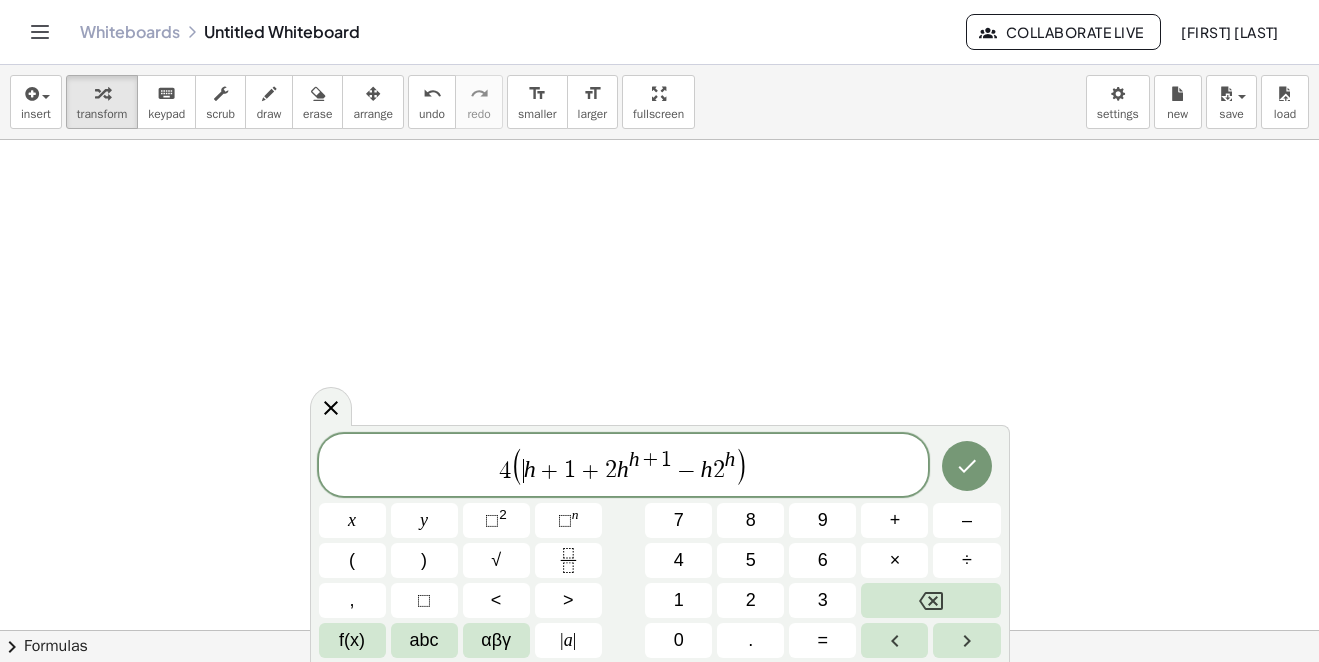 click at bounding box center (967, 466) 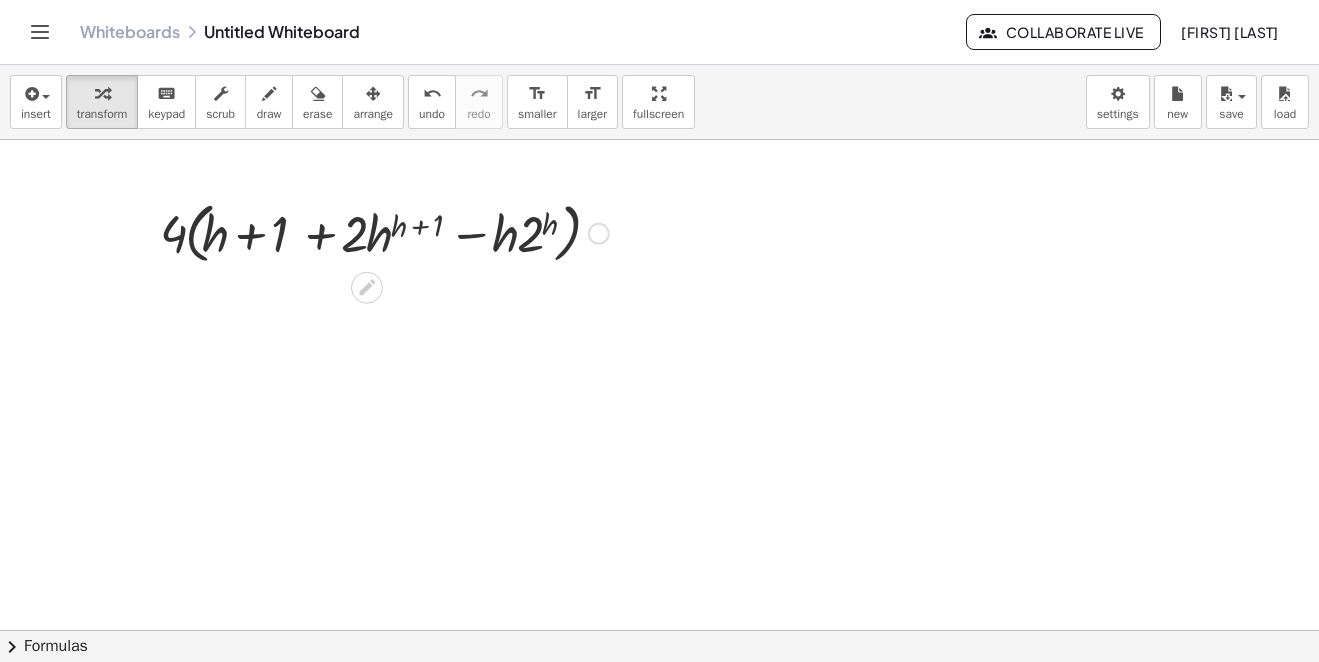click at bounding box center (599, 234) 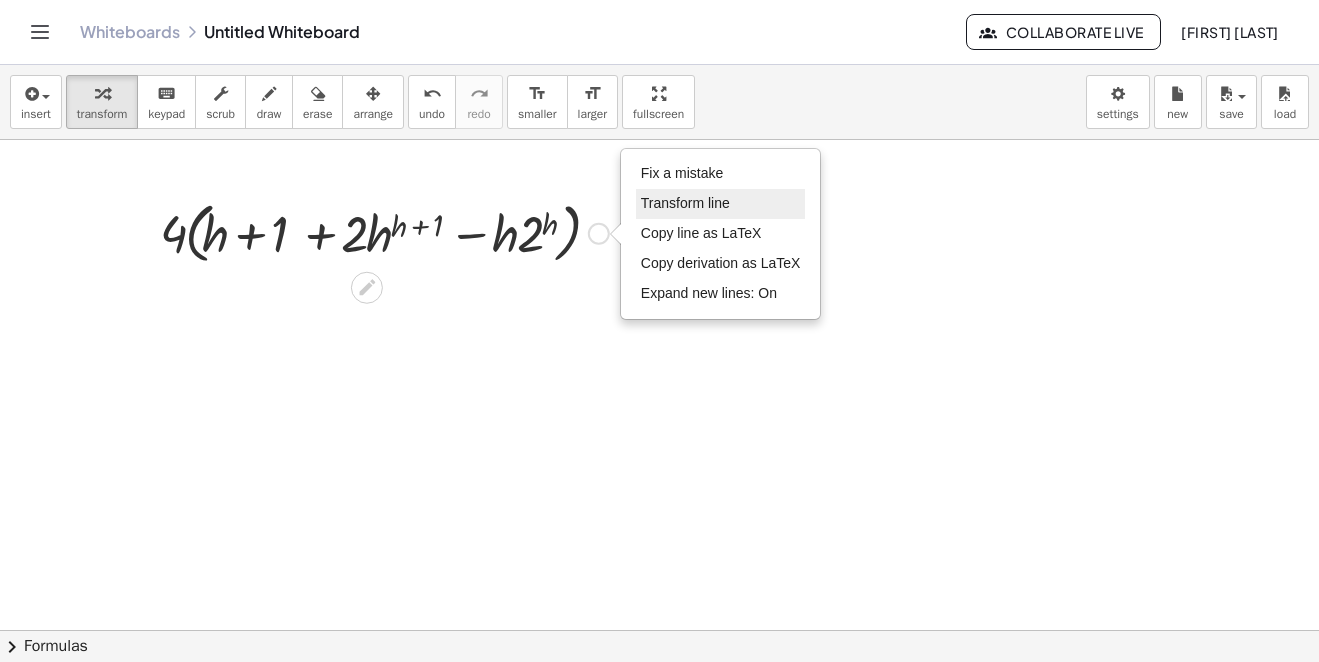 click on "Transform line" at bounding box center (721, 204) 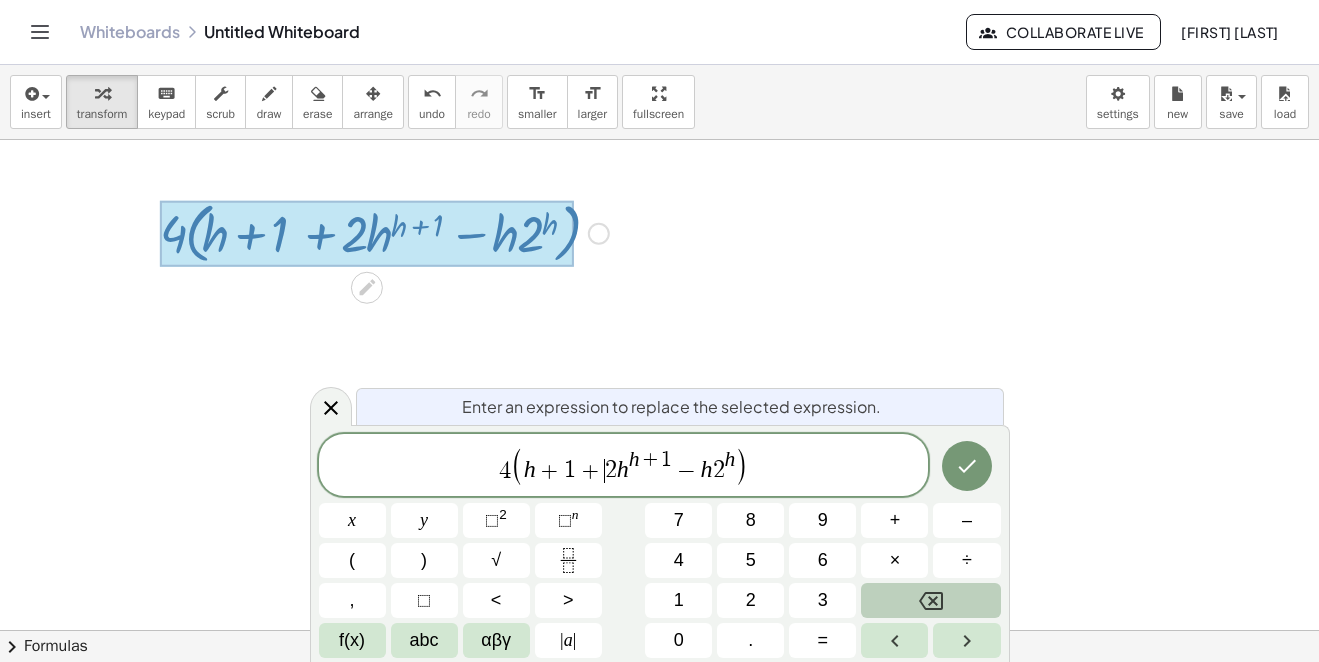 click at bounding box center [930, 600] 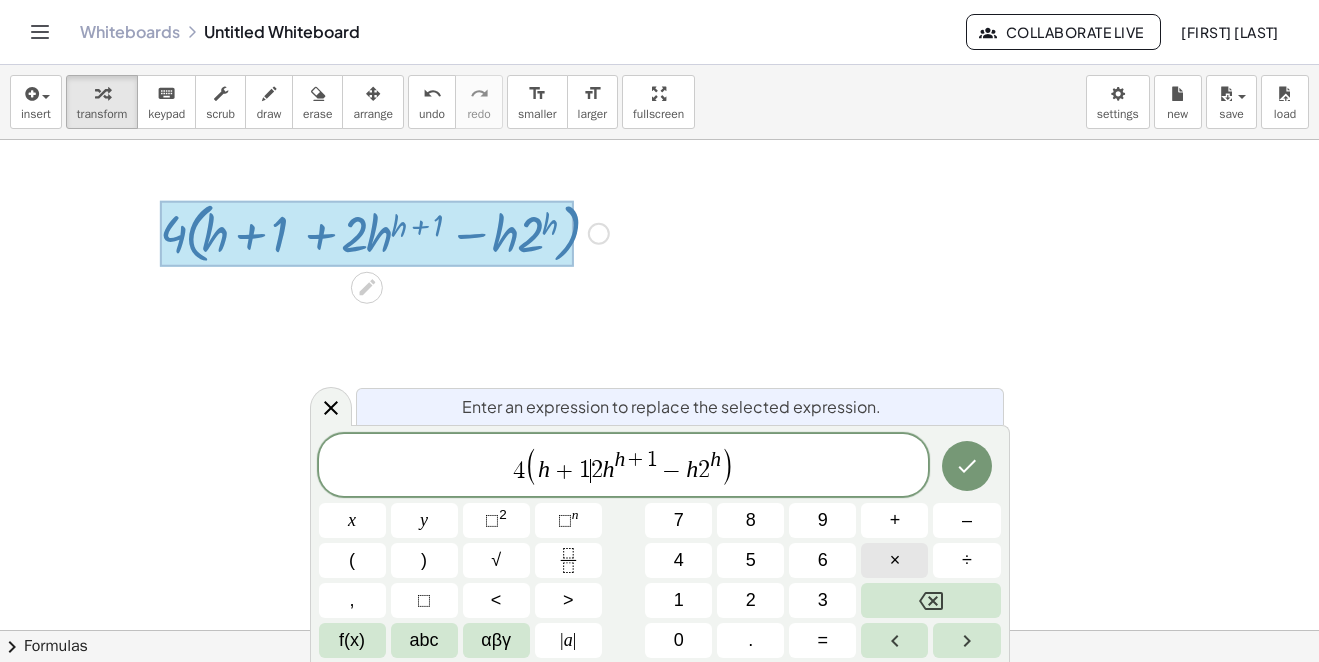 click on "×" at bounding box center (895, 560) 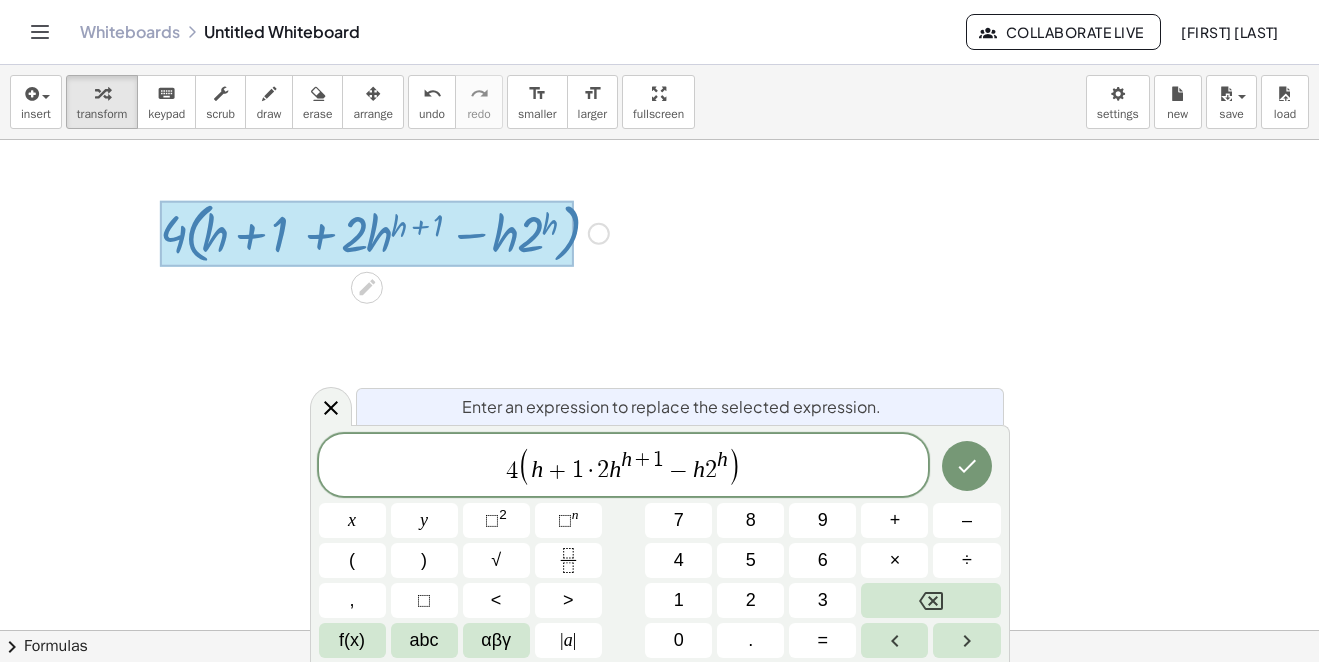 click on "(" at bounding box center [525, 467] 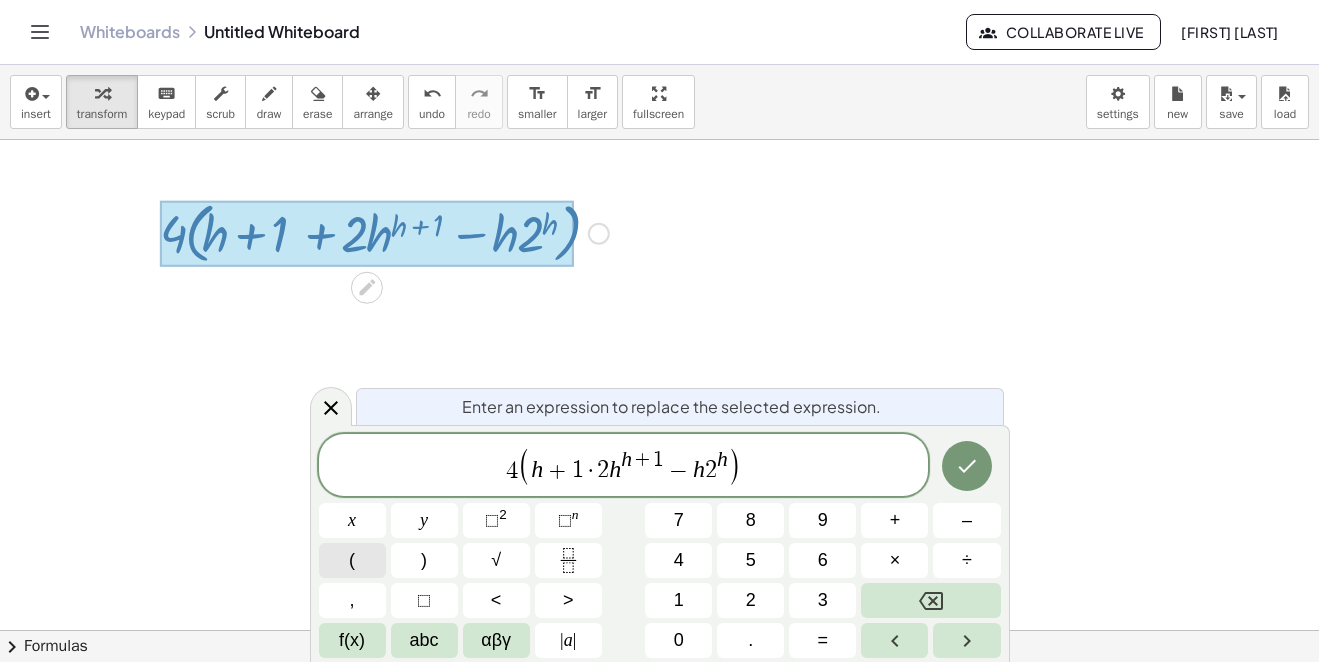 click on "(" at bounding box center (352, 560) 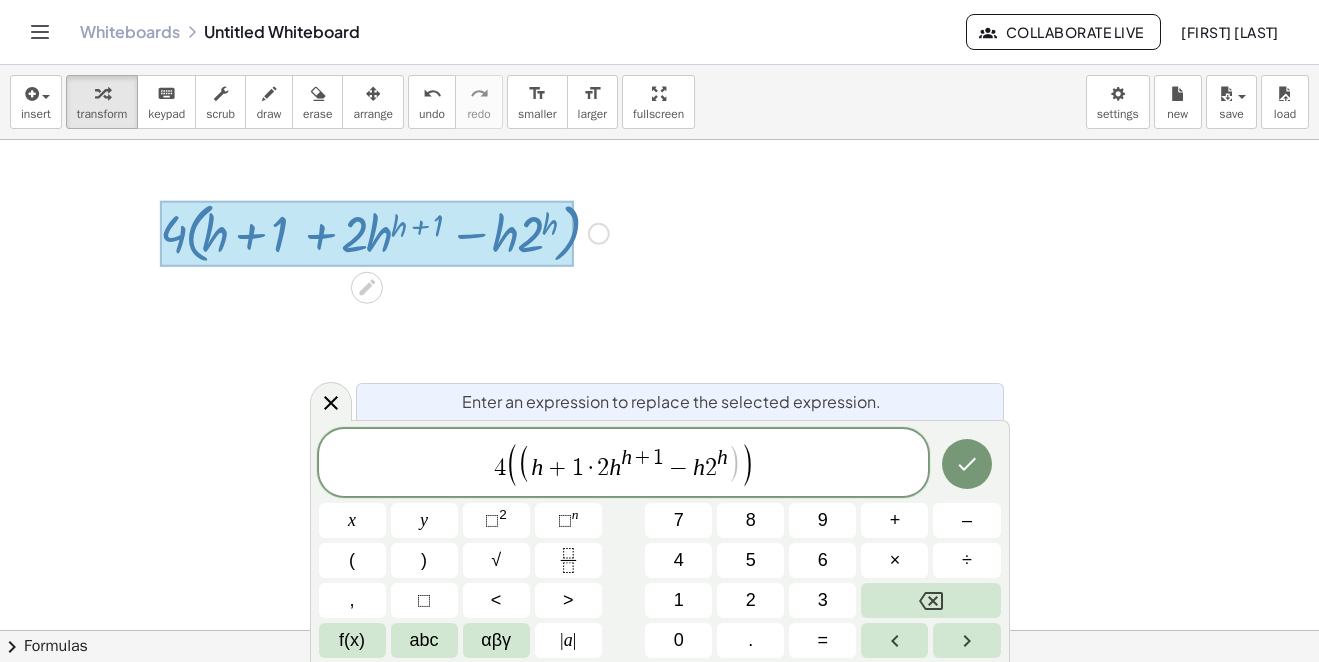 click on "1" at bounding box center (578, 468) 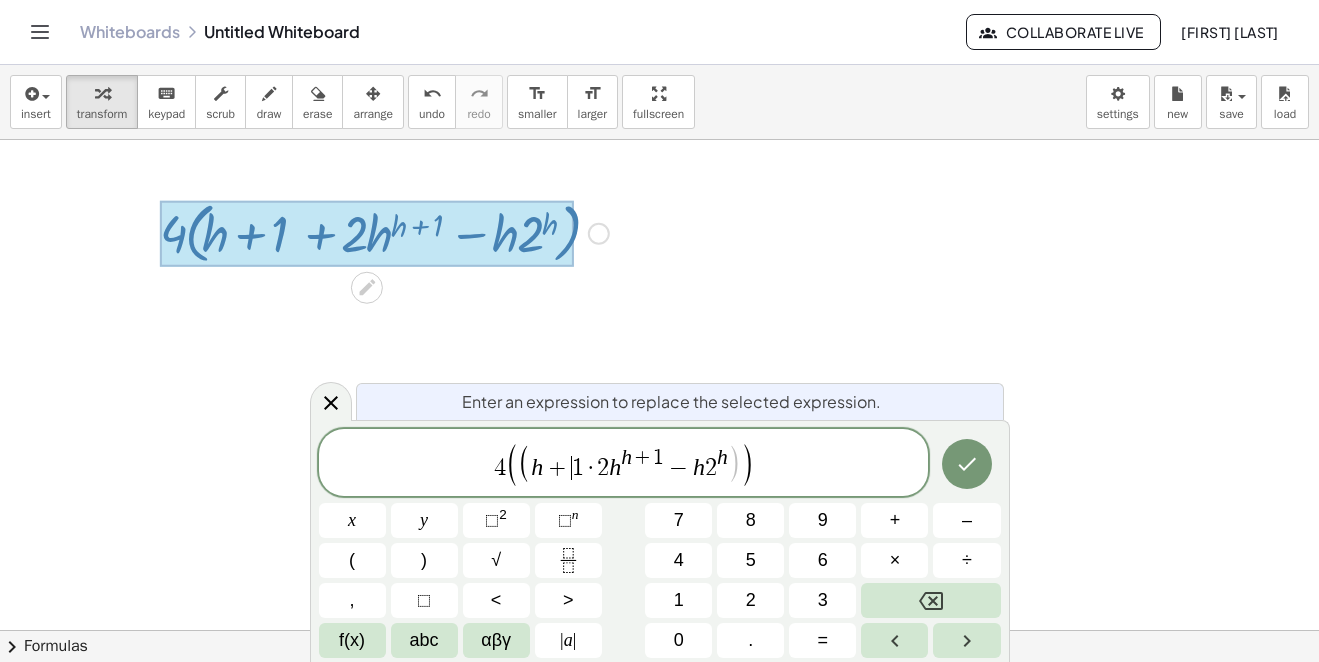 click on "1" at bounding box center [578, 468] 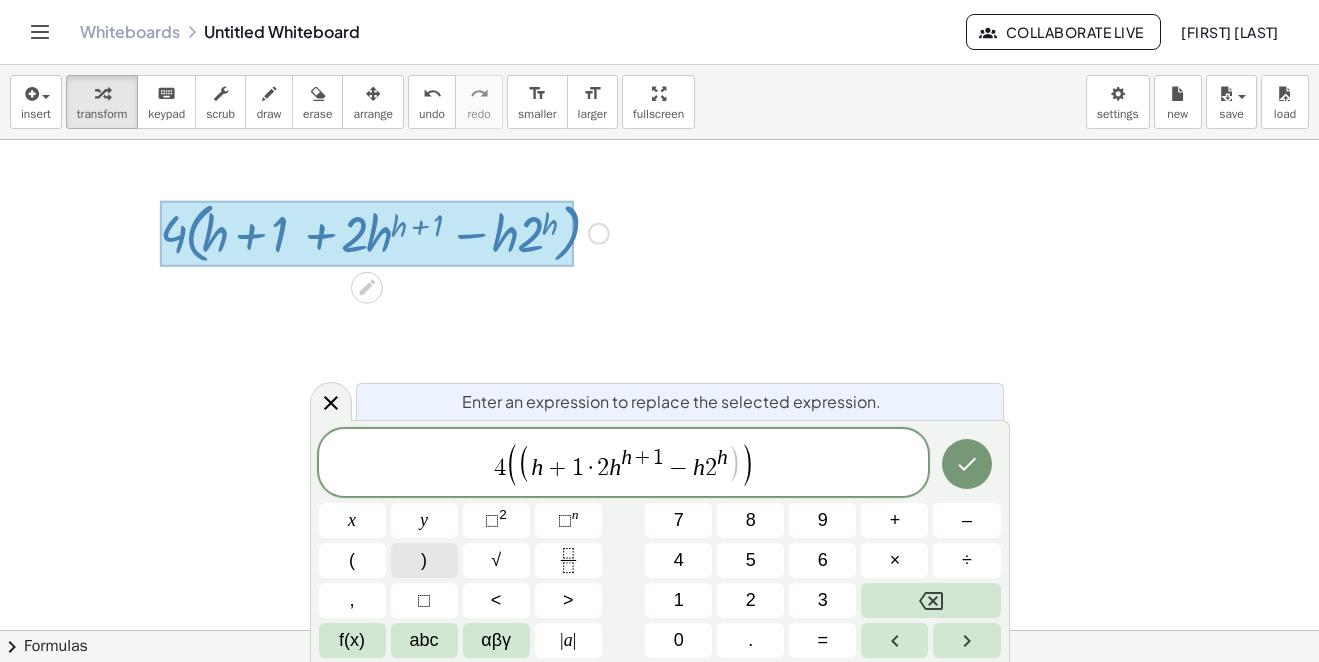 click on ")" at bounding box center (424, 560) 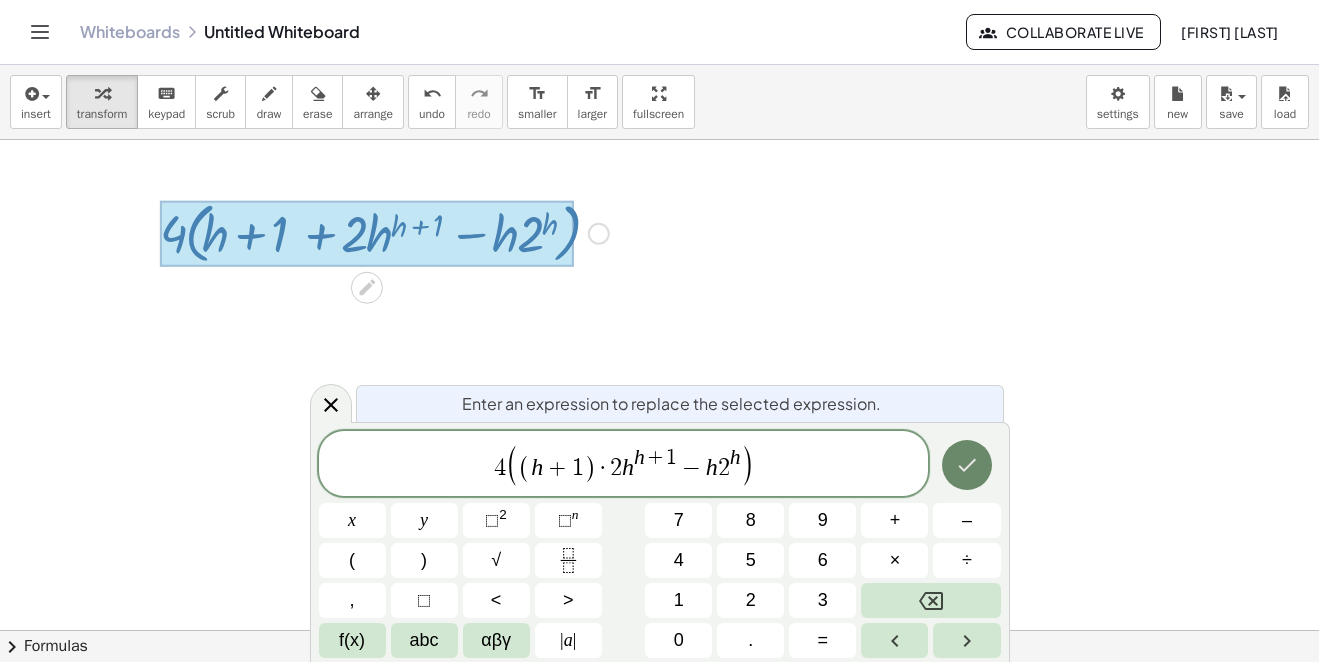 click at bounding box center [967, 465] 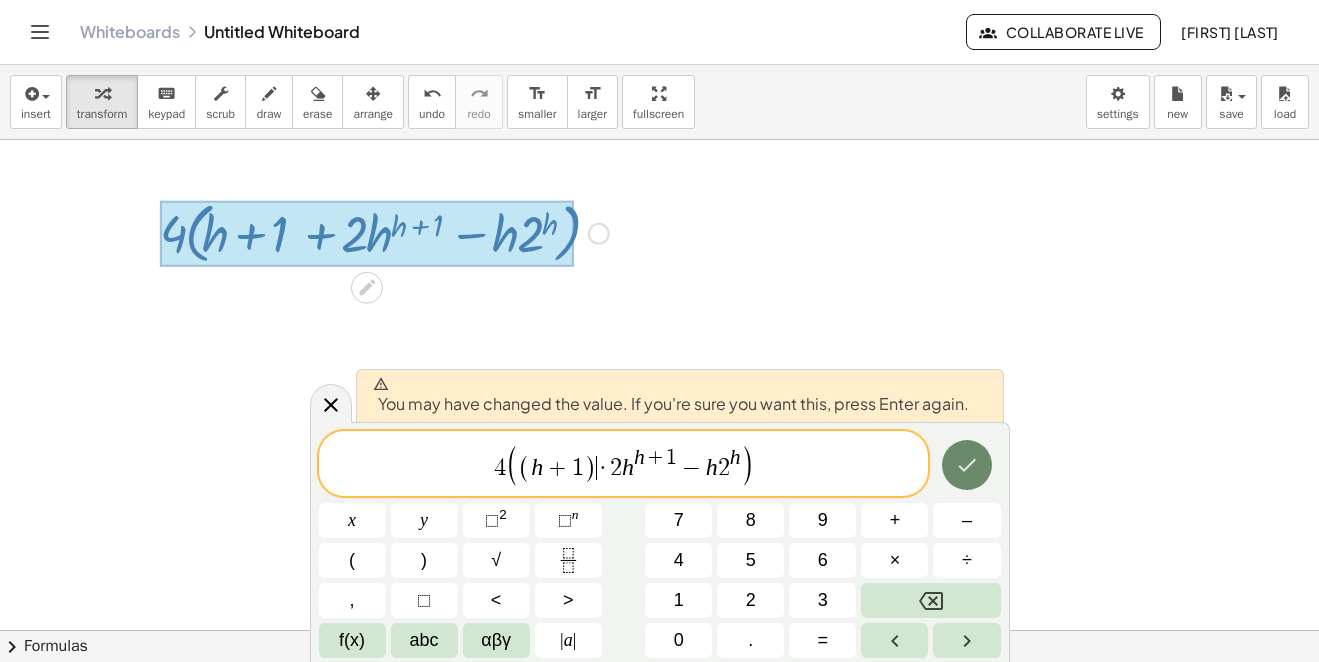 click 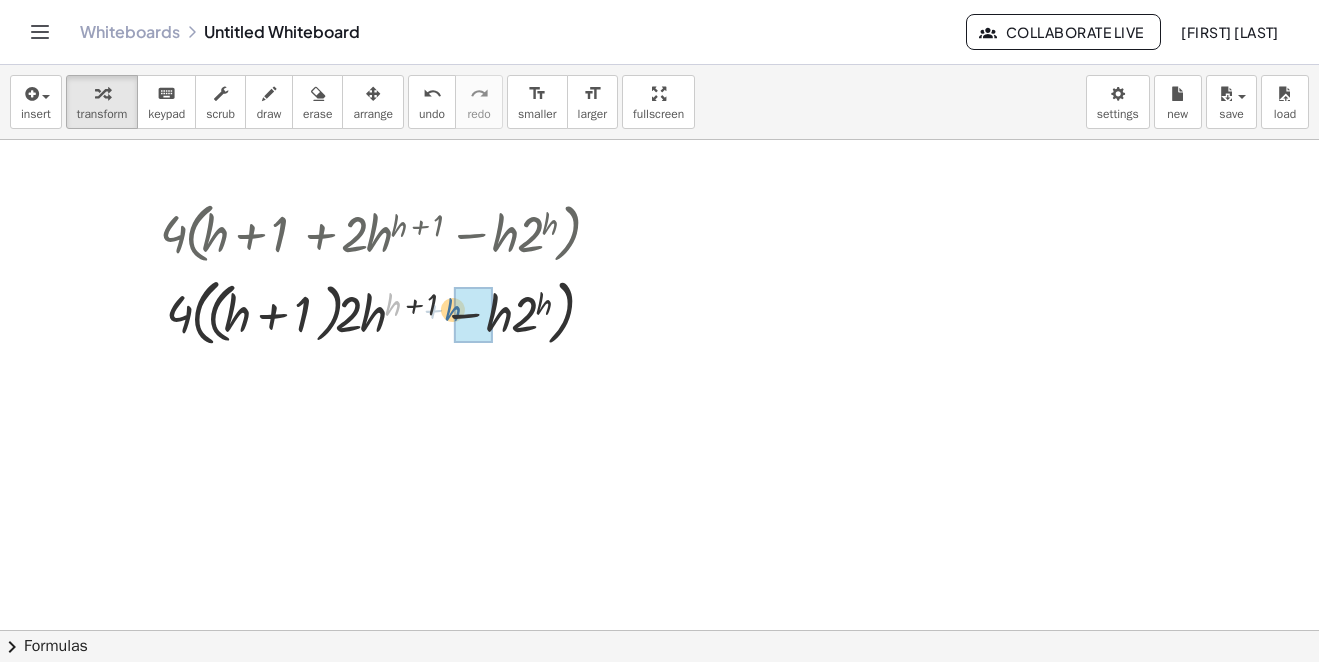 drag, startPoint x: 388, startPoint y: 306, endPoint x: 451, endPoint y: 314, distance: 63.505905 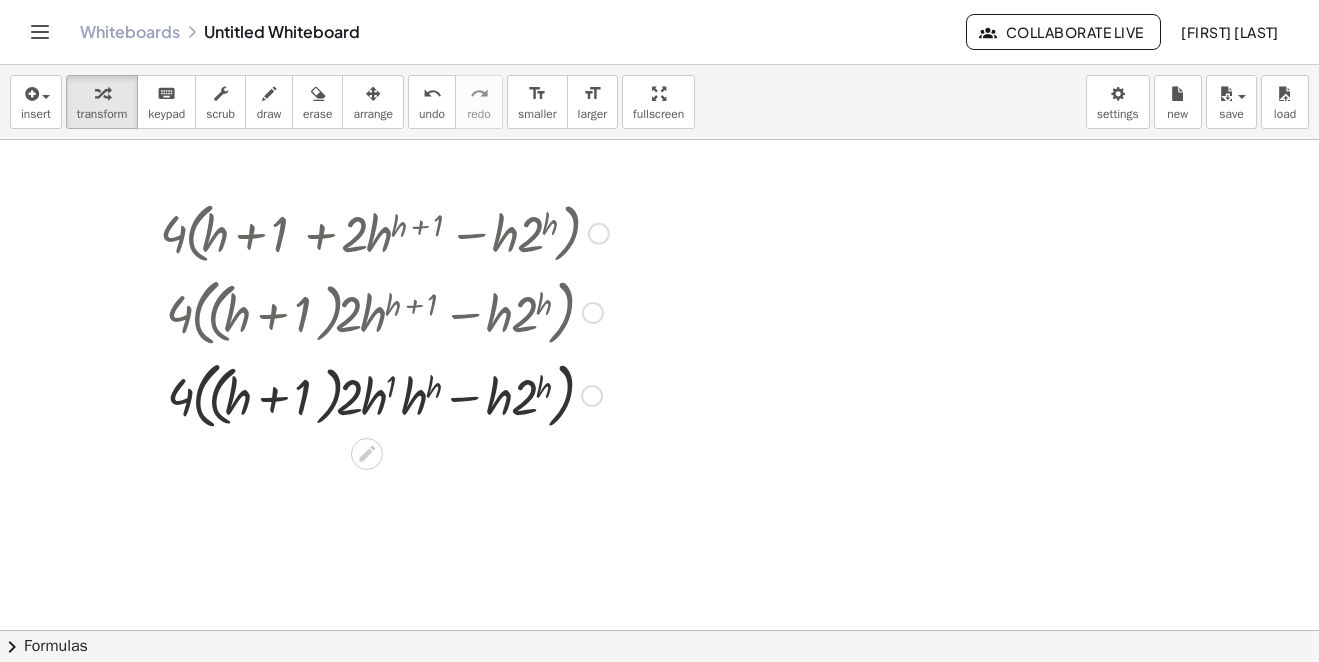 scroll, scrollTop: 2450, scrollLeft: 0, axis: vertical 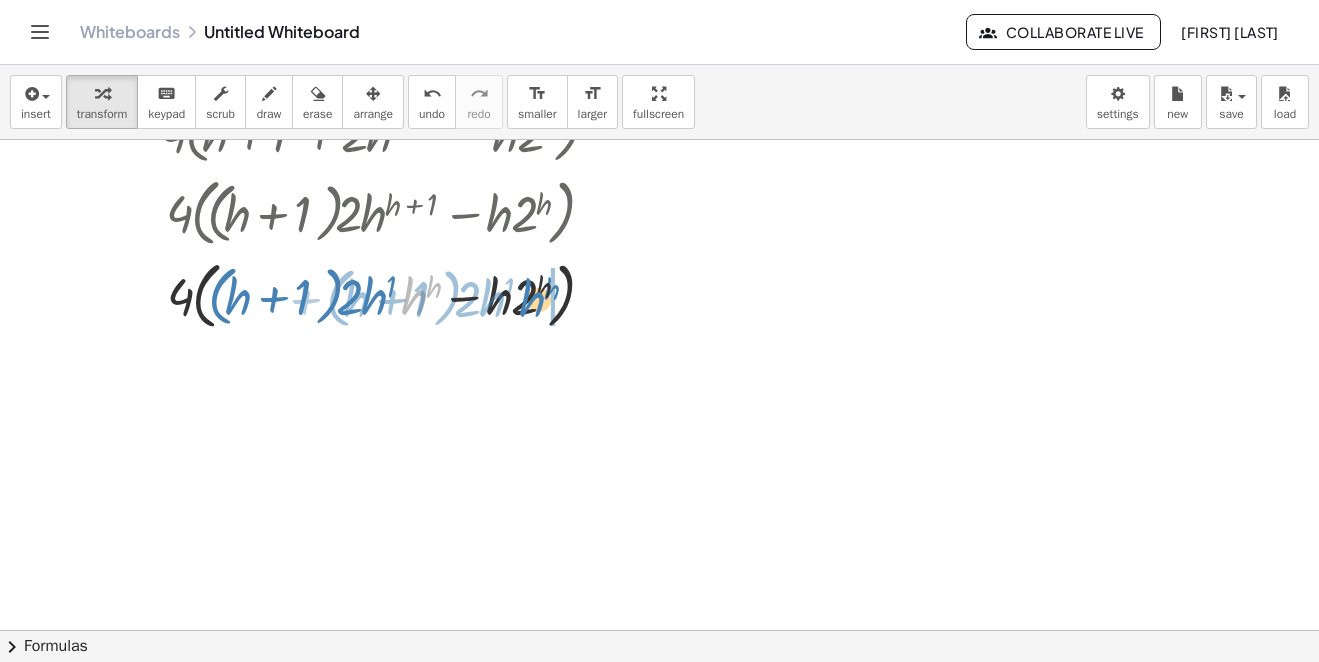 drag, startPoint x: 412, startPoint y: 298, endPoint x: 530, endPoint y: 300, distance: 118.016945 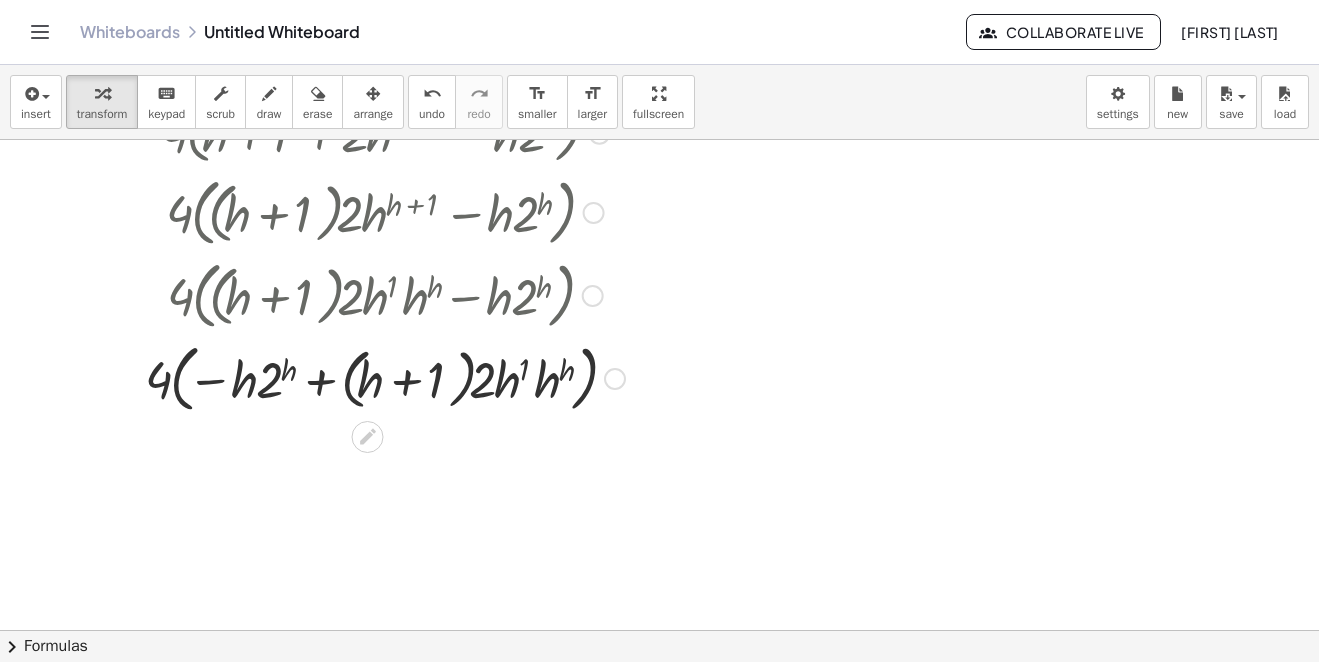 scroll, scrollTop: 2550, scrollLeft: 0, axis: vertical 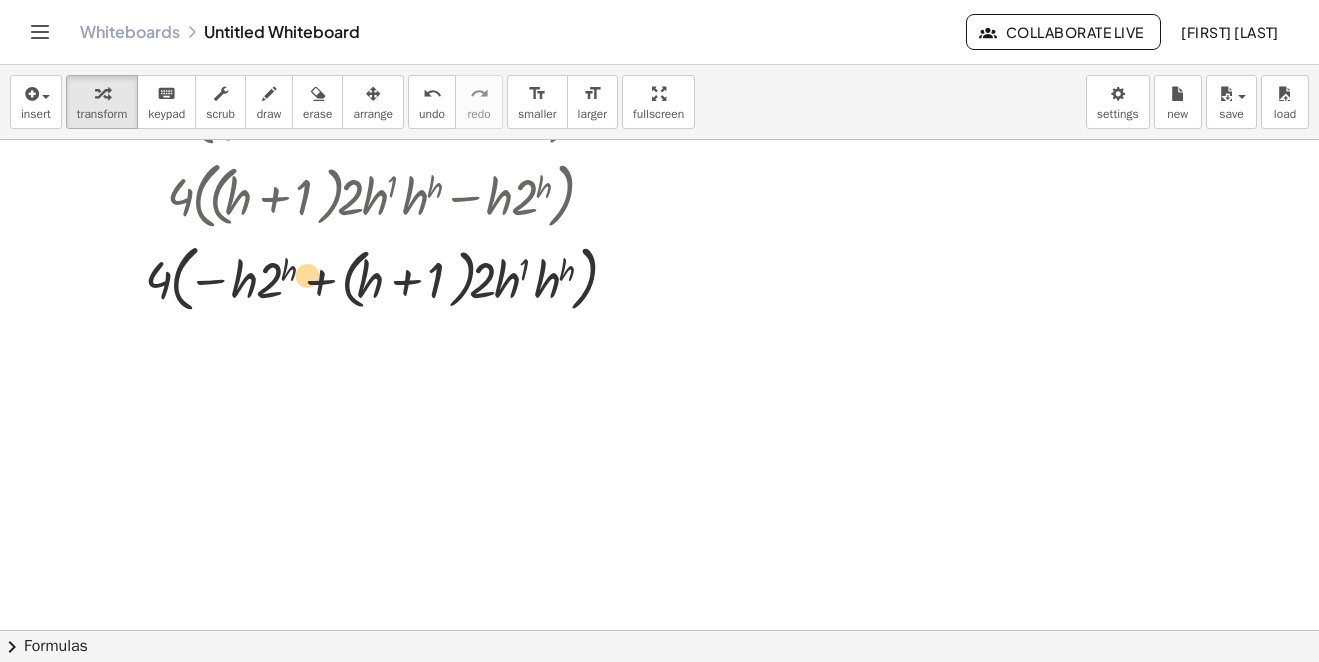 drag, startPoint x: 203, startPoint y: 281, endPoint x: 242, endPoint y: 277, distance: 39.20459 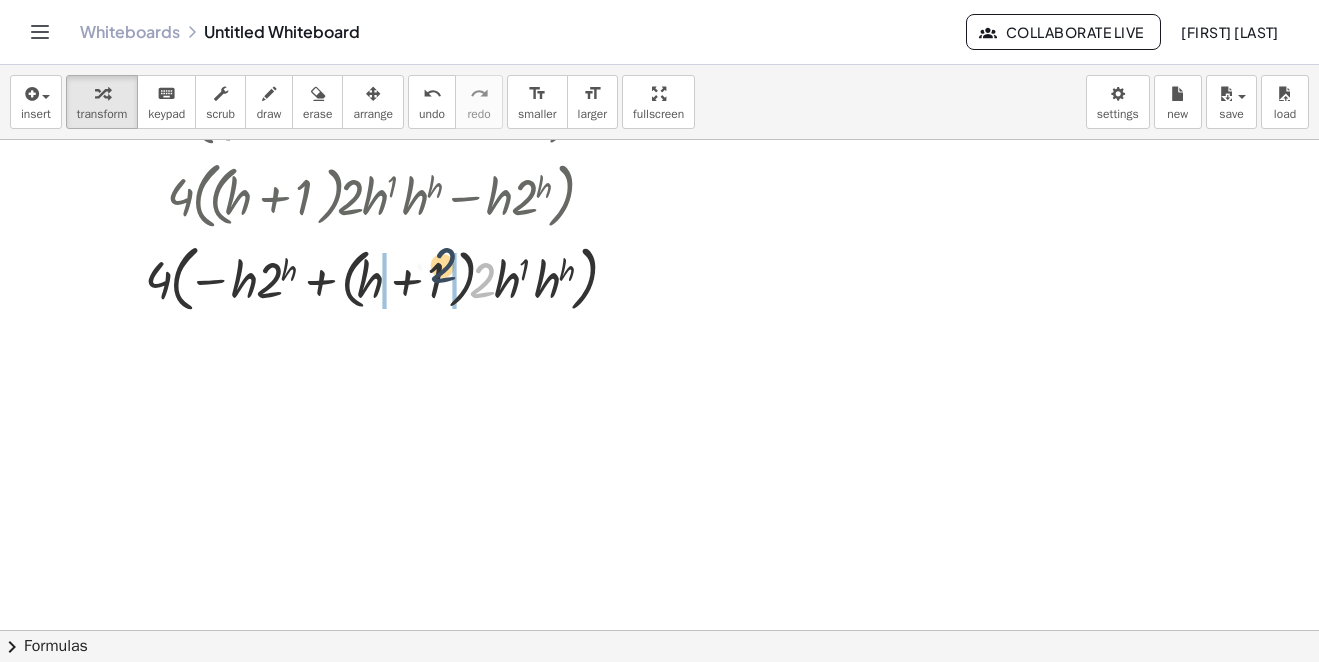drag, startPoint x: 481, startPoint y: 281, endPoint x: 443, endPoint y: 278, distance: 38.118237 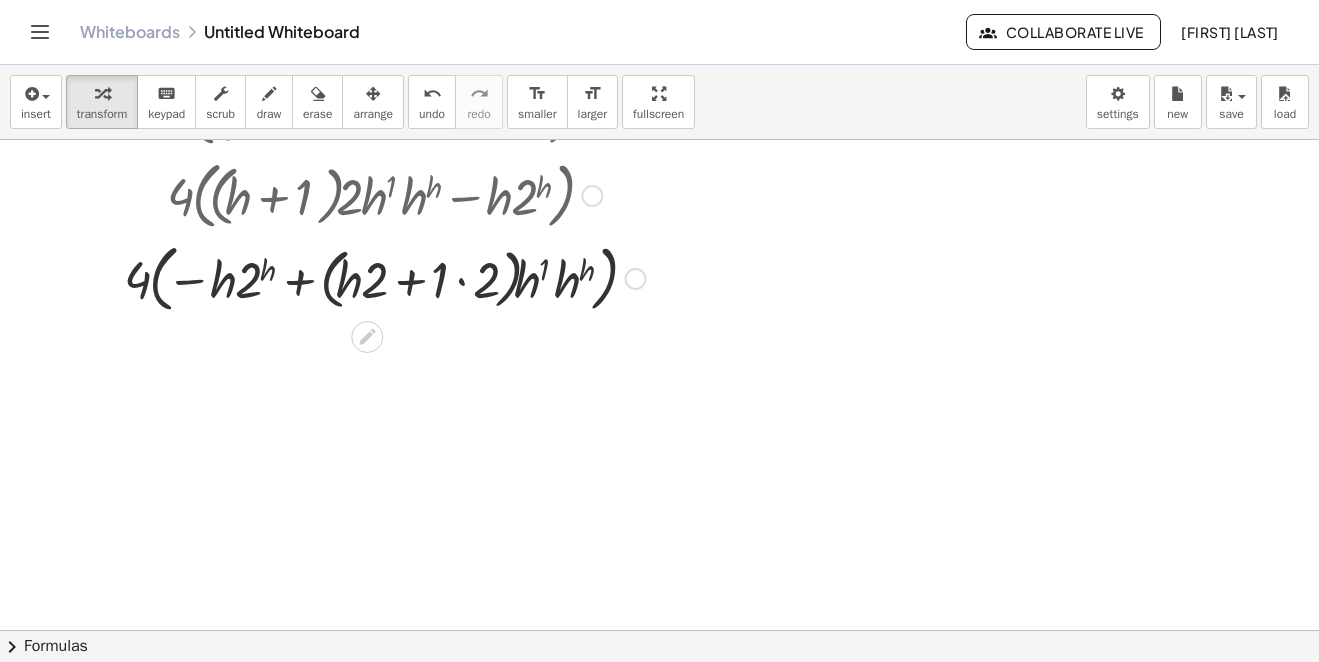 scroll, scrollTop: 2650, scrollLeft: 0, axis: vertical 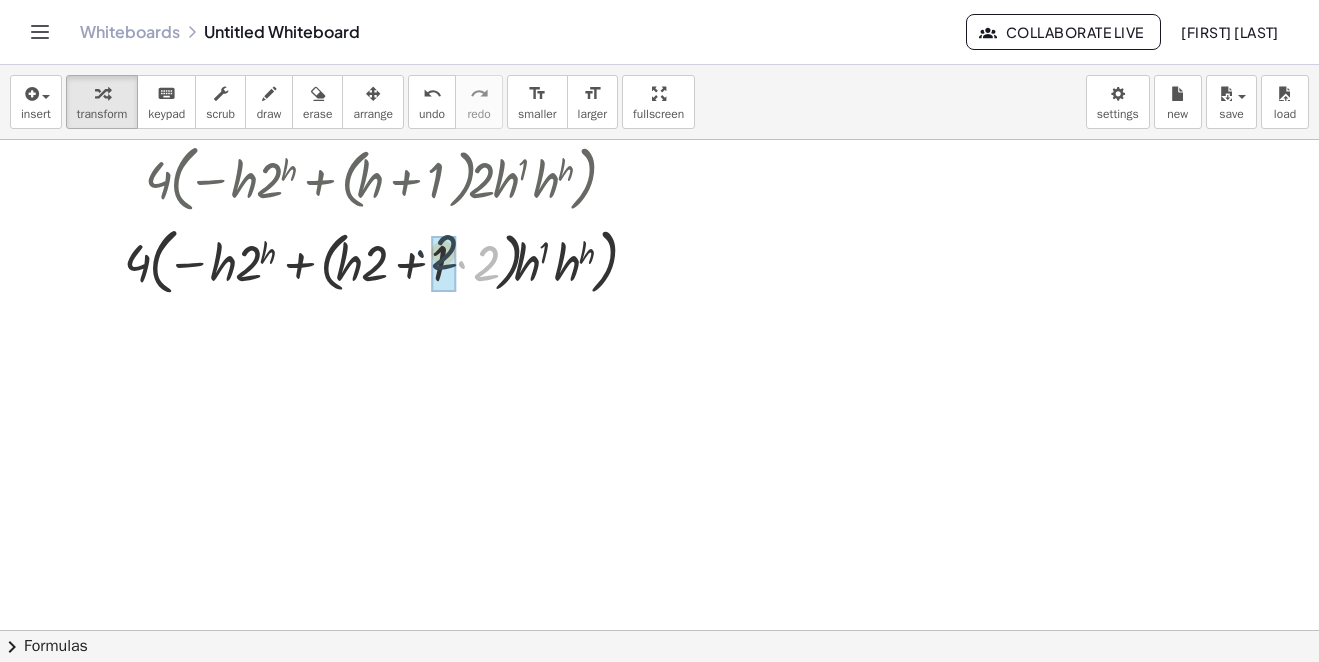 drag, startPoint x: 480, startPoint y: 264, endPoint x: 440, endPoint y: 254, distance: 41.231056 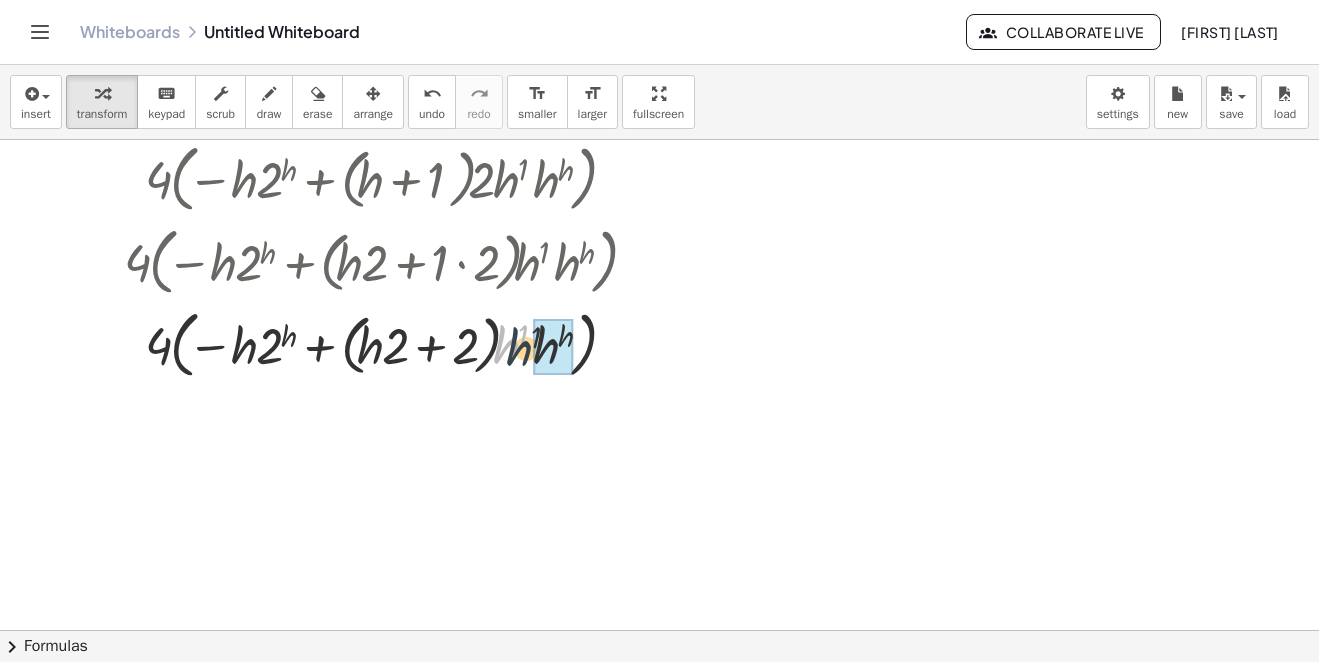 drag, startPoint x: 507, startPoint y: 345, endPoint x: 542, endPoint y: 344, distance: 35.014282 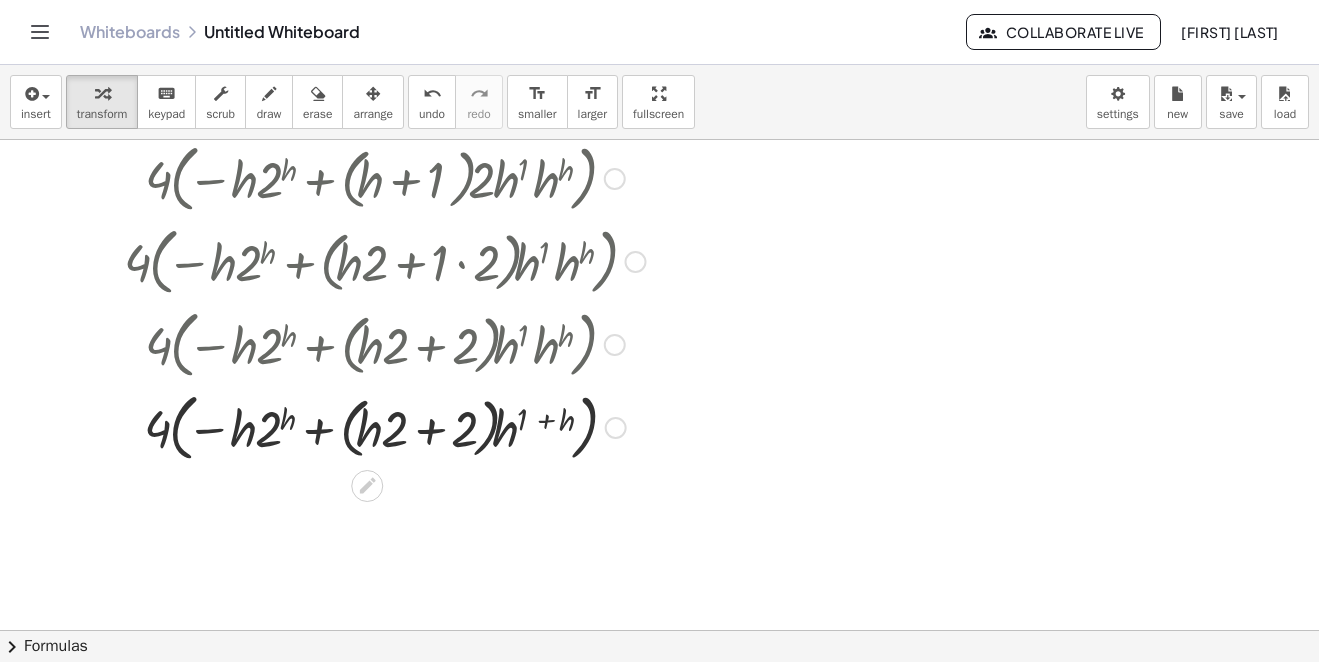 scroll, scrollTop: 2750, scrollLeft: 0, axis: vertical 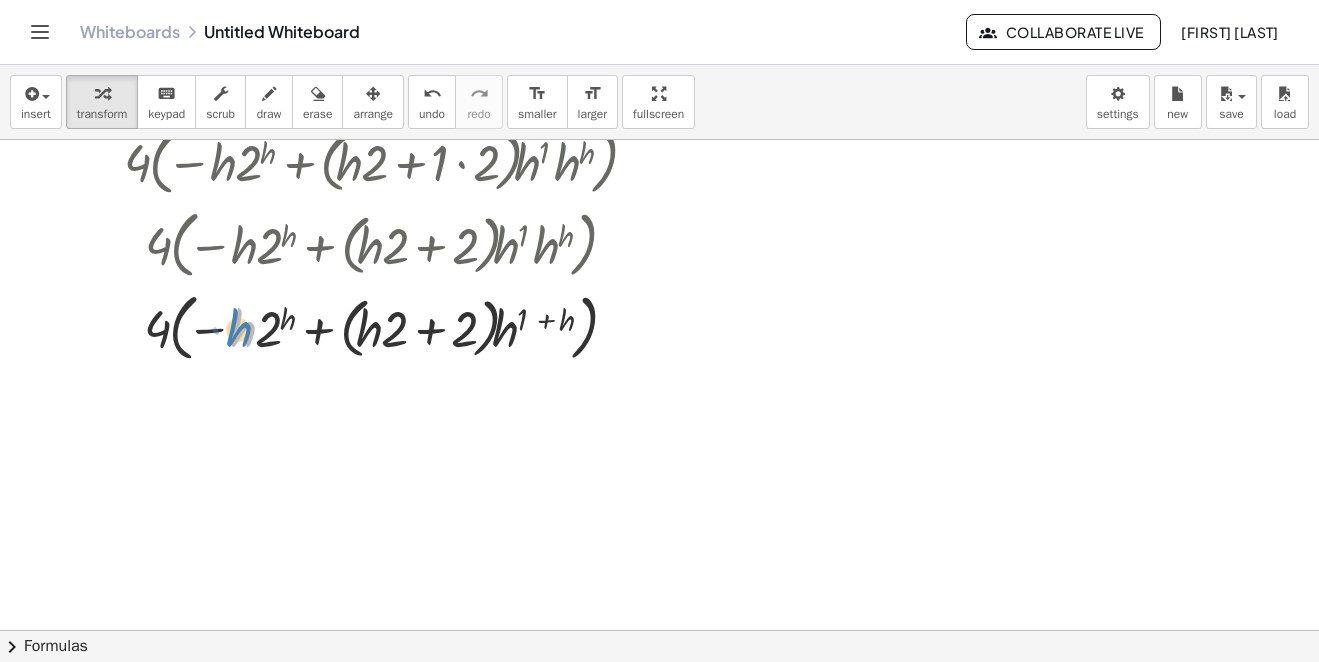 click at bounding box center (385, 326) 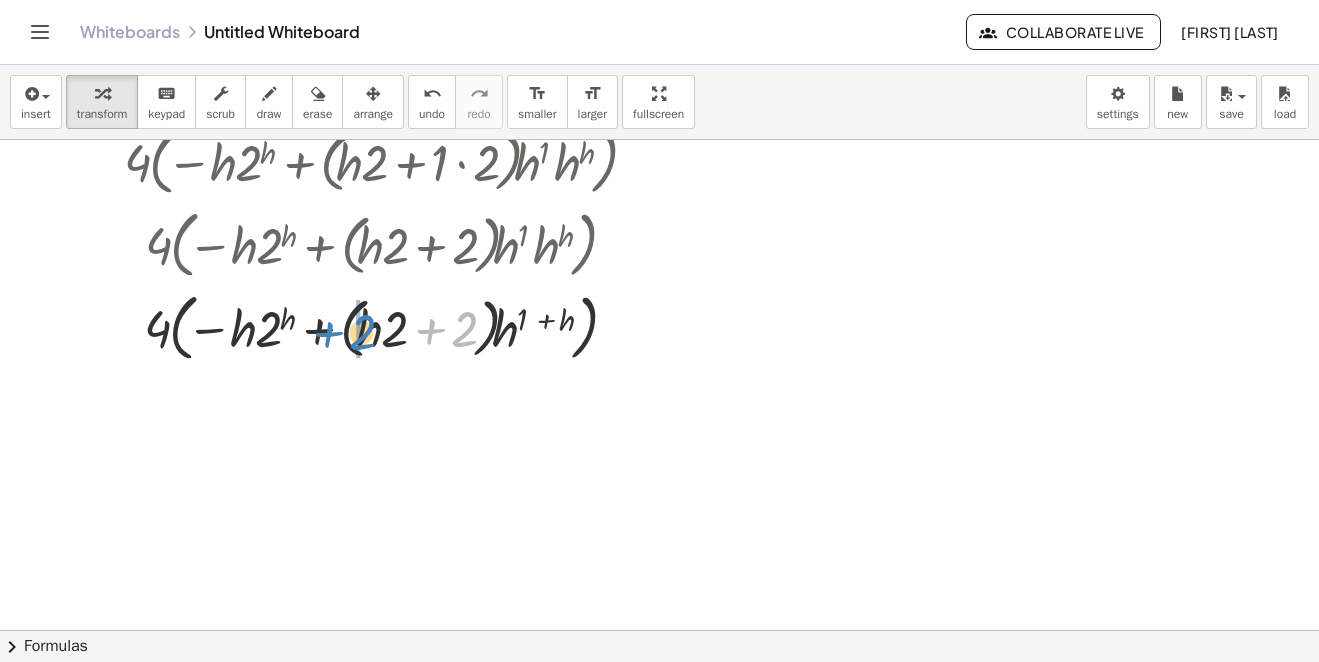 drag, startPoint x: 473, startPoint y: 330, endPoint x: 369, endPoint y: 363, distance: 109.11004 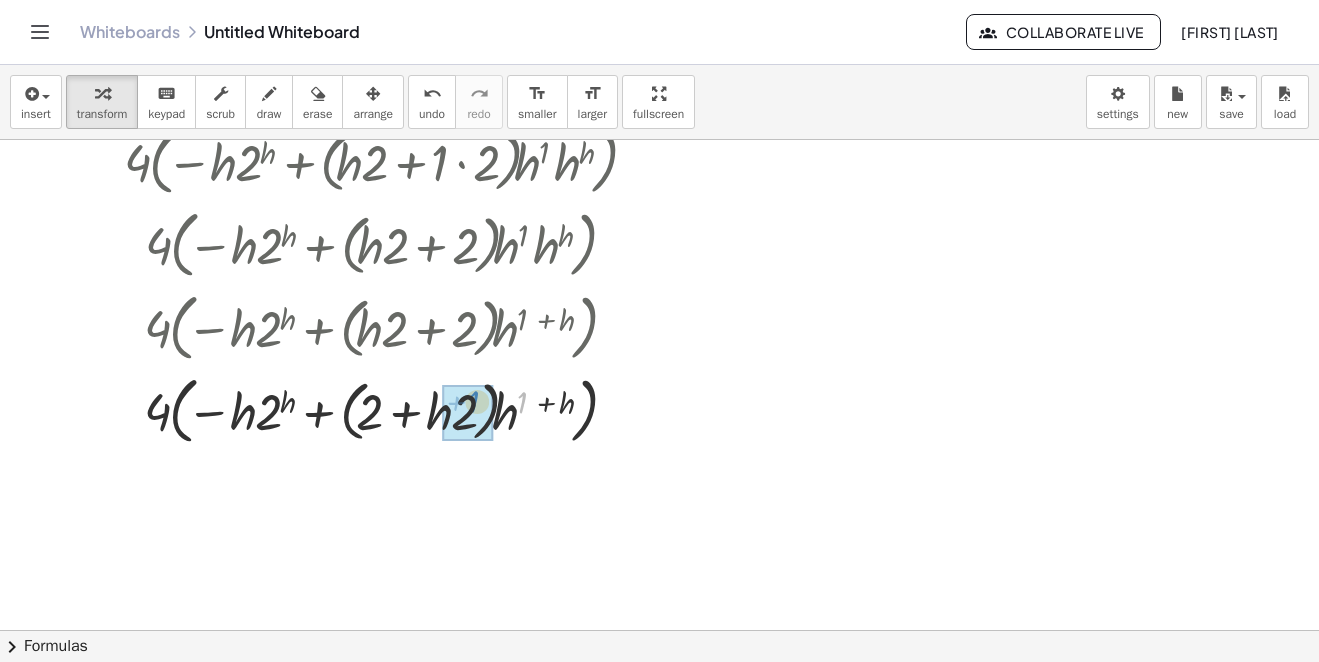 drag, startPoint x: 518, startPoint y: 413, endPoint x: 440, endPoint y: 405, distance: 78.40918 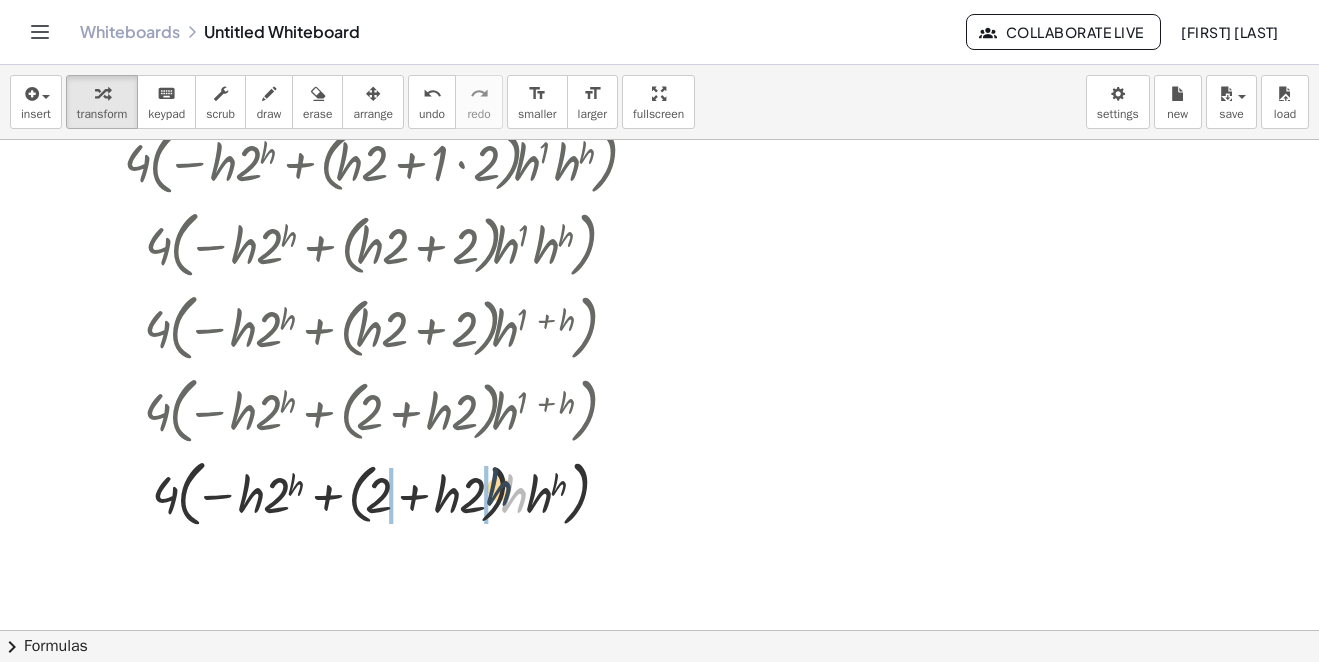 drag, startPoint x: 511, startPoint y: 489, endPoint x: 437, endPoint y: 478, distance: 74.8131 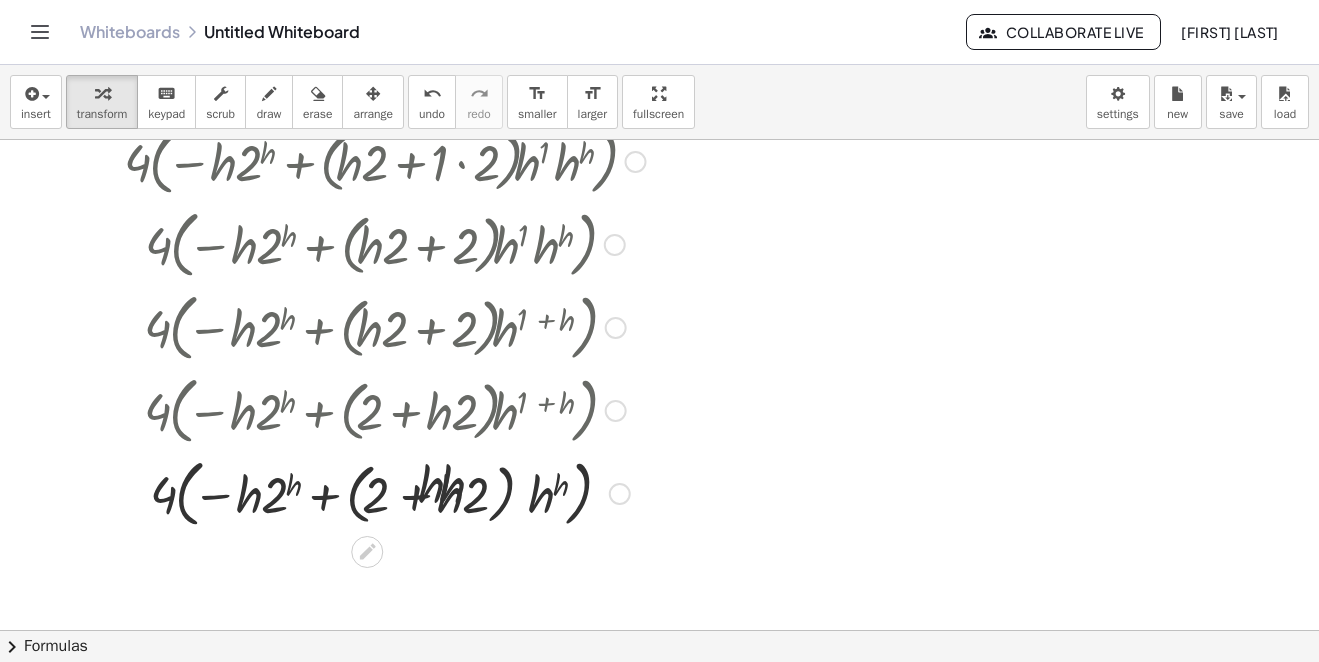 scroll, scrollTop: 2850, scrollLeft: 0, axis: vertical 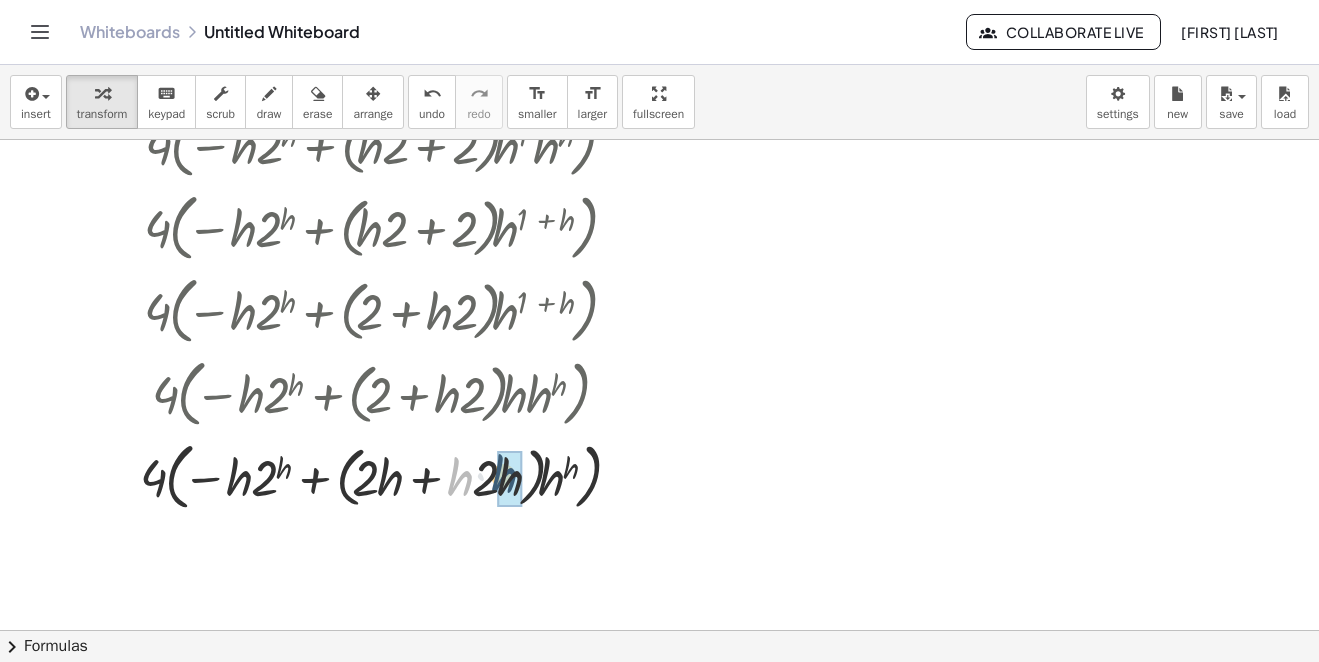 drag, startPoint x: 459, startPoint y: 480, endPoint x: 508, endPoint y: 477, distance: 49.09175 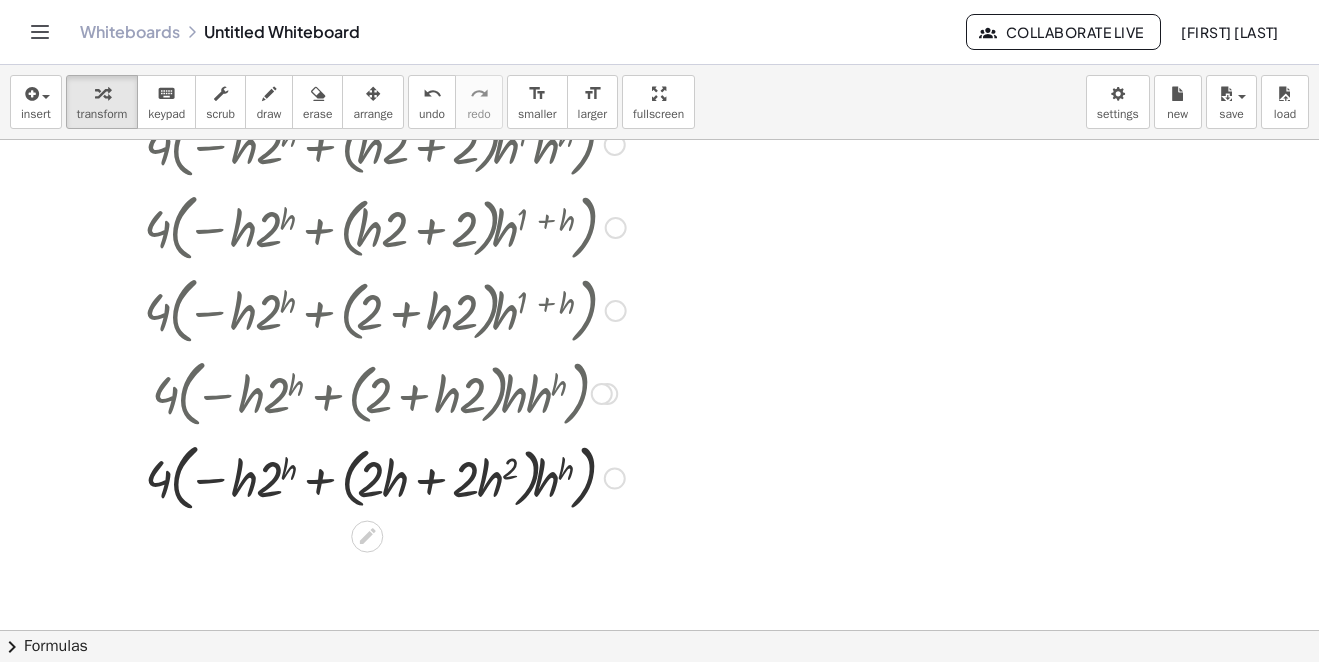 scroll, scrollTop: 2940, scrollLeft: 0, axis: vertical 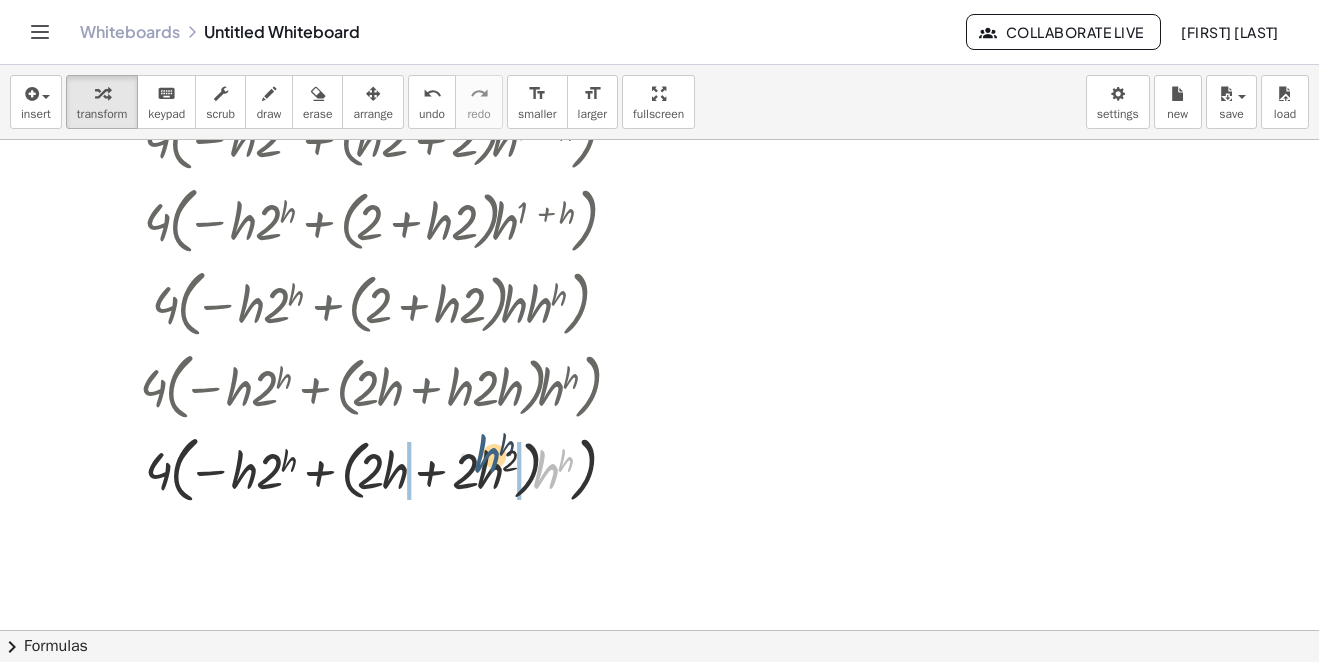 drag, startPoint x: 543, startPoint y: 477, endPoint x: 473, endPoint y: 469, distance: 70.45566 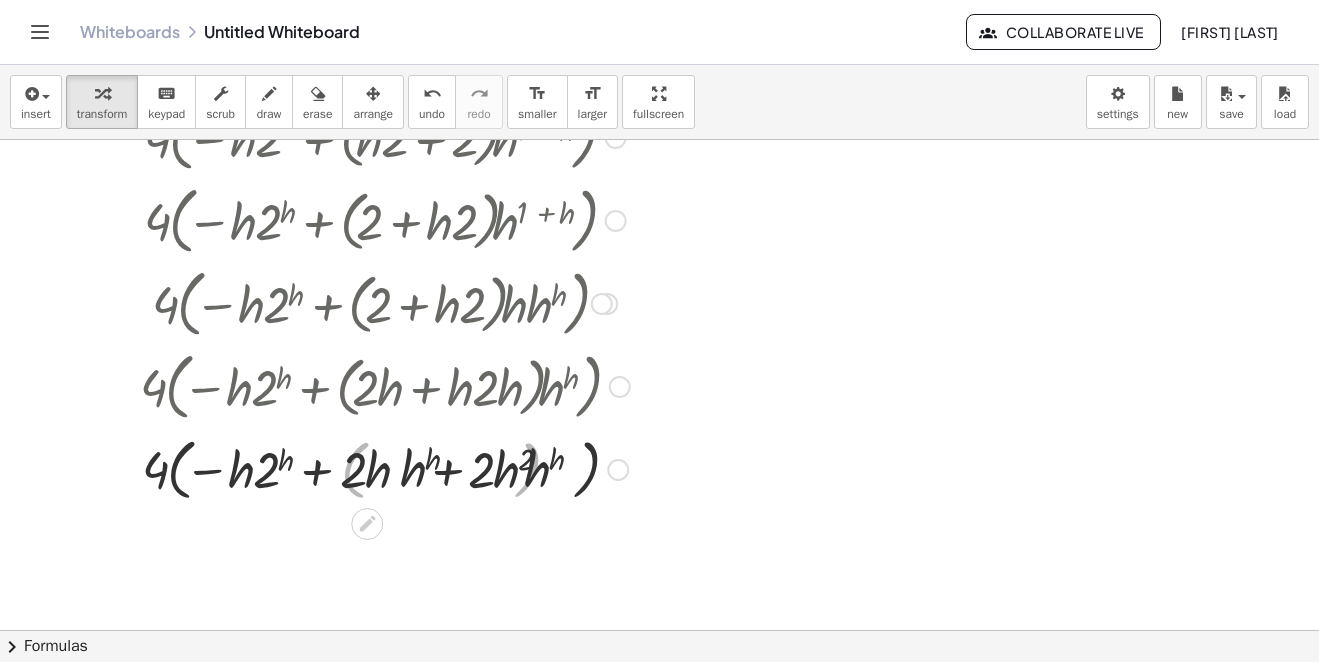 scroll, scrollTop: 3040, scrollLeft: 0, axis: vertical 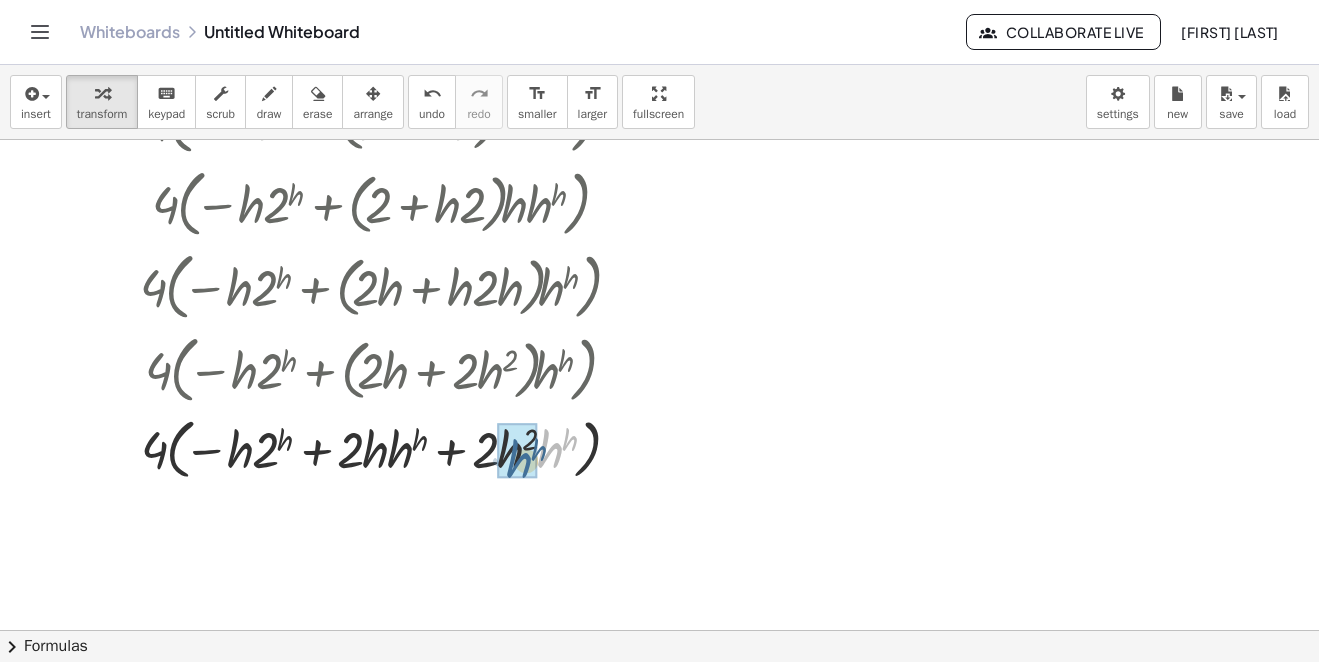 drag, startPoint x: 546, startPoint y: 448, endPoint x: 510, endPoint y: 454, distance: 36.496574 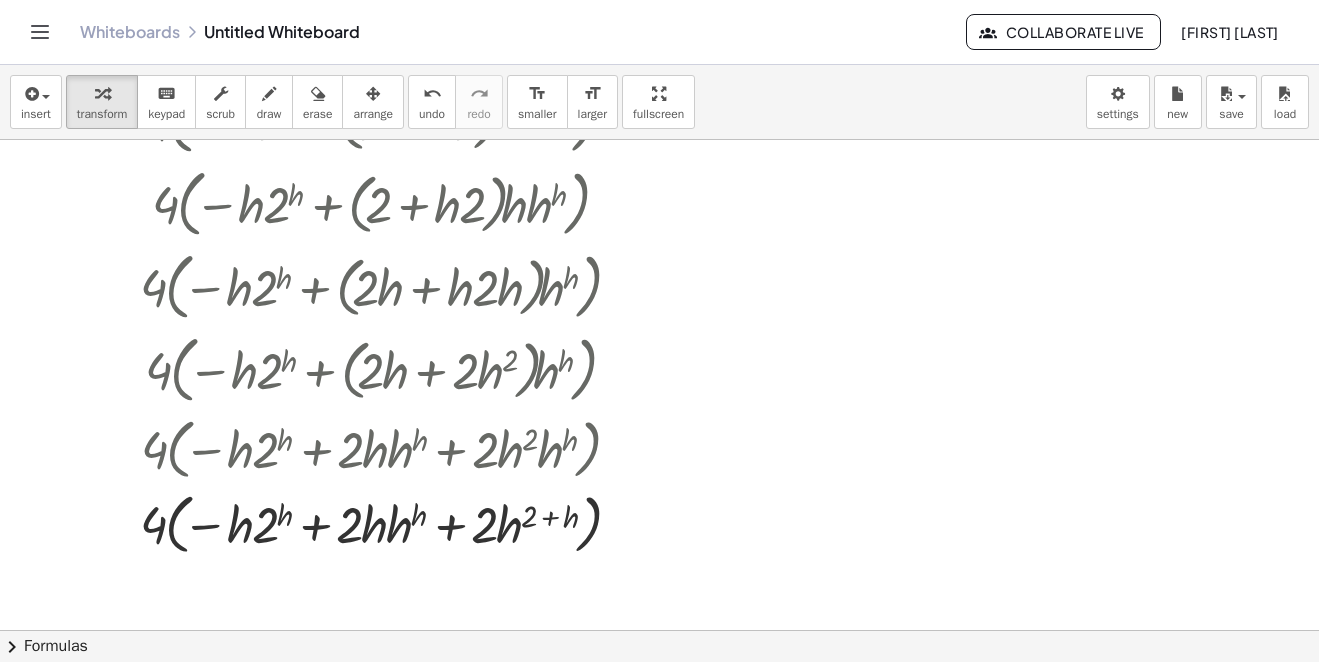 scroll, scrollTop: 3140, scrollLeft: 0, axis: vertical 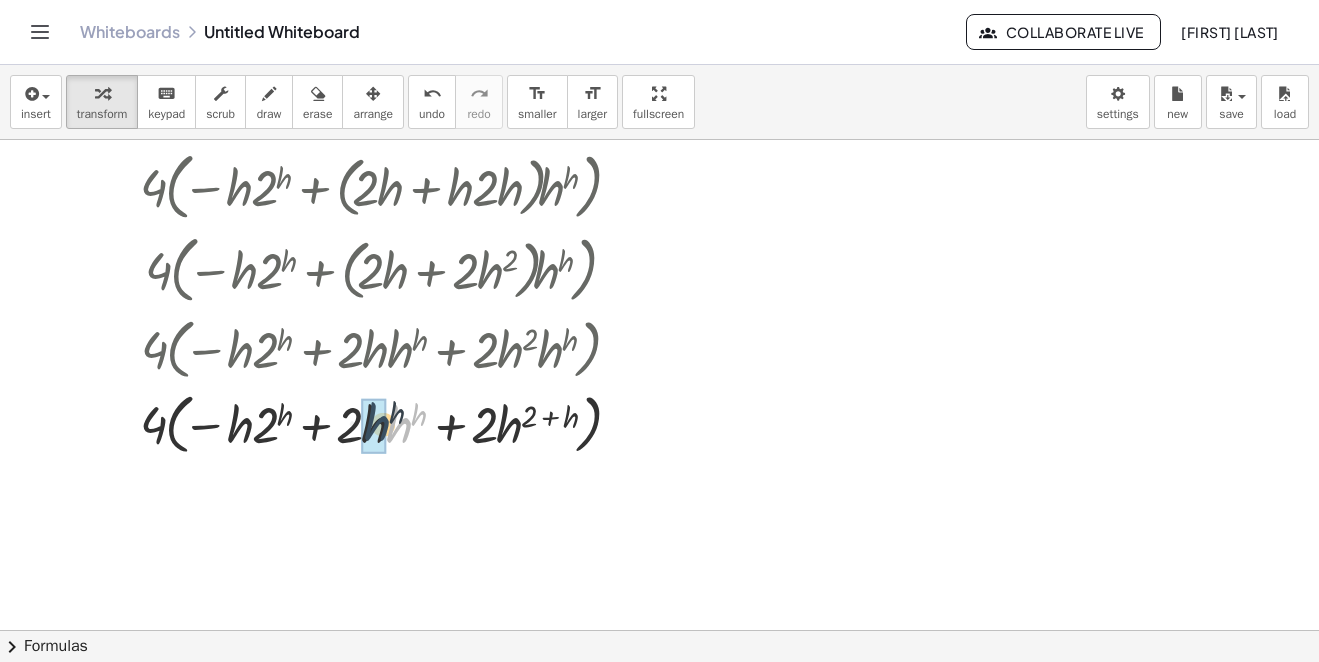 drag, startPoint x: 401, startPoint y: 426, endPoint x: 375, endPoint y: 424, distance: 26.076809 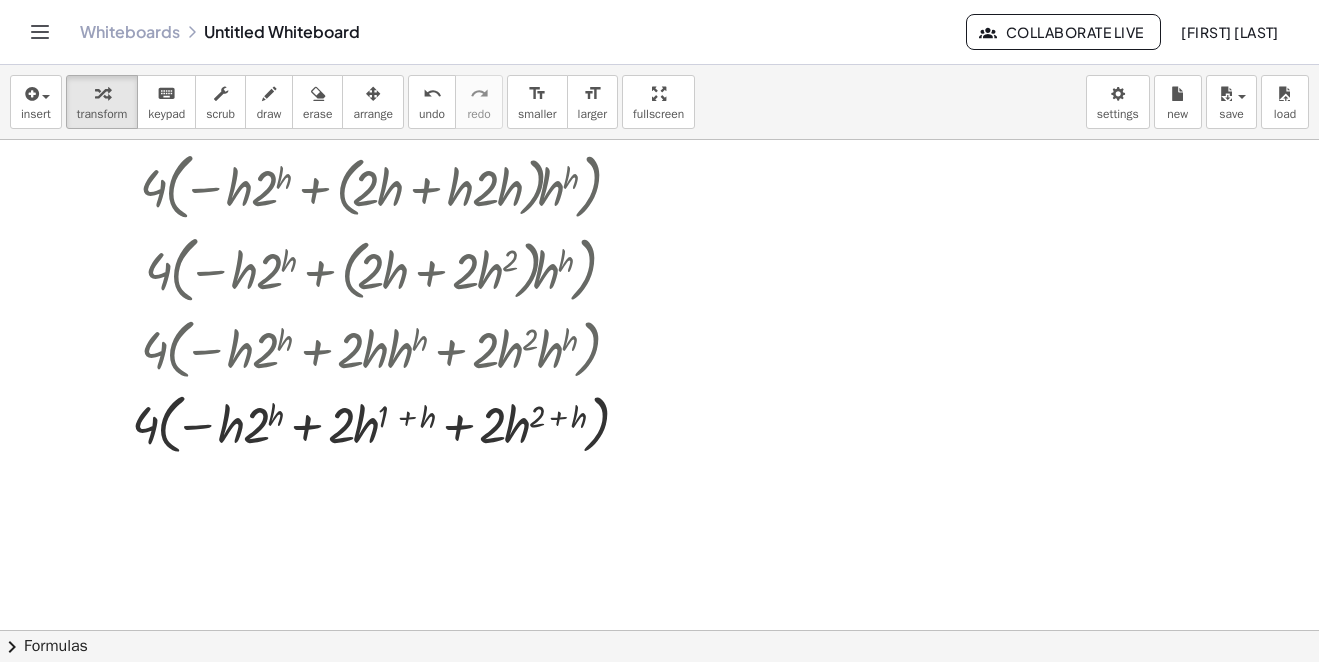 scroll, scrollTop: 3240, scrollLeft: 0, axis: vertical 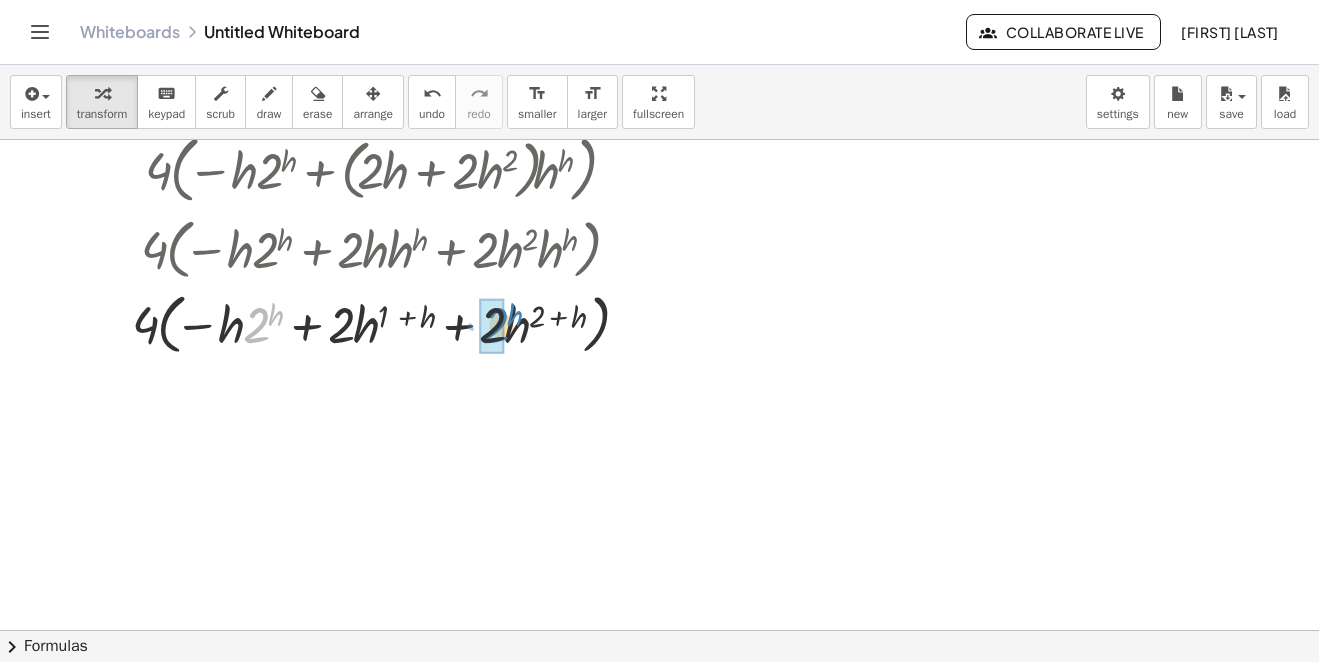drag, startPoint x: 257, startPoint y: 339, endPoint x: 494, endPoint y: 339, distance: 237 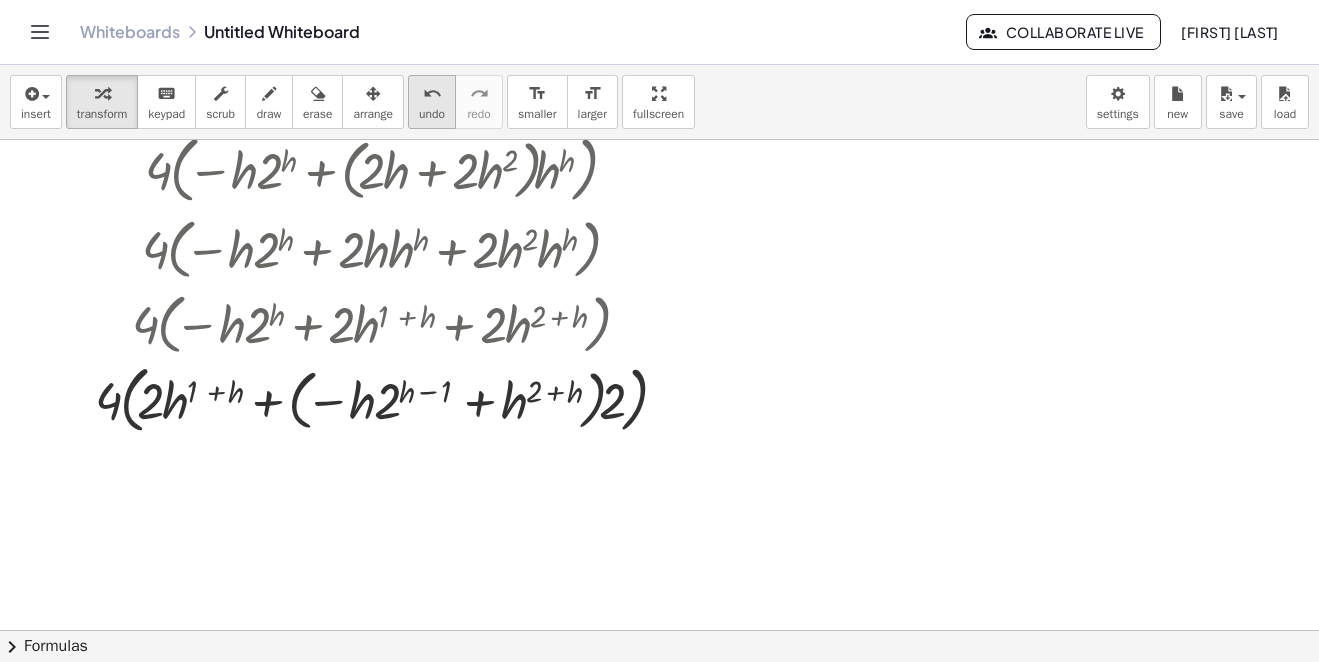 click on "undo undo" at bounding box center (432, 102) 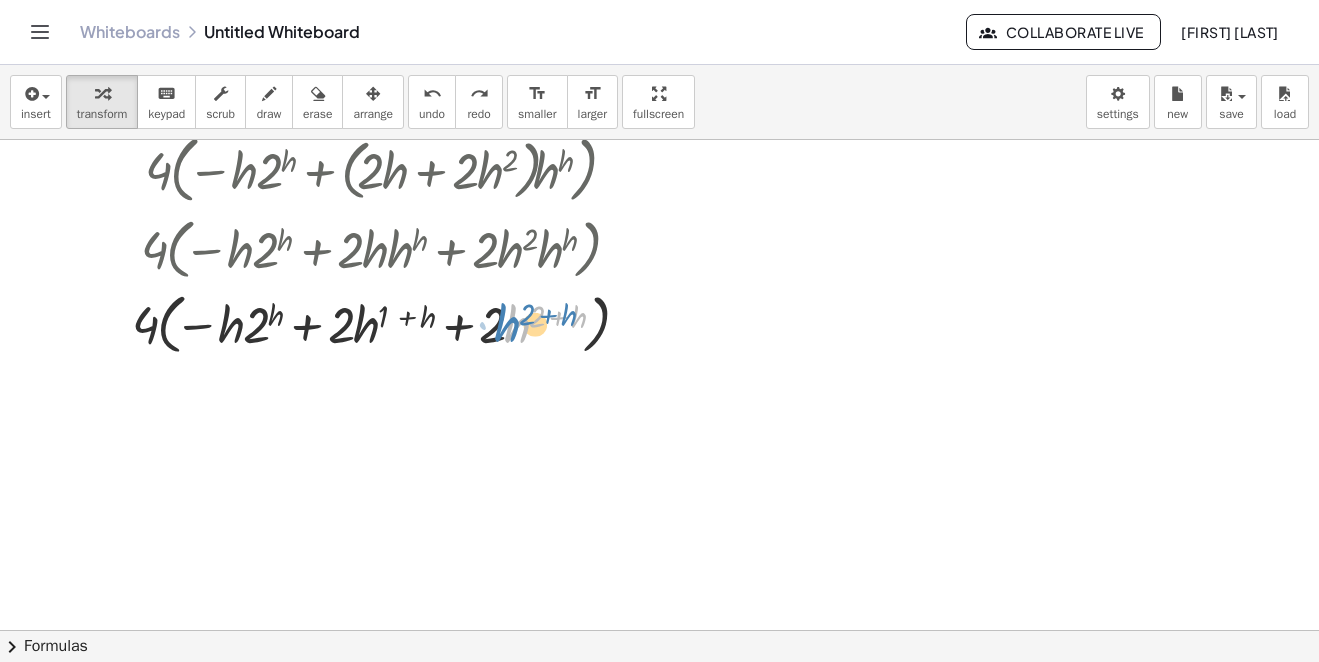 click at bounding box center (385, 323) 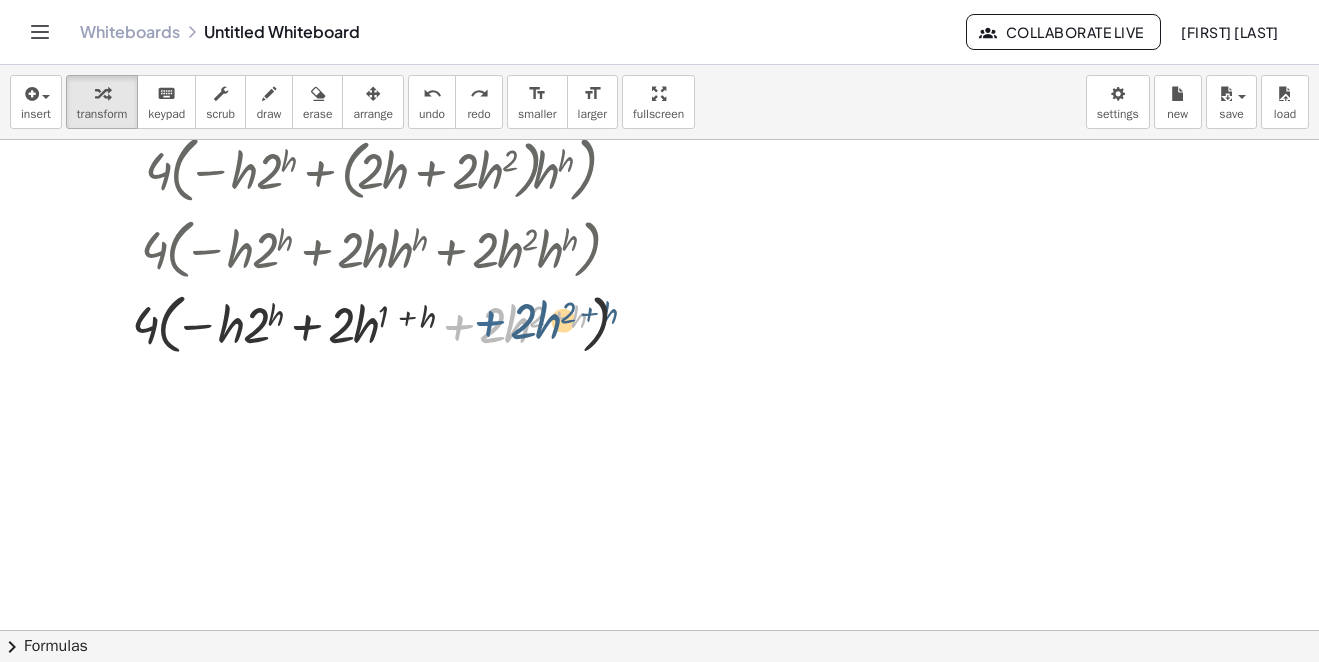 drag, startPoint x: 475, startPoint y: 335, endPoint x: 497, endPoint y: 333, distance: 22.090721 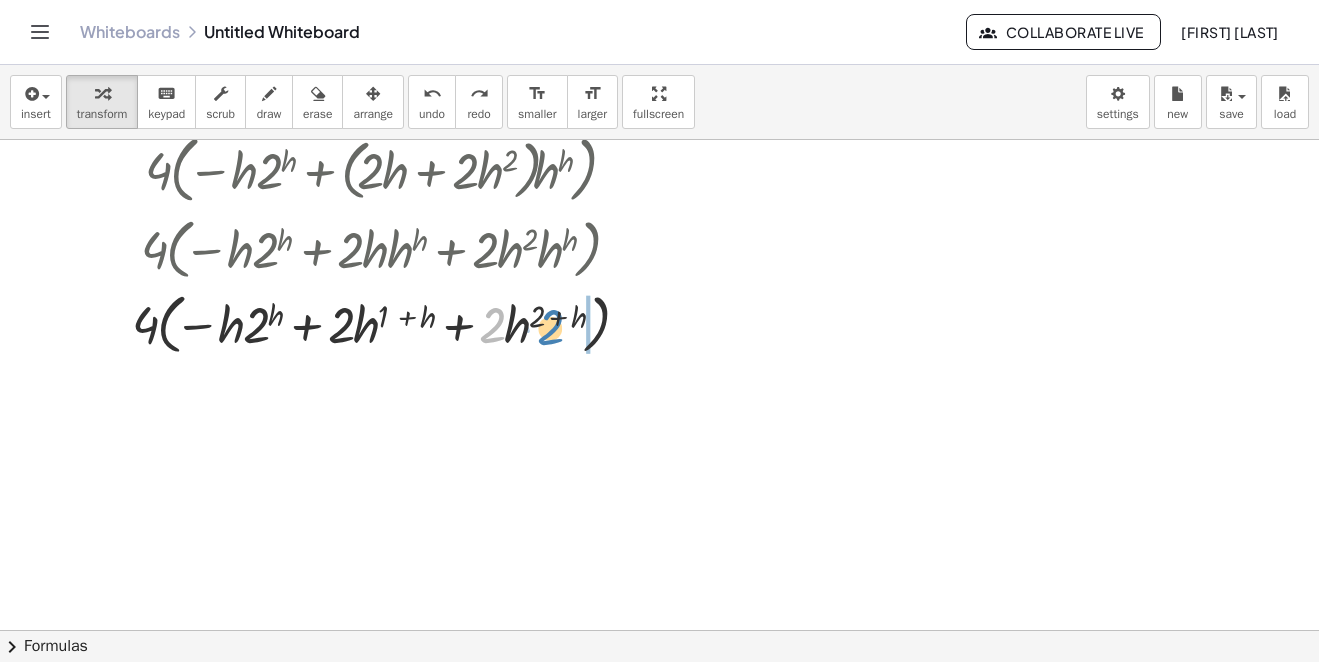 drag, startPoint x: 498, startPoint y: 333, endPoint x: 560, endPoint y: 335, distance: 62.03225 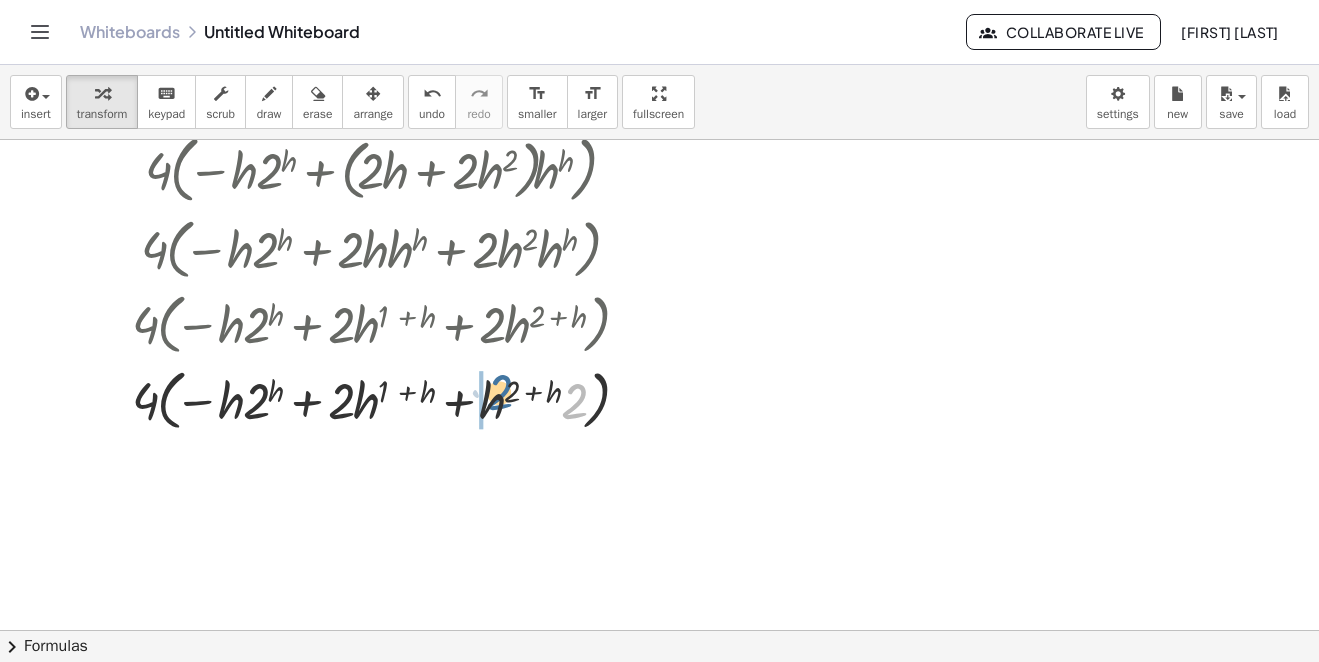 drag, startPoint x: 577, startPoint y: 403, endPoint x: 500, endPoint y: 394, distance: 77.52419 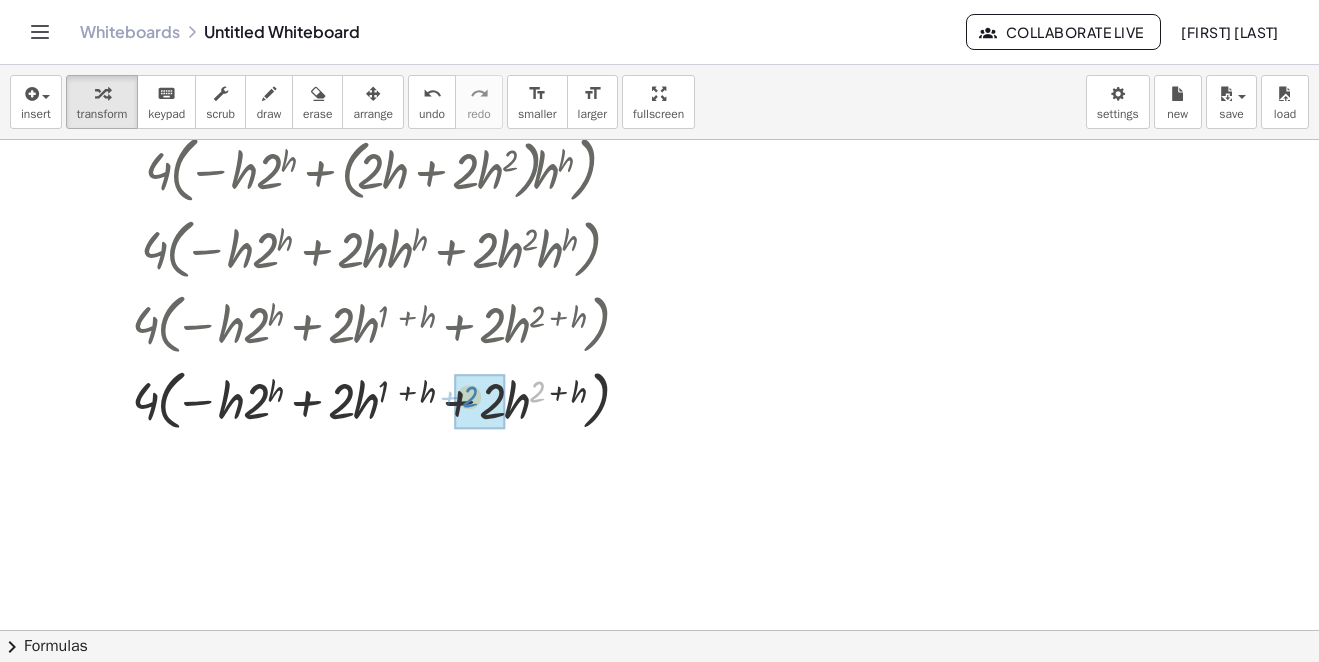 drag, startPoint x: 542, startPoint y: 395, endPoint x: 505, endPoint y: 400, distance: 37.336308 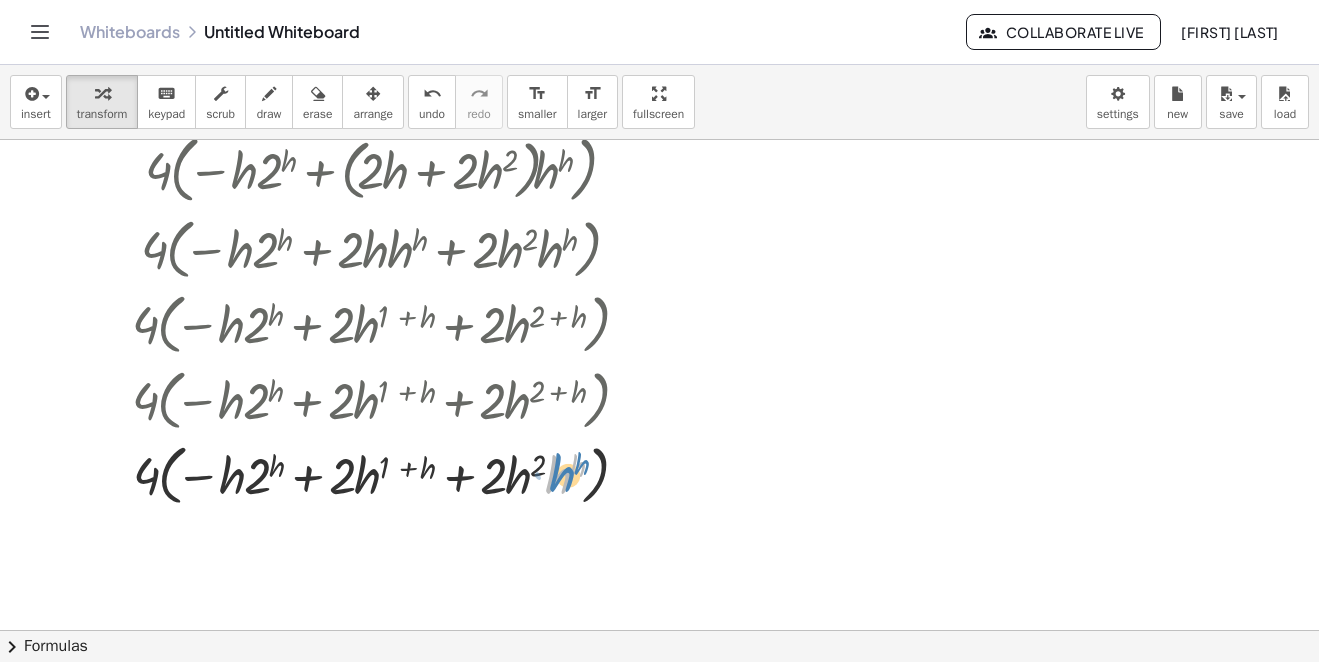 click at bounding box center [385, 474] 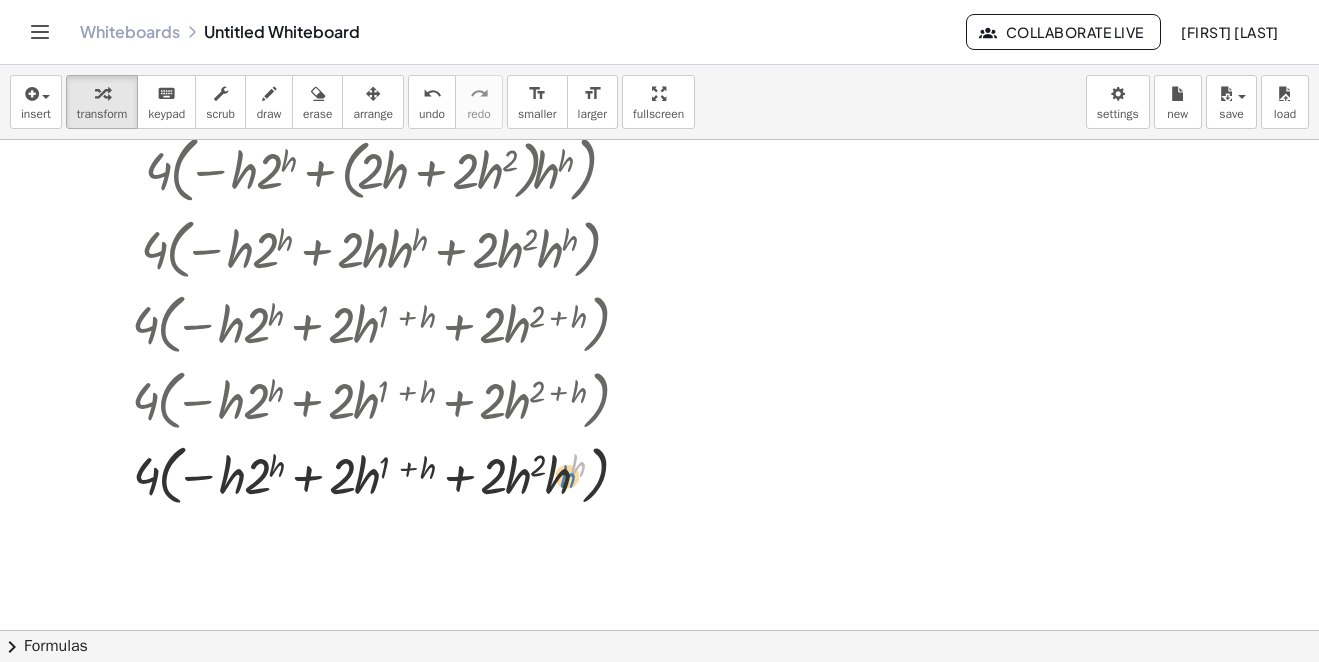 drag, startPoint x: 582, startPoint y: 461, endPoint x: 572, endPoint y: 472, distance: 14.866069 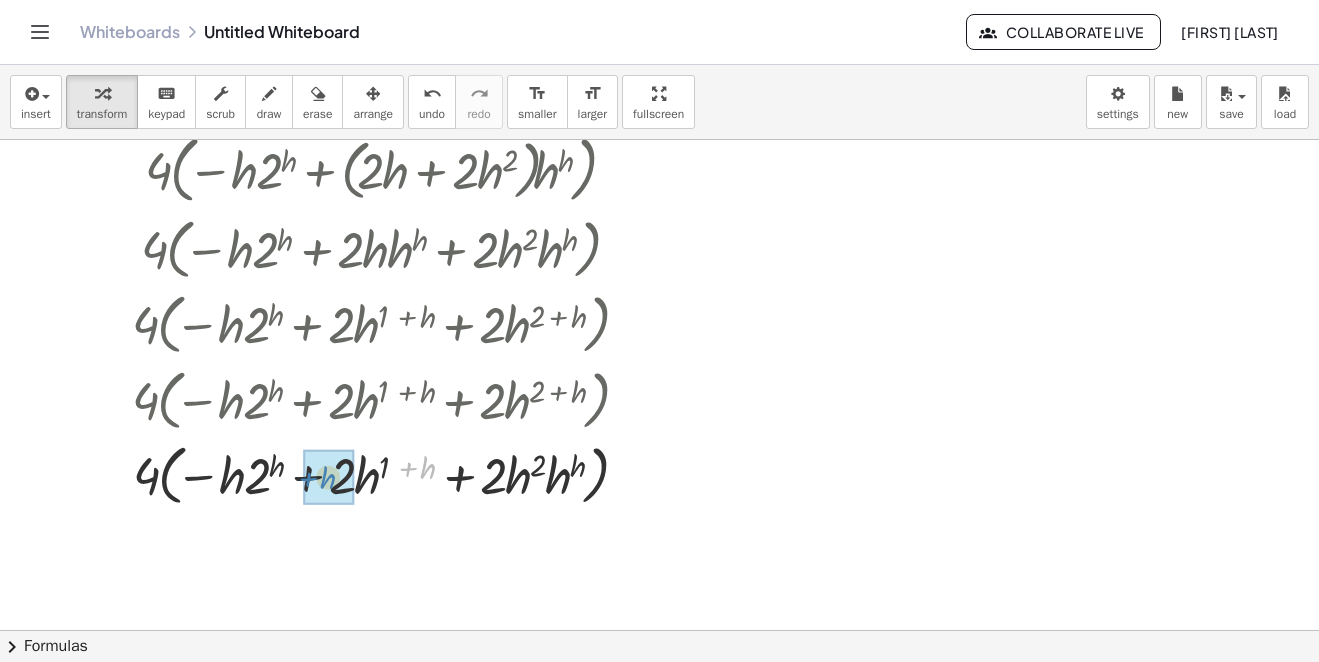 drag, startPoint x: 427, startPoint y: 459, endPoint x: 326, endPoint y: 467, distance: 101.31634 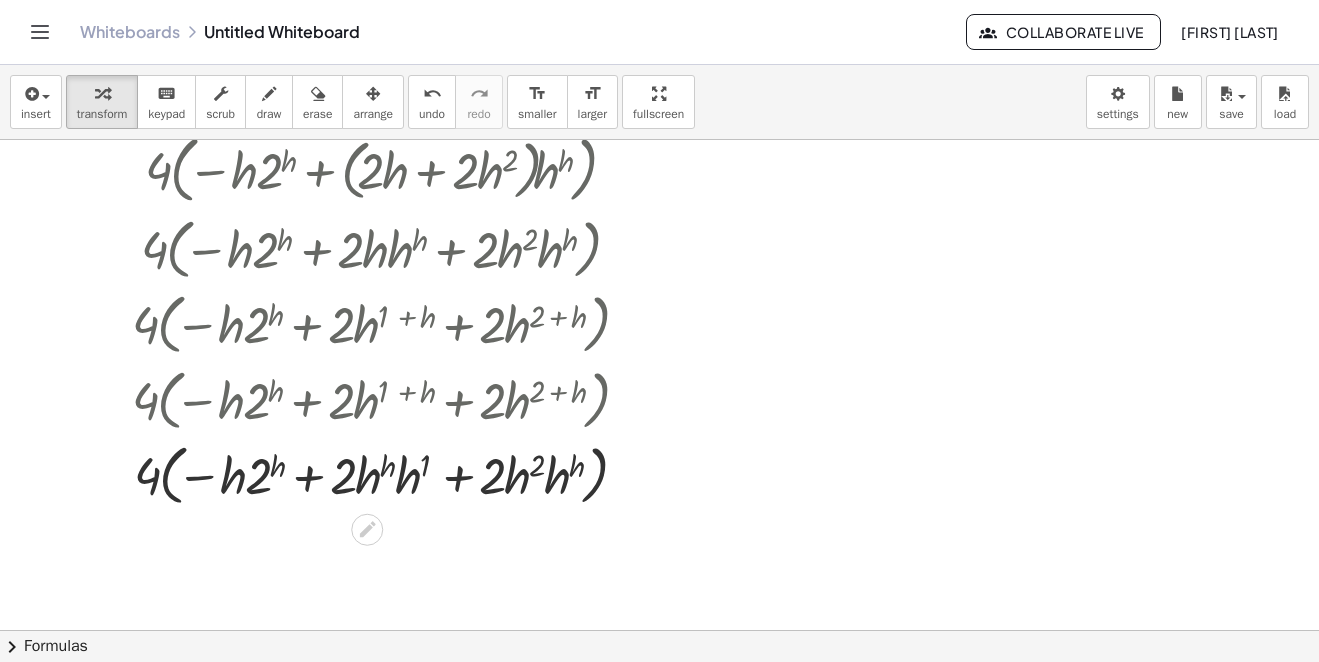scroll, scrollTop: 3340, scrollLeft: 0, axis: vertical 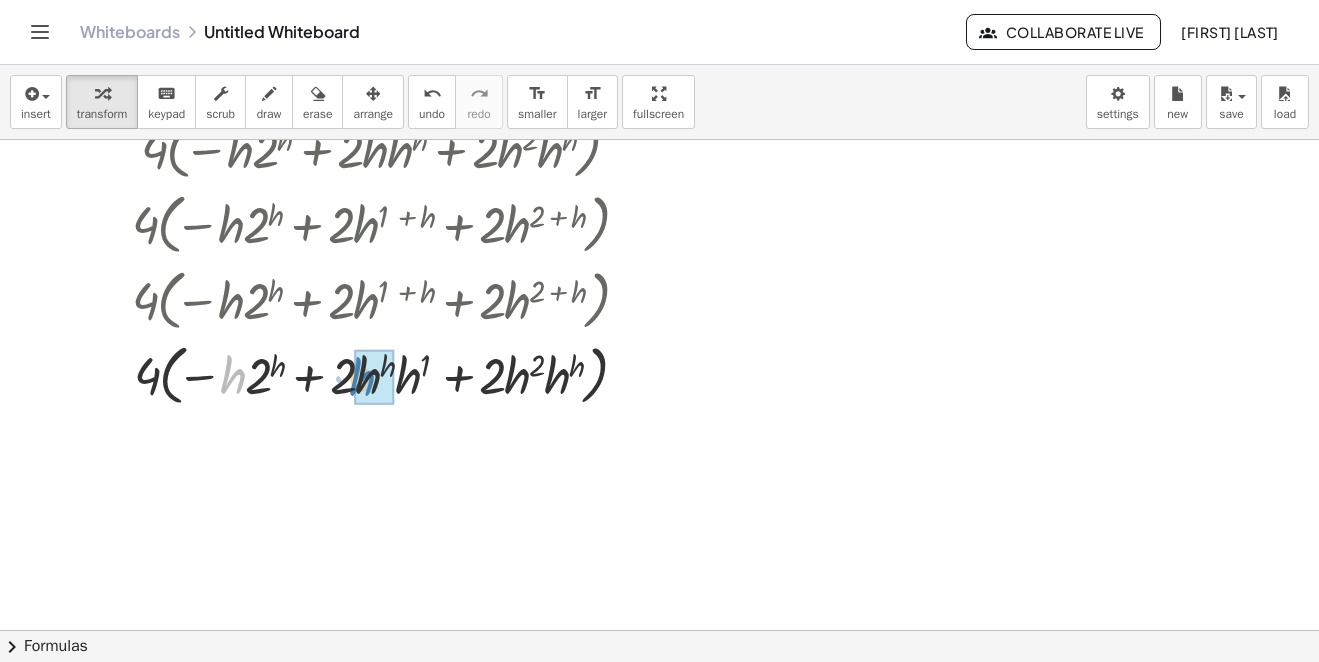 drag, startPoint x: 241, startPoint y: 375, endPoint x: 368, endPoint y: 375, distance: 127 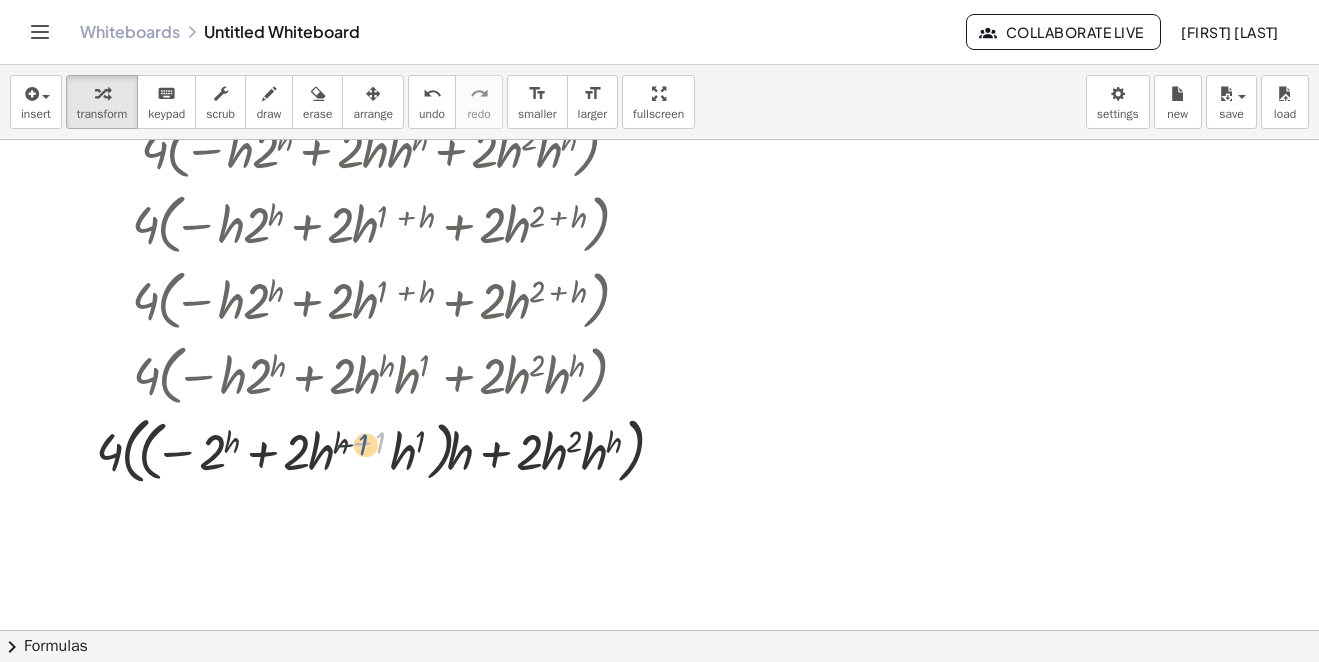 drag, startPoint x: 378, startPoint y: 439, endPoint x: 354, endPoint y: 441, distance: 24.083189 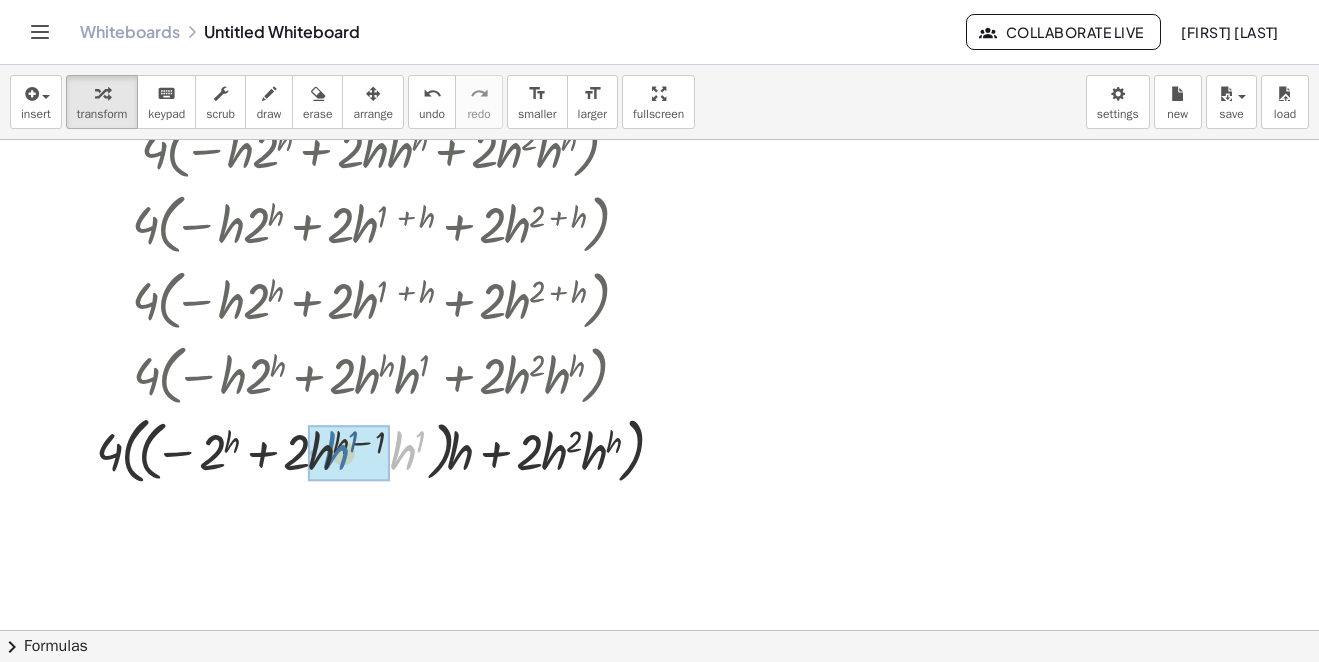 drag, startPoint x: 404, startPoint y: 456, endPoint x: 327, endPoint y: 458, distance: 77.02597 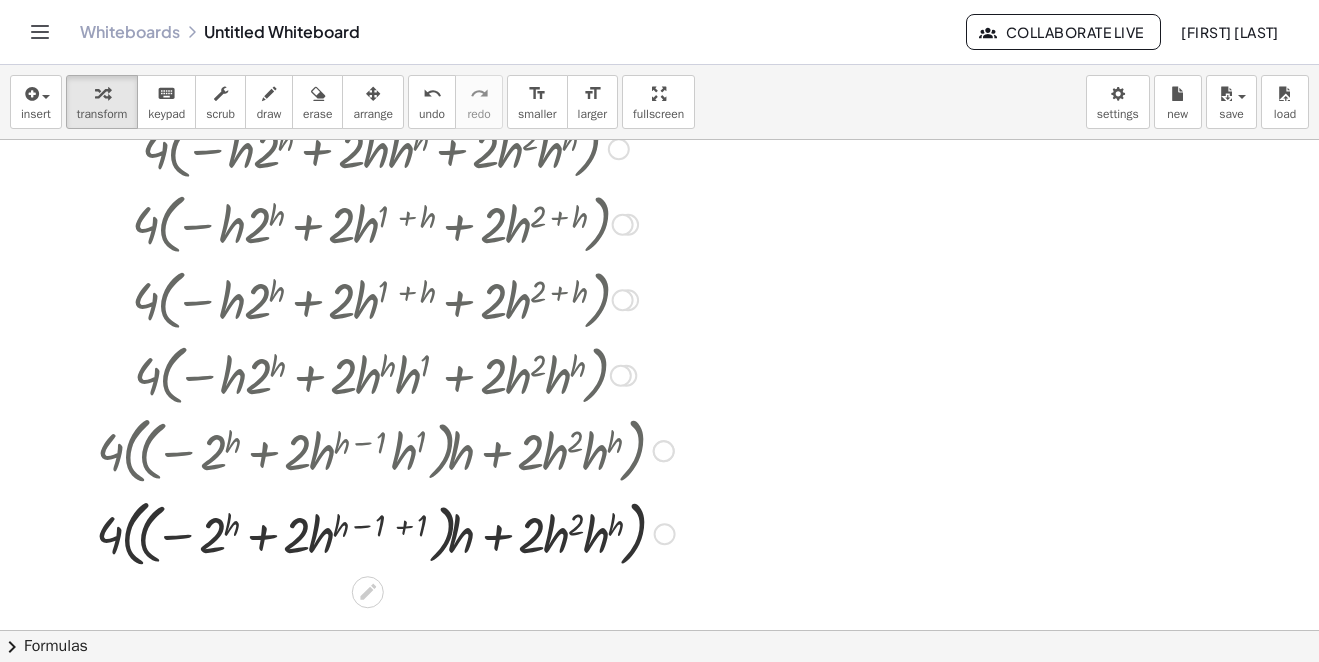 click at bounding box center (385, 532) 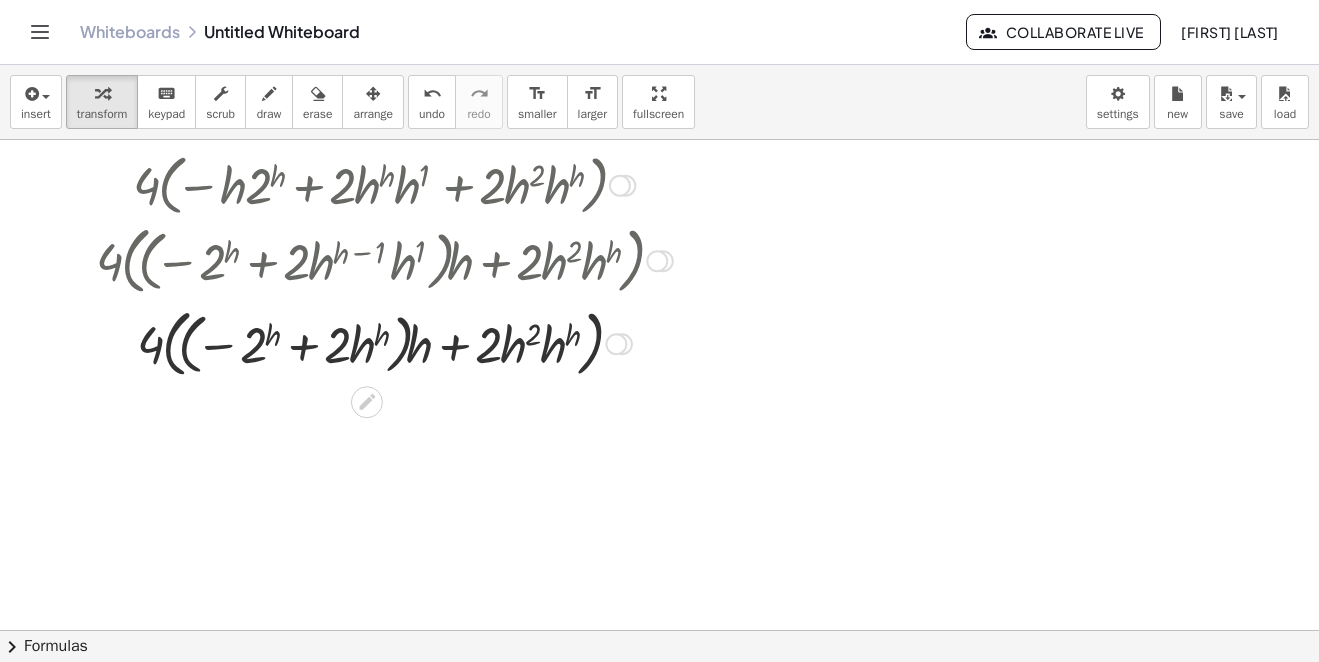 scroll, scrollTop: 3630, scrollLeft: 0, axis: vertical 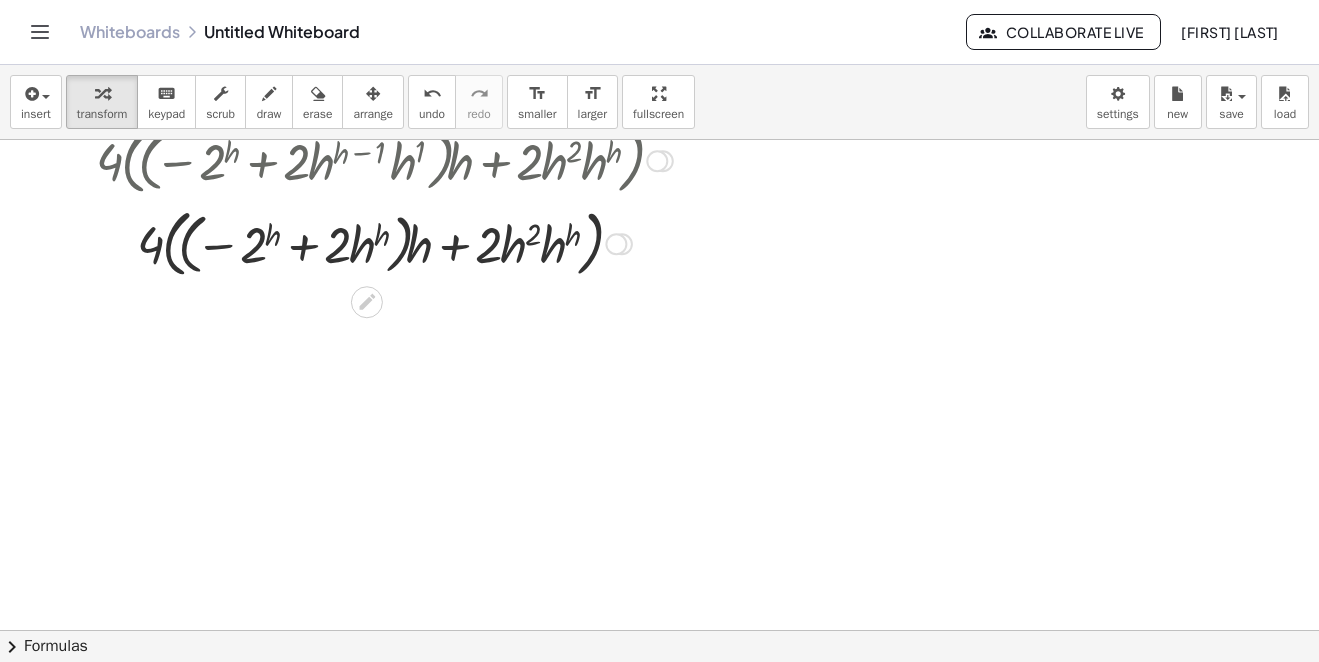 click at bounding box center [384, 242] 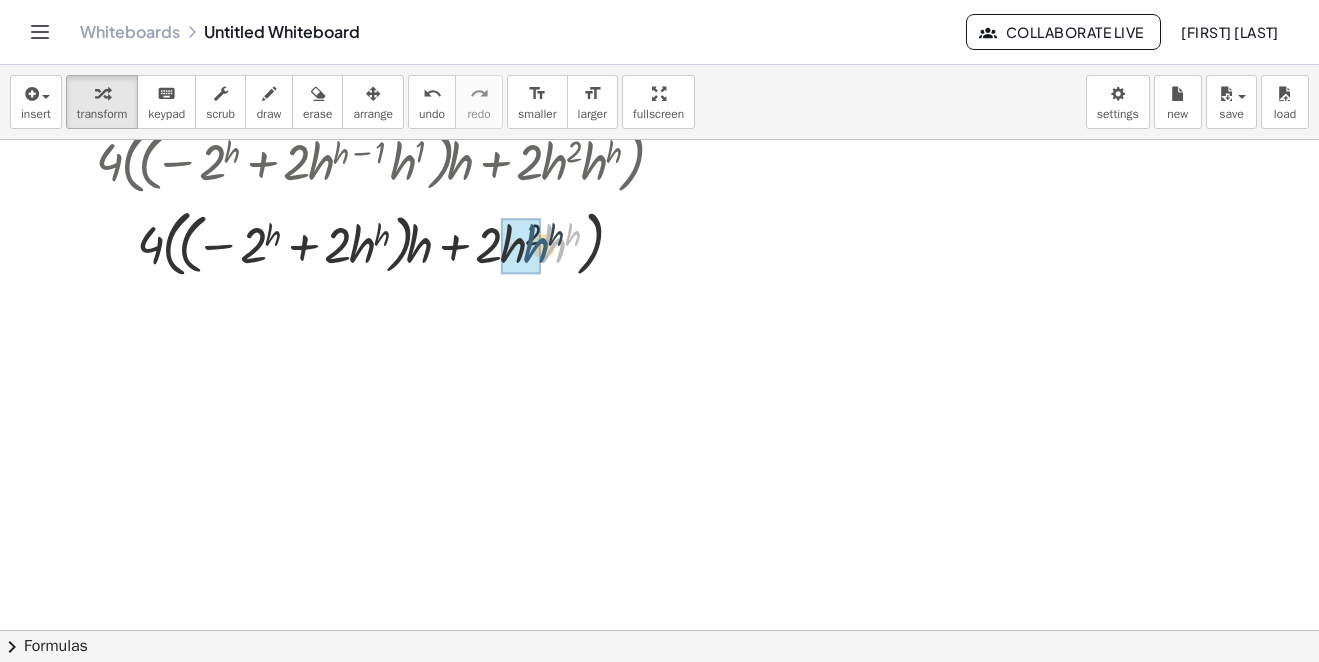 drag, startPoint x: 552, startPoint y: 249, endPoint x: 534, endPoint y: 255, distance: 18.973665 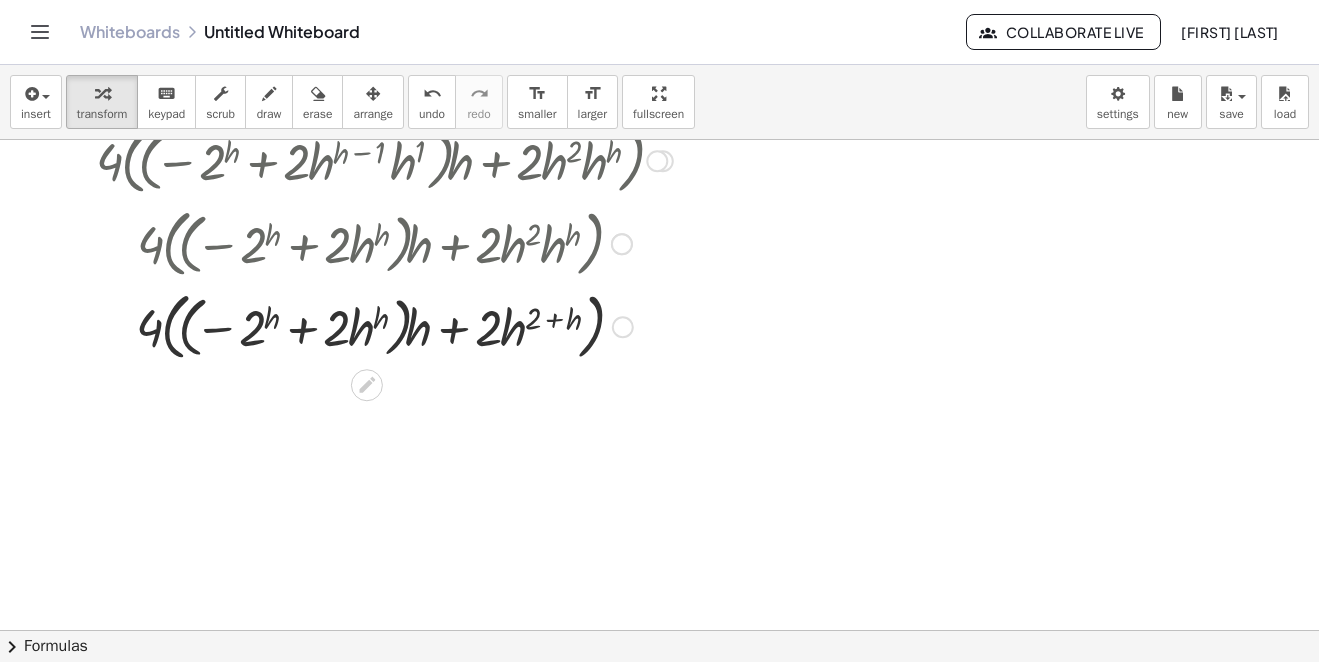 scroll, scrollTop: 3730, scrollLeft: 0, axis: vertical 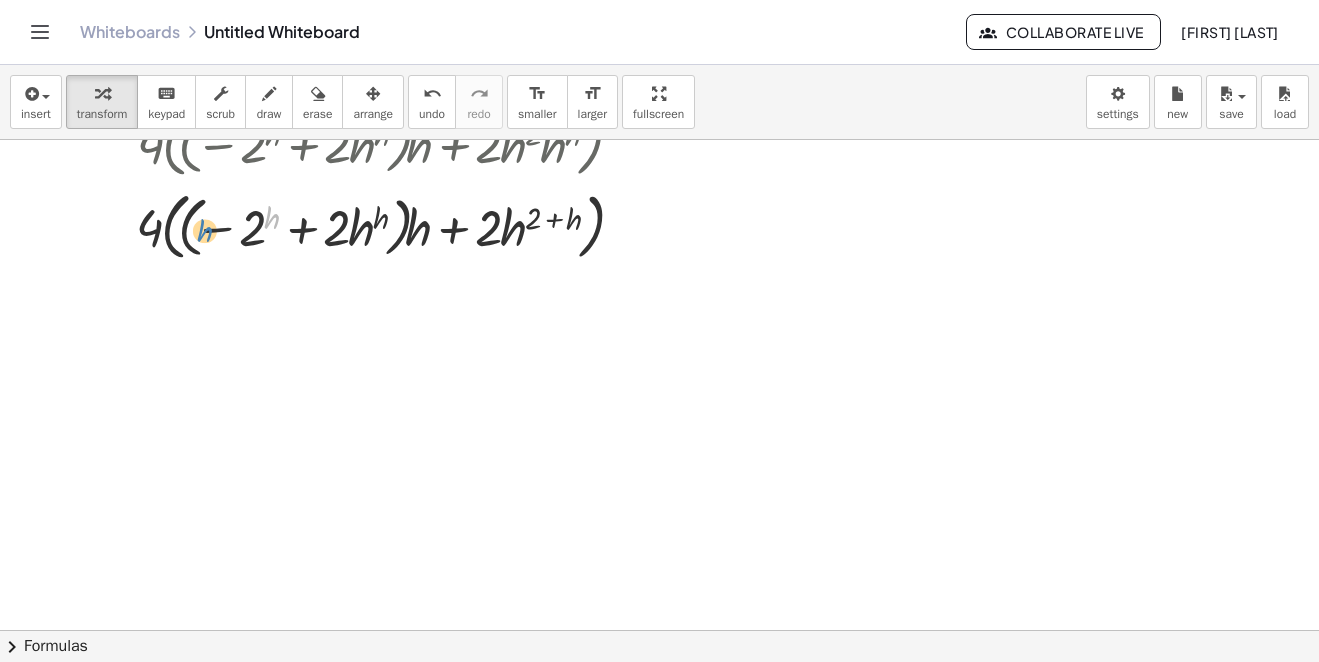 click at bounding box center (384, 225) 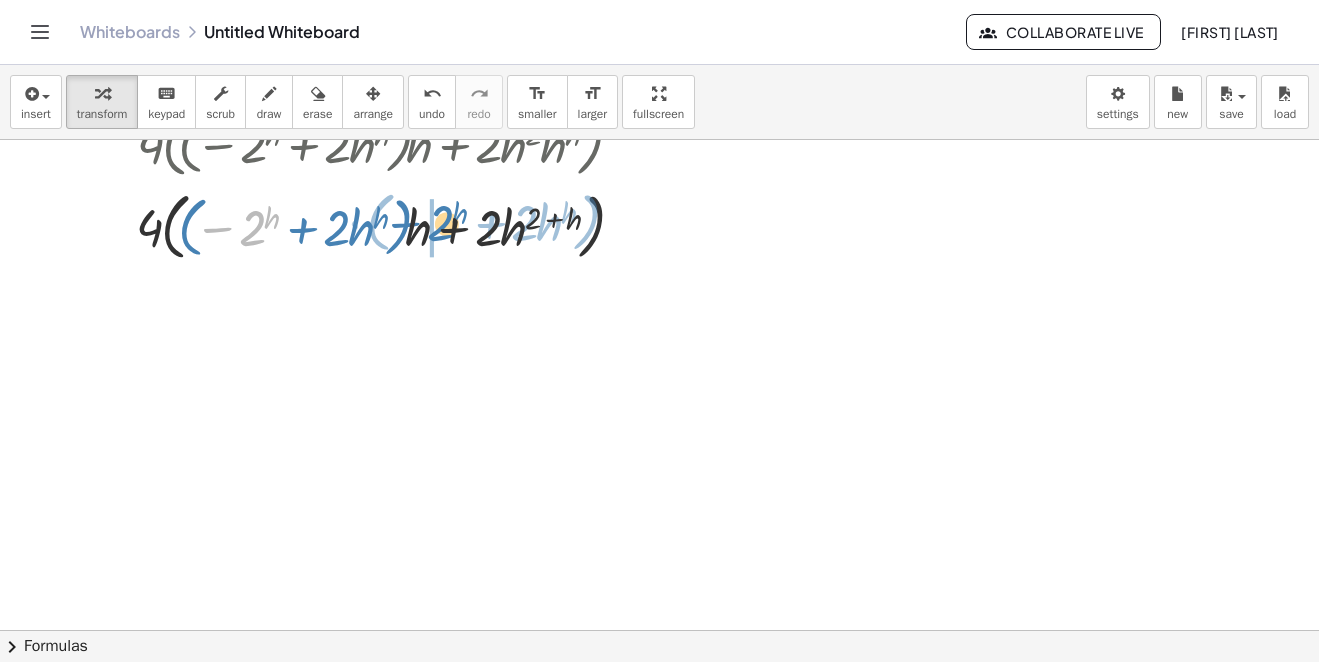 drag, startPoint x: 254, startPoint y: 235, endPoint x: 442, endPoint y: 230, distance: 188.06648 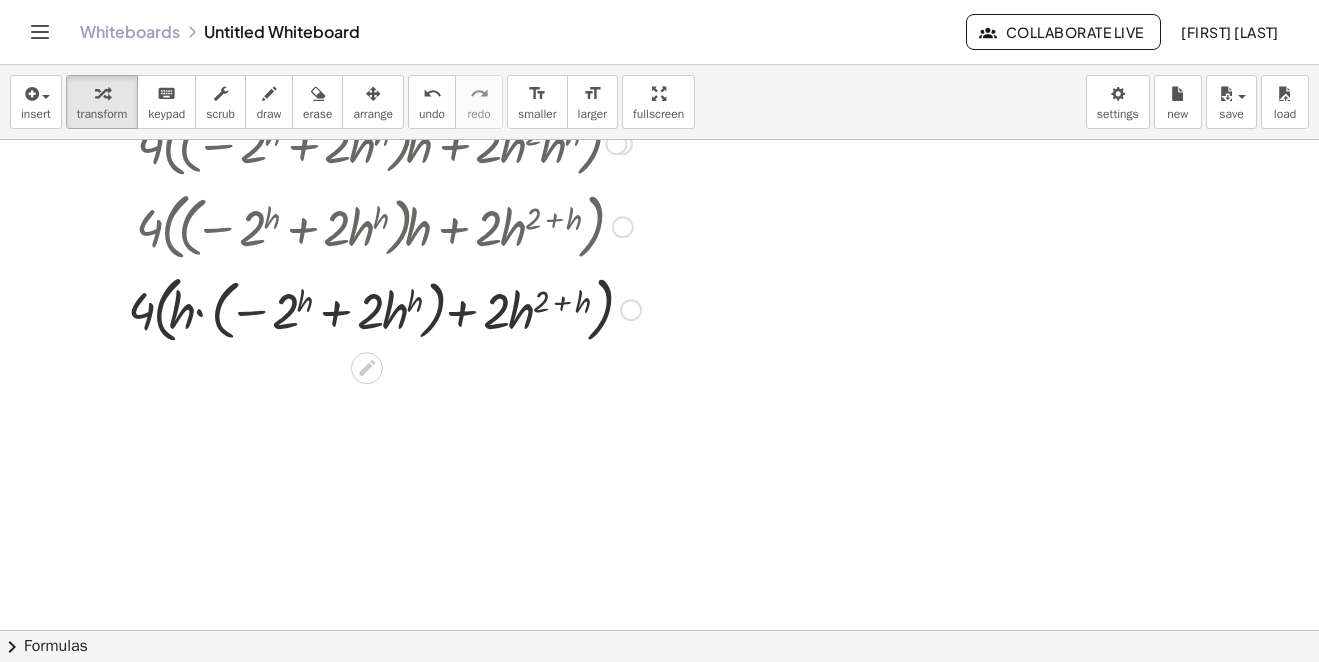scroll, scrollTop: 3830, scrollLeft: 0, axis: vertical 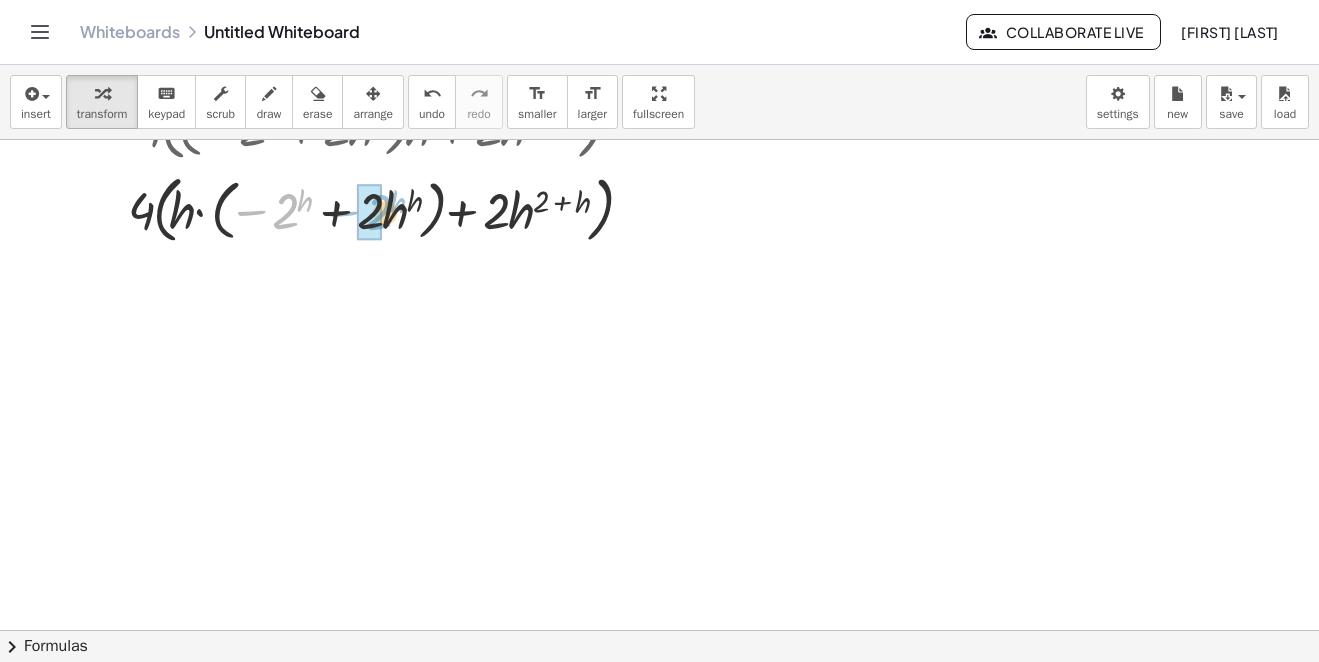 drag, startPoint x: 288, startPoint y: 209, endPoint x: 380, endPoint y: 210, distance: 92.00543 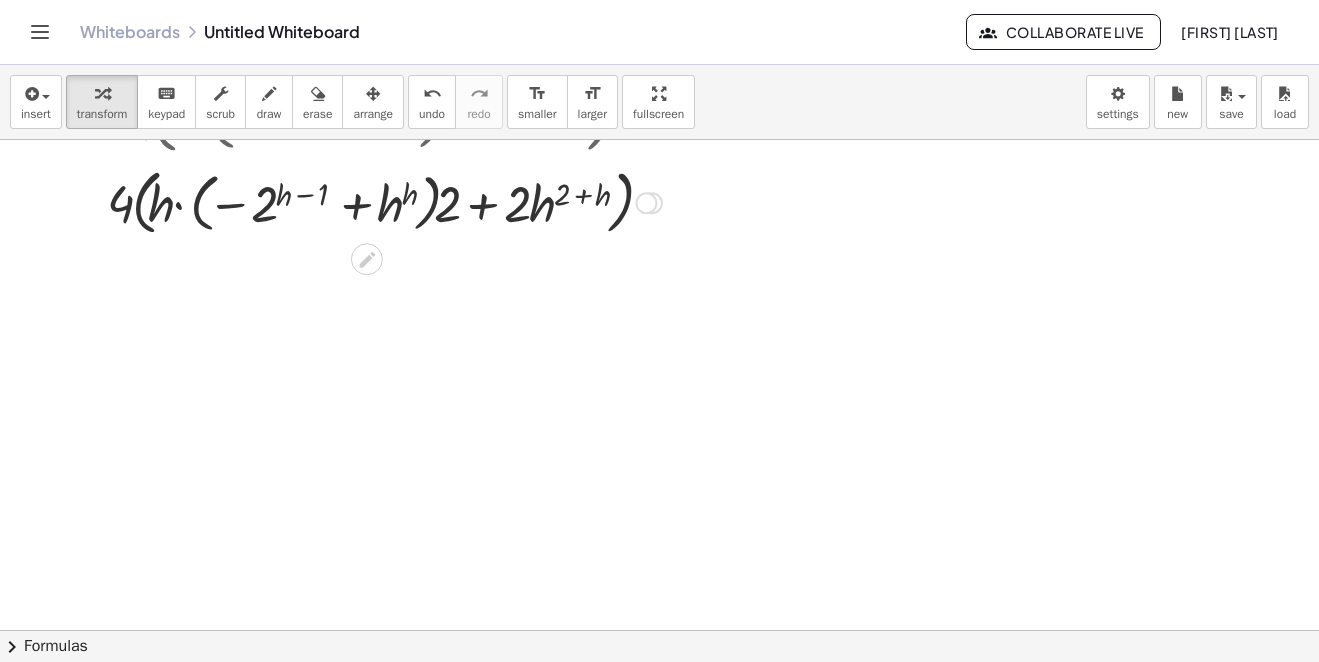 scroll, scrollTop: 3820, scrollLeft: 0, axis: vertical 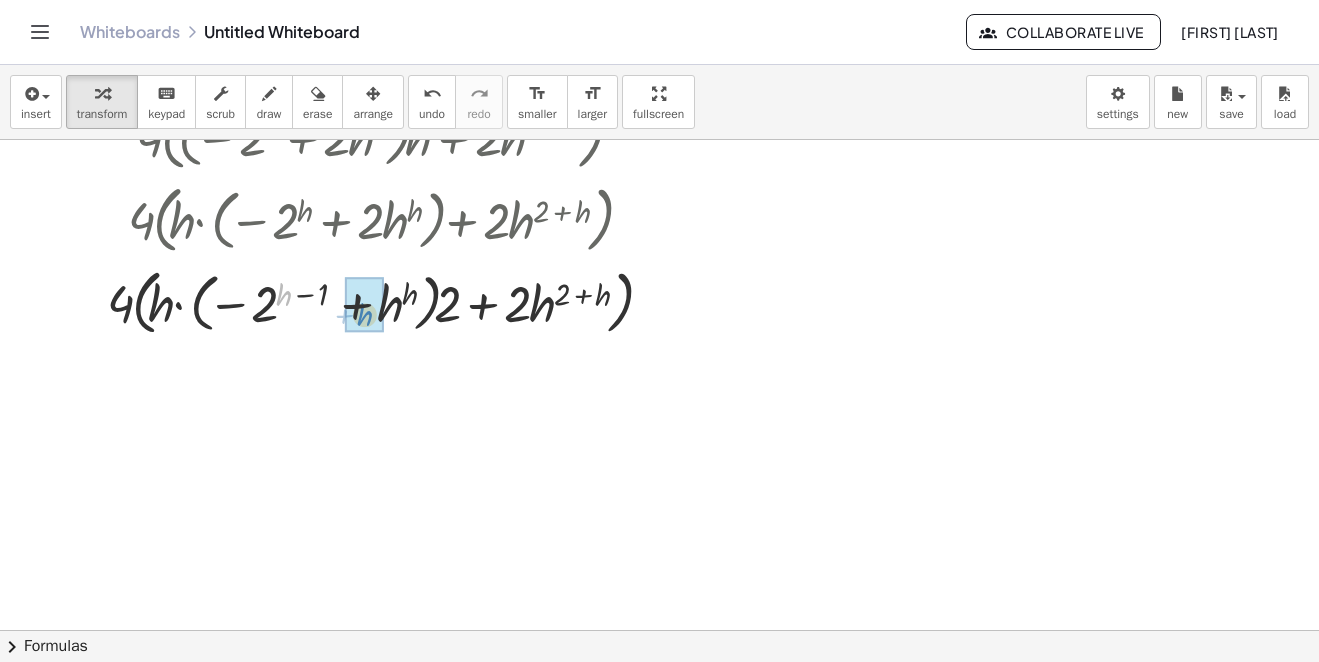drag, startPoint x: 284, startPoint y: 295, endPoint x: 365, endPoint y: 315, distance: 83.43261 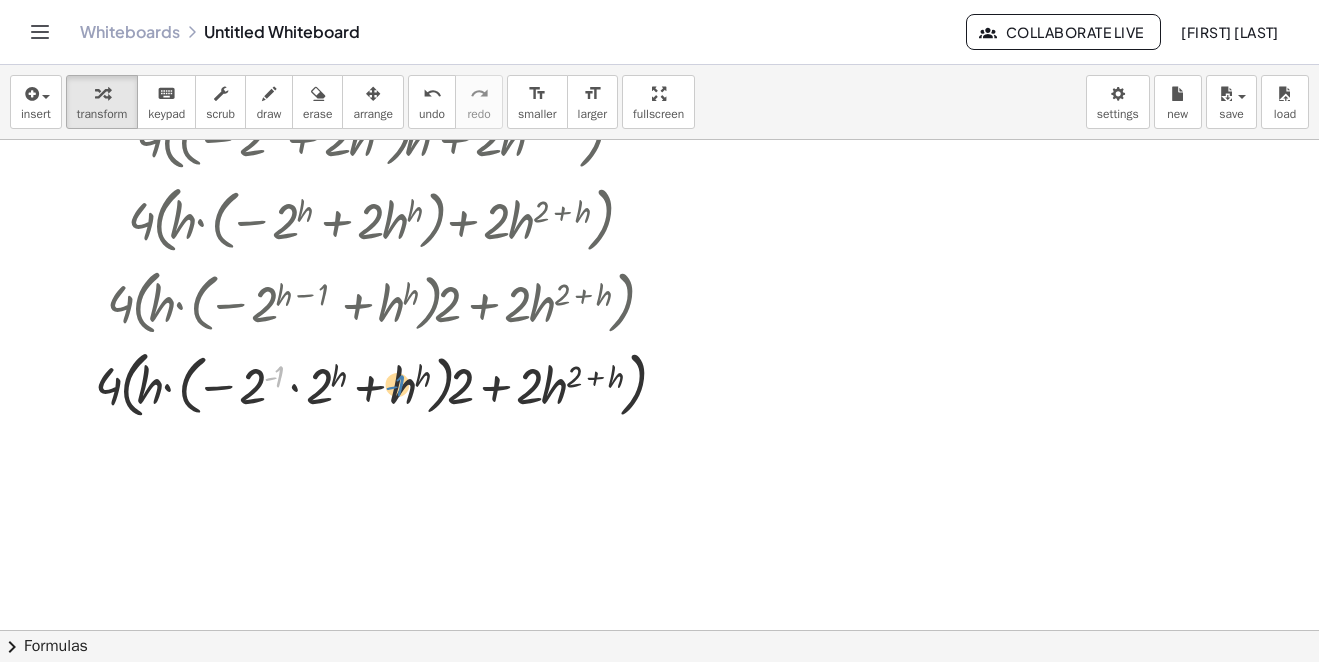 drag, startPoint x: 275, startPoint y: 375, endPoint x: 257, endPoint y: 382, distance: 19.313208 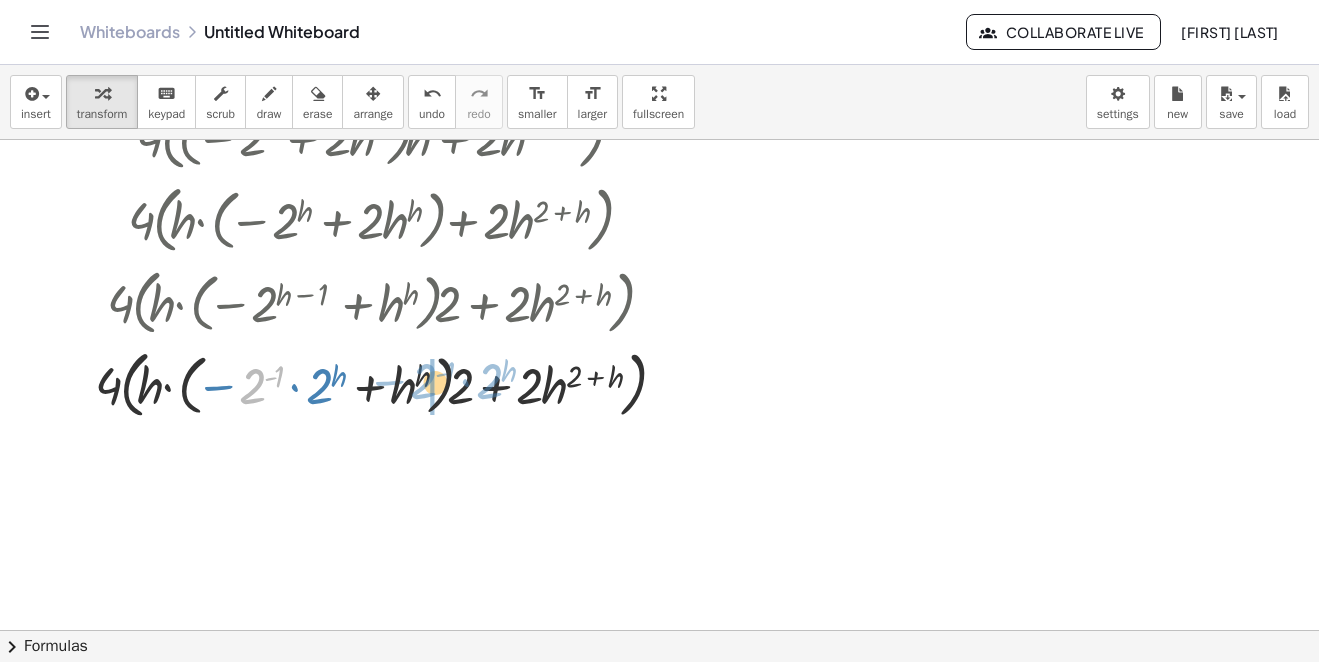 drag, startPoint x: 263, startPoint y: 386, endPoint x: 435, endPoint y: 382, distance: 172.04651 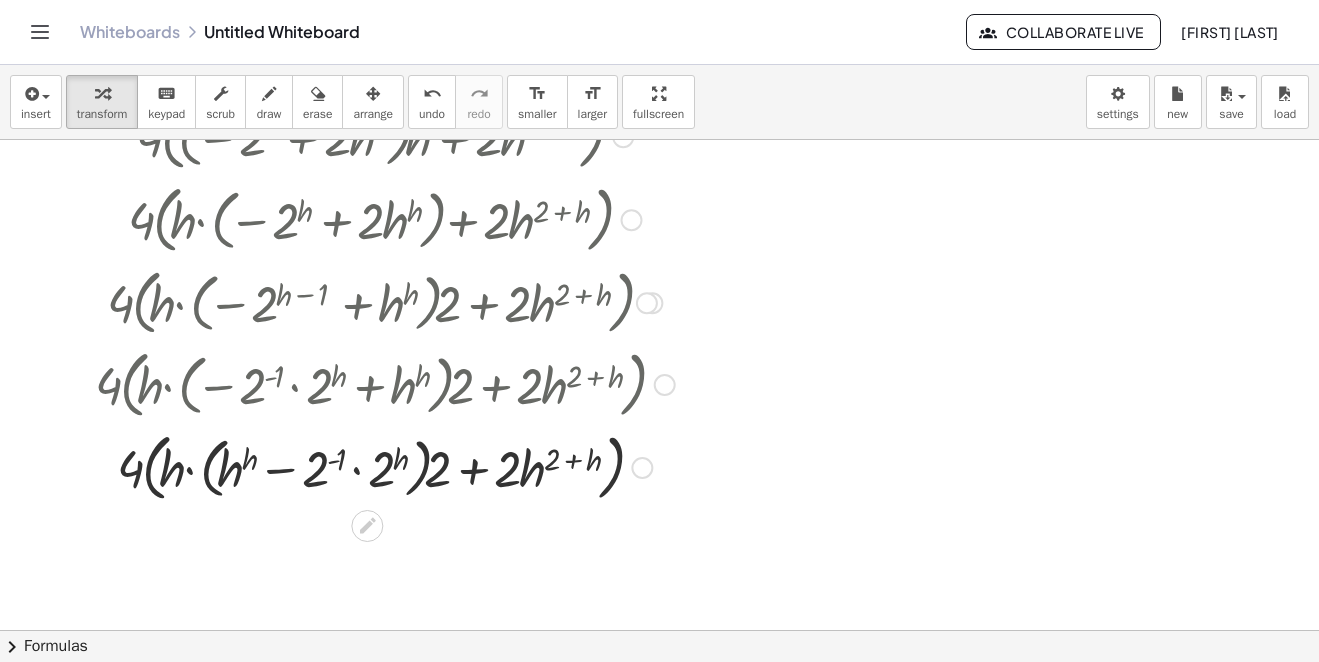 scroll, scrollTop: 3920, scrollLeft: 0, axis: vertical 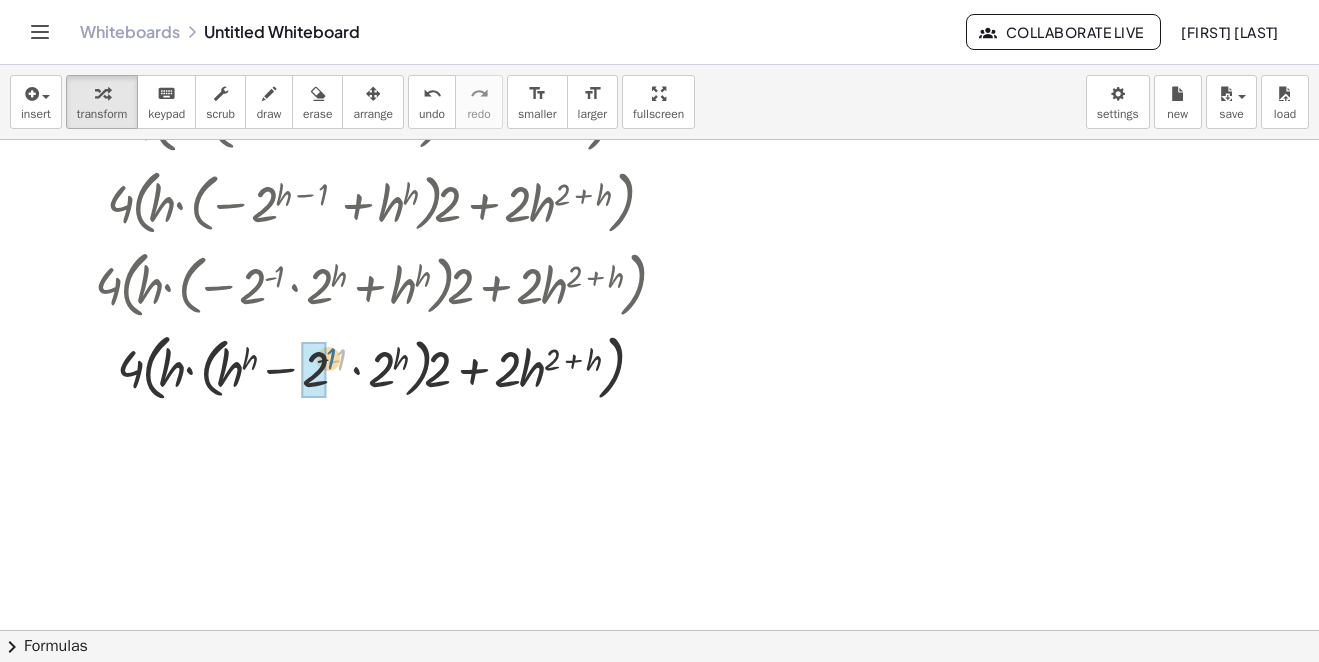 drag, startPoint x: 339, startPoint y: 367, endPoint x: 329, endPoint y: 366, distance: 10.049875 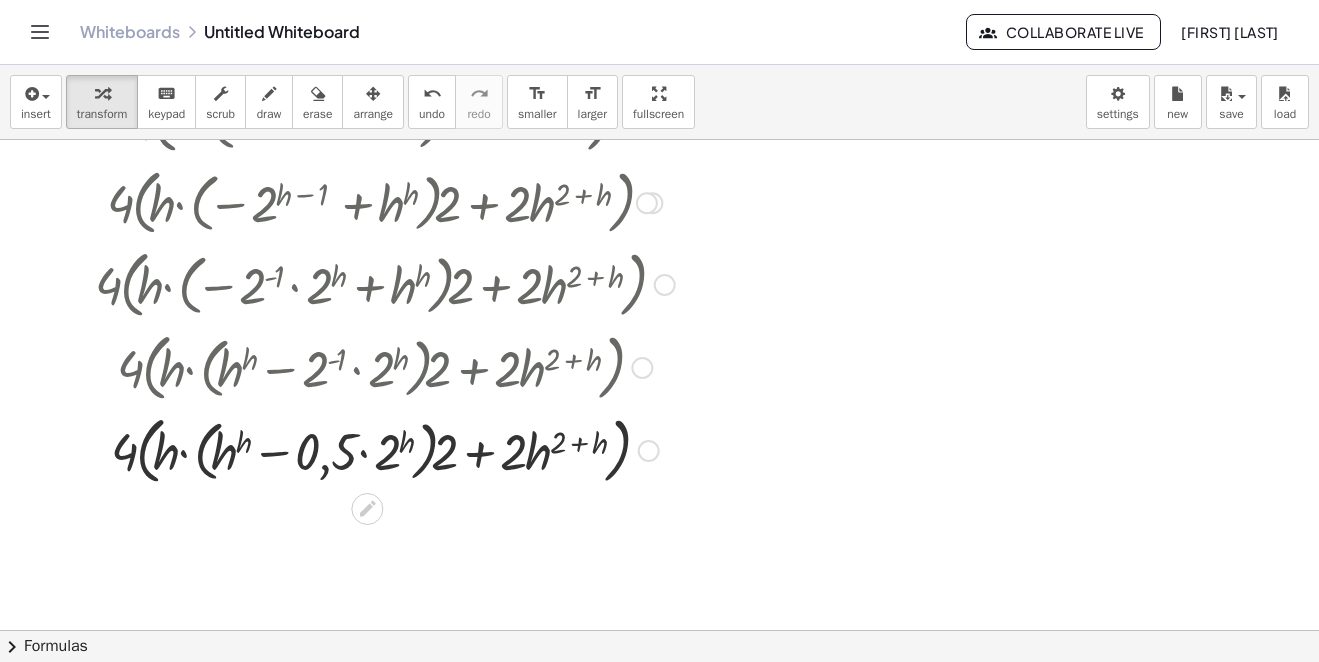 click at bounding box center (385, 449) 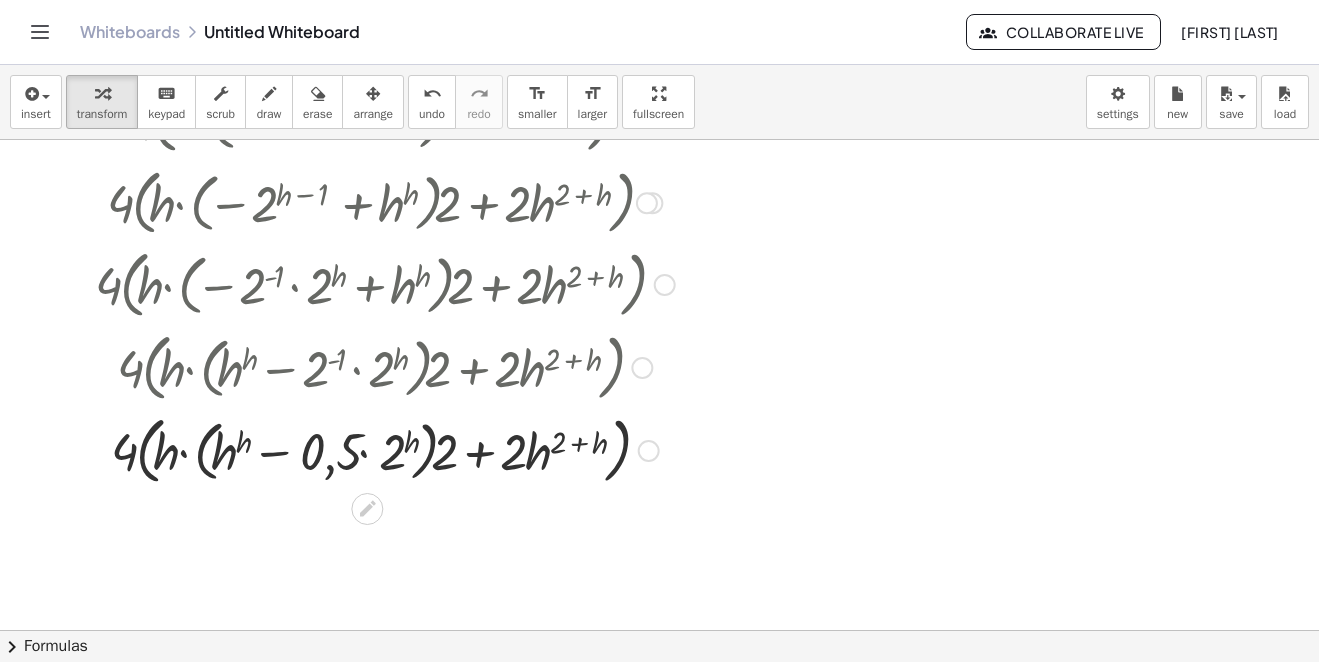 drag, startPoint x: 364, startPoint y: 456, endPoint x: 383, endPoint y: 453, distance: 19.235384 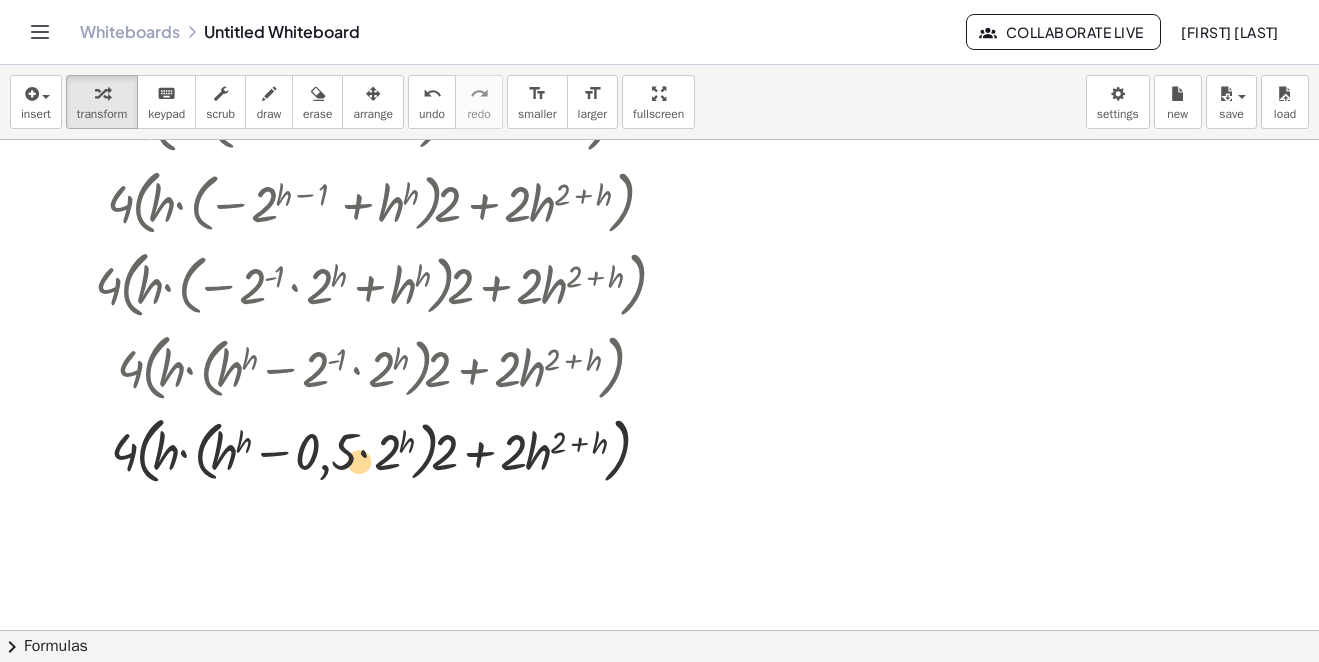 drag, startPoint x: 383, startPoint y: 453, endPoint x: 418, endPoint y: 443, distance: 36.40055 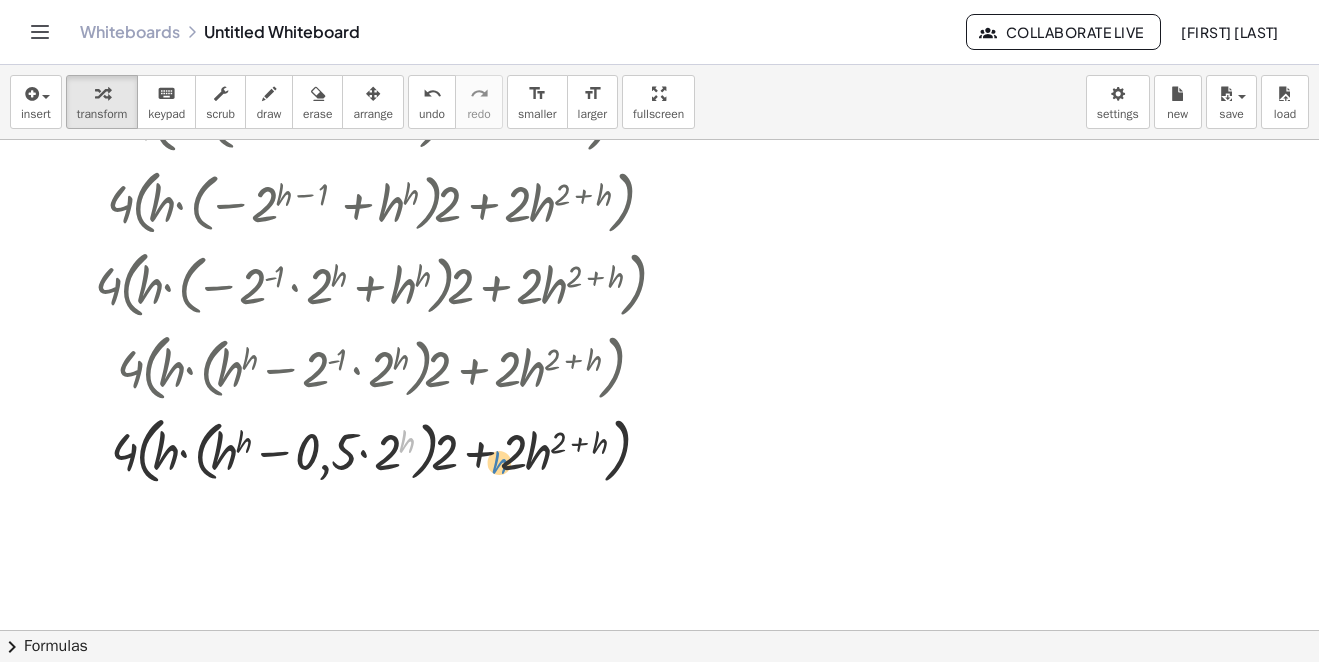 drag, startPoint x: 403, startPoint y: 441, endPoint x: 430, endPoint y: 428, distance: 29.966648 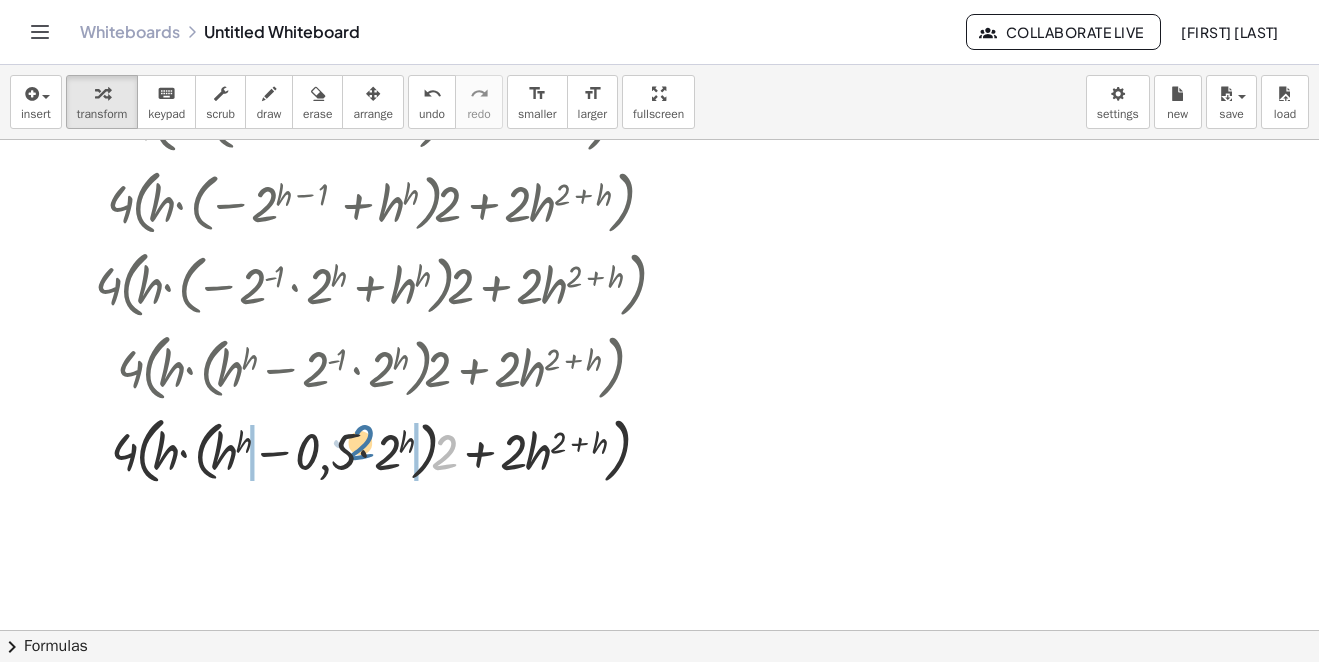 drag, startPoint x: 451, startPoint y: 450, endPoint x: 372, endPoint y: 439, distance: 79.762146 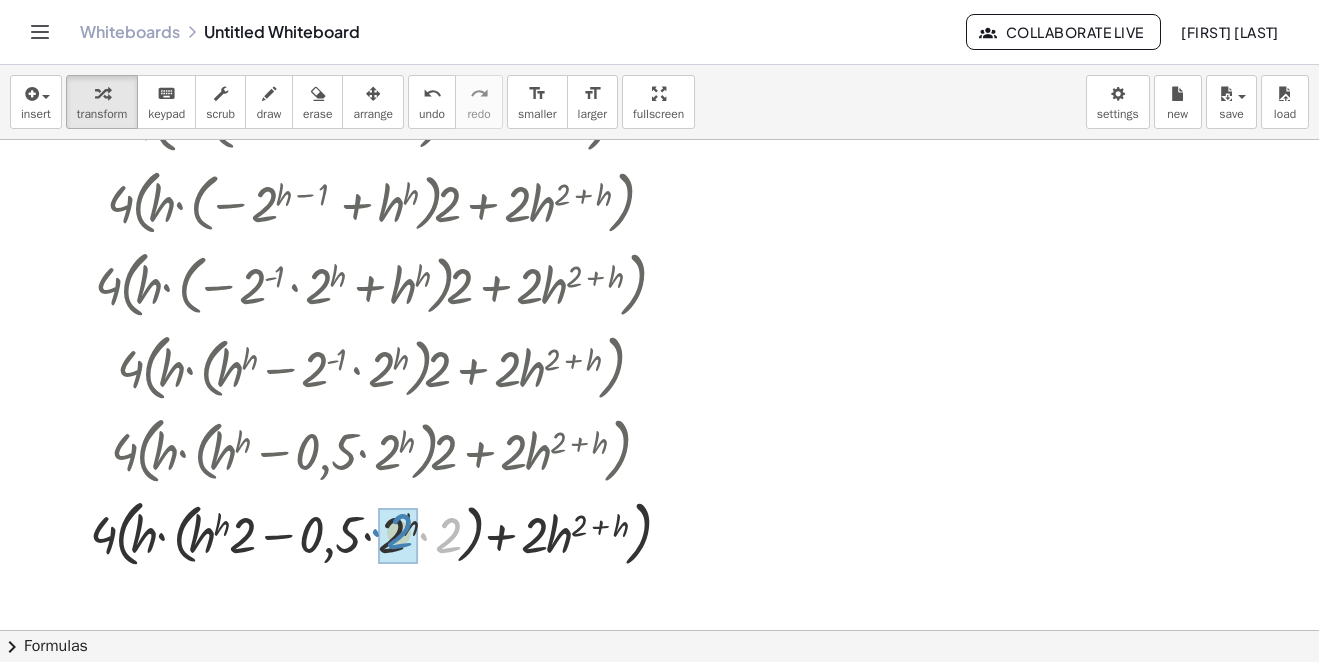 drag, startPoint x: 449, startPoint y: 542, endPoint x: 420, endPoint y: 608, distance: 72.09022 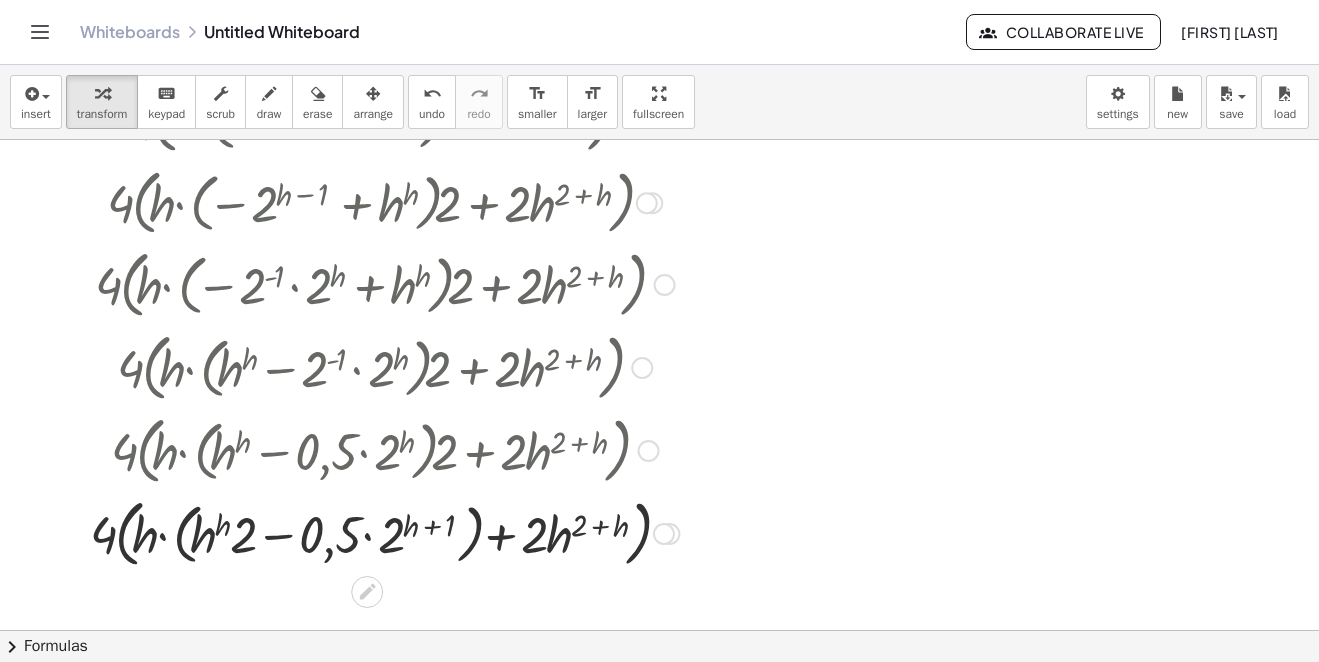scroll, scrollTop: 4020, scrollLeft: 0, axis: vertical 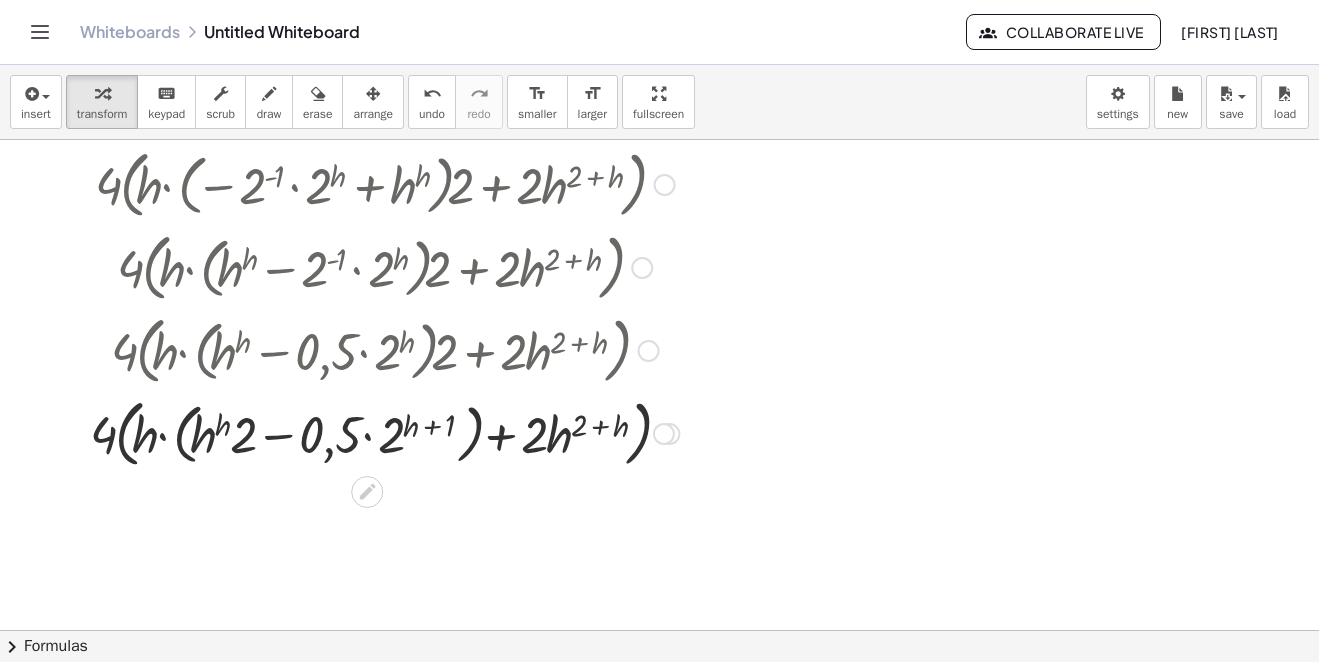 drag, startPoint x: 352, startPoint y: 442, endPoint x: 227, endPoint y: 426, distance: 126.01984 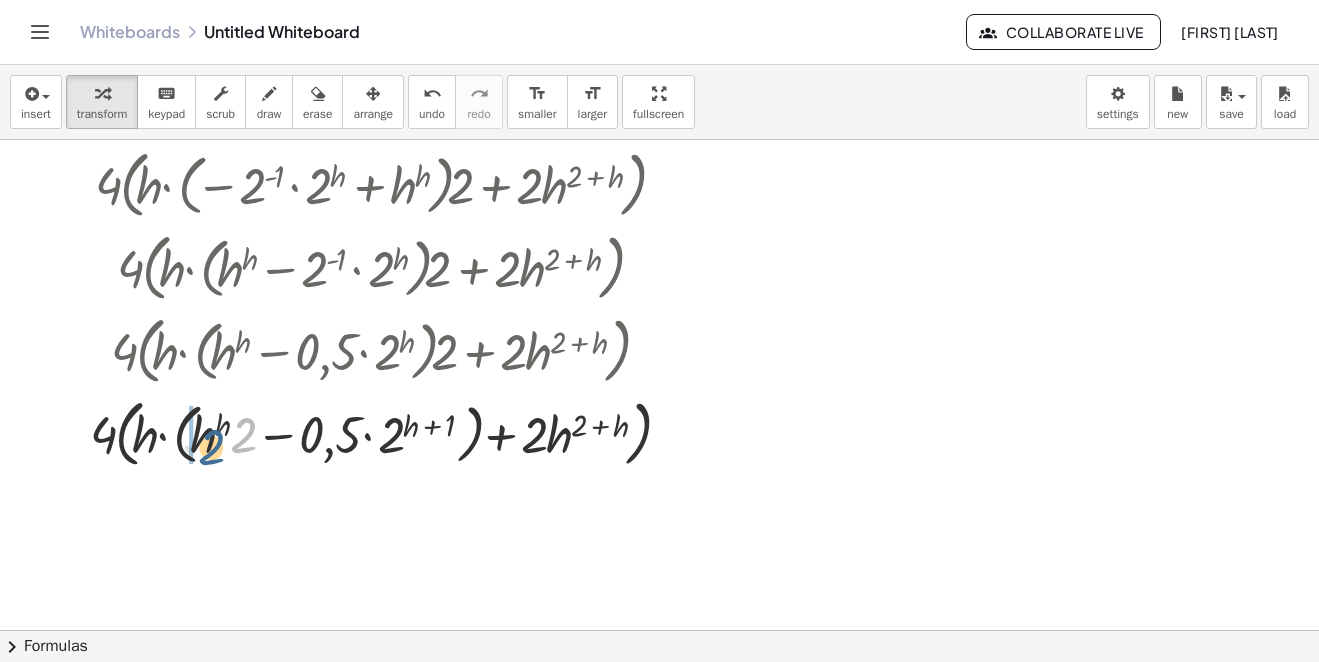 drag, startPoint x: 240, startPoint y: 434, endPoint x: 250, endPoint y: 499, distance: 65.76473 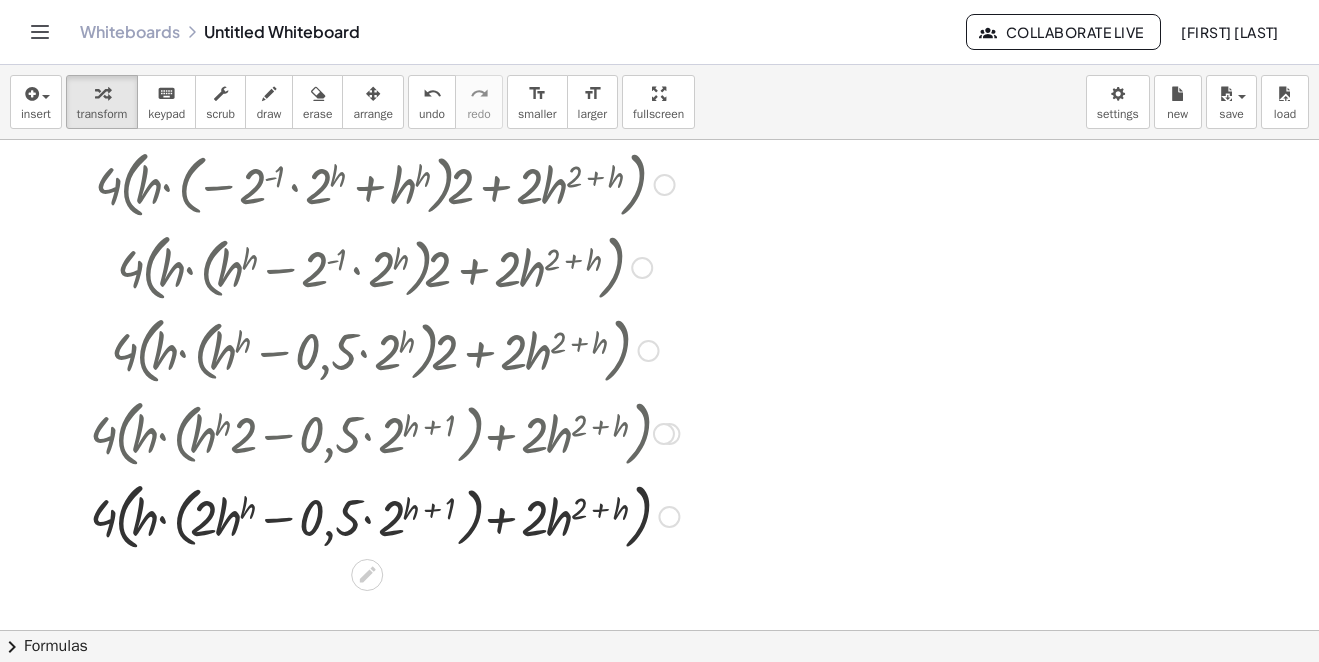 drag, startPoint x: 282, startPoint y: 518, endPoint x: 336, endPoint y: 525, distance: 54.451813 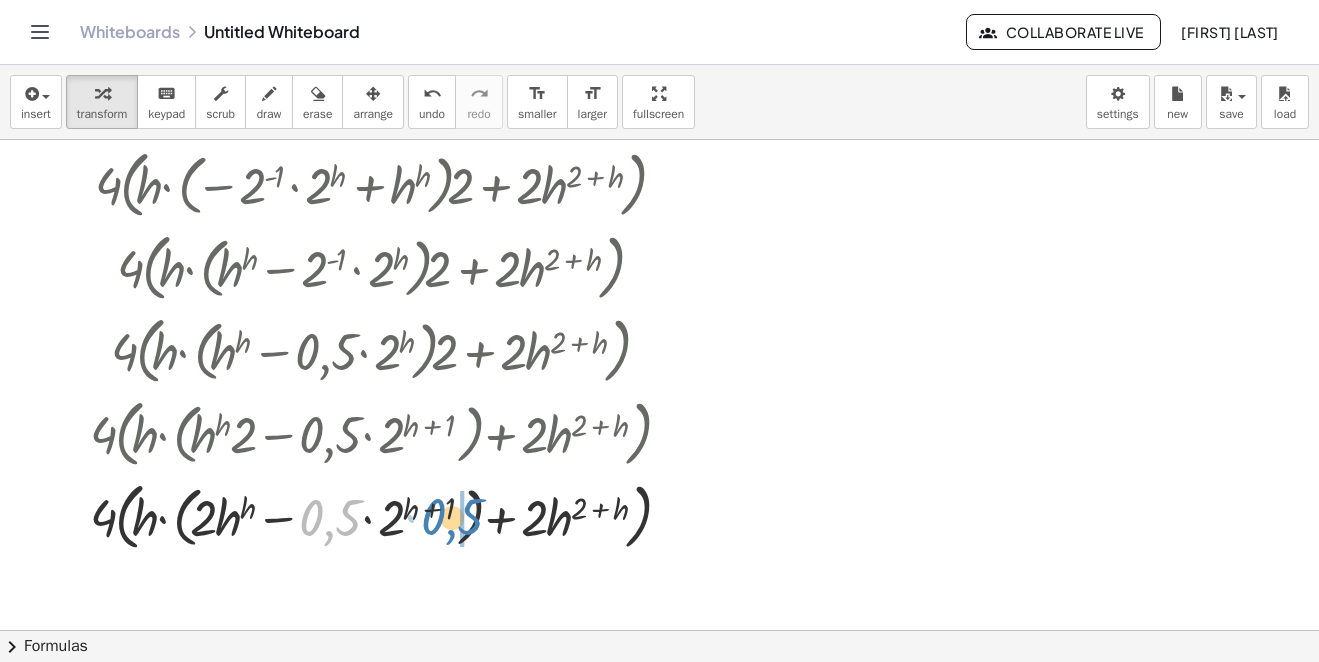 drag, startPoint x: 336, startPoint y: 525, endPoint x: 459, endPoint y: 524, distance: 123.00407 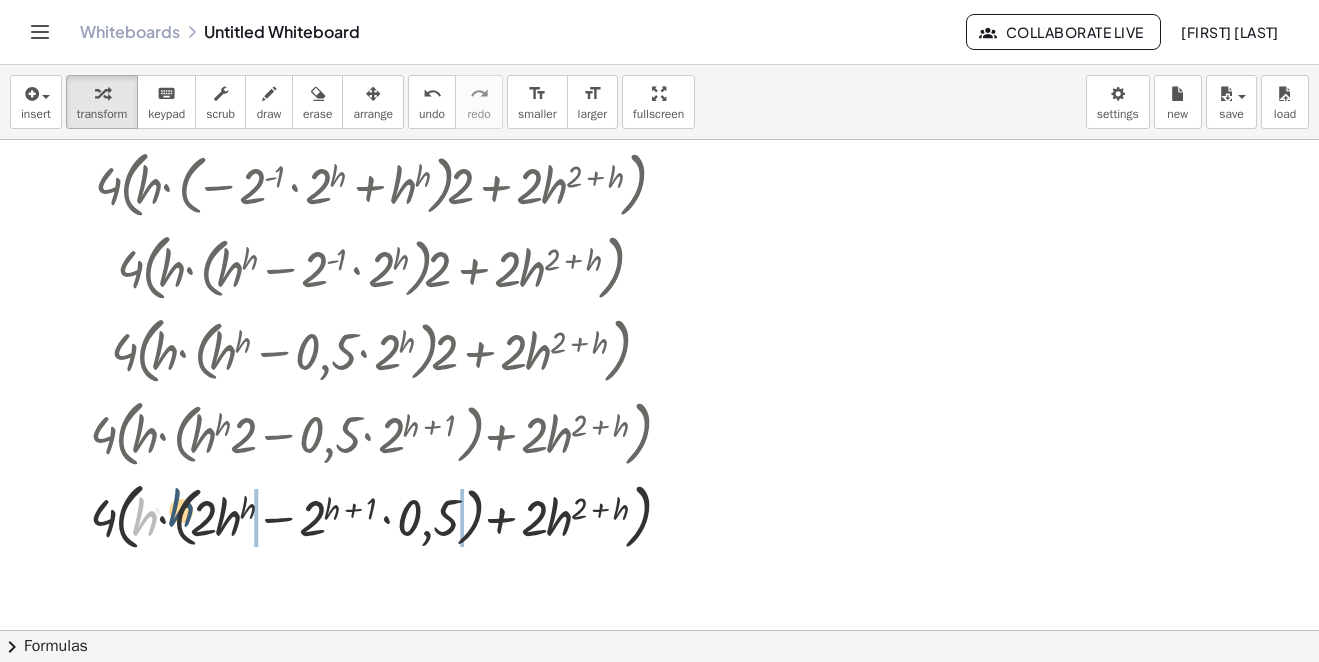 drag, startPoint x: 141, startPoint y: 526, endPoint x: 280, endPoint y: 498, distance: 141.7921 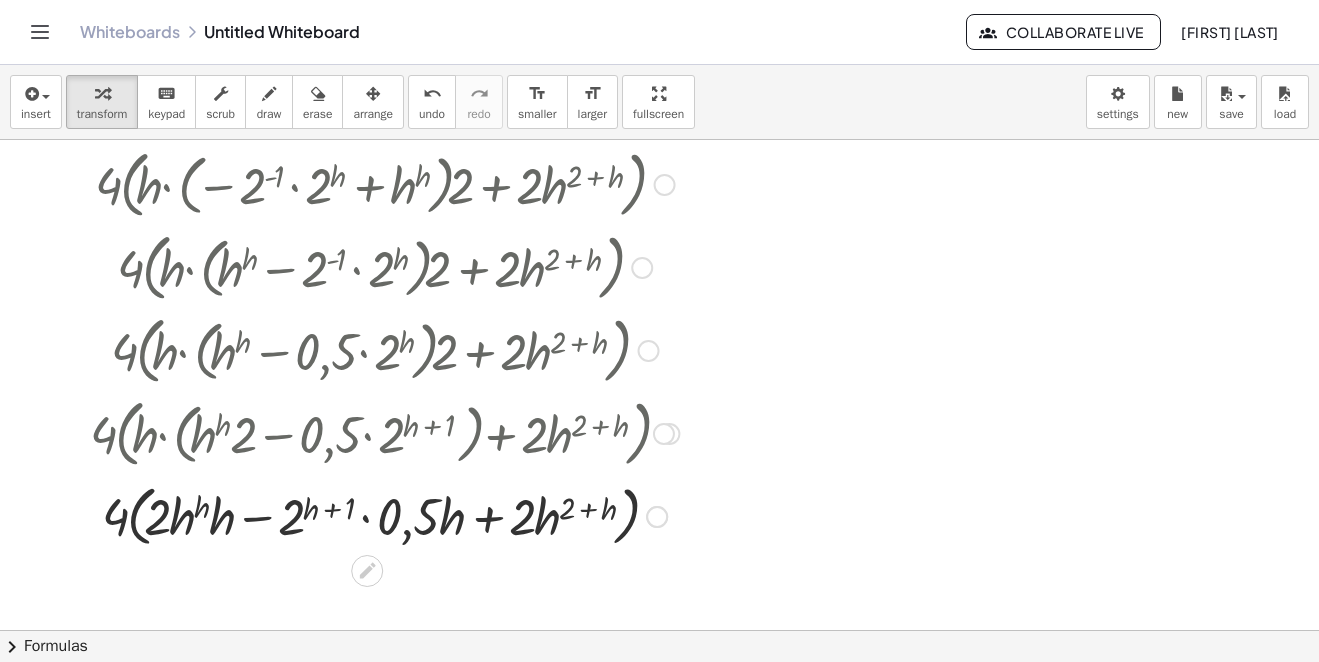 scroll, scrollTop: 4120, scrollLeft: 0, axis: vertical 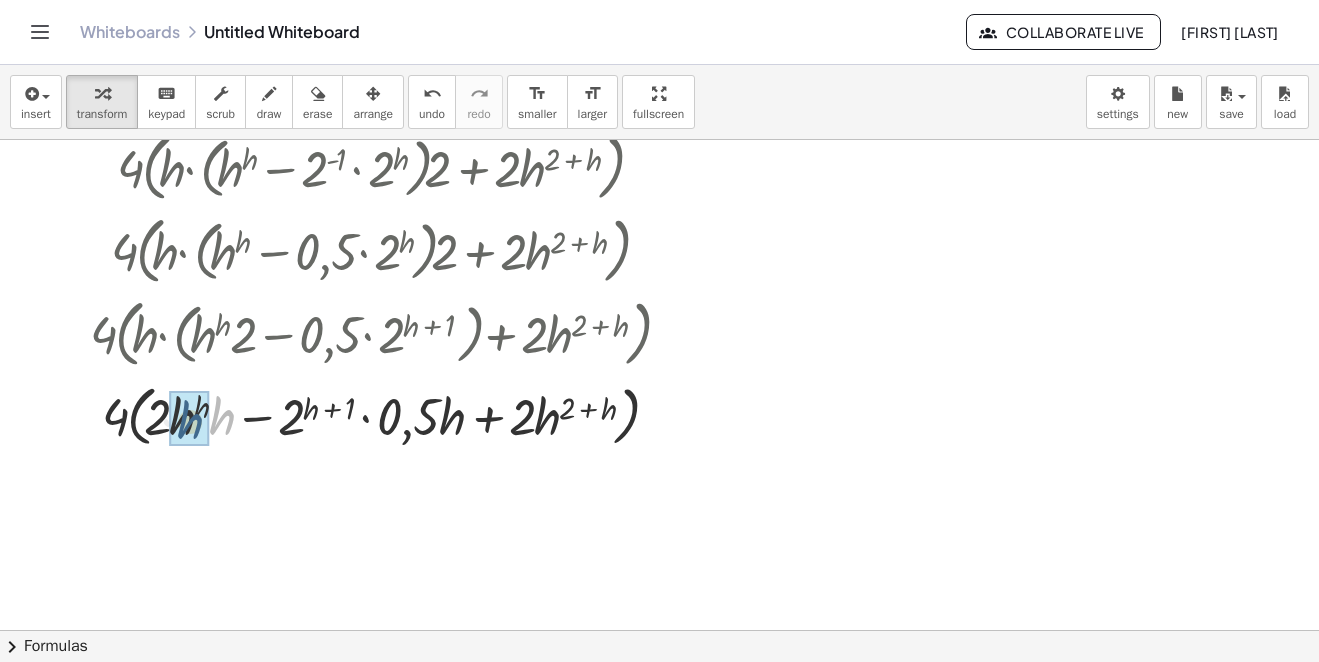drag, startPoint x: 217, startPoint y: 420, endPoint x: 179, endPoint y: 420, distance: 38 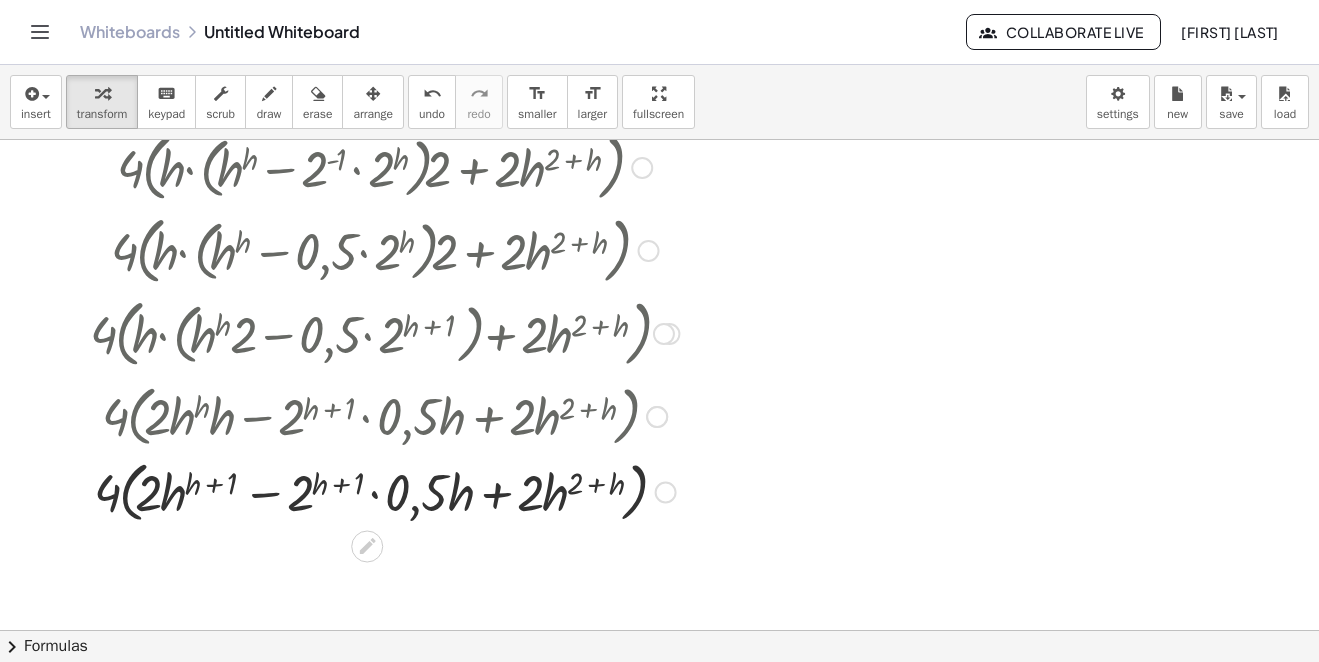 click at bounding box center (384, 491) 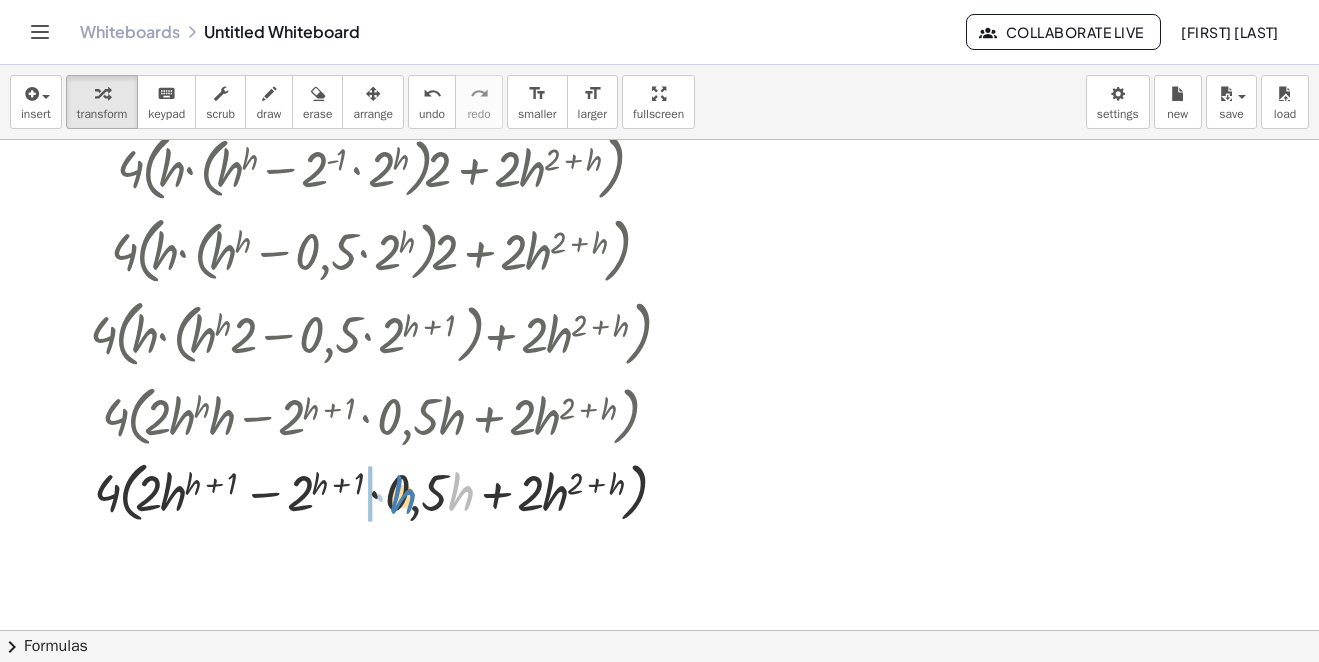 drag, startPoint x: 457, startPoint y: 487, endPoint x: 399, endPoint y: 531, distance: 72.8011 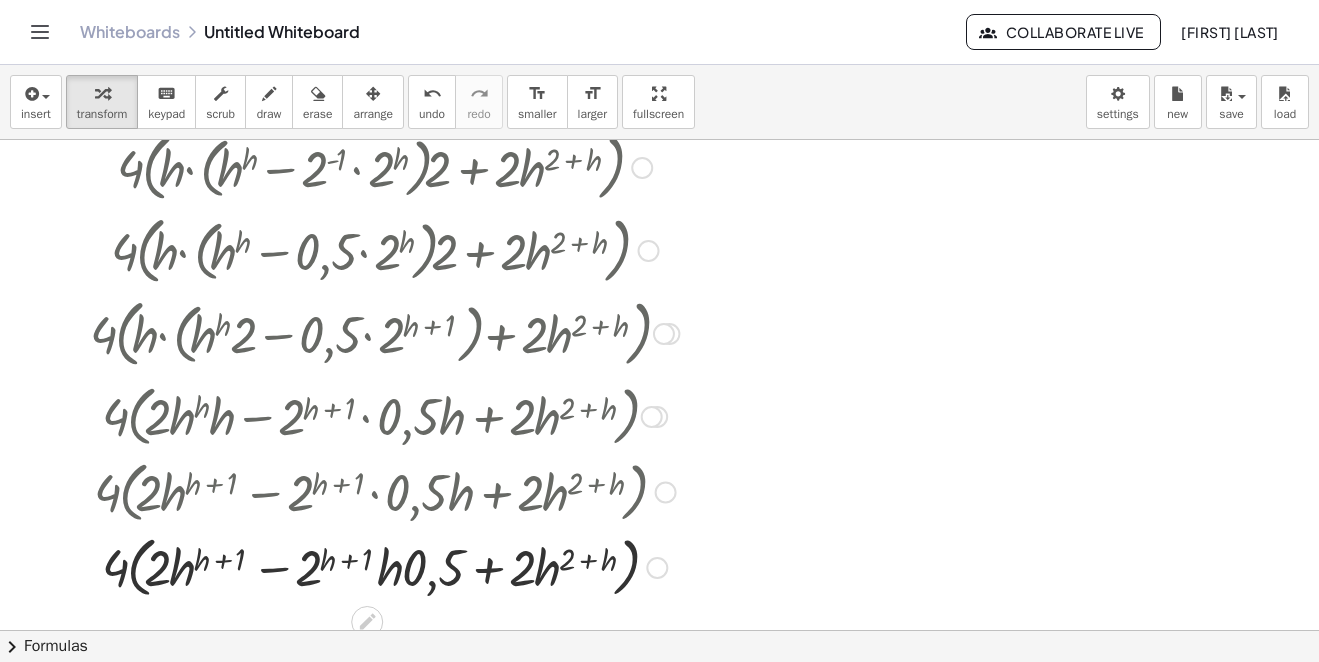 scroll, scrollTop: 4220, scrollLeft: 0, axis: vertical 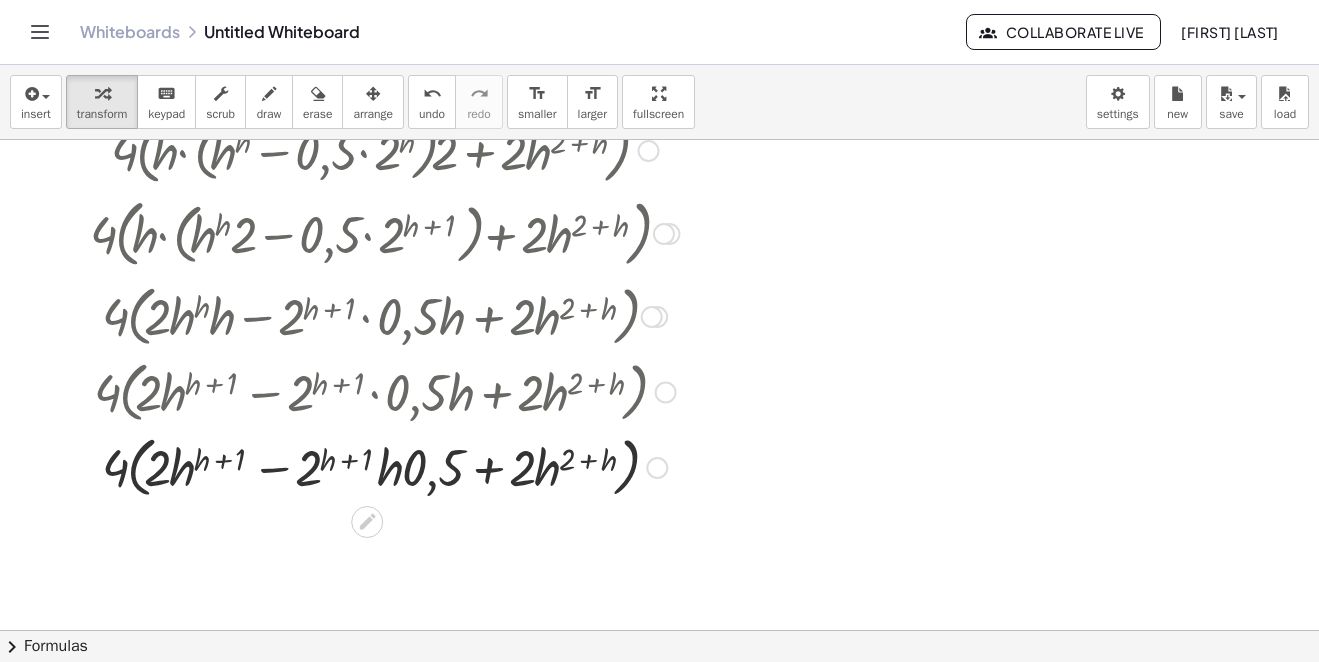 click at bounding box center [384, 466] 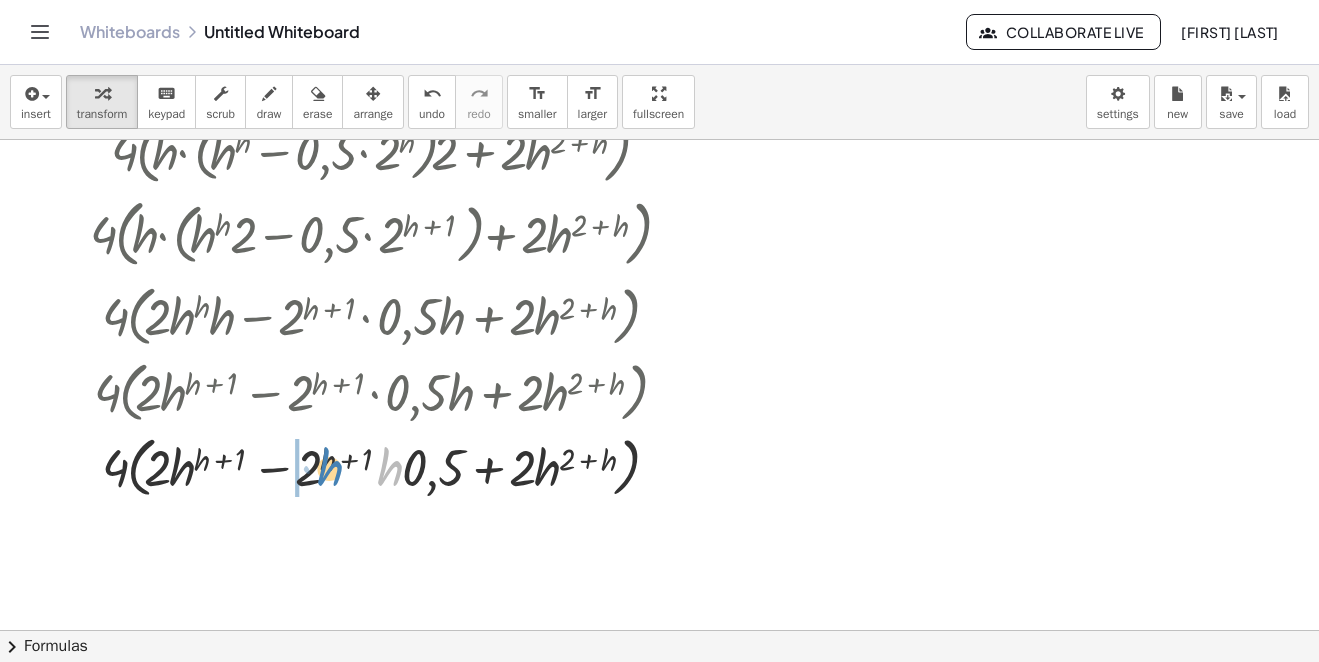 drag, startPoint x: 392, startPoint y: 468, endPoint x: 423, endPoint y: 467, distance: 31.016125 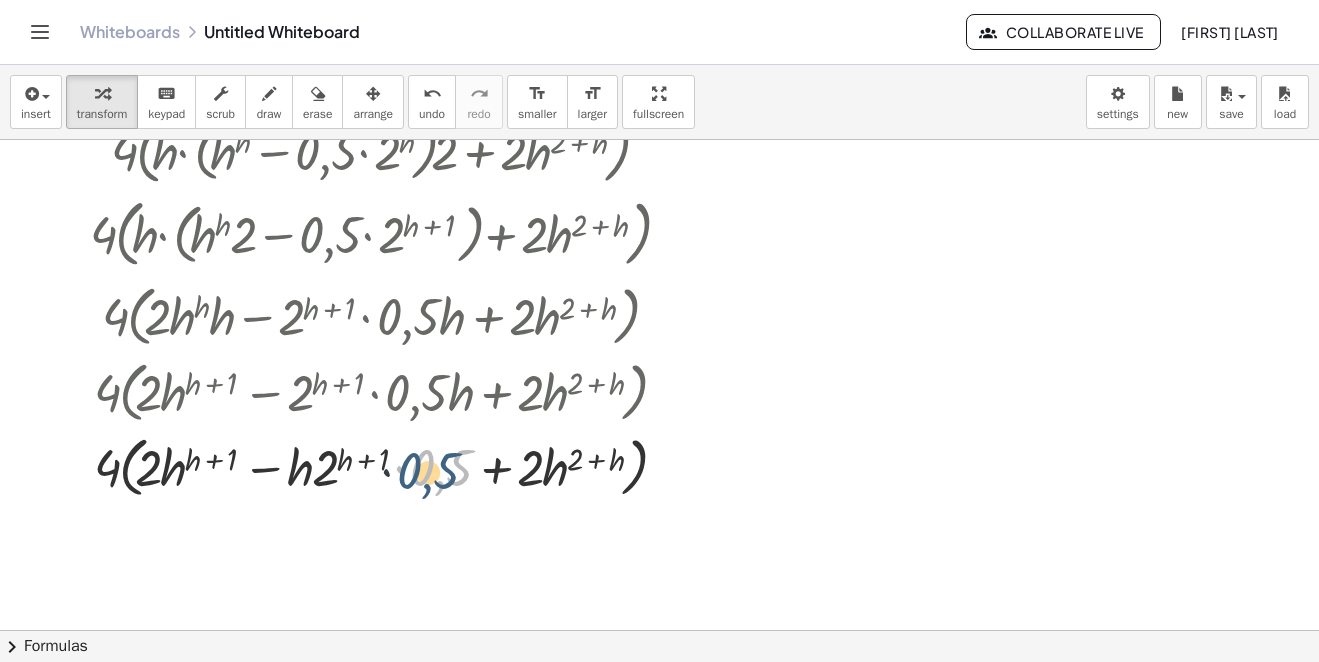 click at bounding box center [384, 466] 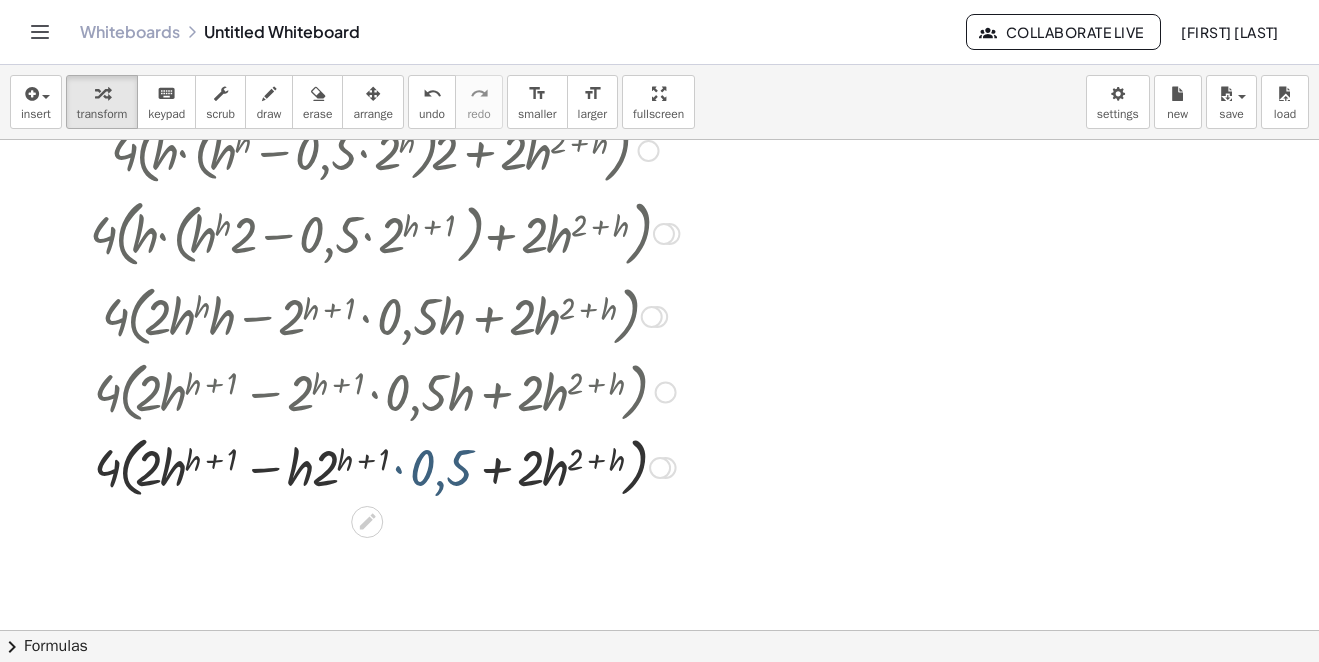 click at bounding box center [384, 466] 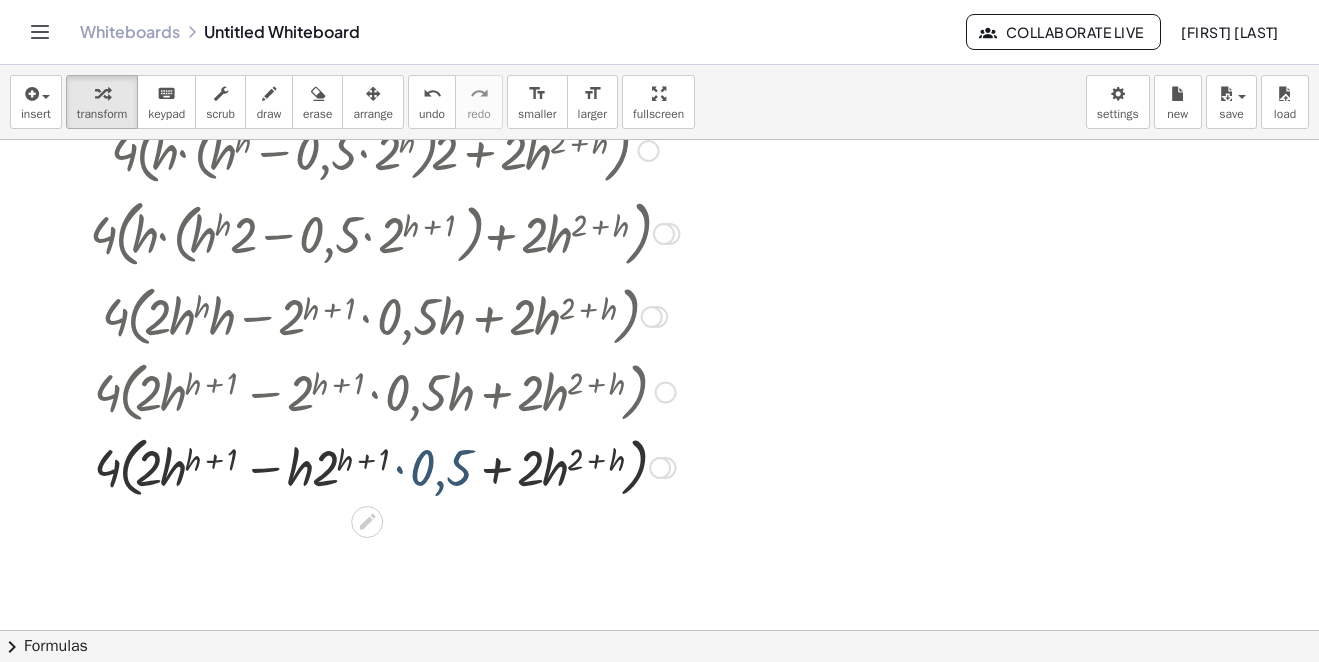 click at bounding box center (384, 466) 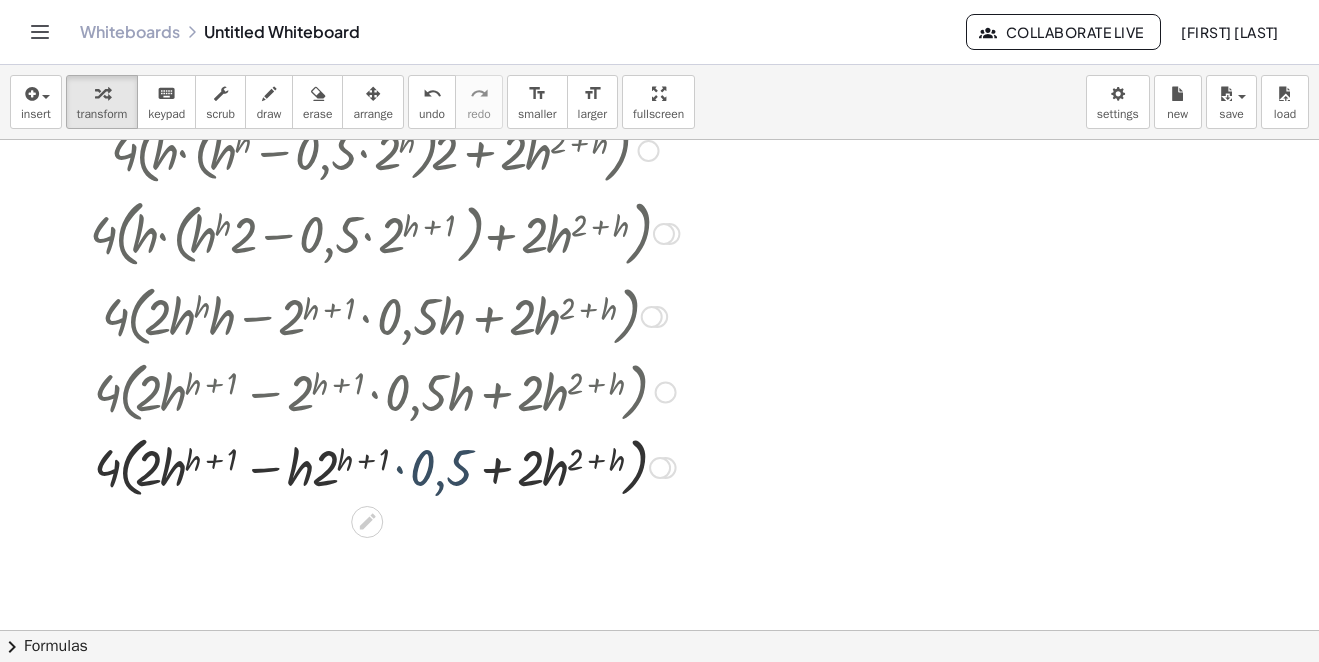 drag, startPoint x: 420, startPoint y: 465, endPoint x: 443, endPoint y: 459, distance: 23.769728 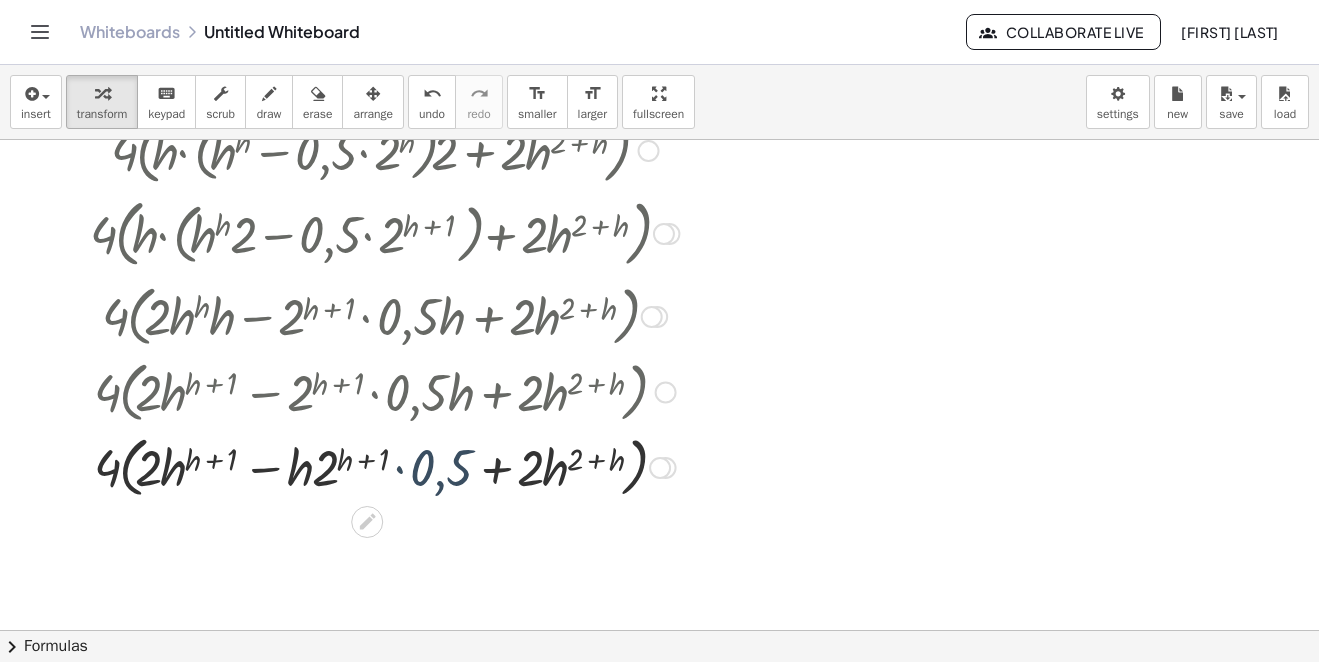 click at bounding box center [384, 466] 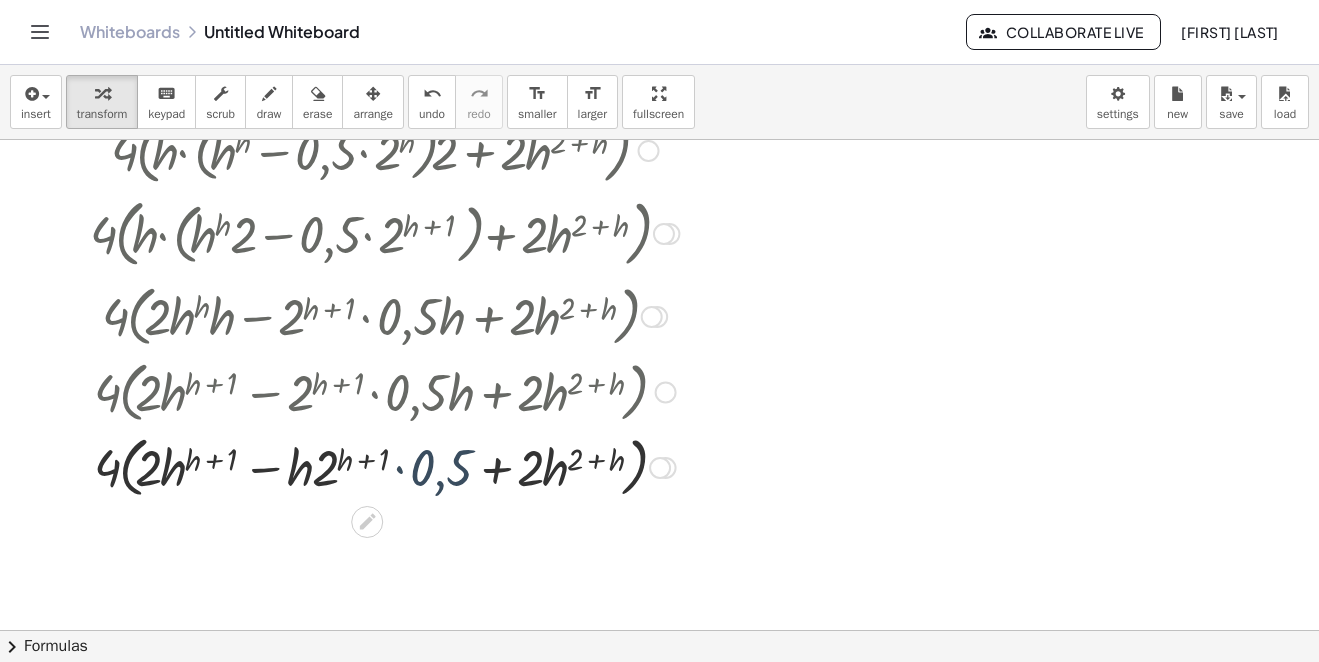click at bounding box center [384, 466] 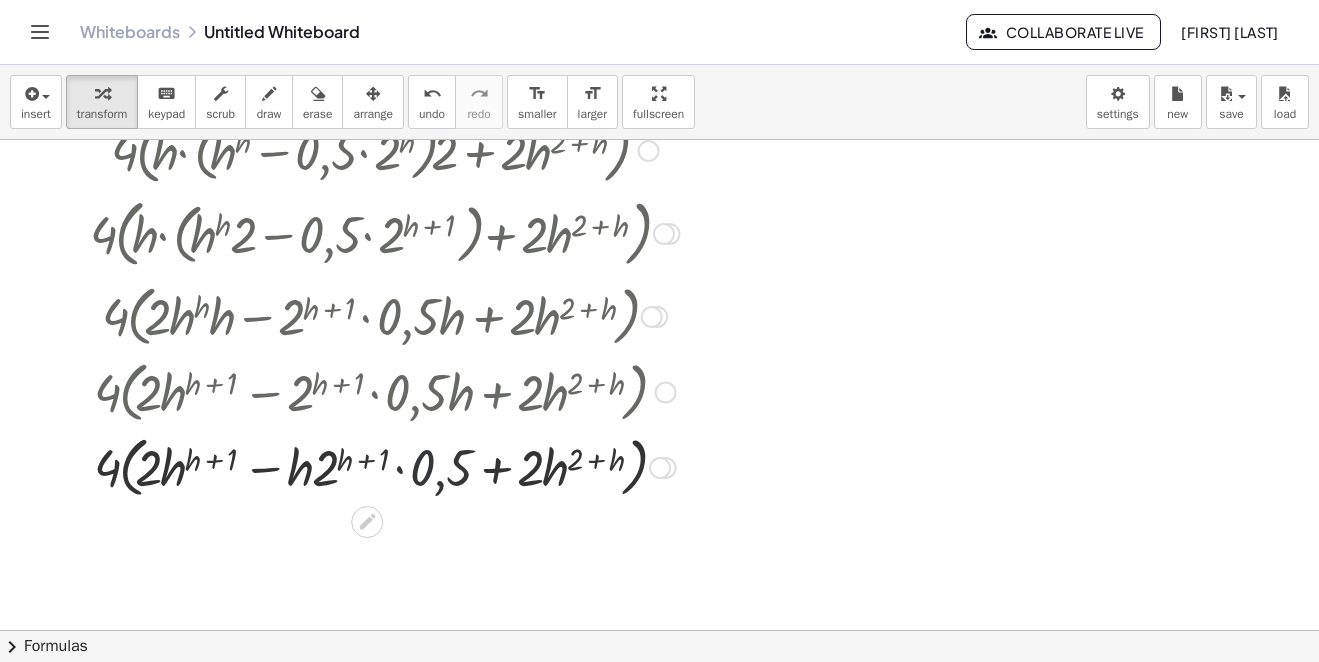 click at bounding box center (384, 466) 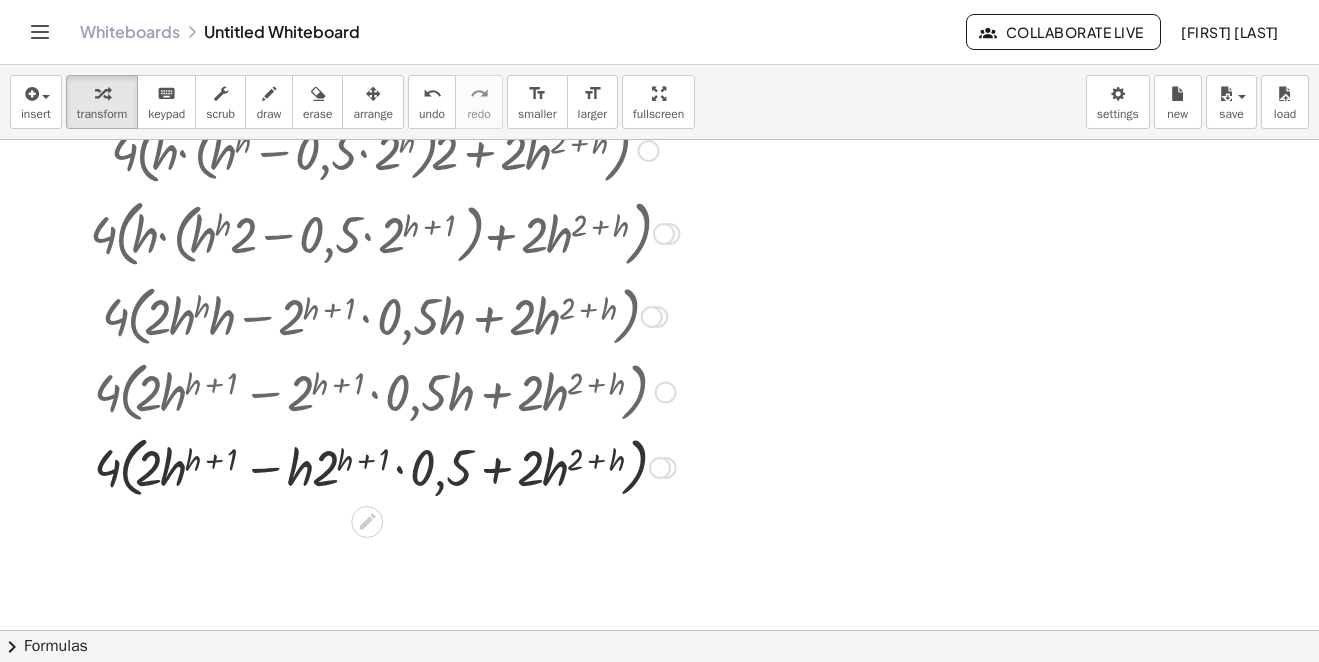 click at bounding box center [384, 466] 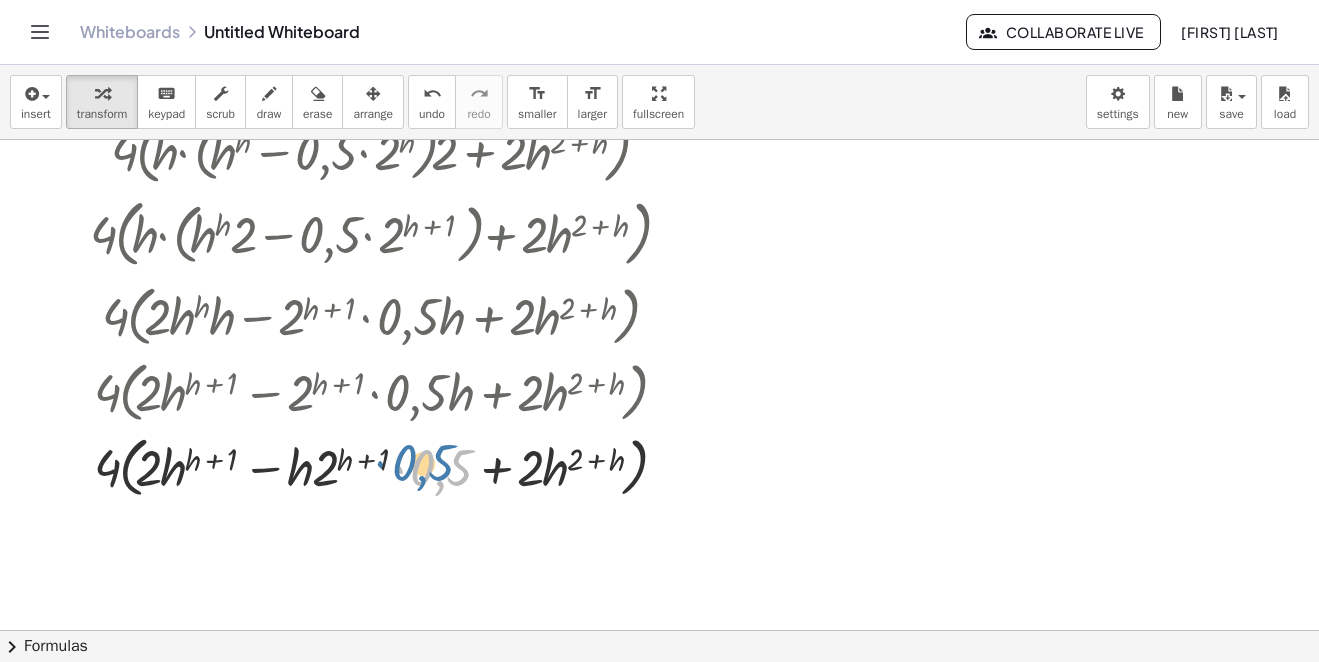 drag, startPoint x: 455, startPoint y: 464, endPoint x: 466, endPoint y: 434, distance: 31.95309 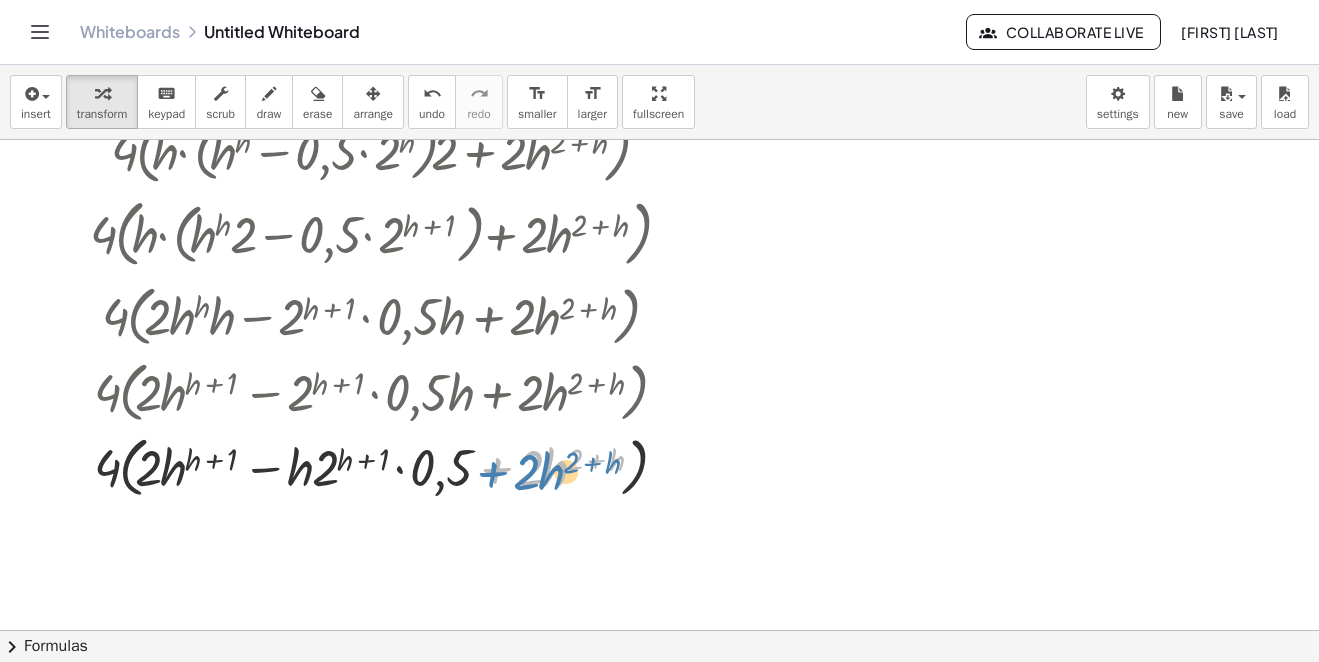 click at bounding box center (384, 466) 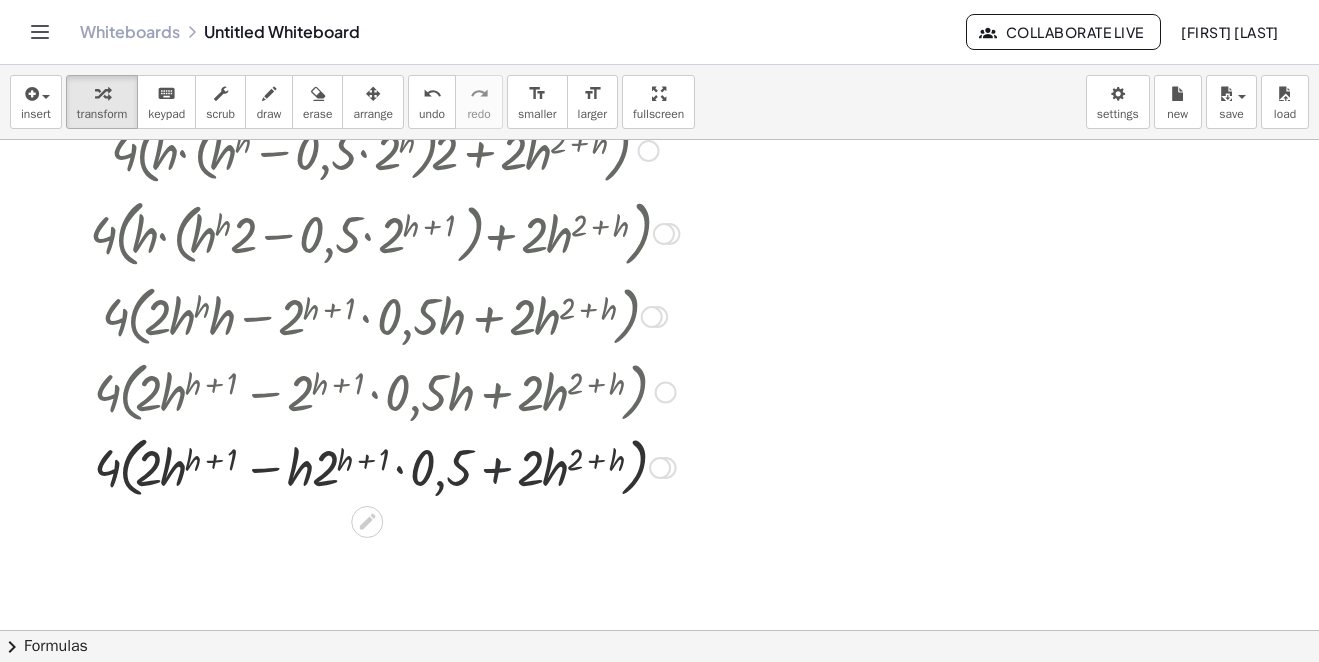 click at bounding box center (384, 466) 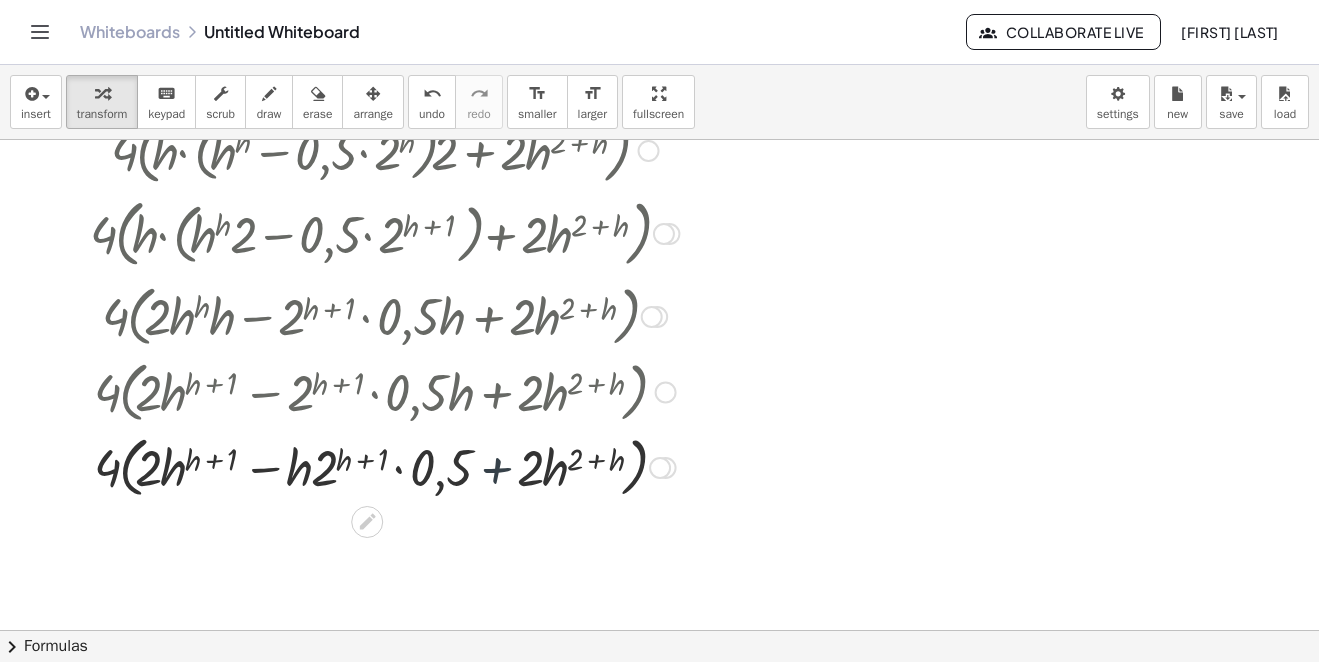 click at bounding box center (384, 466) 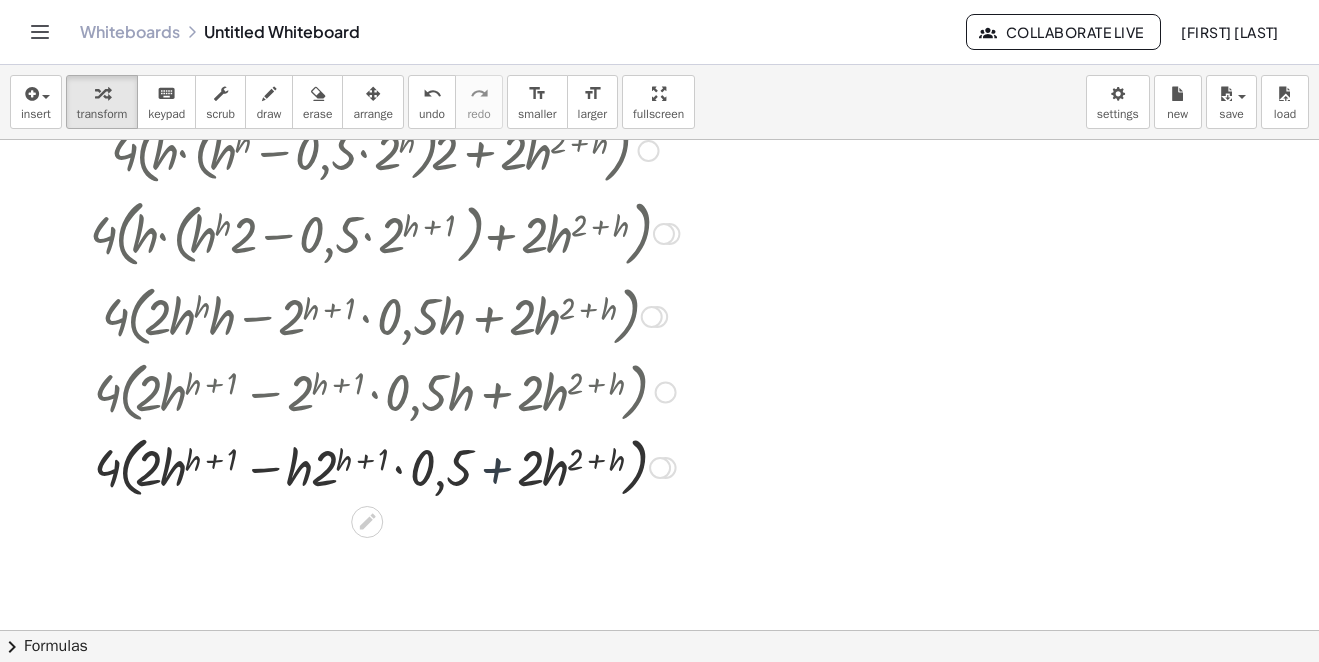 click at bounding box center (384, 466) 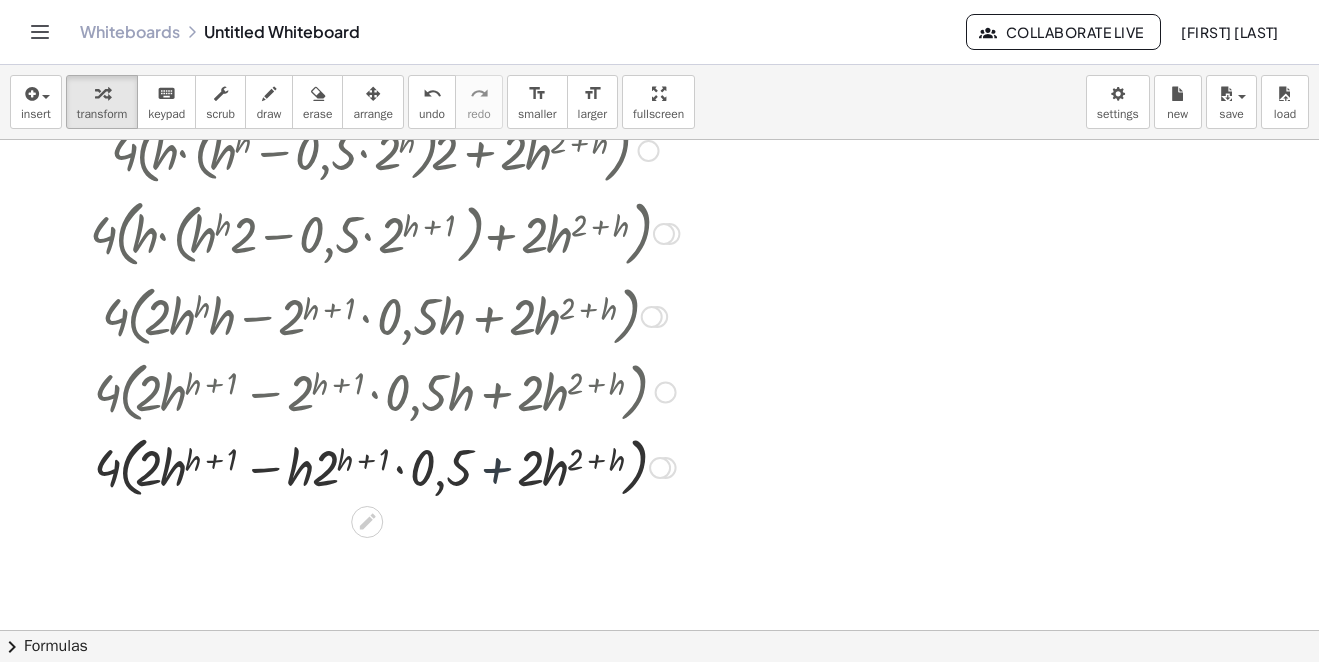 click at bounding box center (384, 466) 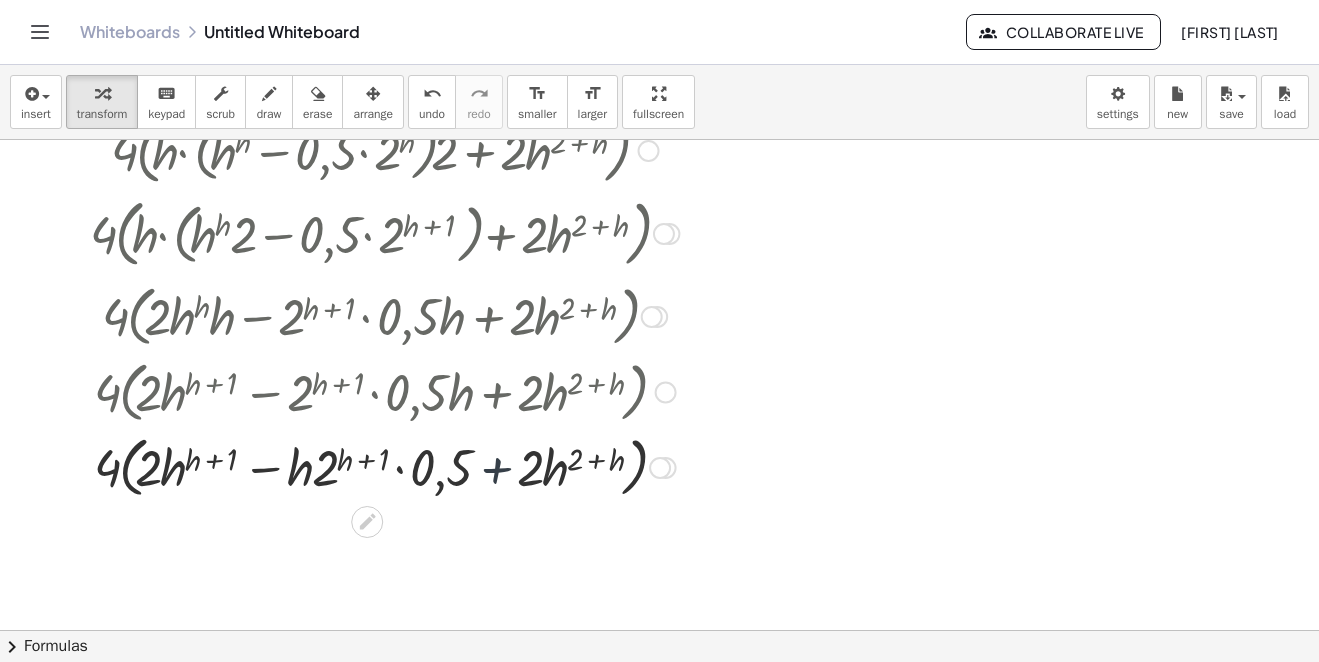 click at bounding box center (384, 466) 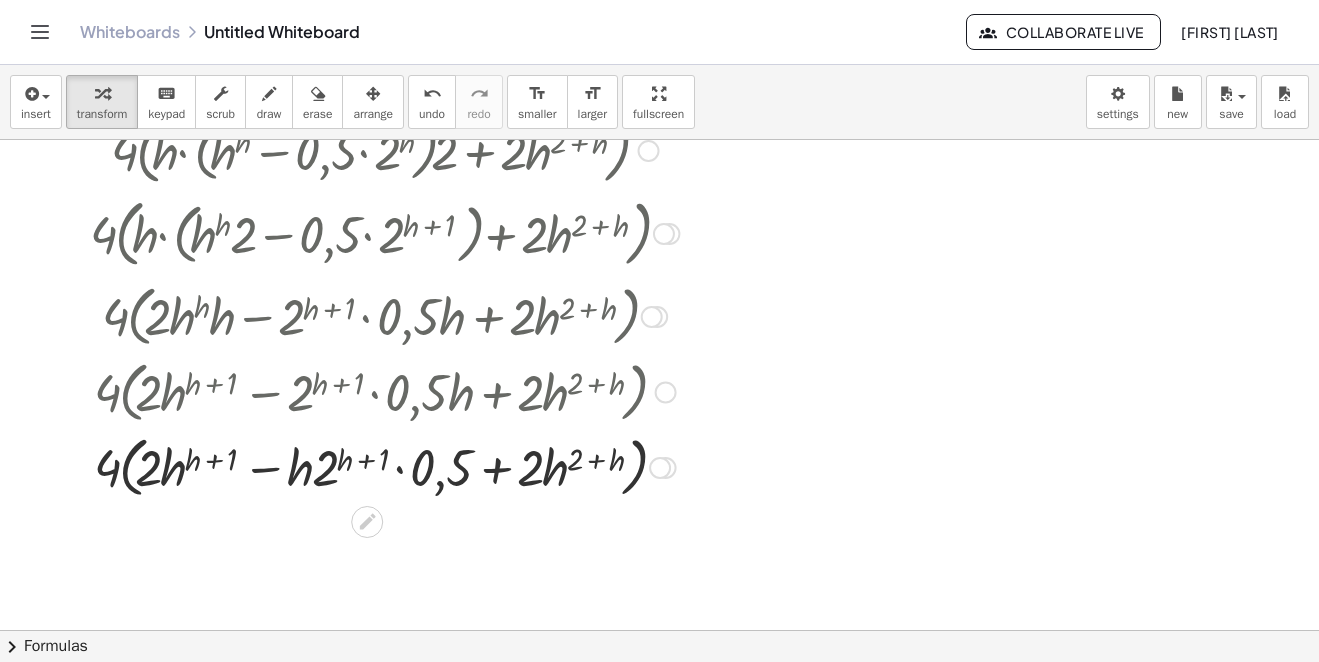 drag, startPoint x: 451, startPoint y: 467, endPoint x: 482, endPoint y: 310, distance: 160.03125 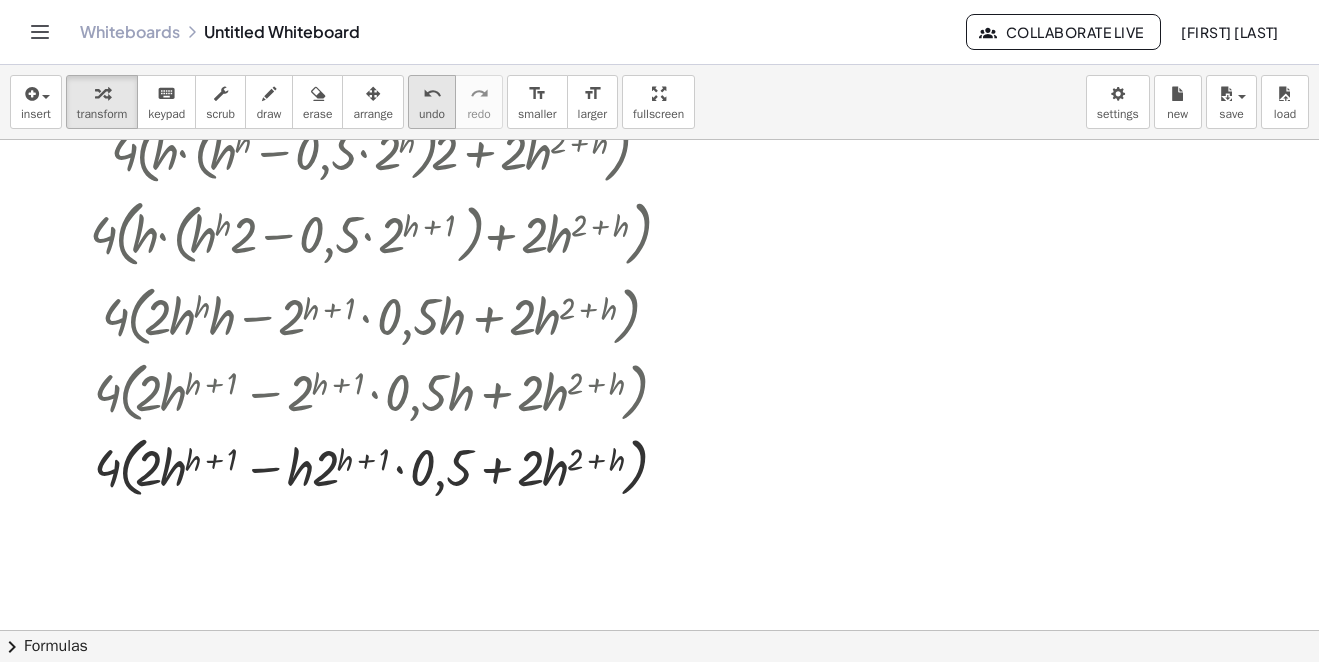 click on "undo undo" at bounding box center [432, 102] 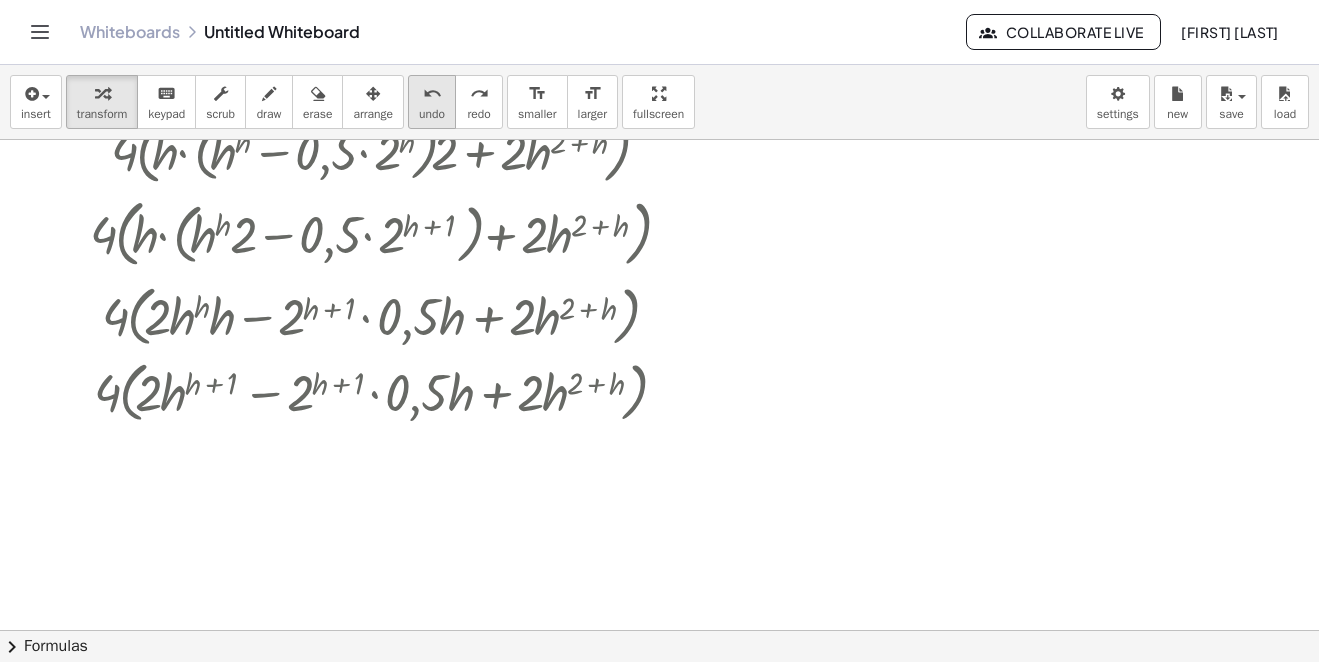 click on "undo undo" at bounding box center (432, 102) 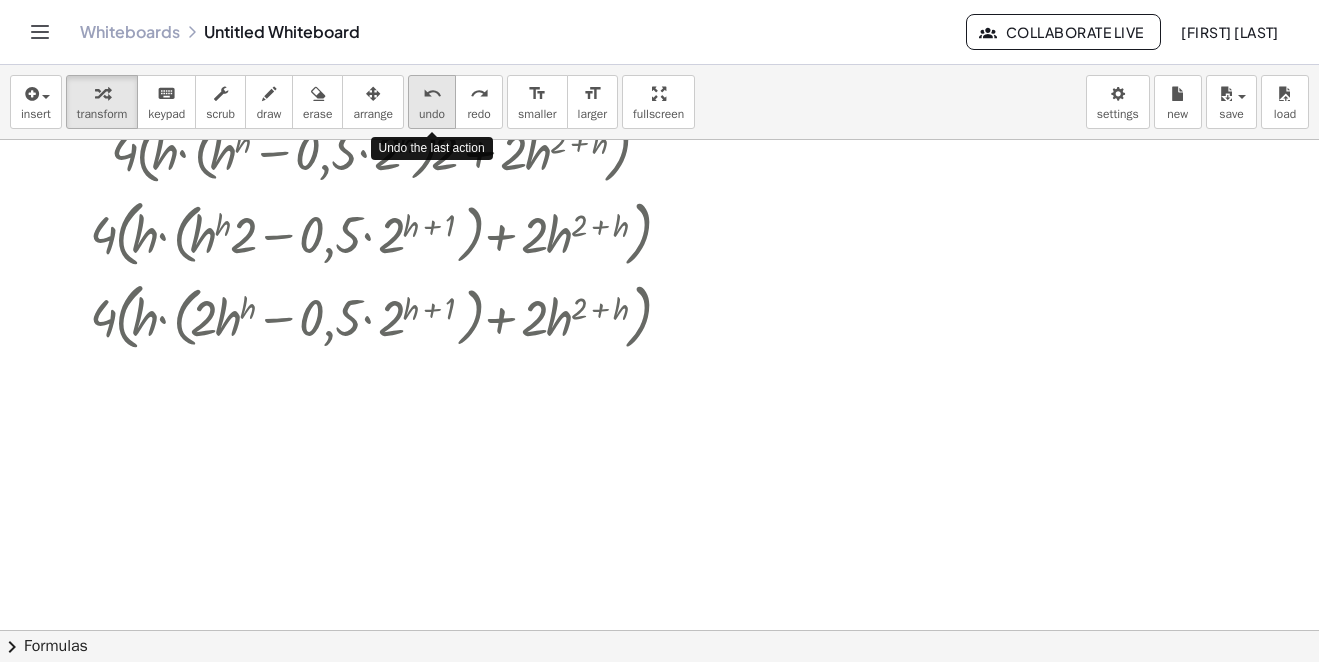 click on "undo undo" at bounding box center [432, 102] 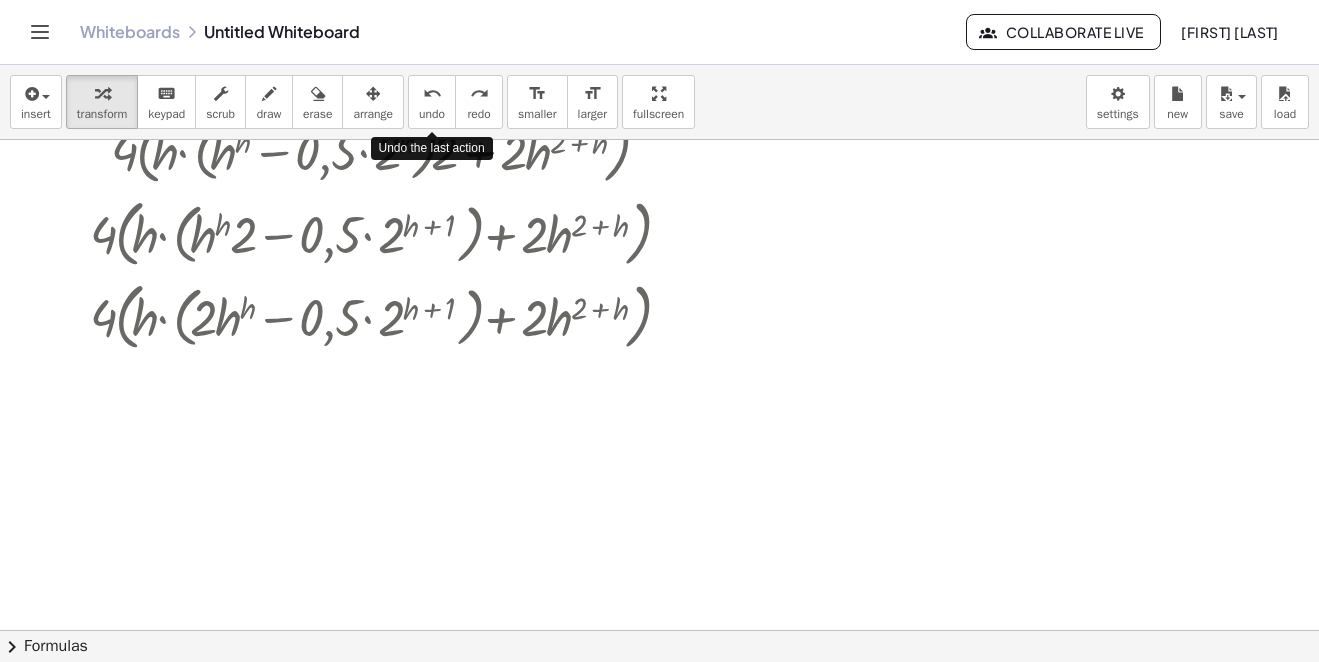 drag, startPoint x: 412, startPoint y: 111, endPoint x: 401, endPoint y: 200, distance: 89.6772 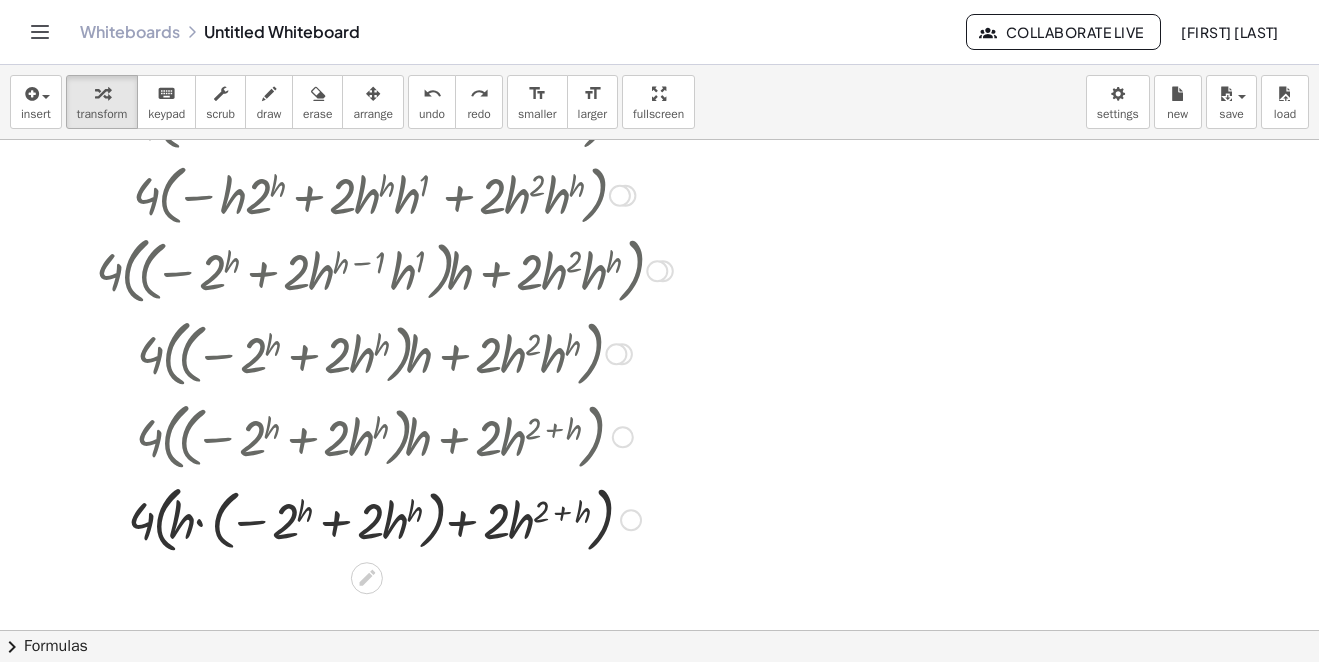 scroll, scrollTop: 3620, scrollLeft: 0, axis: vertical 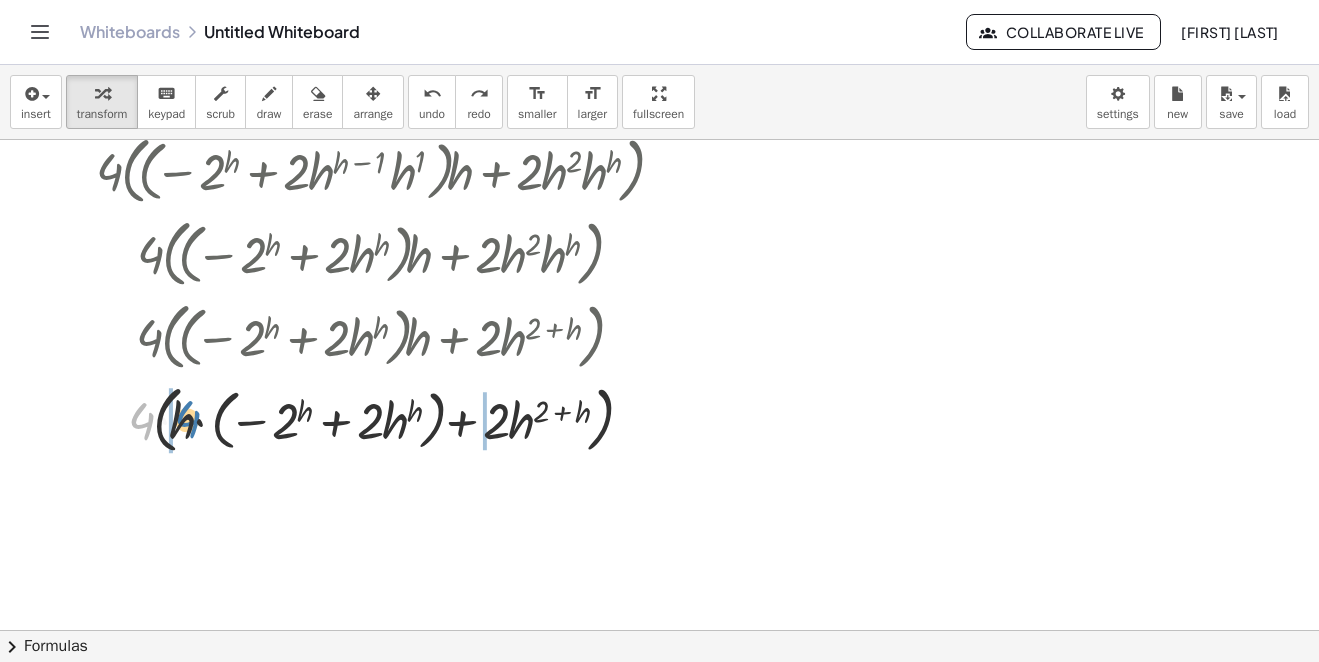 drag, startPoint x: 149, startPoint y: 419, endPoint x: 273, endPoint y: 412, distance: 124.197426 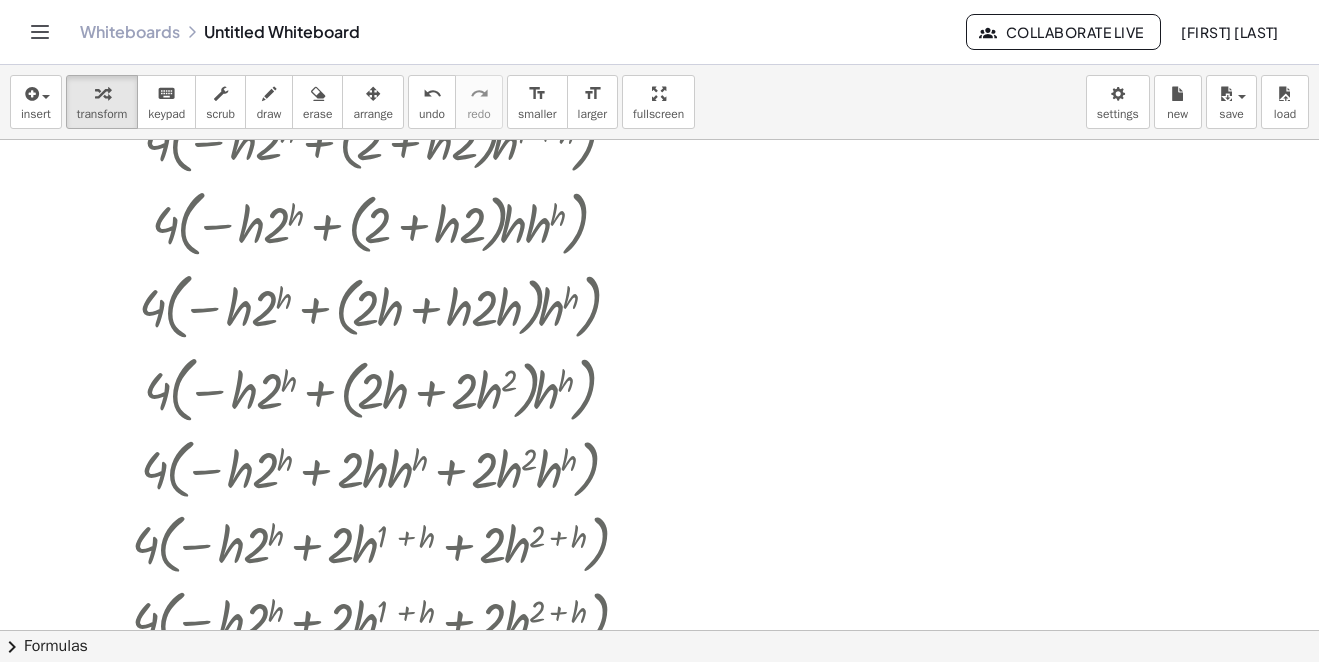 scroll, scrollTop: 2920, scrollLeft: 0, axis: vertical 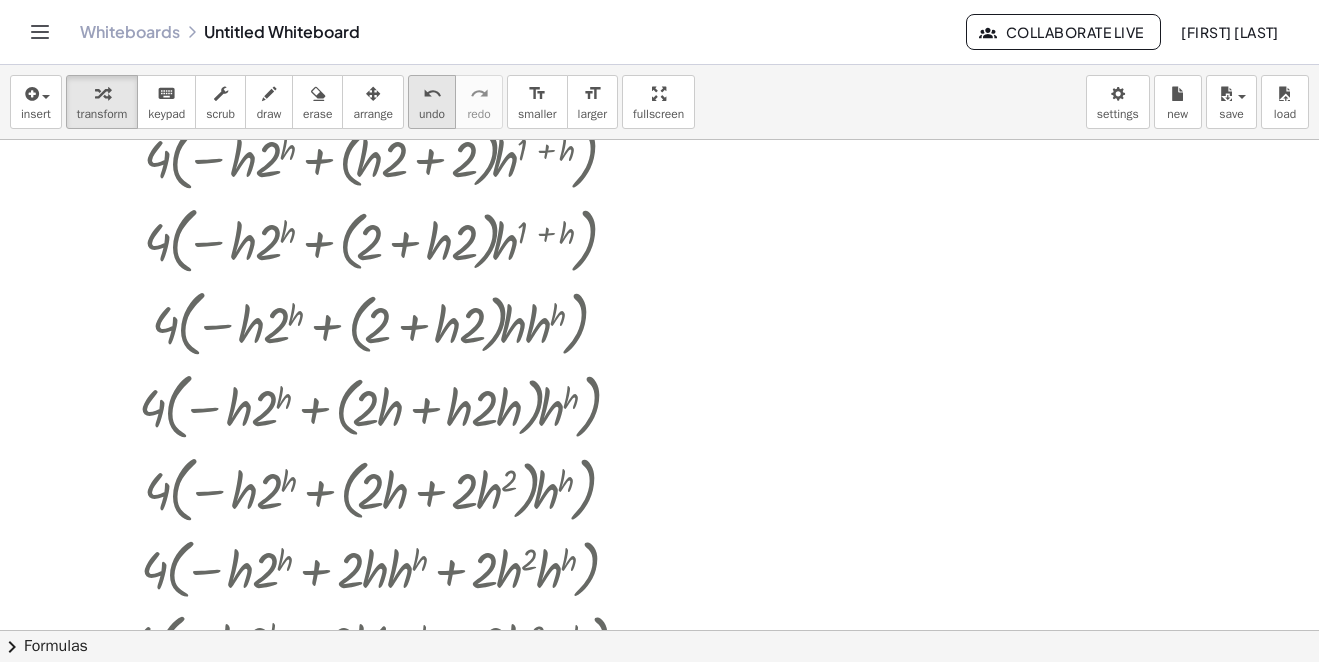 click on "undo" at bounding box center (432, 114) 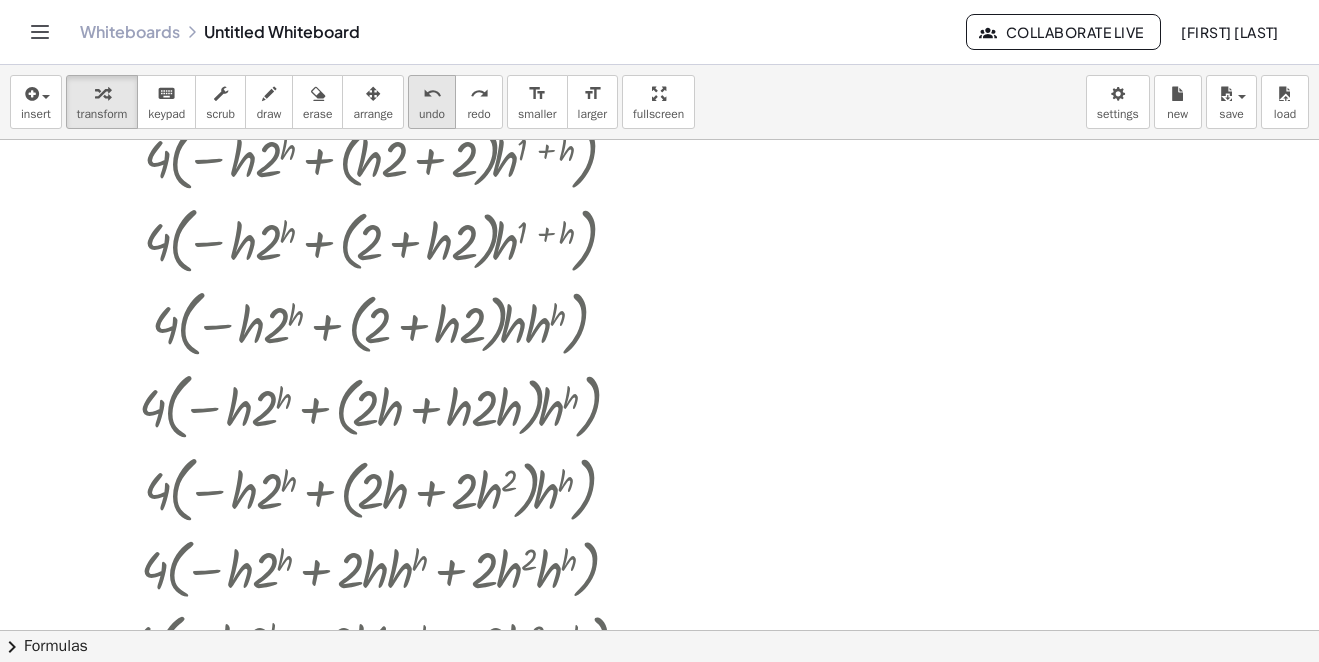 click on "undo" at bounding box center [432, 114] 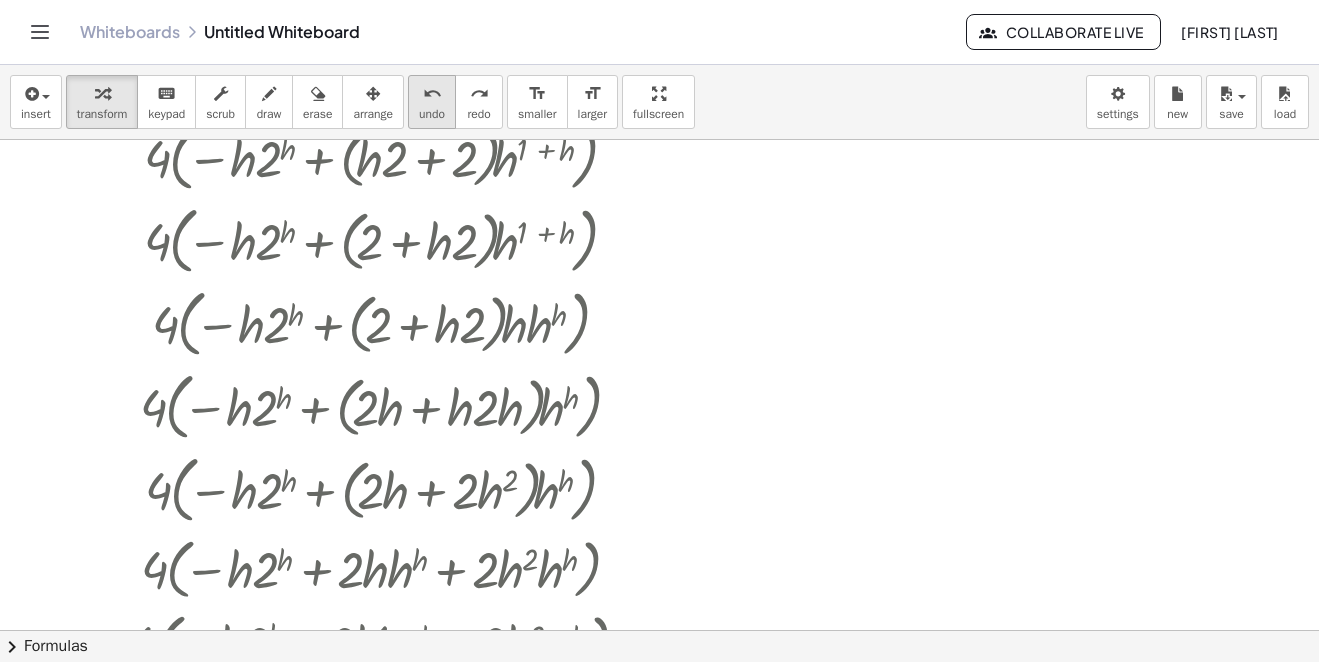 click on "undo" at bounding box center (432, 114) 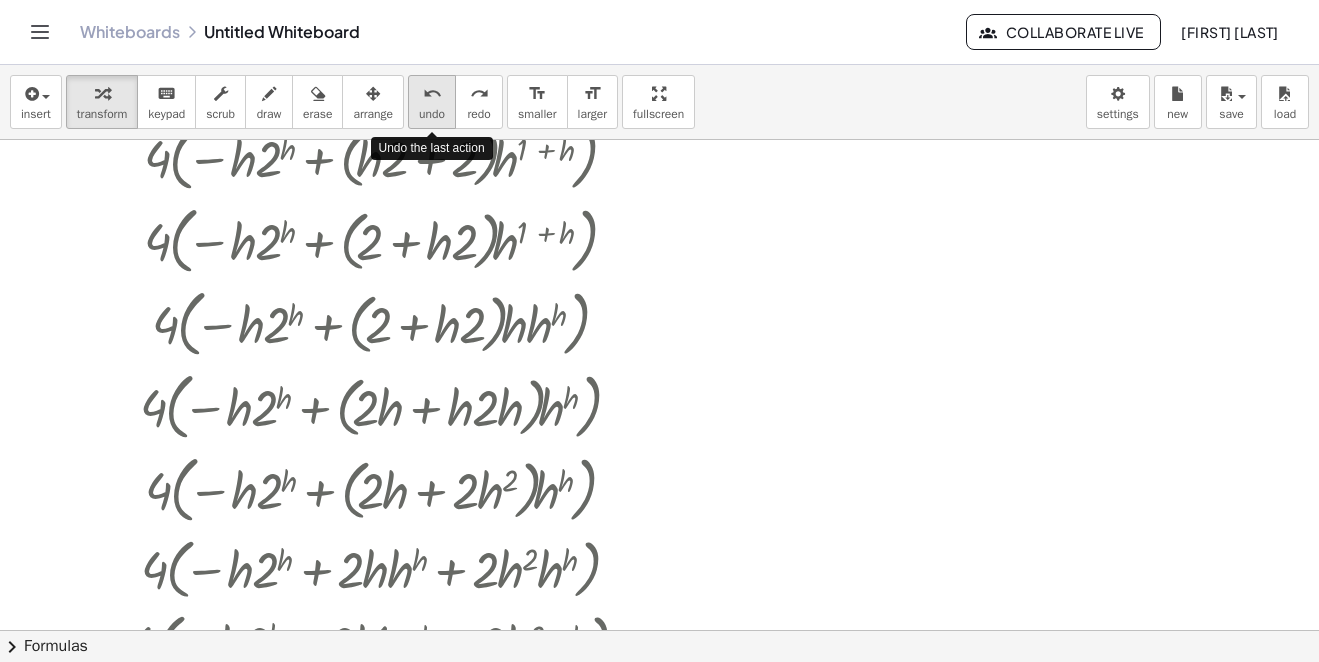 click on "undo" at bounding box center [432, 114] 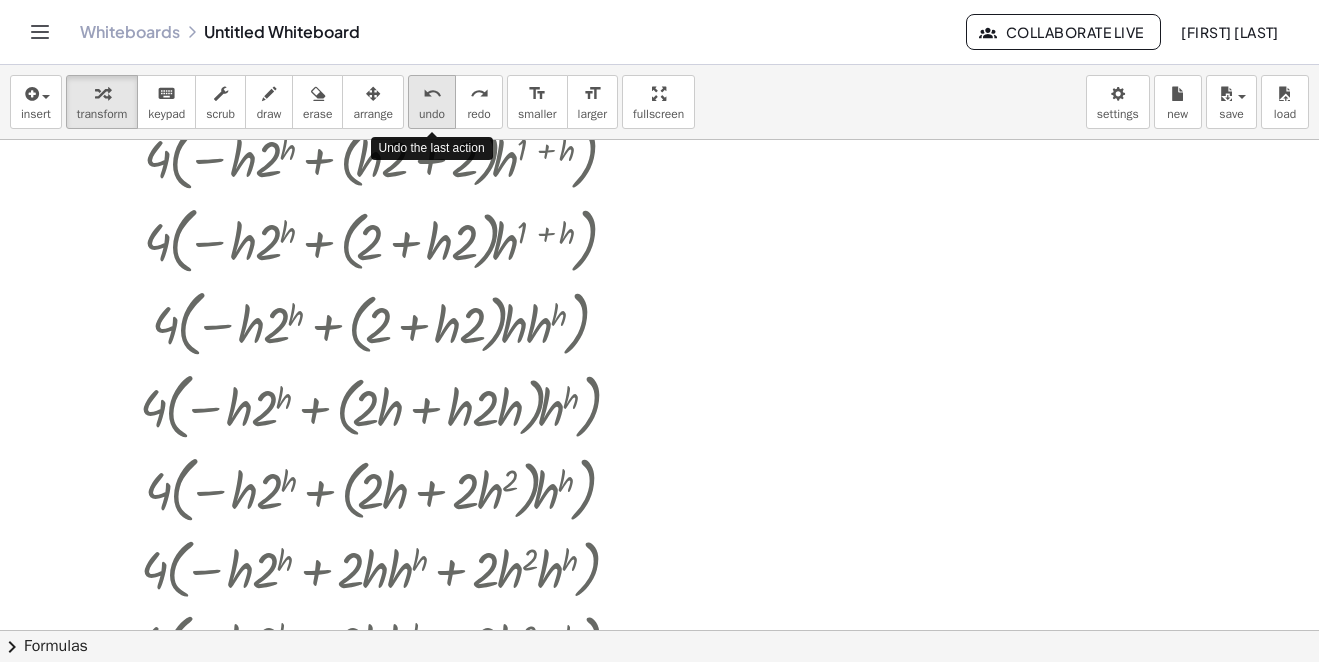 click on "undo" at bounding box center [432, 114] 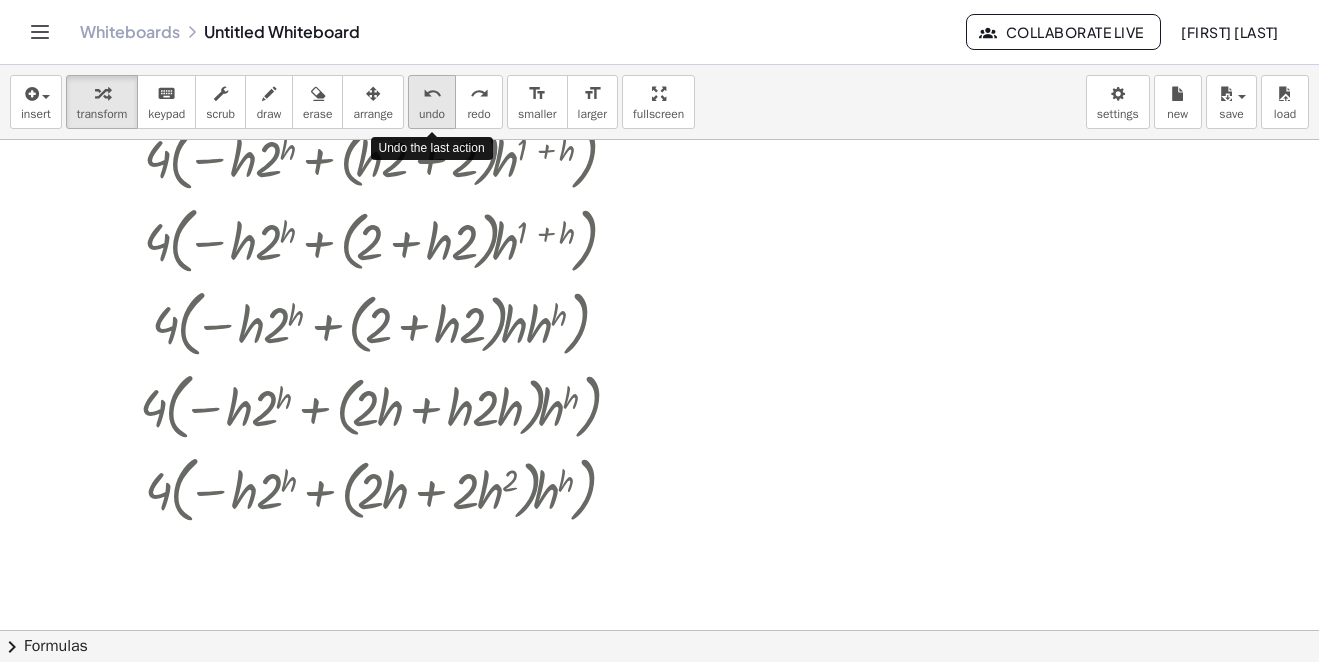 click on "undo" at bounding box center (432, 114) 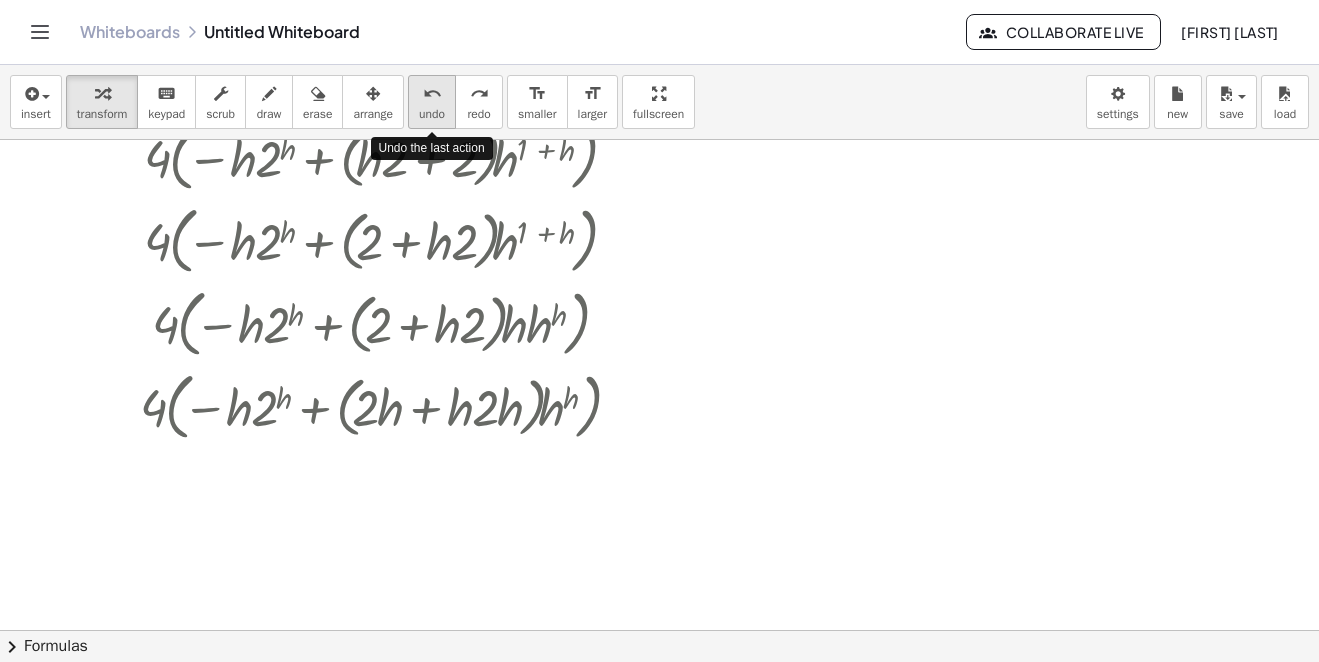 click on "undo" at bounding box center [432, 114] 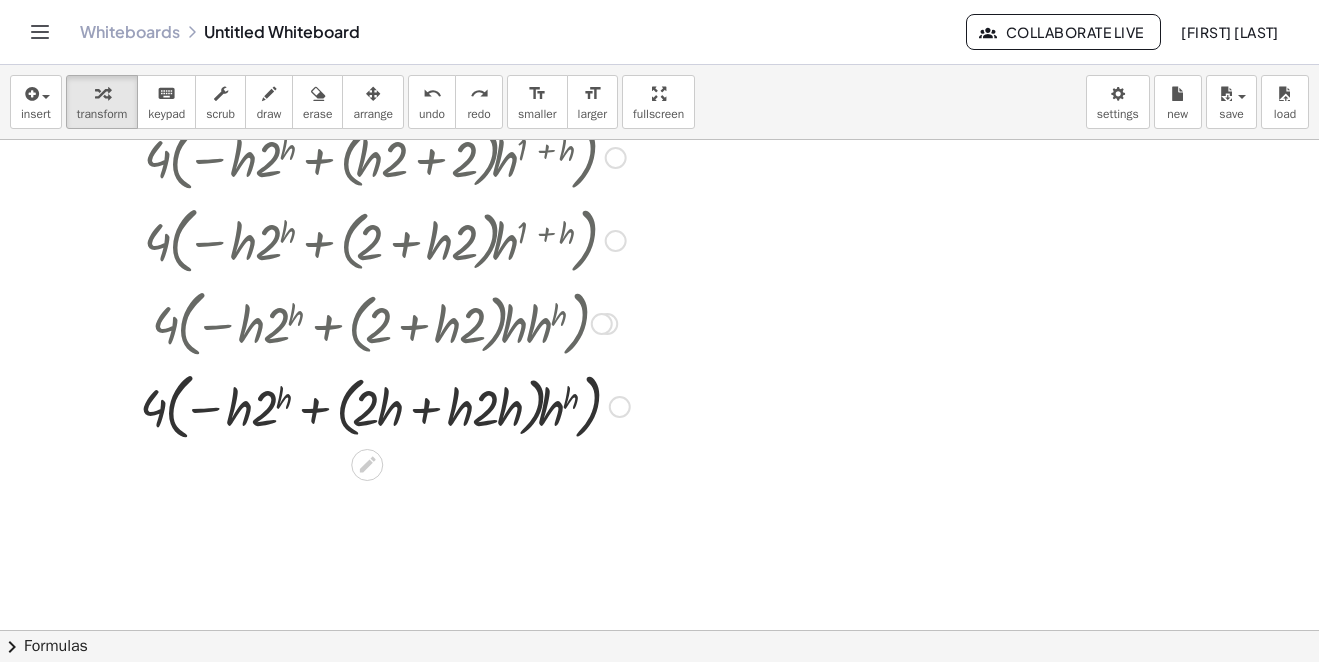 scroll, scrollTop: 2520, scrollLeft: 0, axis: vertical 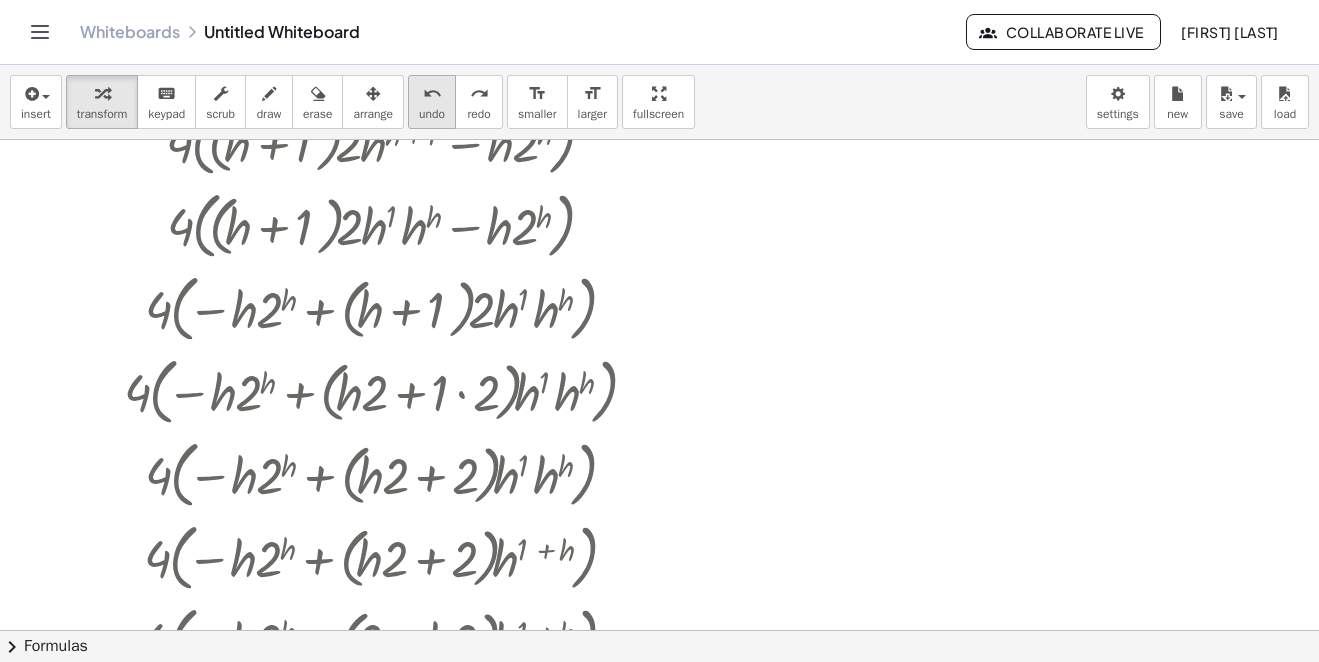 click on "undo undo" at bounding box center [432, 102] 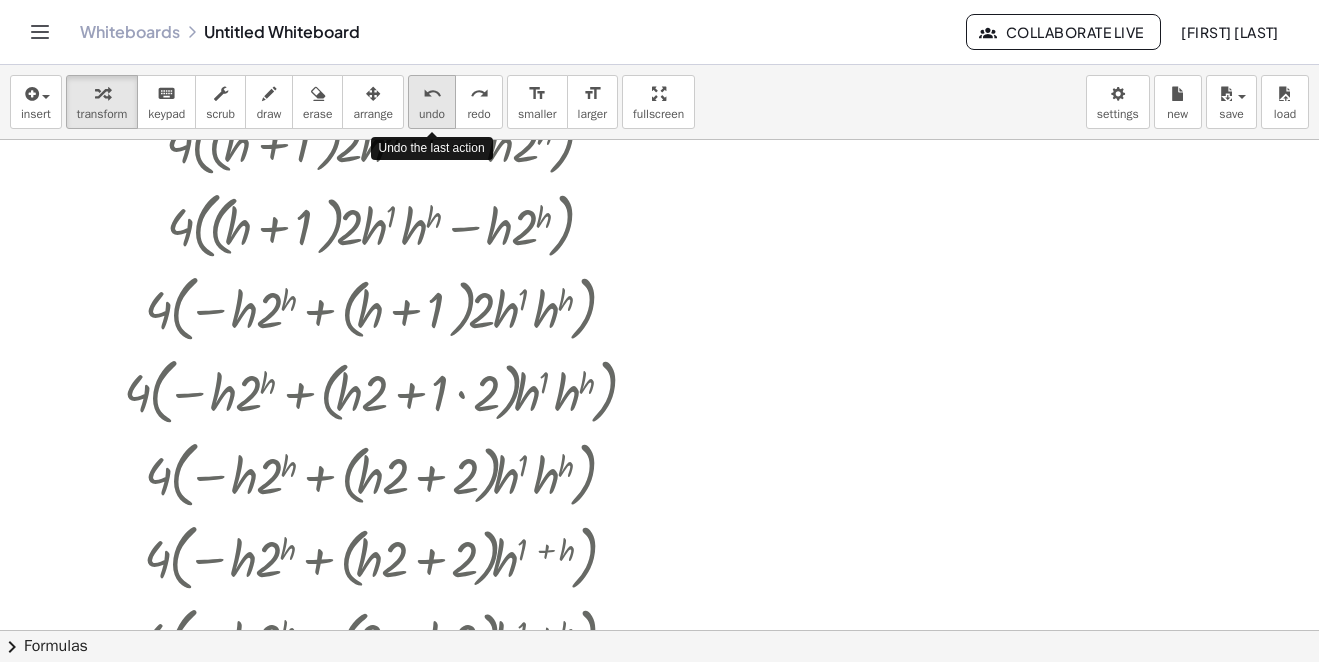 click on "undo undo" at bounding box center (432, 102) 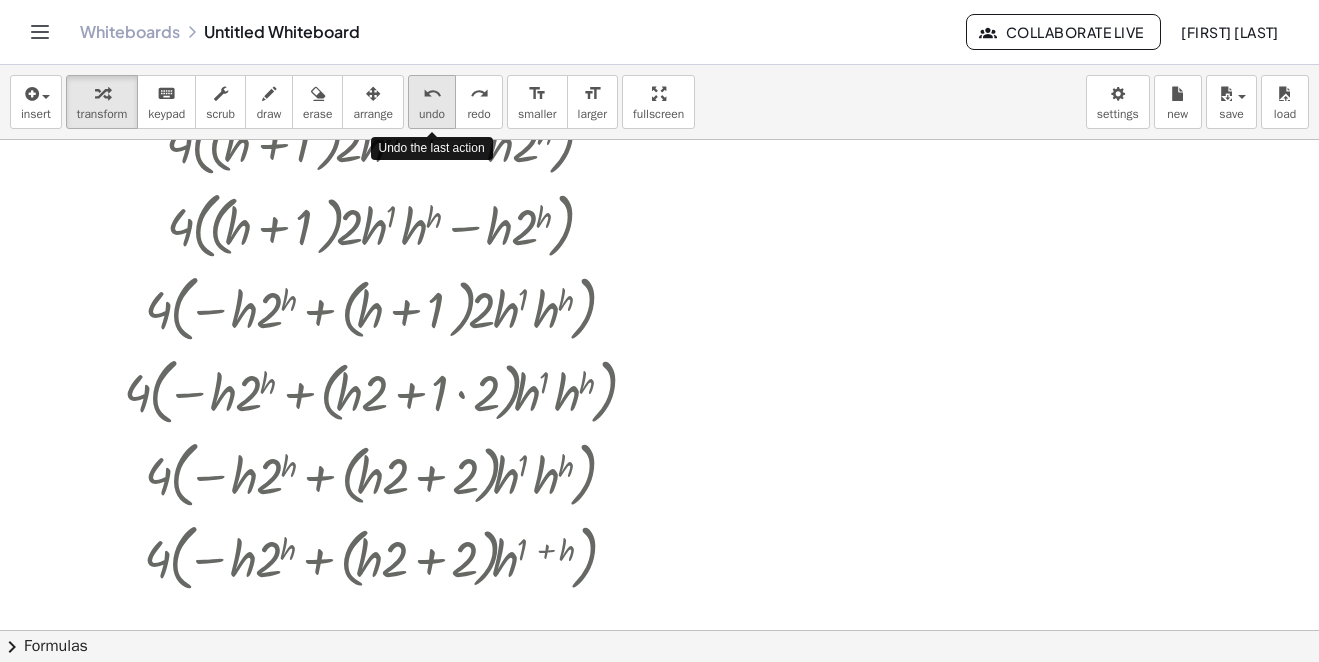 click on "undo undo" at bounding box center (432, 102) 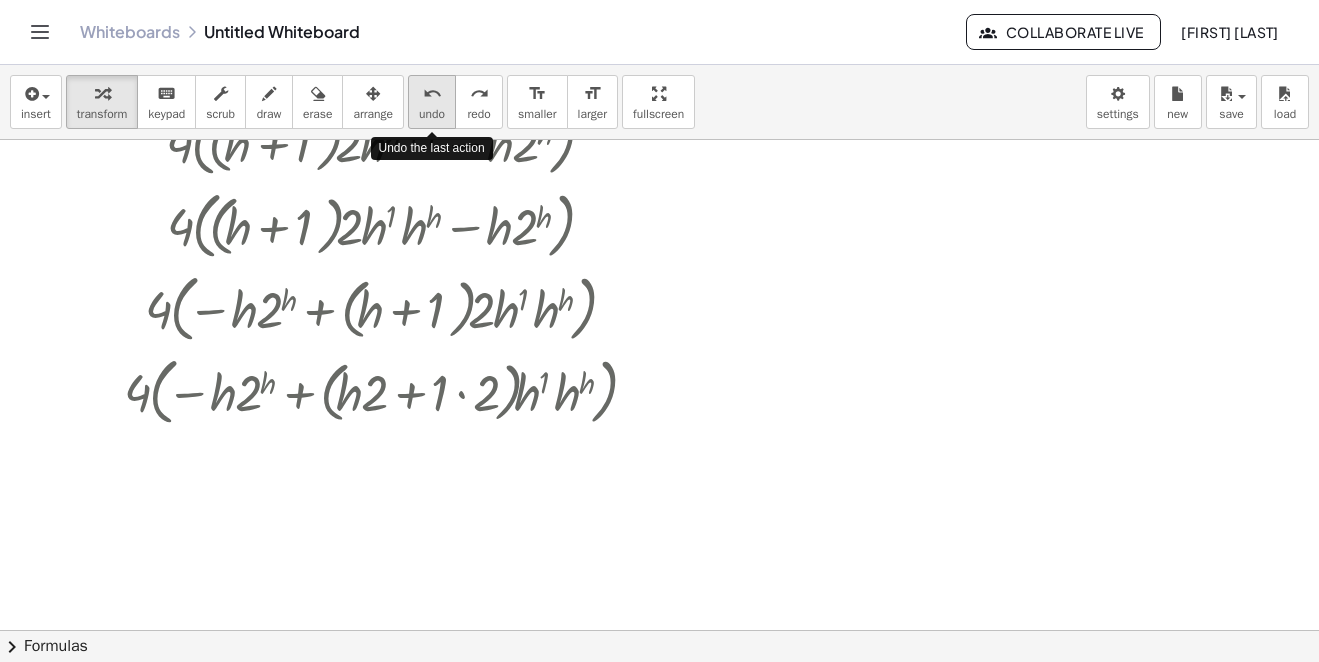 click on "undo undo" at bounding box center (432, 102) 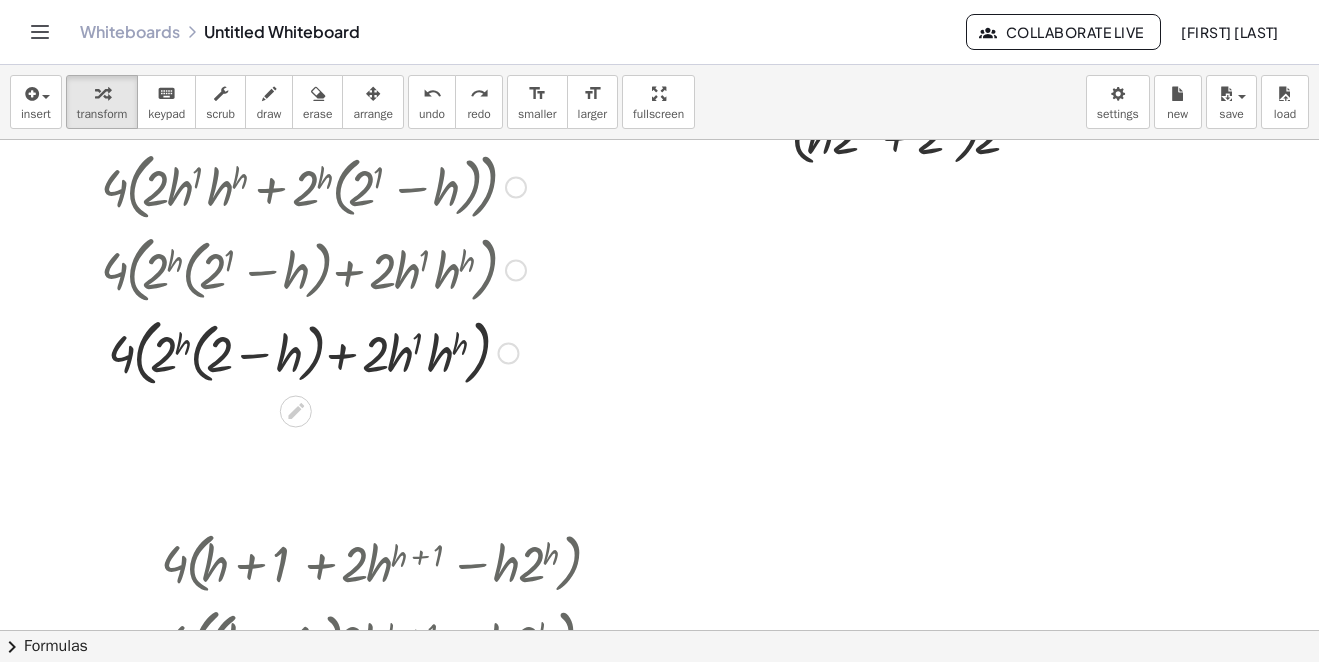 scroll, scrollTop: 2320, scrollLeft: 0, axis: vertical 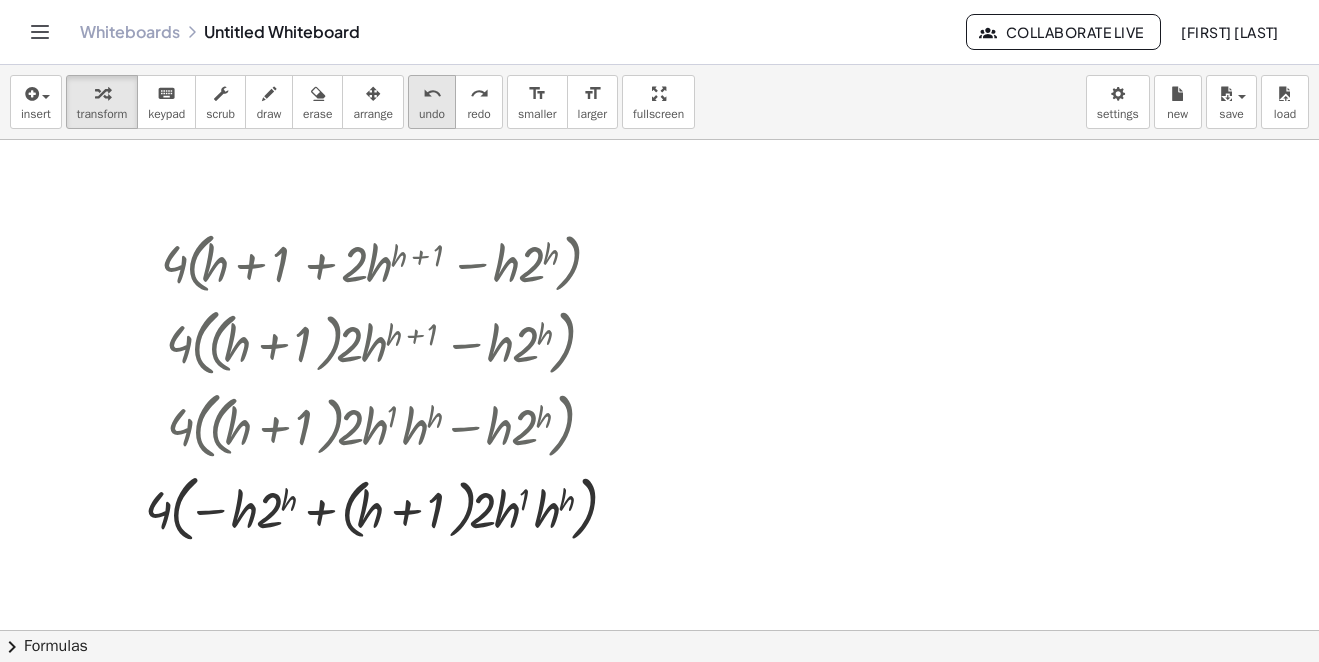 click on "undo" at bounding box center (432, 94) 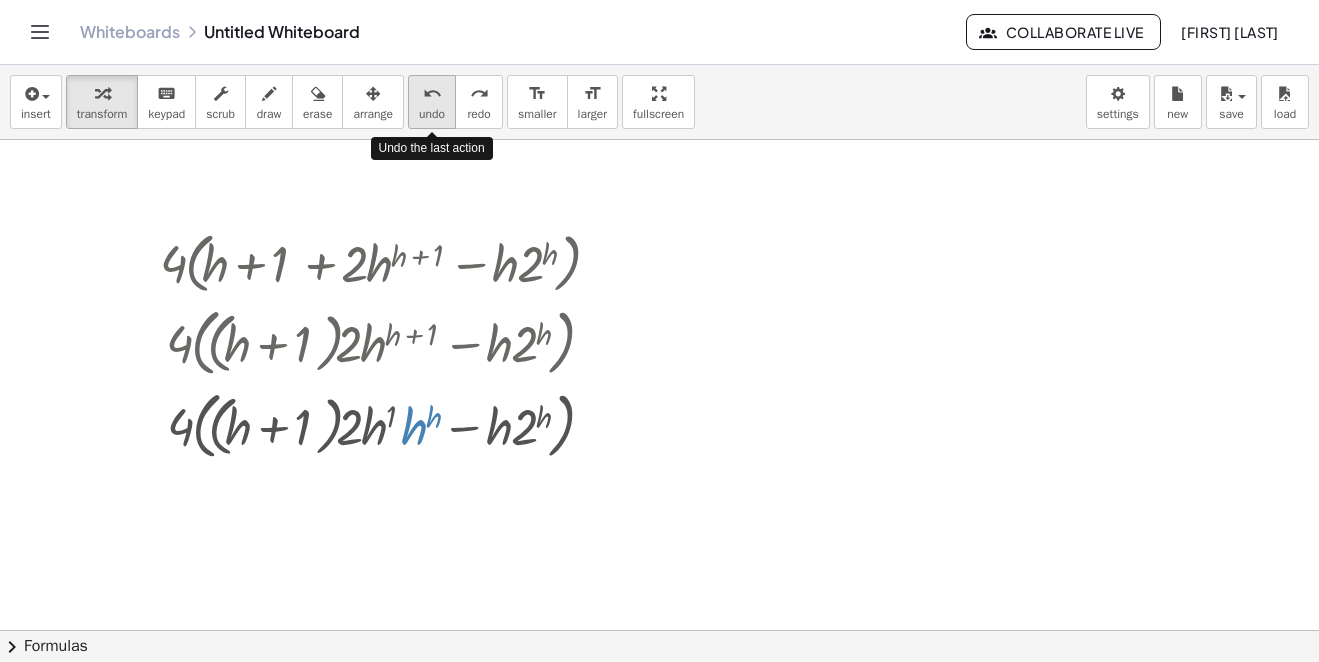 click on "undo" at bounding box center [432, 94] 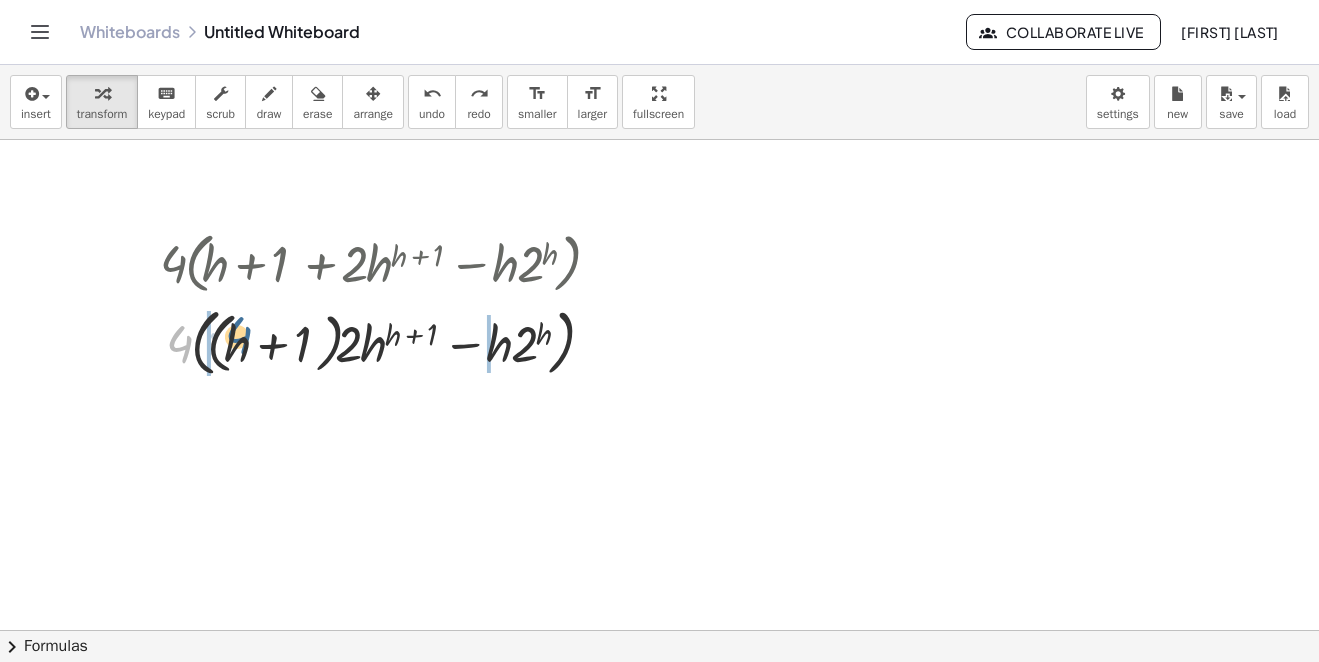 drag, startPoint x: 180, startPoint y: 345, endPoint x: 240, endPoint y: 337, distance: 60.530983 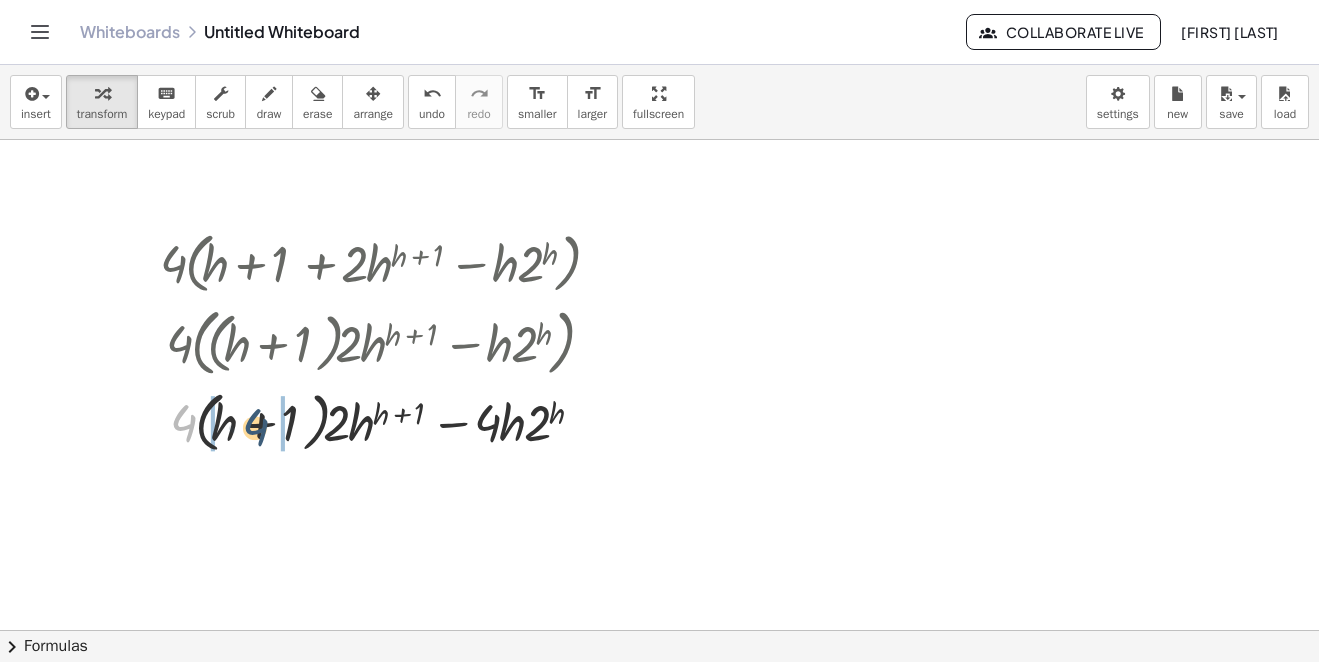 drag, startPoint x: 181, startPoint y: 418, endPoint x: 255, endPoint y: 420, distance: 74.02702 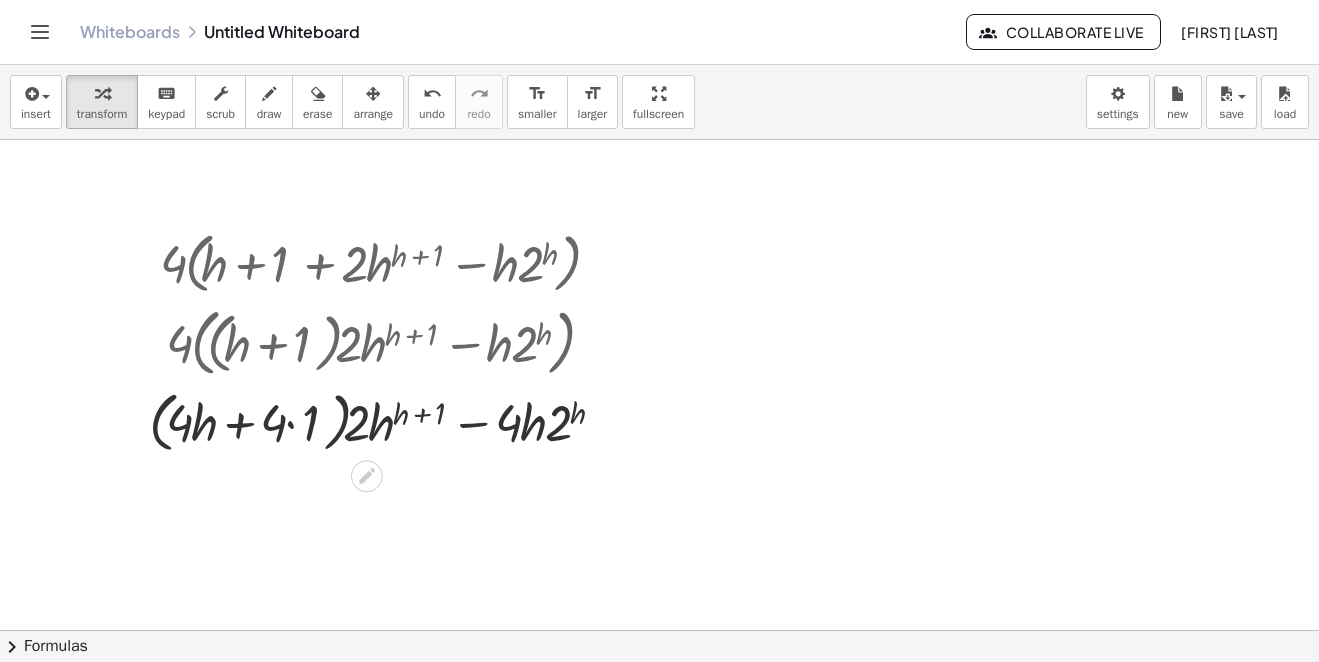 scroll, scrollTop: 2450, scrollLeft: 0, axis: vertical 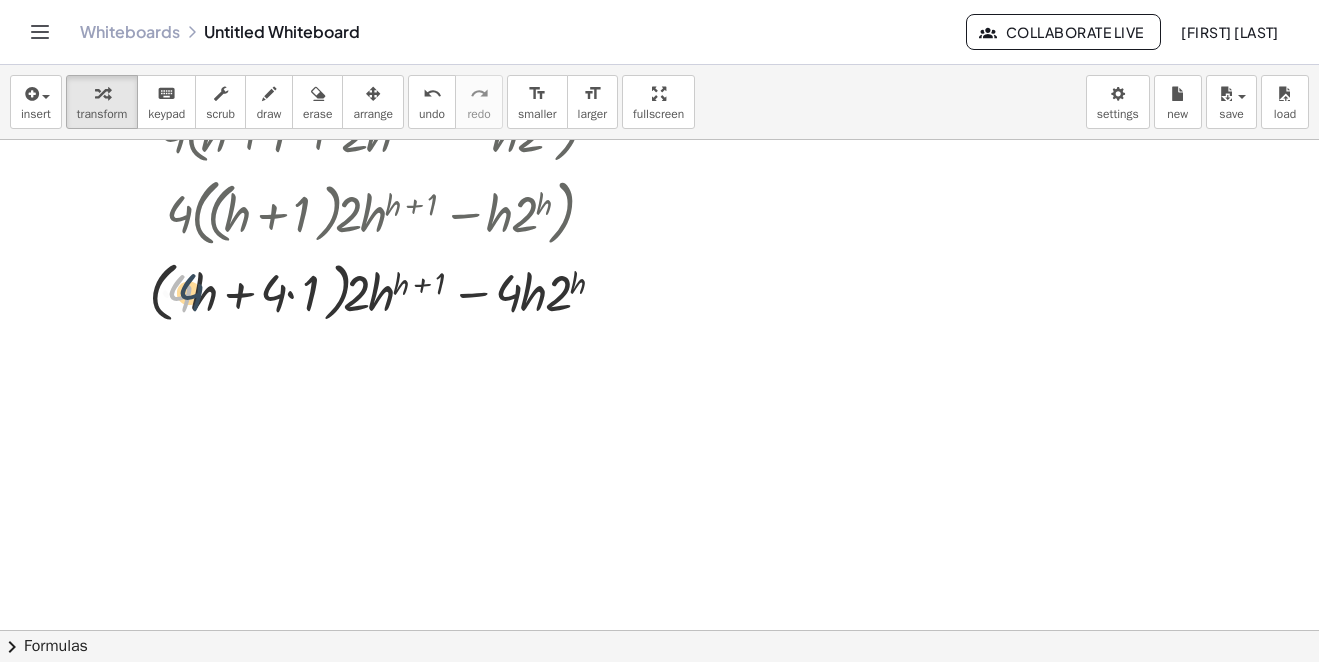 drag, startPoint x: 174, startPoint y: 294, endPoint x: 241, endPoint y: 303, distance: 67.601776 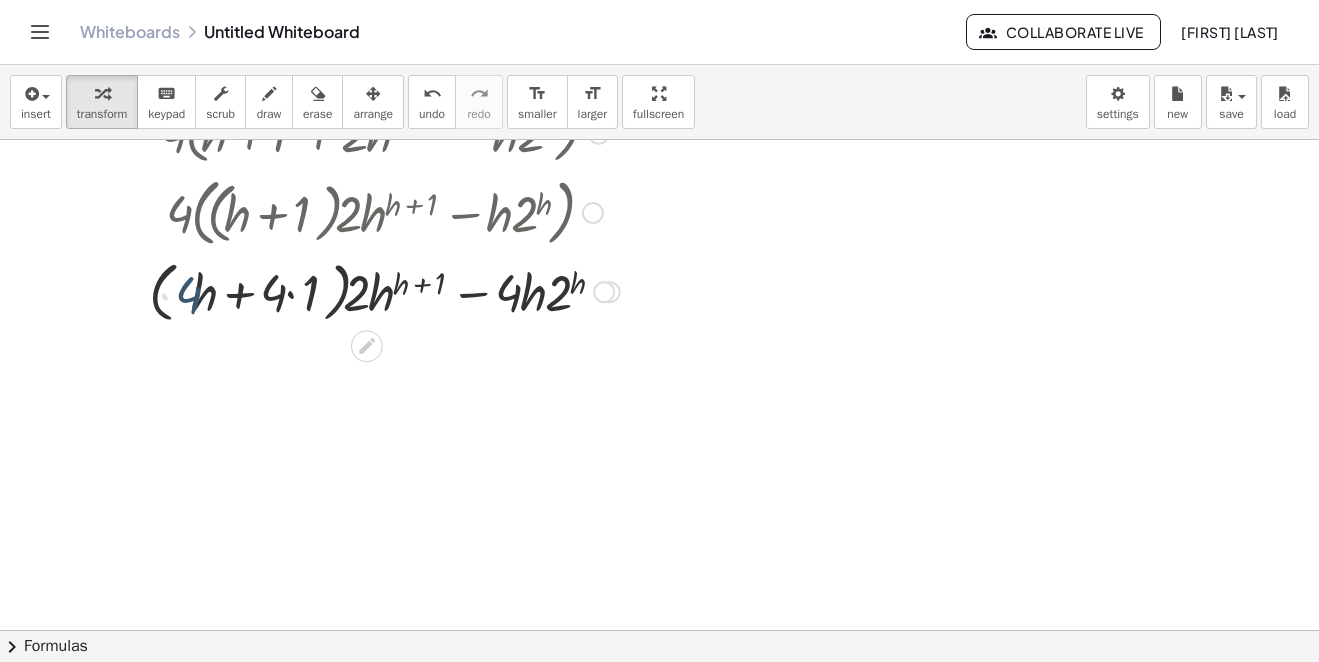 click at bounding box center [384, 291] 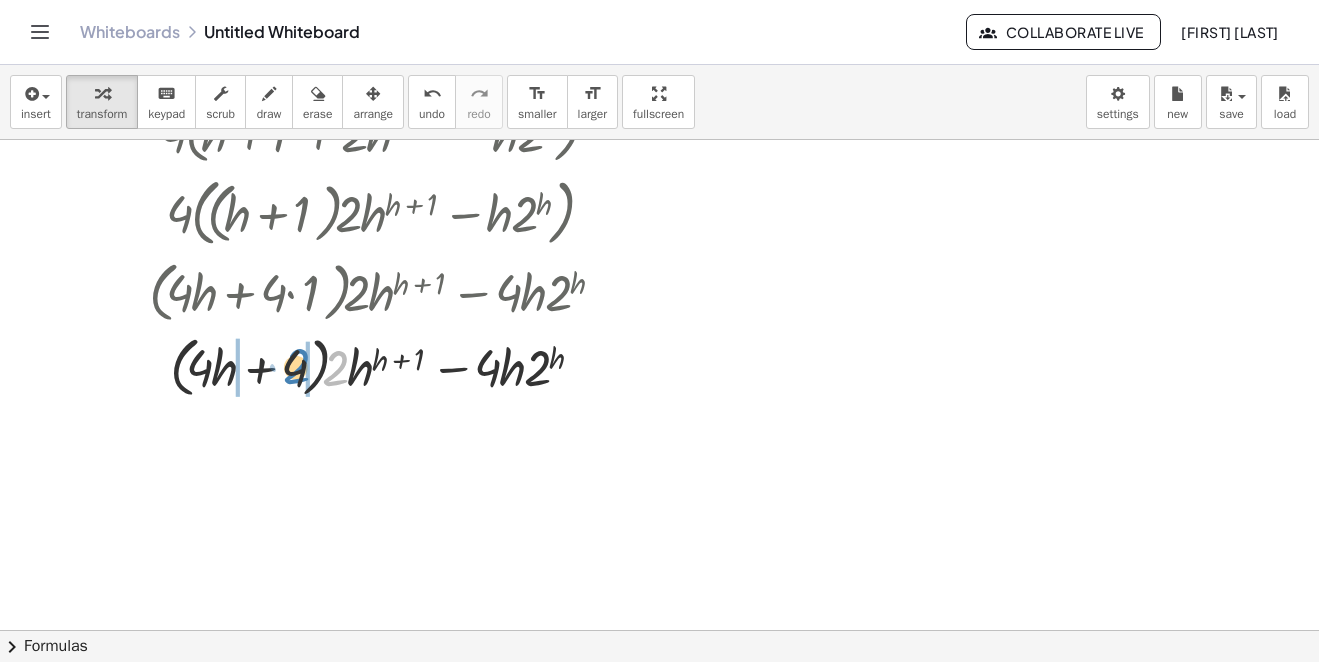 drag, startPoint x: 346, startPoint y: 372, endPoint x: 304, endPoint y: 371, distance: 42.0119 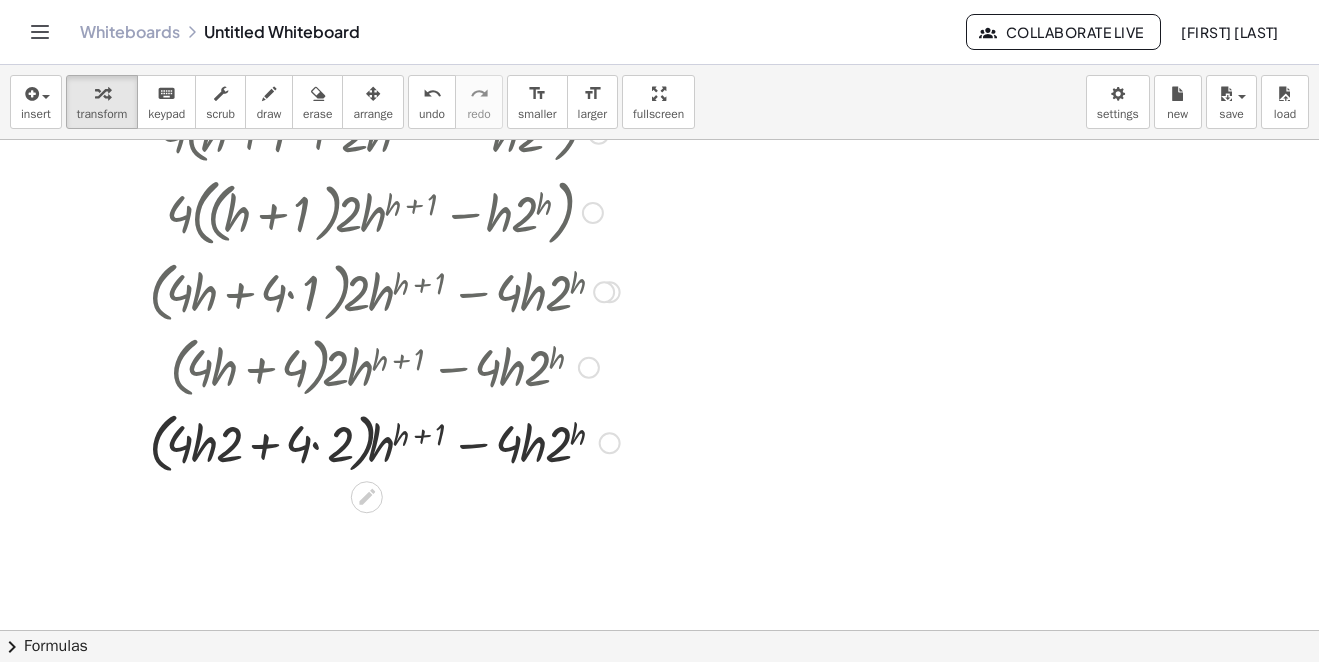 scroll, scrollTop: 2550, scrollLeft: 0, axis: vertical 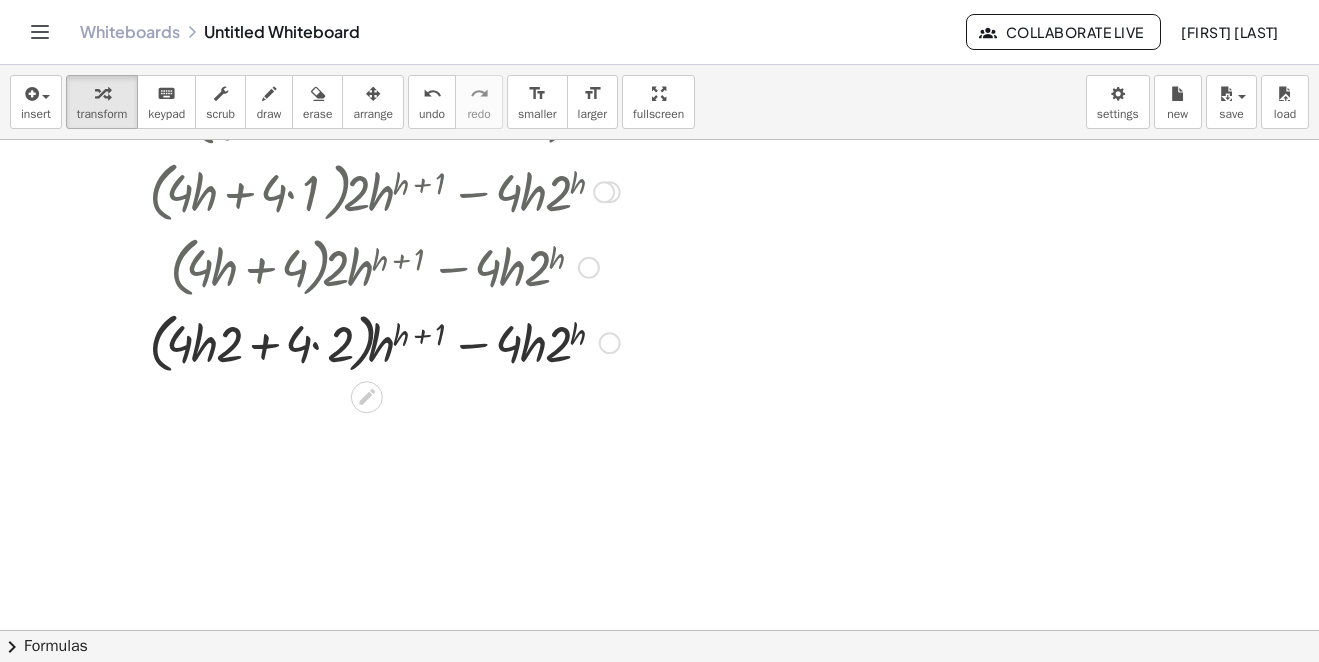 click at bounding box center (384, 342) 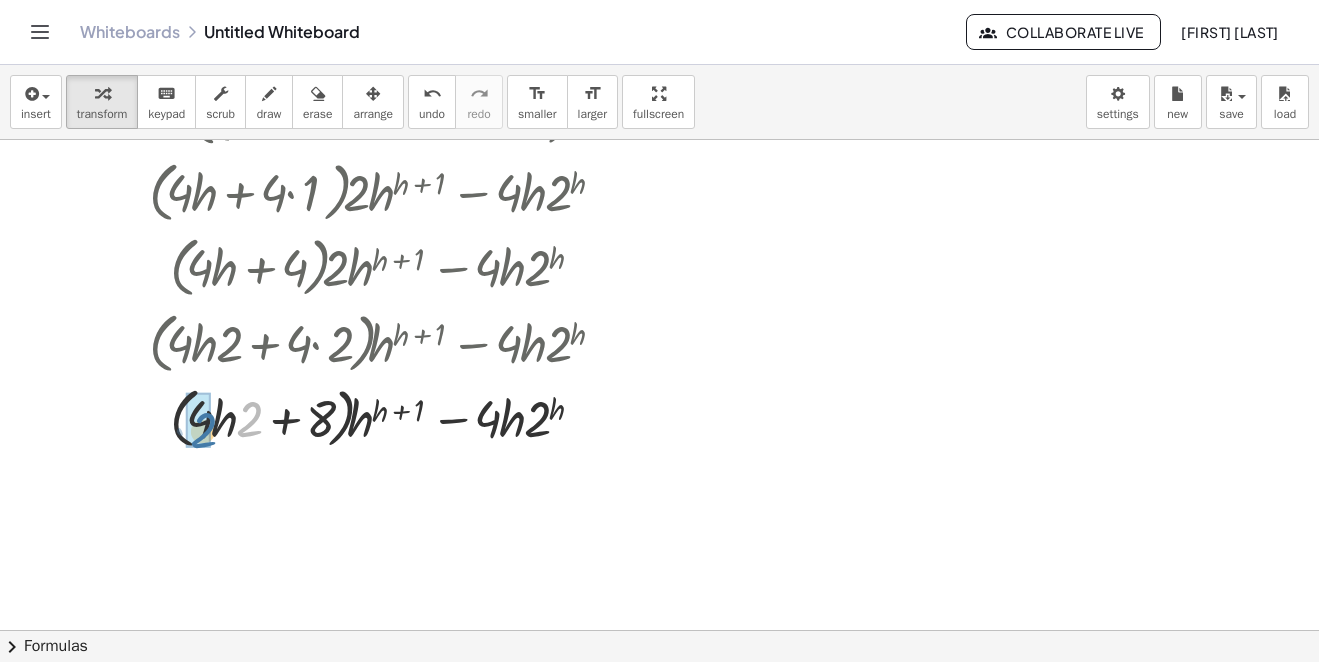 drag, startPoint x: 246, startPoint y: 408, endPoint x: 207, endPoint y: 433, distance: 46.32494 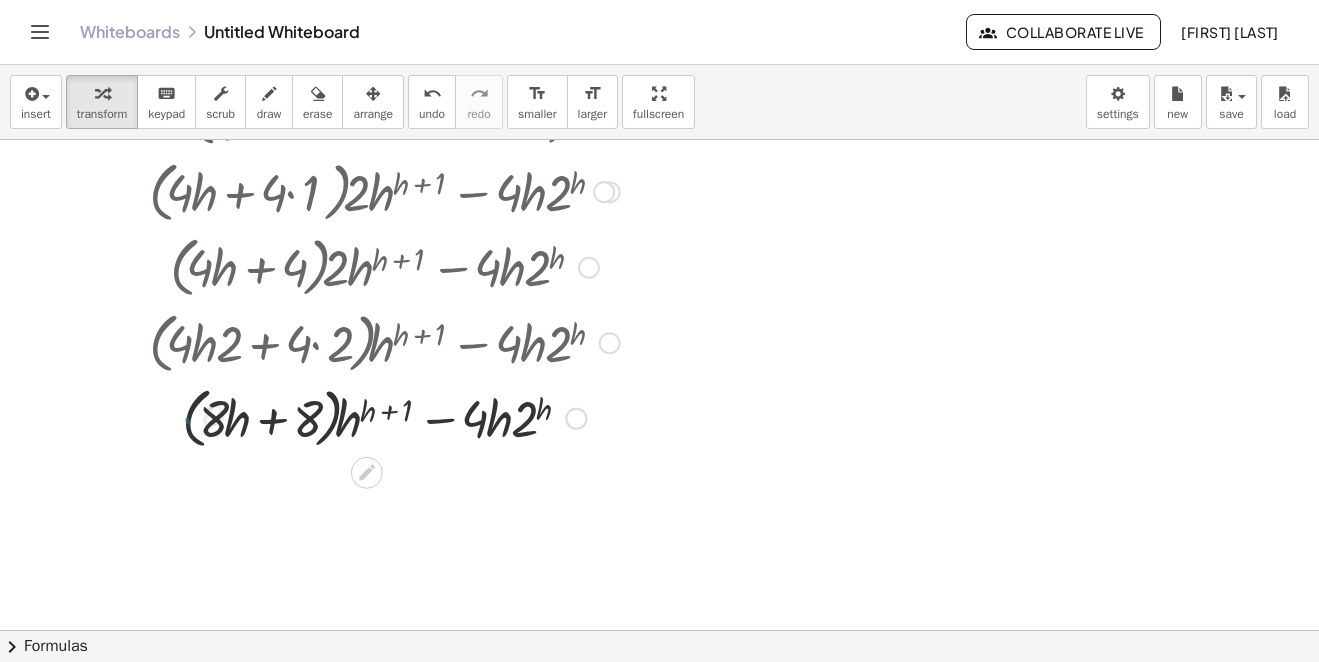 scroll, scrollTop: 2650, scrollLeft: 0, axis: vertical 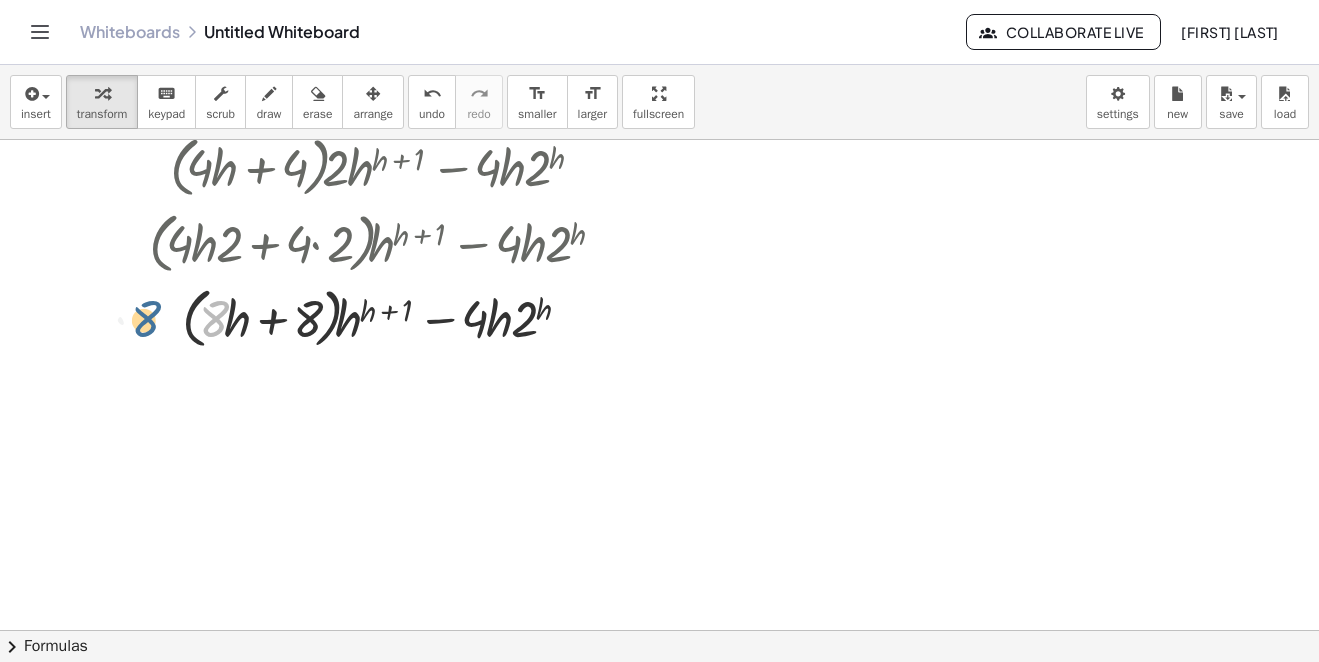 drag, startPoint x: 212, startPoint y: 318, endPoint x: 131, endPoint y: 318, distance: 81 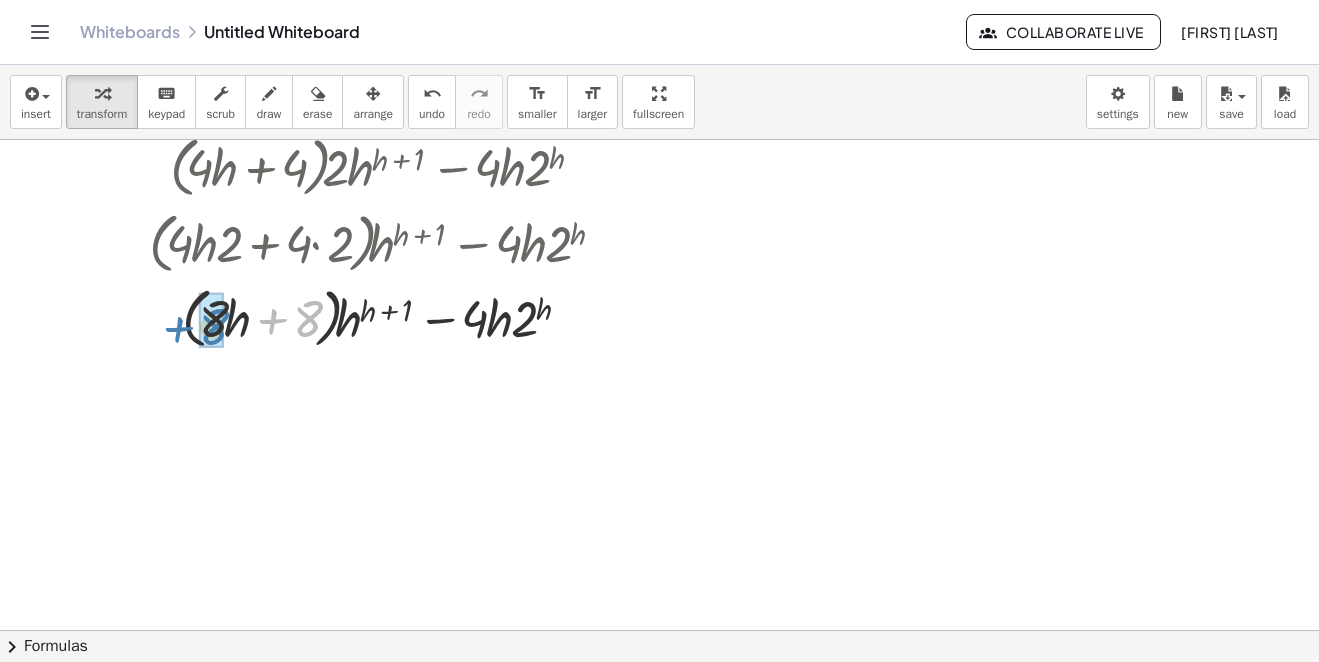 drag, startPoint x: 306, startPoint y: 322, endPoint x: 212, endPoint y: 329, distance: 94.26028 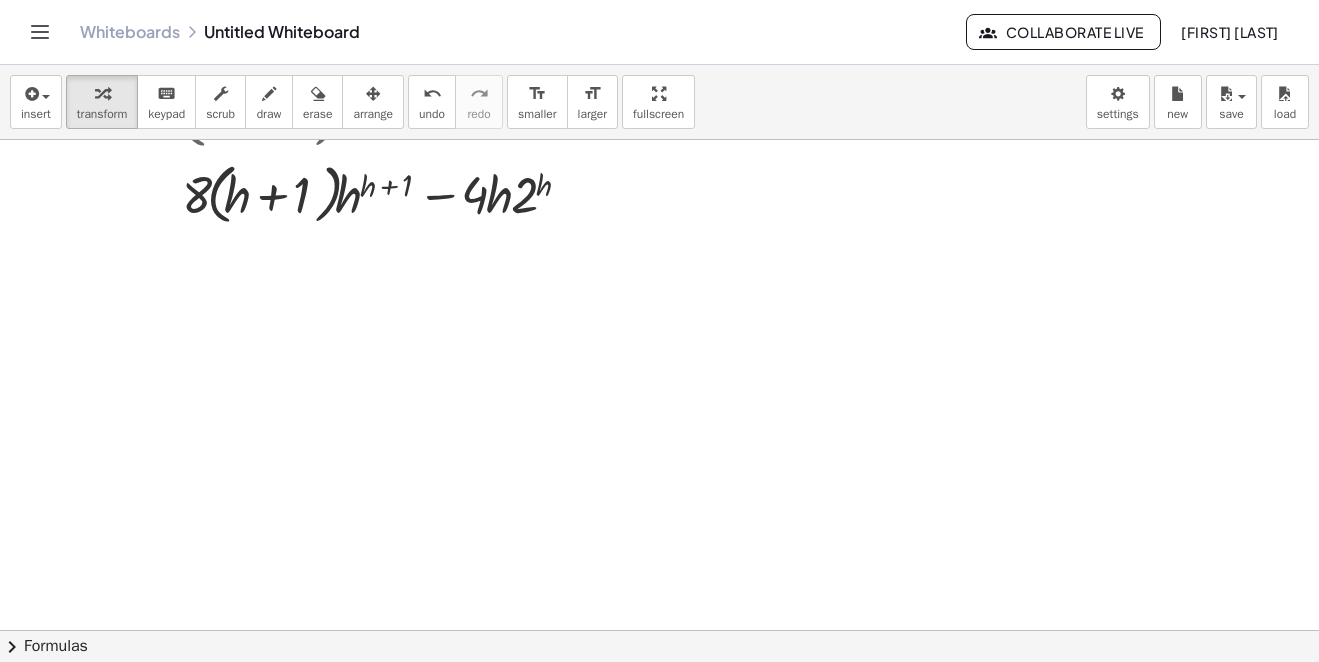 scroll, scrollTop: 2750, scrollLeft: 0, axis: vertical 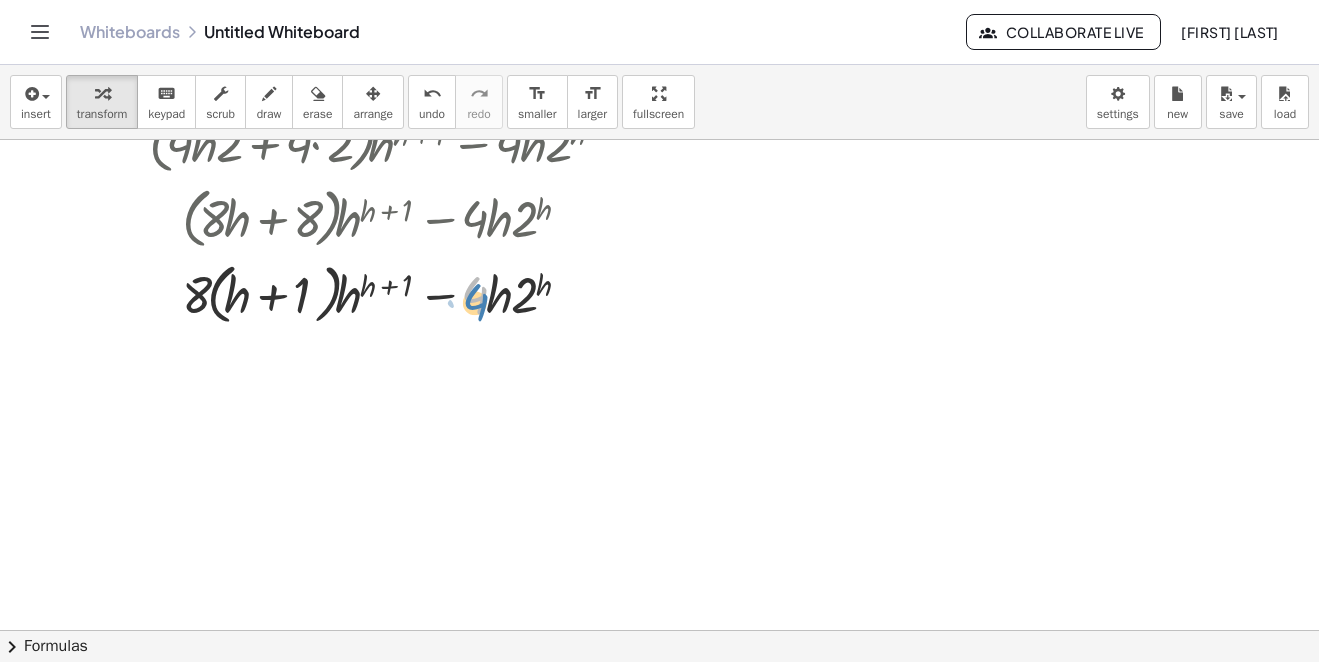 drag, startPoint x: 473, startPoint y: 294, endPoint x: 330, endPoint y: 301, distance: 143.17122 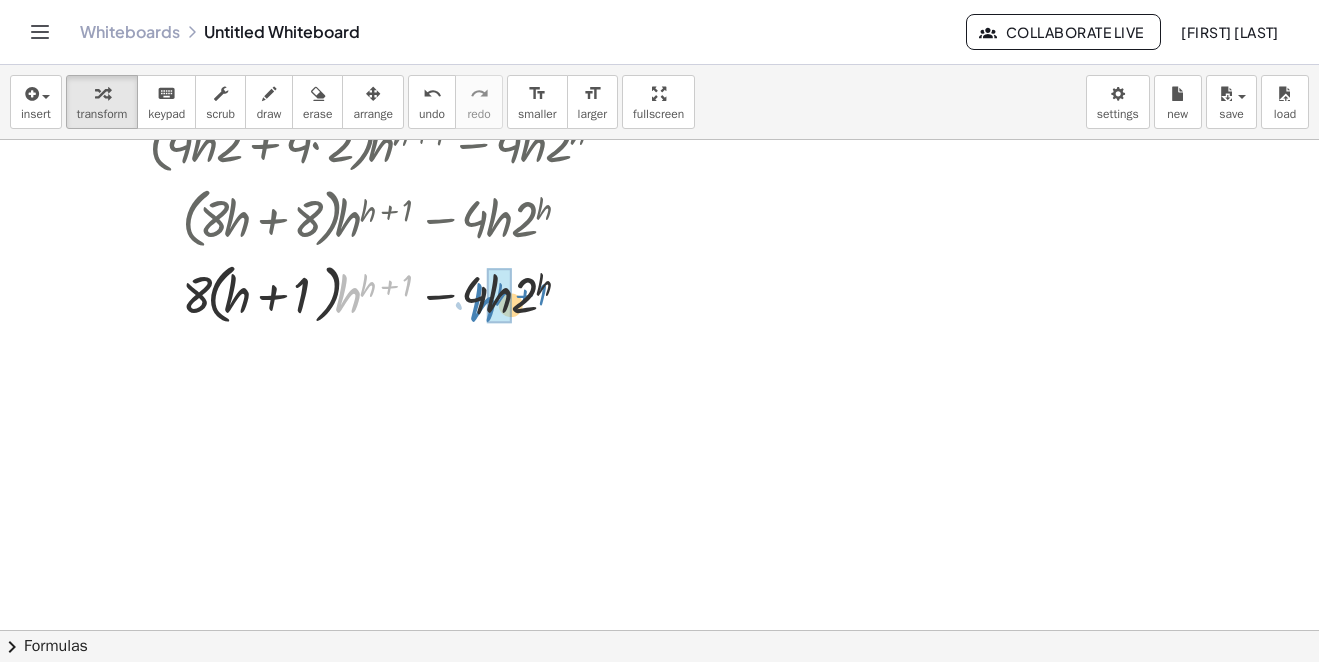 drag, startPoint x: 348, startPoint y: 295, endPoint x: 481, endPoint y: 301, distance: 133.13527 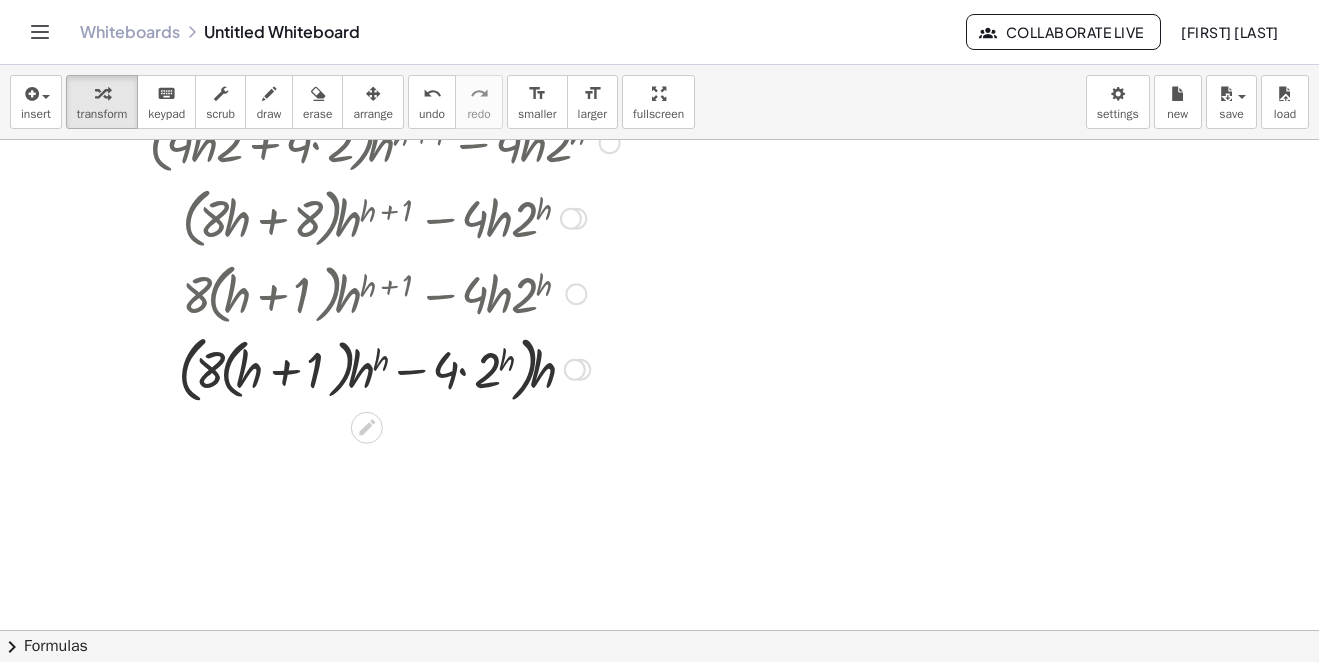 scroll, scrollTop: 2850, scrollLeft: 0, axis: vertical 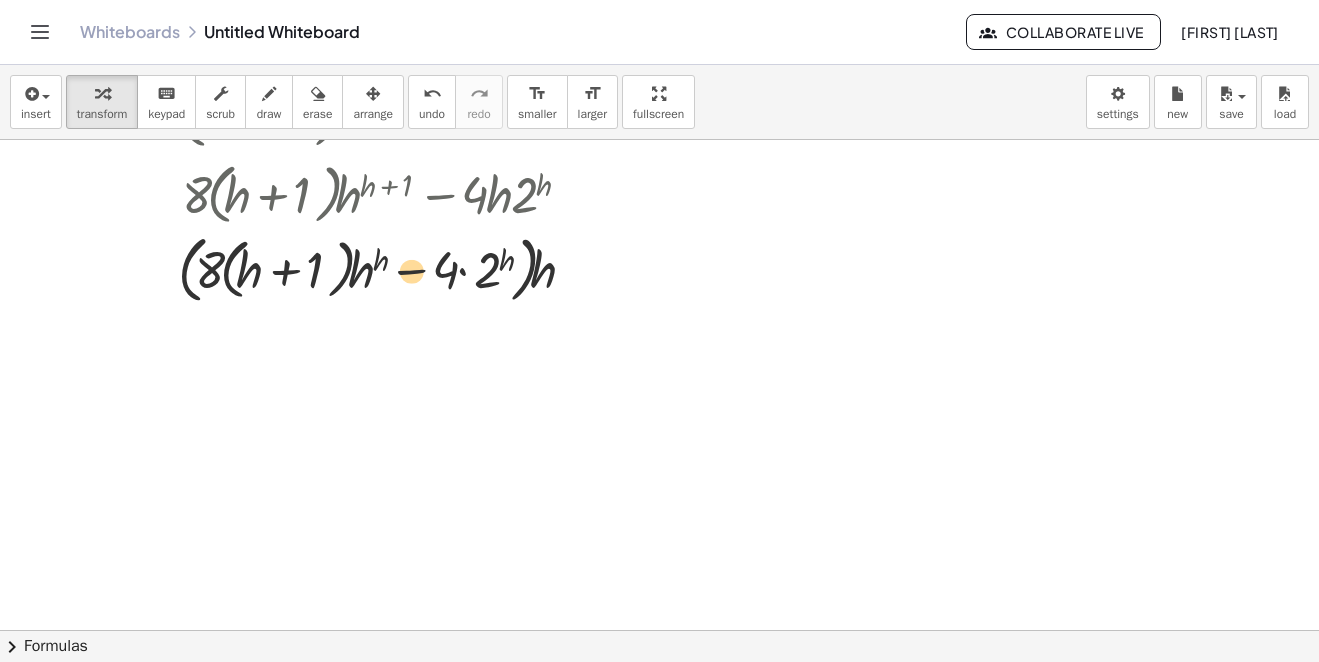 drag, startPoint x: 357, startPoint y: 272, endPoint x: 399, endPoint y: 274, distance: 42.047592 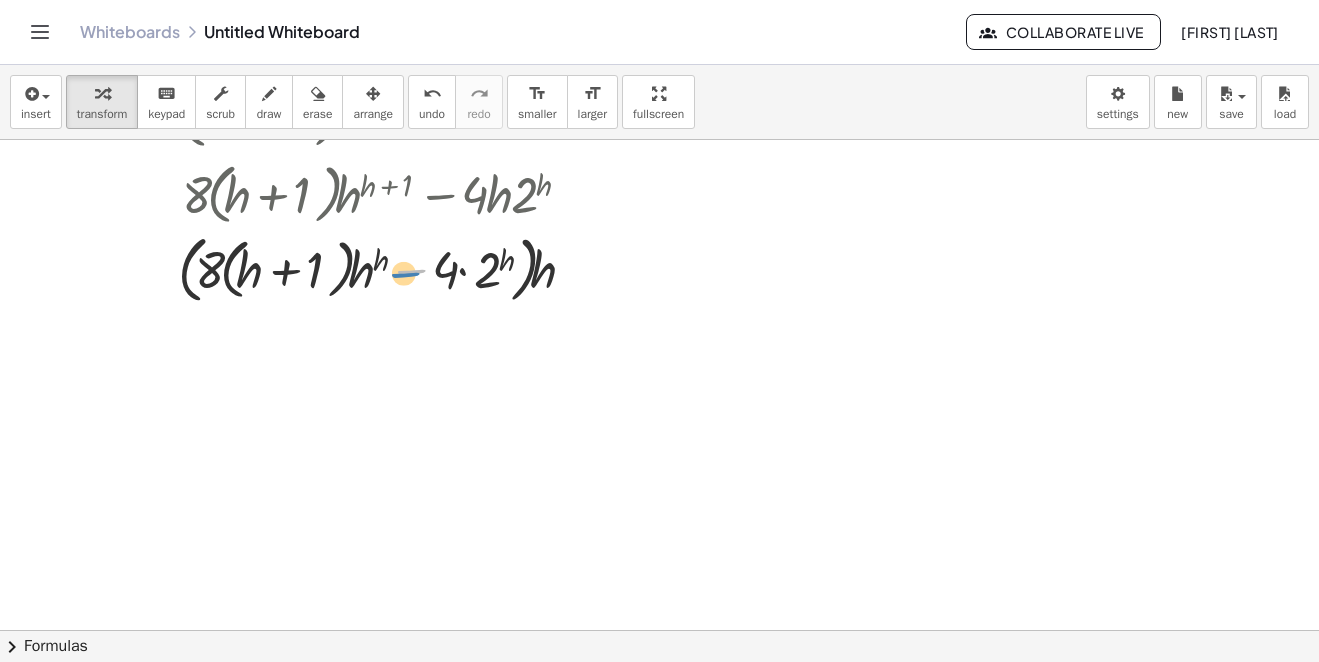 drag, startPoint x: 407, startPoint y: 275, endPoint x: 424, endPoint y: 276, distance: 17.029387 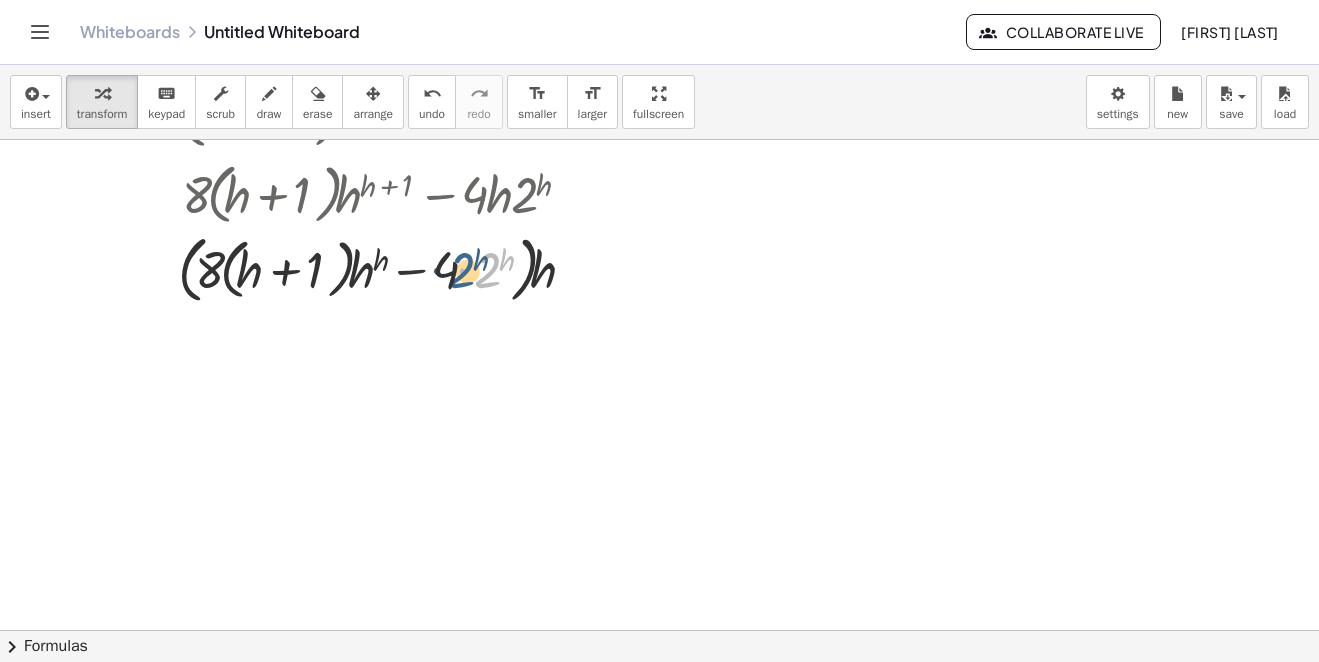 drag, startPoint x: 486, startPoint y: 267, endPoint x: 456, endPoint y: 270, distance: 30.149628 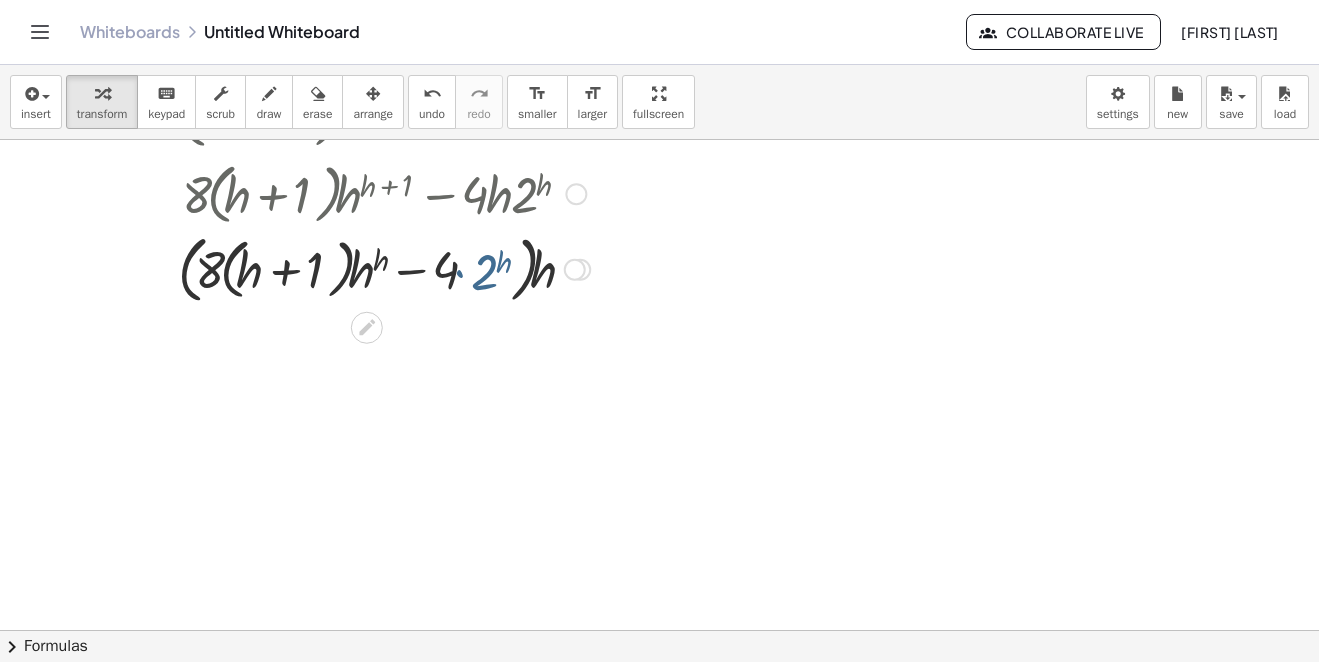 click at bounding box center [384, 267] 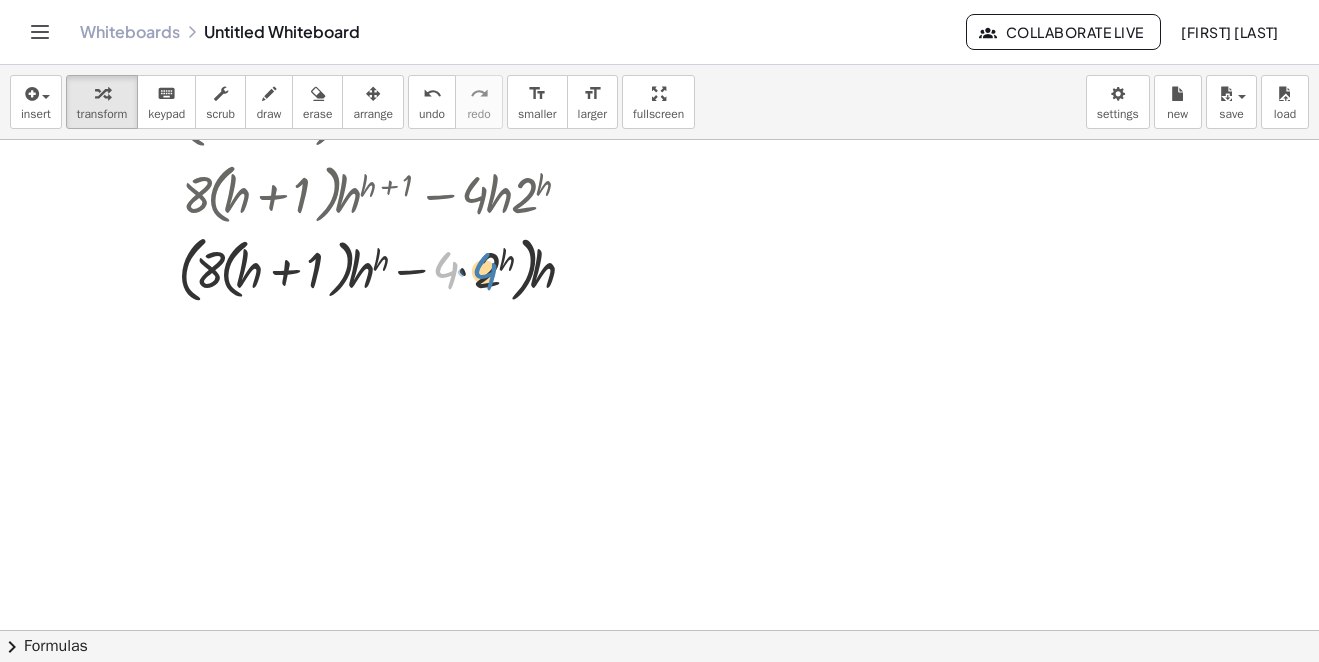 drag, startPoint x: 451, startPoint y: 272, endPoint x: 466, endPoint y: 272, distance: 15 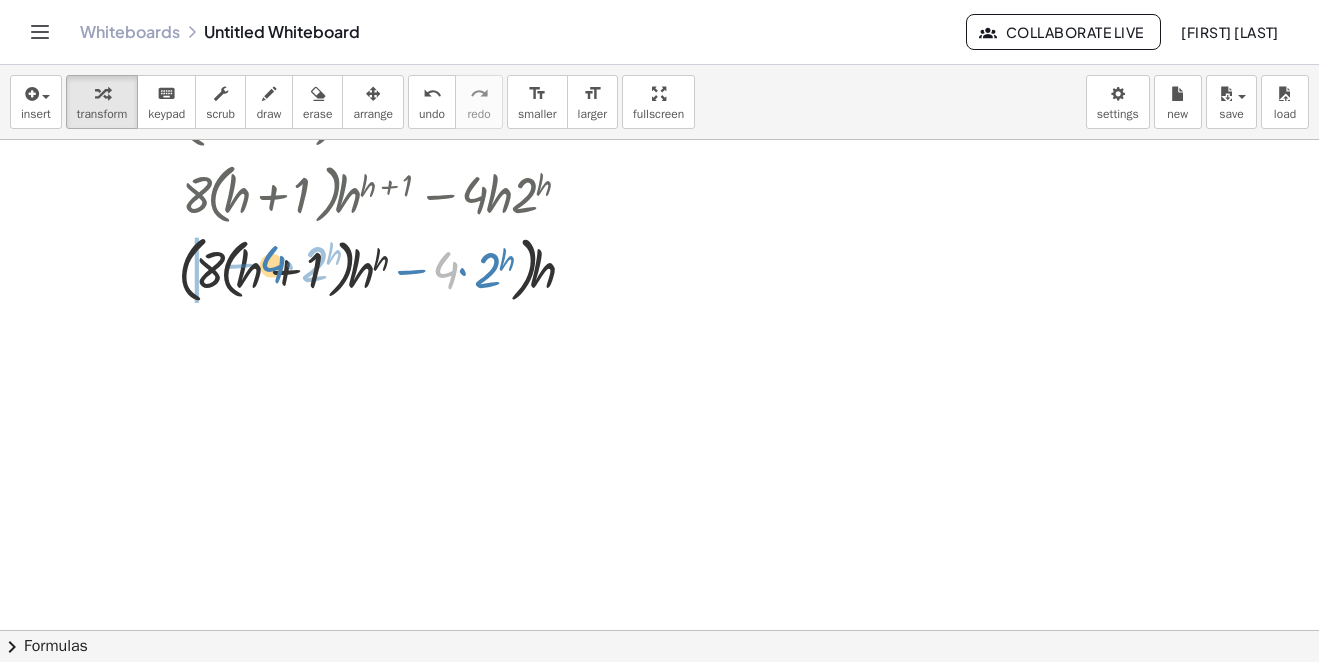 drag, startPoint x: 442, startPoint y: 263, endPoint x: 269, endPoint y: 257, distance: 173.10402 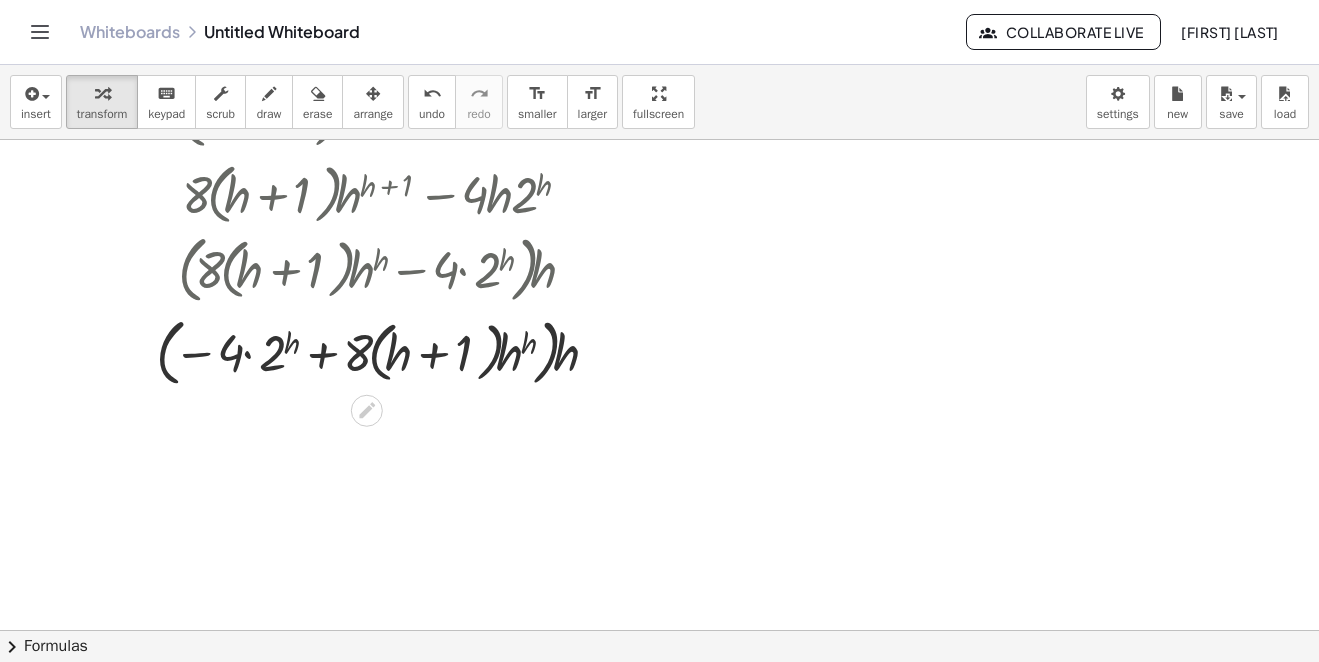 scroll, scrollTop: 2940, scrollLeft: 0, axis: vertical 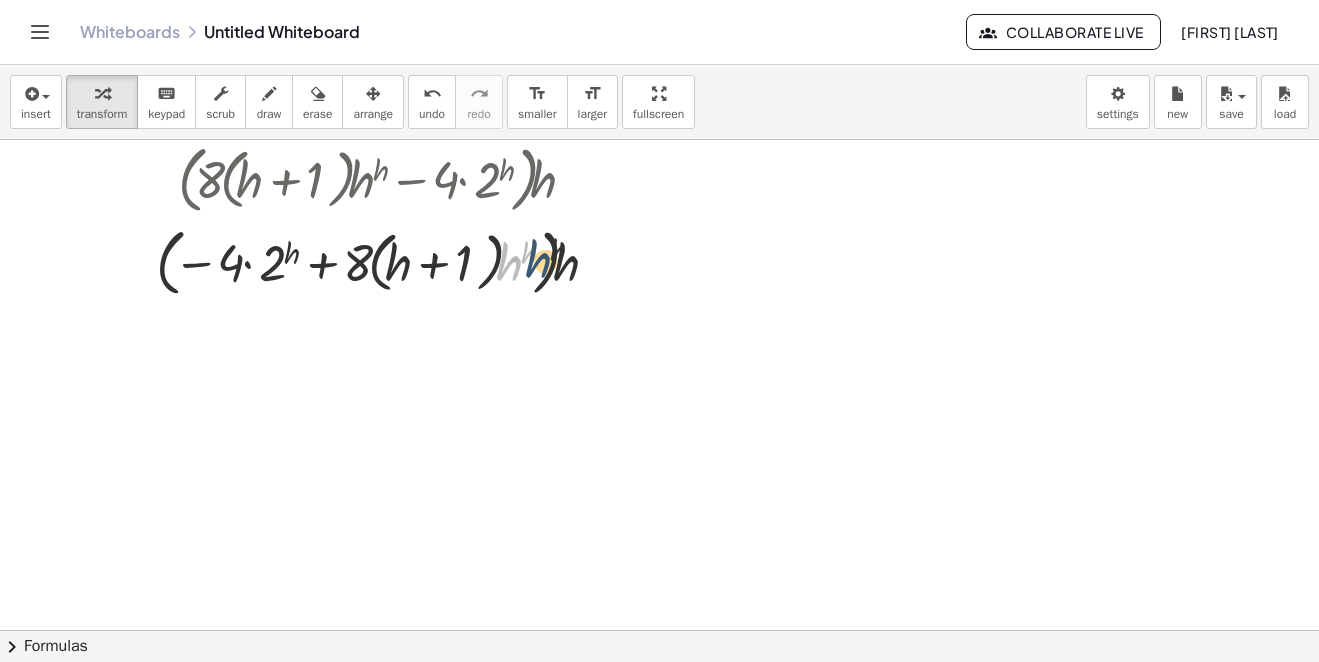 drag, startPoint x: 510, startPoint y: 262, endPoint x: 546, endPoint y: 265, distance: 36.124783 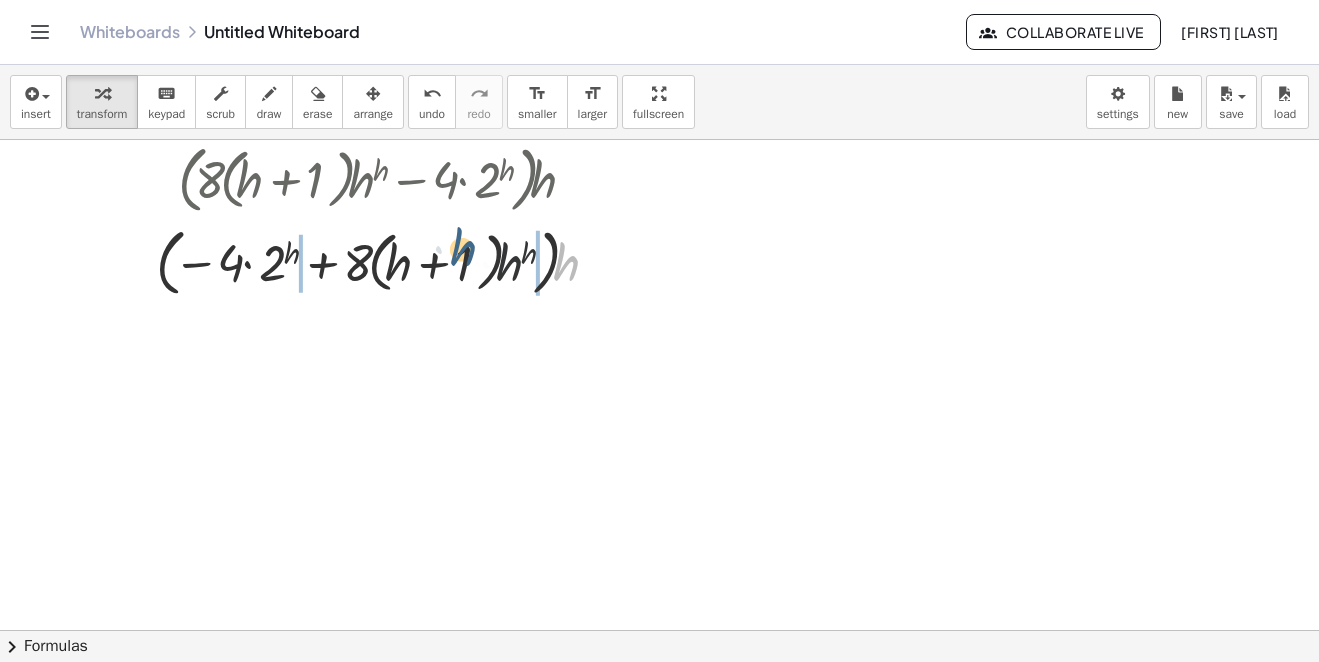 drag, startPoint x: 560, startPoint y: 265, endPoint x: 508, endPoint y: 280, distance: 54.120235 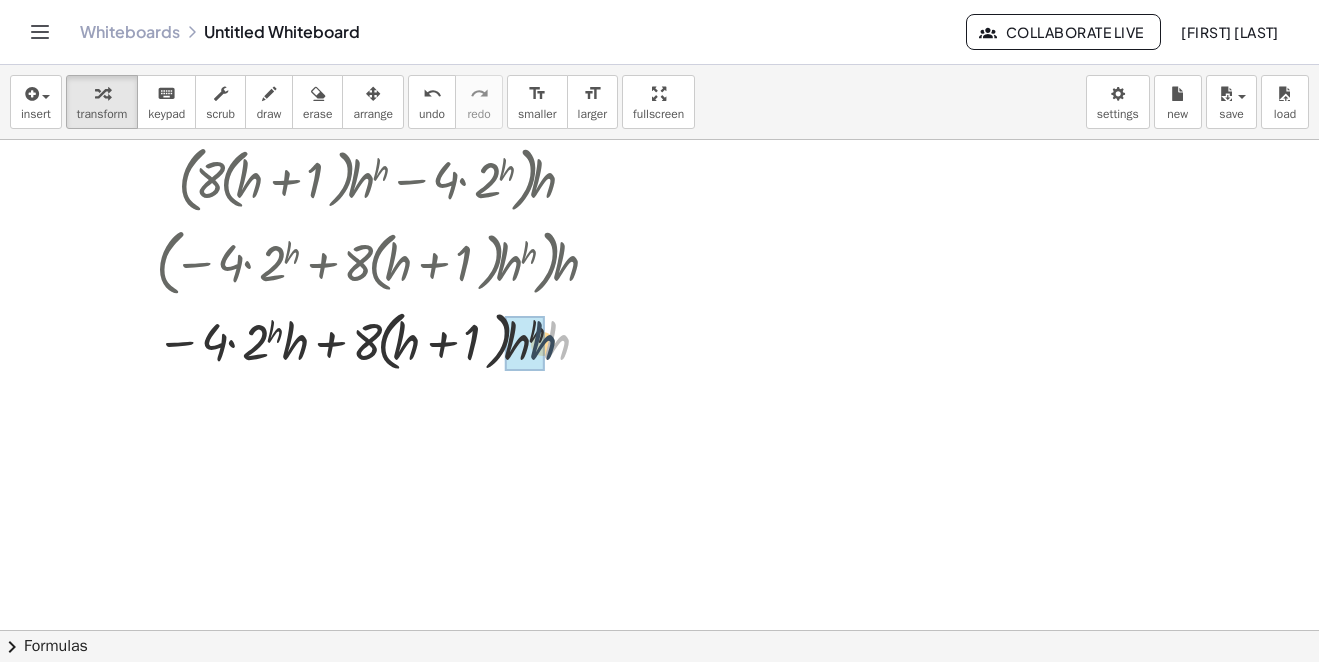 drag, startPoint x: 556, startPoint y: 345, endPoint x: 526, endPoint y: 375, distance: 42.426407 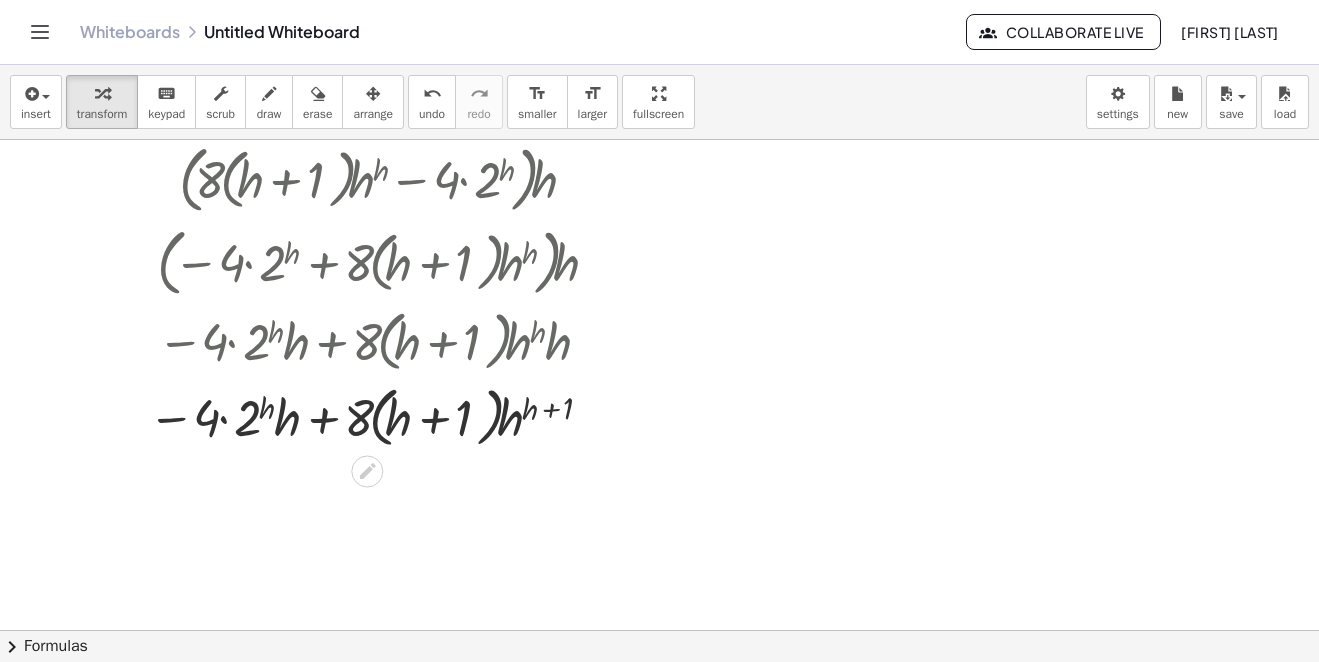 scroll, scrollTop: 3040, scrollLeft: 0, axis: vertical 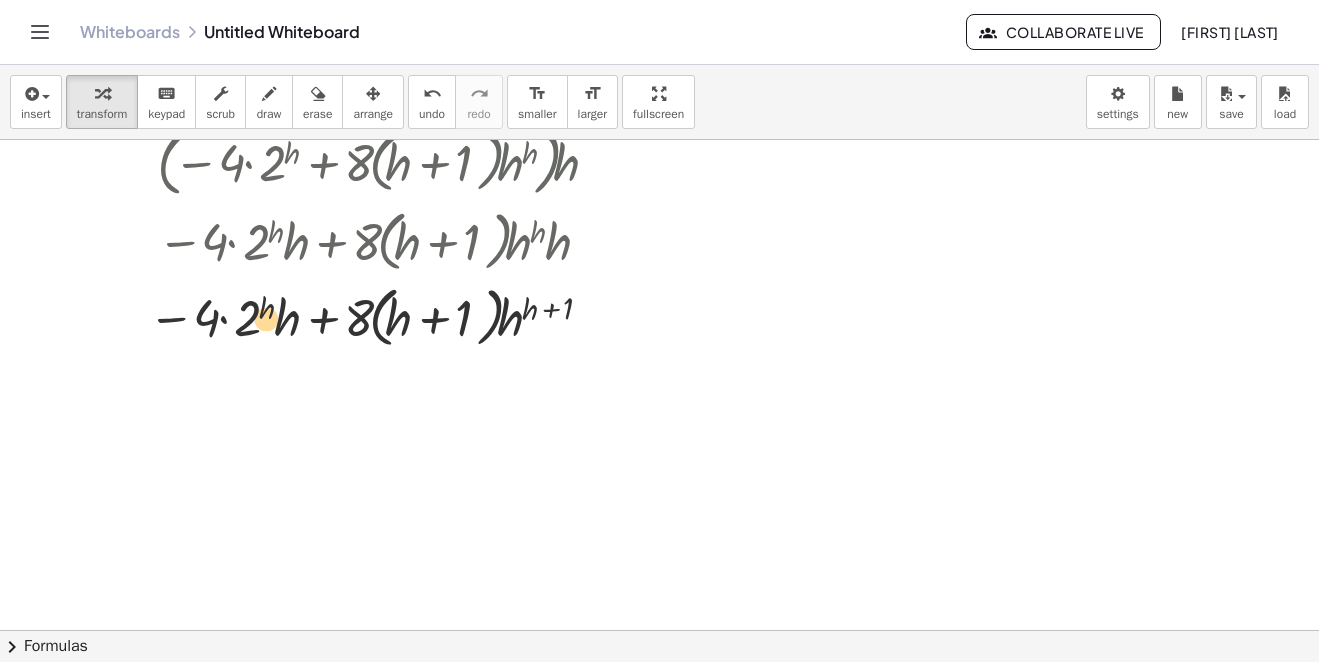 click at bounding box center (384, 316) 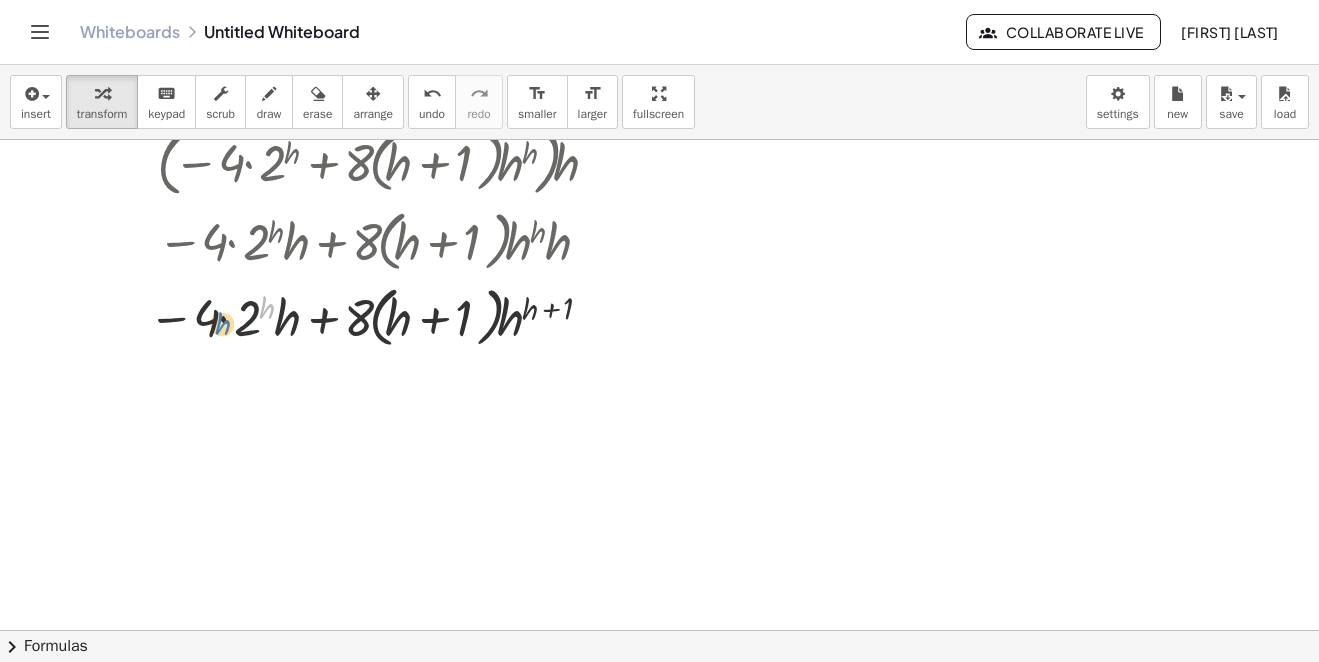 drag, startPoint x: 268, startPoint y: 308, endPoint x: 262, endPoint y: 328, distance: 20.880613 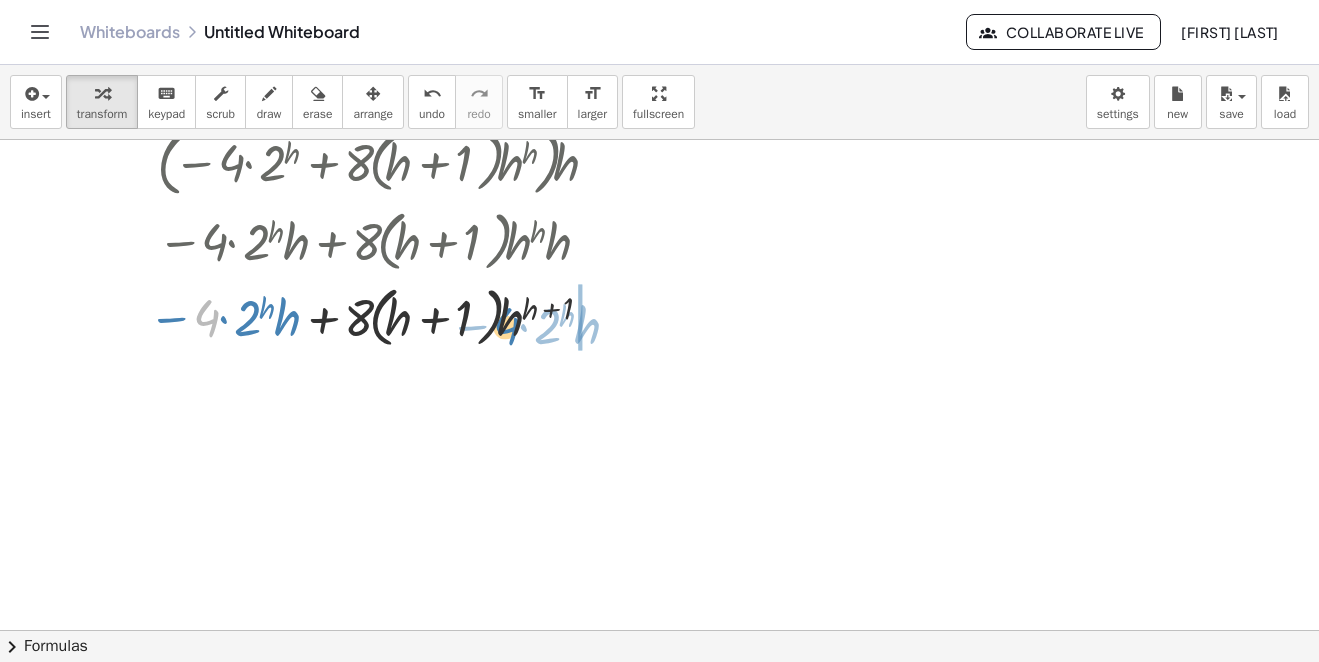drag, startPoint x: 209, startPoint y: 323, endPoint x: 508, endPoint y: 330, distance: 299.08194 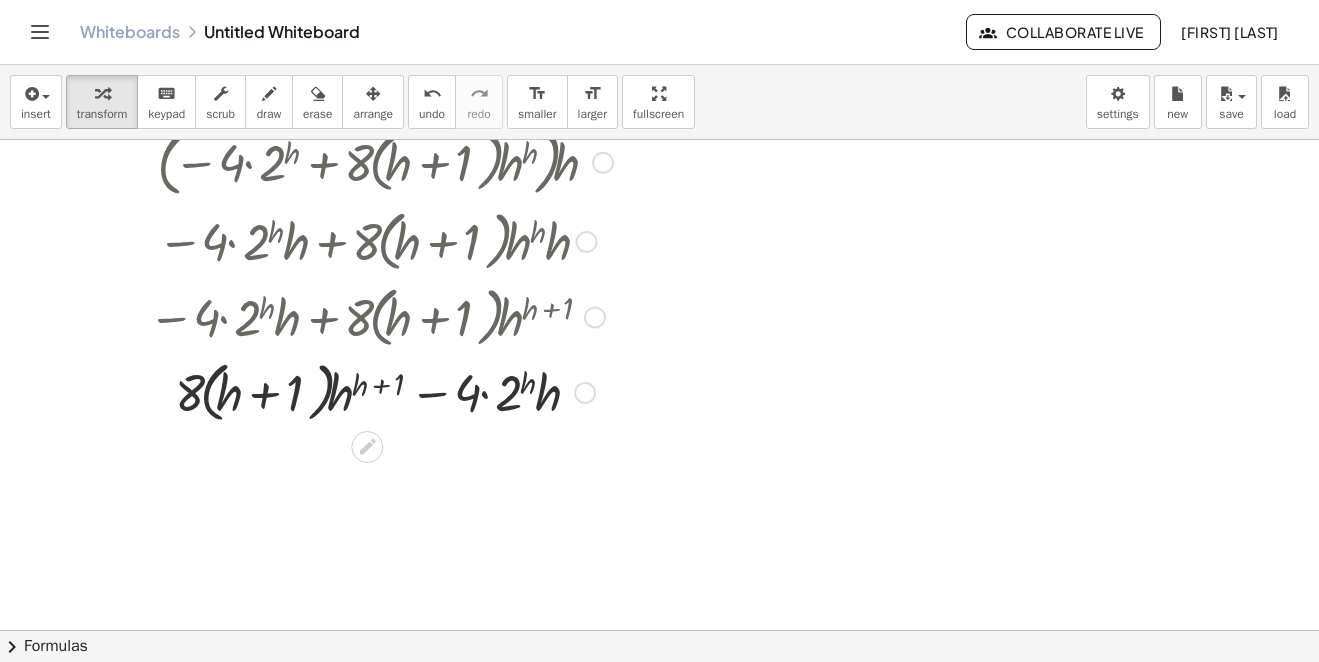 click at bounding box center (384, 391) 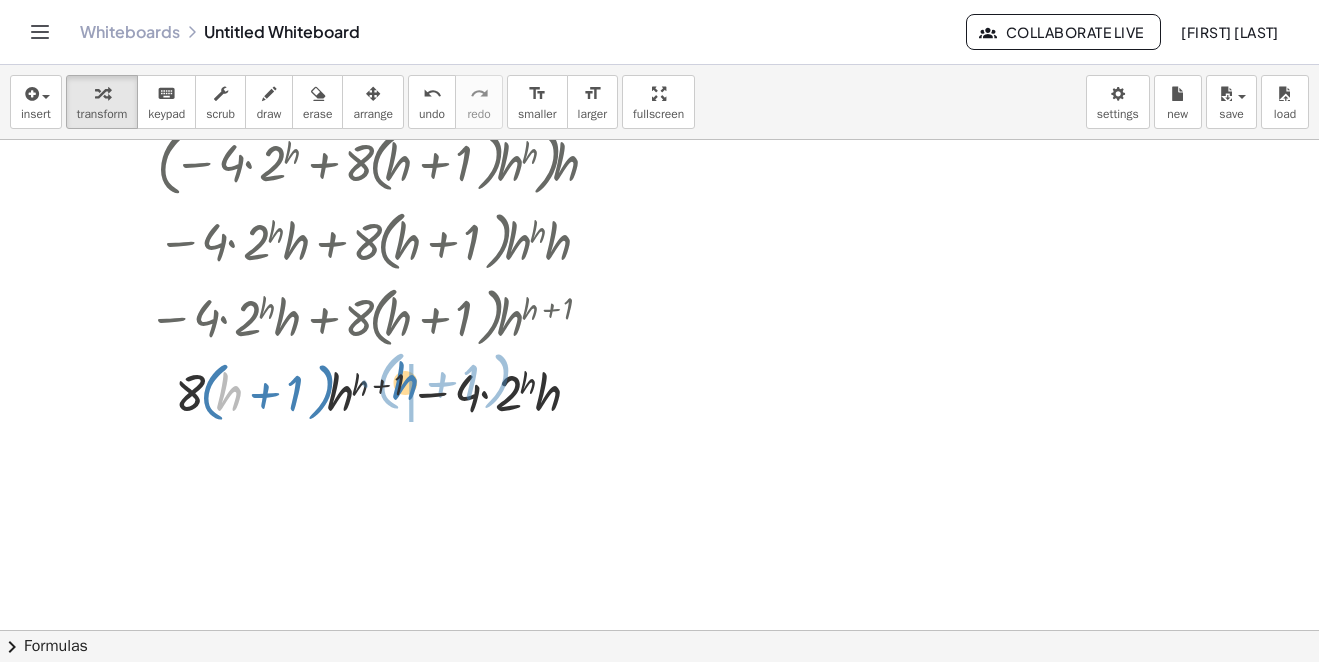 drag, startPoint x: 217, startPoint y: 394, endPoint x: 397, endPoint y: 384, distance: 180.27756 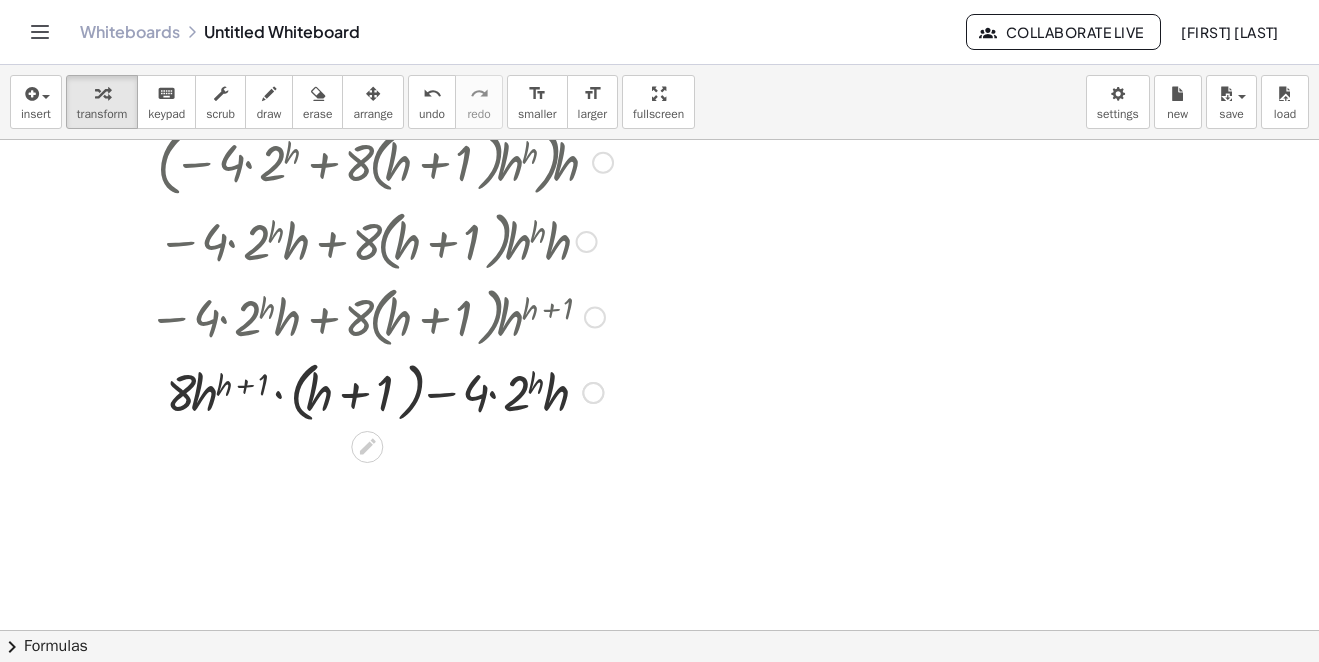 scroll, scrollTop: 3140, scrollLeft: 0, axis: vertical 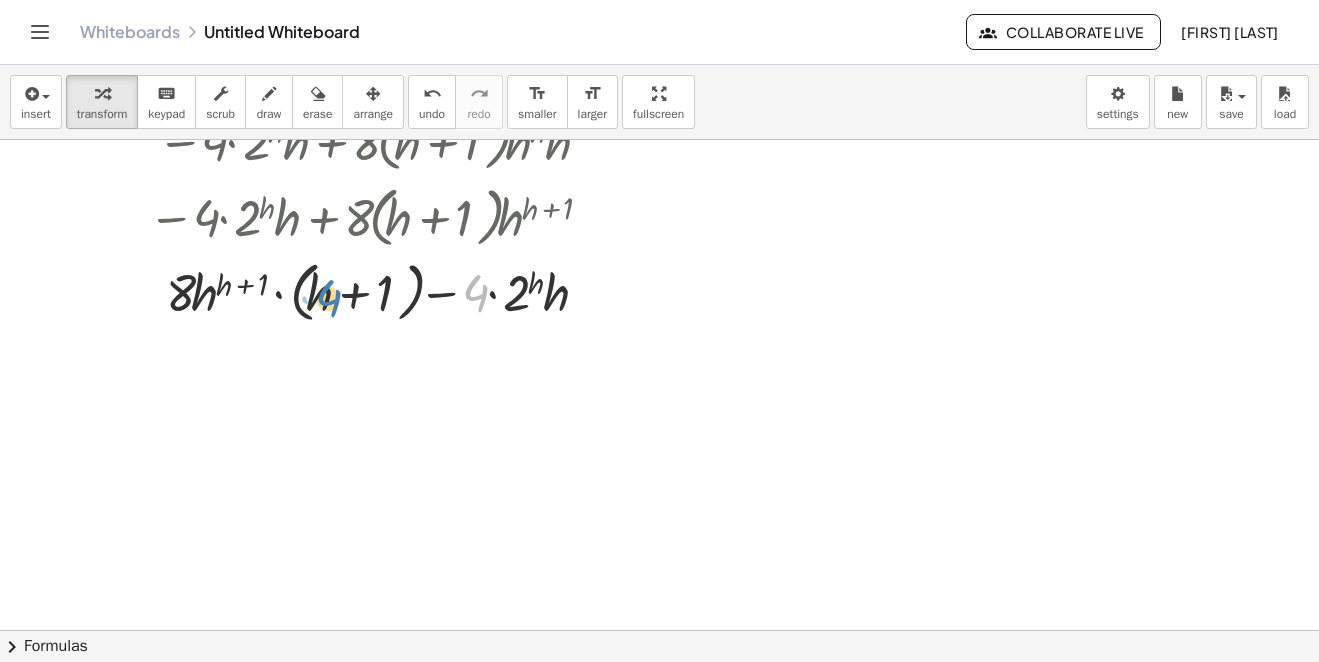 drag, startPoint x: 472, startPoint y: 293, endPoint x: 494, endPoint y: 311, distance: 28.42534 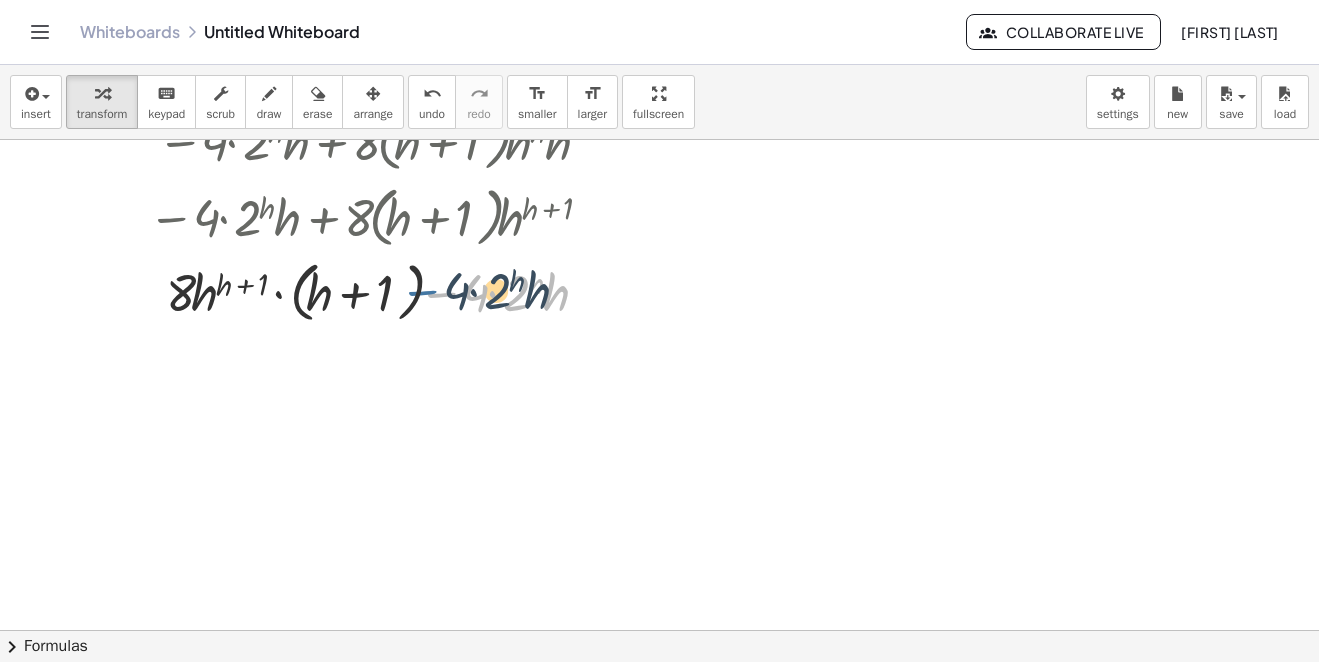 drag, startPoint x: 444, startPoint y: 297, endPoint x: 427, endPoint y: 294, distance: 17.262676 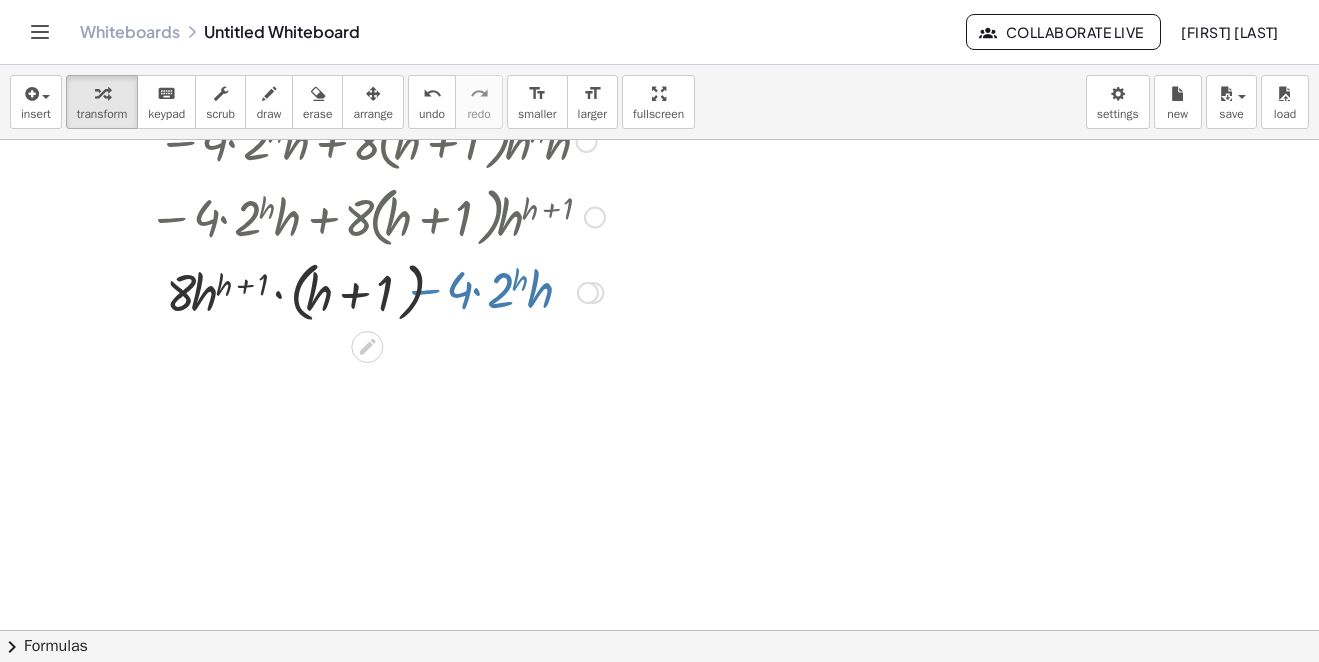 click at bounding box center (384, 291) 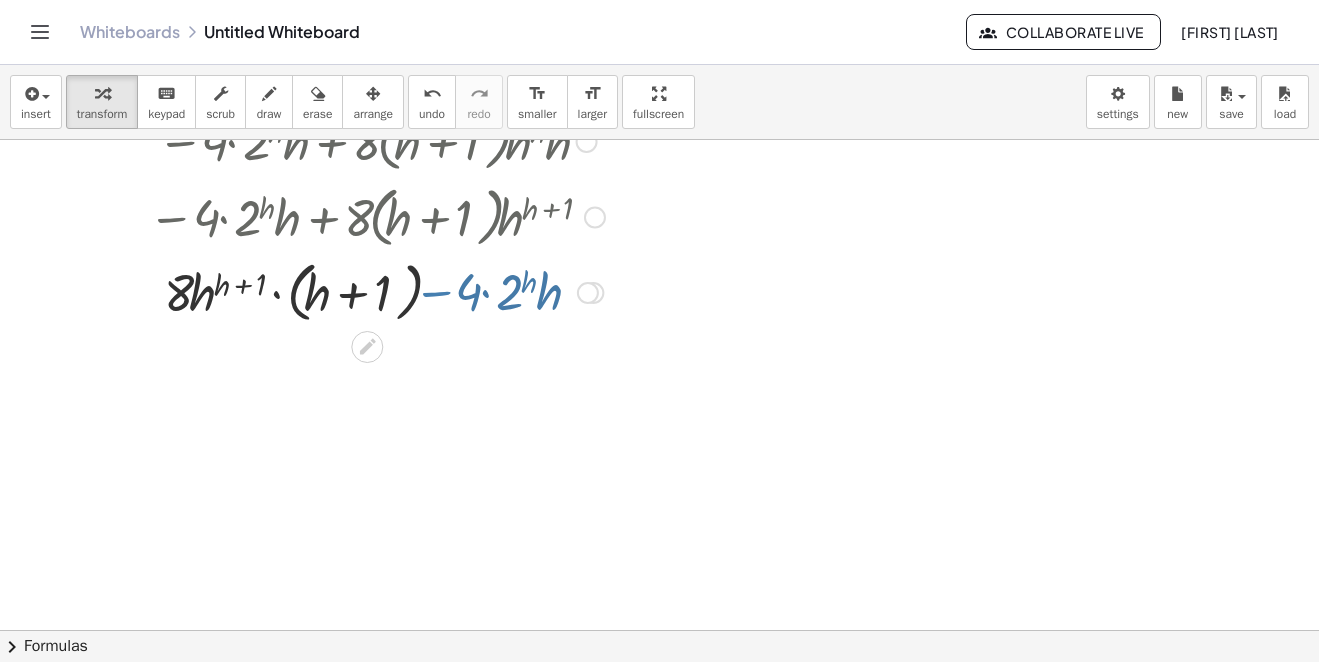 click at bounding box center (384, 291) 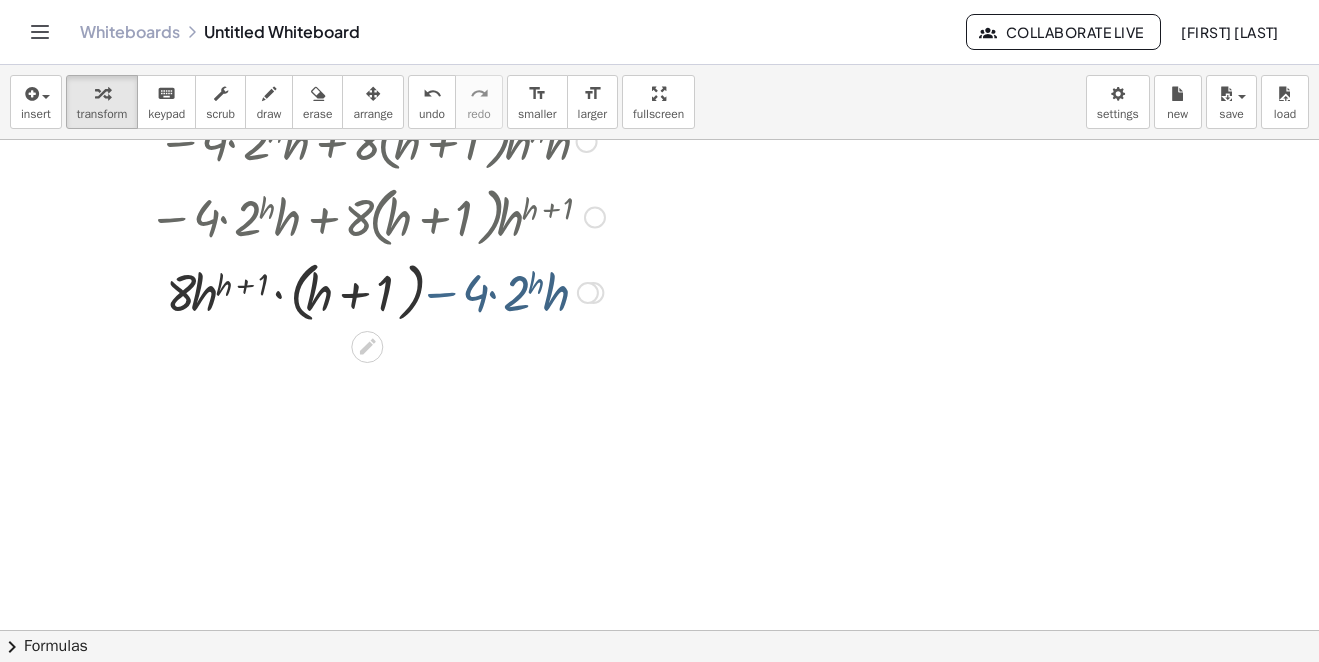 click at bounding box center (384, 291) 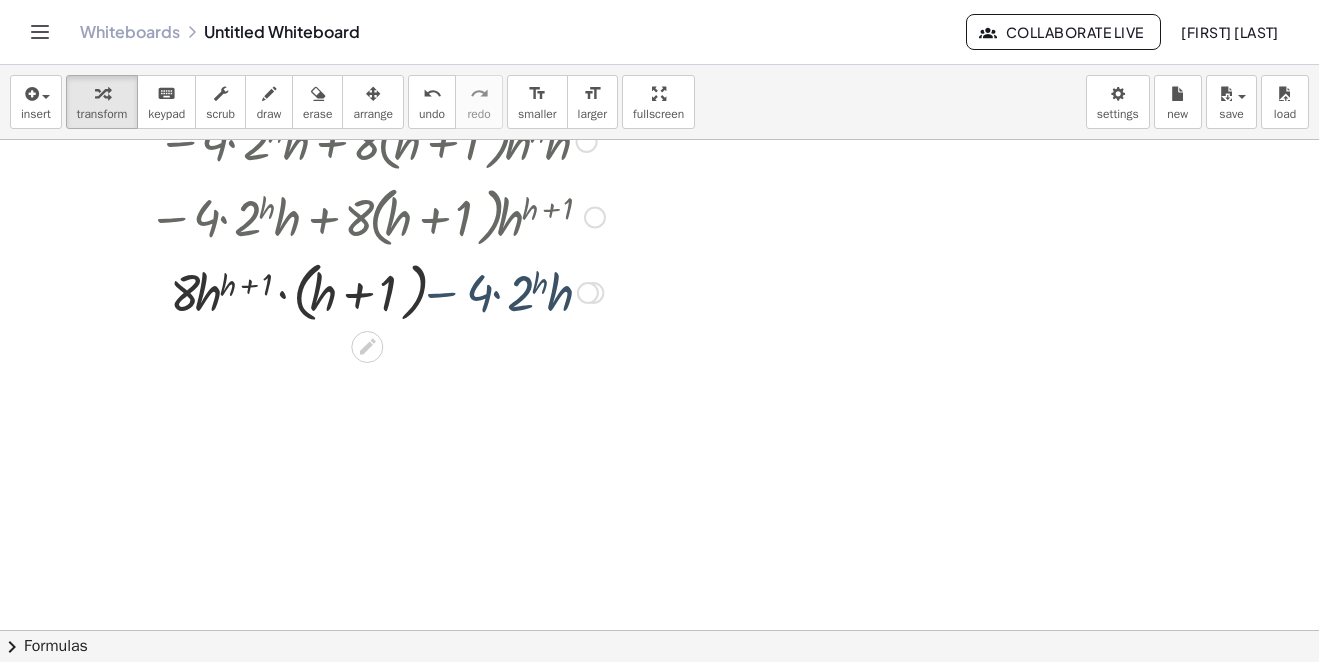 click at bounding box center [384, 291] 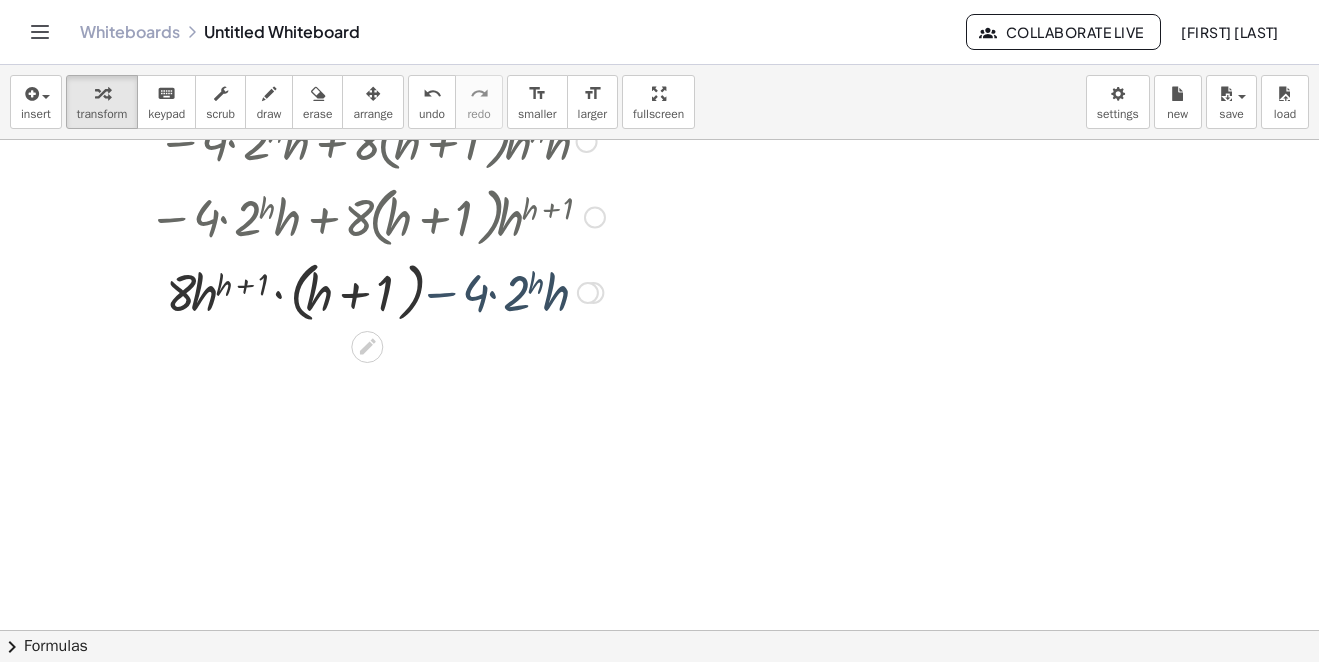click at bounding box center [384, 291] 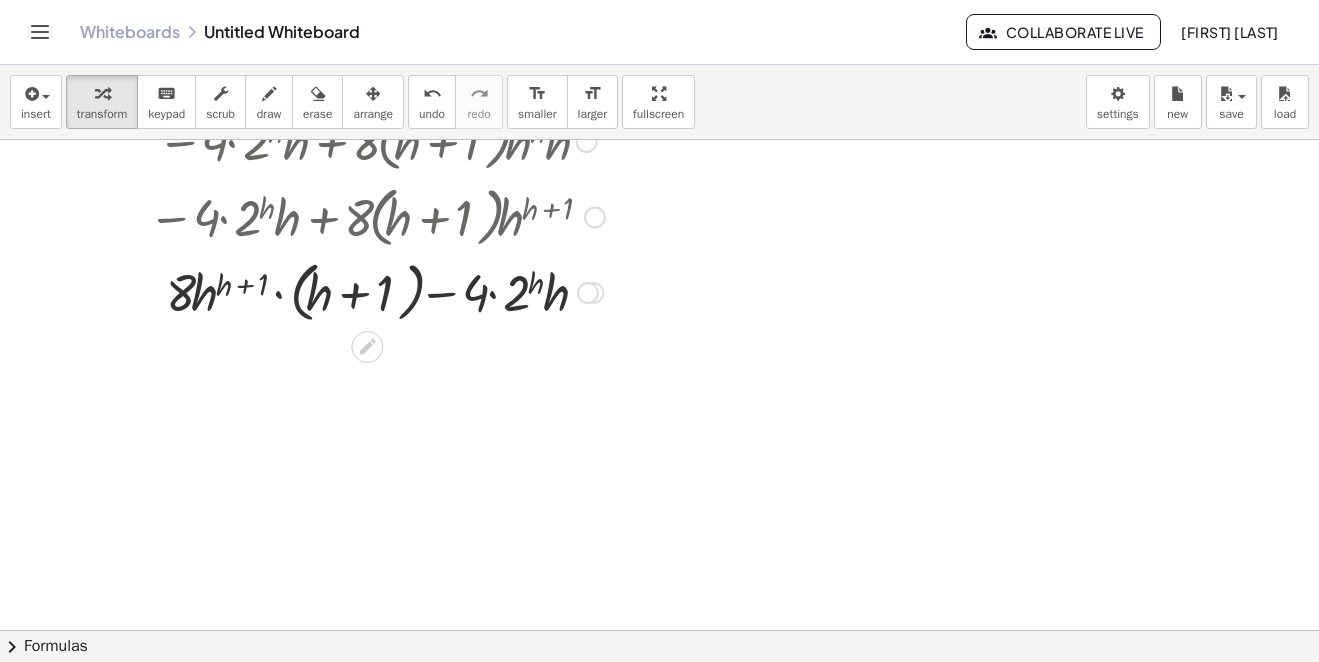 click at bounding box center (384, 291) 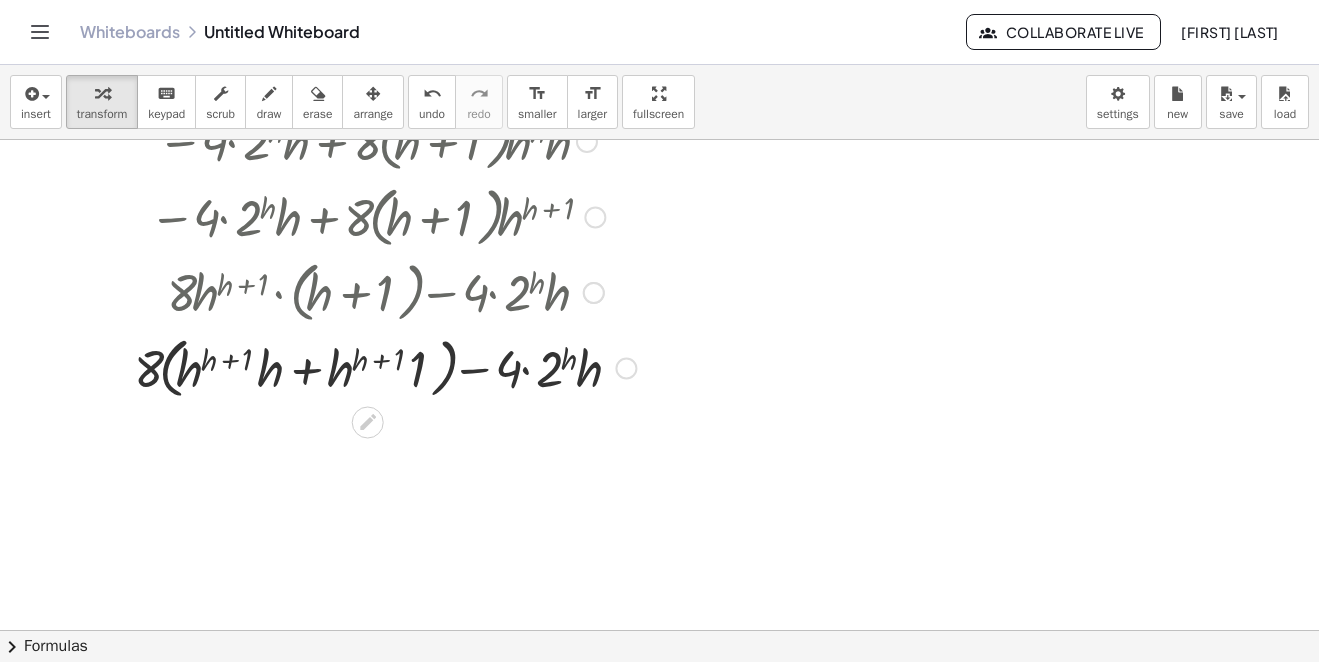 scroll, scrollTop: 3240, scrollLeft: 0, axis: vertical 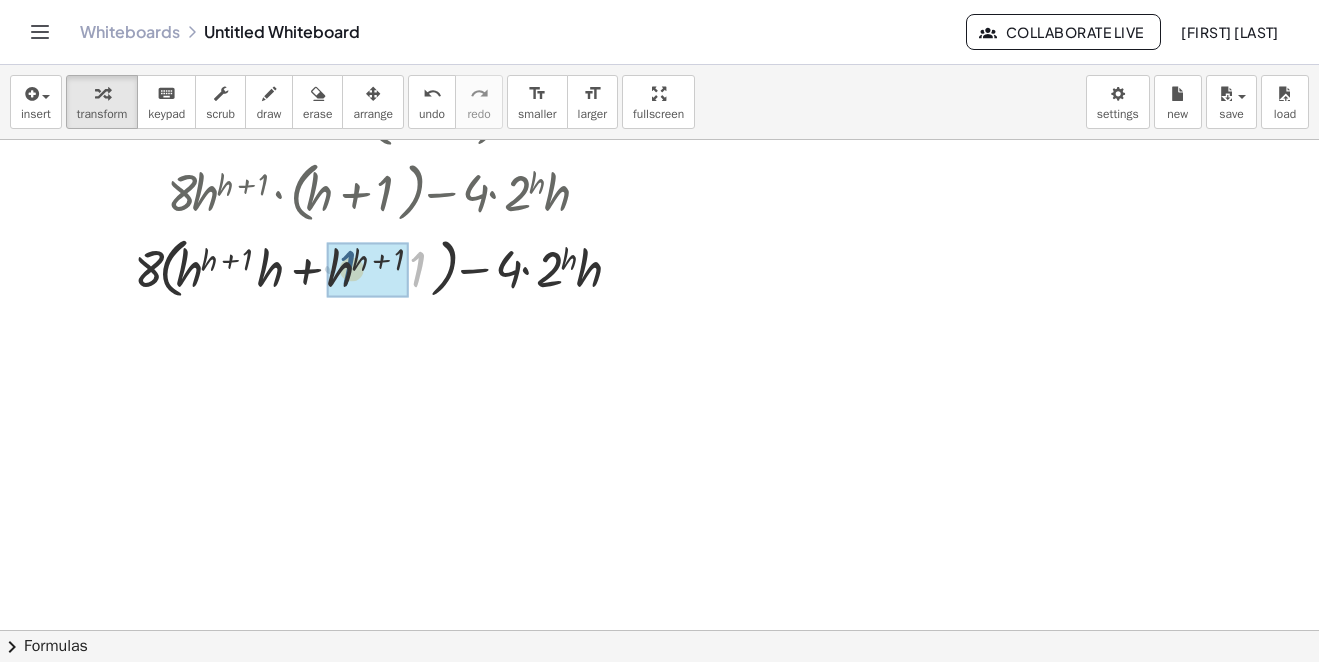 drag, startPoint x: 419, startPoint y: 267, endPoint x: 343, endPoint y: 266, distance: 76.00658 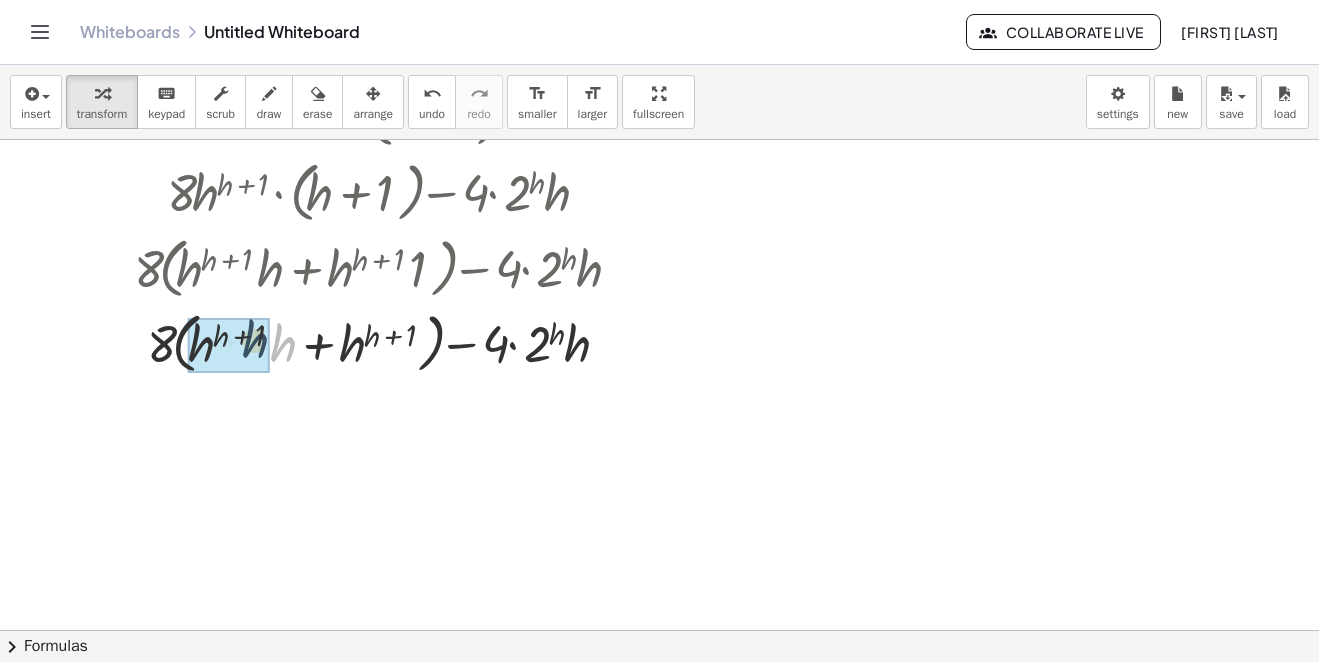 drag, startPoint x: 286, startPoint y: 344, endPoint x: 235, endPoint y: 336, distance: 51.62364 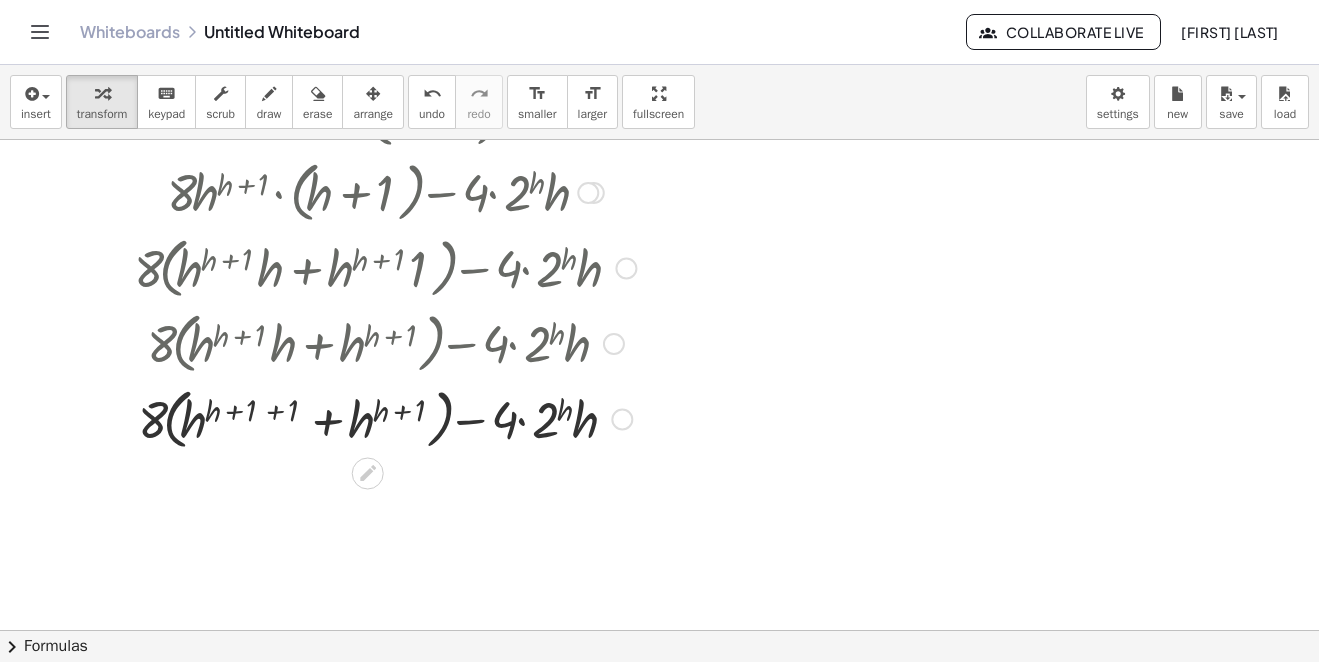click at bounding box center (385, 418) 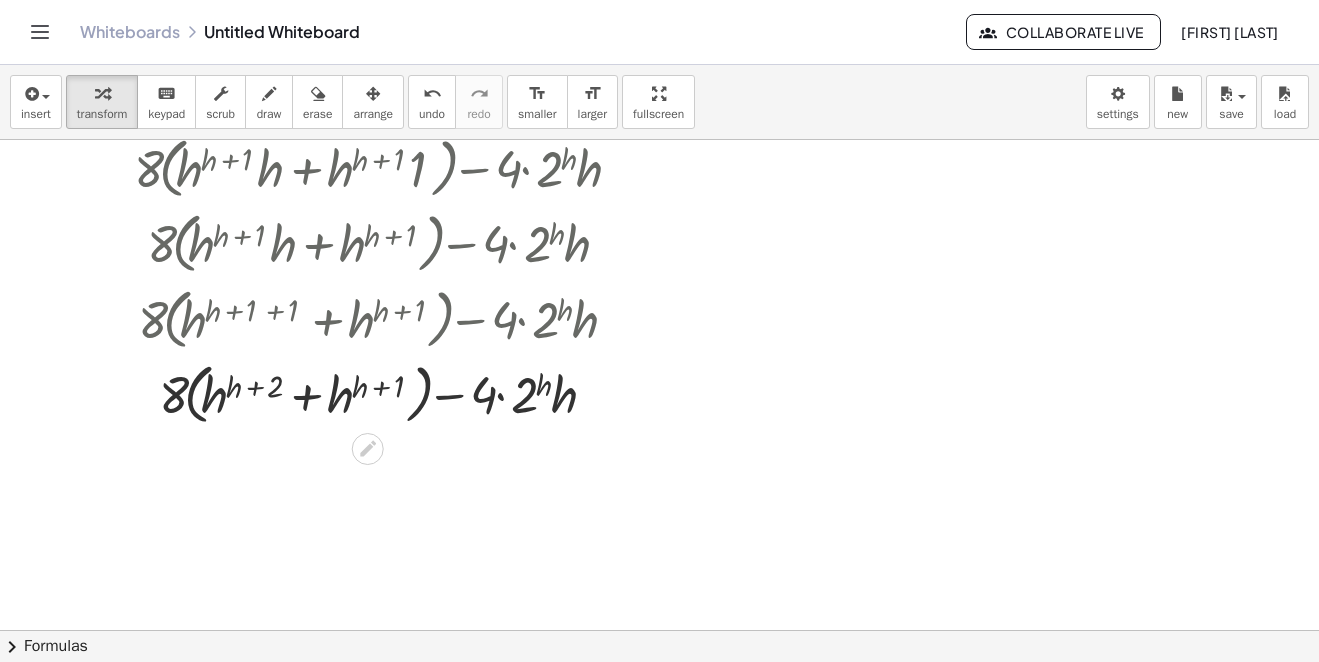 scroll, scrollTop: 3430, scrollLeft: 0, axis: vertical 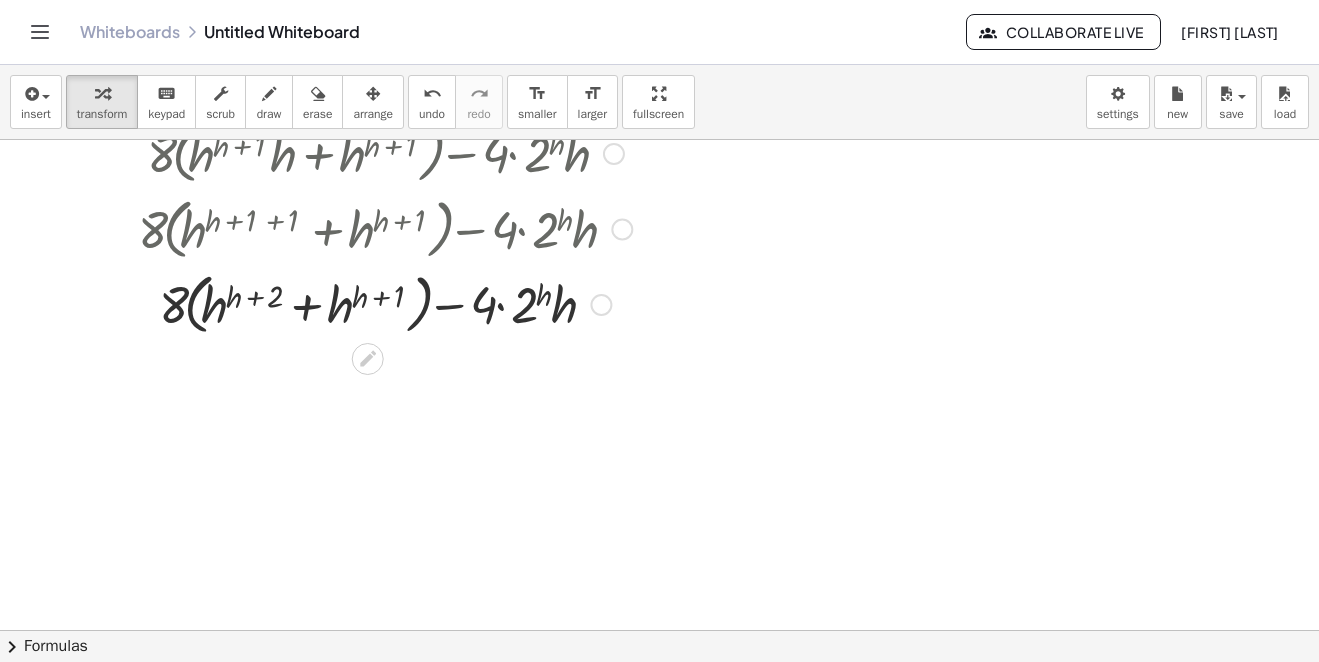 click at bounding box center (385, 303) 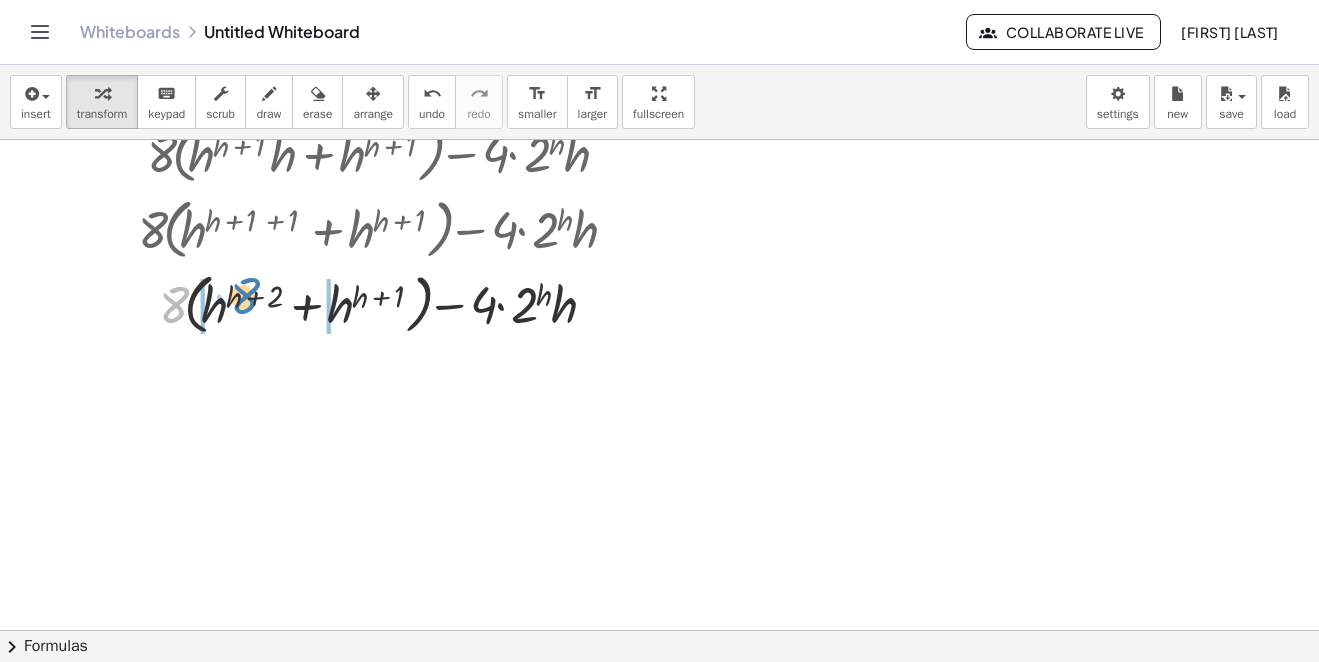 drag, startPoint x: 161, startPoint y: 306, endPoint x: 235, endPoint y: 299, distance: 74.330345 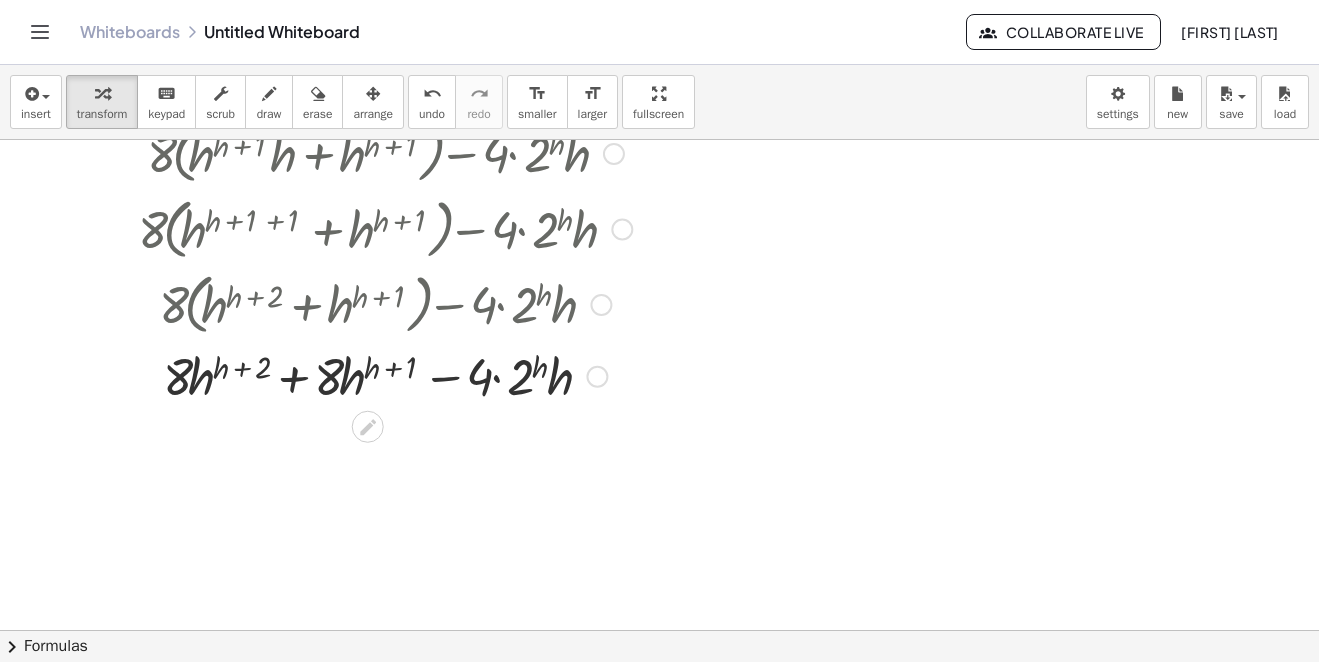scroll, scrollTop: 3530, scrollLeft: 0, axis: vertical 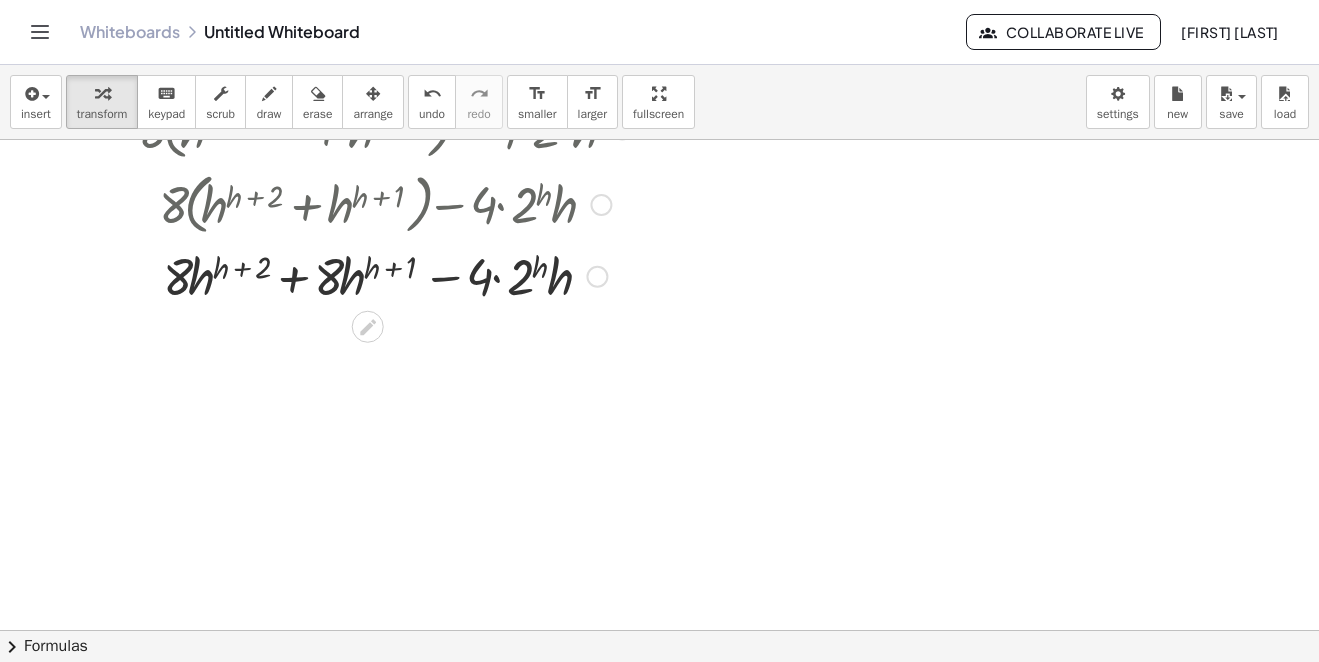 click at bounding box center [385, 275] 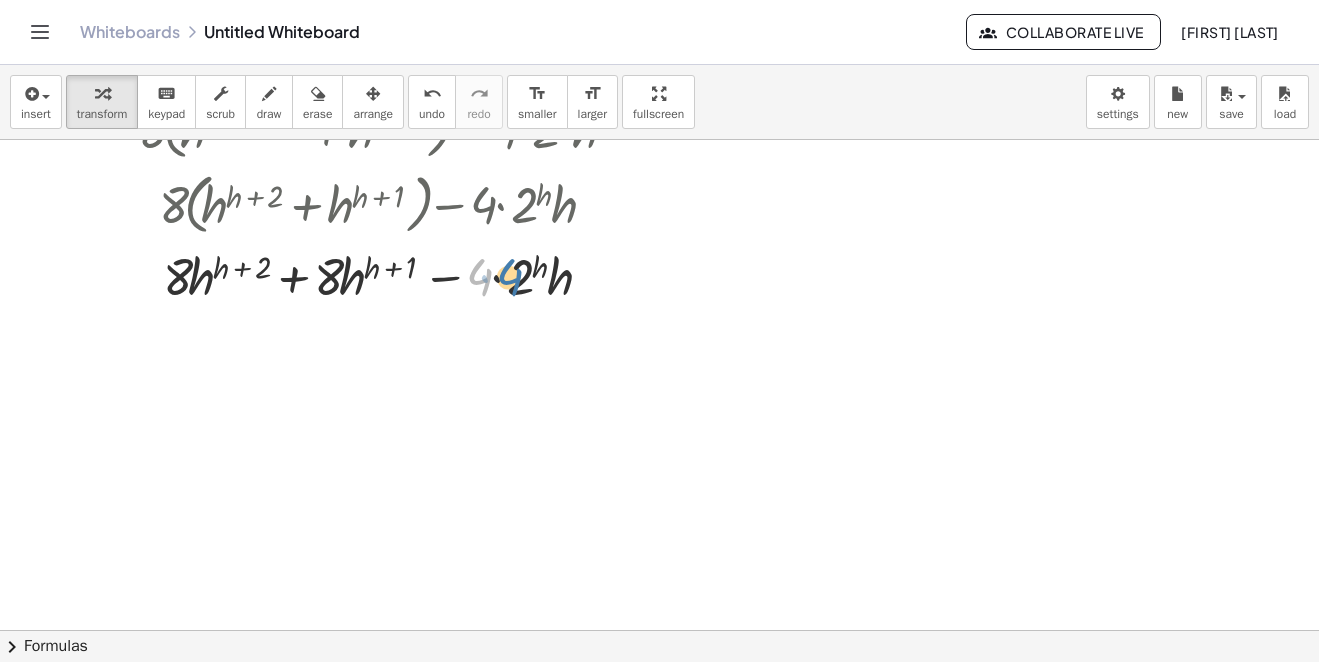 click at bounding box center (385, 275) 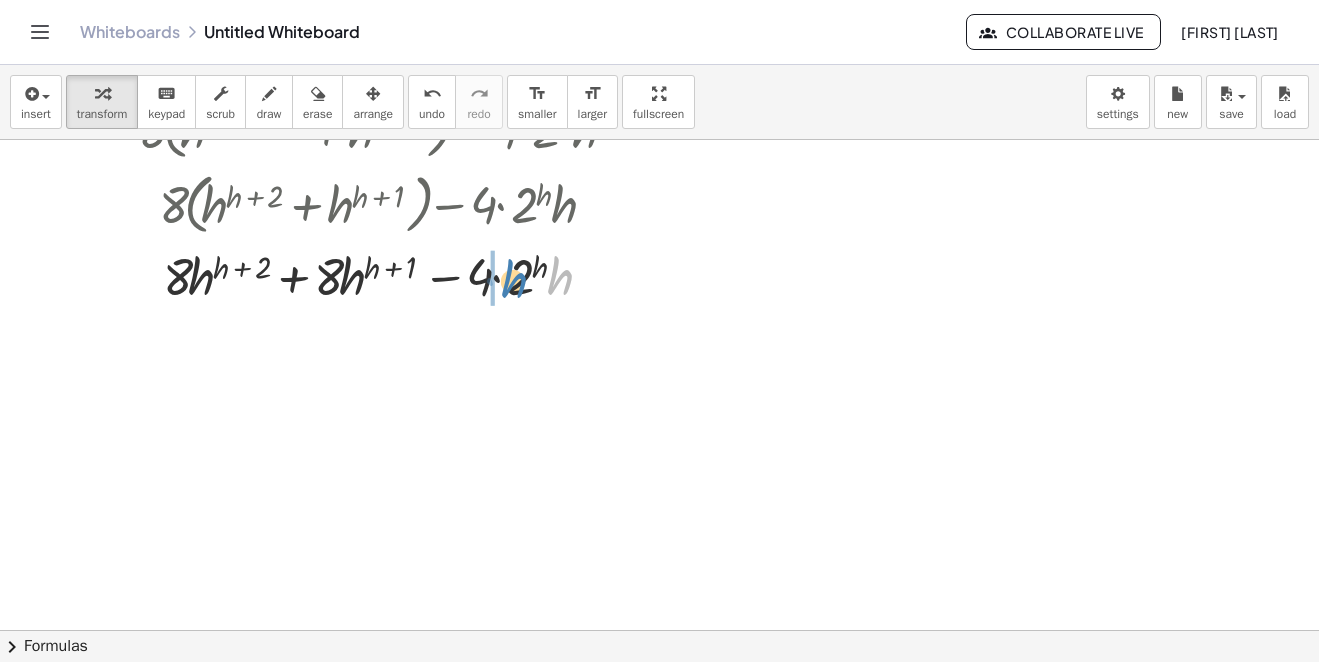 drag, startPoint x: 565, startPoint y: 281, endPoint x: 518, endPoint y: 285, distance: 47.169907 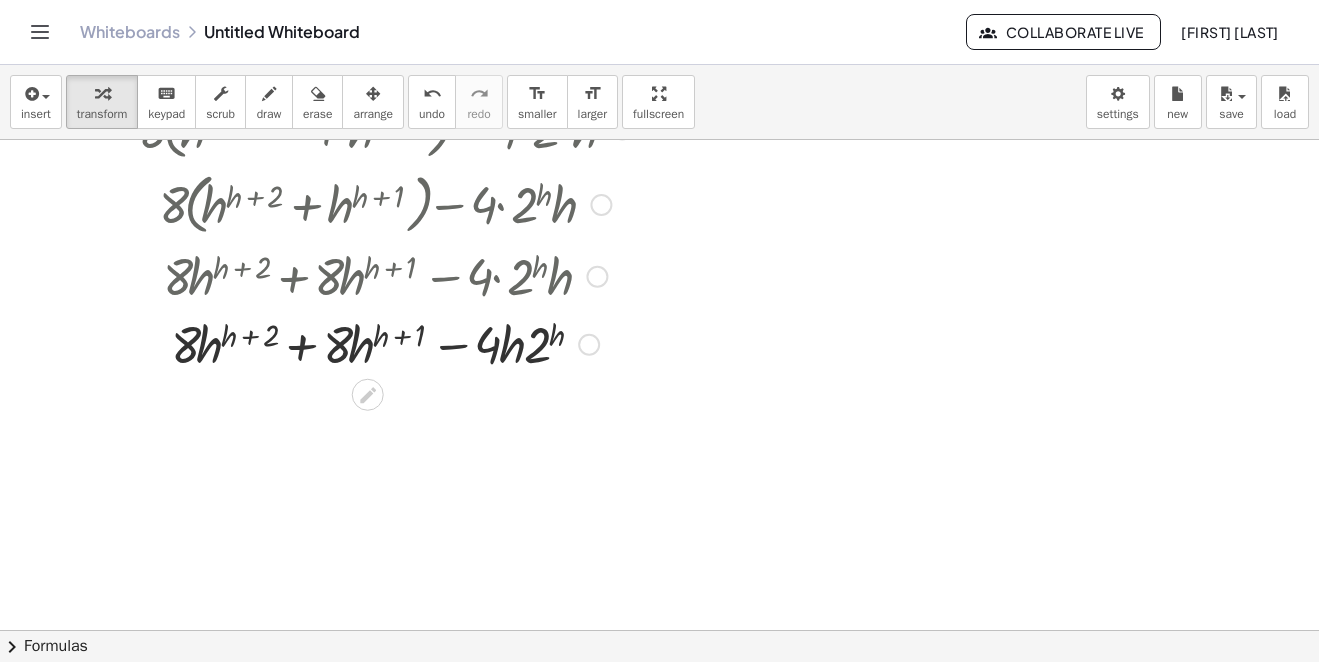 scroll, scrollTop: 3630, scrollLeft: 0, axis: vertical 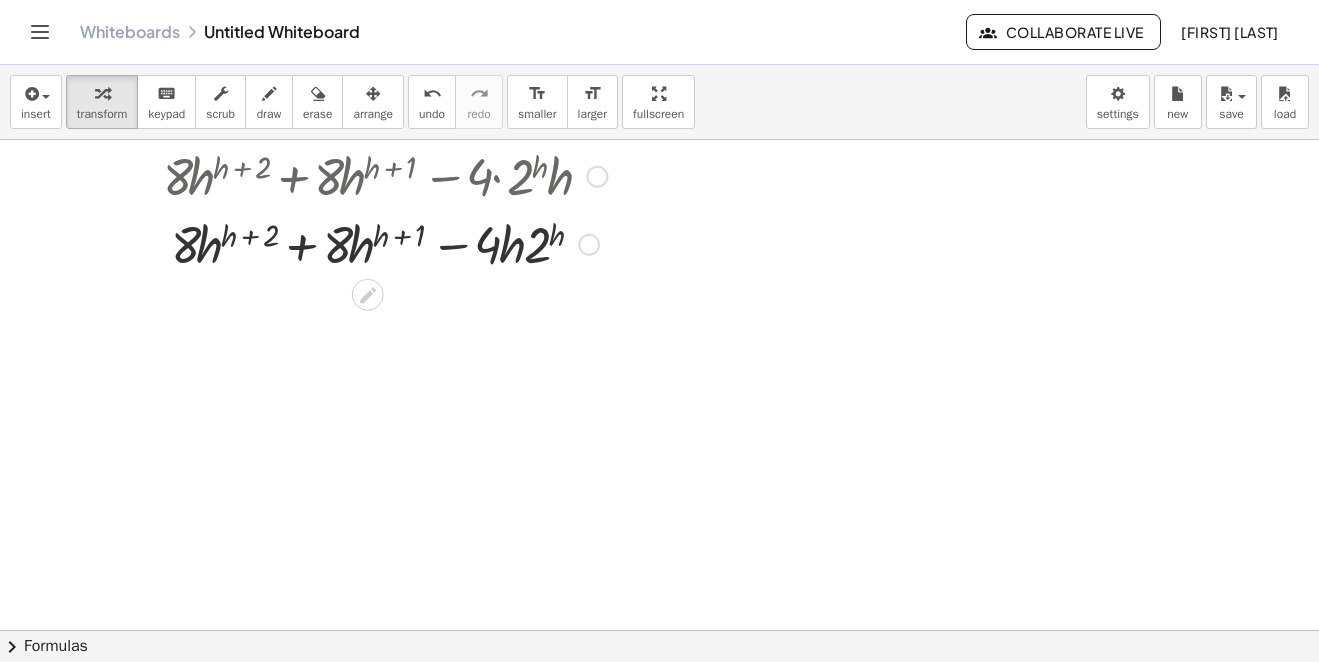 click at bounding box center (385, 243) 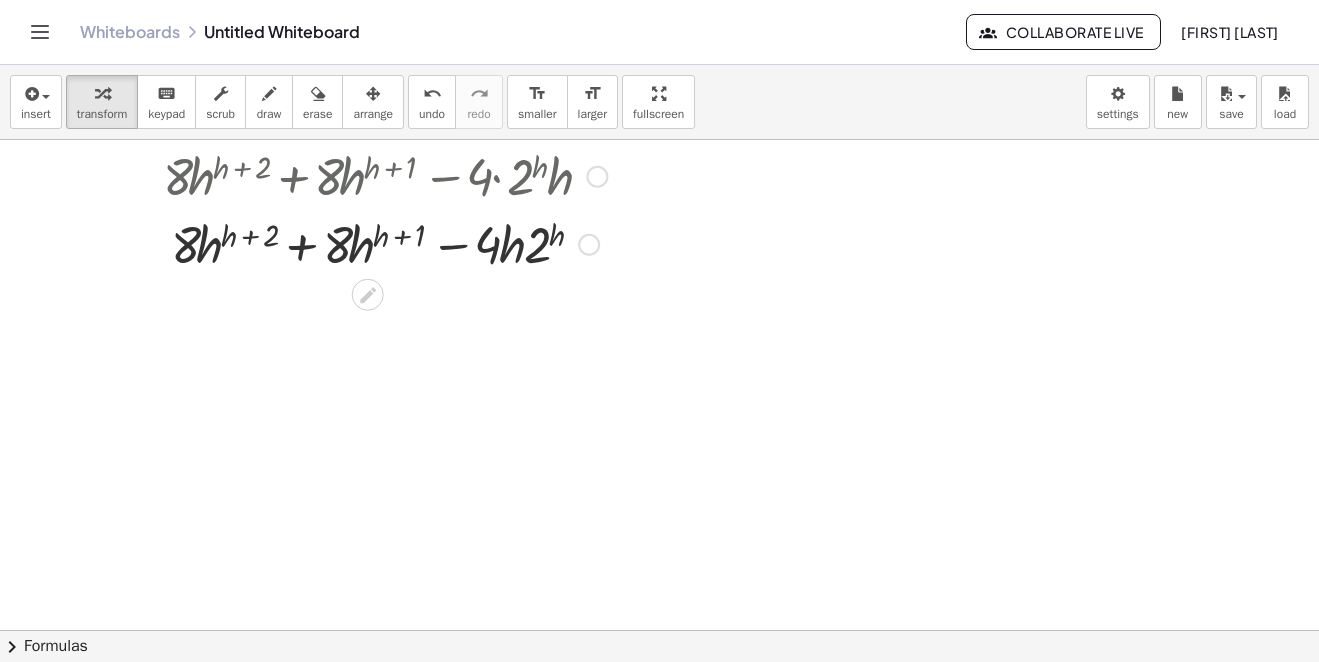 click at bounding box center [385, 243] 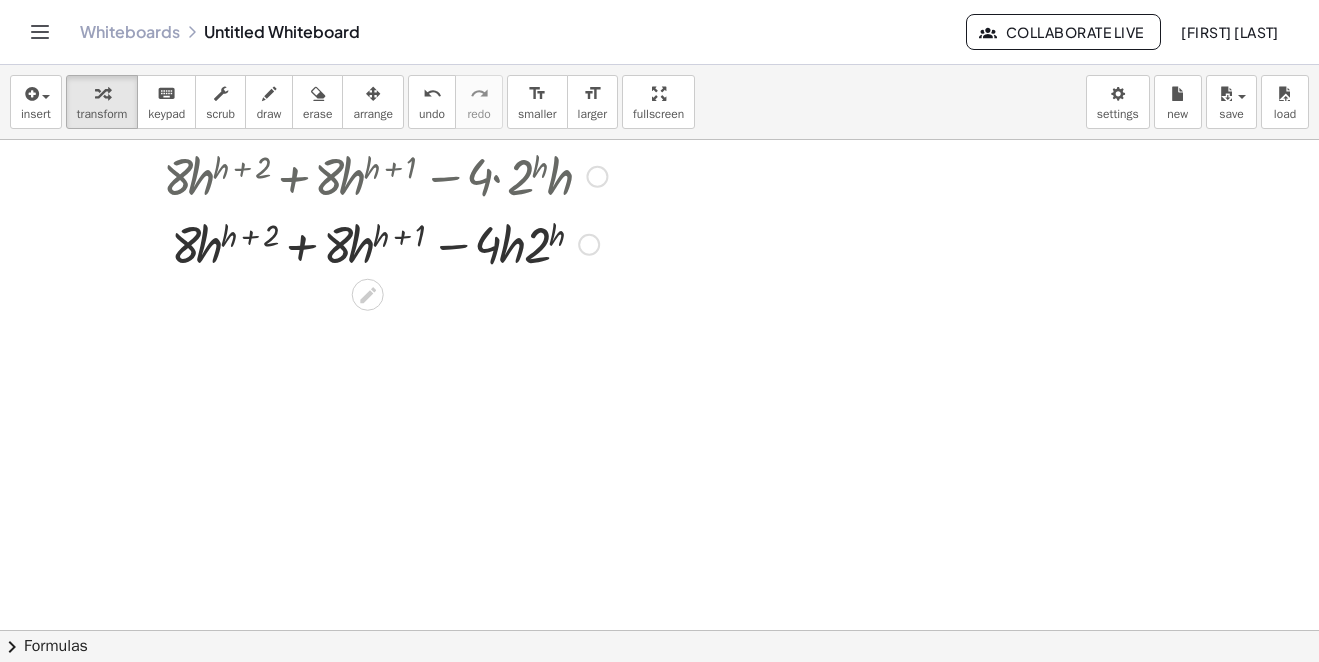 click at bounding box center (385, 243) 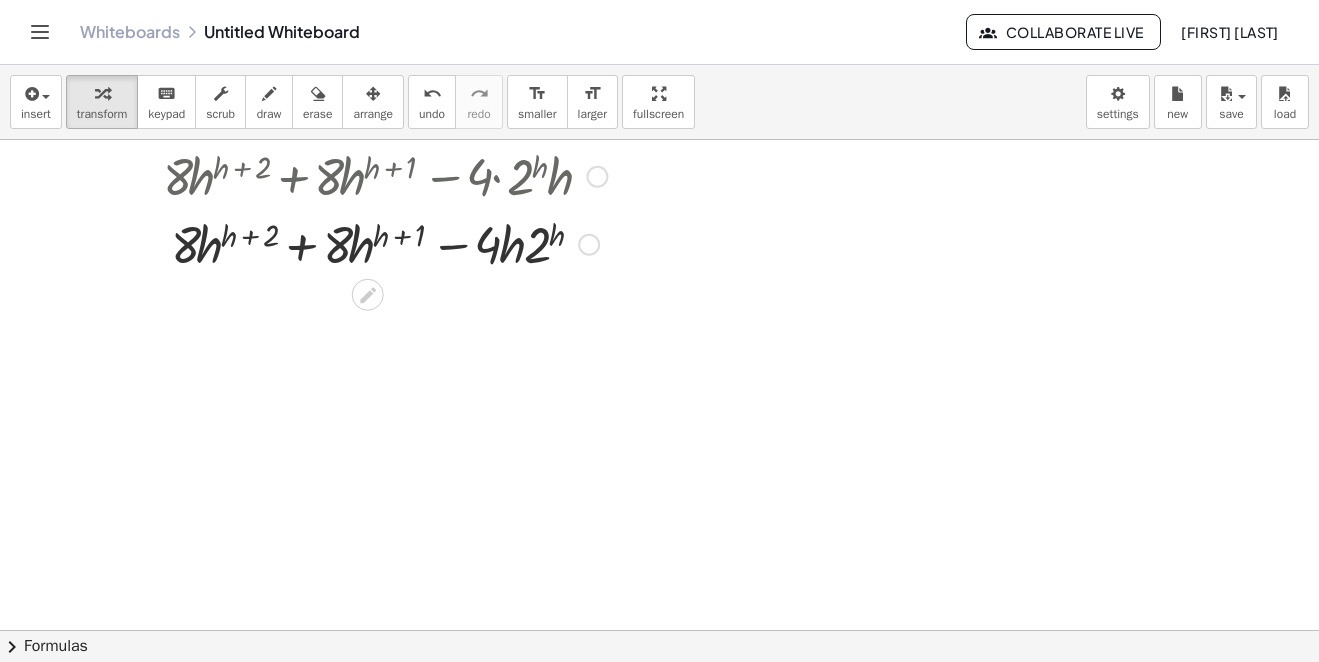 click at bounding box center [385, 243] 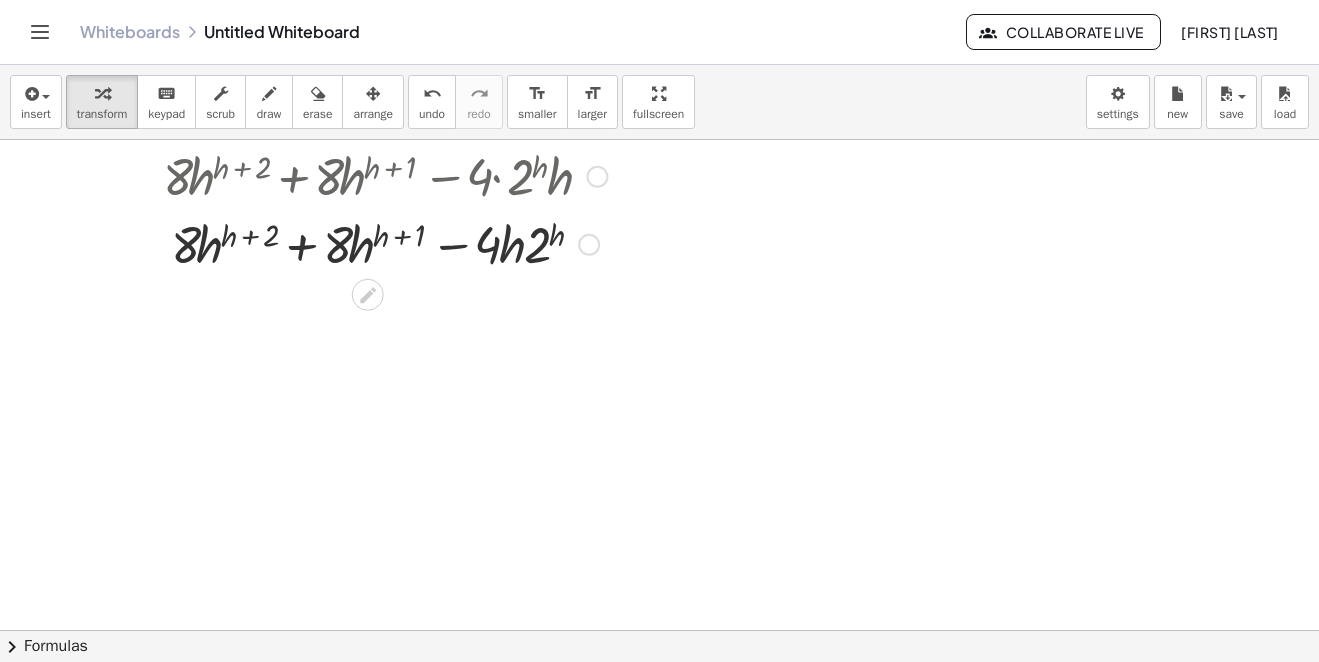 click at bounding box center (385, 243) 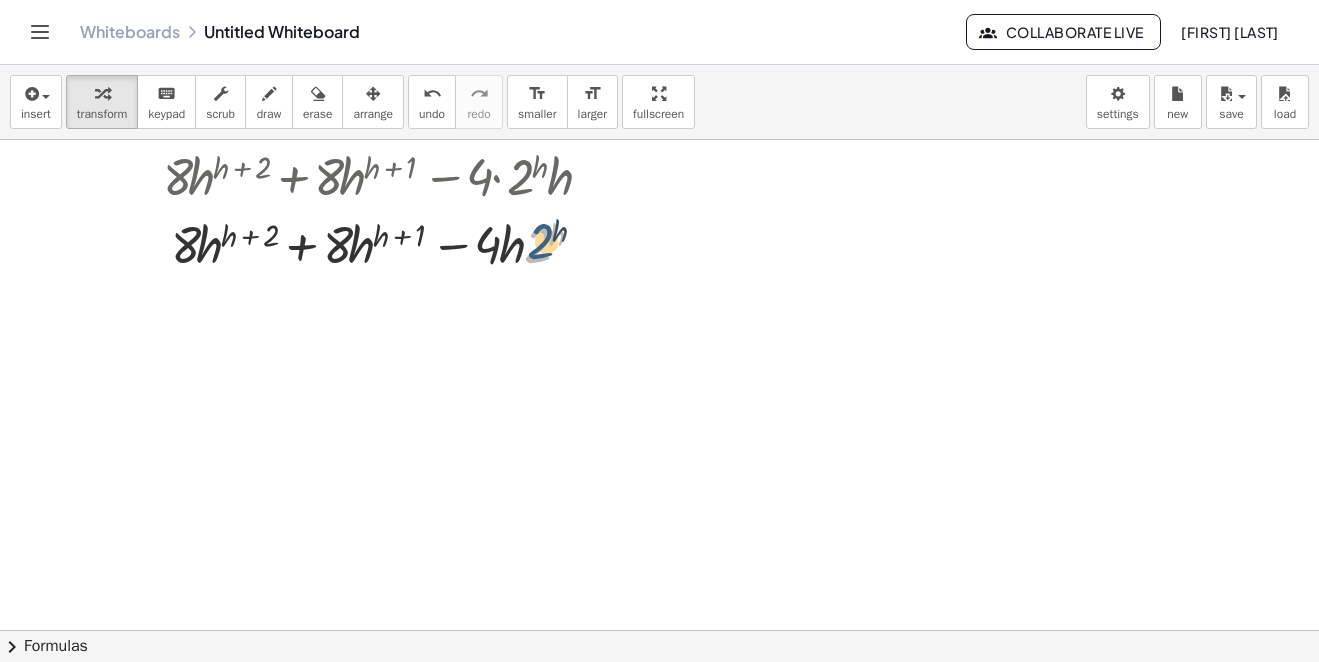 drag, startPoint x: 546, startPoint y: 240, endPoint x: 528, endPoint y: 250, distance: 20.59126 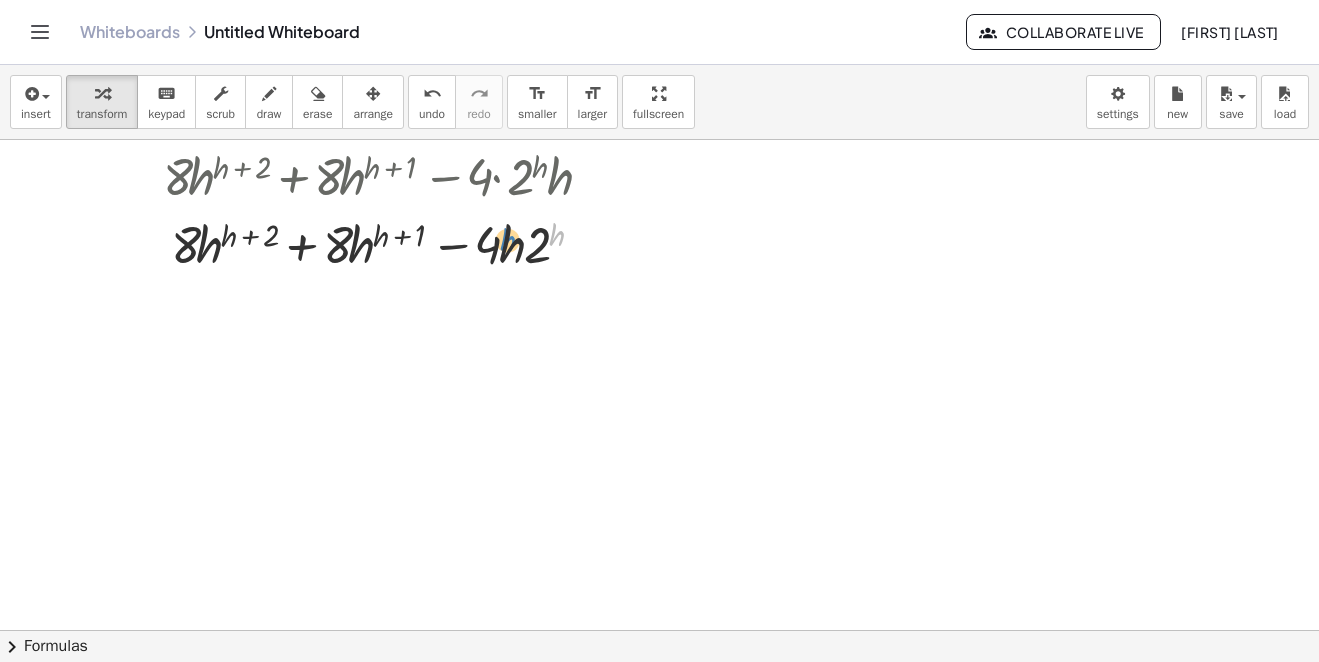 drag, startPoint x: 559, startPoint y: 239, endPoint x: 512, endPoint y: 246, distance: 47.518417 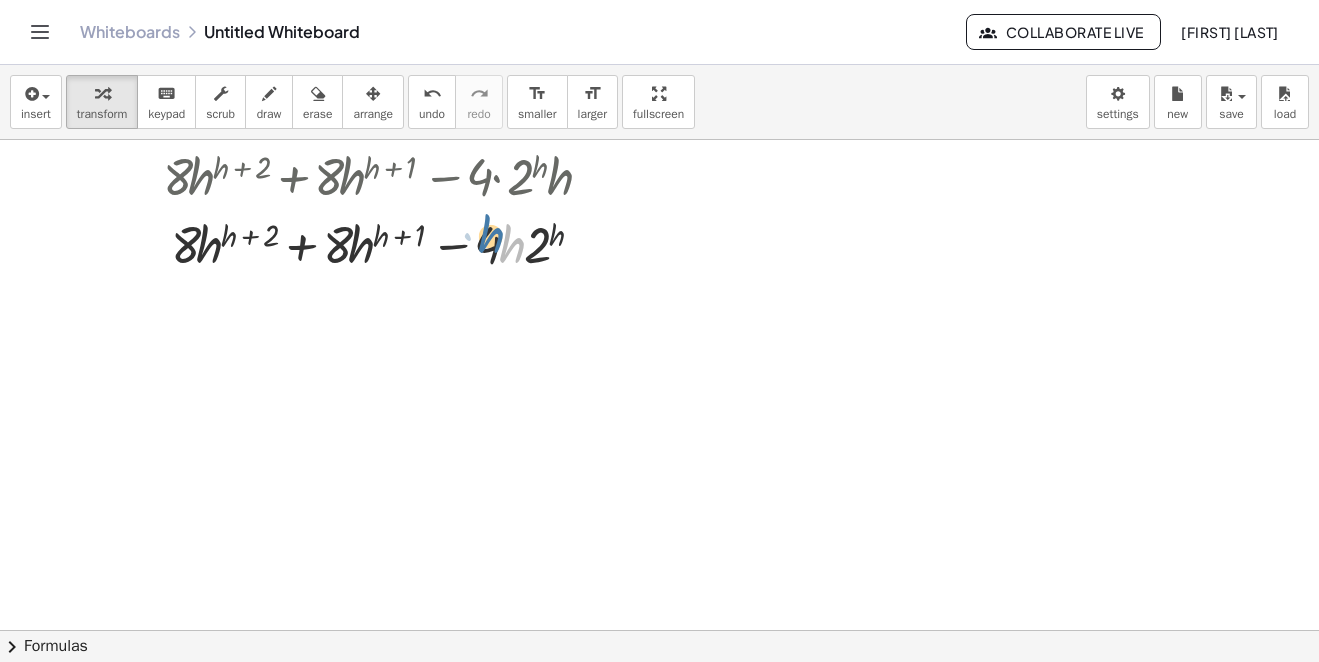 drag, startPoint x: 519, startPoint y: 253, endPoint x: 559, endPoint y: 237, distance: 43.081318 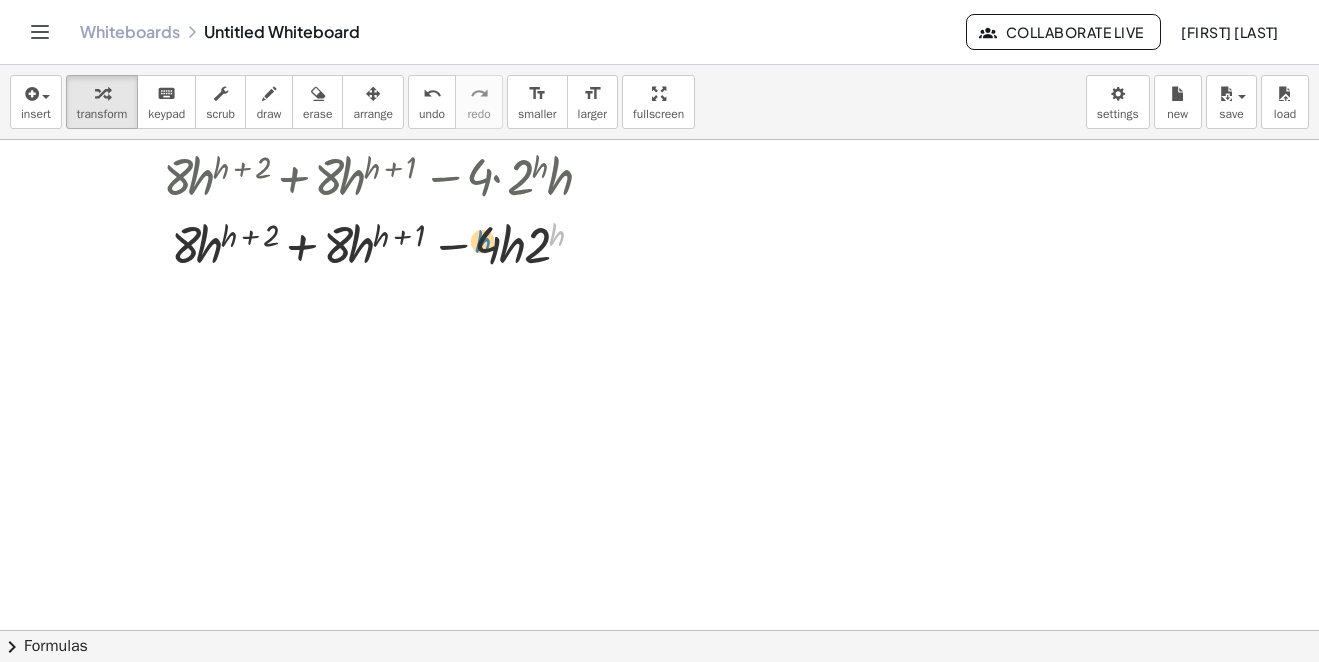drag, startPoint x: 553, startPoint y: 235, endPoint x: 484, endPoint y: 241, distance: 69.260376 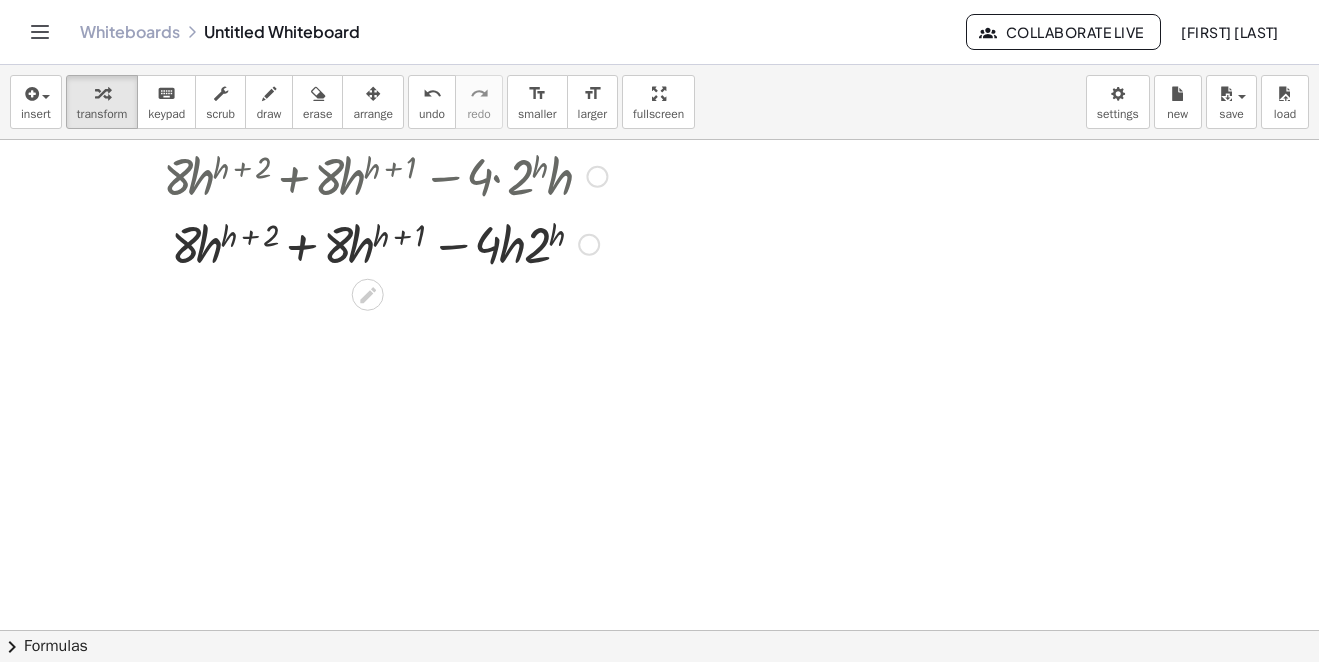 click at bounding box center (385, 243) 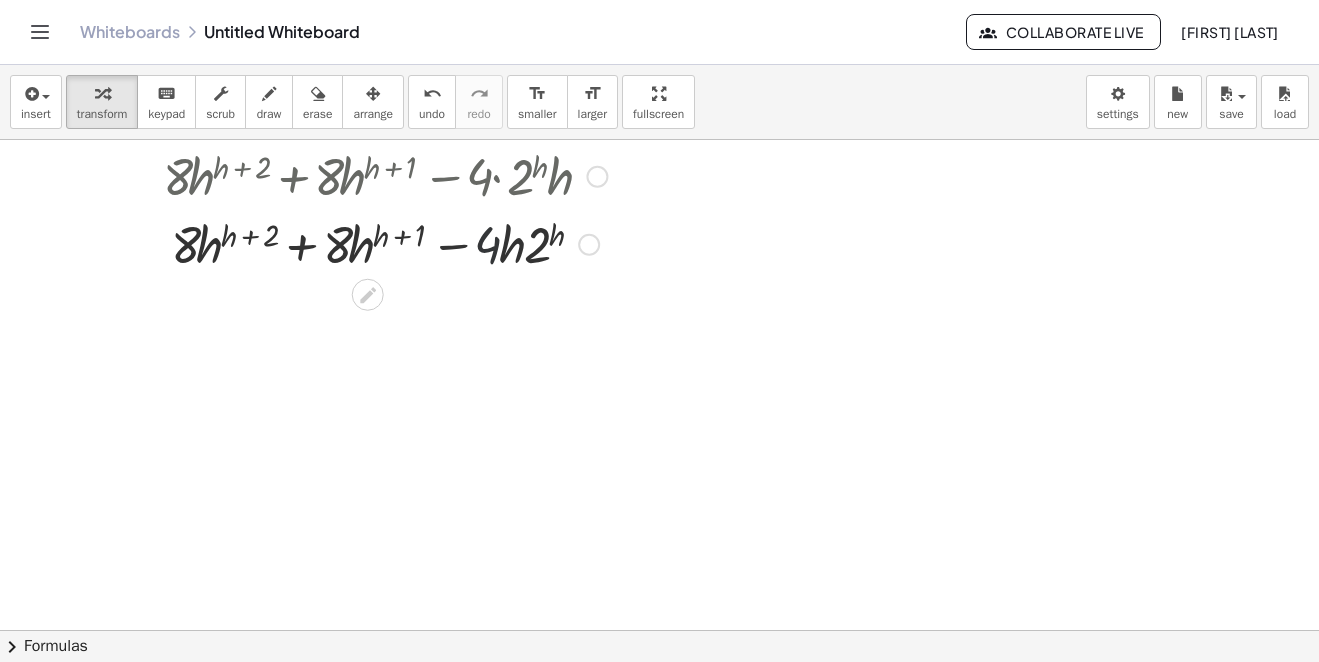 drag, startPoint x: 487, startPoint y: 241, endPoint x: 505, endPoint y: 247, distance: 18.973665 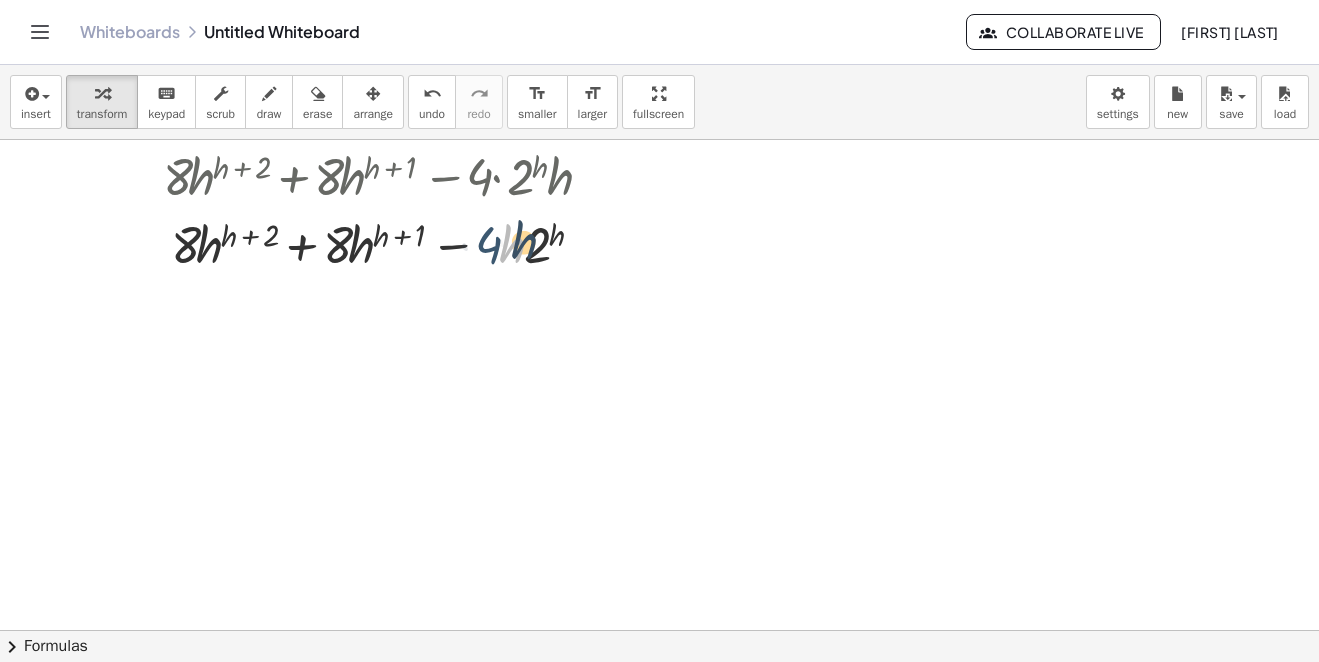 click at bounding box center [385, 243] 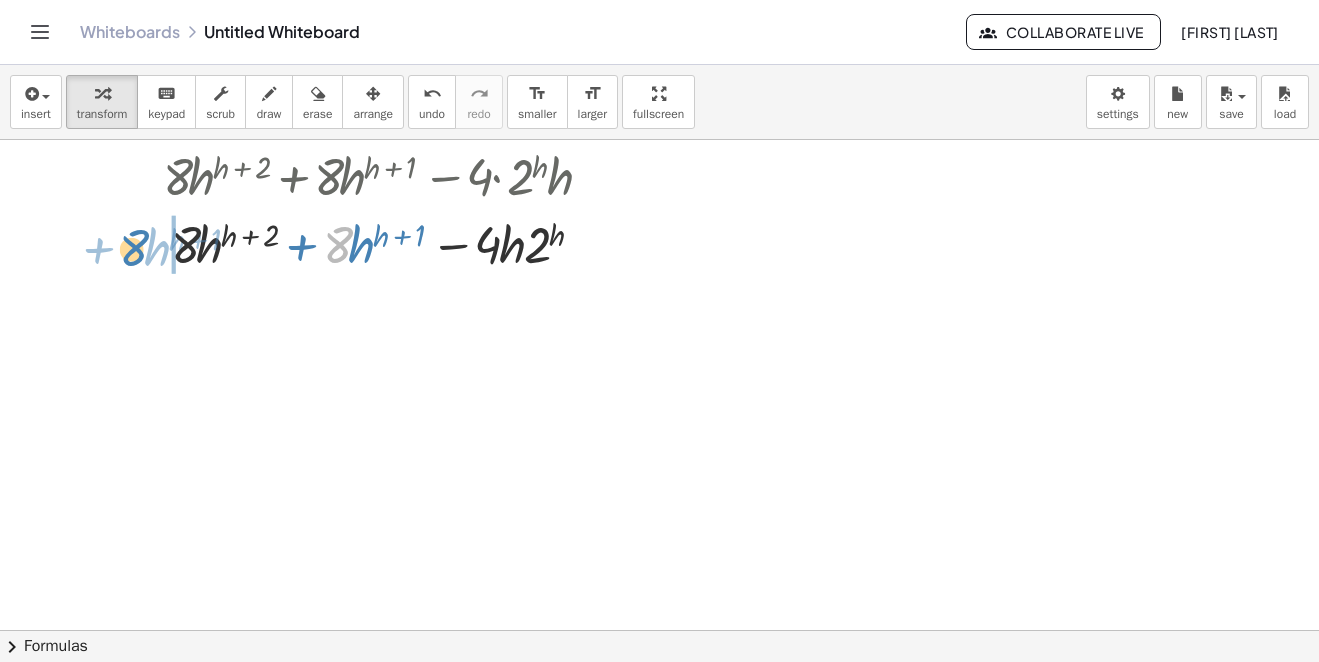 drag, startPoint x: 343, startPoint y: 250, endPoint x: 176, endPoint y: 278, distance: 169.33104 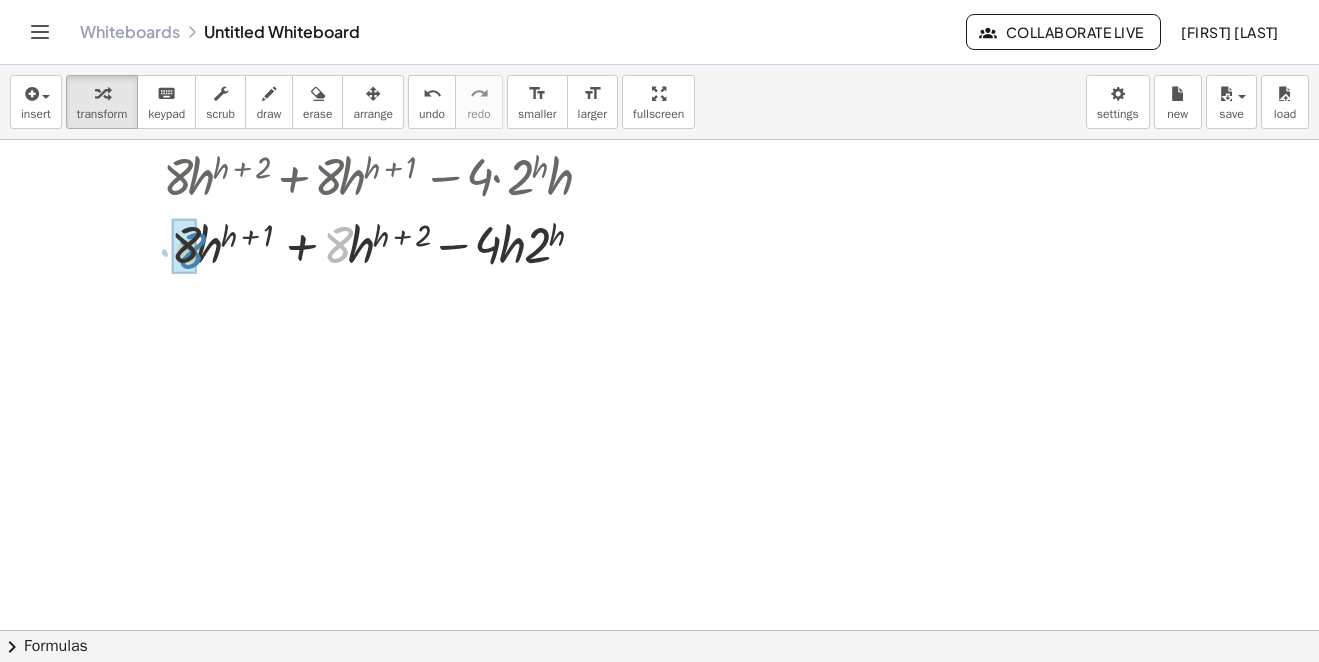 drag, startPoint x: 345, startPoint y: 250, endPoint x: 197, endPoint y: 255, distance: 148.08444 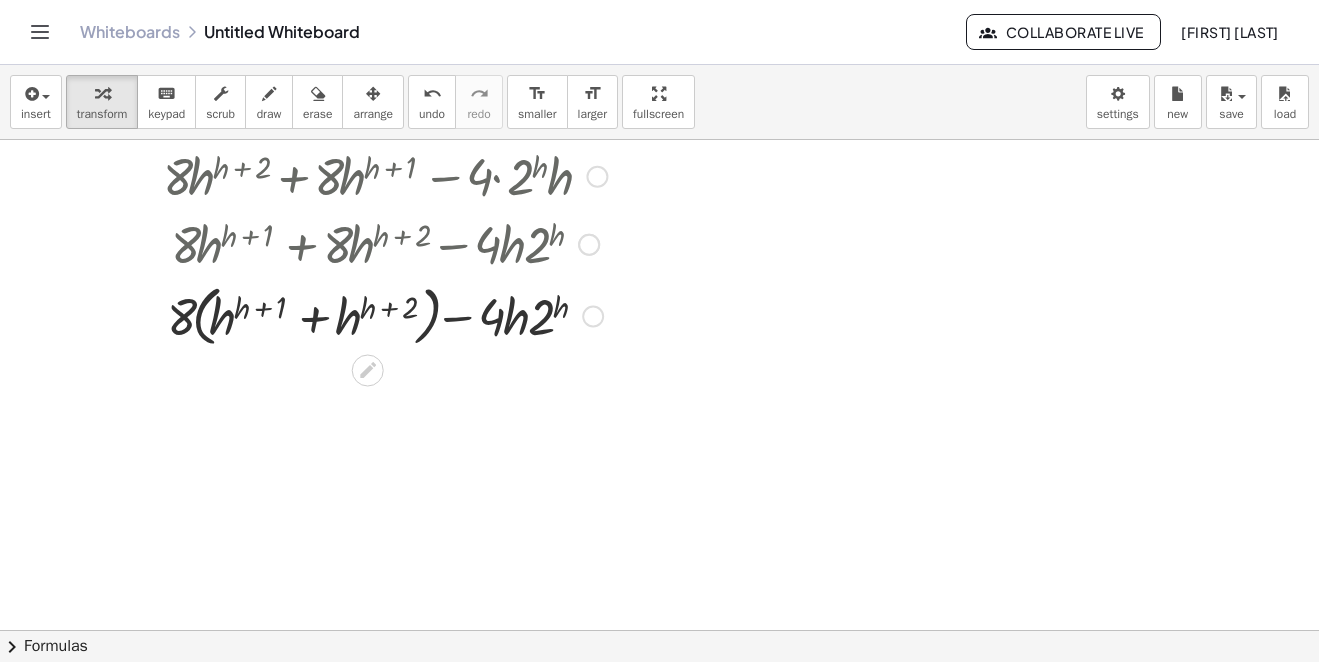 scroll, scrollTop: 3730, scrollLeft: 0, axis: vertical 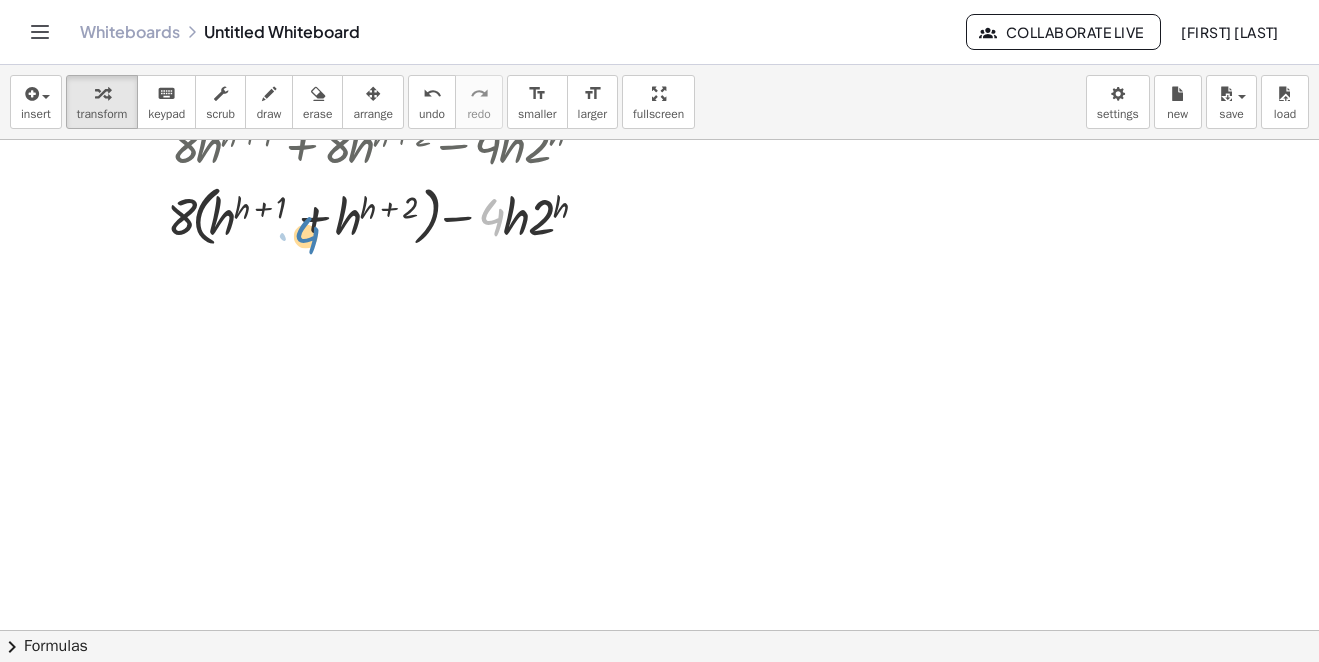 drag, startPoint x: 498, startPoint y: 219, endPoint x: 527, endPoint y: 205, distance: 32.202484 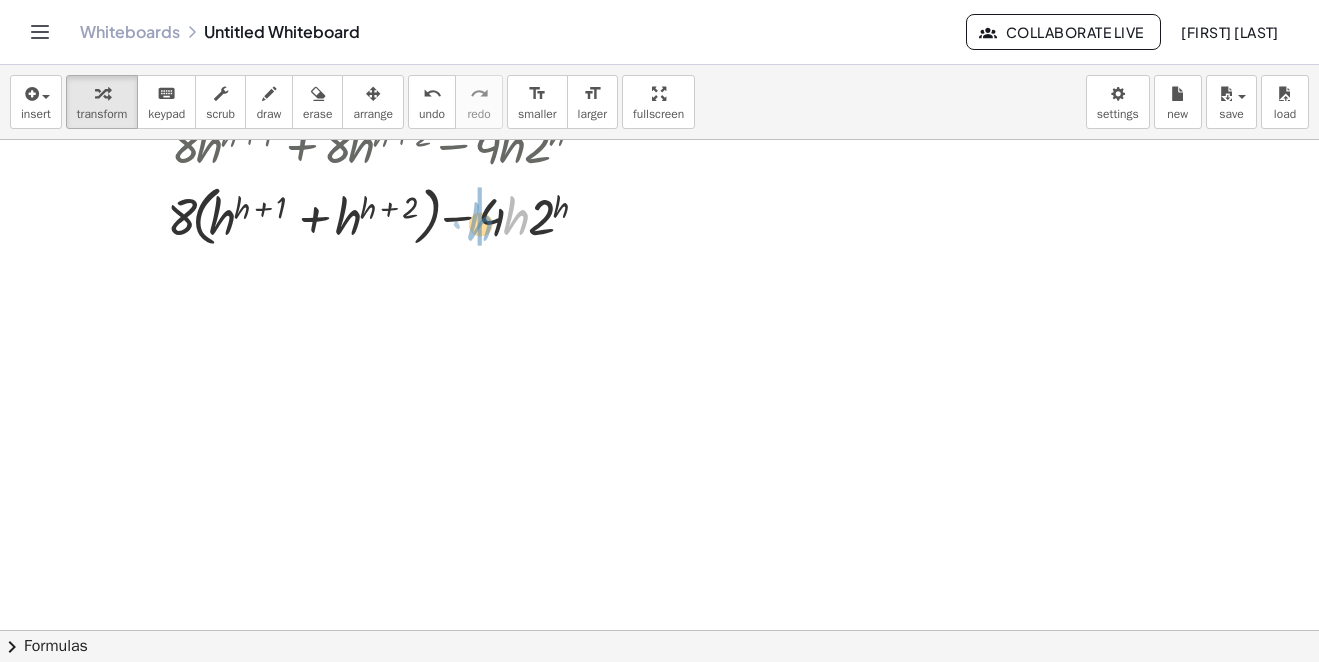 click at bounding box center [385, 215] 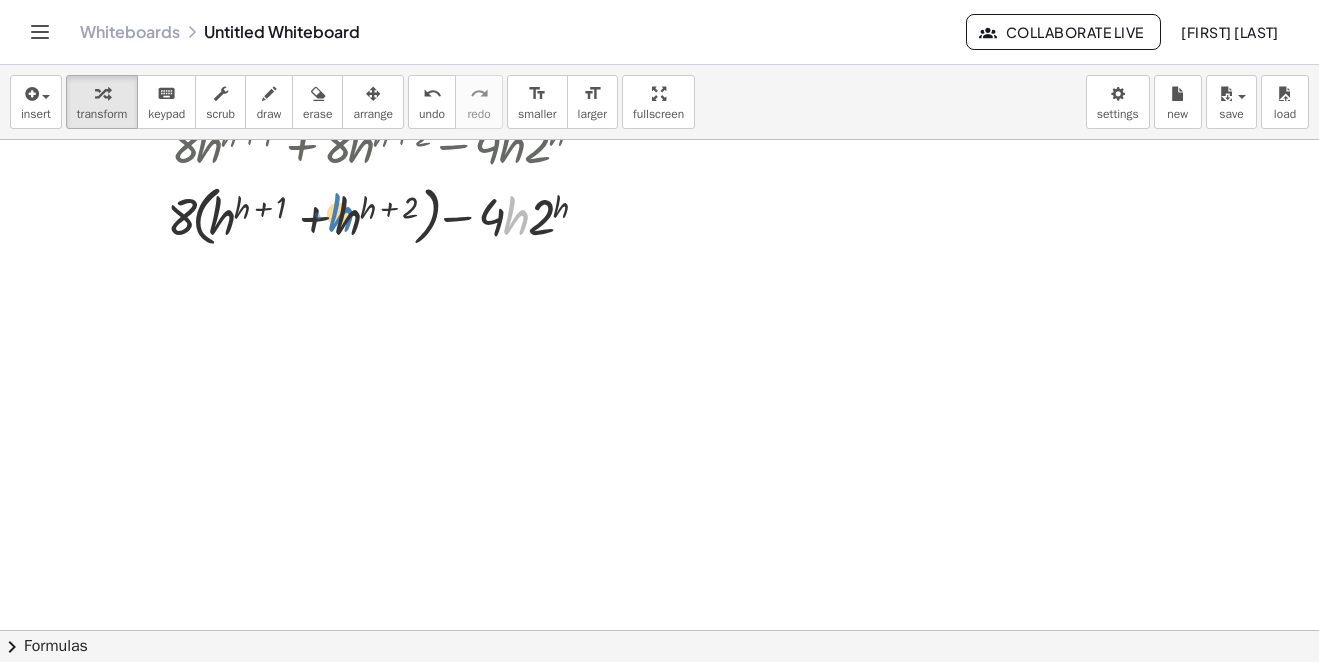 drag, startPoint x: 517, startPoint y: 218, endPoint x: 623, endPoint y: 246, distance: 109.63576 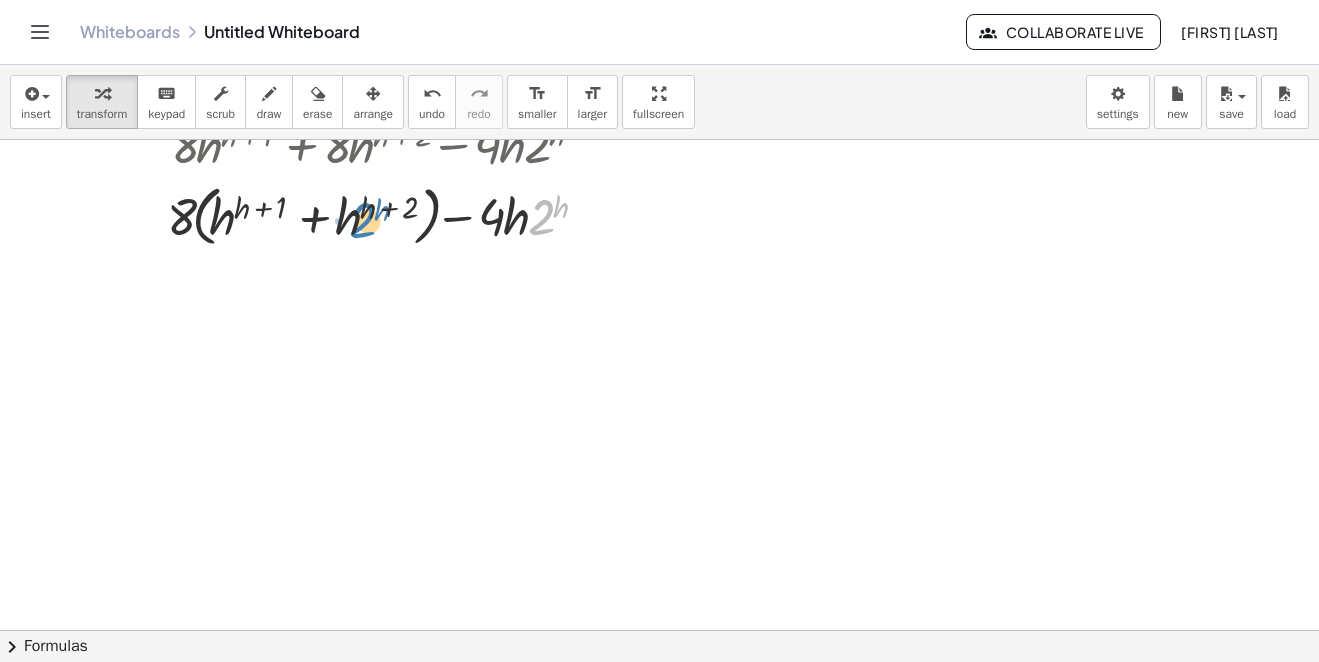 drag, startPoint x: 547, startPoint y: 227, endPoint x: 366, endPoint y: 231, distance: 181.04419 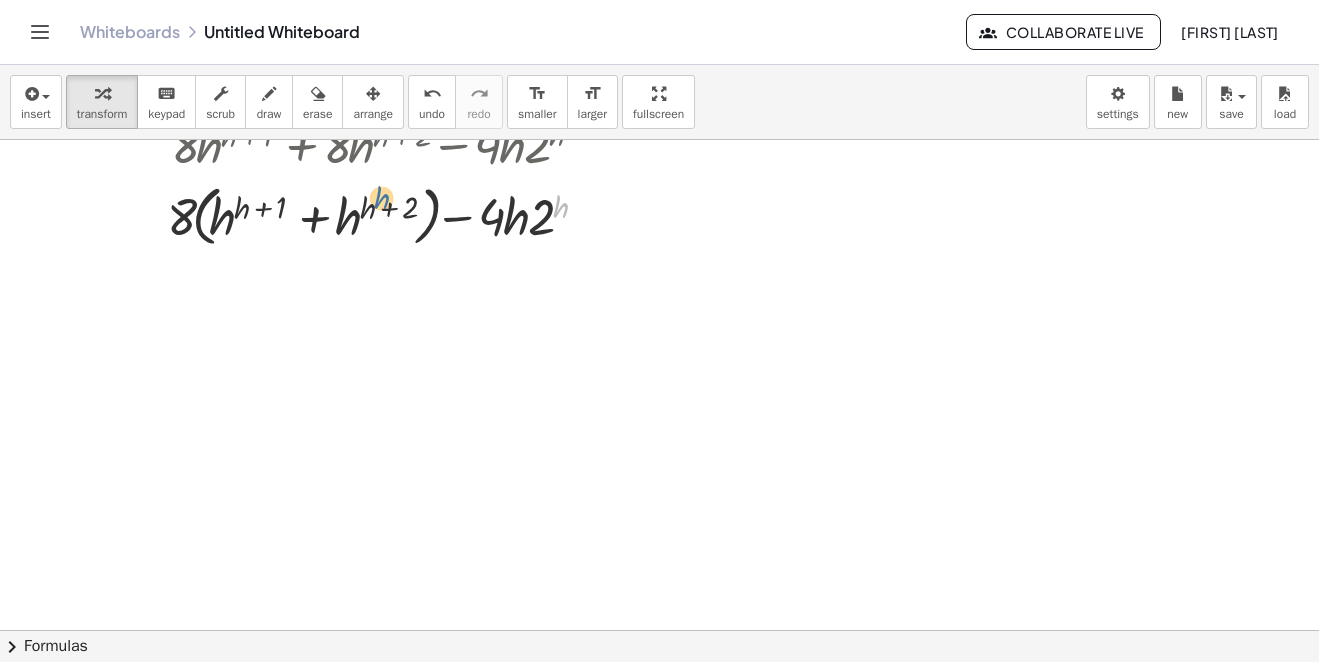drag, startPoint x: 563, startPoint y: 210, endPoint x: 379, endPoint y: 216, distance: 184.0978 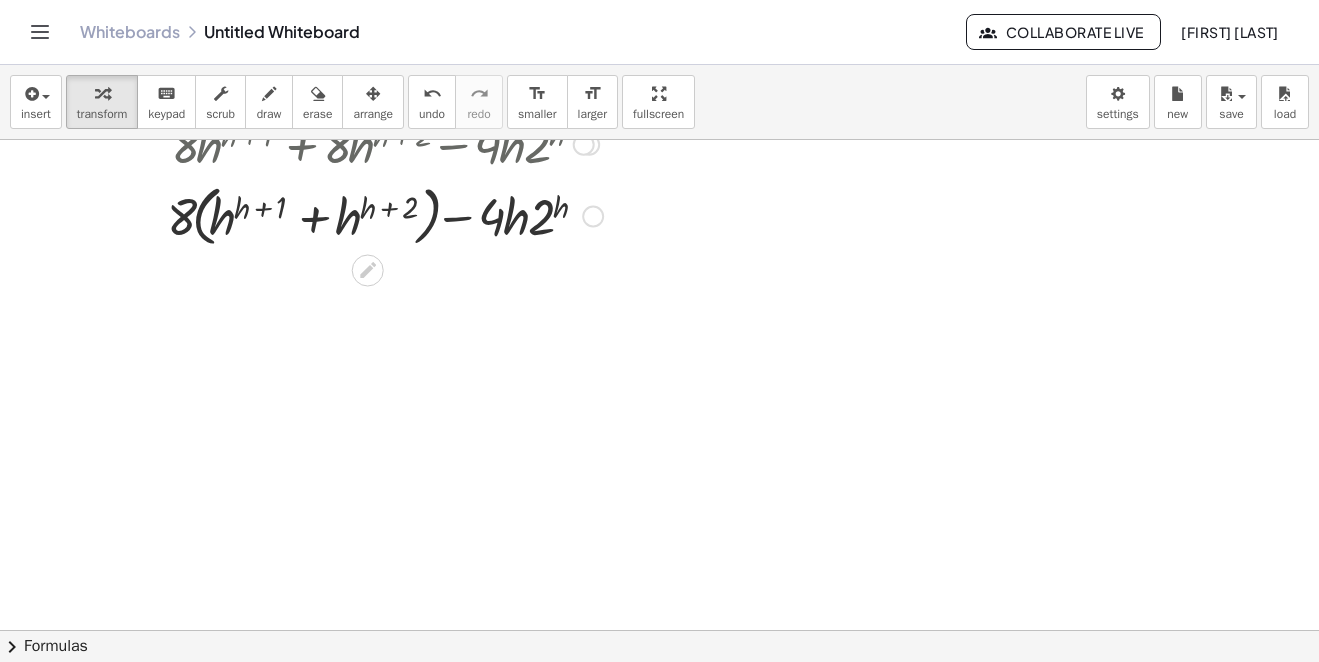 drag, startPoint x: 398, startPoint y: 207, endPoint x: 410, endPoint y: 213, distance: 13.416408 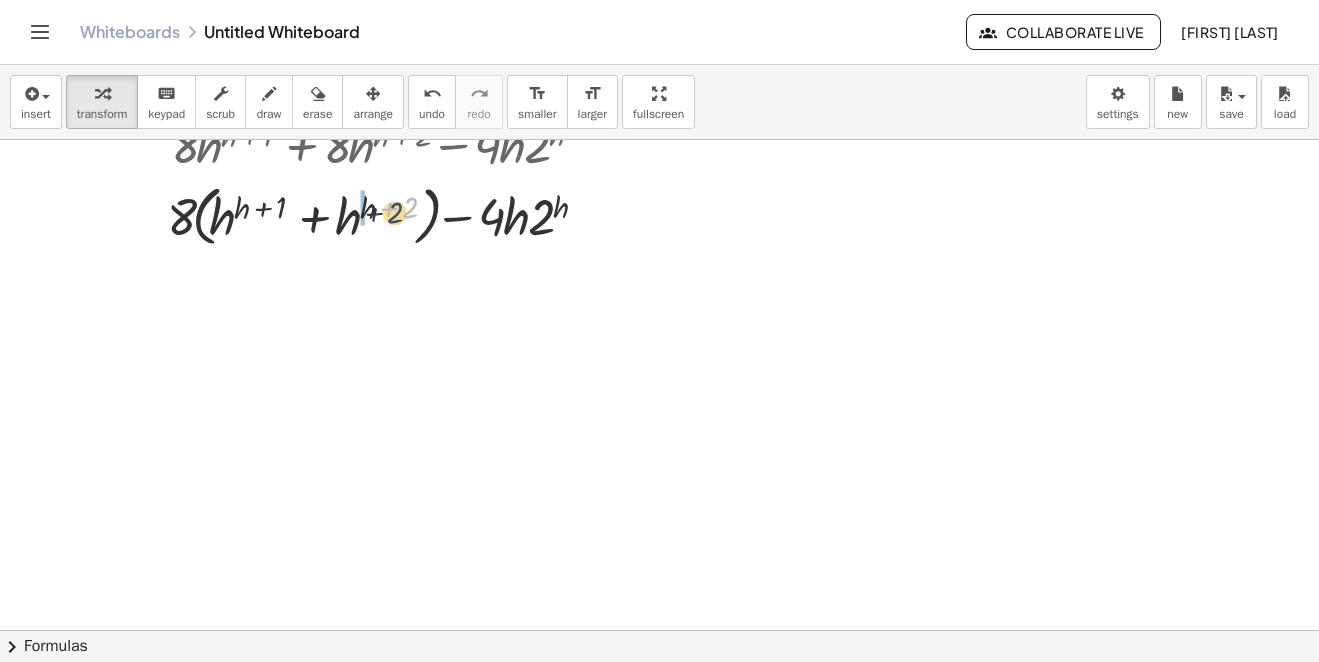 drag, startPoint x: 410, startPoint y: 213, endPoint x: 345, endPoint y: 225, distance: 66.09841 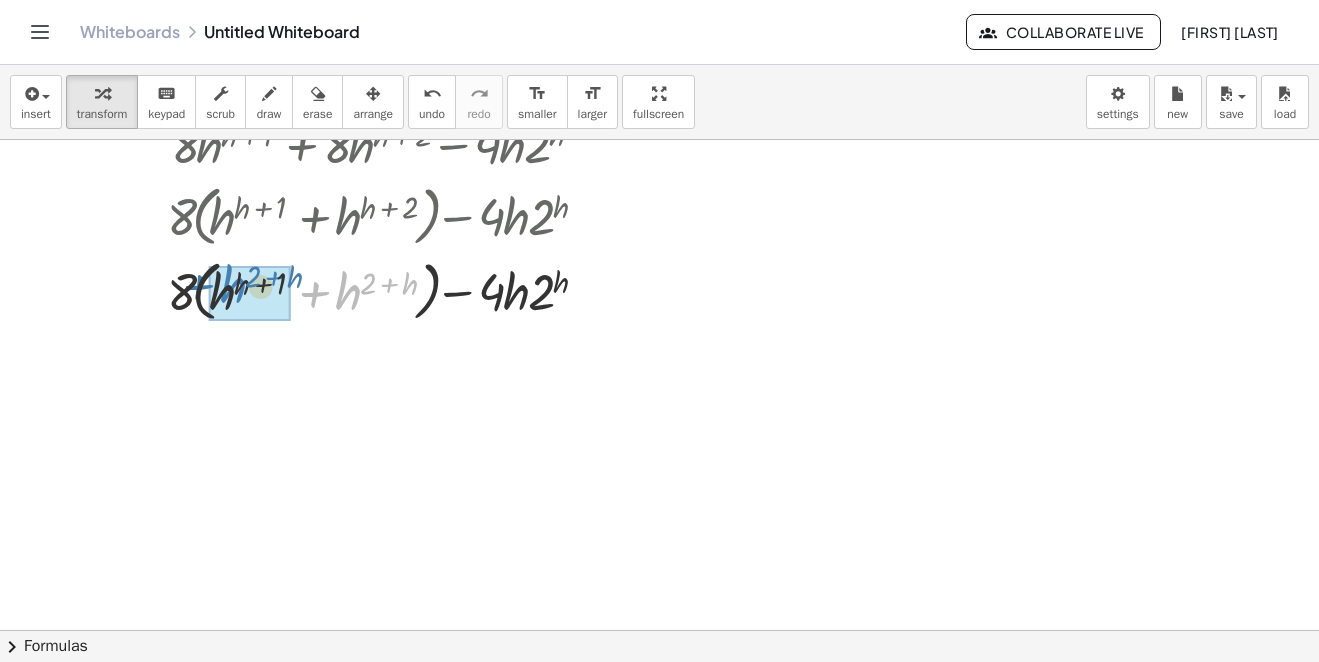 drag, startPoint x: 356, startPoint y: 226, endPoint x: 402, endPoint y: 188, distance: 59.665737 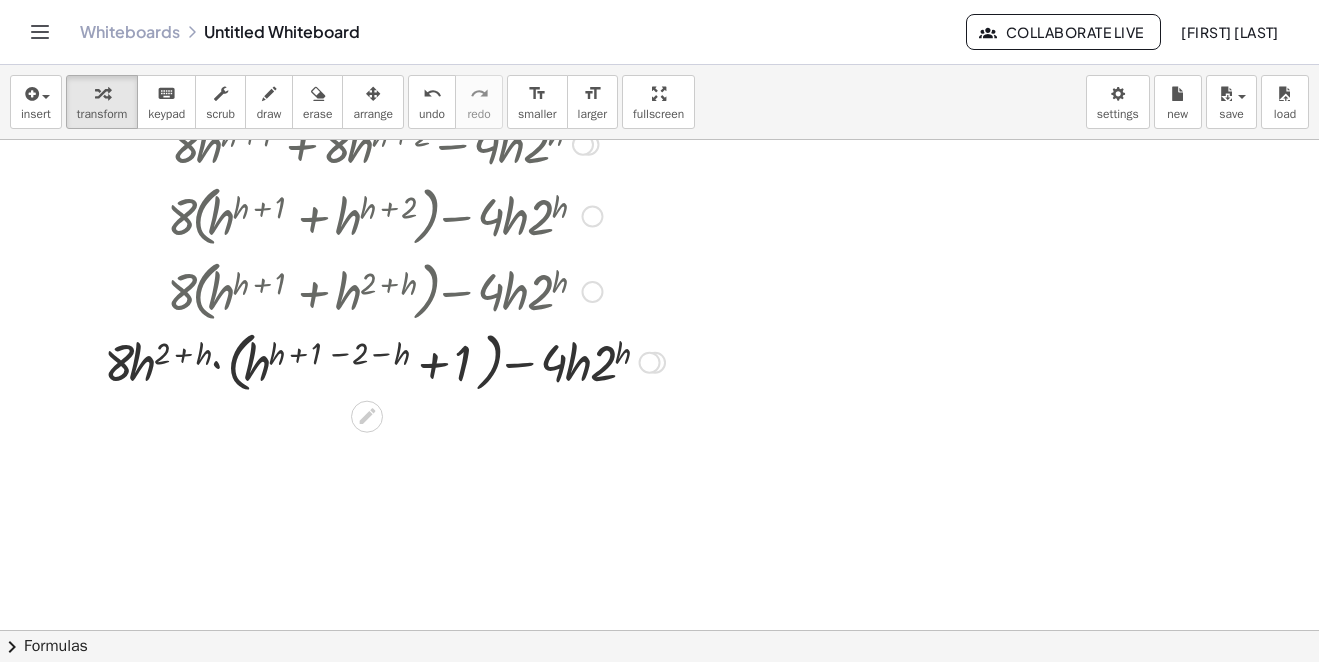 scroll, scrollTop: 3830, scrollLeft: 0, axis: vertical 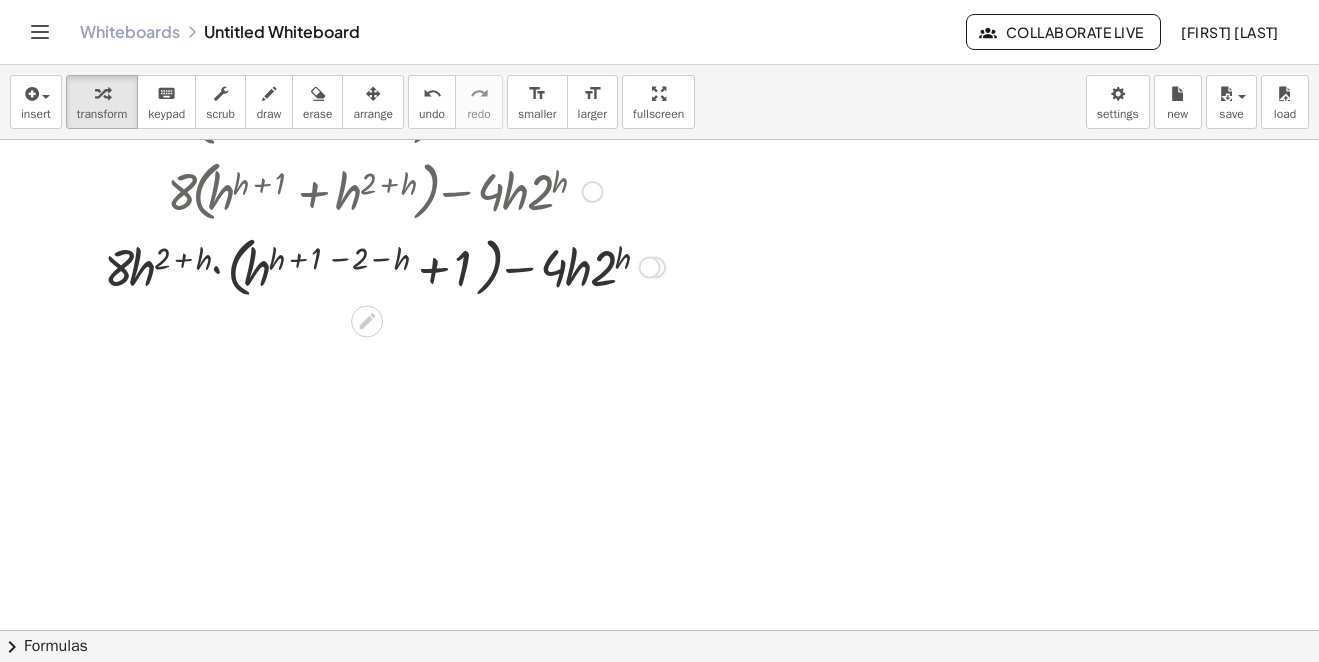 click at bounding box center (384, 266) 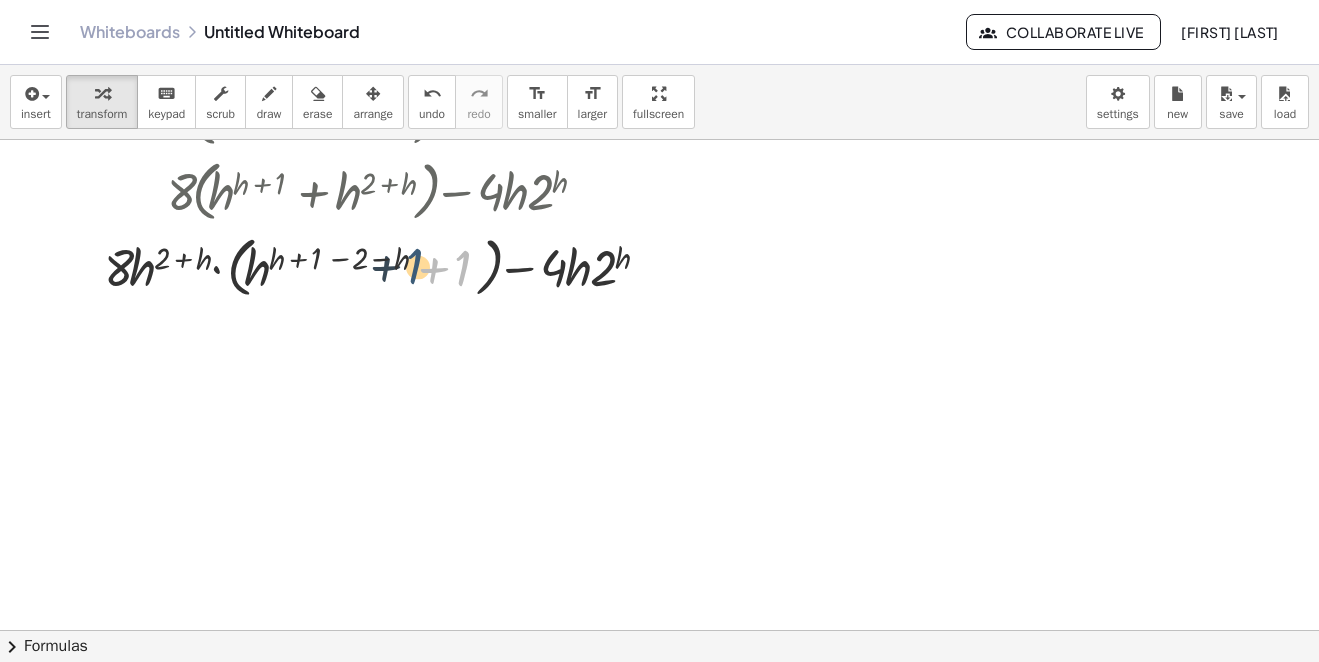 drag, startPoint x: 473, startPoint y: 263, endPoint x: 369, endPoint y: 282, distance: 105.72133 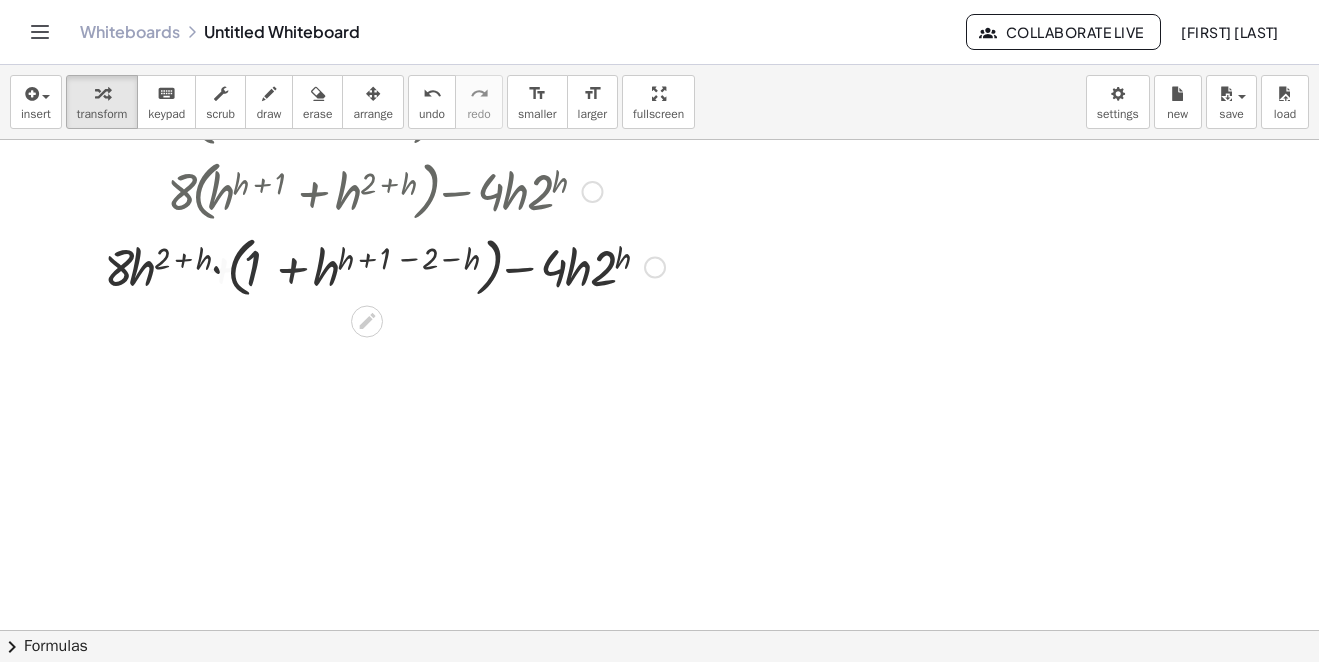 click at bounding box center [384, 266] 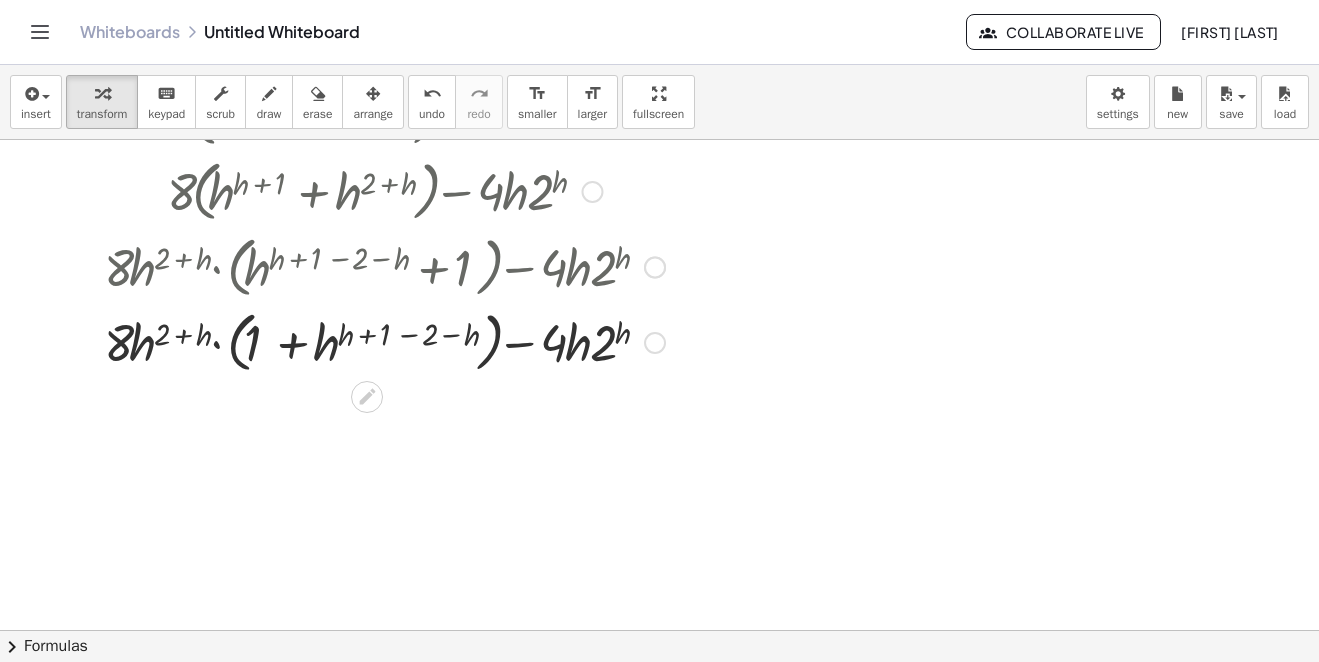 click at bounding box center [384, 341] 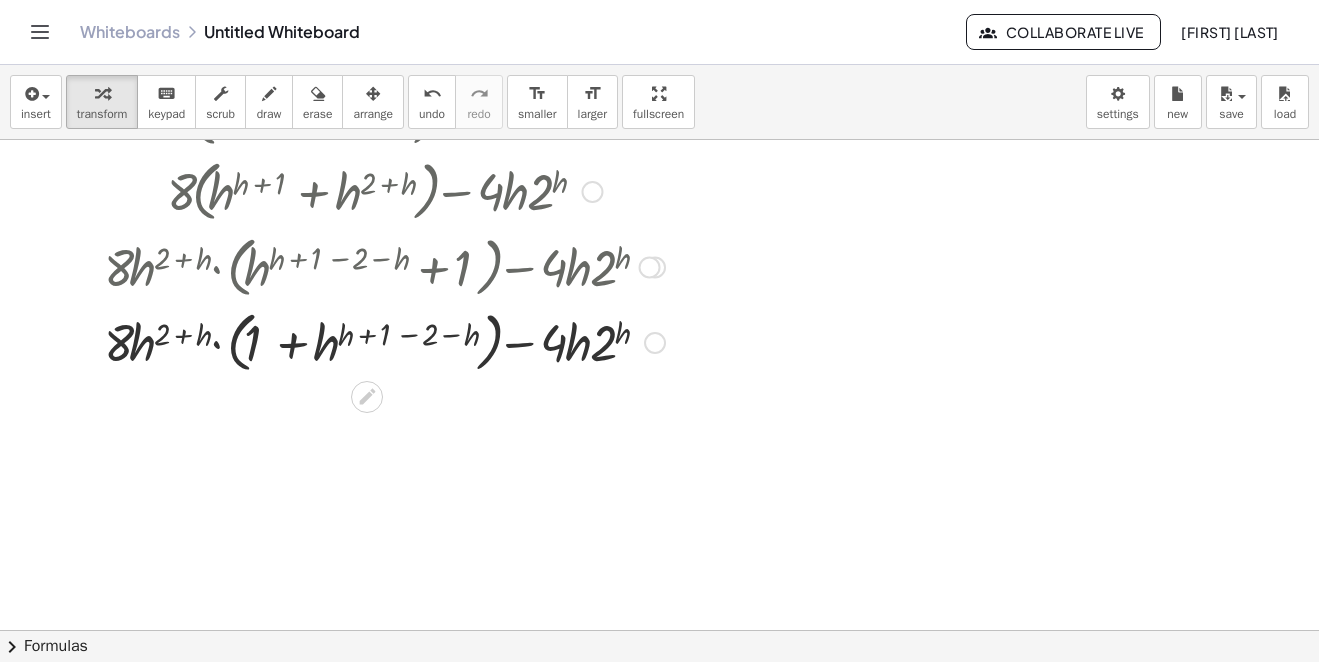 click at bounding box center [384, 341] 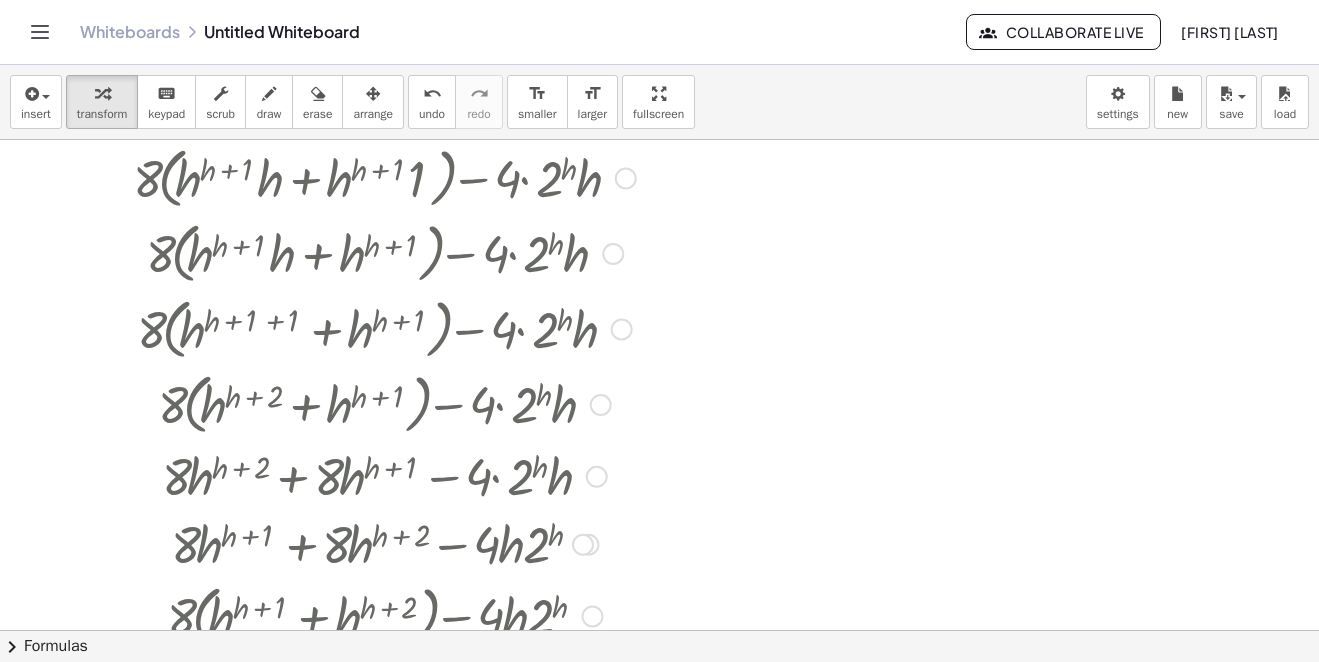 scroll, scrollTop: 3030, scrollLeft: 0, axis: vertical 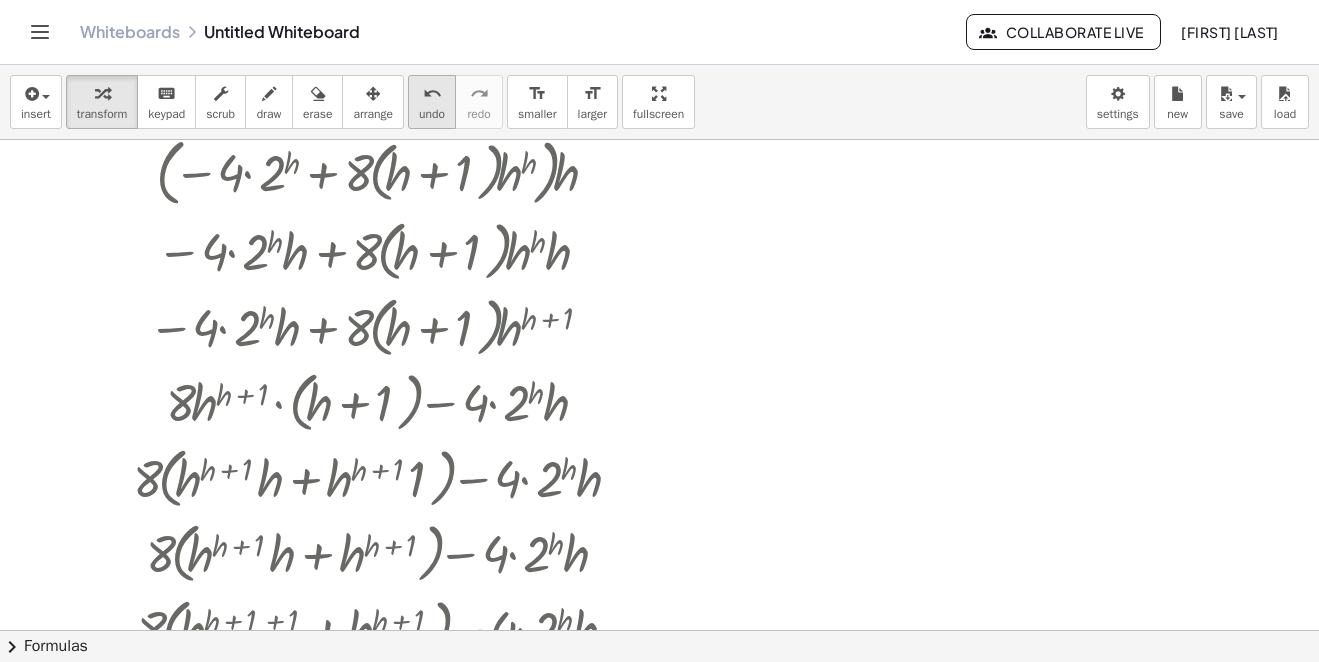 click on "undo" at bounding box center (432, 114) 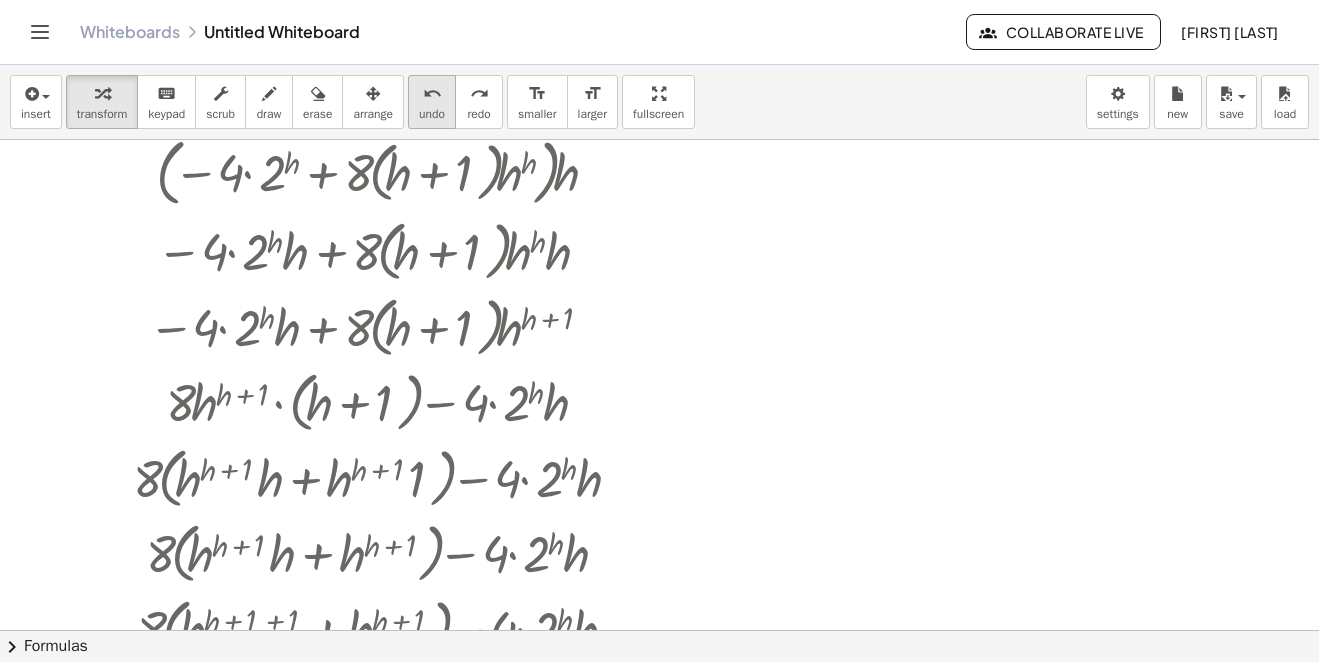 click on "undo" at bounding box center (432, 114) 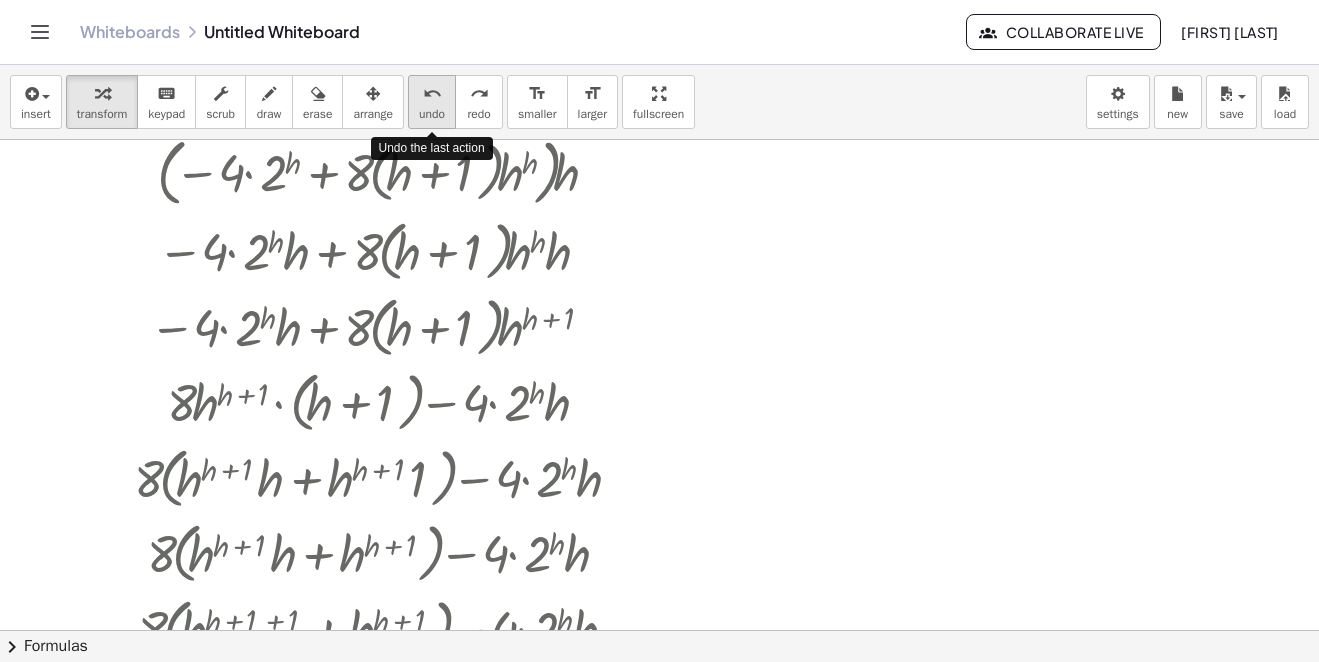 click on "undo" at bounding box center (432, 114) 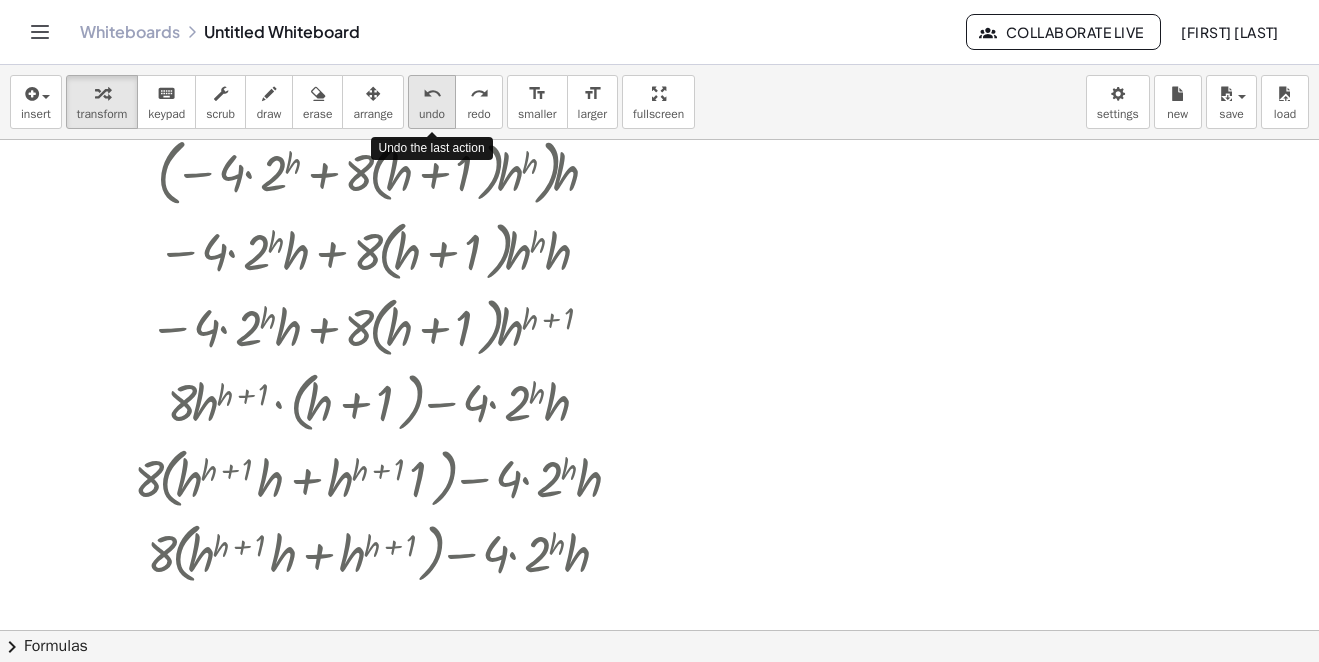 click on "undo" at bounding box center [432, 114] 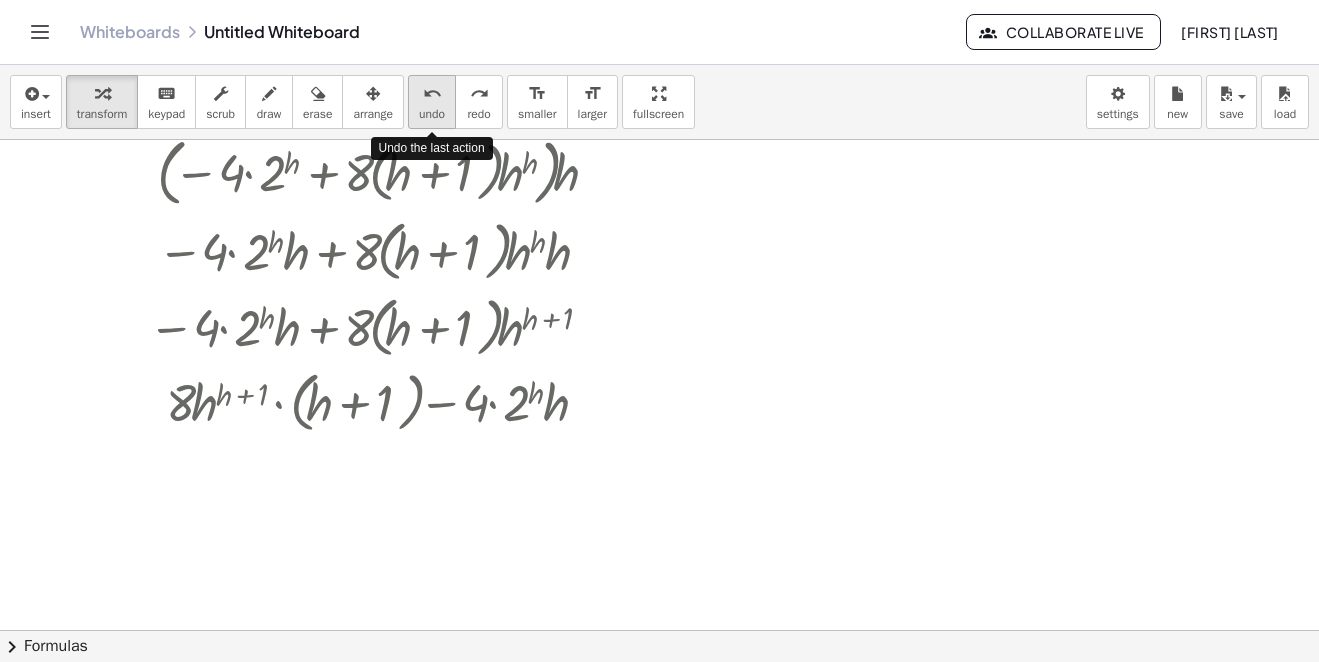 click on "undo" at bounding box center [432, 114] 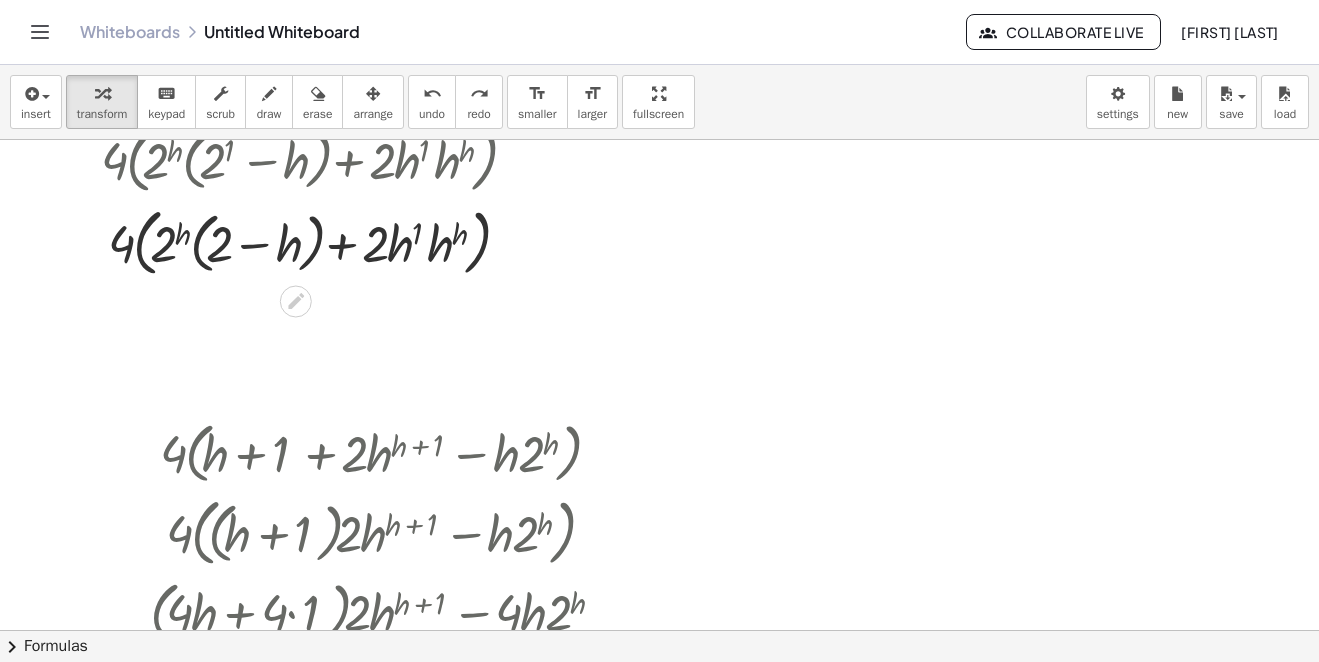 scroll, scrollTop: 2230, scrollLeft: 0, axis: vertical 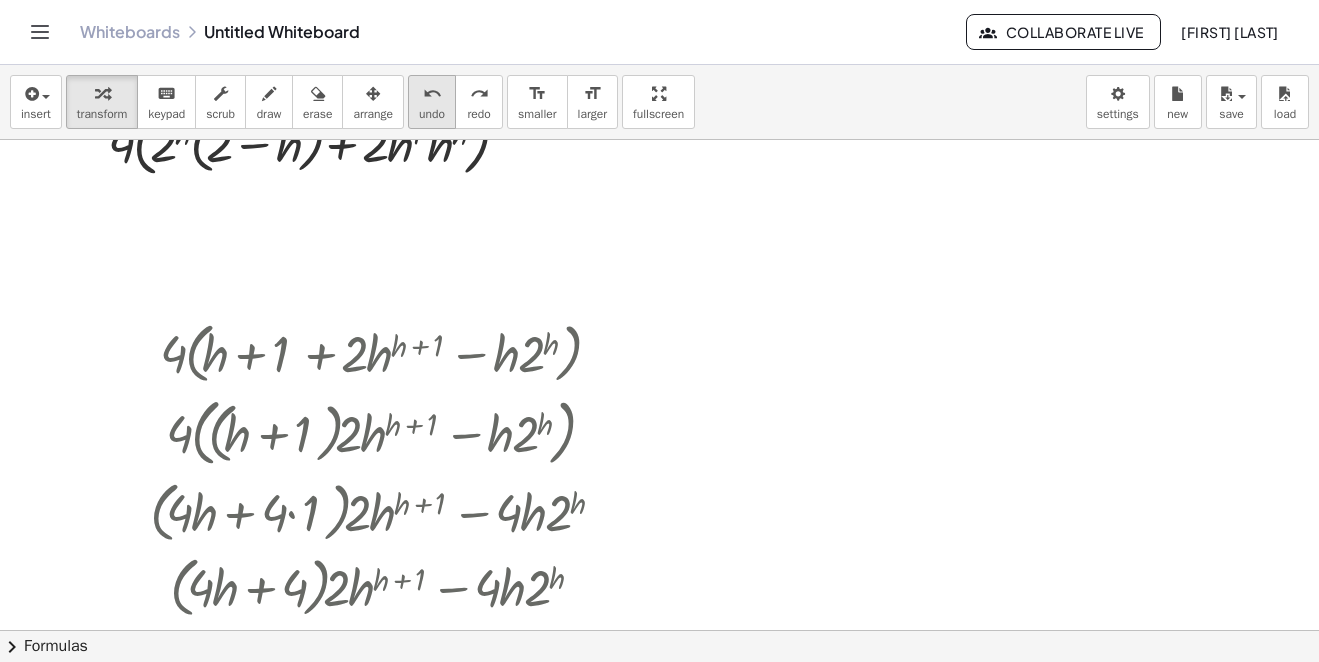click on "undo" at bounding box center [432, 94] 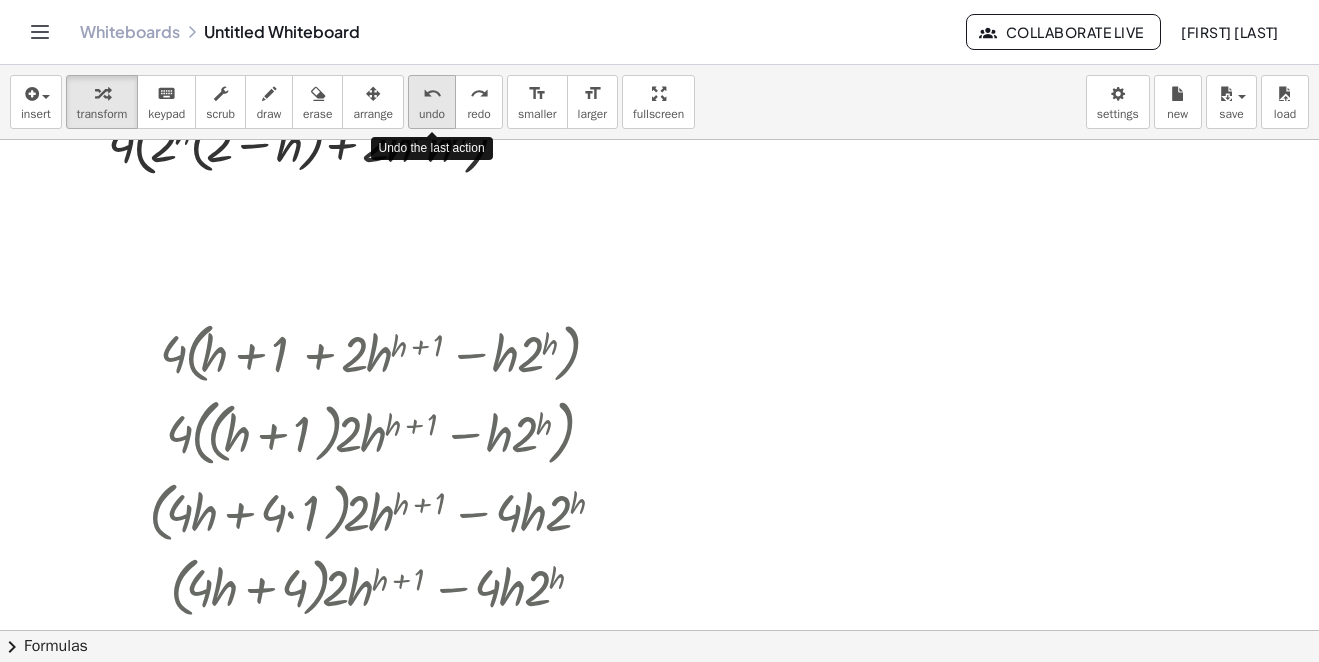 click on "undo" at bounding box center [432, 94] 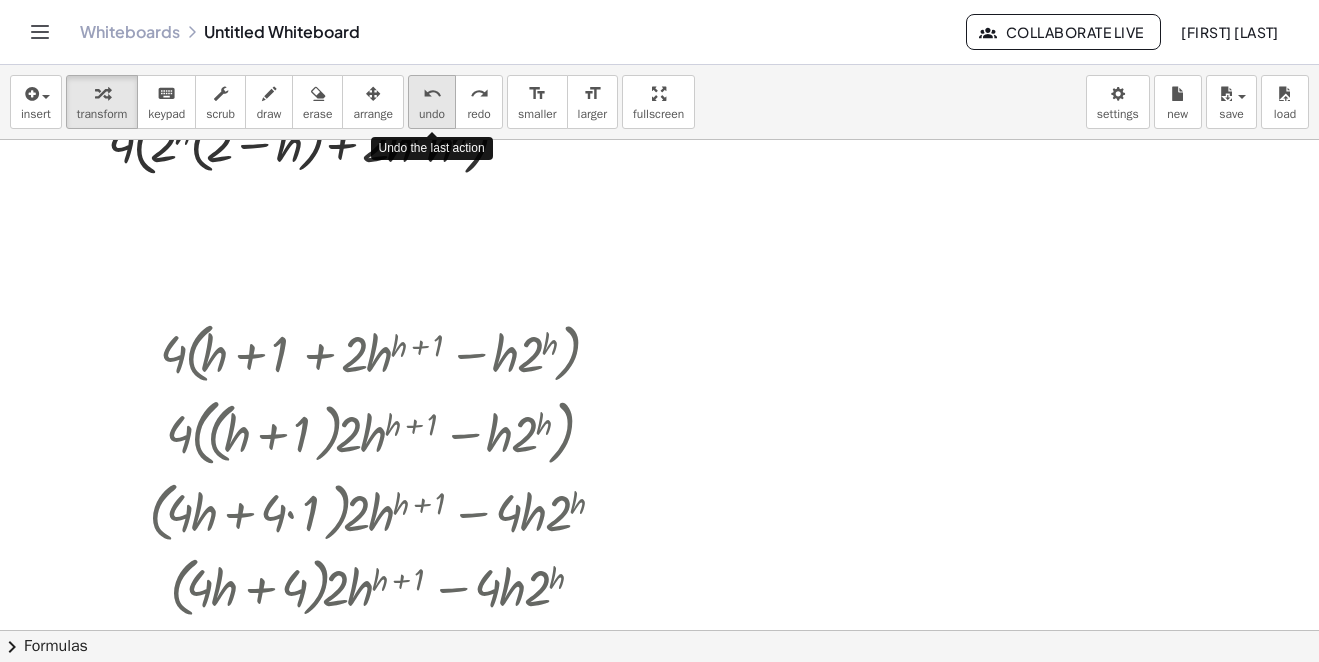 click on "undo" at bounding box center [432, 94] 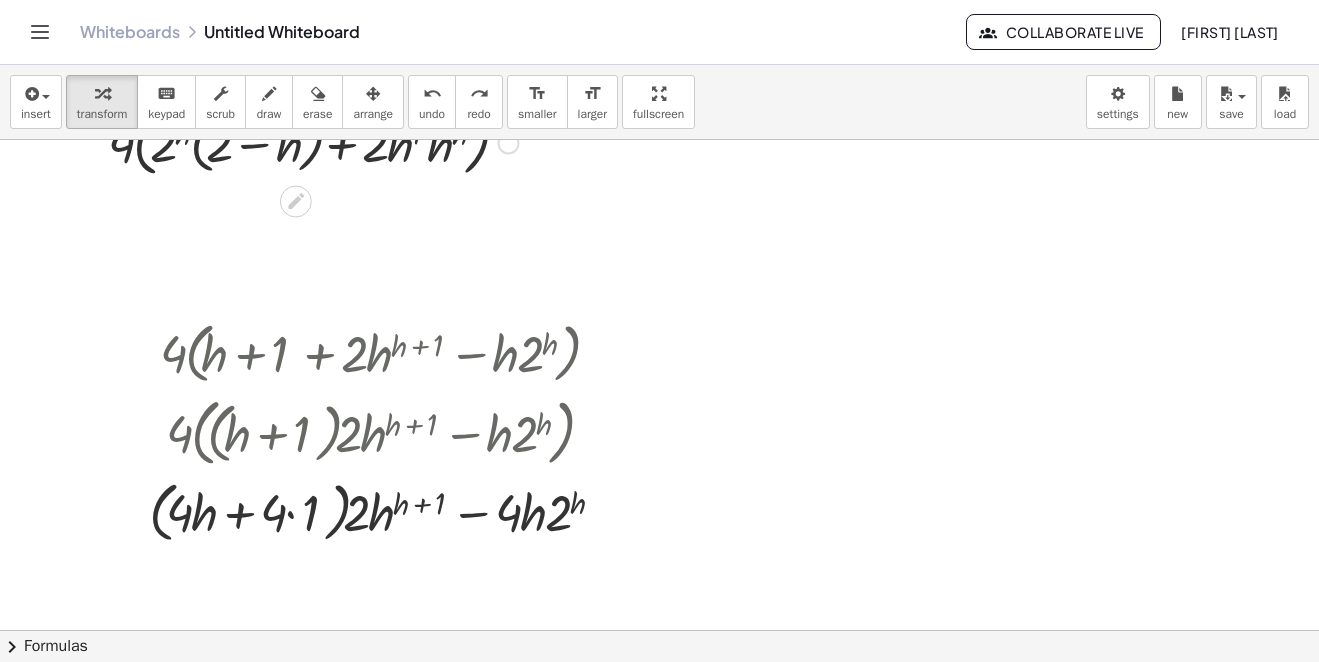 scroll, scrollTop: 2330, scrollLeft: 0, axis: vertical 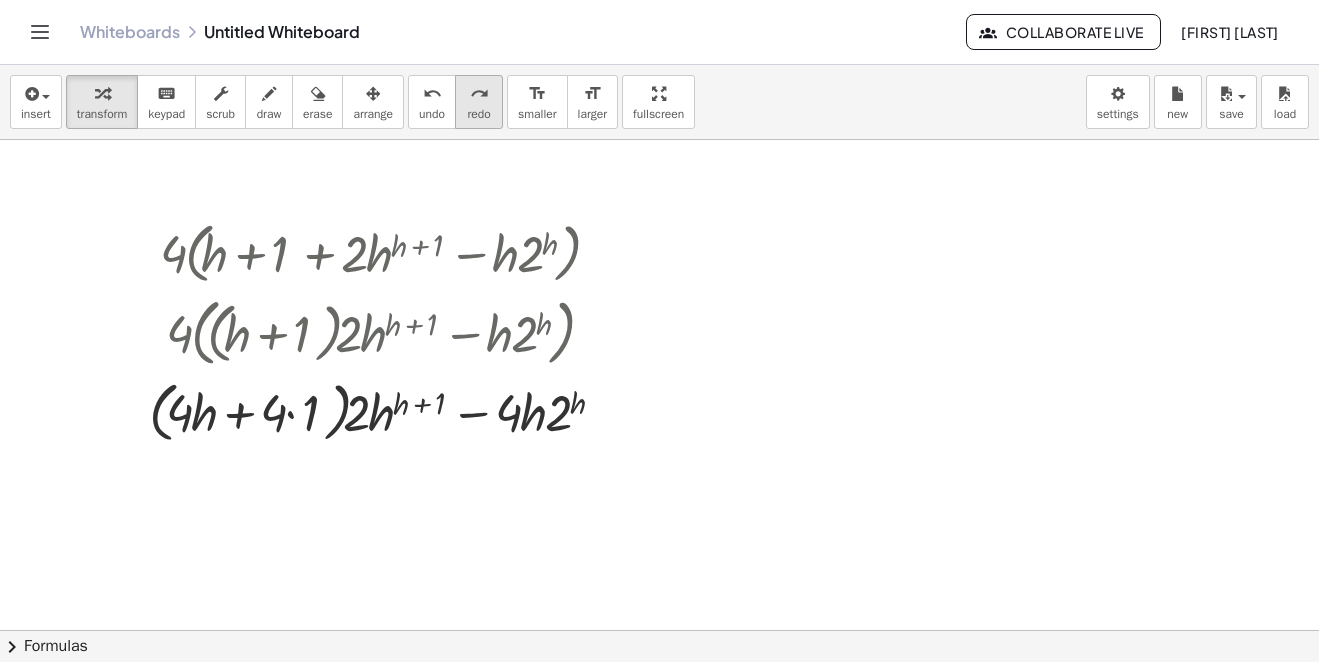 click on "redo" at bounding box center [479, 94] 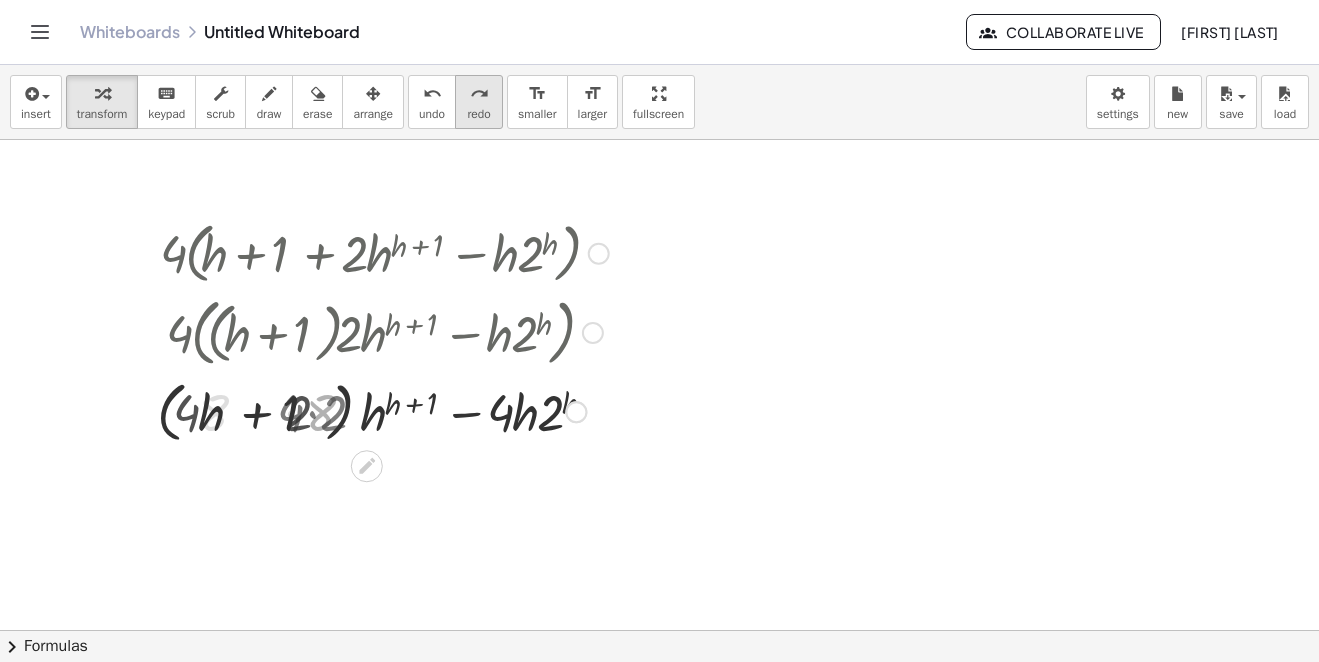 click on "redo" at bounding box center (479, 94) 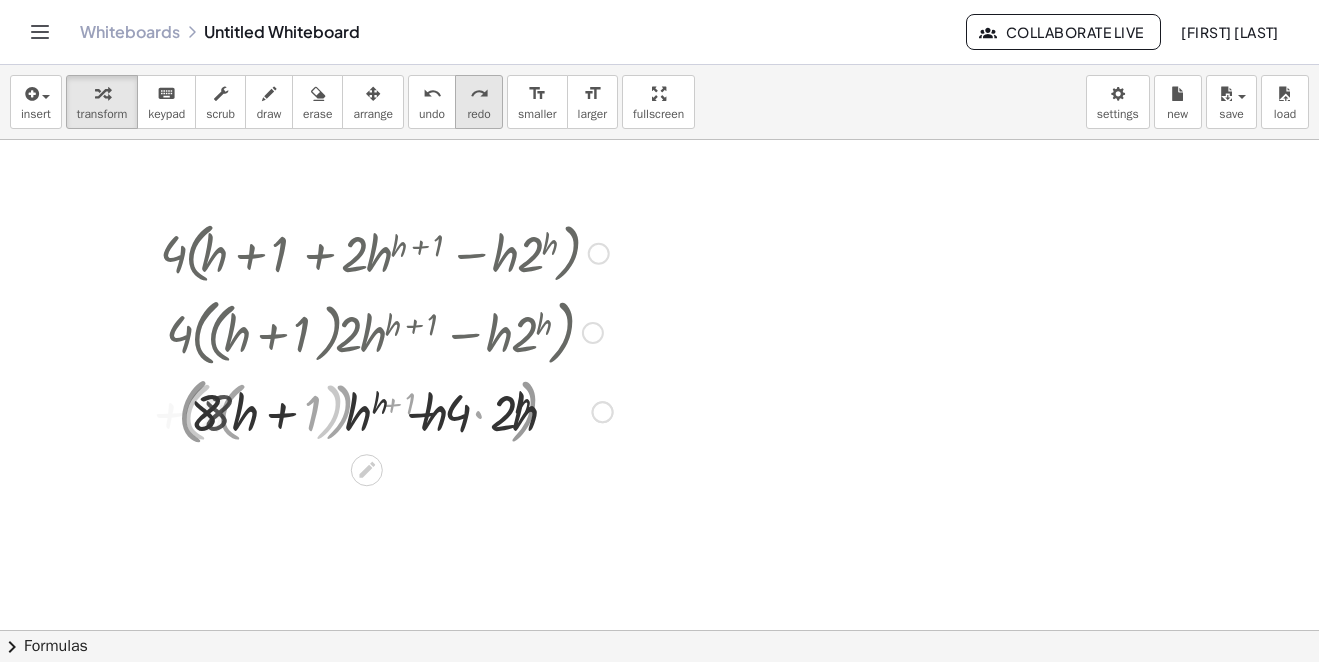 click on "redo" at bounding box center [479, 94] 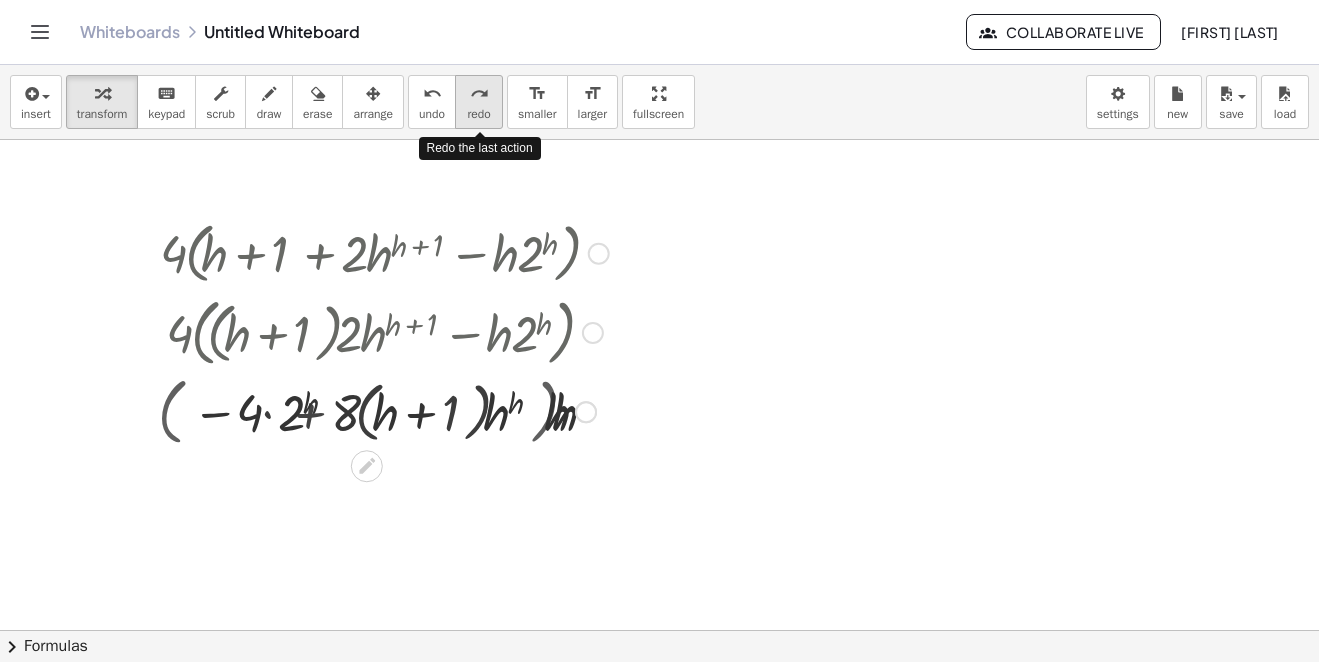 click on "redo" at bounding box center (479, 94) 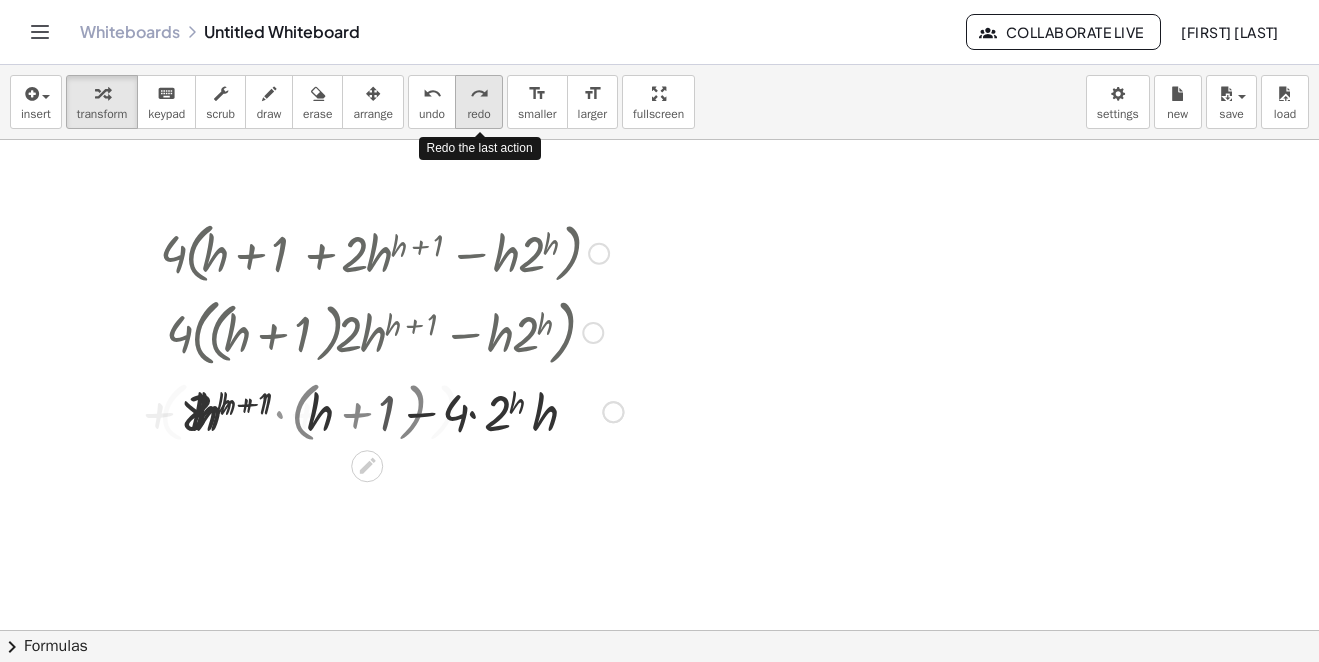 click on "redo" at bounding box center (479, 94) 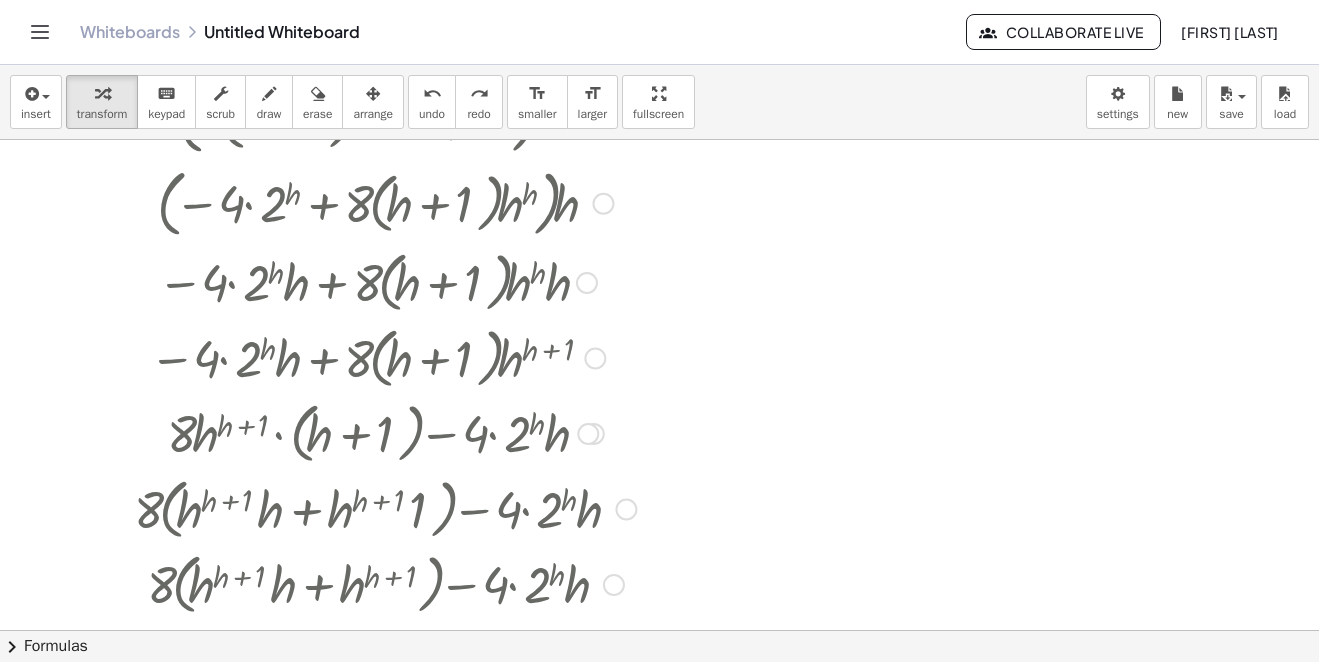 scroll, scrollTop: 3530, scrollLeft: 0, axis: vertical 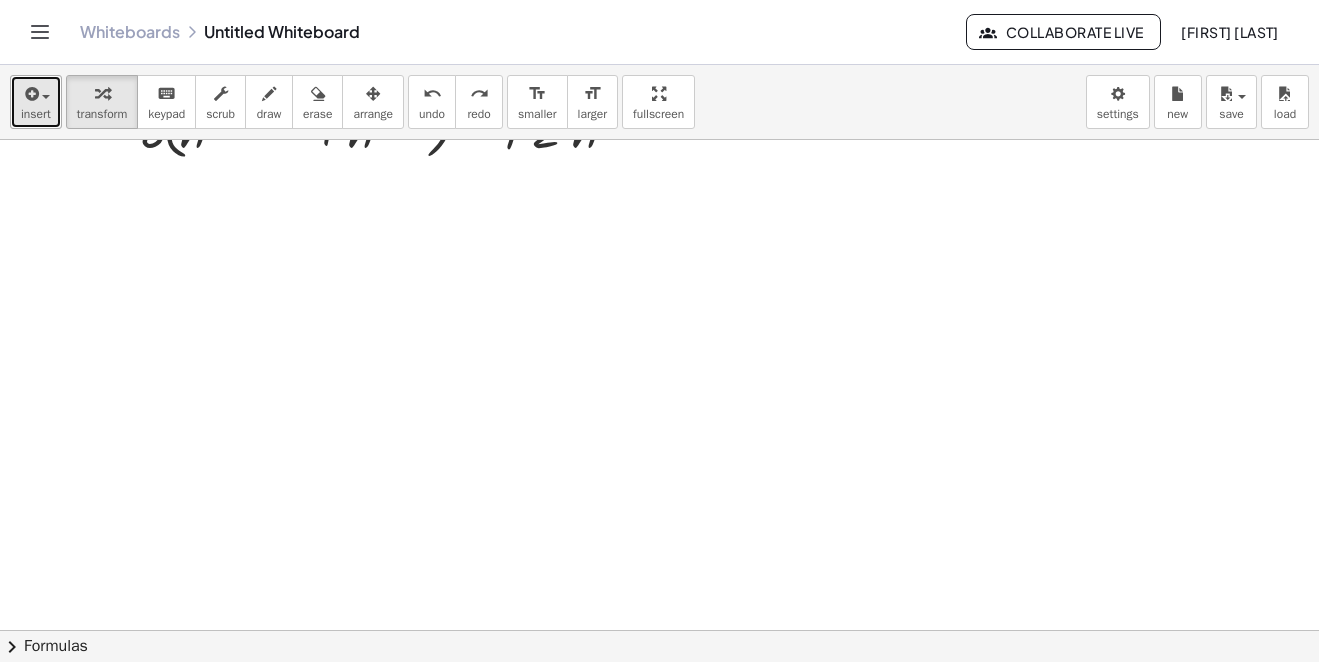 click at bounding box center (30, 94) 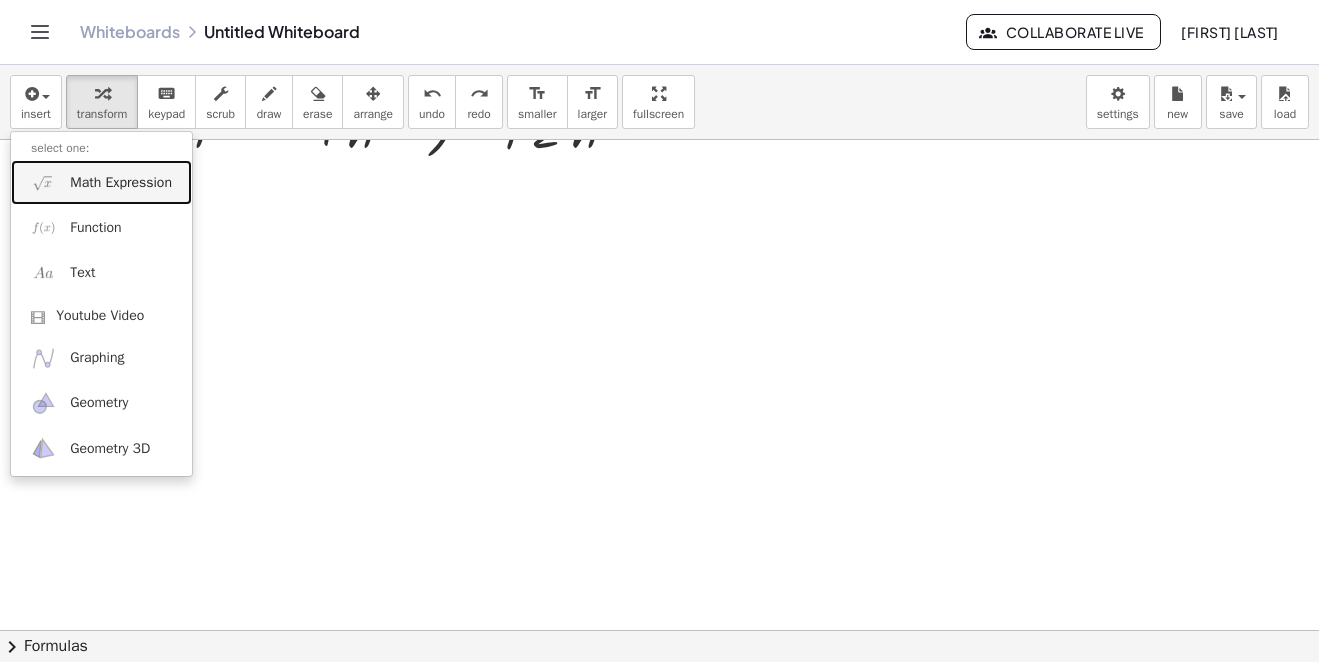 click on "Math Expression" at bounding box center [121, 183] 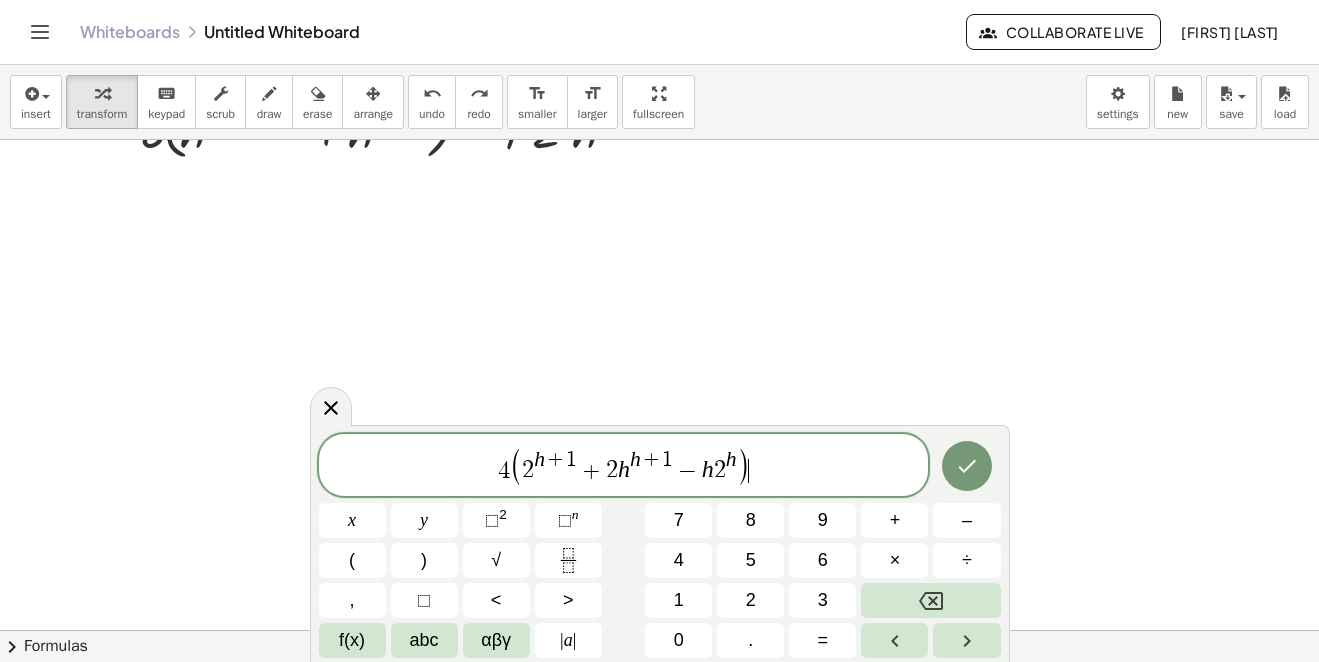 click on "2 h + 1 + 2 h h + 1 − h 2 h" at bounding box center [629, 466] 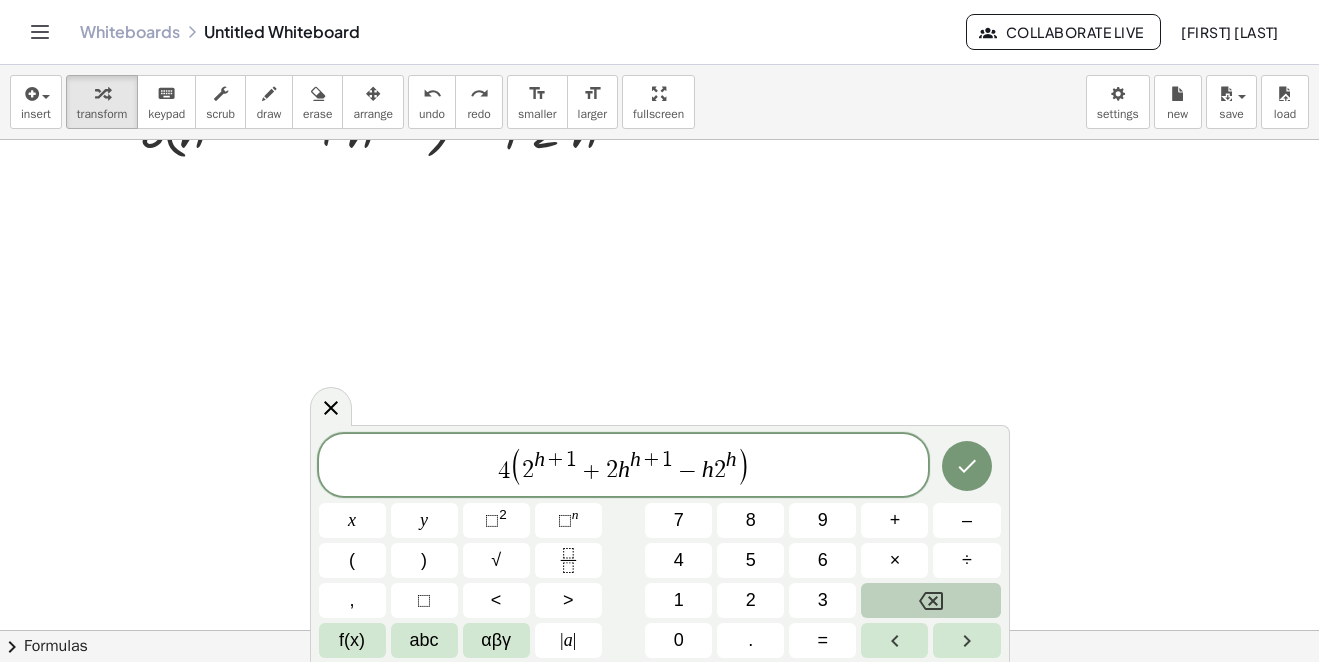 click at bounding box center (930, 600) 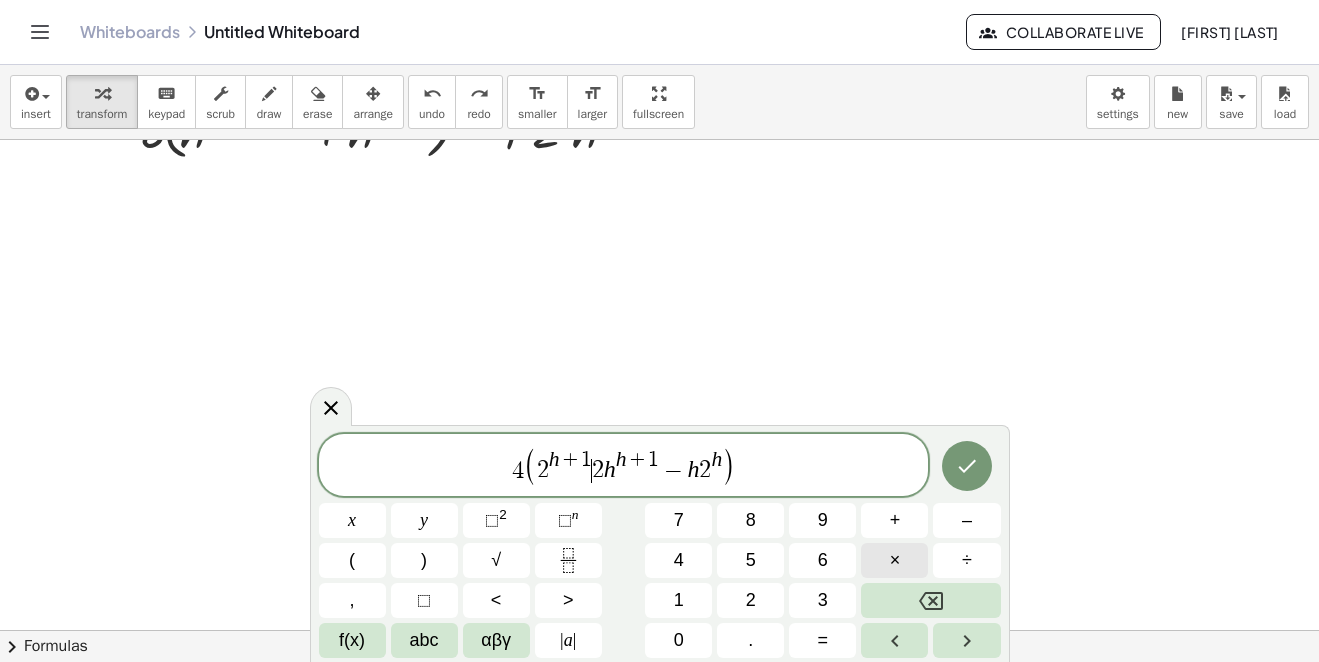 click on "×" at bounding box center (895, 560) 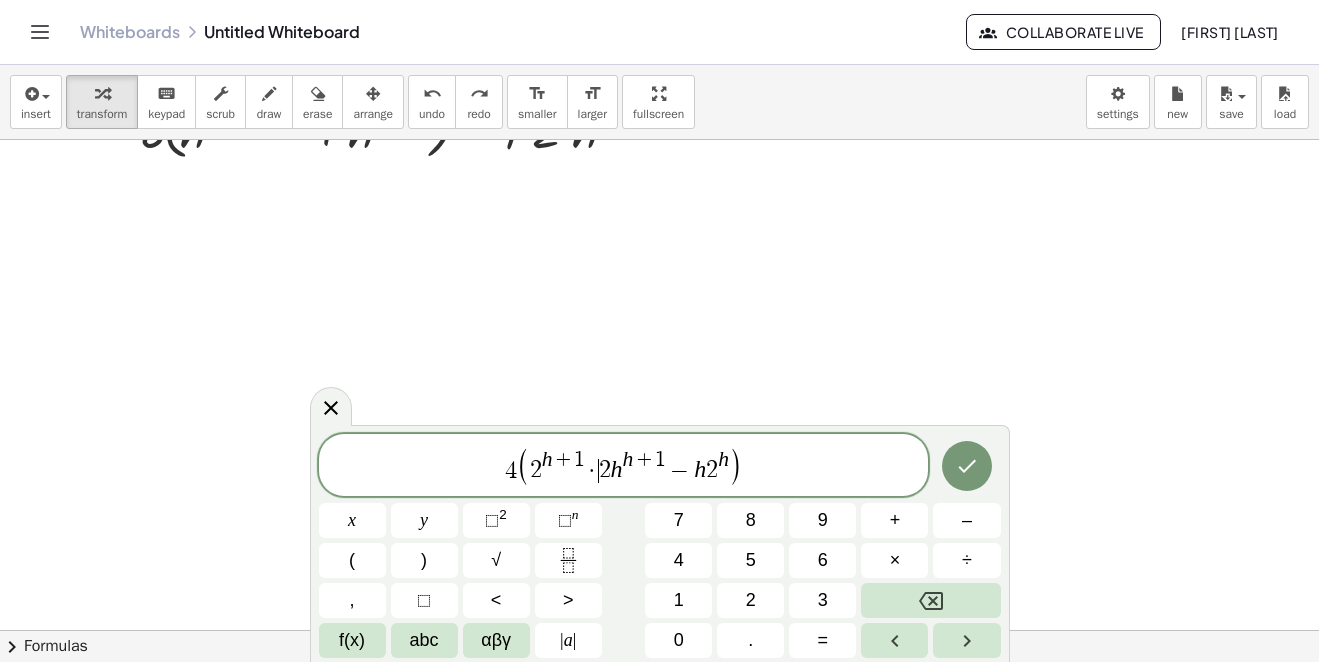 click on "h" at bounding box center (547, 459) 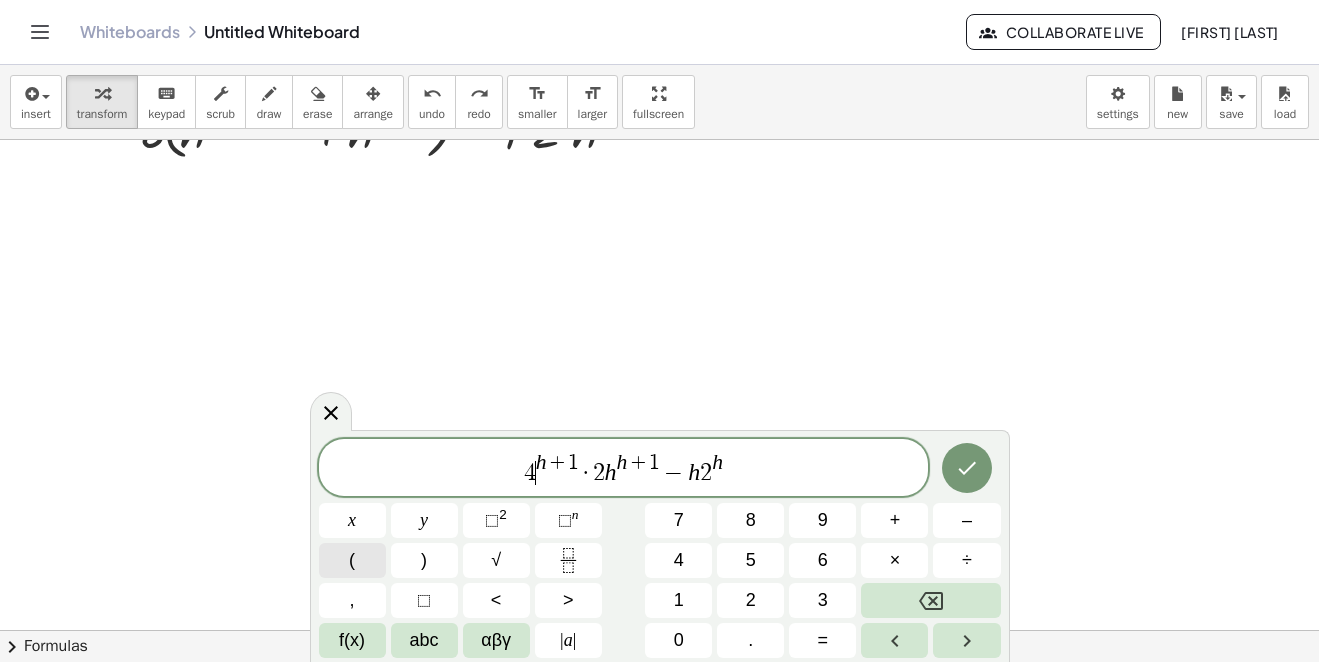 click on "(" at bounding box center [352, 560] 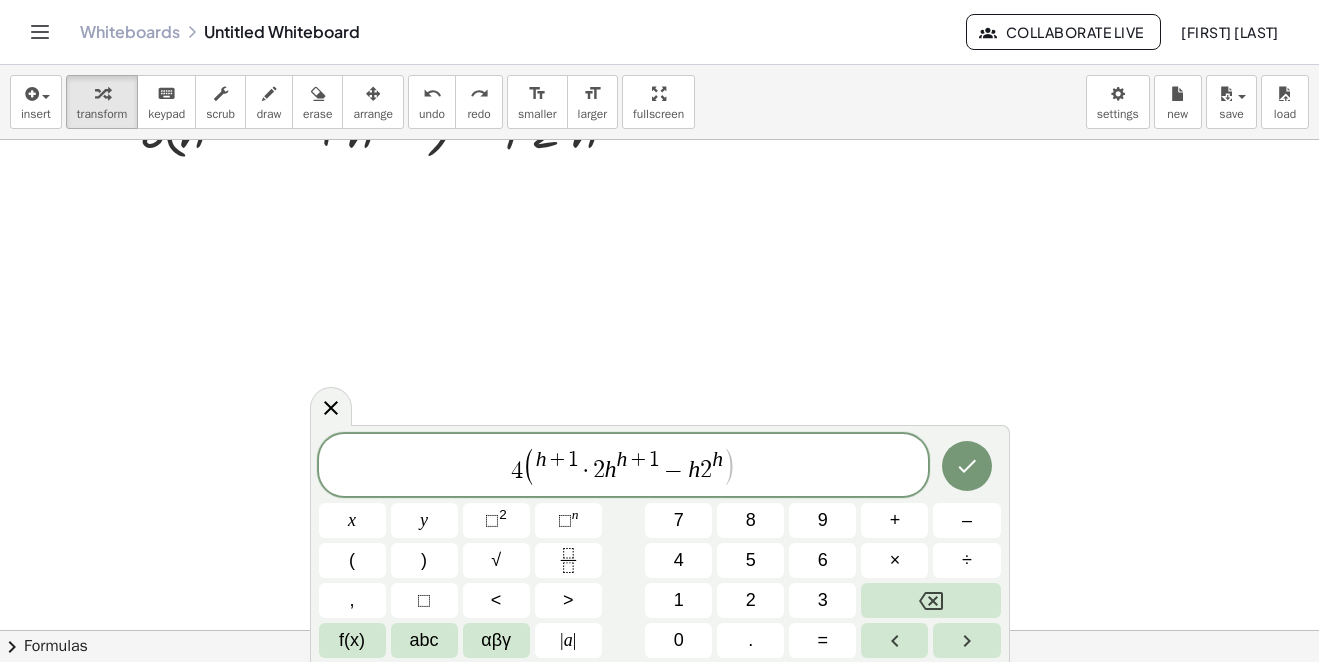 click on "4 ( ​ h + 1 · 2 h h + 1 − h 2 h )" at bounding box center (624, 466) 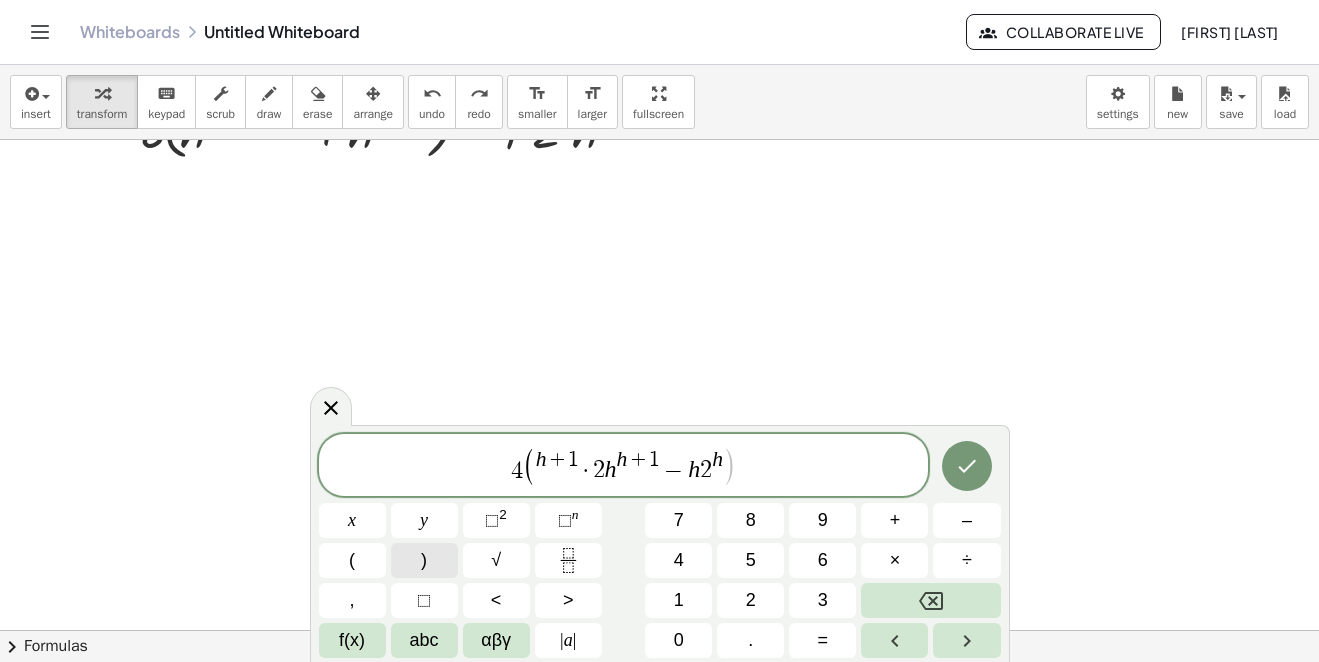 click on ")" at bounding box center (424, 560) 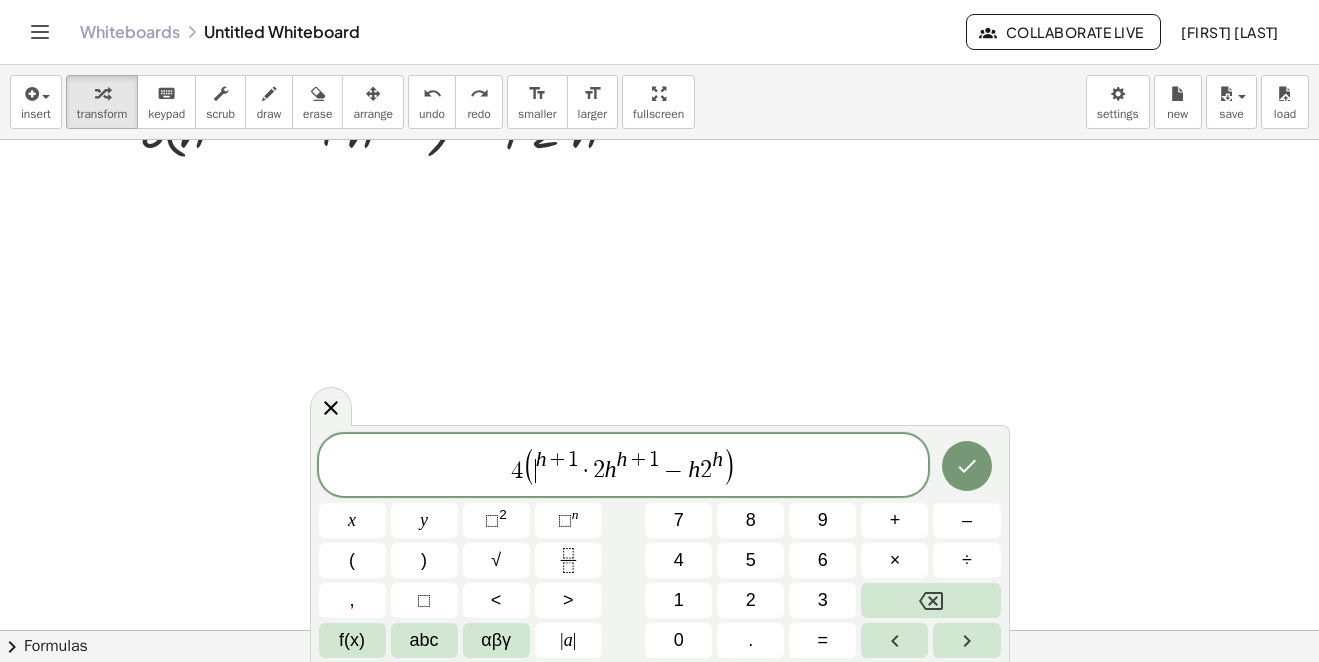 click on "( ​ h + 1 · 2 h h + 1 − h 2 h )" at bounding box center [629, 466] 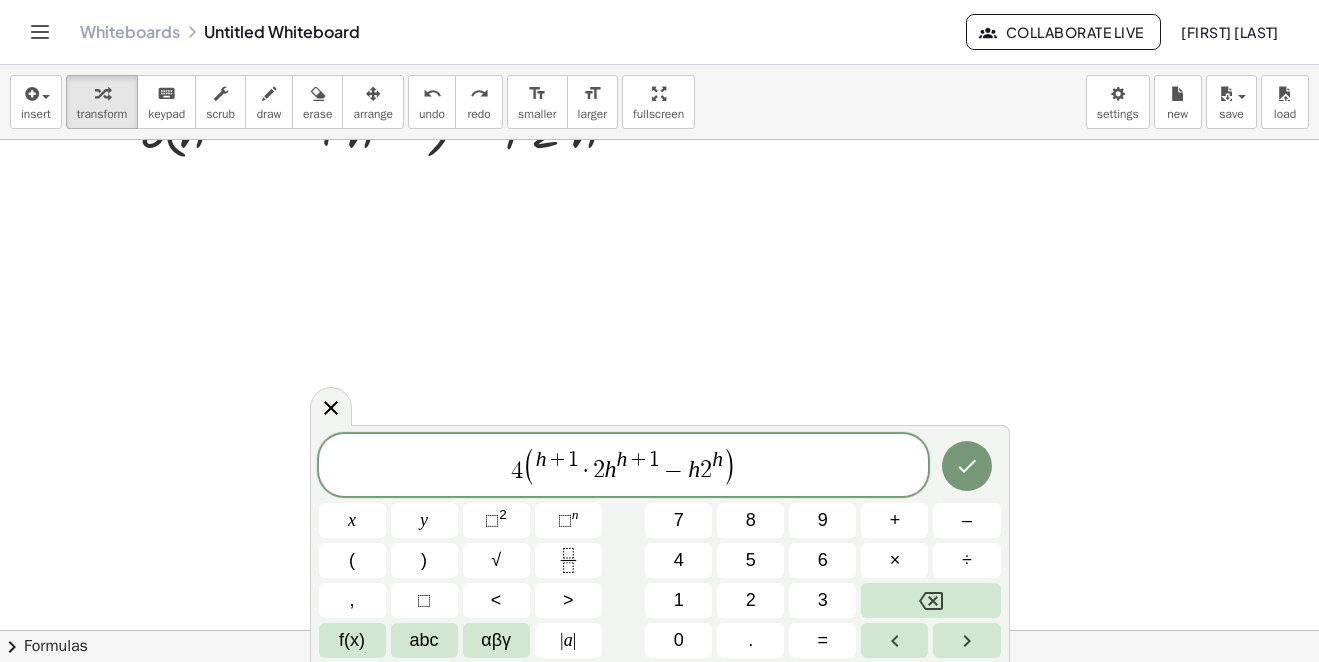 click on "(" at bounding box center (530, 467) 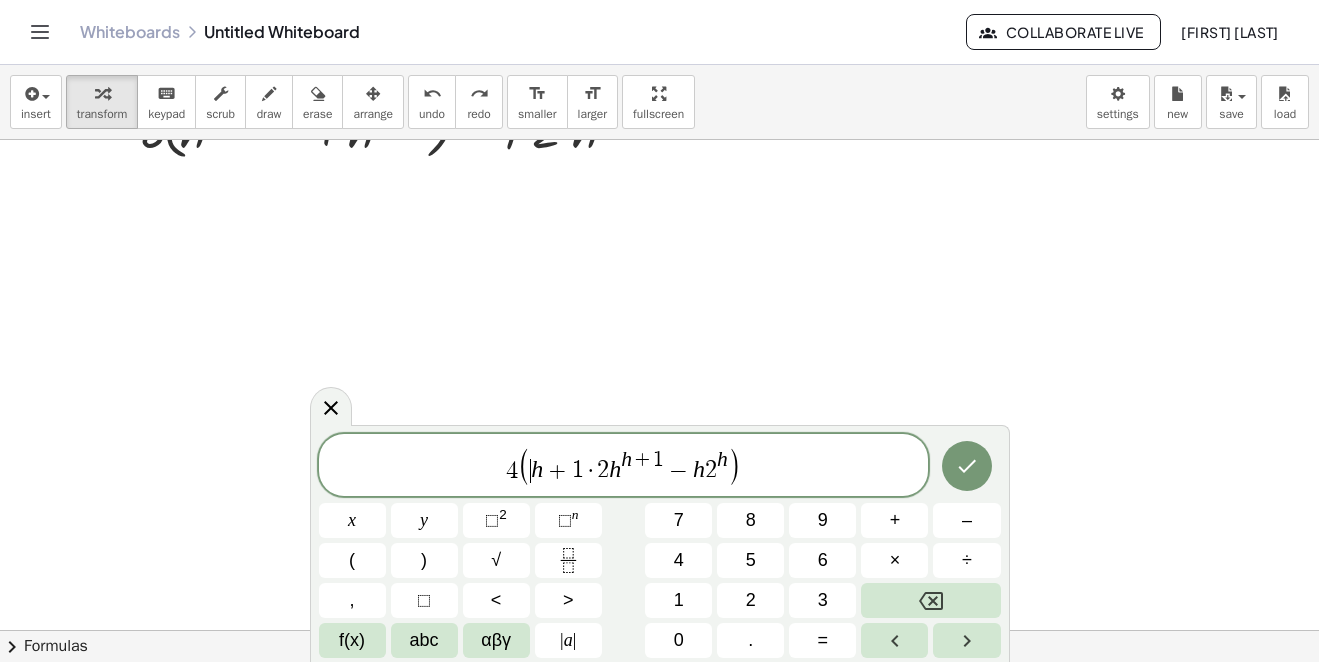 click on "·" at bounding box center [591, 471] 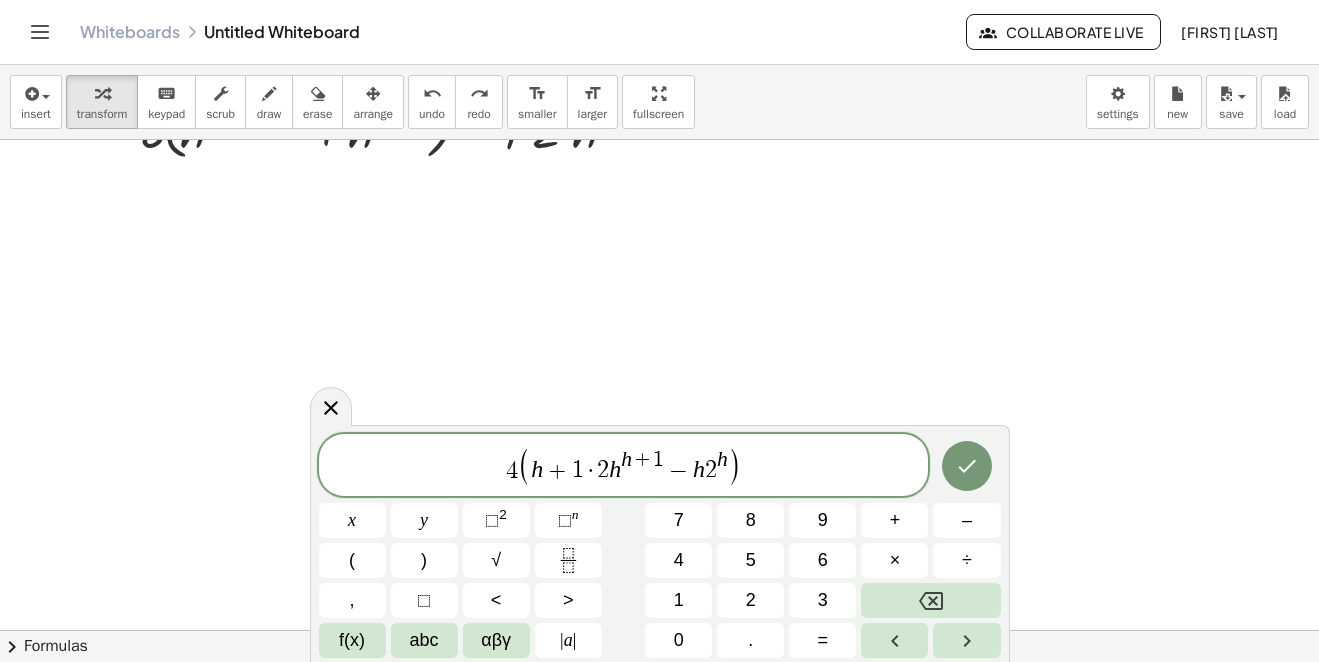 click on "h" at bounding box center (626, 459) 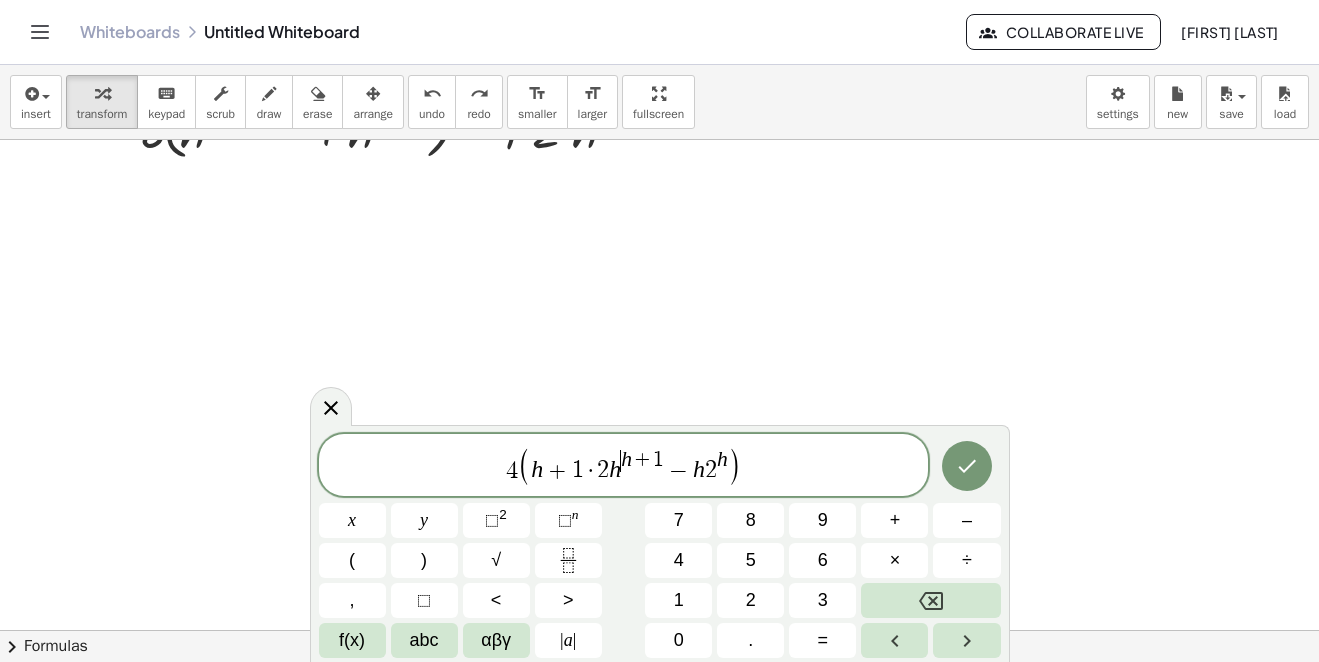 click on "4 ( h + 1 · 2 h ​ h + 1 − h 2 h )" at bounding box center [624, 466] 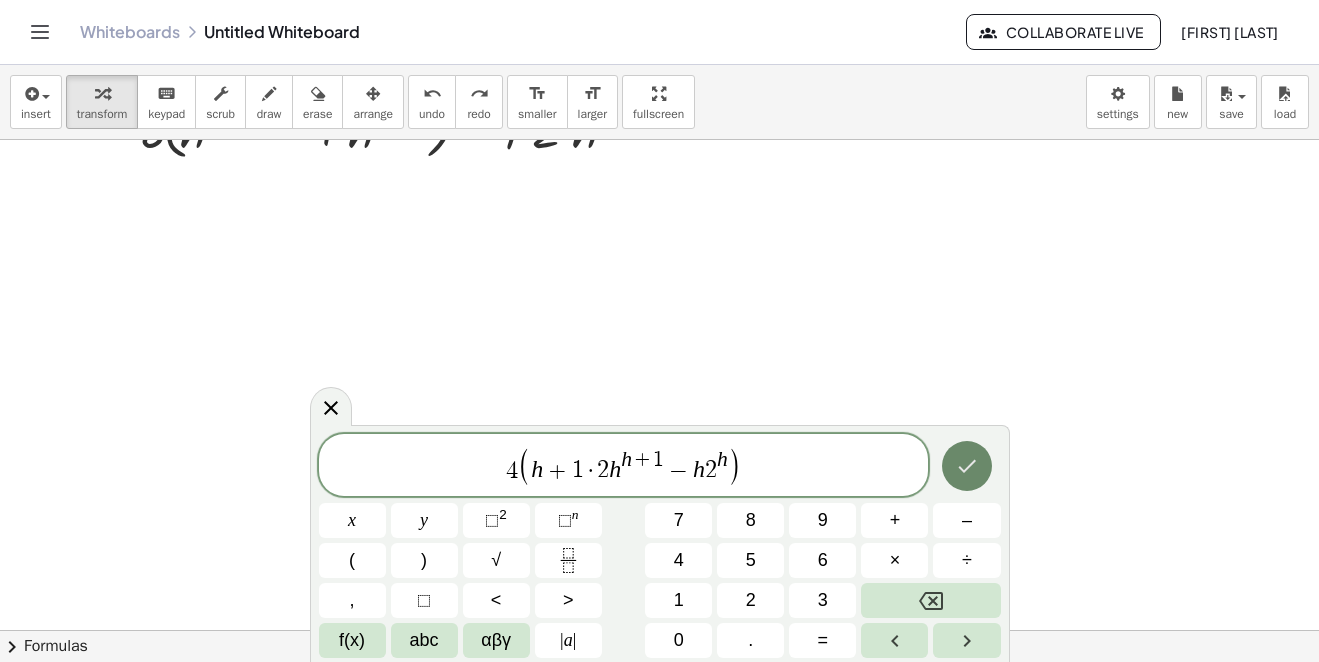 click 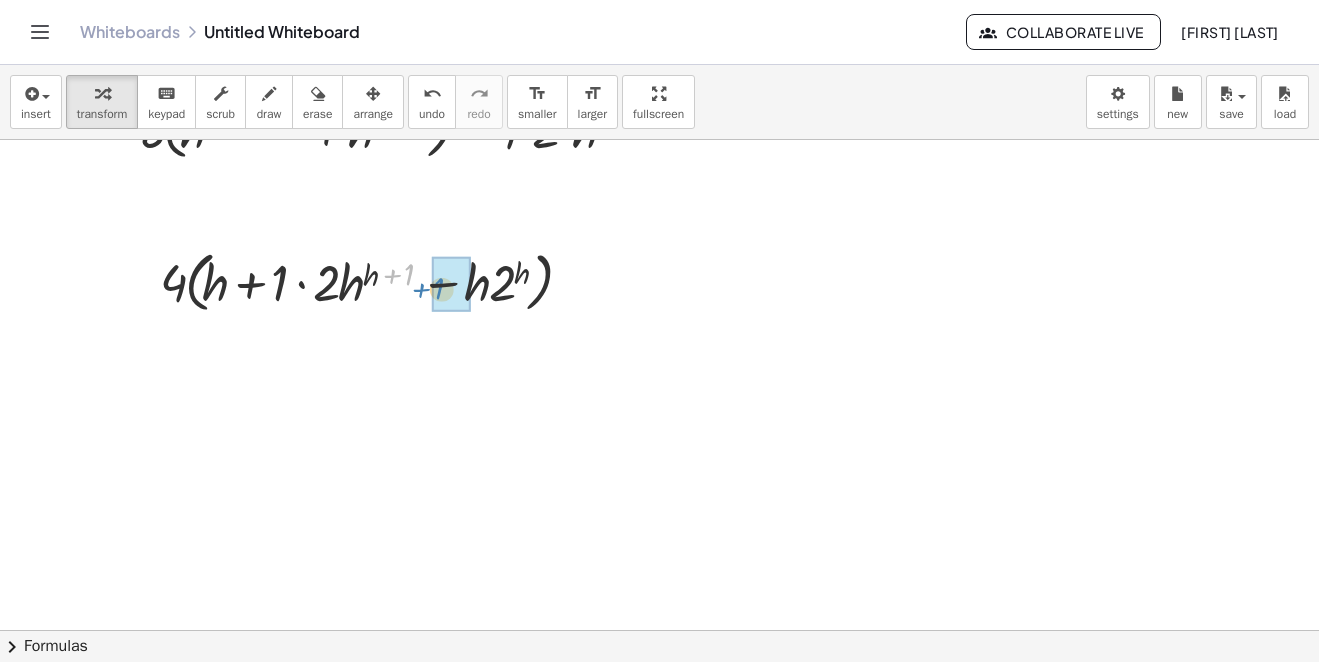 drag, startPoint x: 410, startPoint y: 272, endPoint x: 446, endPoint y: 287, distance: 39 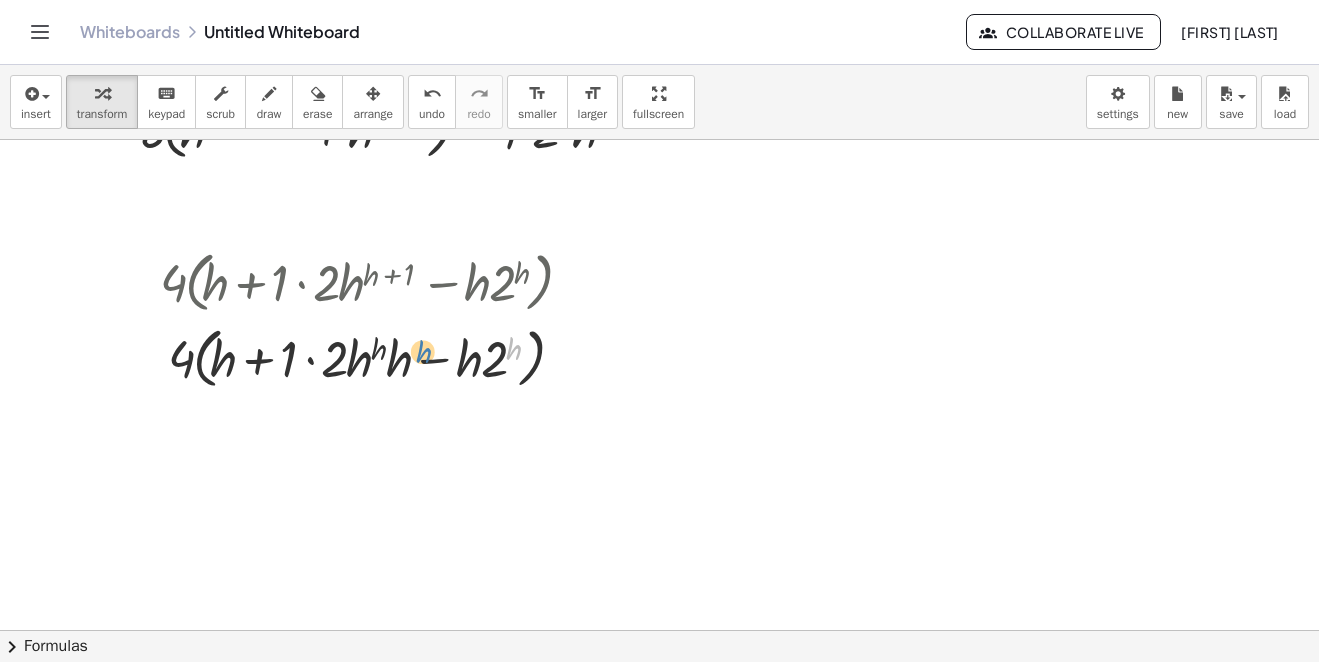 drag, startPoint x: 513, startPoint y: 355, endPoint x: 422, endPoint y: 360, distance: 91.13726 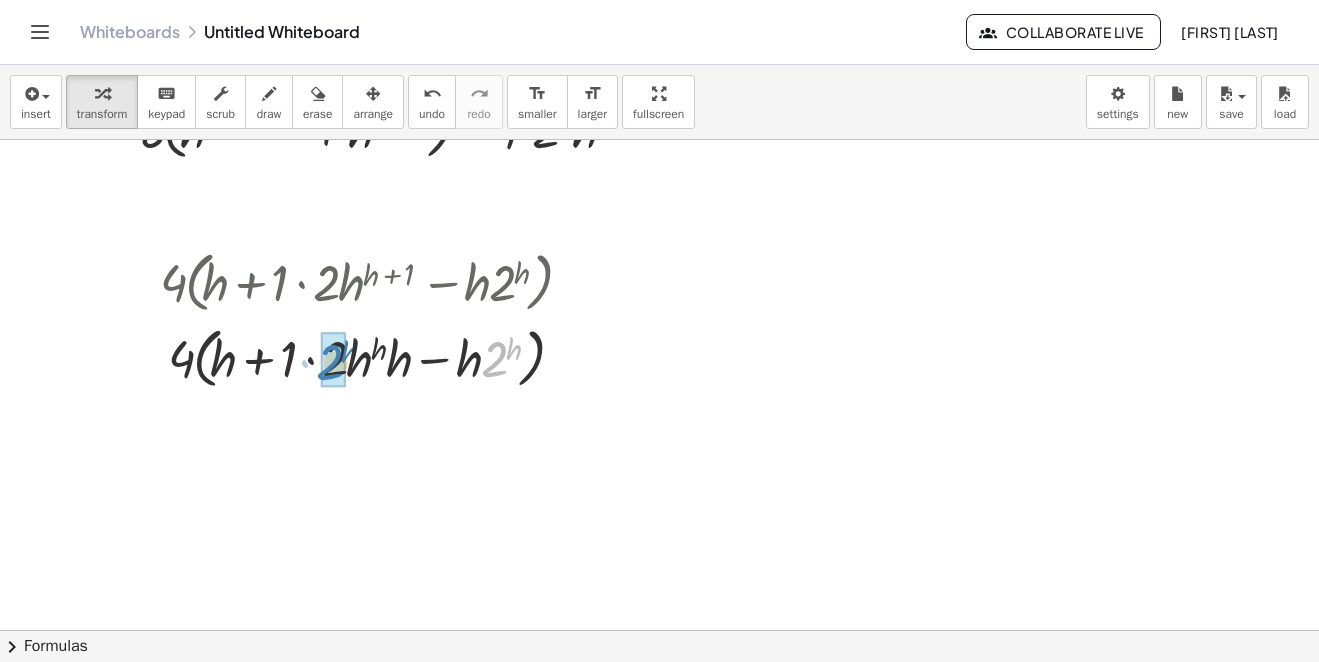 drag, startPoint x: 494, startPoint y: 360, endPoint x: 329, endPoint y: 363, distance: 165.02727 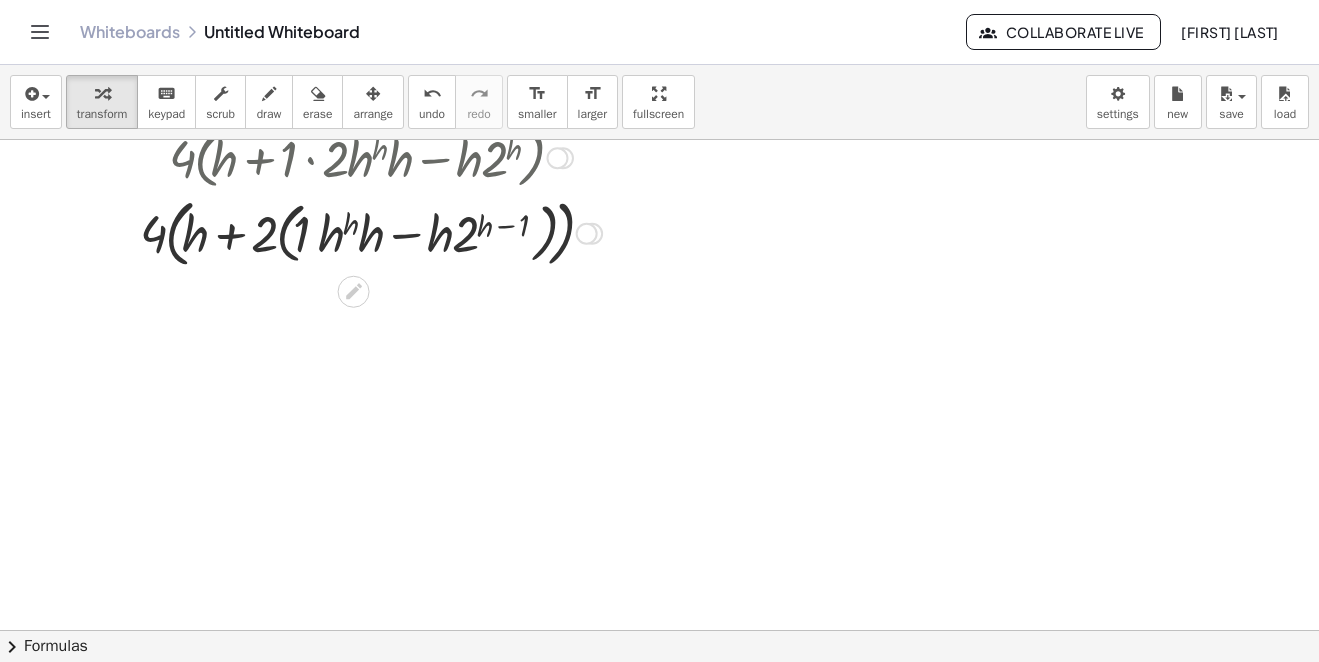 scroll, scrollTop: 3630, scrollLeft: 0, axis: vertical 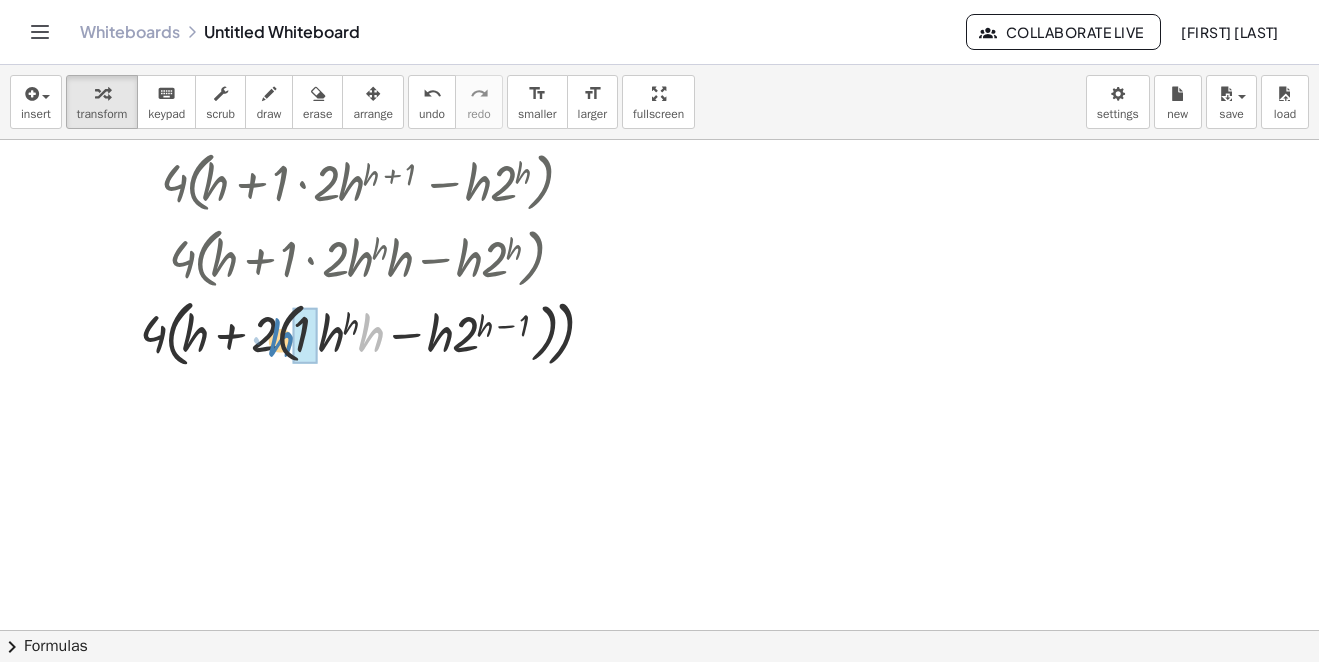 drag, startPoint x: 374, startPoint y: 336, endPoint x: 291, endPoint y: 338, distance: 83.02409 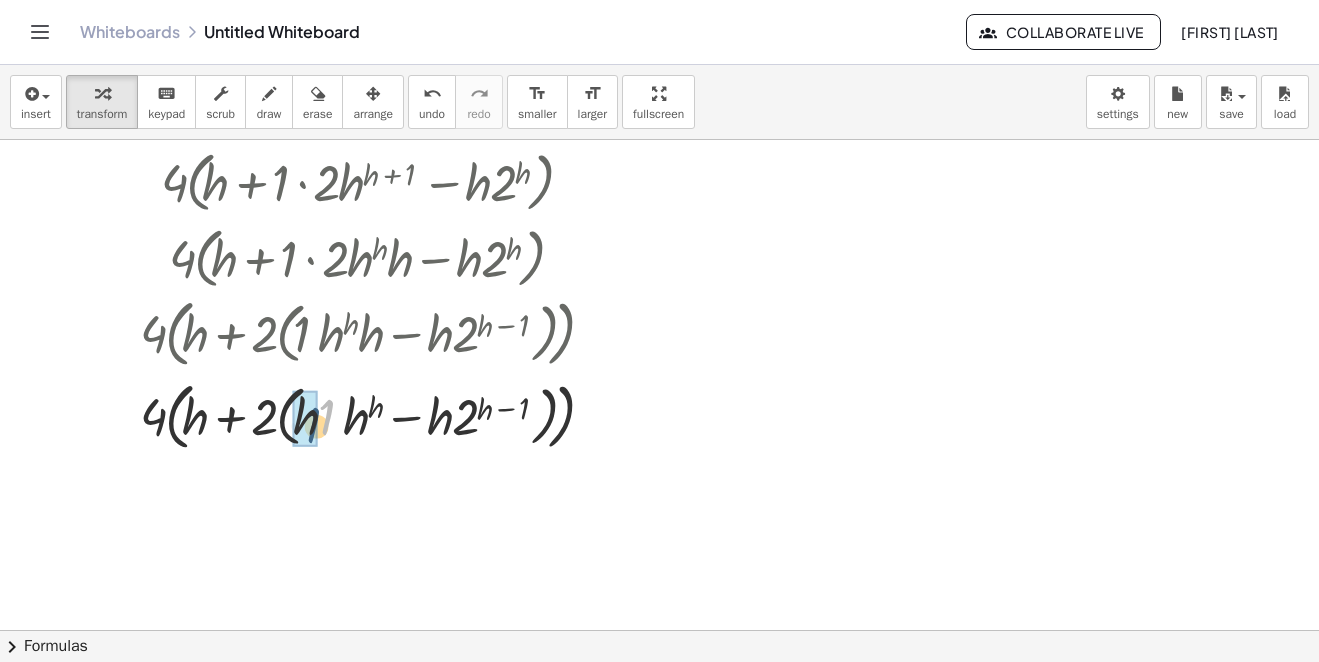 drag, startPoint x: 328, startPoint y: 408, endPoint x: 302, endPoint y: 423, distance: 30.016663 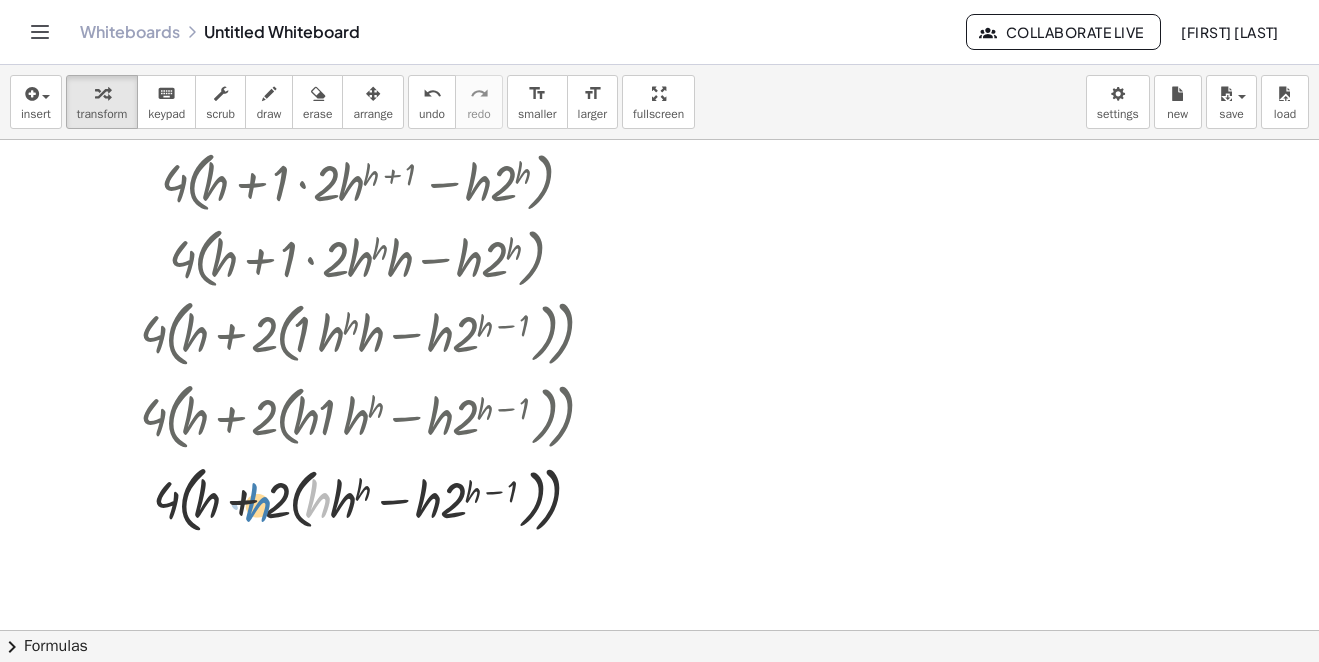 drag, startPoint x: 320, startPoint y: 497, endPoint x: 260, endPoint y: 501, distance: 60.133186 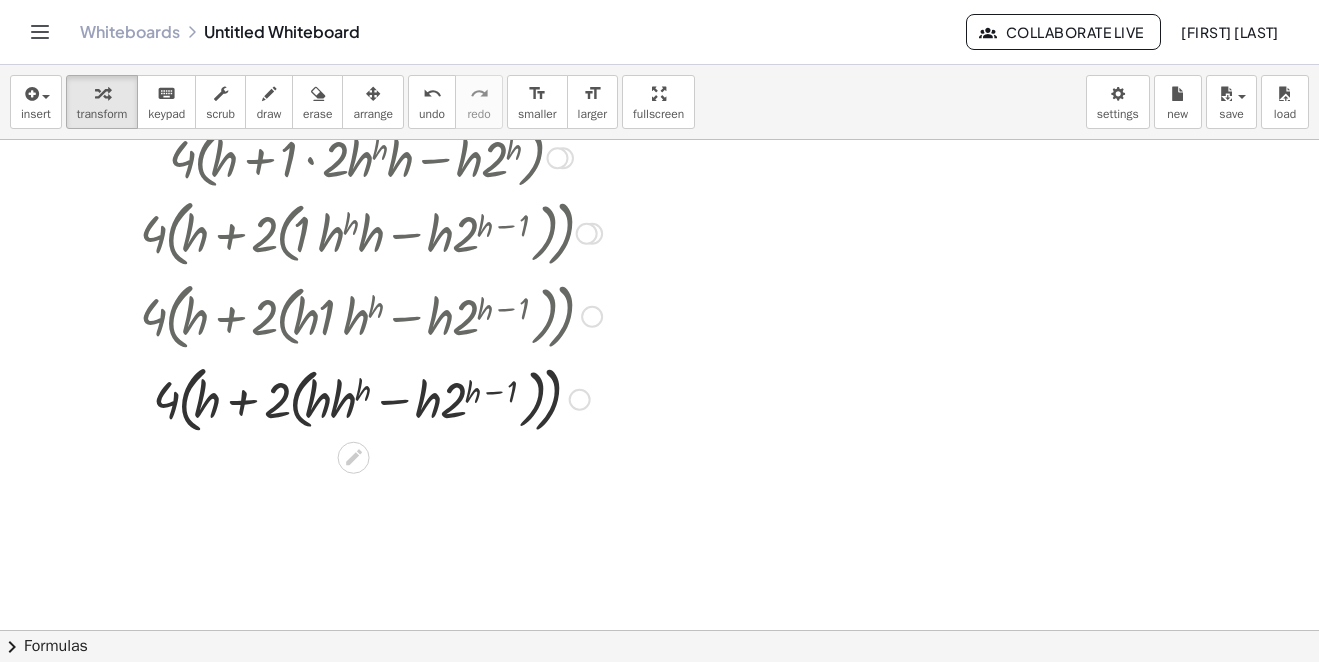 scroll, scrollTop: 3830, scrollLeft: 0, axis: vertical 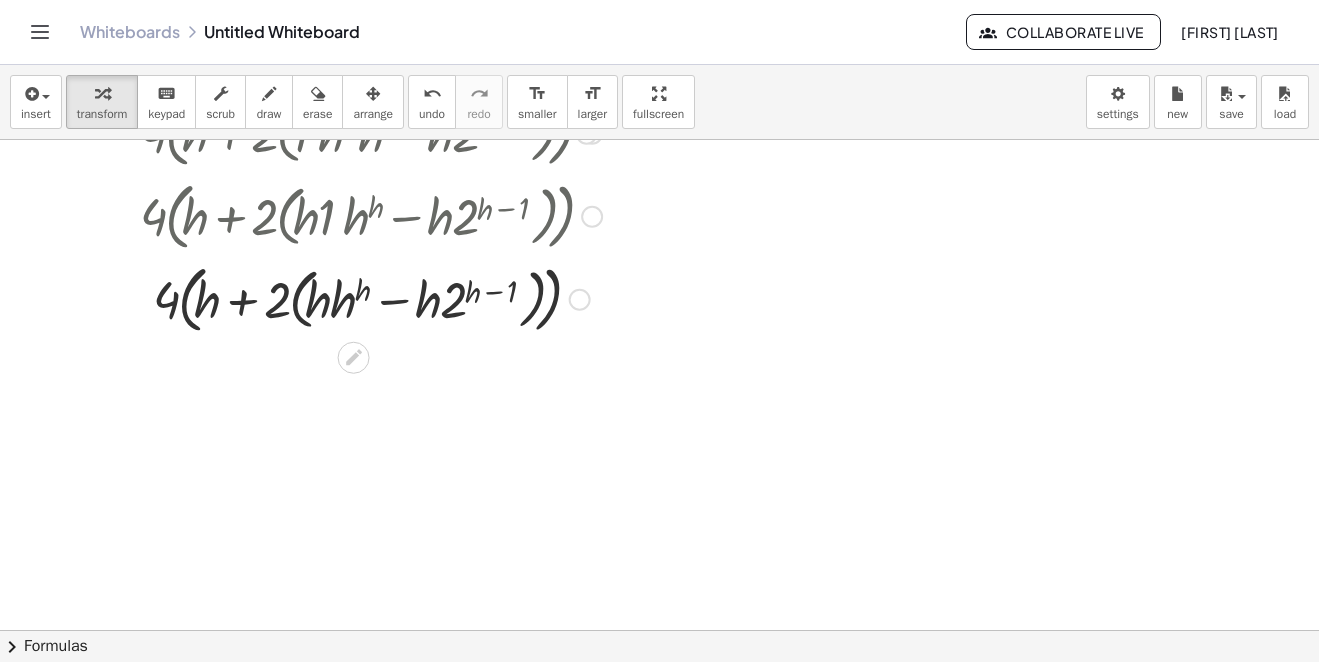 click at bounding box center (371, 297) 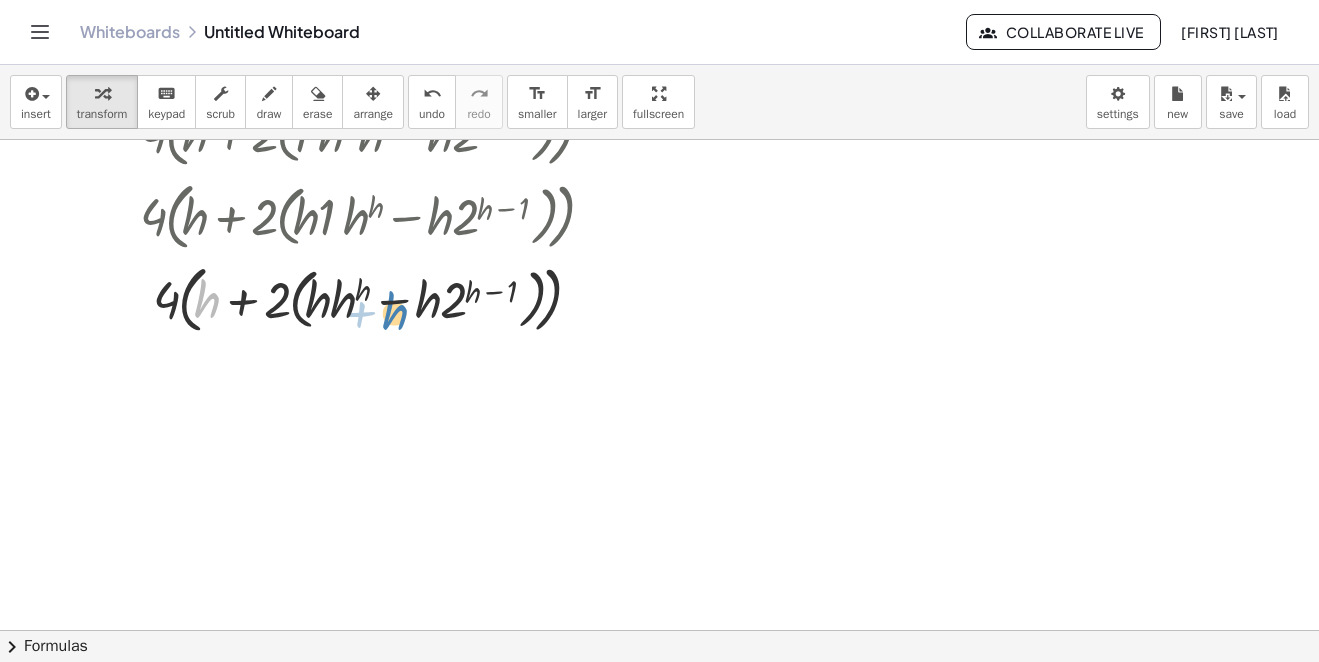 drag, startPoint x: 204, startPoint y: 301, endPoint x: 392, endPoint y: 304, distance: 188.02394 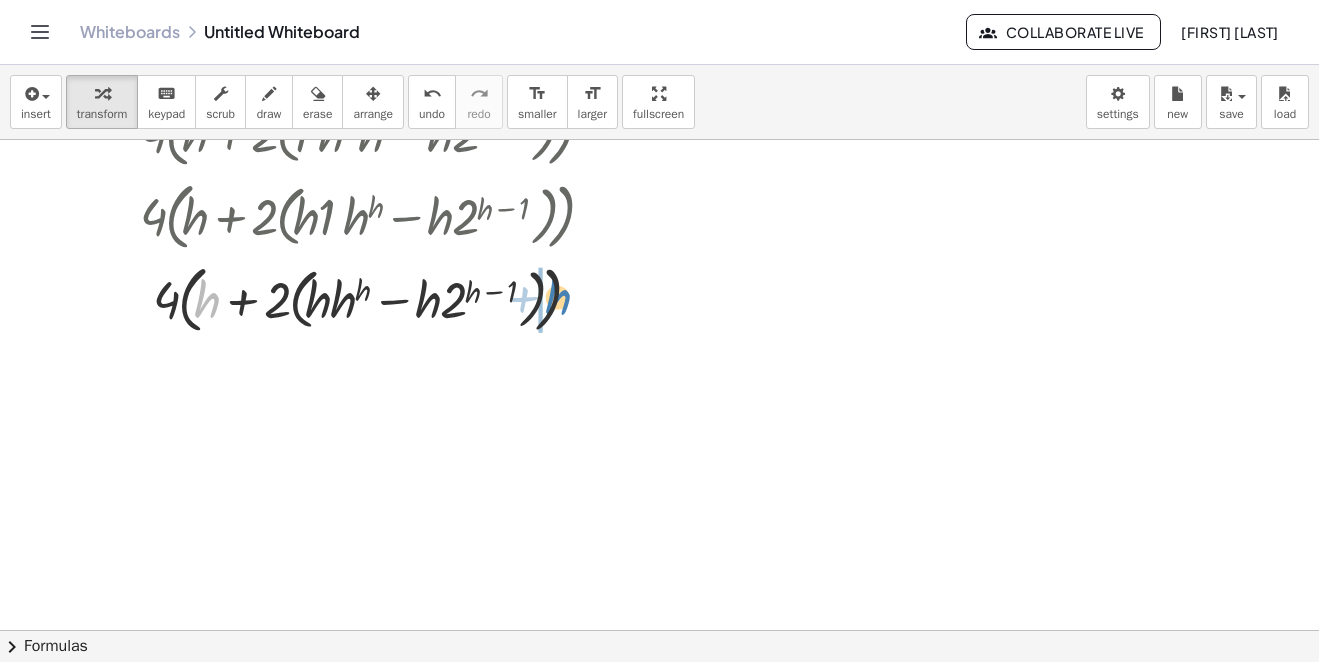drag, startPoint x: 211, startPoint y: 288, endPoint x: 559, endPoint y: 285, distance: 348.01294 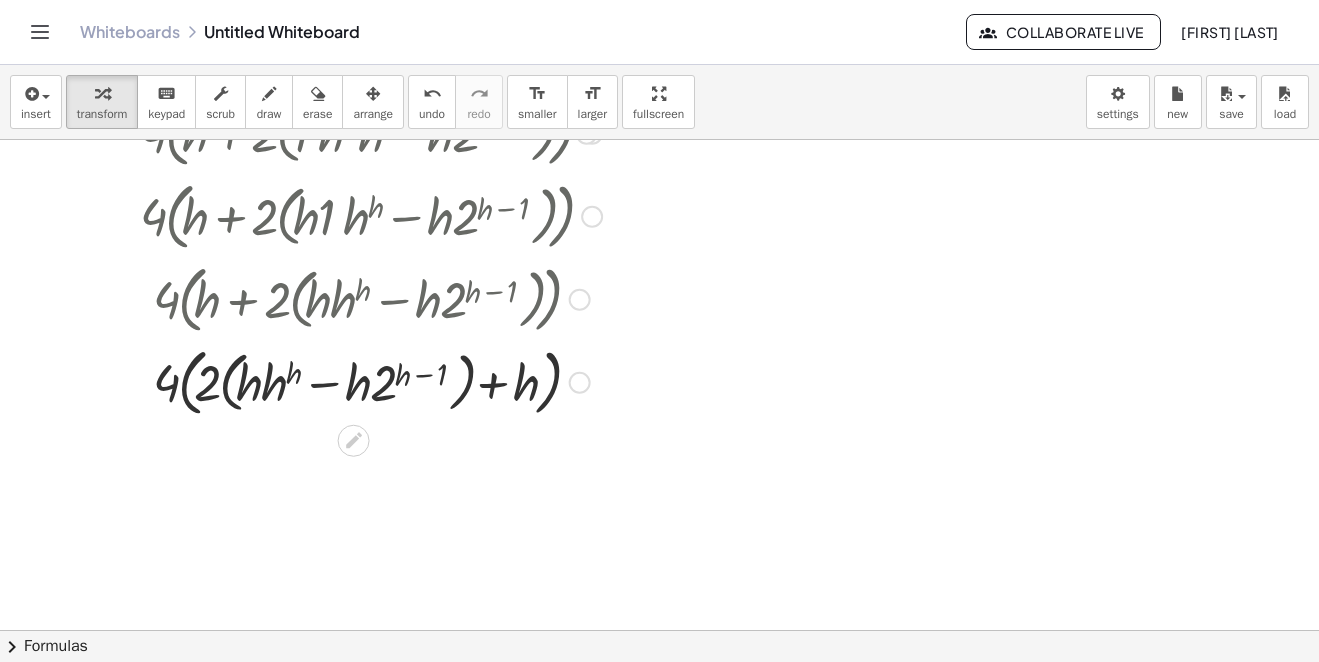 scroll, scrollTop: 3920, scrollLeft: 0, axis: vertical 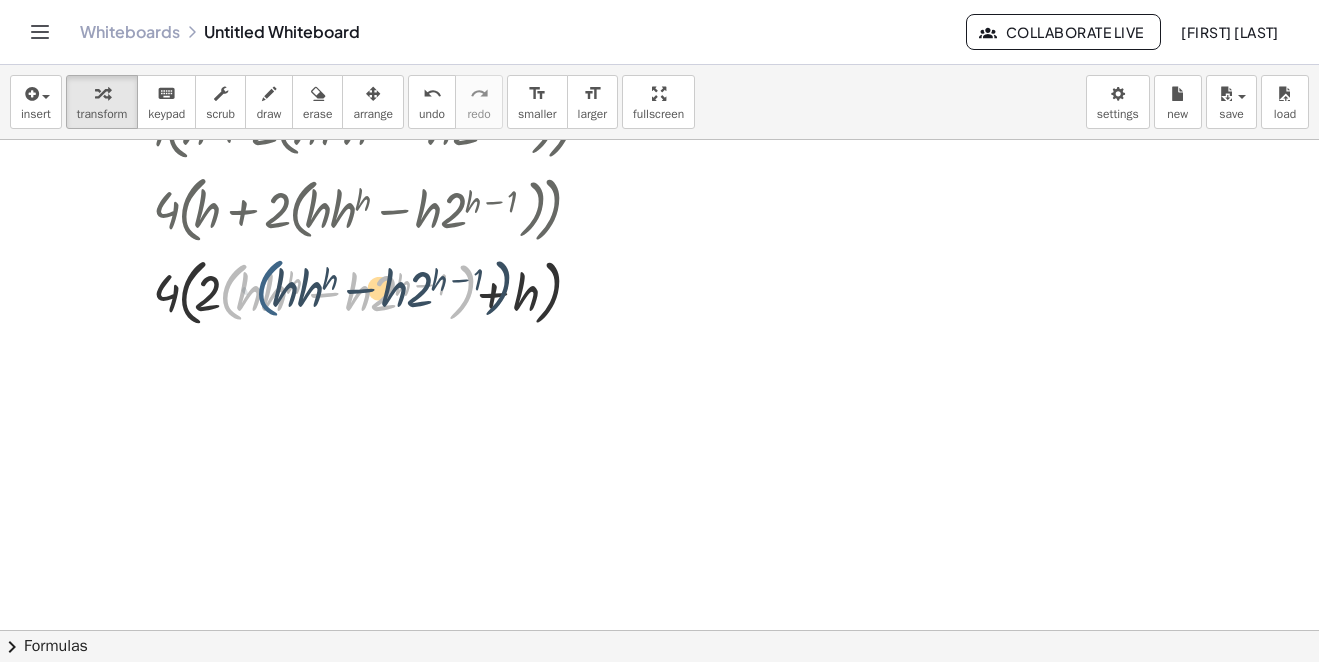 drag, startPoint x: 231, startPoint y: 284, endPoint x: 265, endPoint y: 284, distance: 34 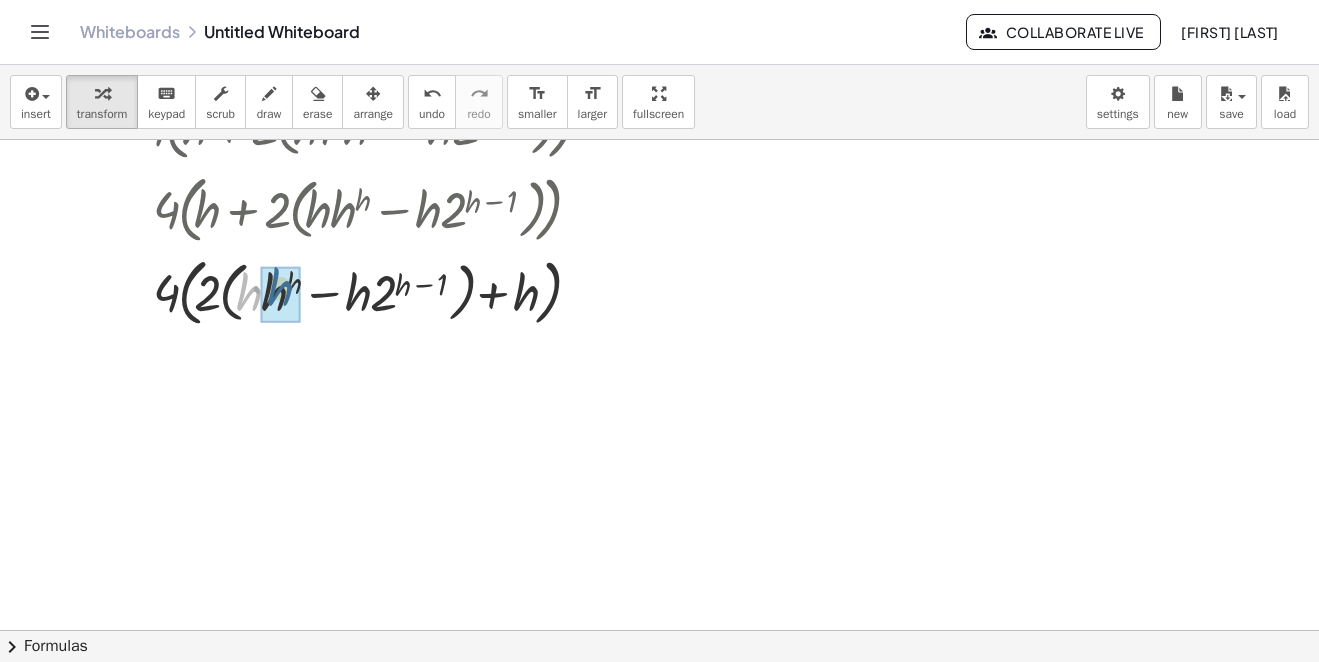 drag, startPoint x: 249, startPoint y: 299, endPoint x: 284, endPoint y: 293, distance: 35.510563 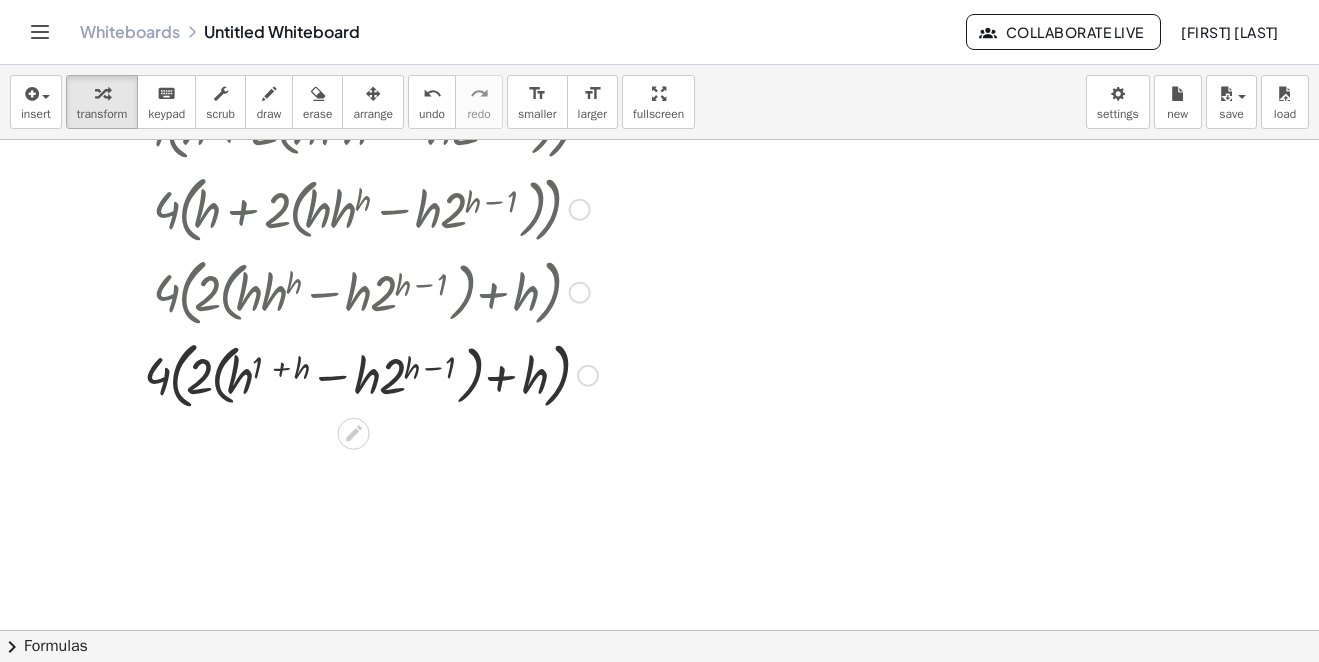 scroll, scrollTop: 4020, scrollLeft: 0, axis: vertical 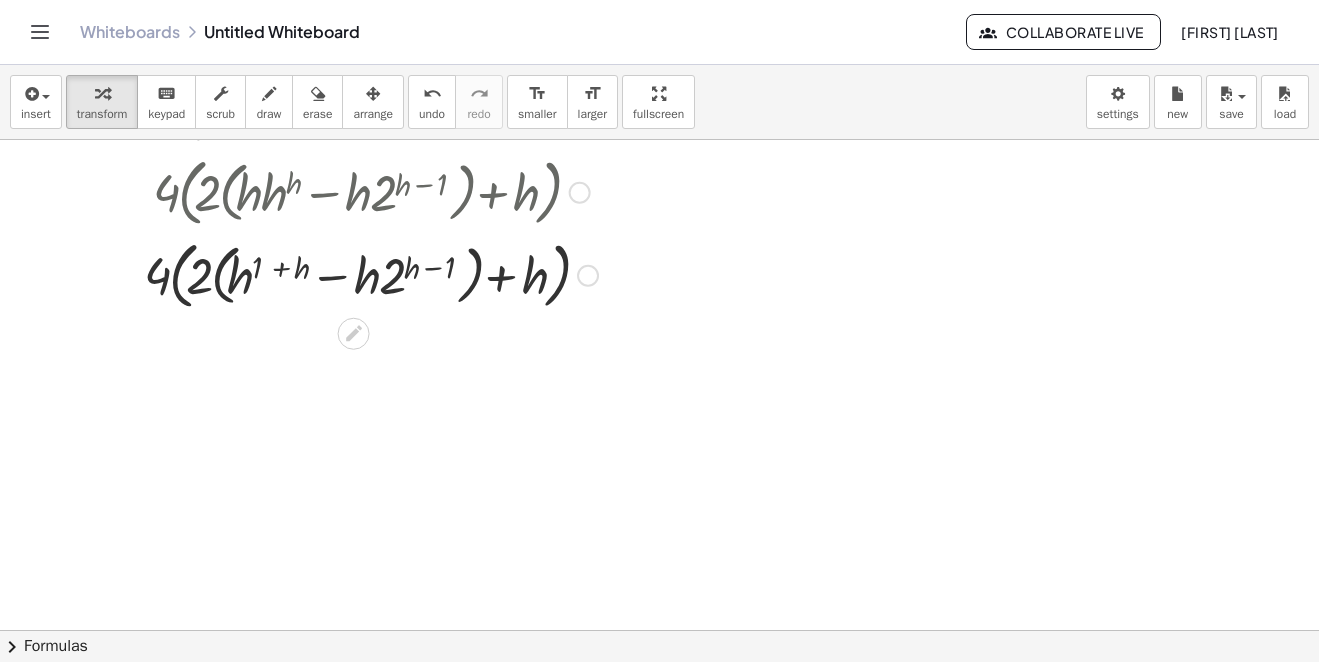 click at bounding box center (371, 273) 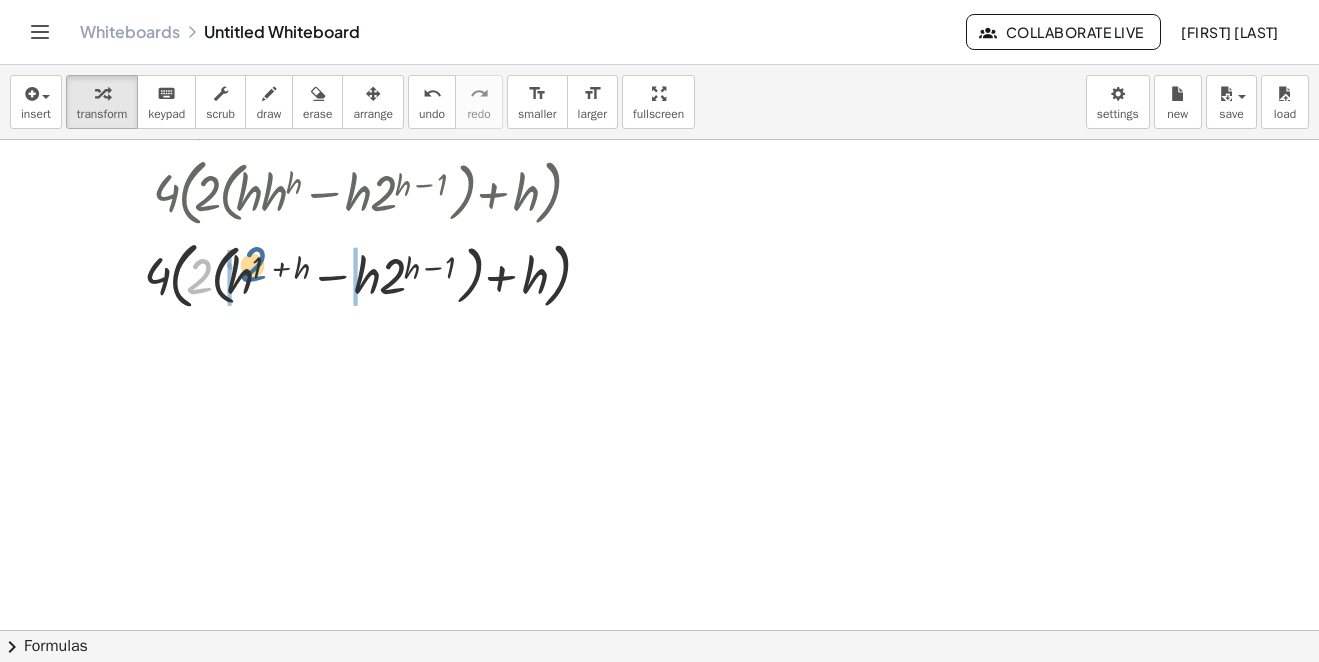 drag, startPoint x: 195, startPoint y: 273, endPoint x: 259, endPoint y: 261, distance: 65.11528 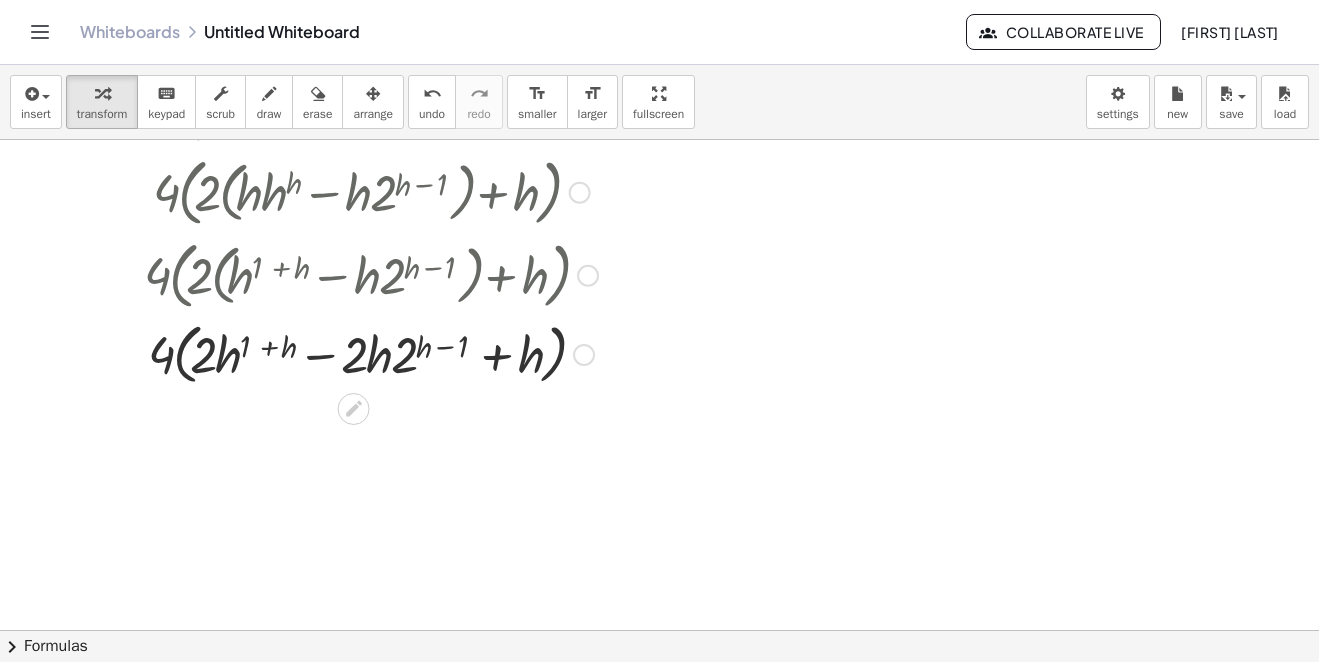 scroll, scrollTop: 4120, scrollLeft: 0, axis: vertical 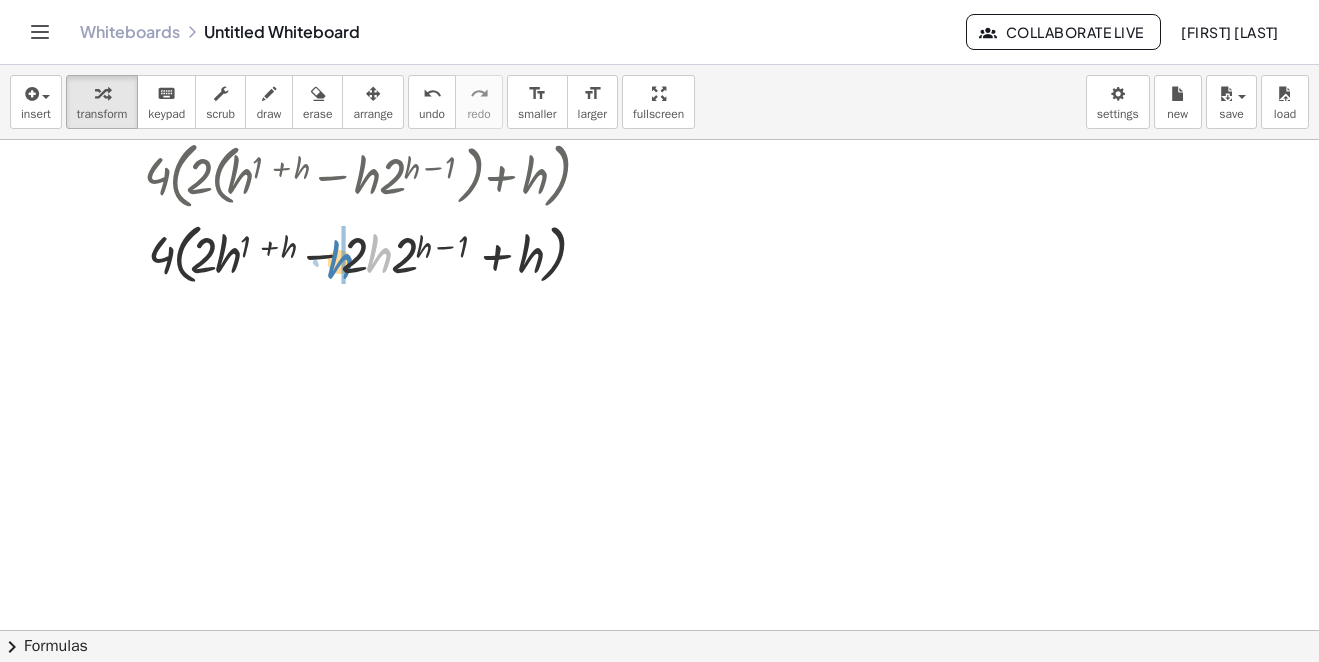 drag, startPoint x: 372, startPoint y: 256, endPoint x: 331, endPoint y: 262, distance: 41.4367 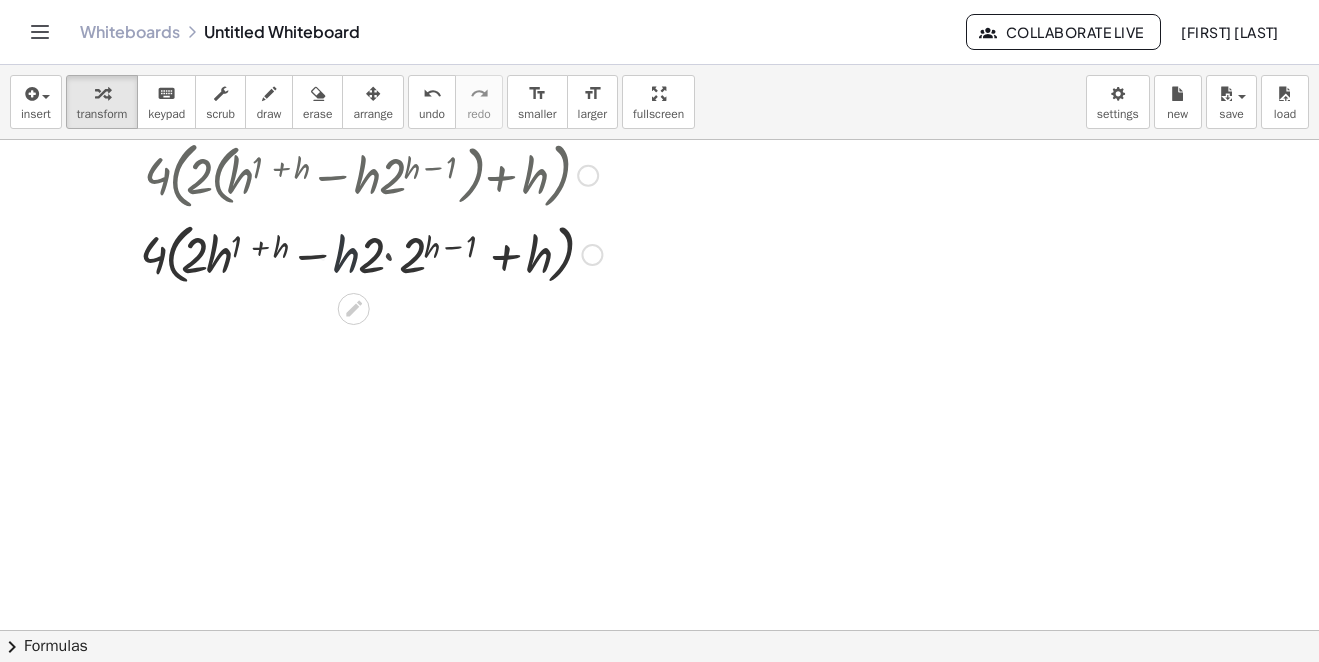 click on "· 4 · ( + h + · 1 · 2 · h ( + h + 1 ) − · h · 2 h ) · 4 · ( + h + · 1 · 2 · h h · h 1 − · h · 2 h ) · 4 · ( + h + · 1 · 2 · h h · h − · h · 2 h ) · 4 · ( + h + · 1 · 2 · h h · h − · h · 2 · 2 ( + h − 1 ) ) · 4 · ( + h + · 2 · ( + · 1 · h h · h − · h · 2 ( + h − 1 ) ) ) · 4 · ( + h + · 2 · ( + · h · 1 · h h − · h · 2 ( + h − 1 ) ) ) · 4 · ( + h + · 2 · ( + · h · h h − · h · 2 ( + h − 1 ) ) ) · 4 · ( + · 2 · ( + · h · h h − · h · 2 ( + h − 1 ) ) + h ) · 4 · ( + · 2 · ( + h ( + 1 + h ) − · h · 2 ( + h − 1 ) ) + h ) · h · 4 · ( + h h − · h h ) h · 2 ( + − 1 ) + ( + 1 + ) · 2 · · 2 · 4 · ( + · 2 · h ( + 1 + h ) − · 2 · h · 2 ( + h − 1 ) + h )" at bounding box center (354, -307) 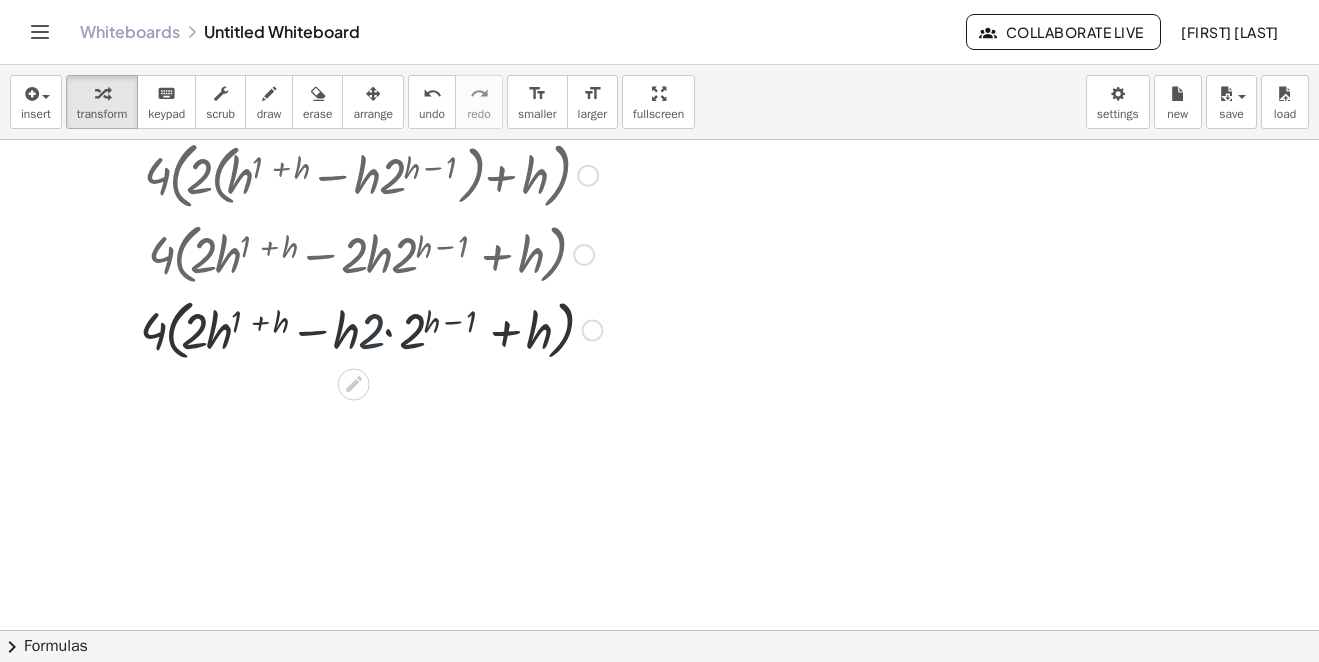 click at bounding box center (371, 329) 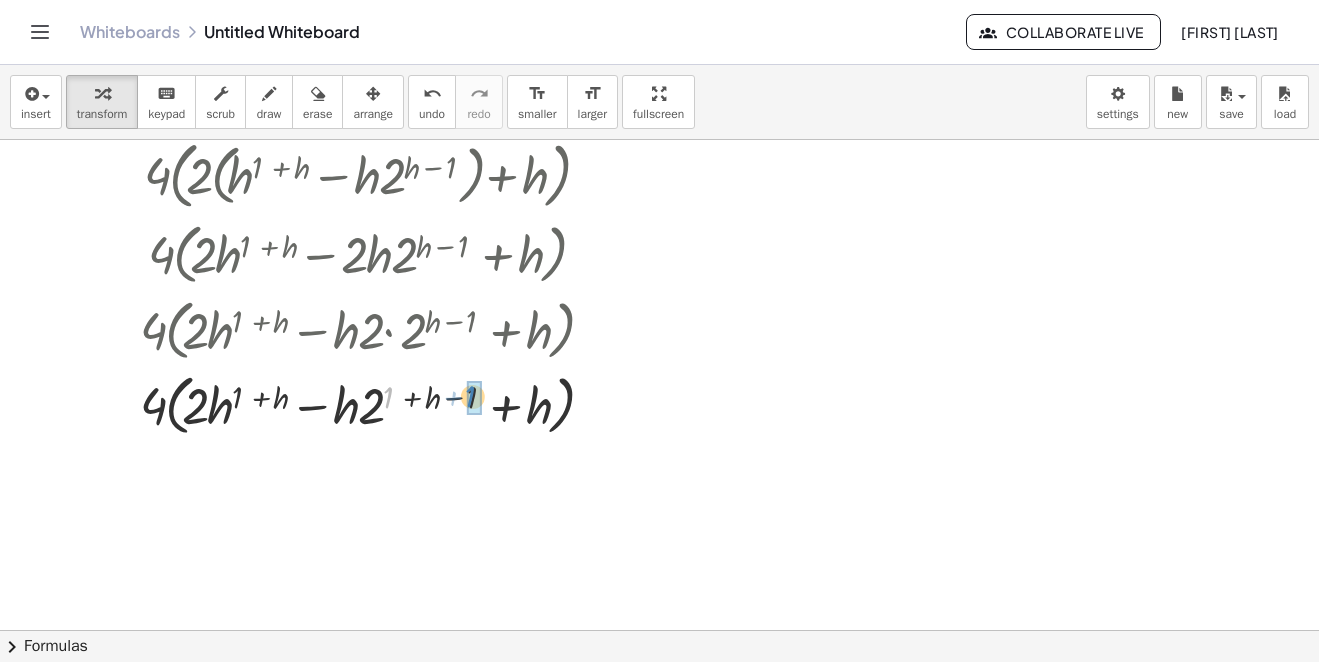 drag, startPoint x: 389, startPoint y: 397, endPoint x: 475, endPoint y: 398, distance: 86.00581 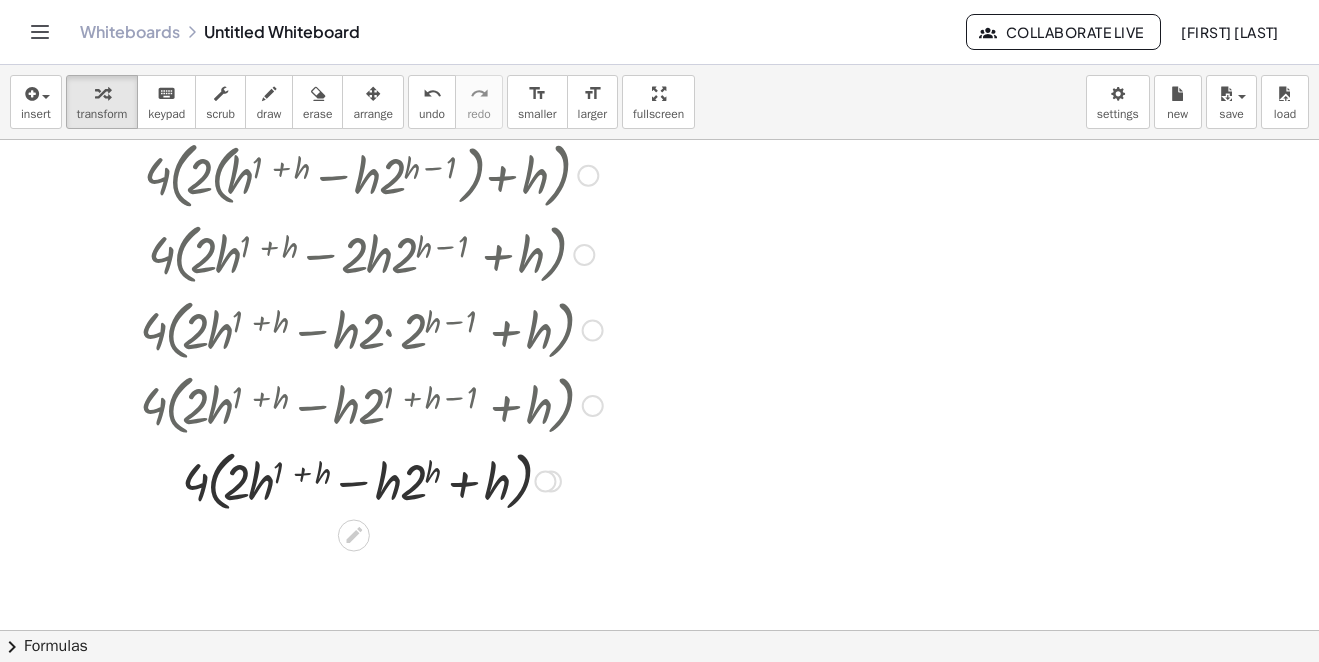 scroll, scrollTop: 4220, scrollLeft: 0, axis: vertical 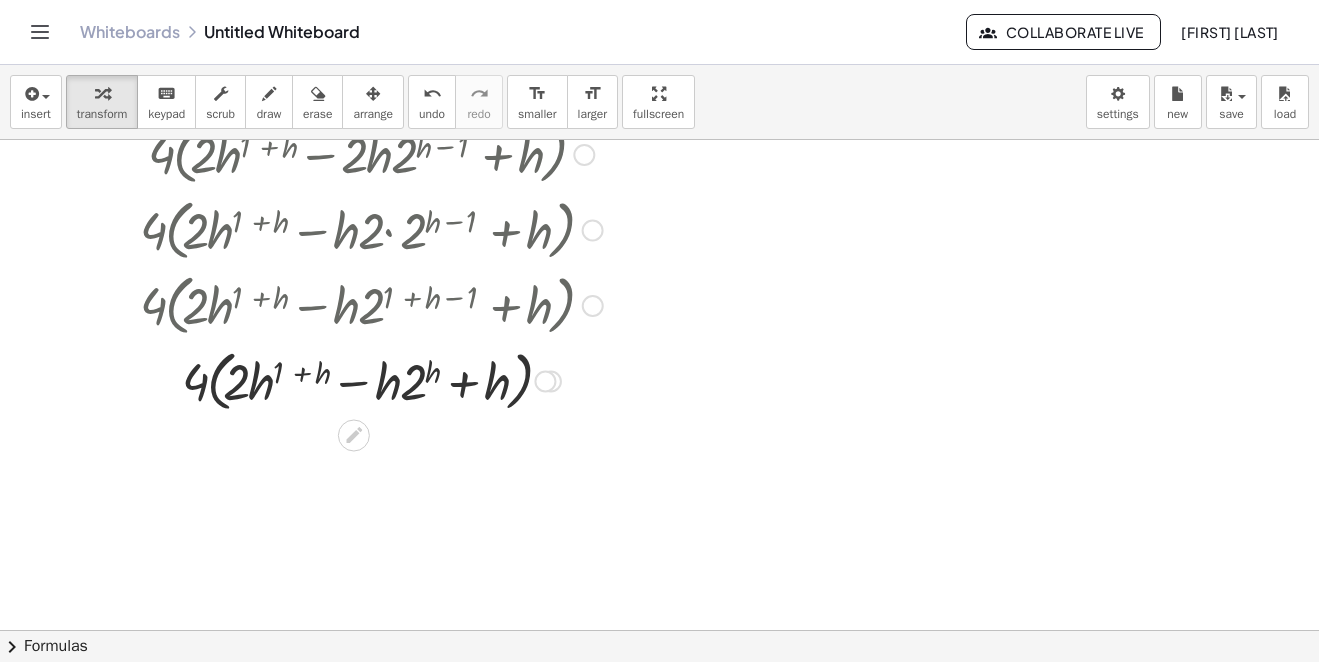 click at bounding box center (371, 380) 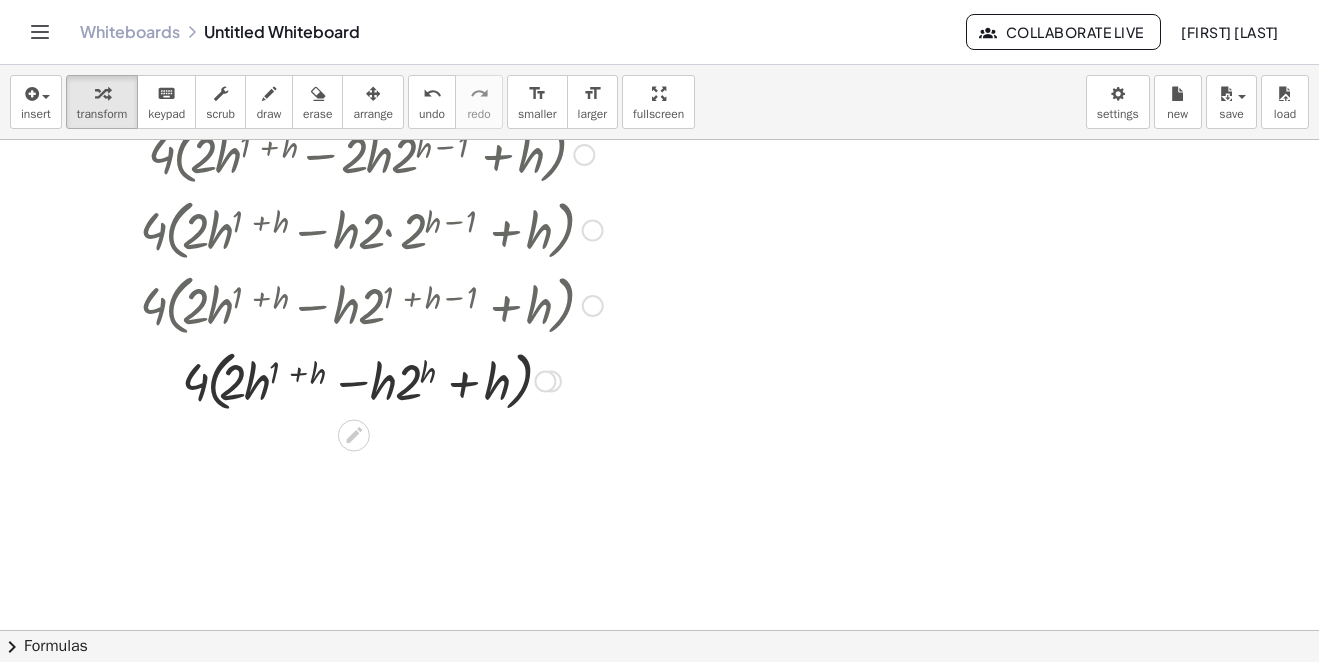 click at bounding box center (371, 380) 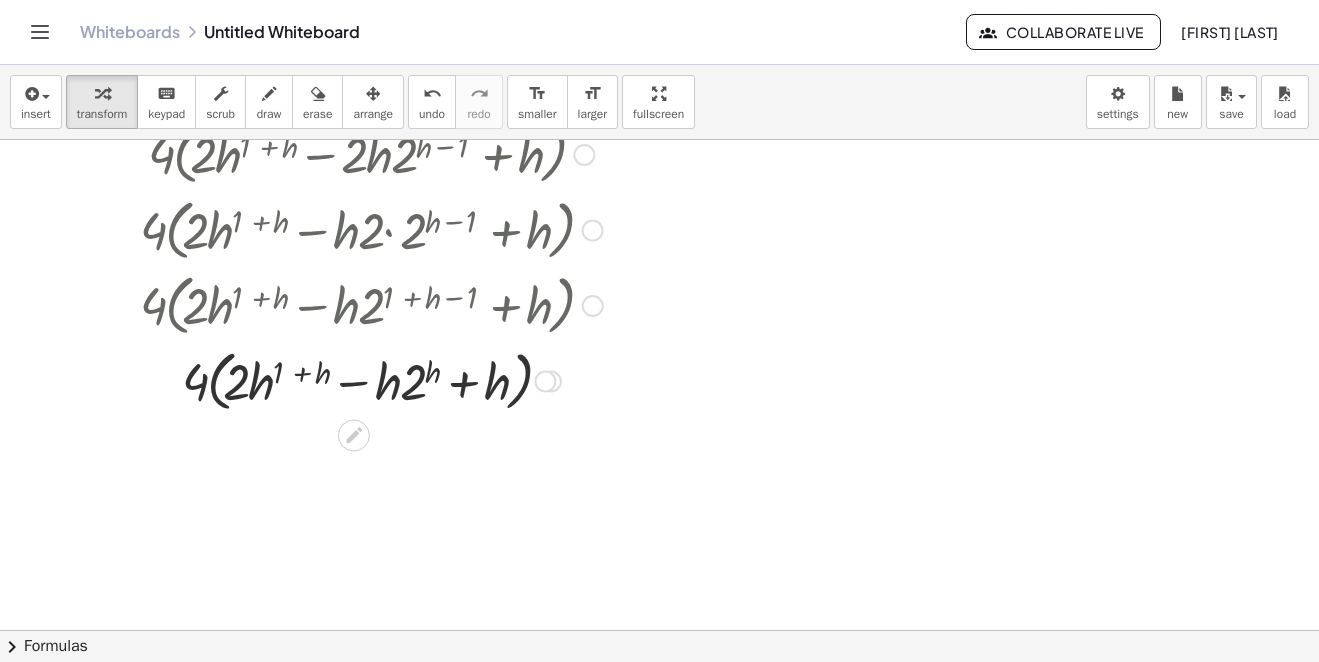 click at bounding box center (371, 380) 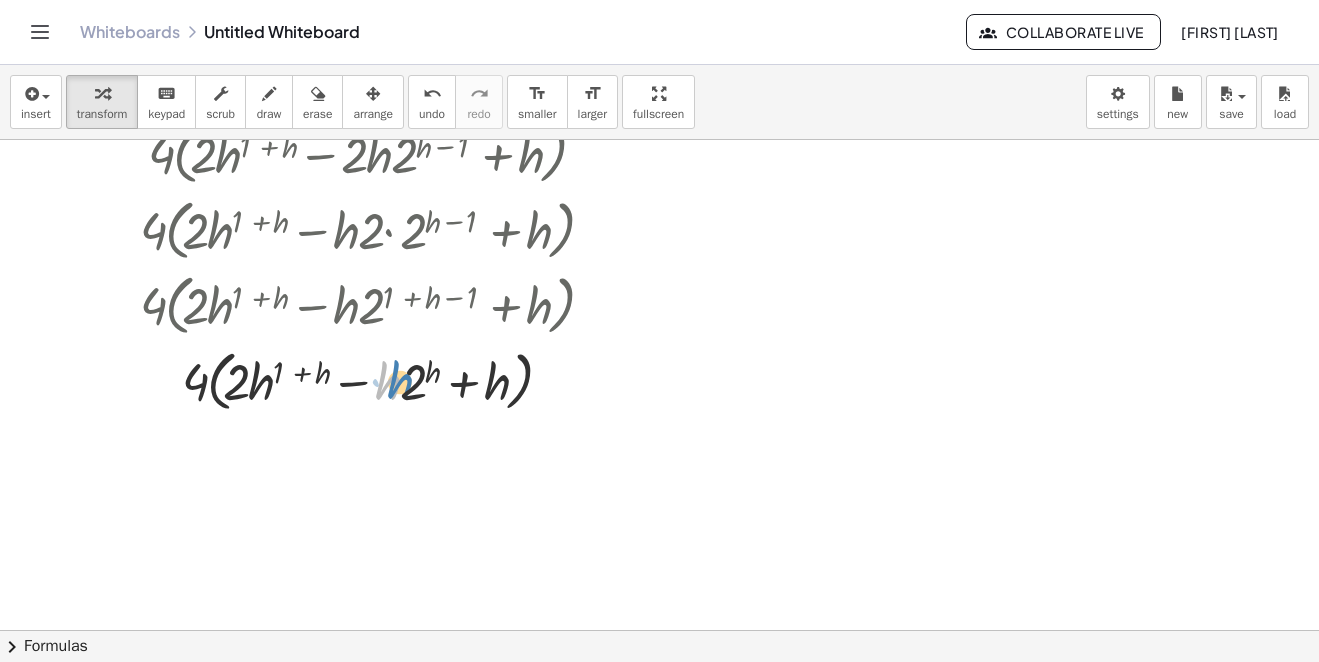 drag, startPoint x: 392, startPoint y: 385, endPoint x: 404, endPoint y: 384, distance: 12.0415945 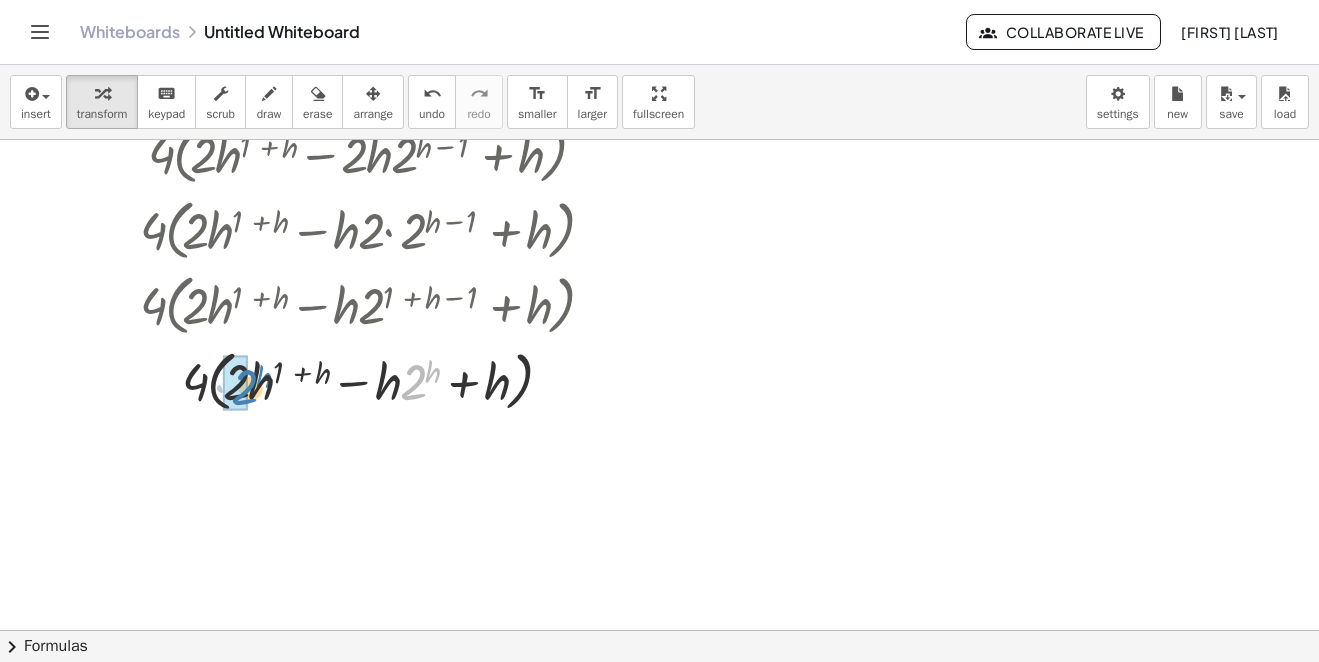drag, startPoint x: 396, startPoint y: 384, endPoint x: 232, endPoint y: 389, distance: 164.0762 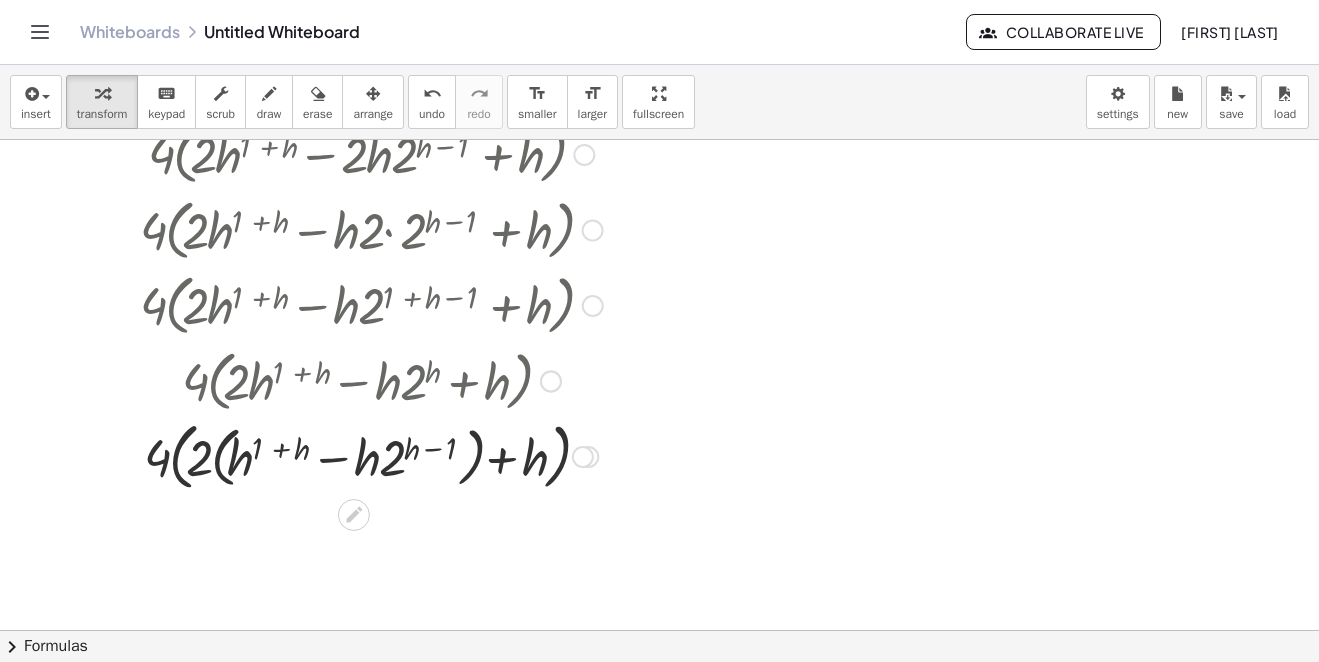 scroll, scrollTop: 4320, scrollLeft: 0, axis: vertical 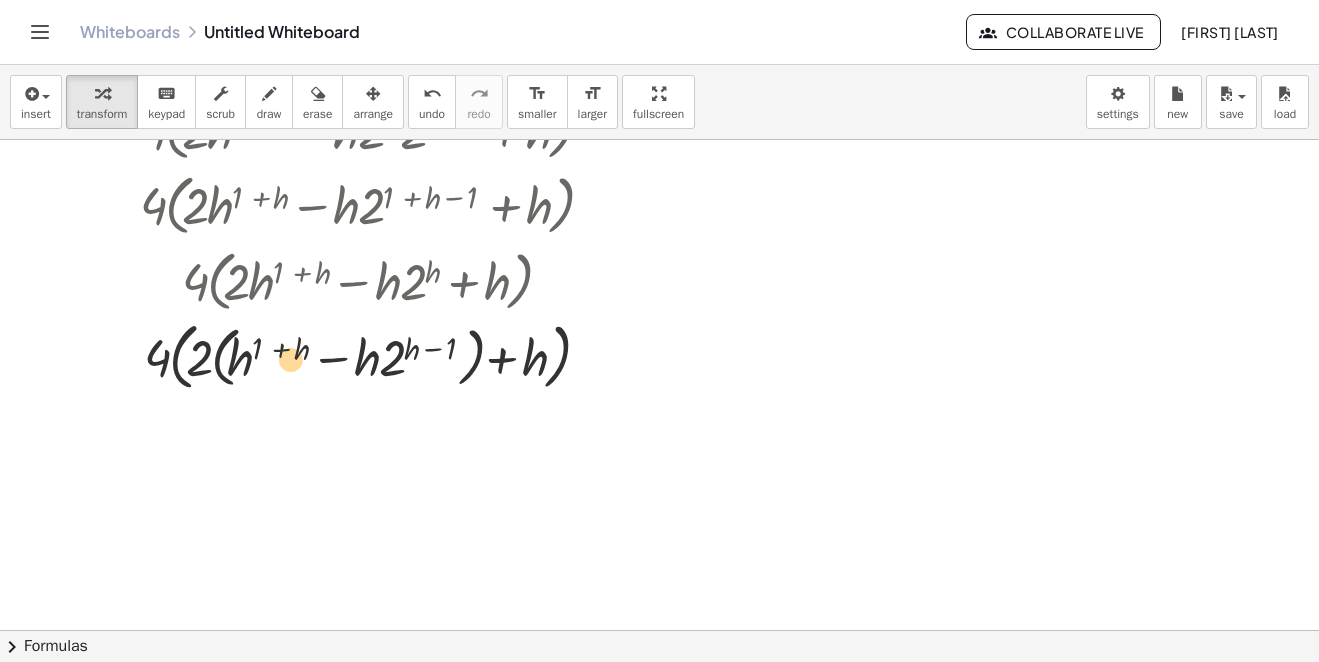 click at bounding box center [371, 355] 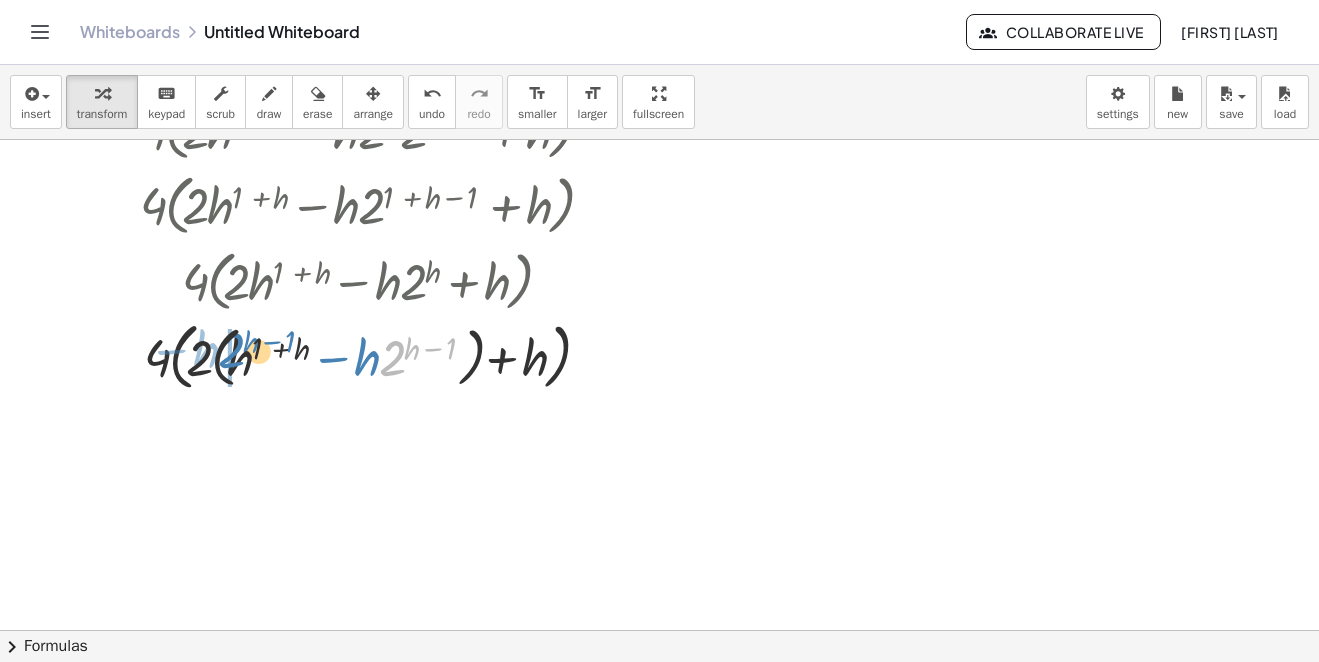 drag, startPoint x: 392, startPoint y: 365, endPoint x: 231, endPoint y: 358, distance: 161.1521 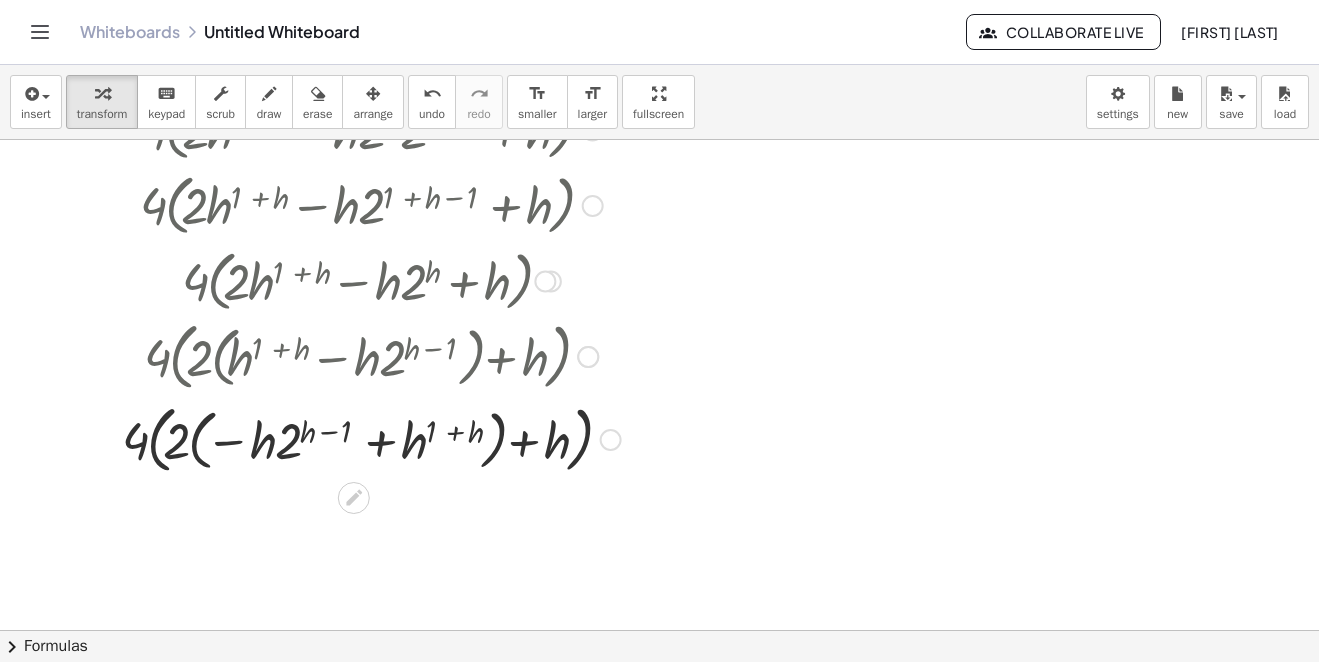 scroll, scrollTop: 4410, scrollLeft: 0, axis: vertical 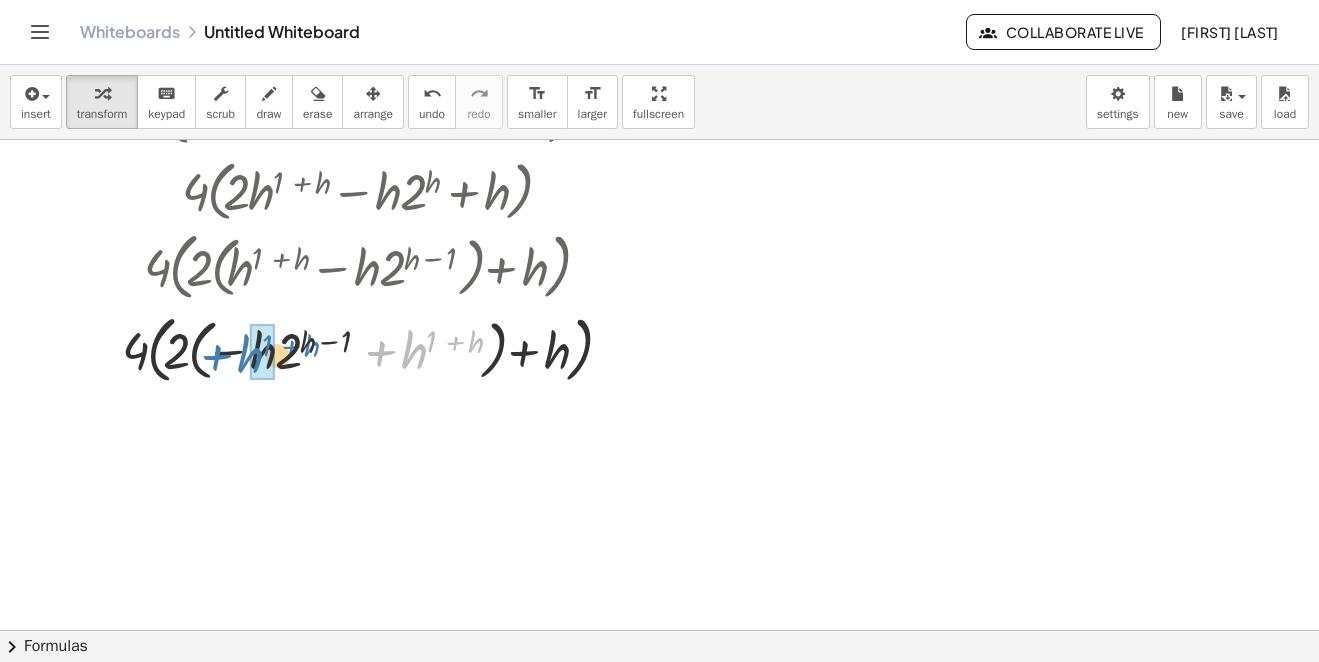 drag, startPoint x: 404, startPoint y: 350, endPoint x: 290, endPoint y: 353, distance: 114.03947 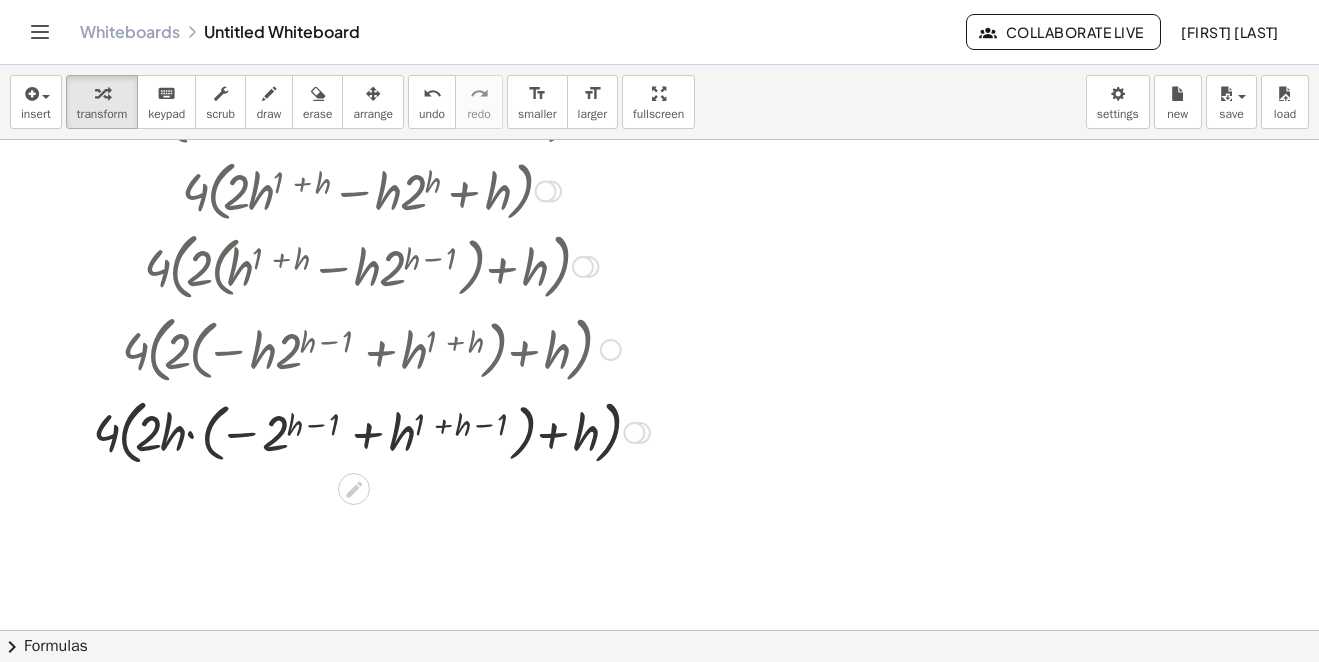 scroll, scrollTop: 4510, scrollLeft: 0, axis: vertical 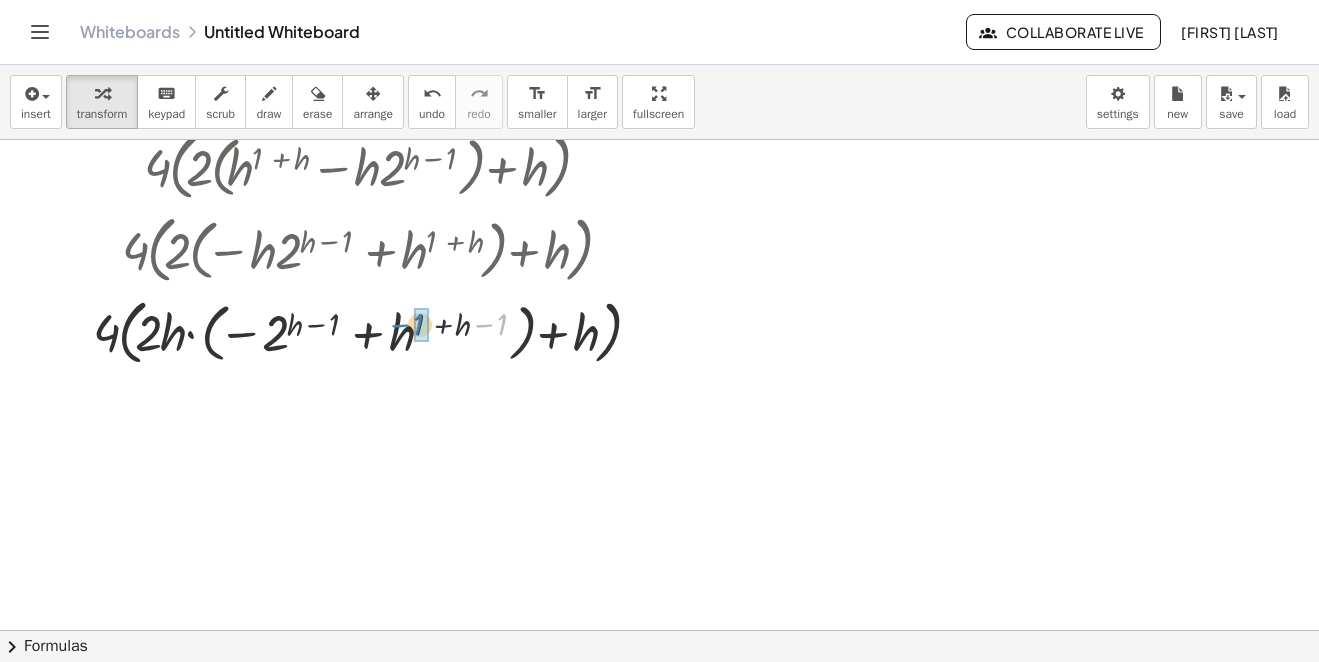 drag, startPoint x: 487, startPoint y: 324, endPoint x: 401, endPoint y: 324, distance: 86 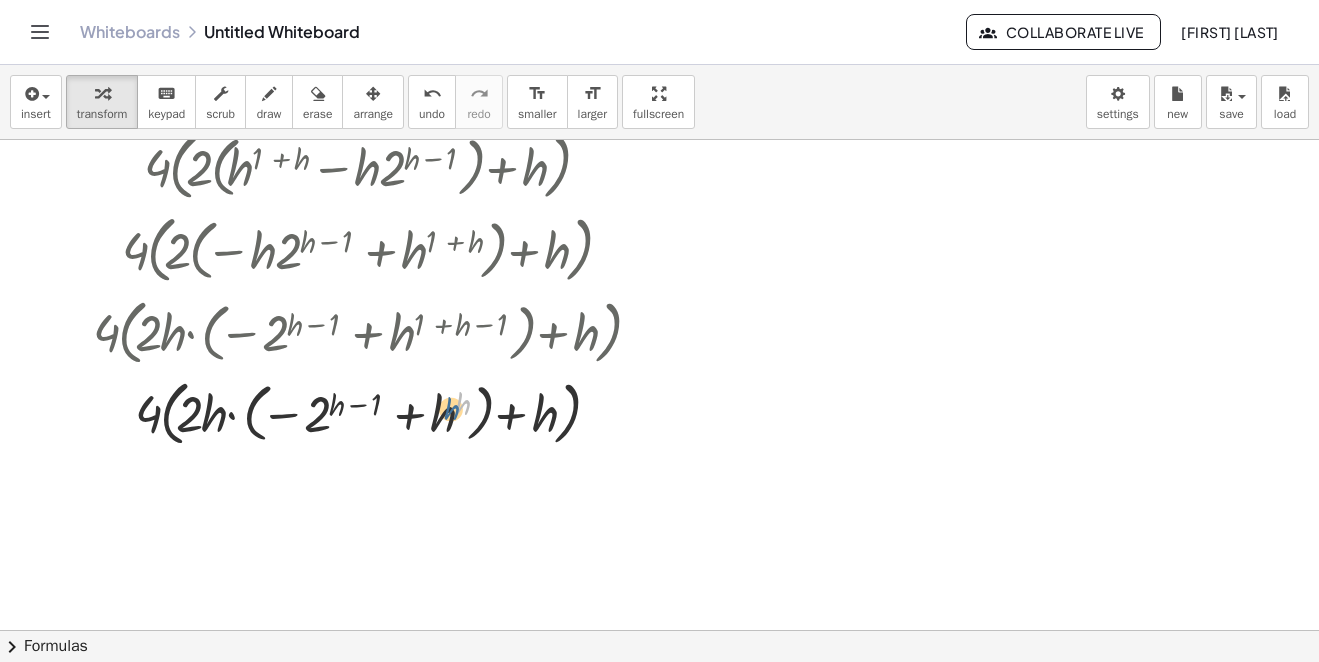 drag, startPoint x: 464, startPoint y: 403, endPoint x: 440, endPoint y: 416, distance: 27.294687 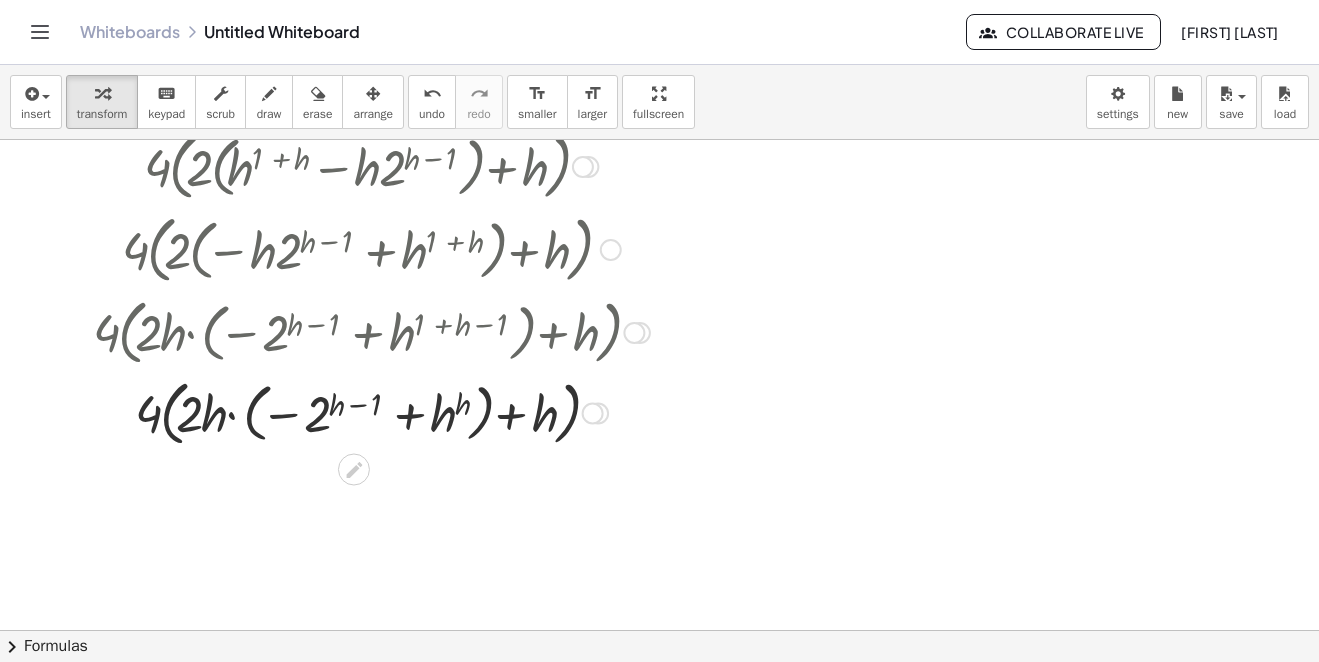 scroll, scrollTop: 4610, scrollLeft: 0, axis: vertical 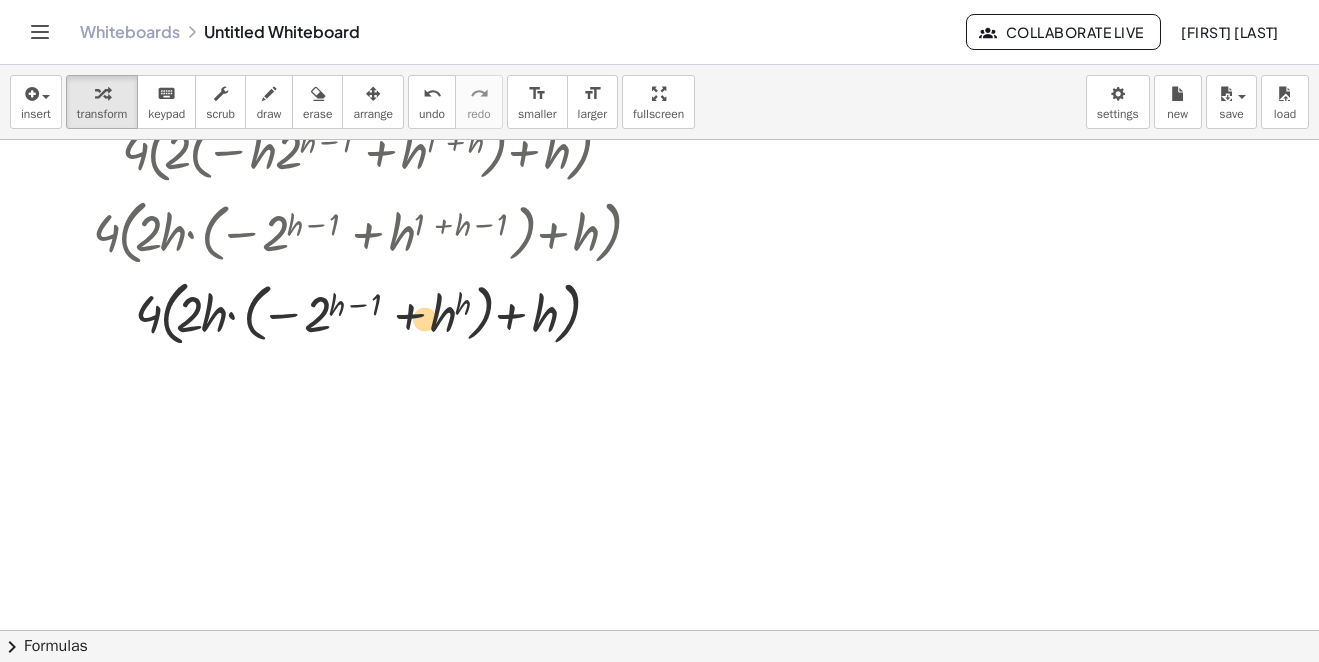 drag, startPoint x: 440, startPoint y: 317, endPoint x: 417, endPoint y: 321, distance: 23.345236 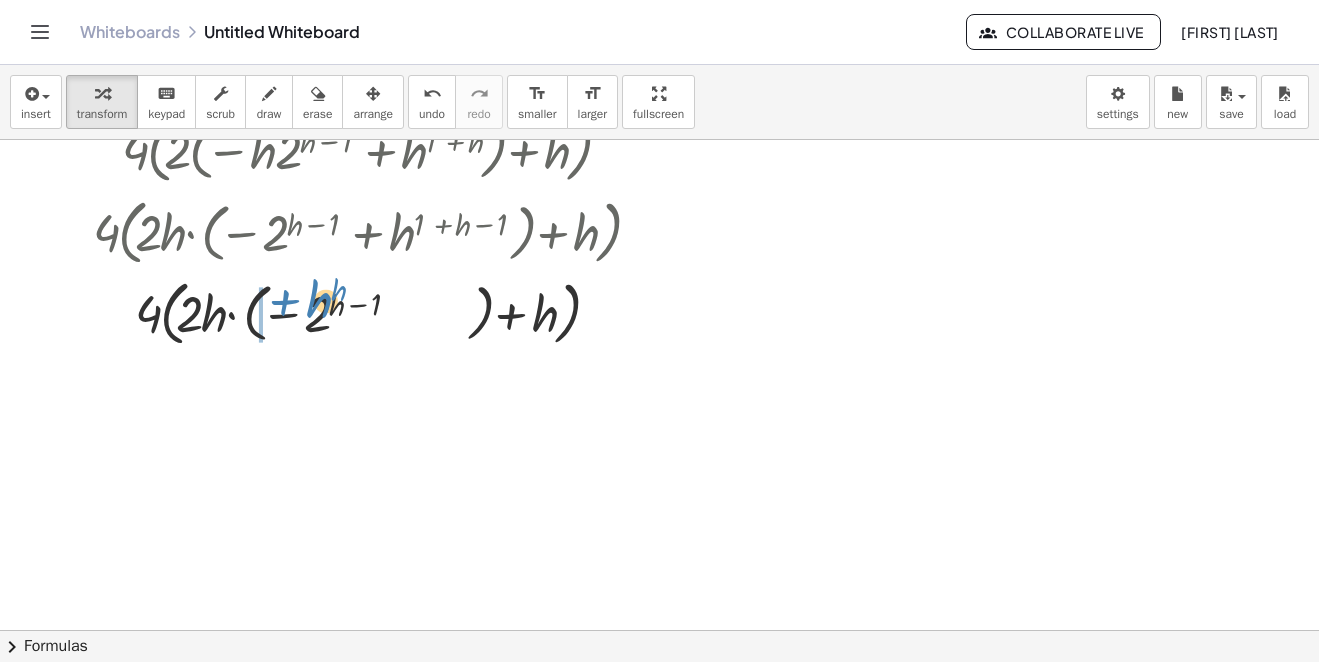 drag, startPoint x: 440, startPoint y: 321, endPoint x: 317, endPoint y: 307, distance: 123.79418 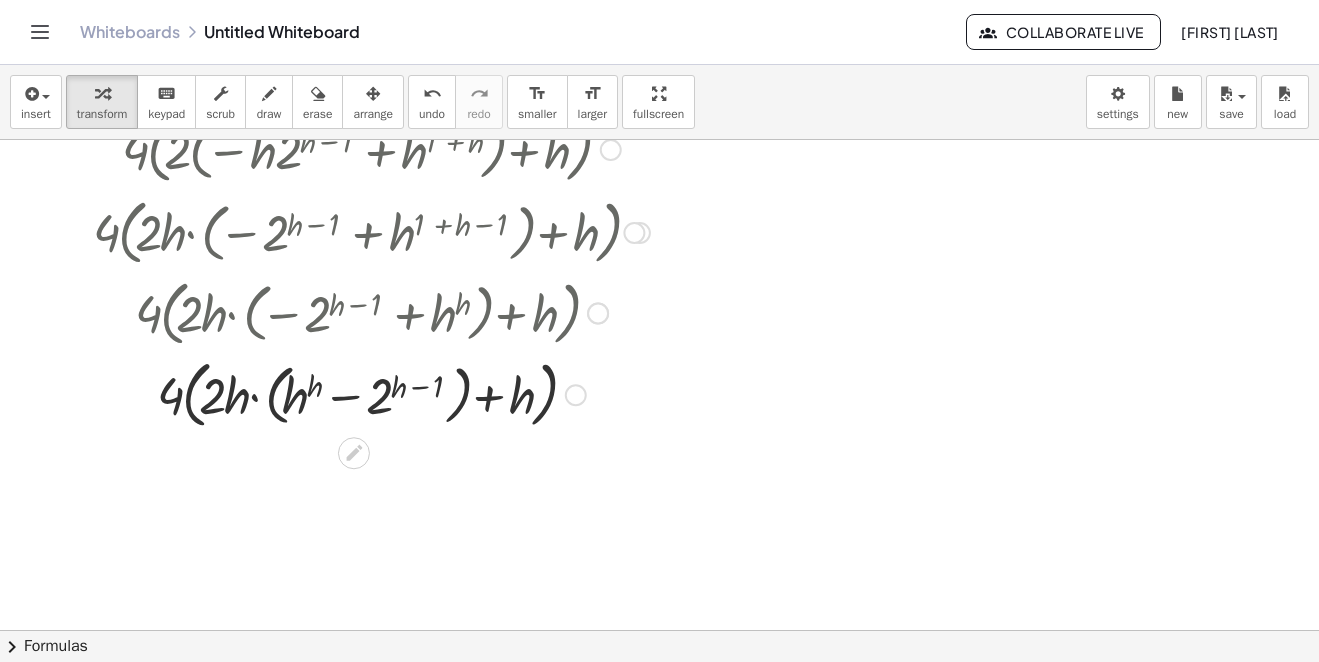 scroll, scrollTop: 4710, scrollLeft: 0, axis: vertical 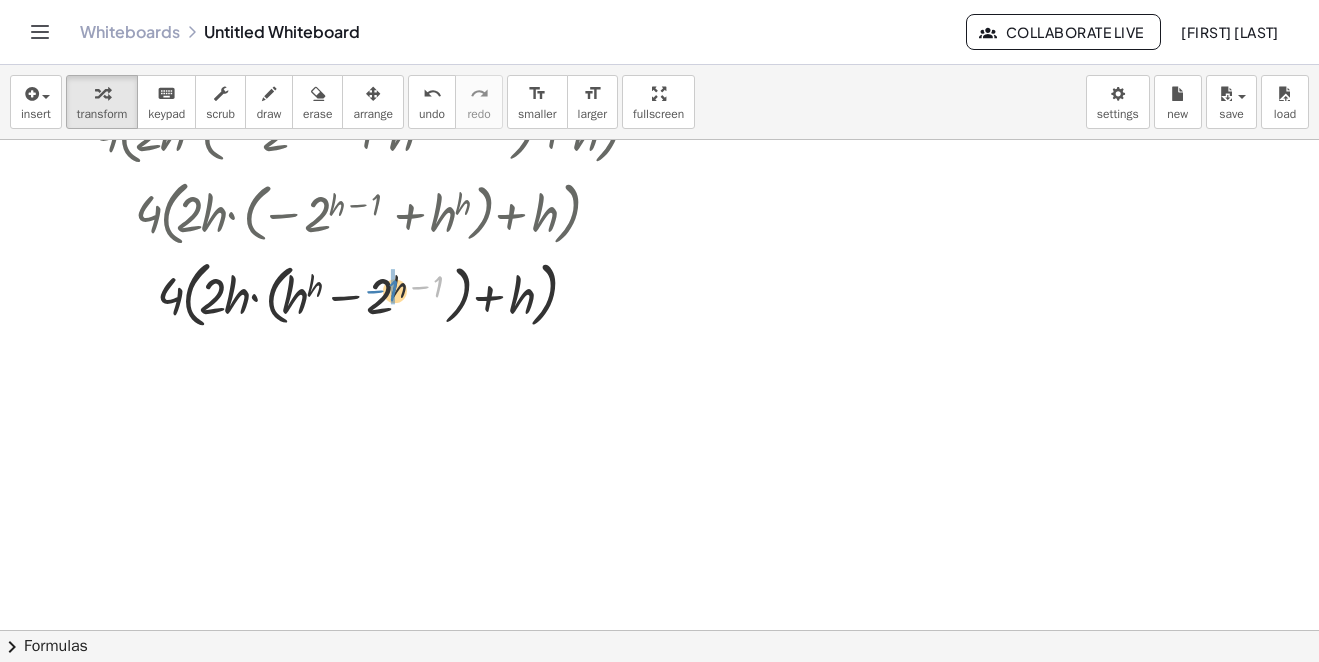 drag, startPoint x: 437, startPoint y: 284, endPoint x: 386, endPoint y: 288, distance: 51.156624 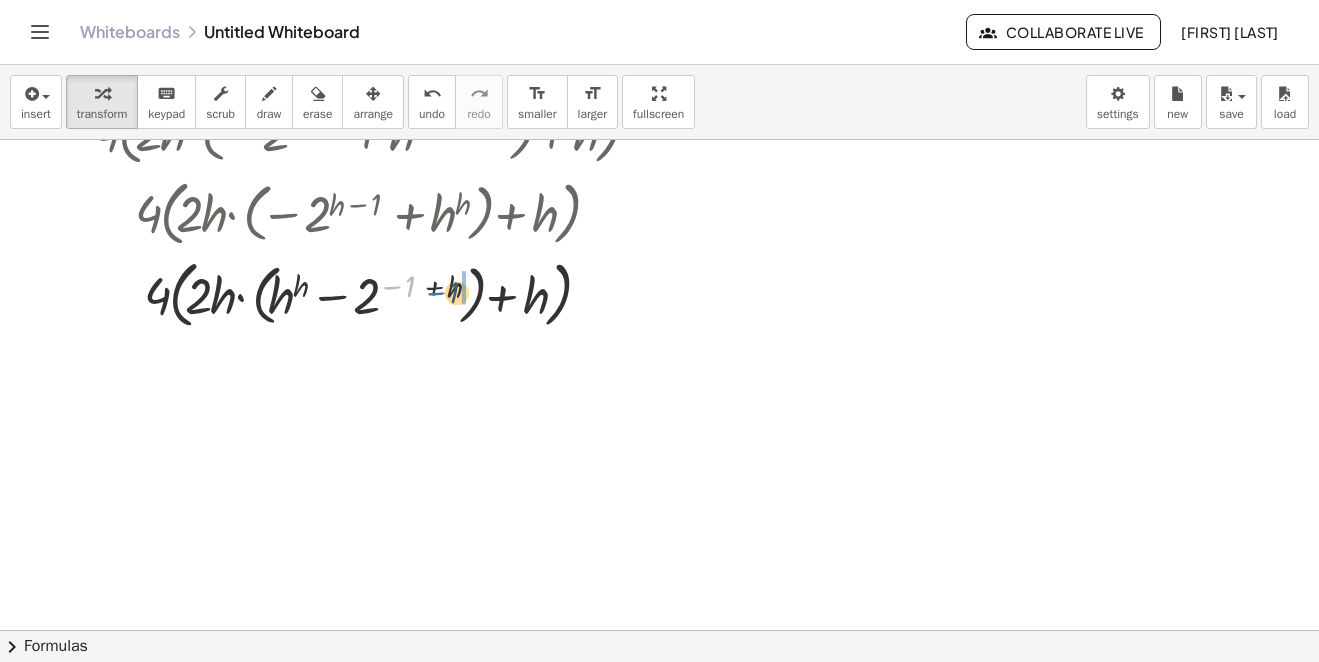 drag, startPoint x: 404, startPoint y: 285, endPoint x: 438, endPoint y: 312, distance: 43.416588 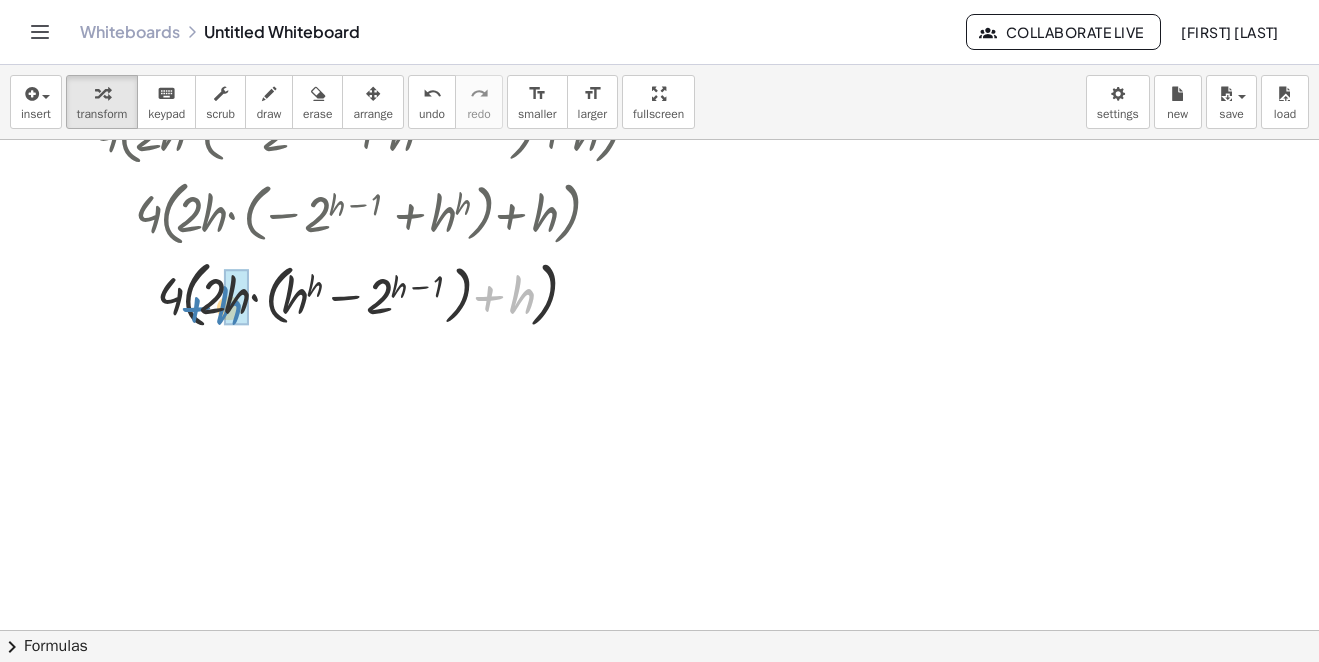 drag, startPoint x: 529, startPoint y: 295, endPoint x: 234, endPoint y: 306, distance: 295.20502 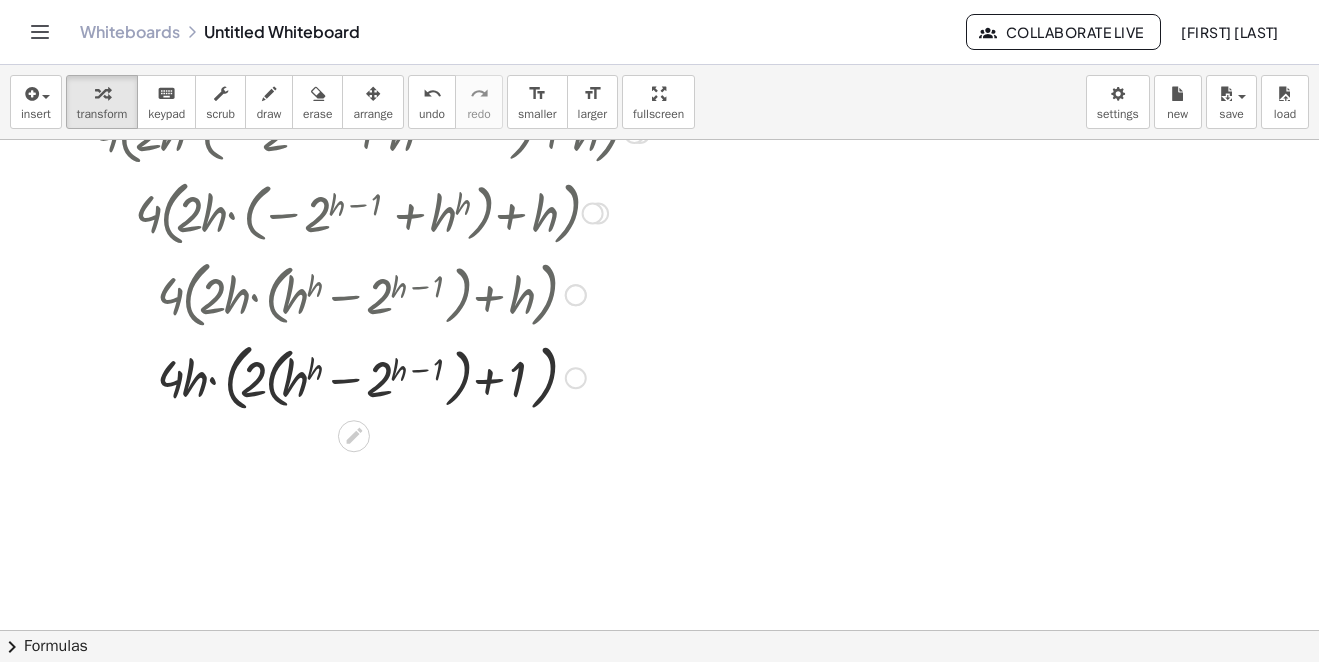 scroll, scrollTop: 4810, scrollLeft: 0, axis: vertical 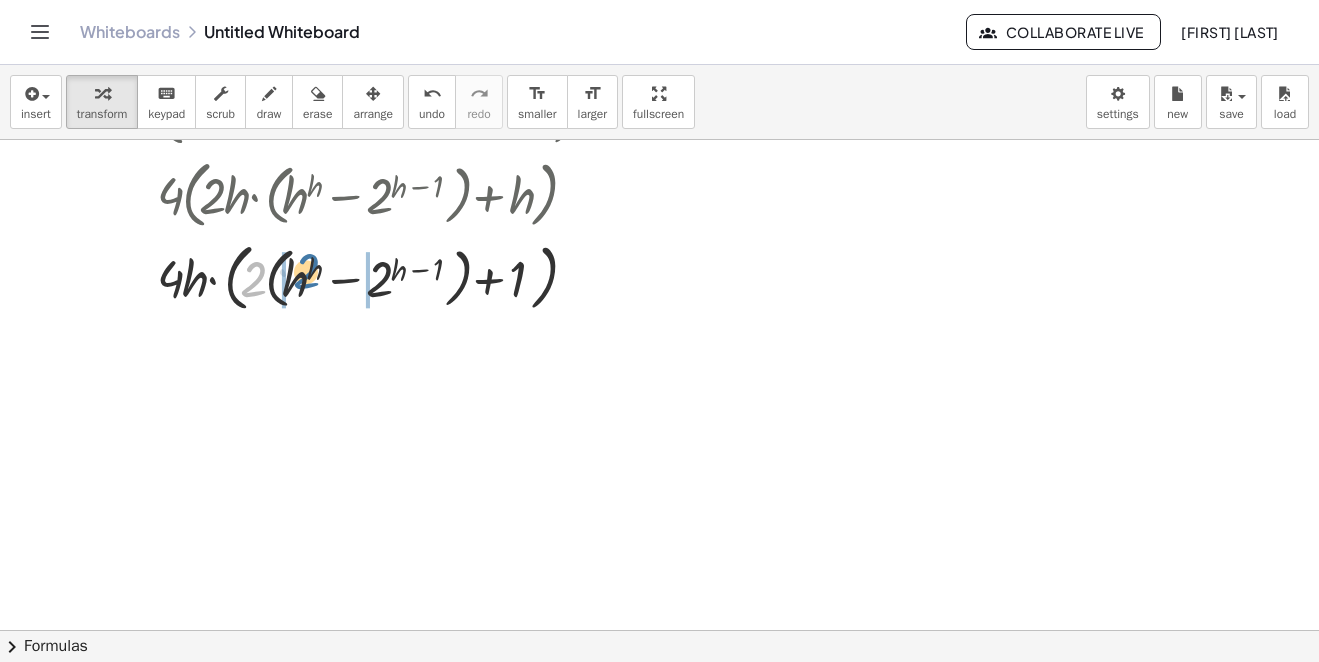 drag, startPoint x: 259, startPoint y: 277, endPoint x: 322, endPoint y: 269, distance: 63.505905 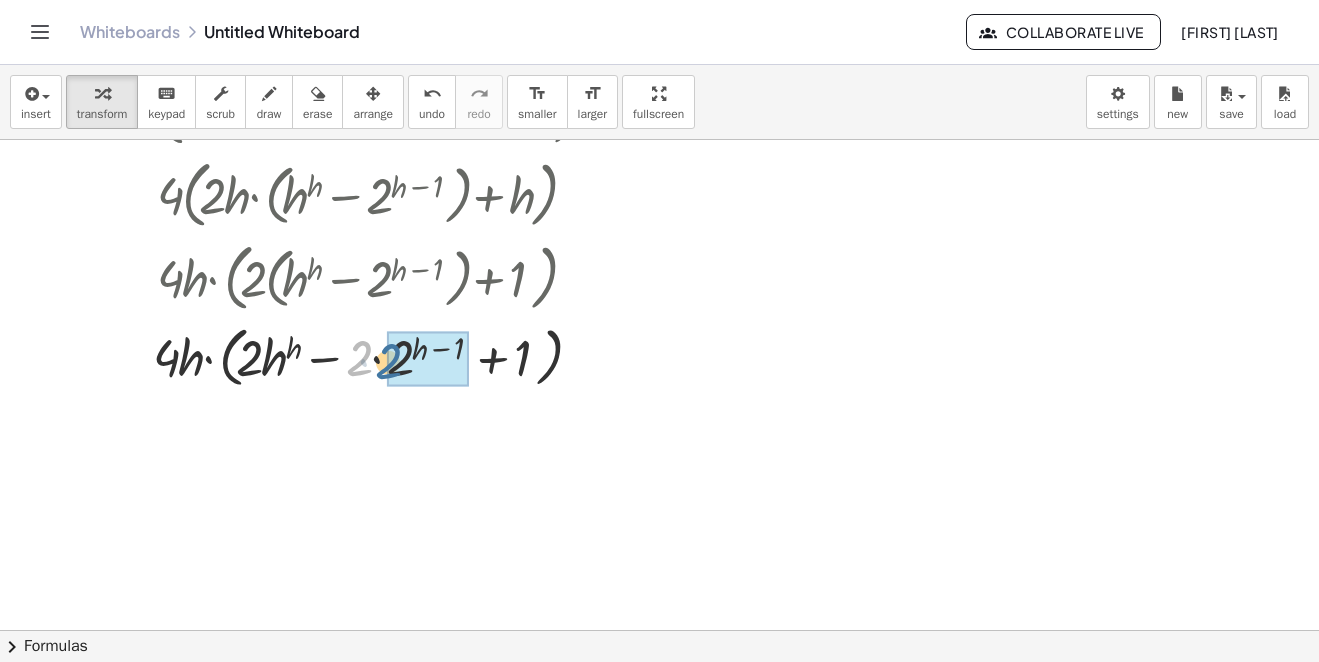 drag, startPoint x: 357, startPoint y: 353, endPoint x: 387, endPoint y: 357, distance: 30.265491 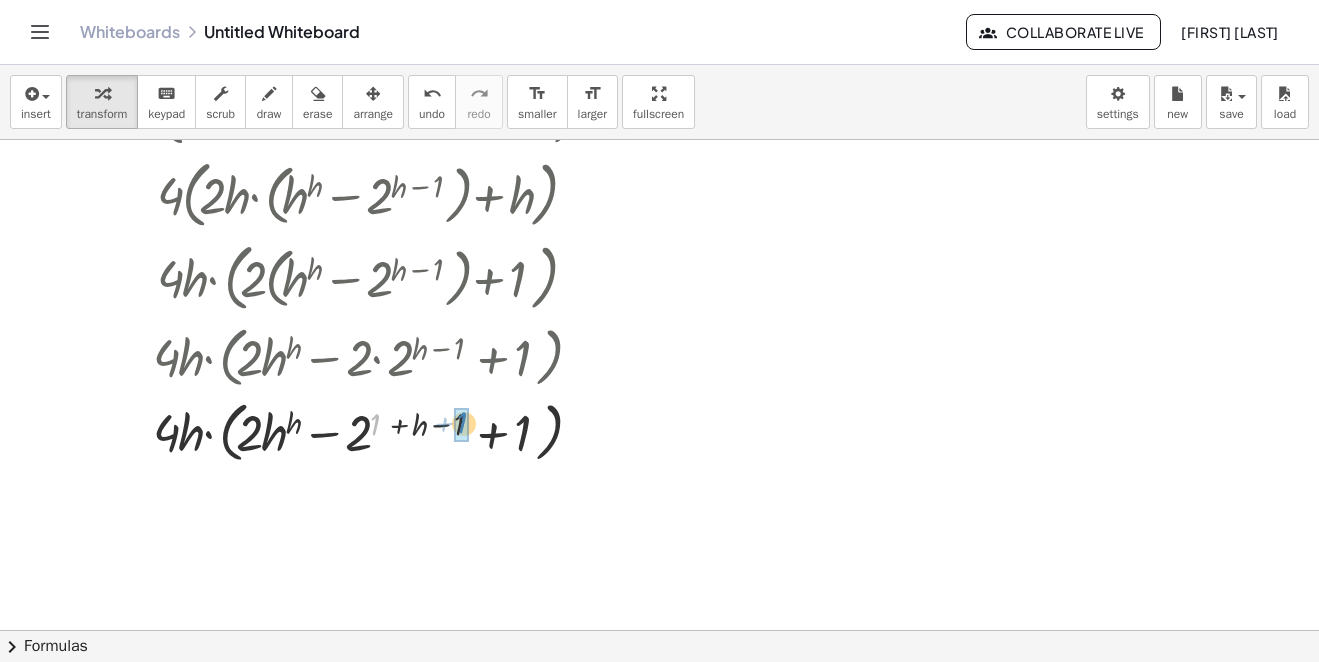drag, startPoint x: 376, startPoint y: 430, endPoint x: 463, endPoint y: 429, distance: 87.005745 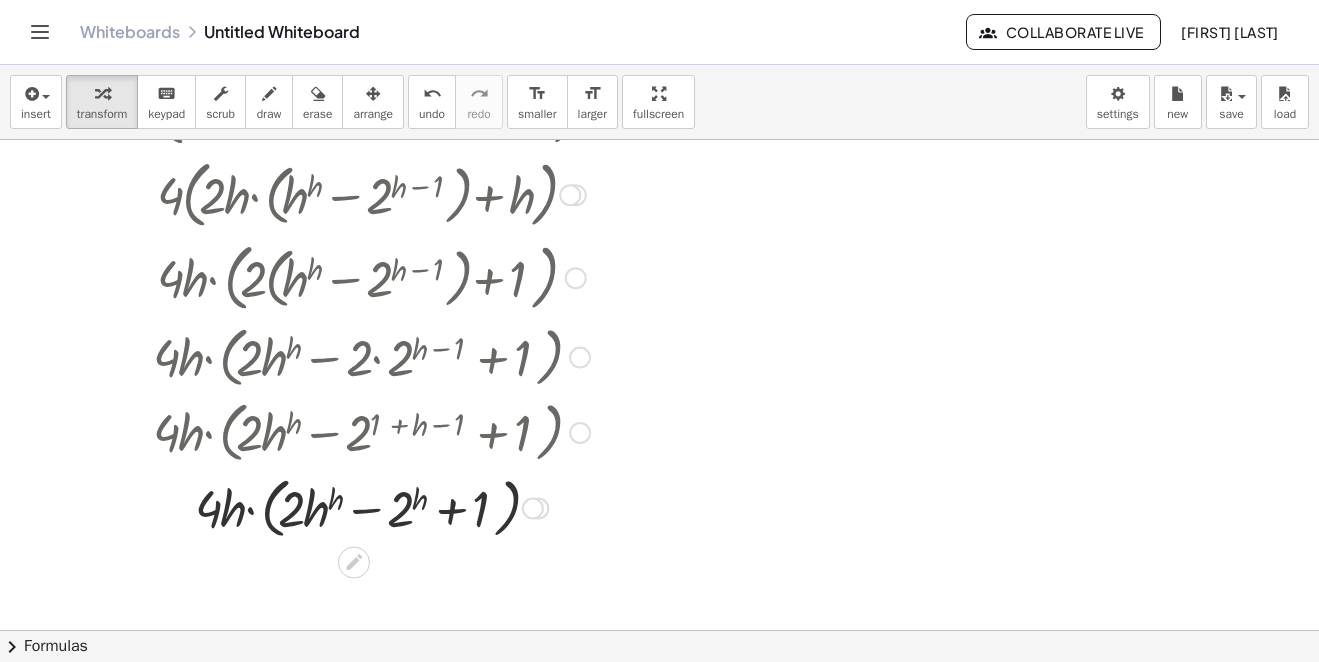 scroll, scrollTop: 4900, scrollLeft: 0, axis: vertical 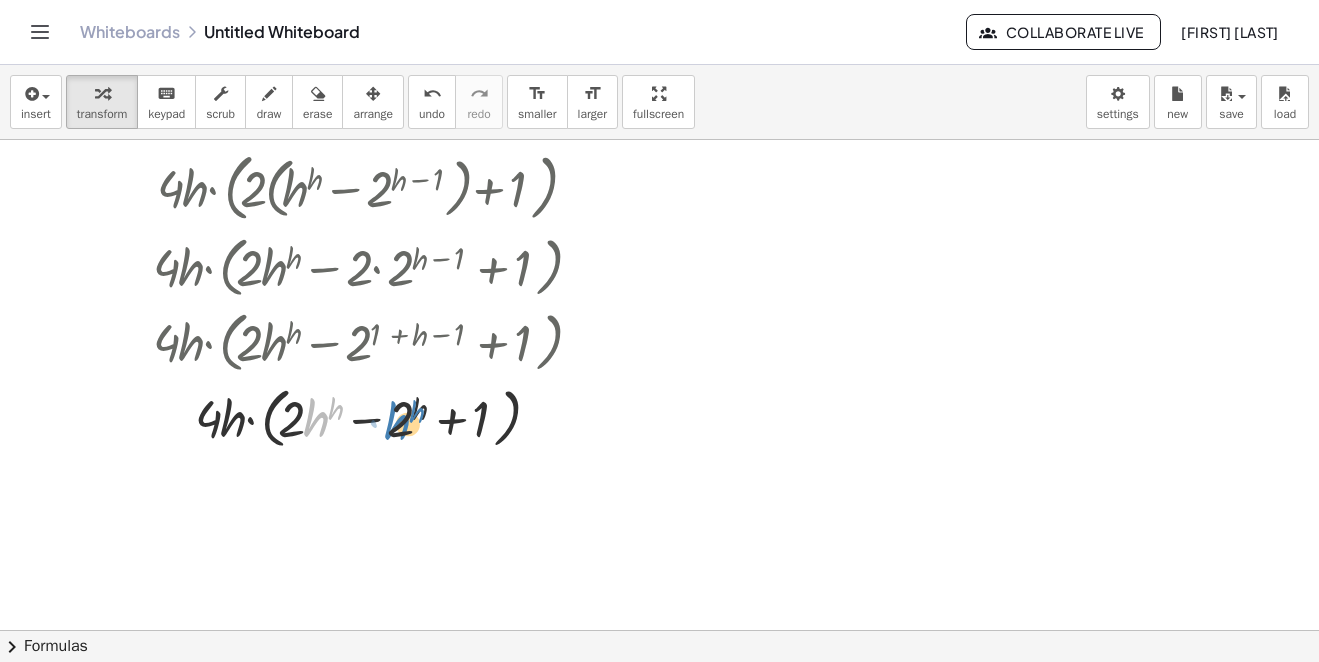 drag, startPoint x: 314, startPoint y: 424, endPoint x: 355, endPoint y: 427, distance: 41.109608 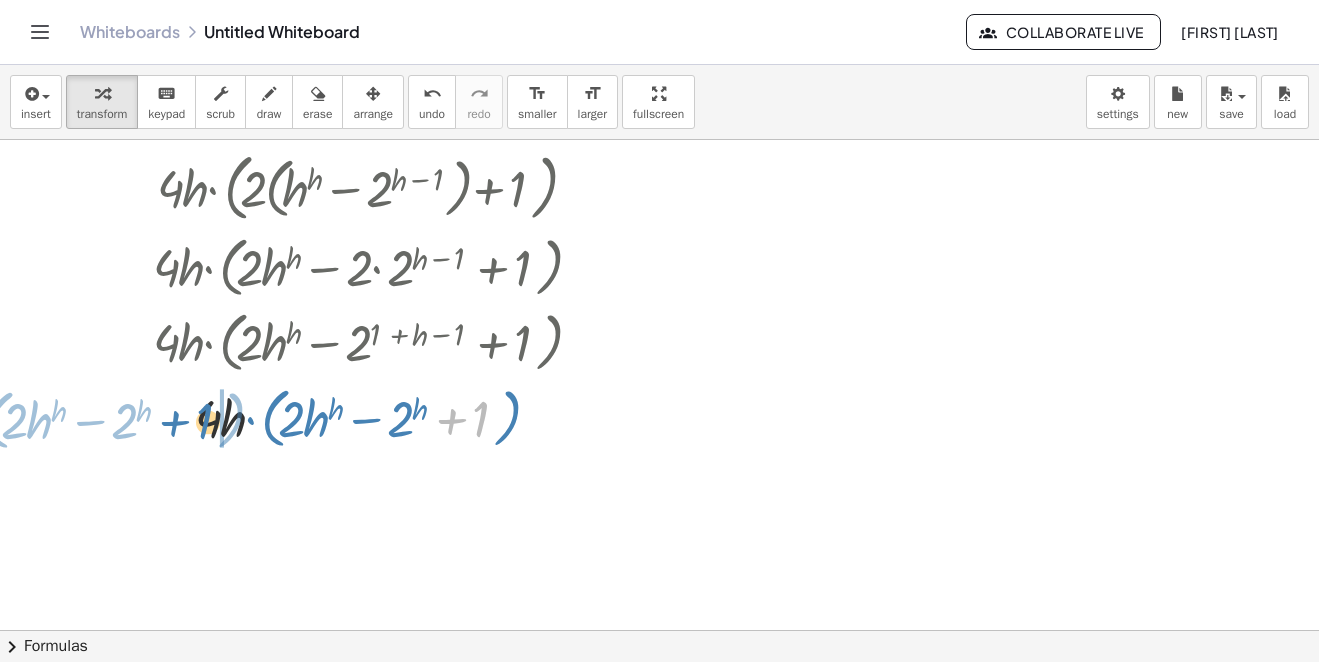drag, startPoint x: 477, startPoint y: 412, endPoint x: 205, endPoint y: 415, distance: 272.01654 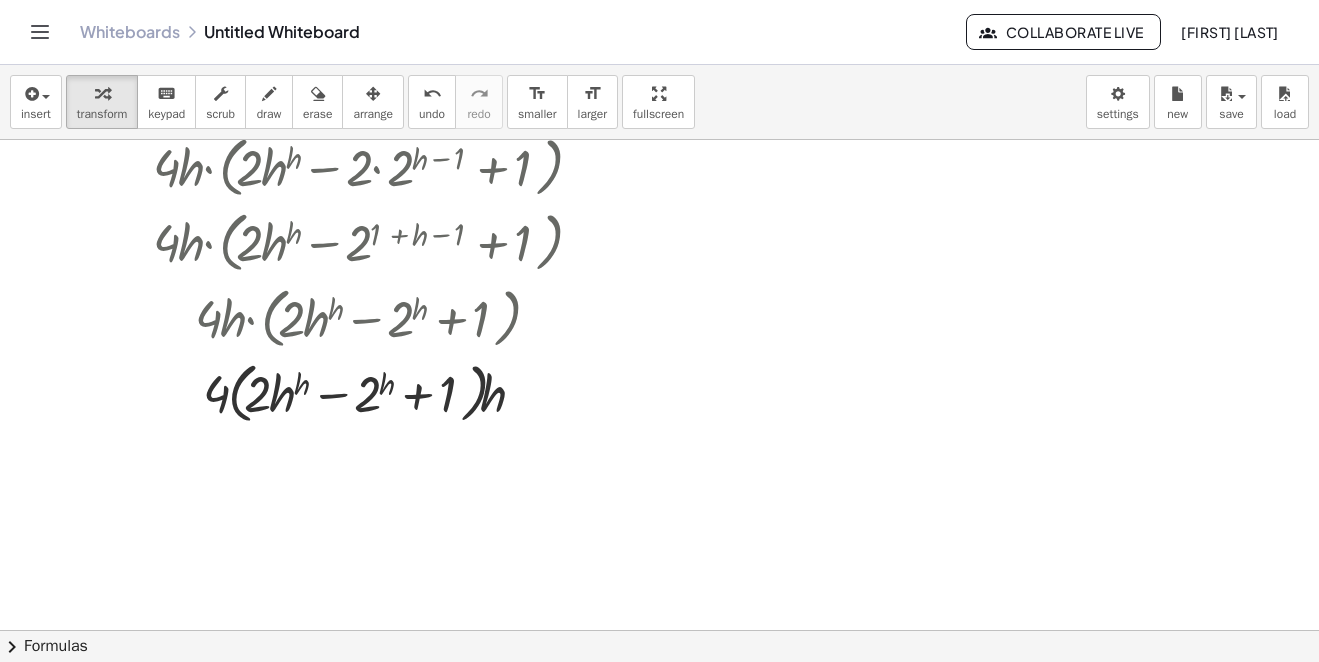 scroll, scrollTop: 5100, scrollLeft: 0, axis: vertical 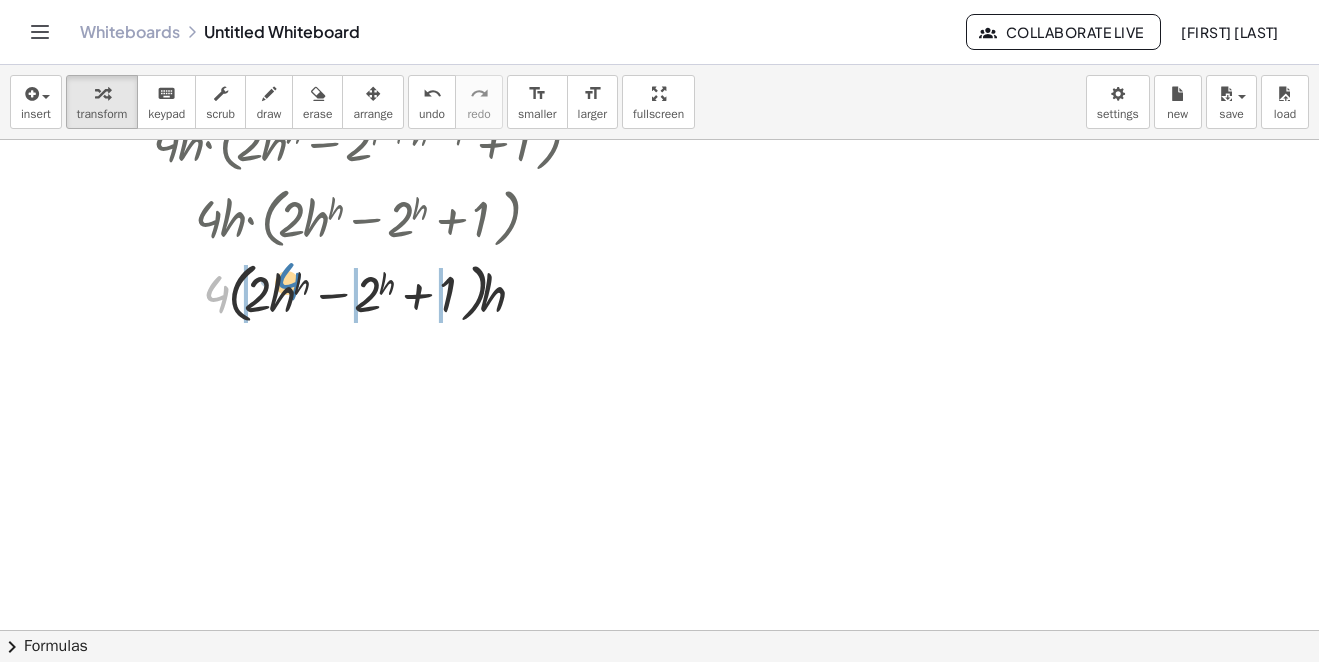 drag, startPoint x: 216, startPoint y: 300, endPoint x: 286, endPoint y: 302, distance: 70.028564 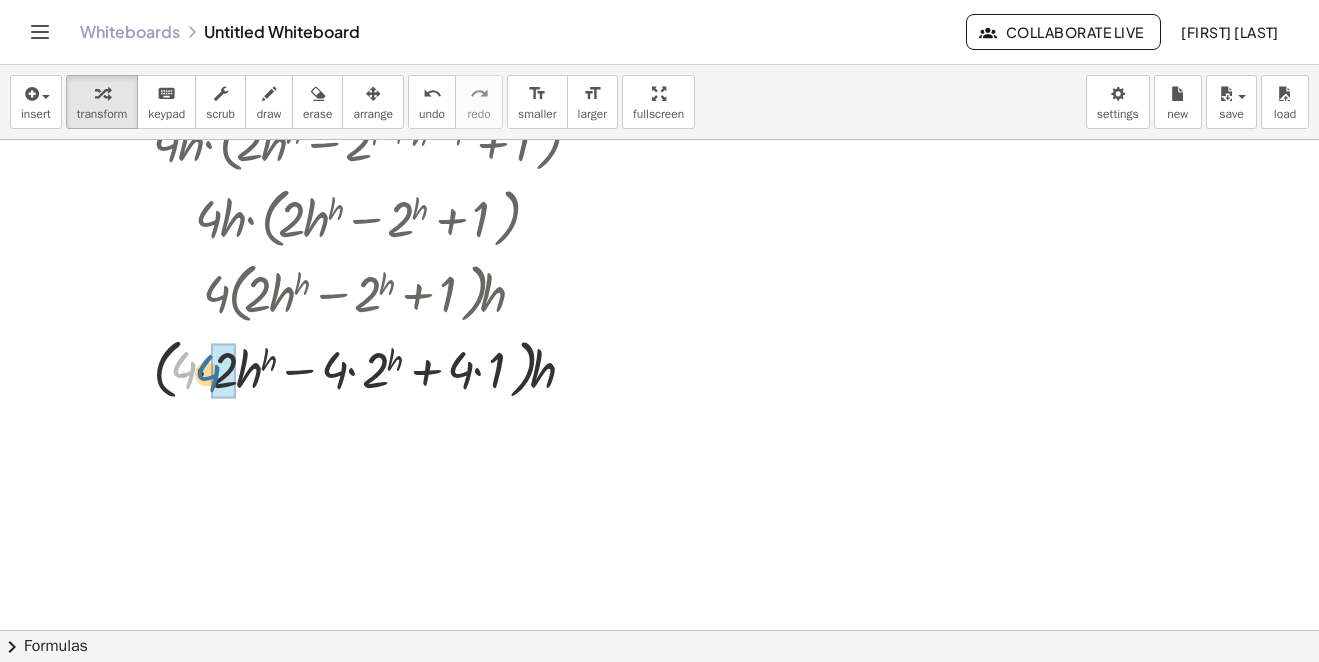 drag, startPoint x: 188, startPoint y: 365, endPoint x: 361, endPoint y: 379, distance: 173.56555 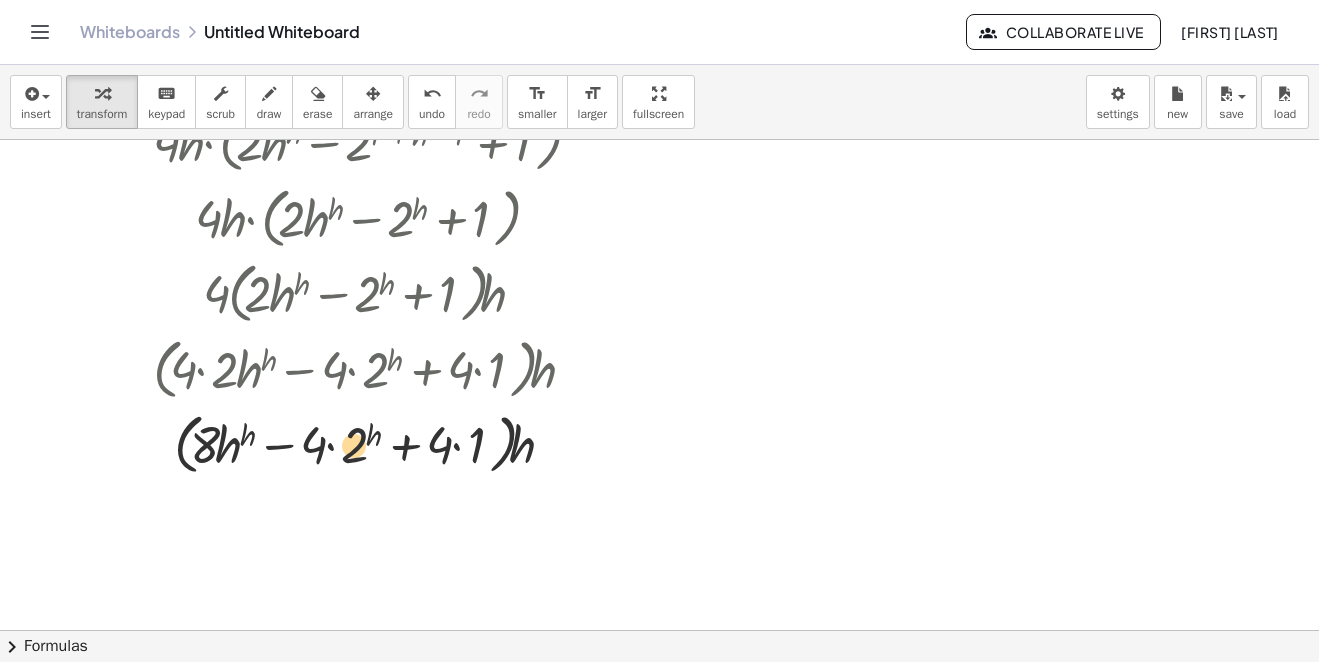 drag, startPoint x: 322, startPoint y: 442, endPoint x: 357, endPoint y: 441, distance: 35.014282 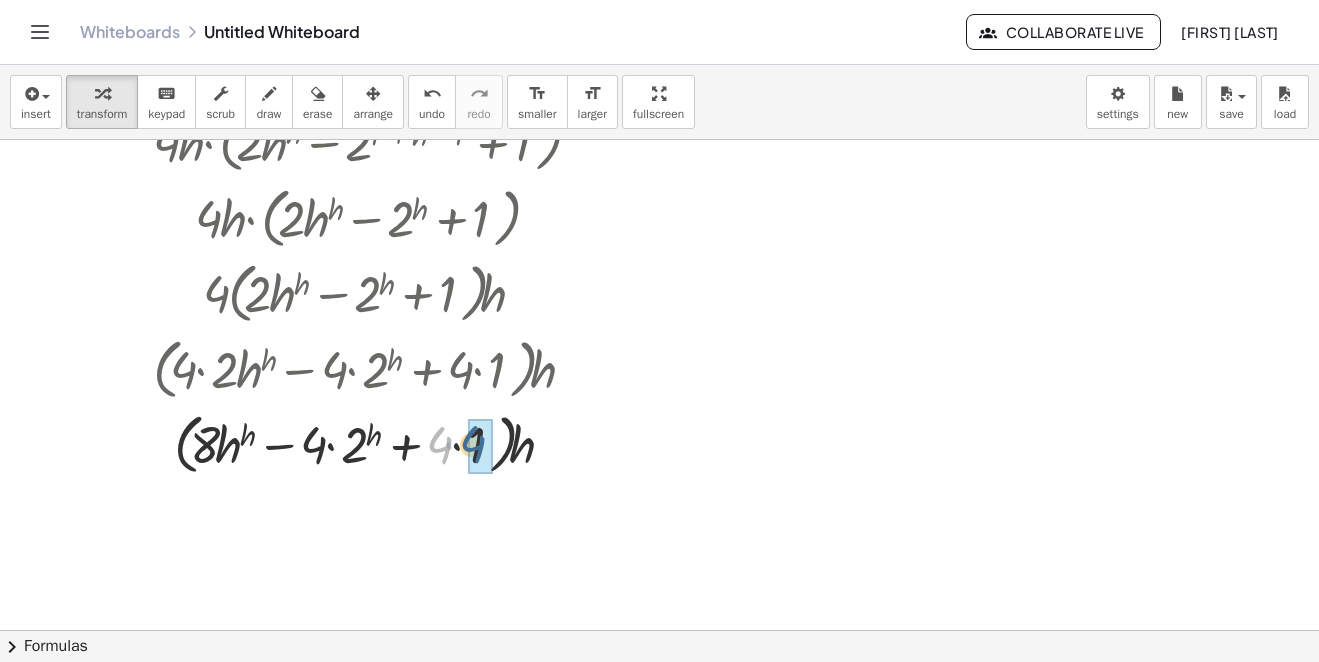 drag, startPoint x: 442, startPoint y: 445, endPoint x: 479, endPoint y: 443, distance: 37.054016 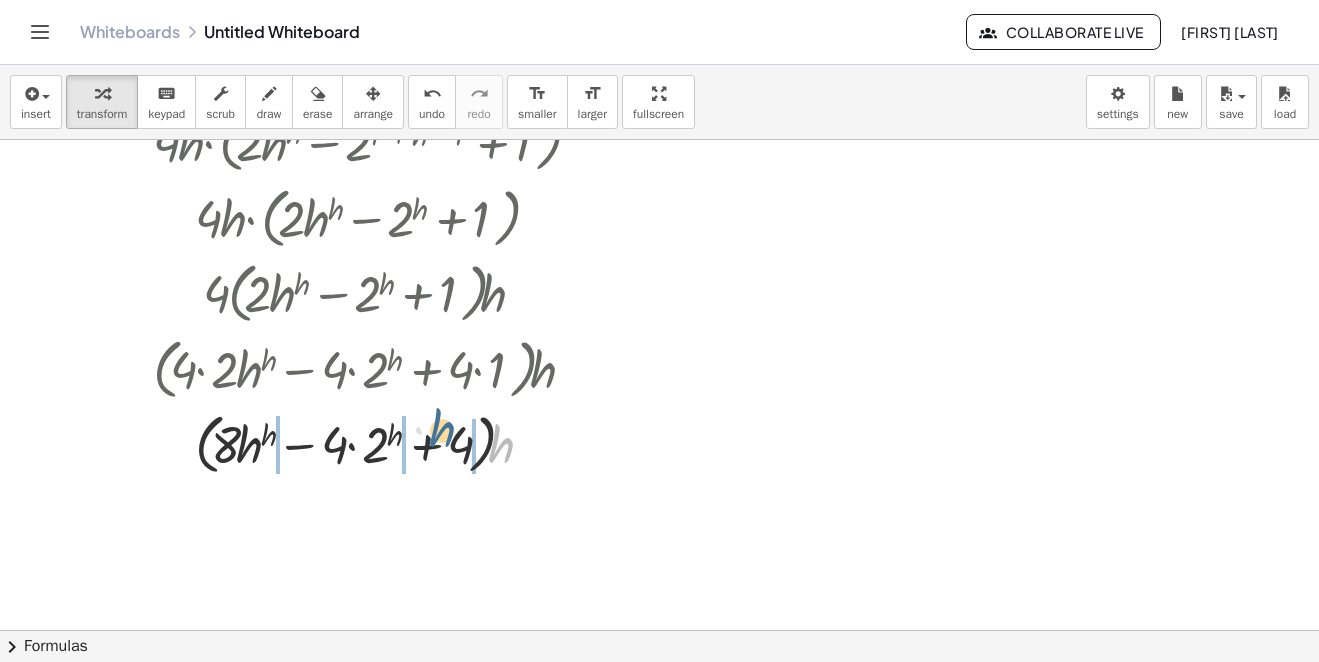 drag, startPoint x: 501, startPoint y: 448, endPoint x: 429, endPoint y: 433, distance: 73.545906 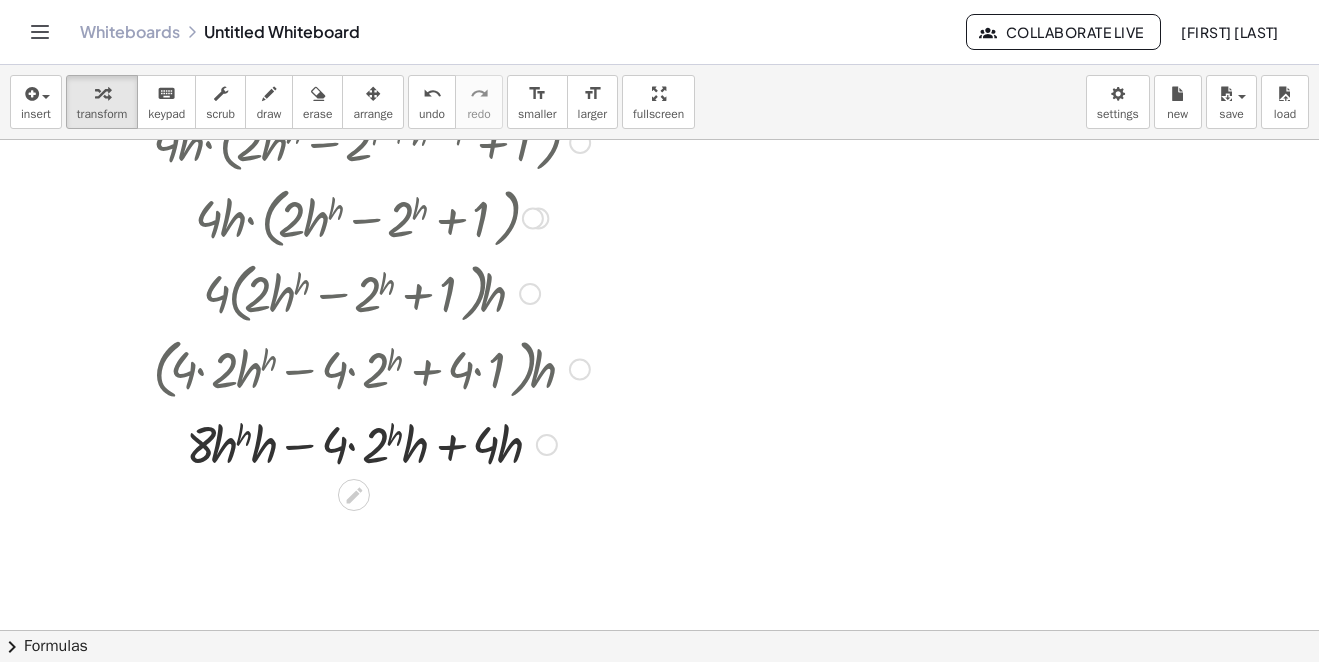 scroll, scrollTop: 5200, scrollLeft: 0, axis: vertical 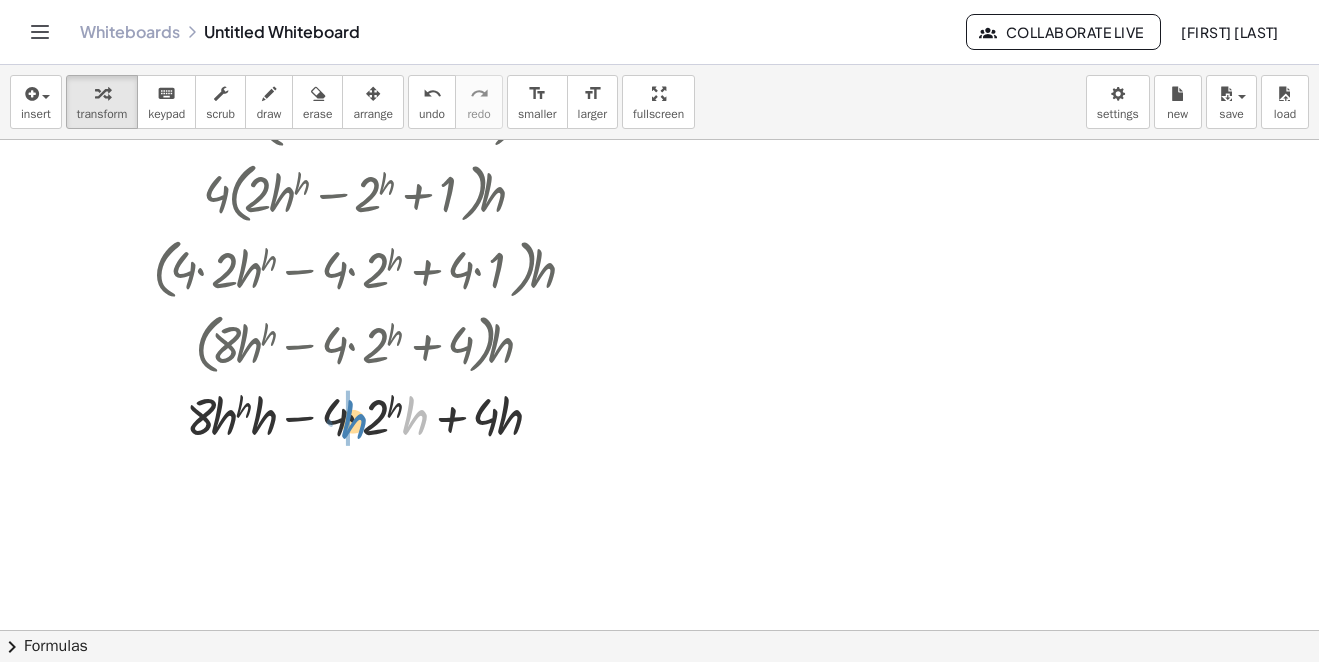 drag, startPoint x: 417, startPoint y: 416, endPoint x: 363, endPoint y: 420, distance: 54.147945 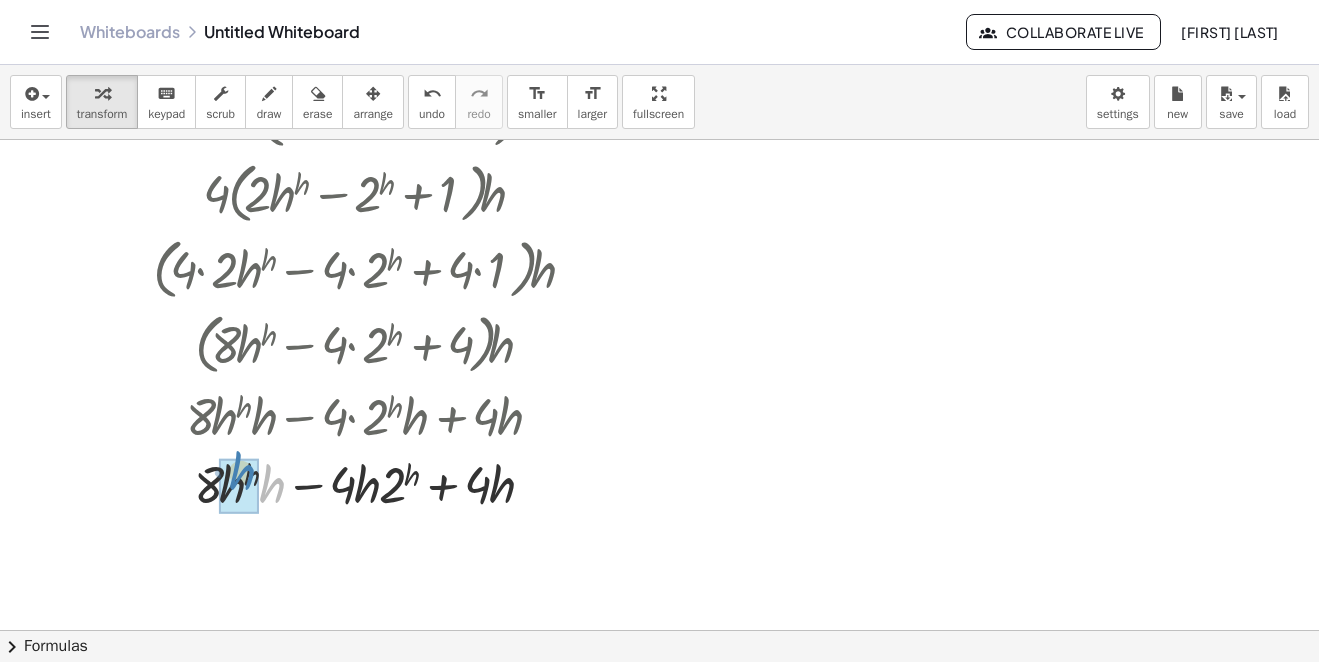 drag, startPoint x: 279, startPoint y: 490, endPoint x: 248, endPoint y: 477, distance: 33.61547 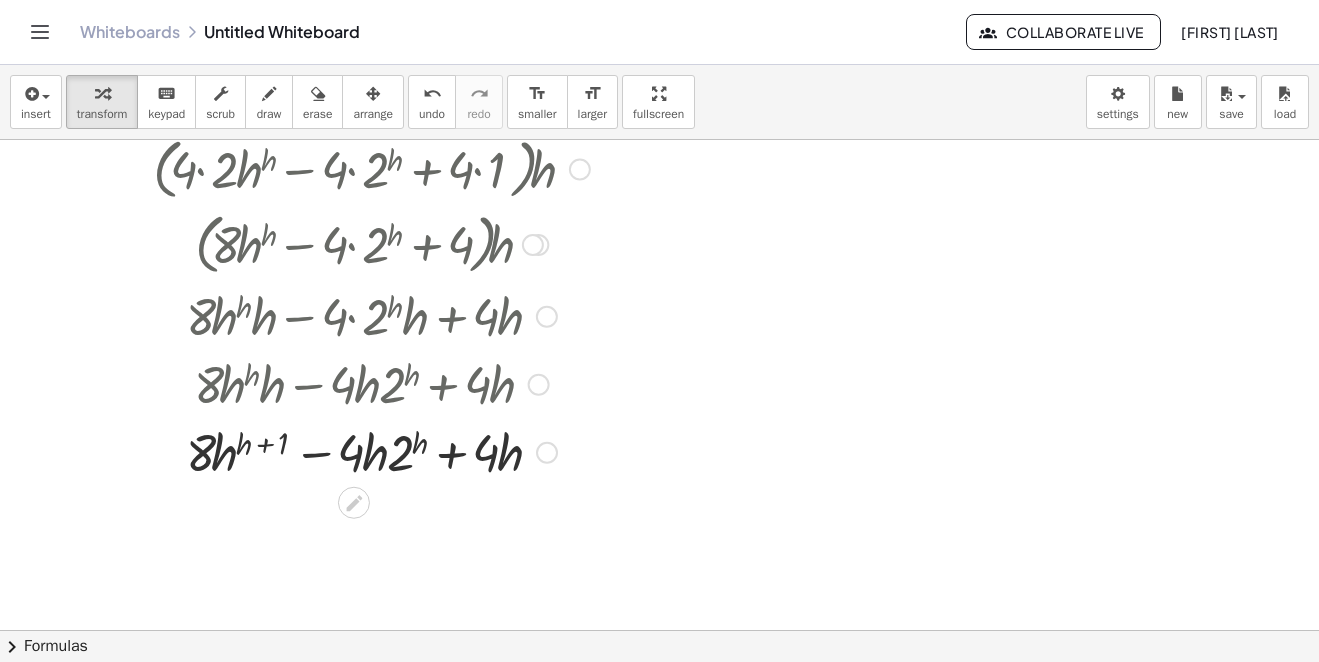 scroll, scrollTop: 5390, scrollLeft: 0, axis: vertical 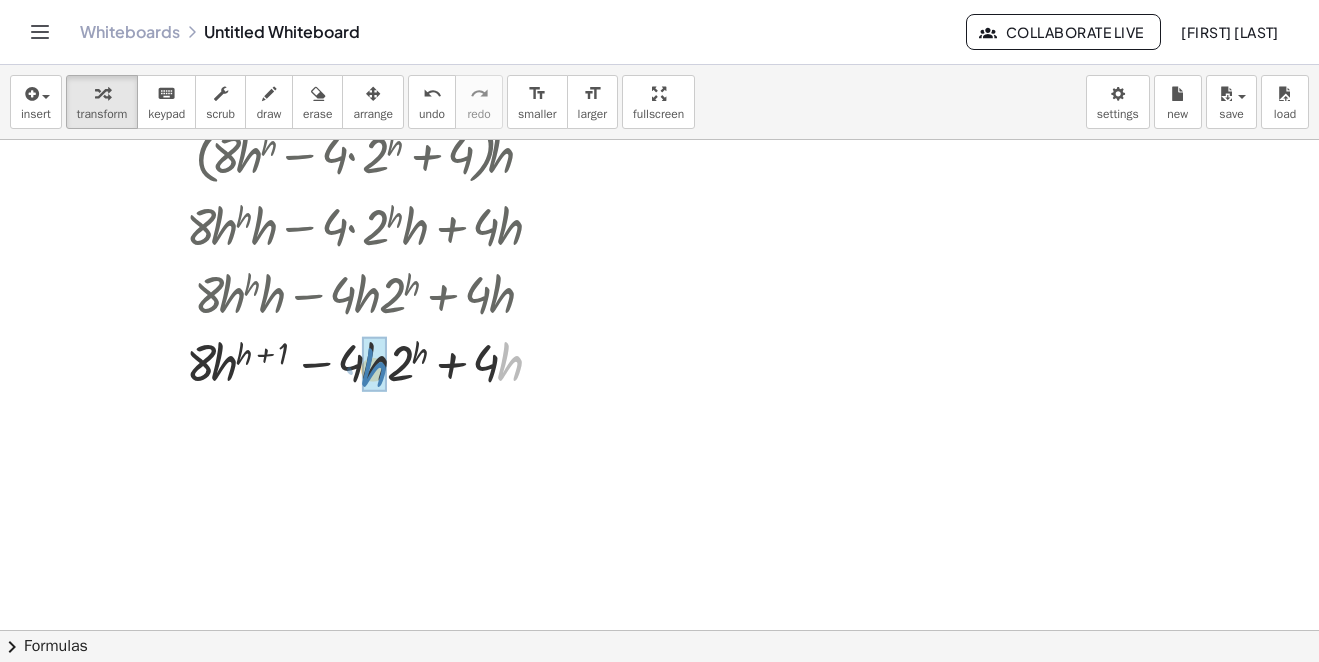 drag, startPoint x: 512, startPoint y: 368, endPoint x: 371, endPoint y: 376, distance: 141.22676 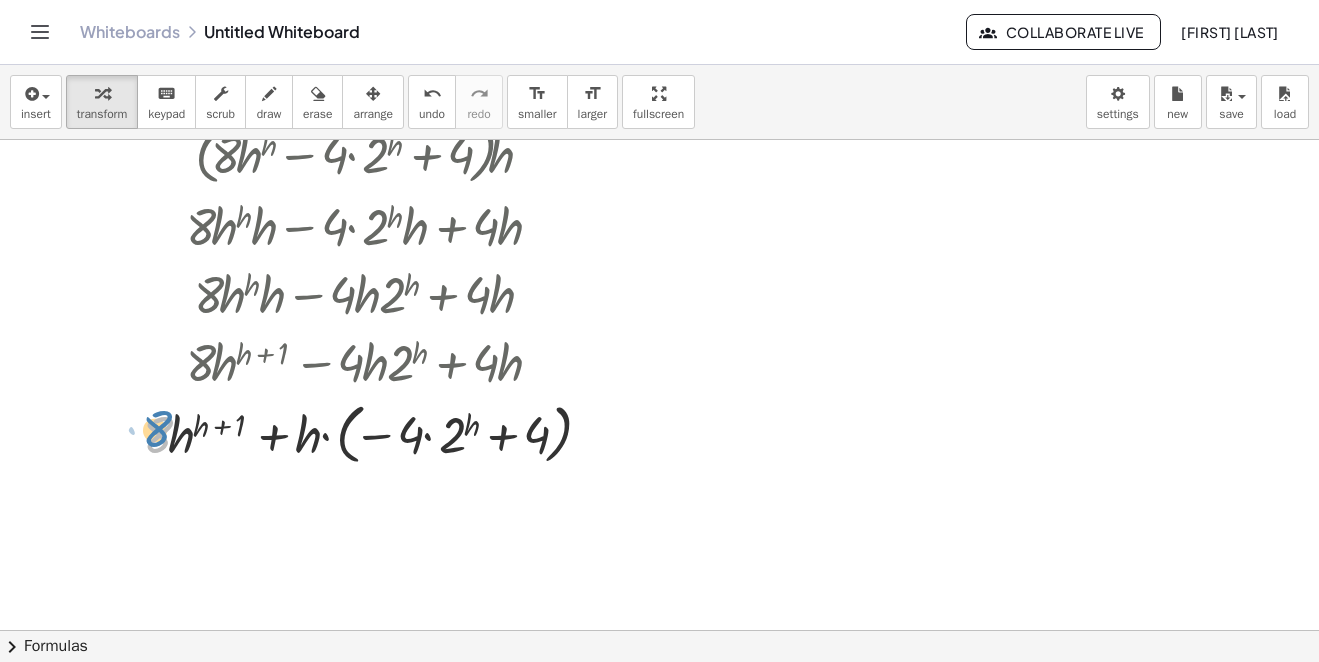 drag, startPoint x: 157, startPoint y: 436, endPoint x: 143, endPoint y: 430, distance: 15.231546 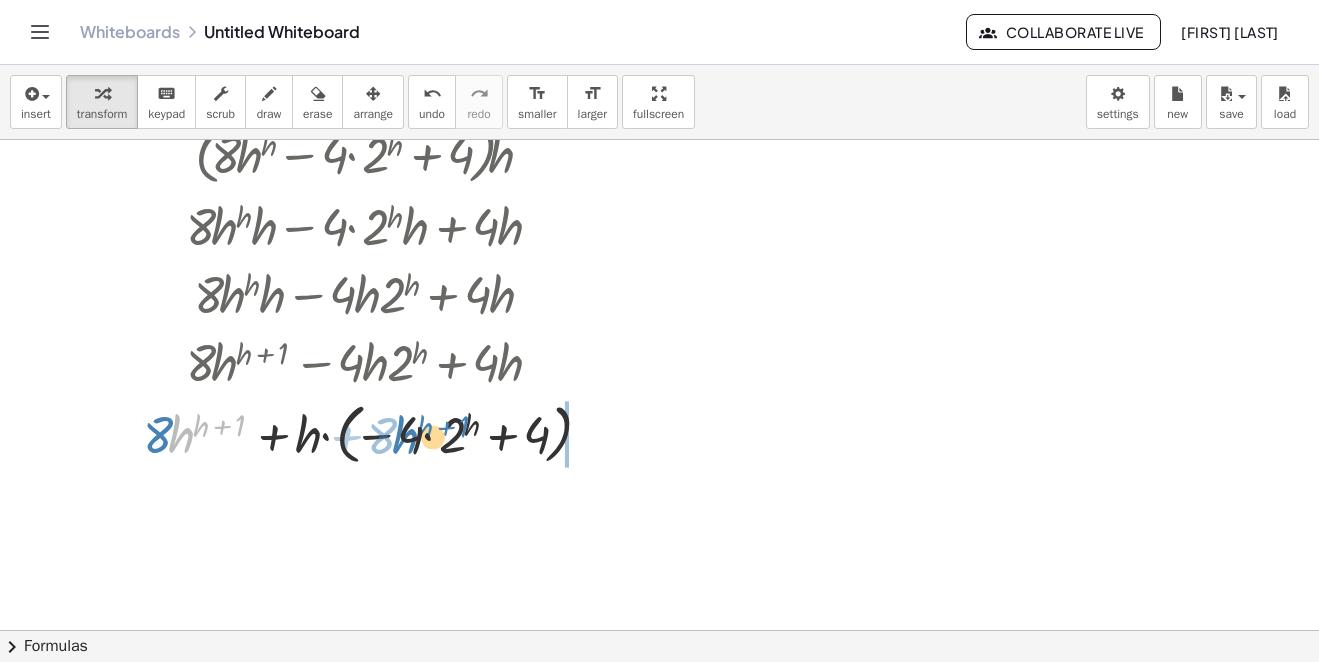 drag, startPoint x: 185, startPoint y: 438, endPoint x: 408, endPoint y: 439, distance: 223.00224 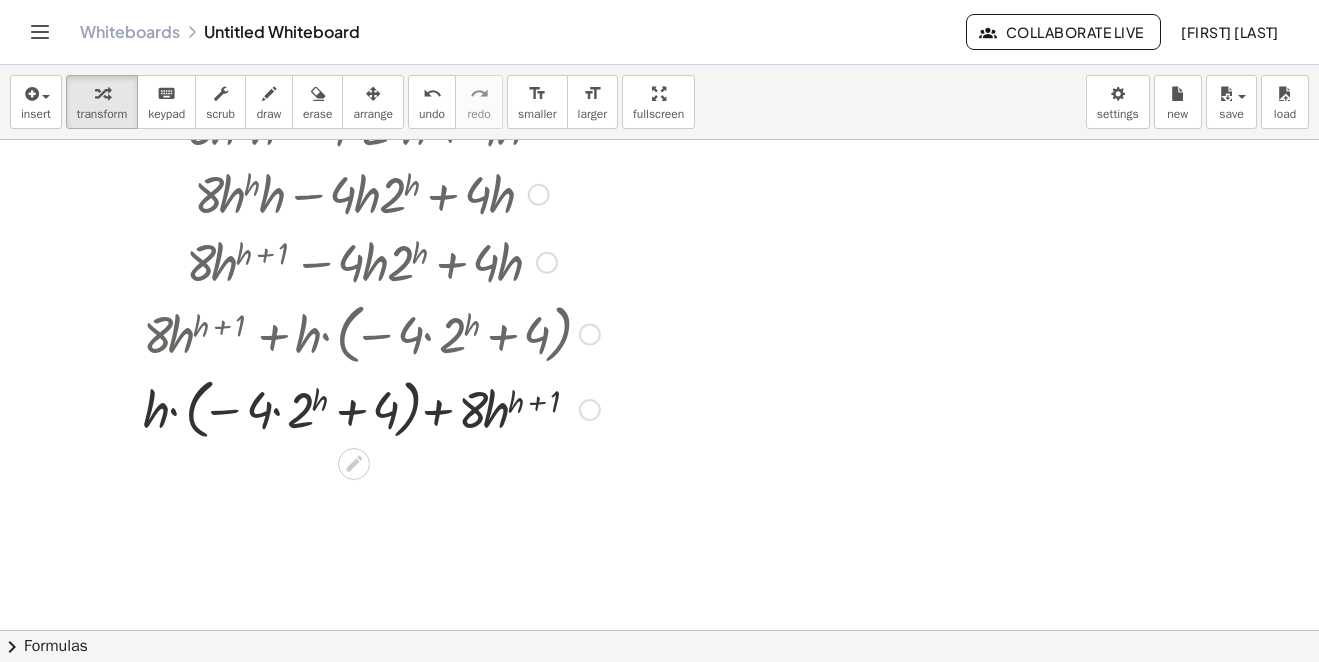 scroll, scrollTop: 5590, scrollLeft: 0, axis: vertical 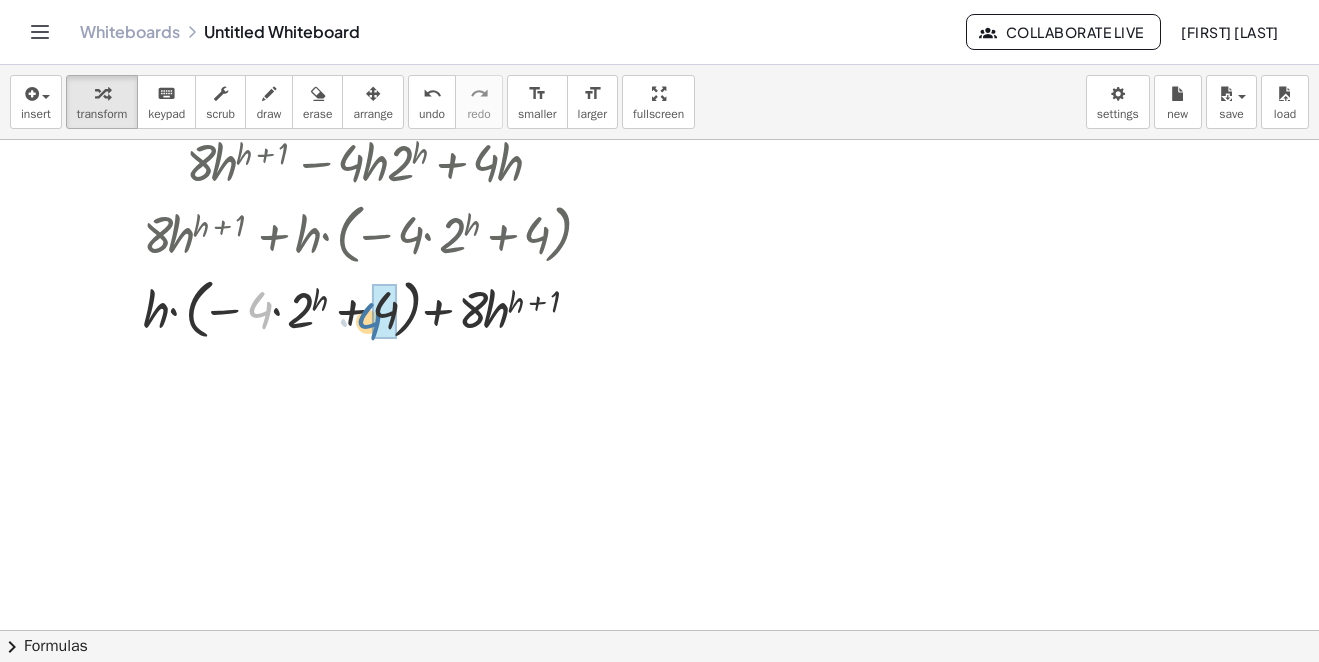 drag, startPoint x: 260, startPoint y: 310, endPoint x: 391, endPoint y: 316, distance: 131.13733 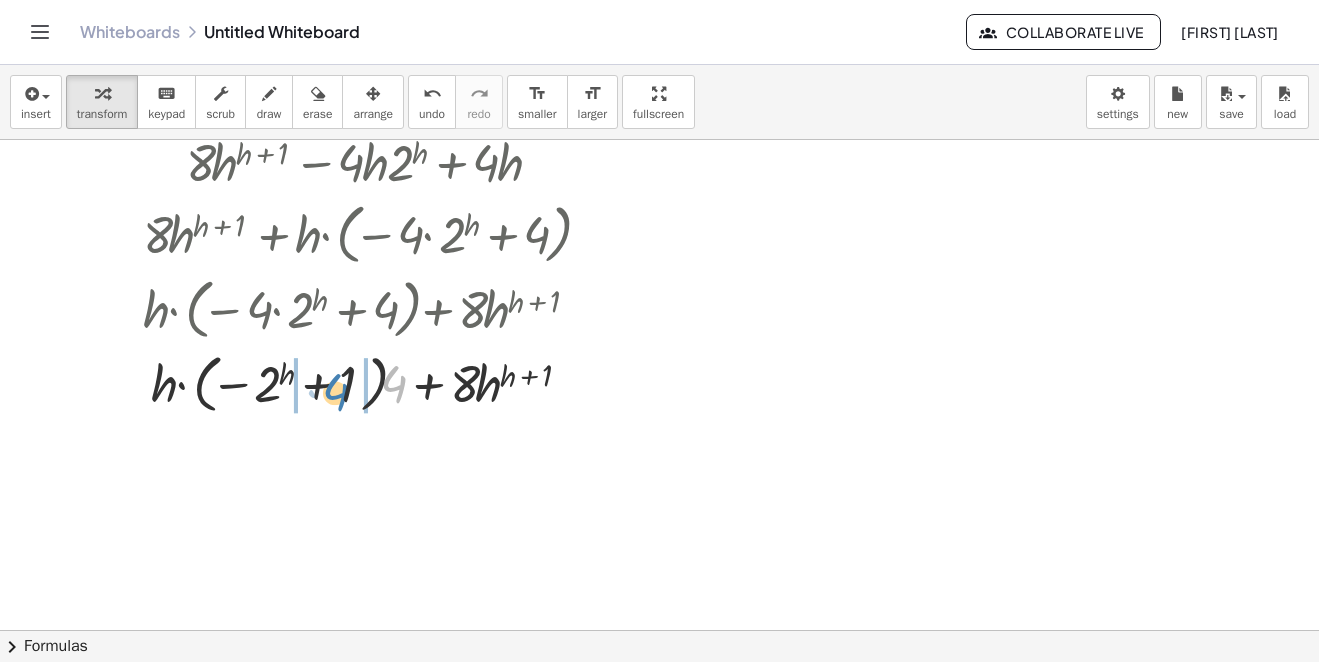 drag, startPoint x: 392, startPoint y: 381, endPoint x: 333, endPoint y: 390, distance: 59.682495 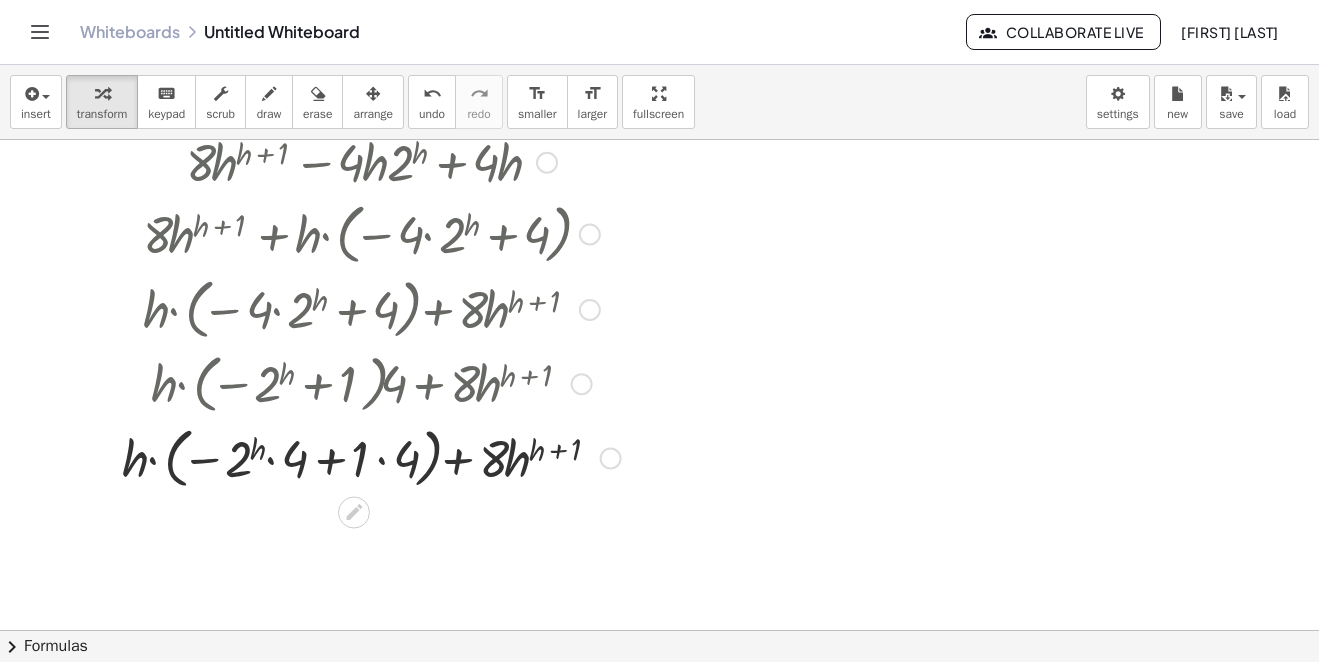 click at bounding box center [371, 457] 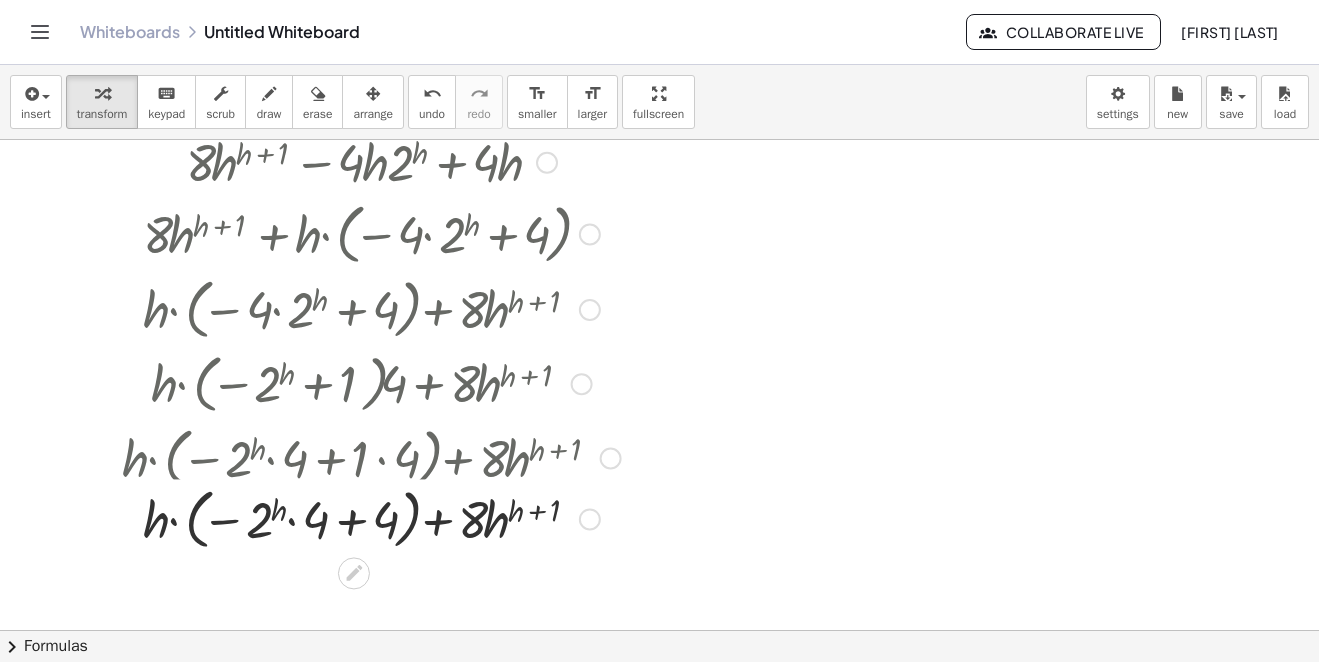 click on "· 4 · ( + h + · 1 · 2 · h ( + h + 1 ) − · h · 2 h ) · 4 · ( + h + · 1 · 2 · h h · h 1 − · h · 2 h ) · 4 · ( + h + · 1 · 2 · h h · h − · h · 2 h ) · 4 · ( + h + · 1 · 2 · h h · h − · h · 2 · 2 ( + h − 1 ) ) · 4 · ( + h + · 2 · ( + · 1 · h h · h − · h · 2 ( + h − 1 ) ) ) · 4 · ( + h + · 2 · ( + · h · 1 · h h − · h · 2 ( + h − 1 ) ) ) · 4 · ( + h + · 2 · ( + · h · h h − · h · 2 ( + h − 1 ) ) ) · 4 · ( + · 2 · ( + · h · h h − · h · 2 ( + h − 1 ) ) + h ) · 4 · ( + · 2 · ( + h ( + 1 + h ) − · h · 2 ( + h − 1 ) ) + h ) · 4 · ( + · 2 · h ( + 1 + h ) − · 2 · h · 2 ( + h − 1 ) + h ) · 4 · ( + · 2 · h ( + 1 + h ) − · h · 2 · 2 ( + h − 1 ) + h ) · 4 · ( + · 2 · h ( + 1 + h ) − · h · 2 ( + 1 + h − 1 ) + h ) · 4 · ( + · 2 · h ( + 1 + h ) − · h · 2 ( + h + 0 ) + h ) · 4 · ( + · 2 · h ( + 1 + h ) − · h · 2 h + h ) · 4 · ( + · 2 · h ( + 1 + h ) − · h · 2 · 2 ( + h − 1" at bounding box center (354, -1777) 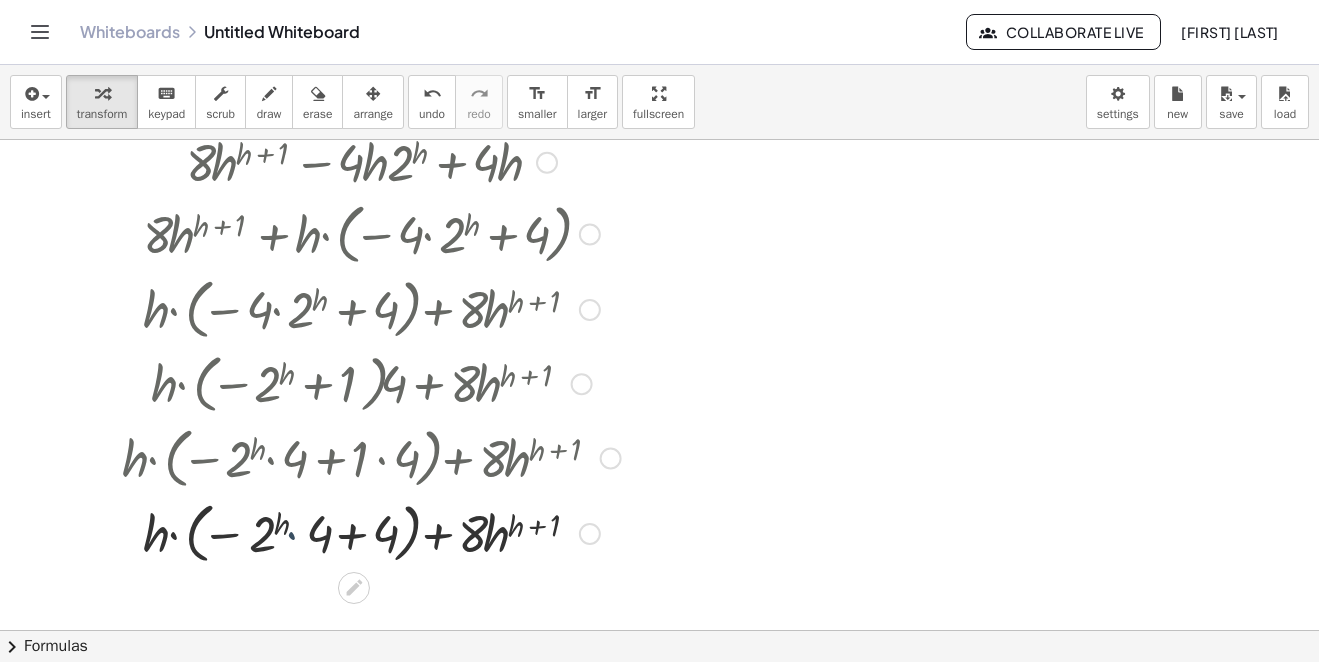click at bounding box center [371, 532] 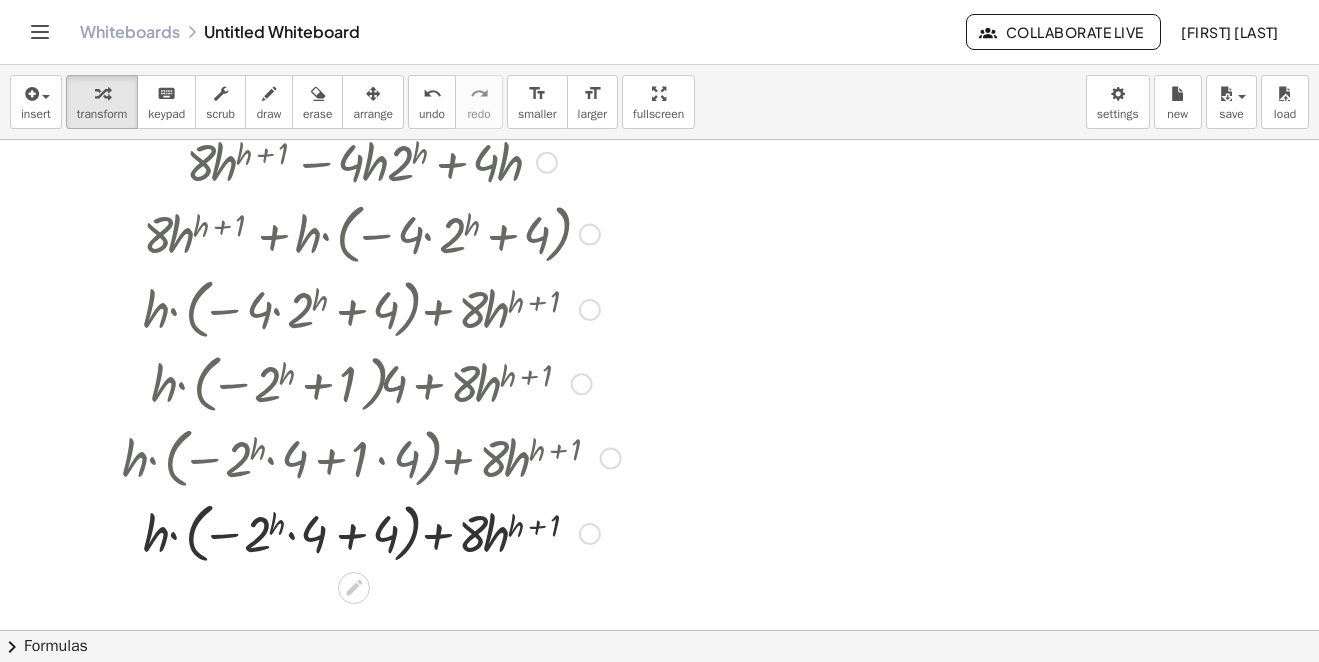click at bounding box center (371, 532) 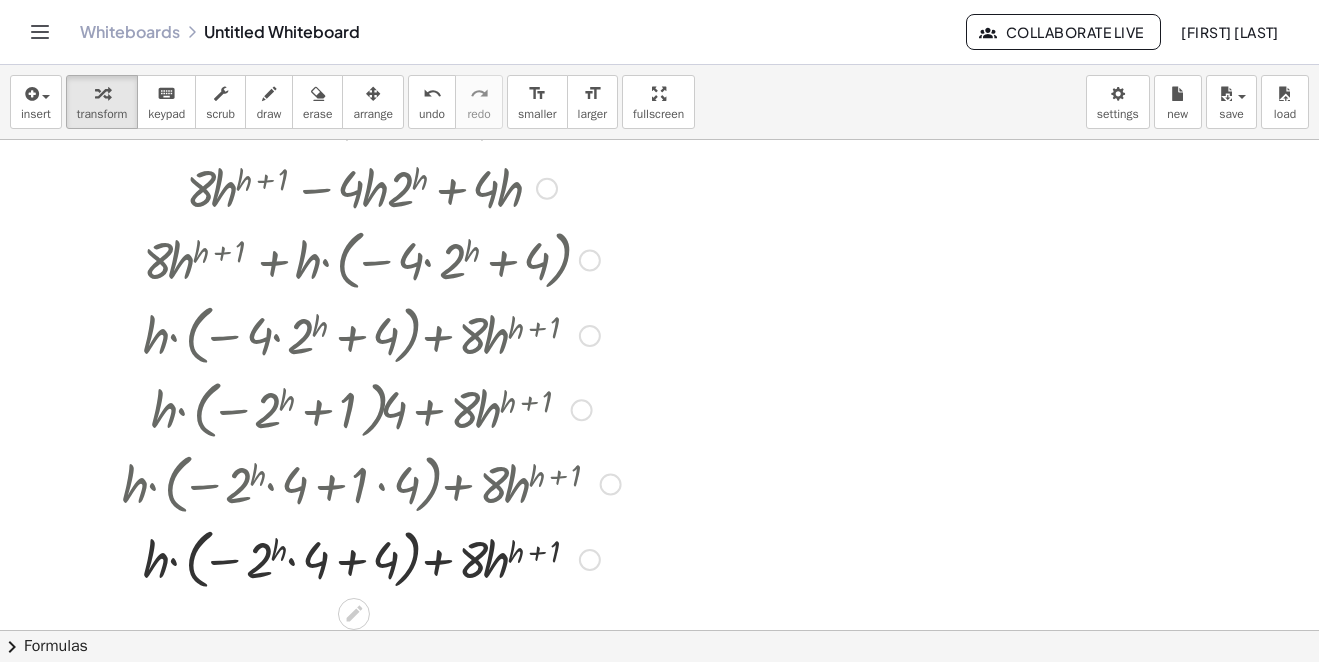 scroll, scrollTop: 5390, scrollLeft: 0, axis: vertical 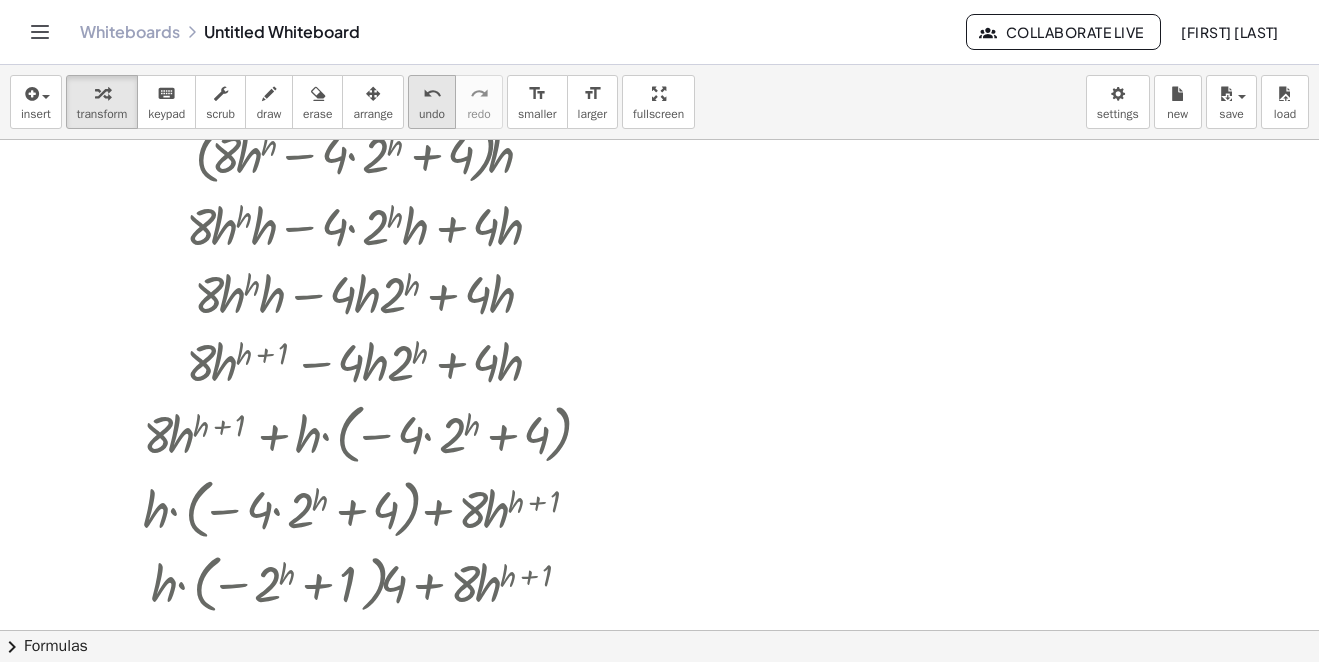 click on "undo undo" at bounding box center (432, 102) 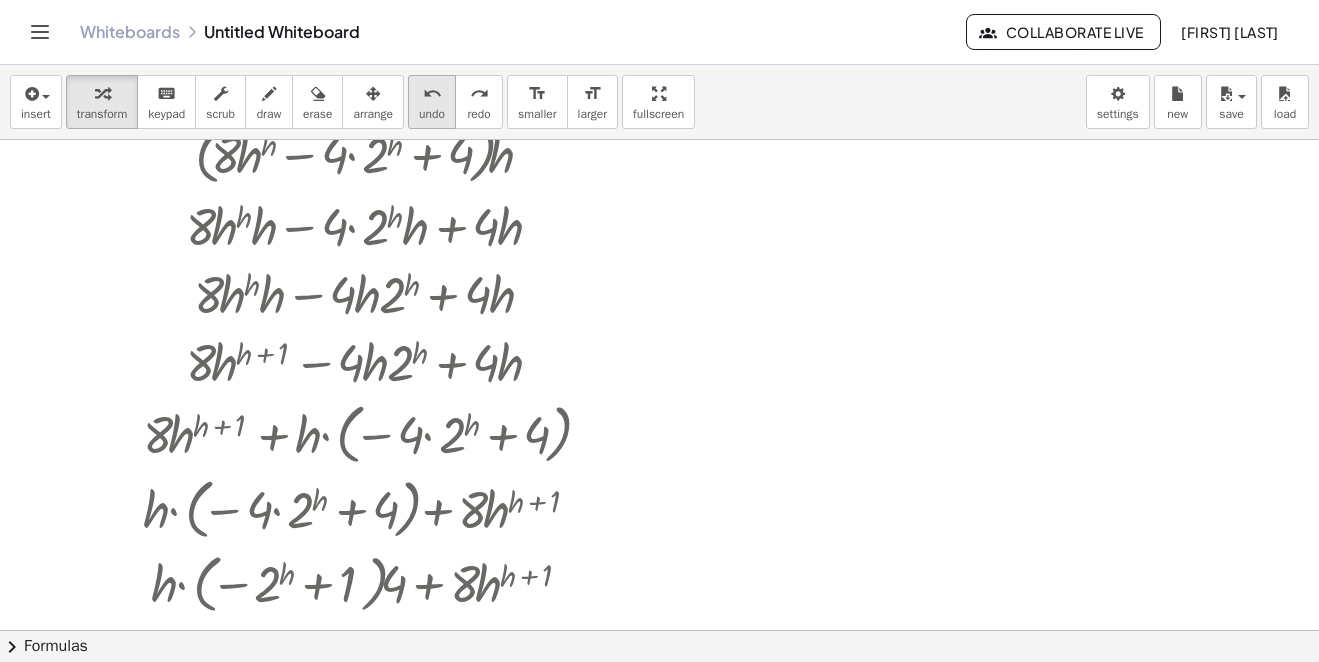 click on "undo" at bounding box center [432, 114] 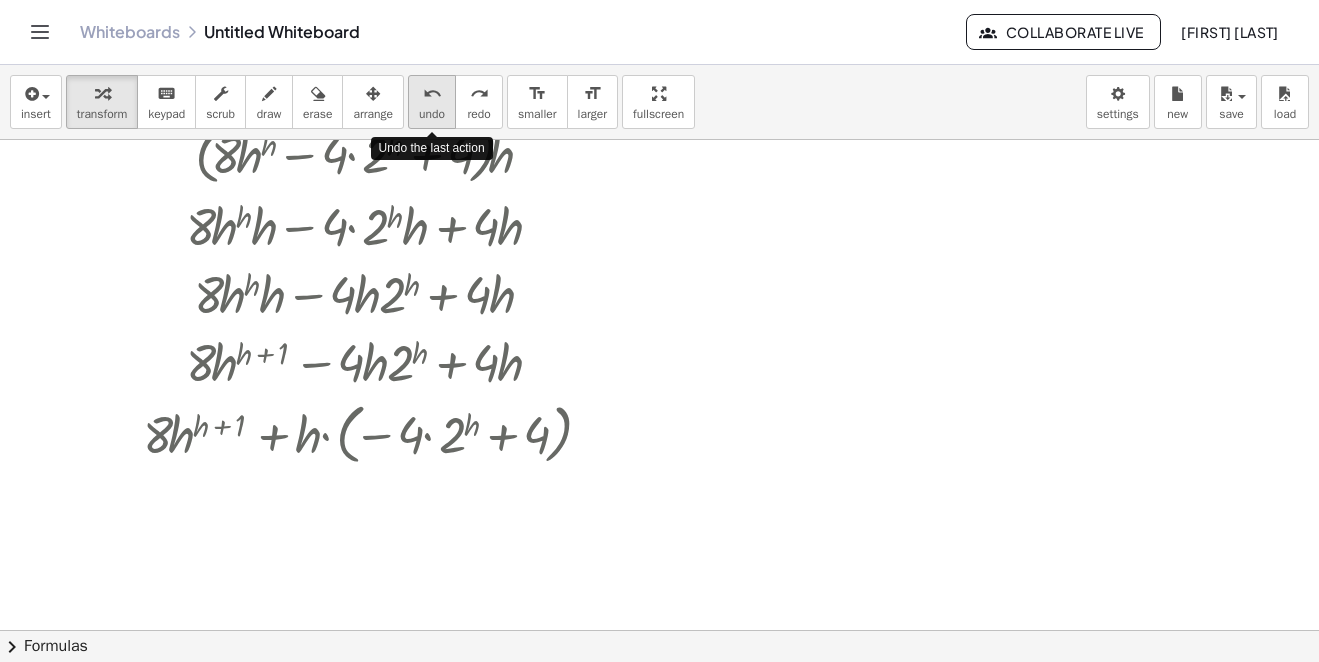 click on "undo" at bounding box center (432, 114) 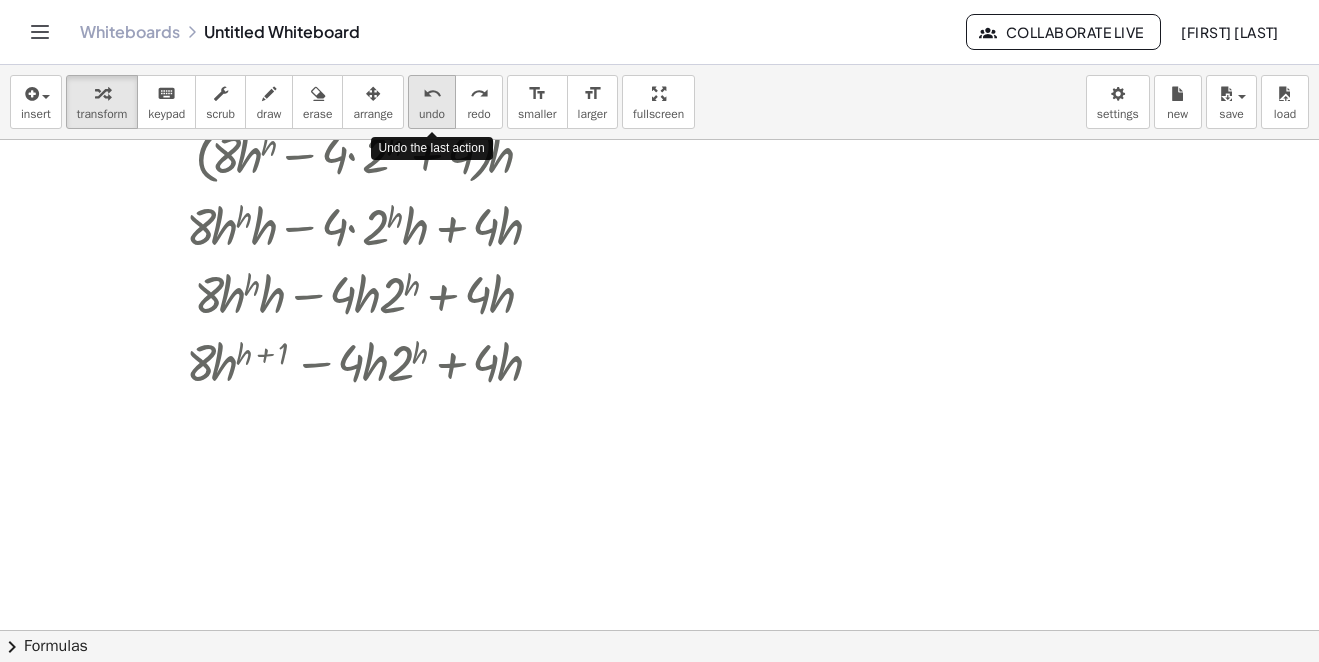 click on "undo" at bounding box center [432, 114] 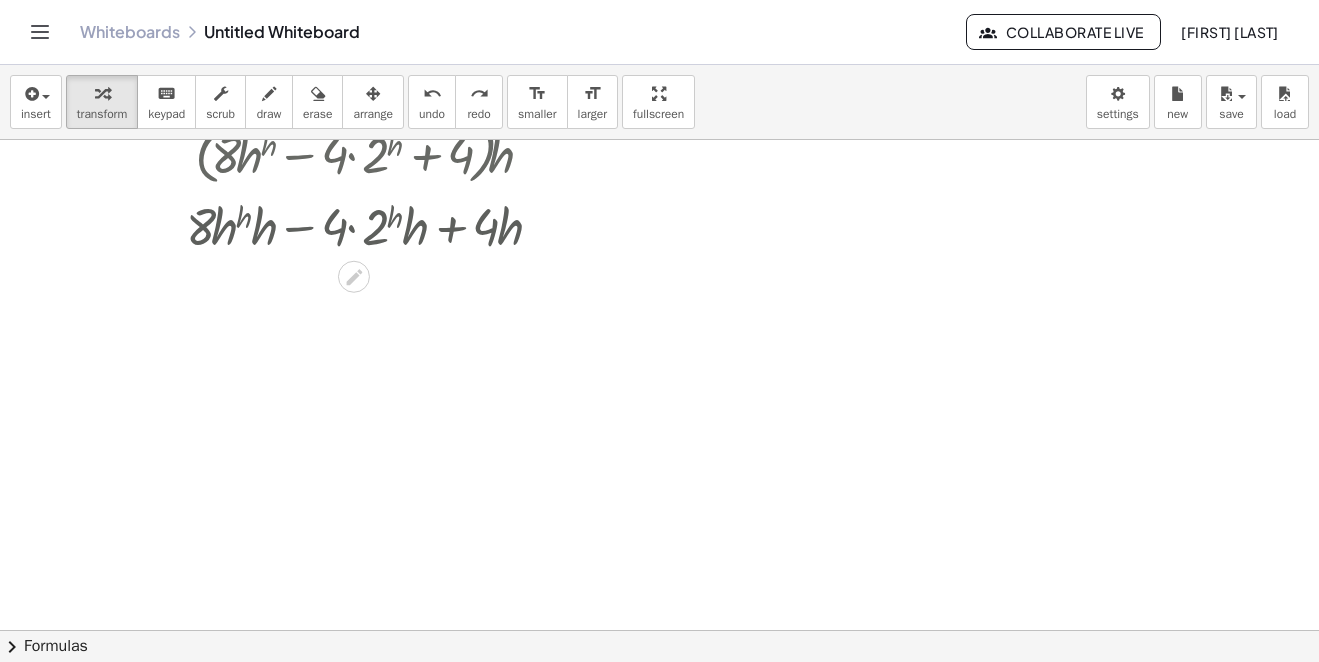 scroll, scrollTop: 4890, scrollLeft: 0, axis: vertical 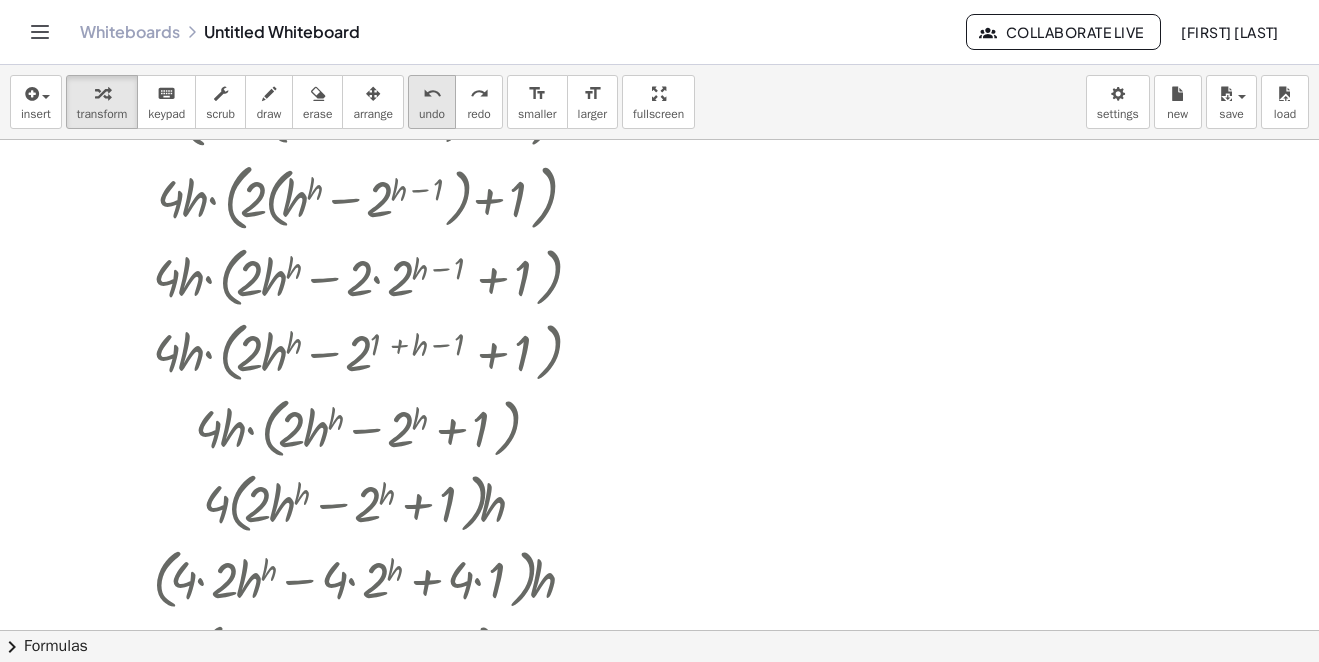 click on "undo" at bounding box center [432, 114] 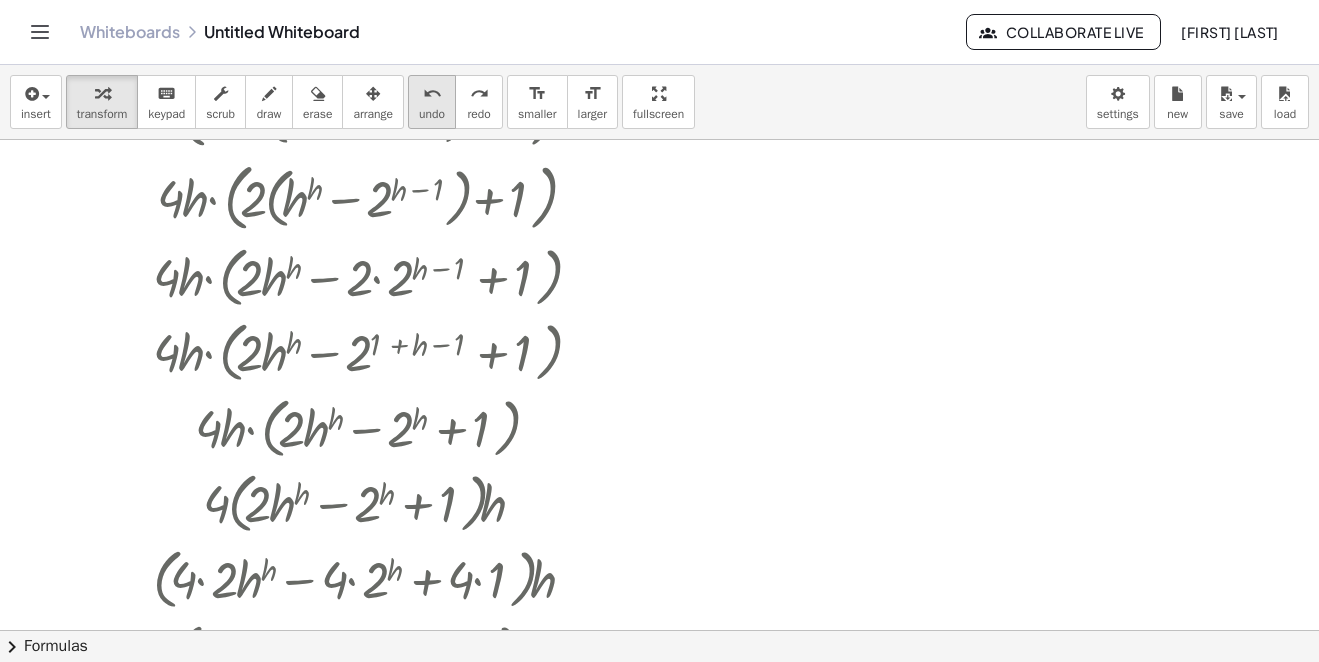 click on "undo" at bounding box center (432, 114) 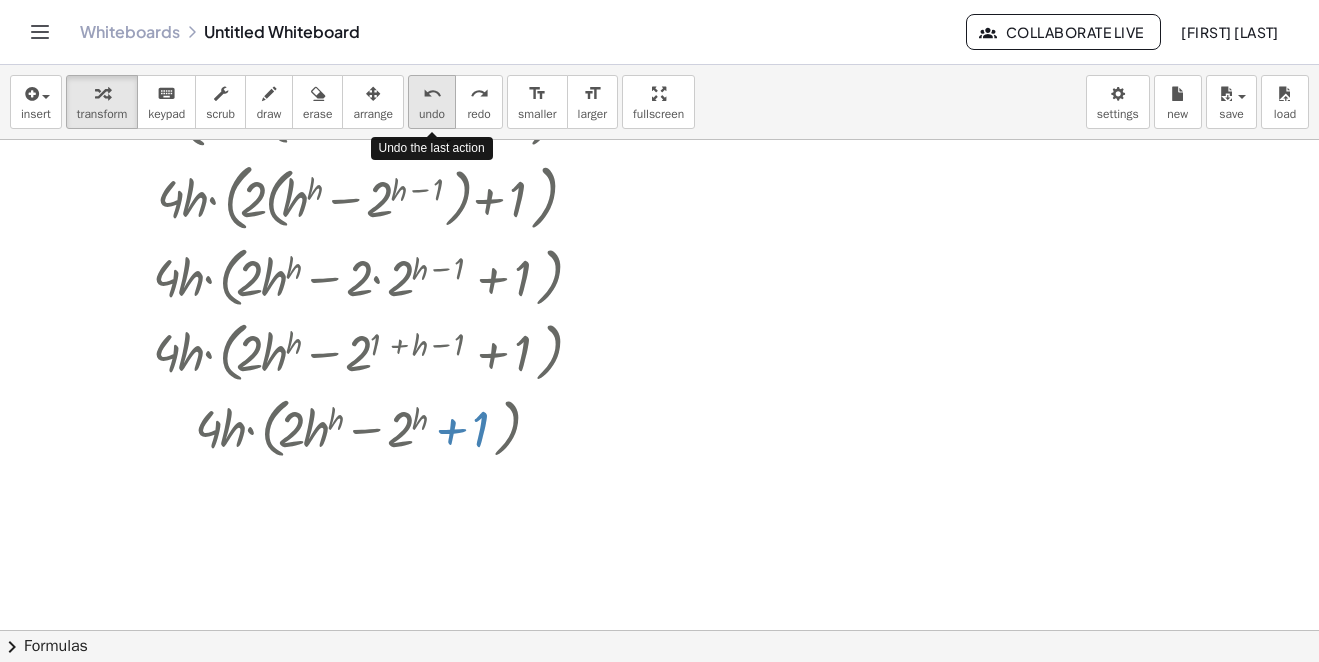 click on "undo" at bounding box center (432, 114) 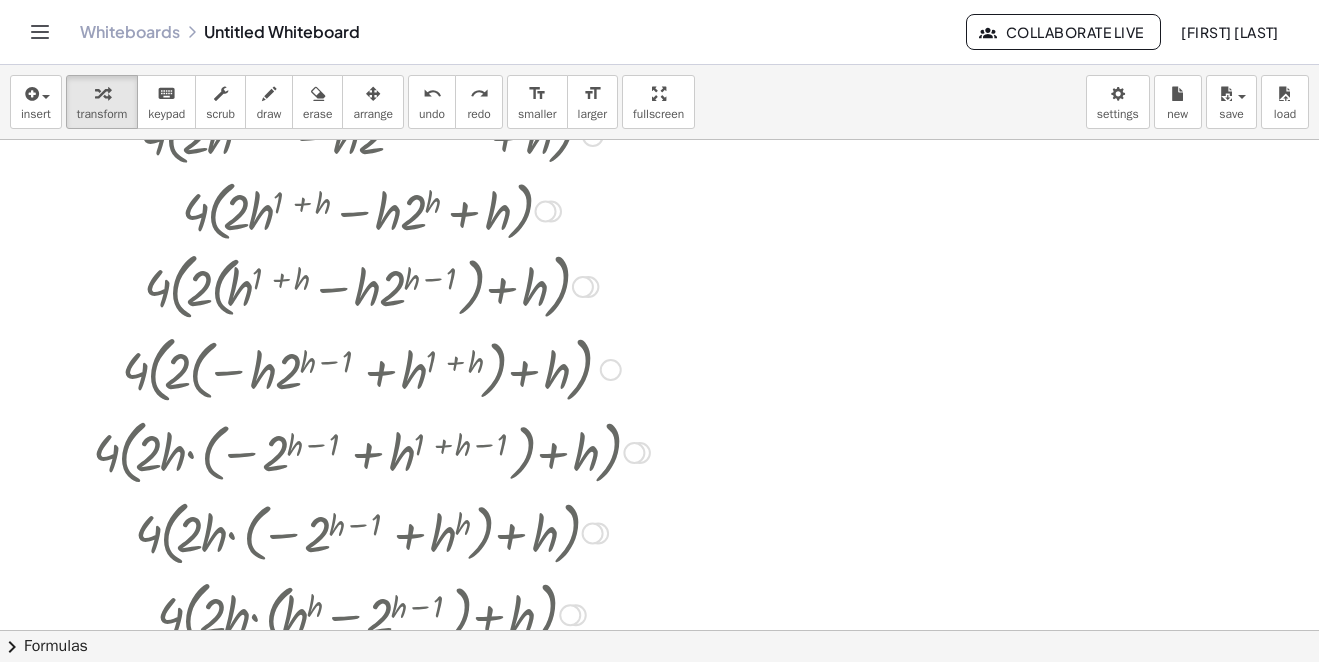 scroll, scrollTop: 4090, scrollLeft: 0, axis: vertical 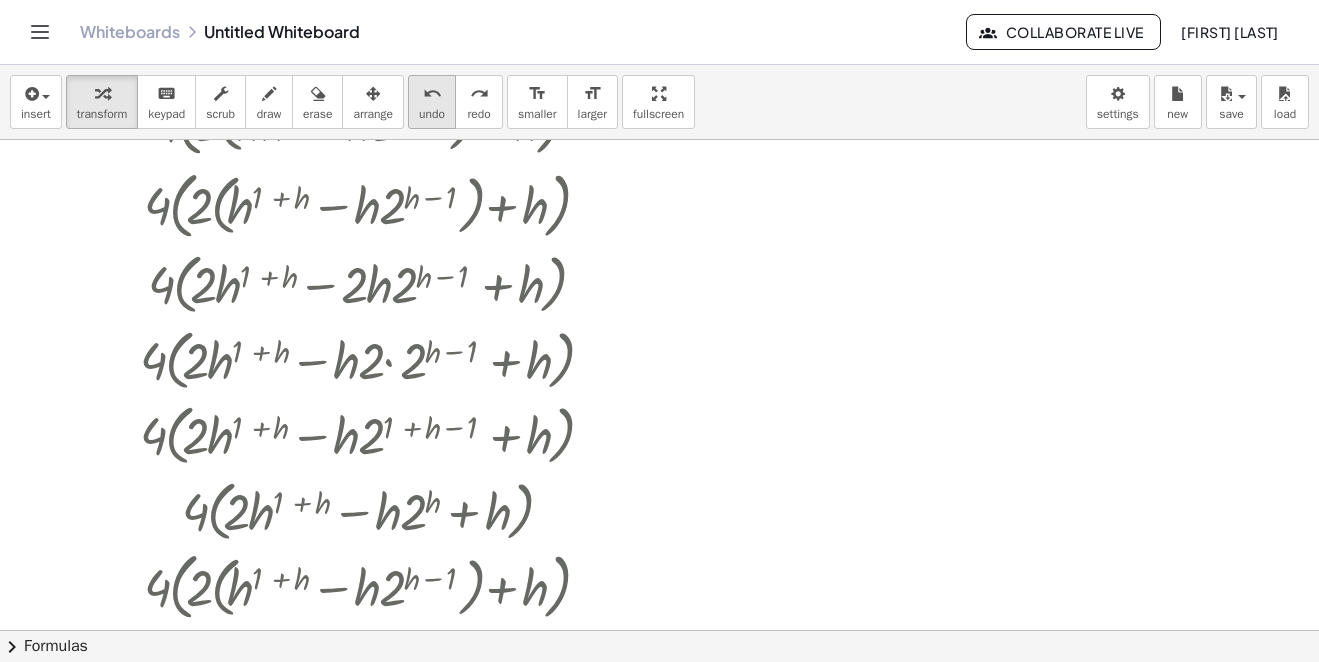 click on "undo" at bounding box center (432, 114) 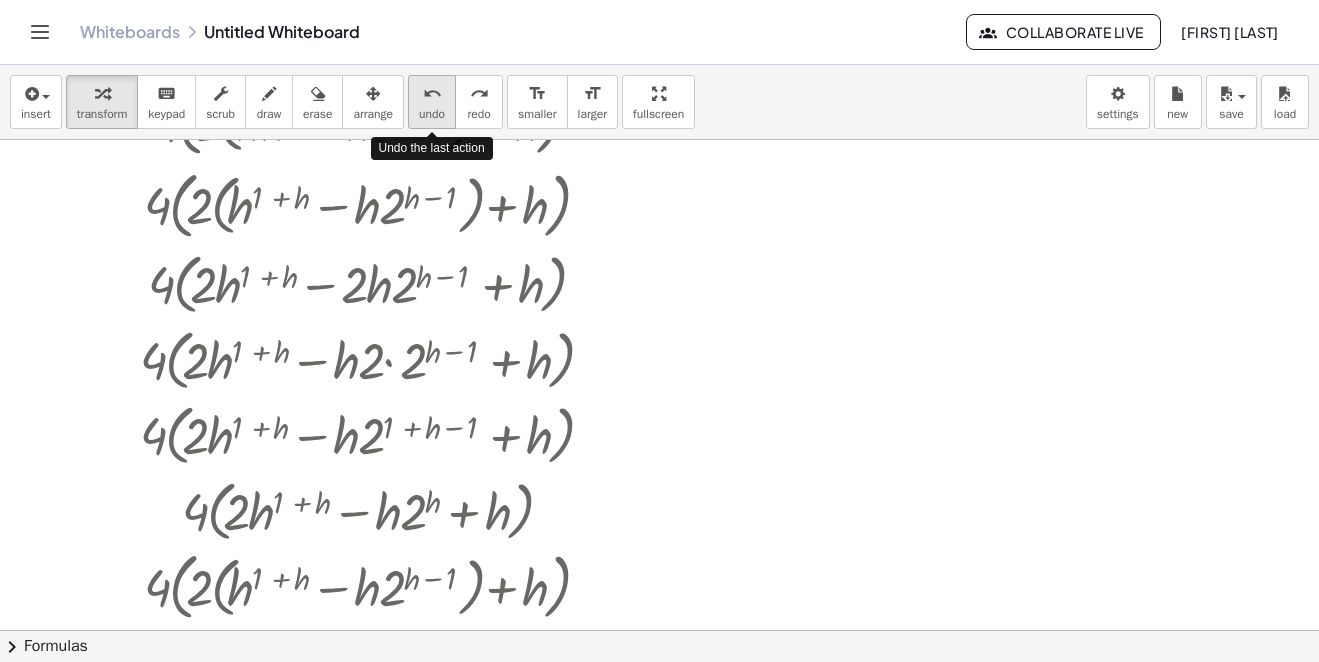click on "undo" at bounding box center (432, 114) 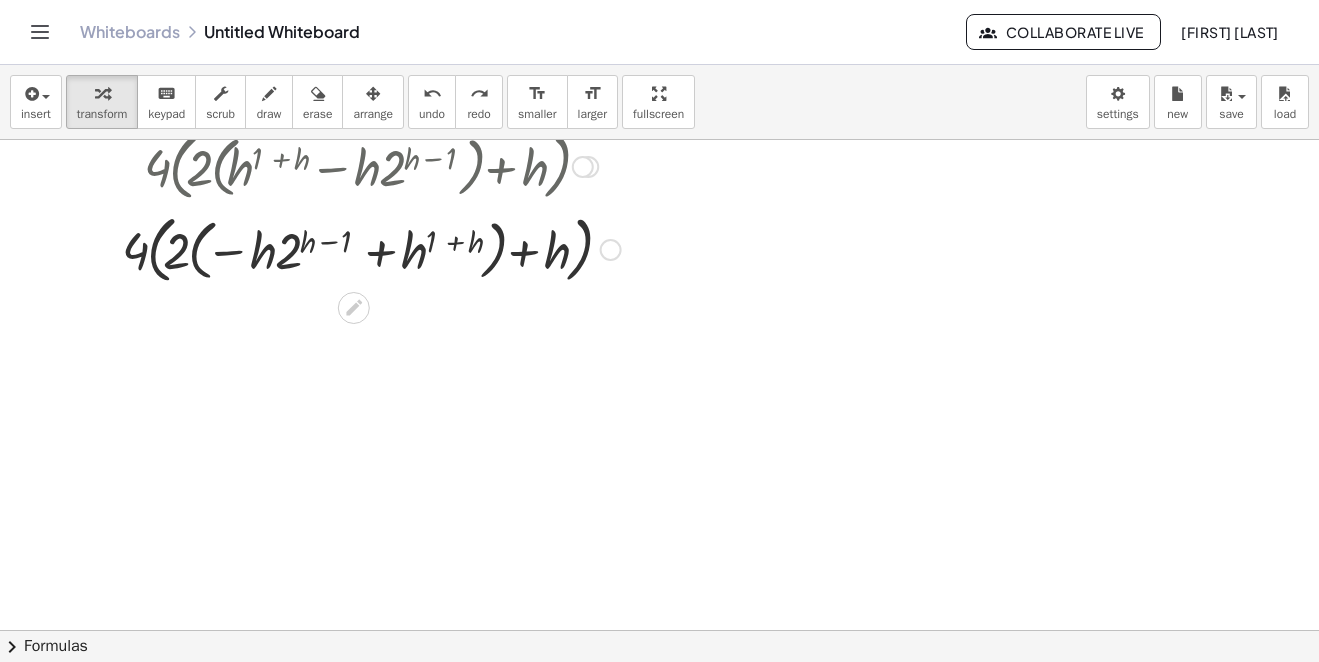 scroll, scrollTop: 4610, scrollLeft: 0, axis: vertical 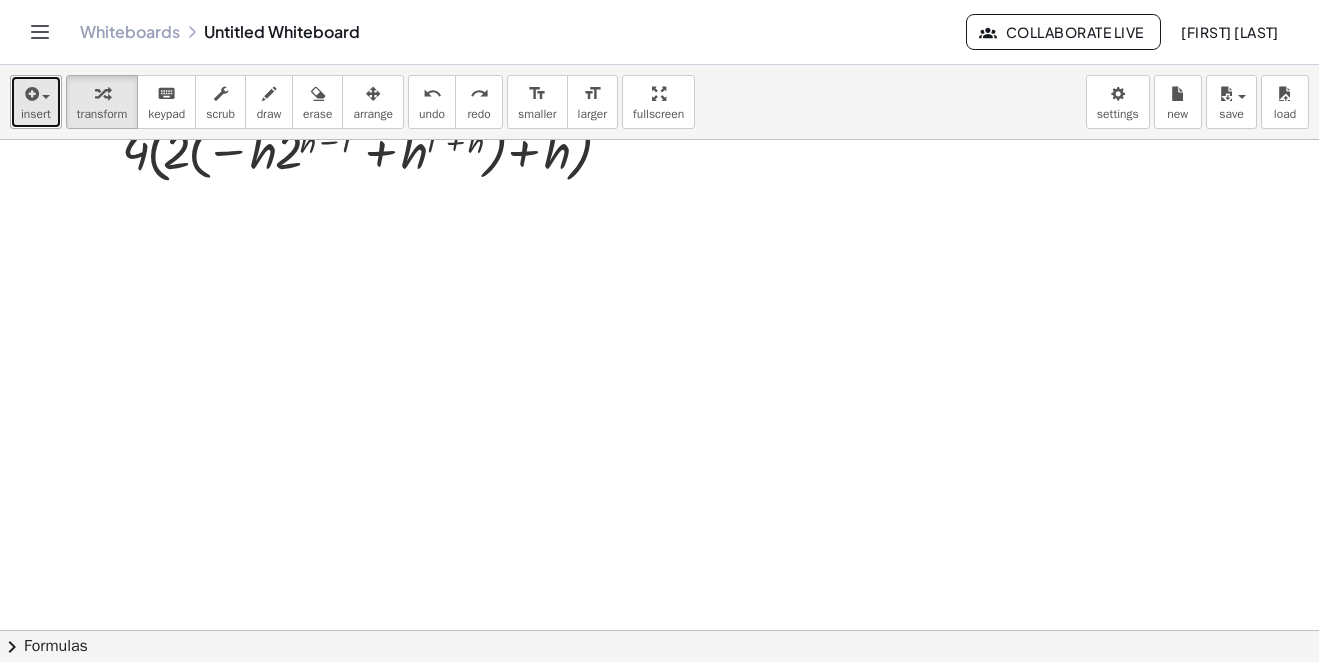 click on "insert" at bounding box center [36, 102] 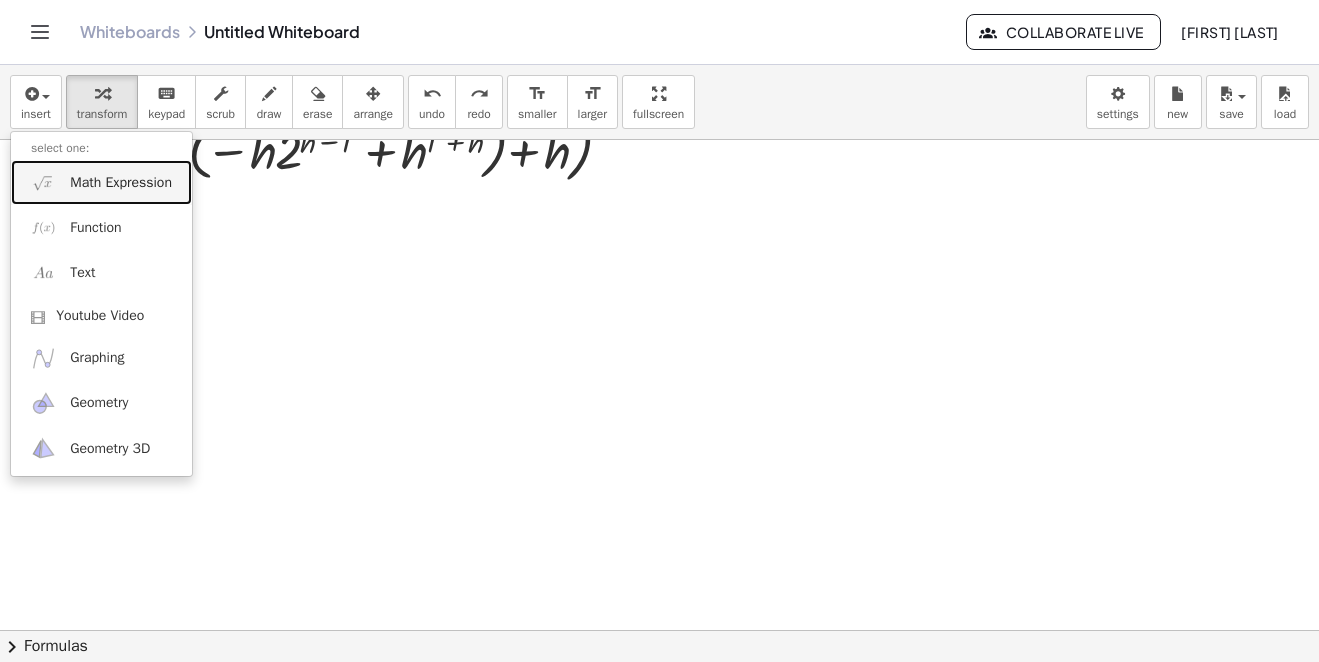 click on "Math Expression" at bounding box center (121, 183) 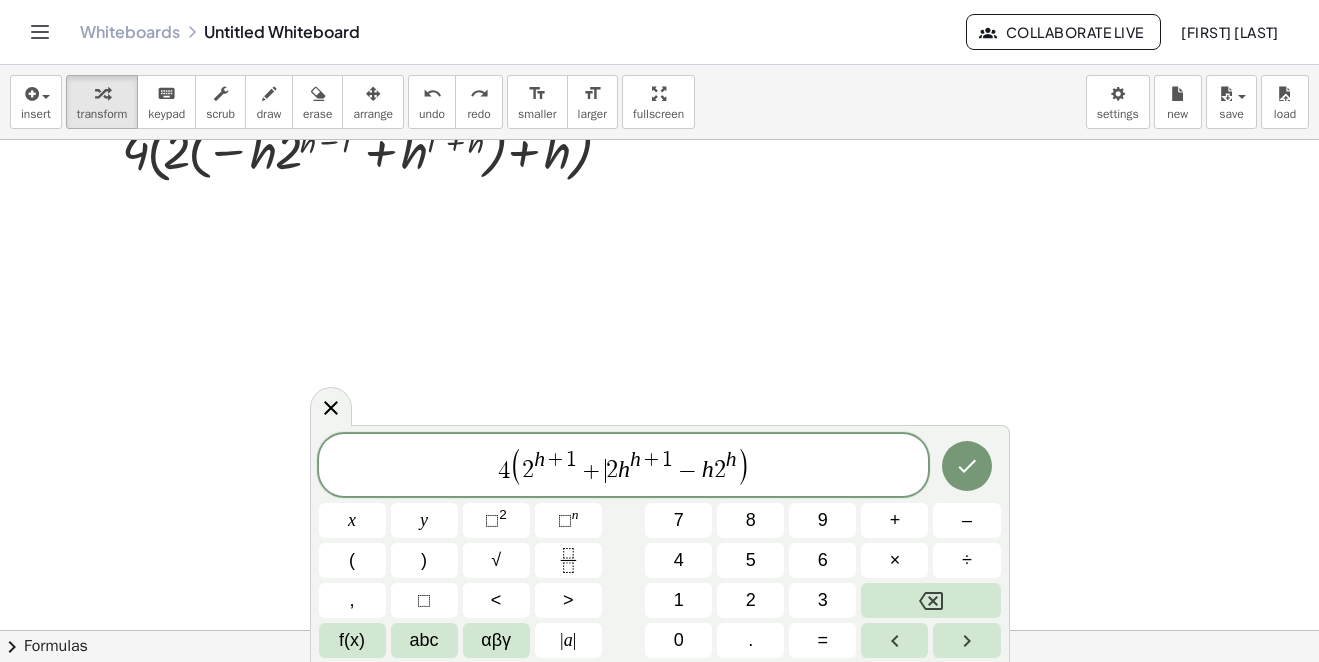 click on "+" at bounding box center (591, 471) 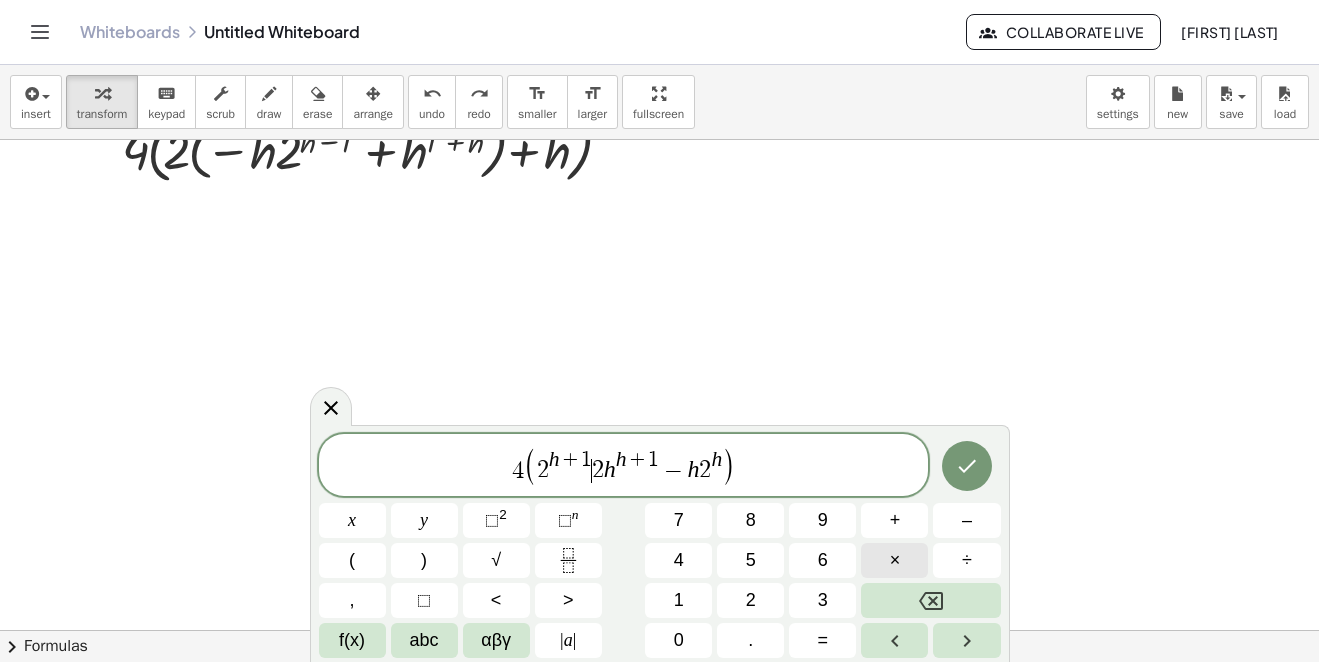 click on "×" at bounding box center [895, 560] 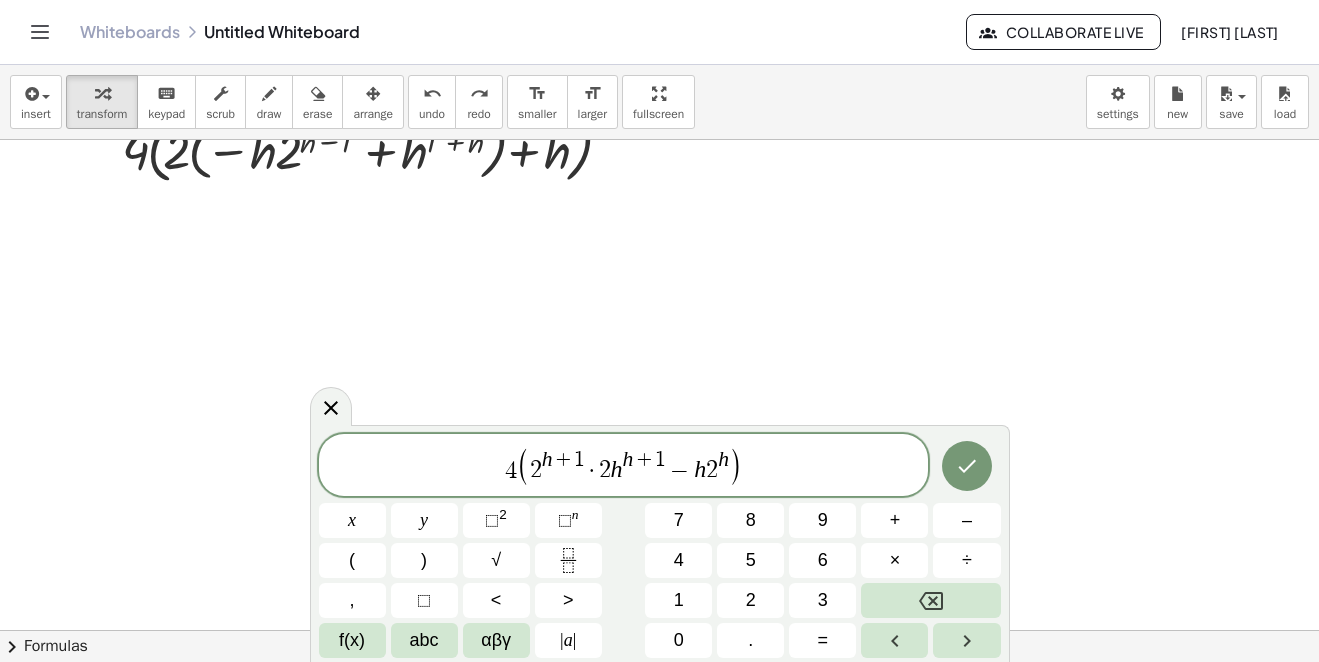 click on "2" at bounding box center (536, 471) 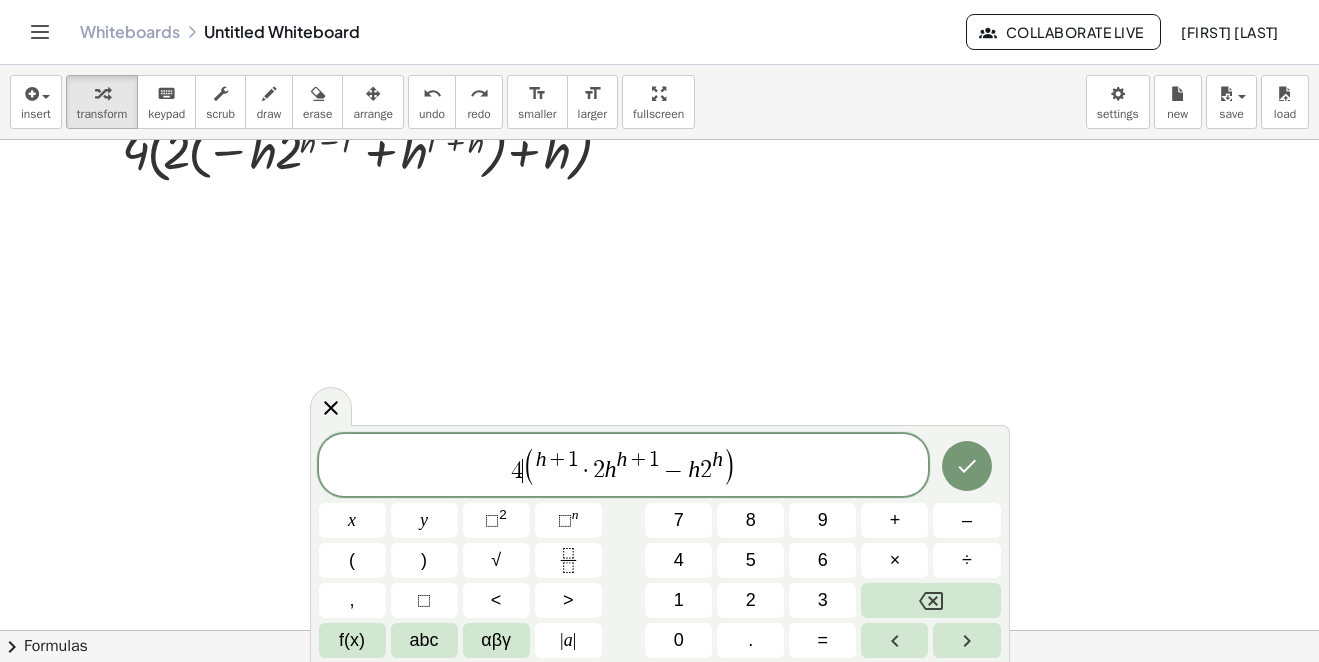 click on "h" at bounding box center (541, 459) 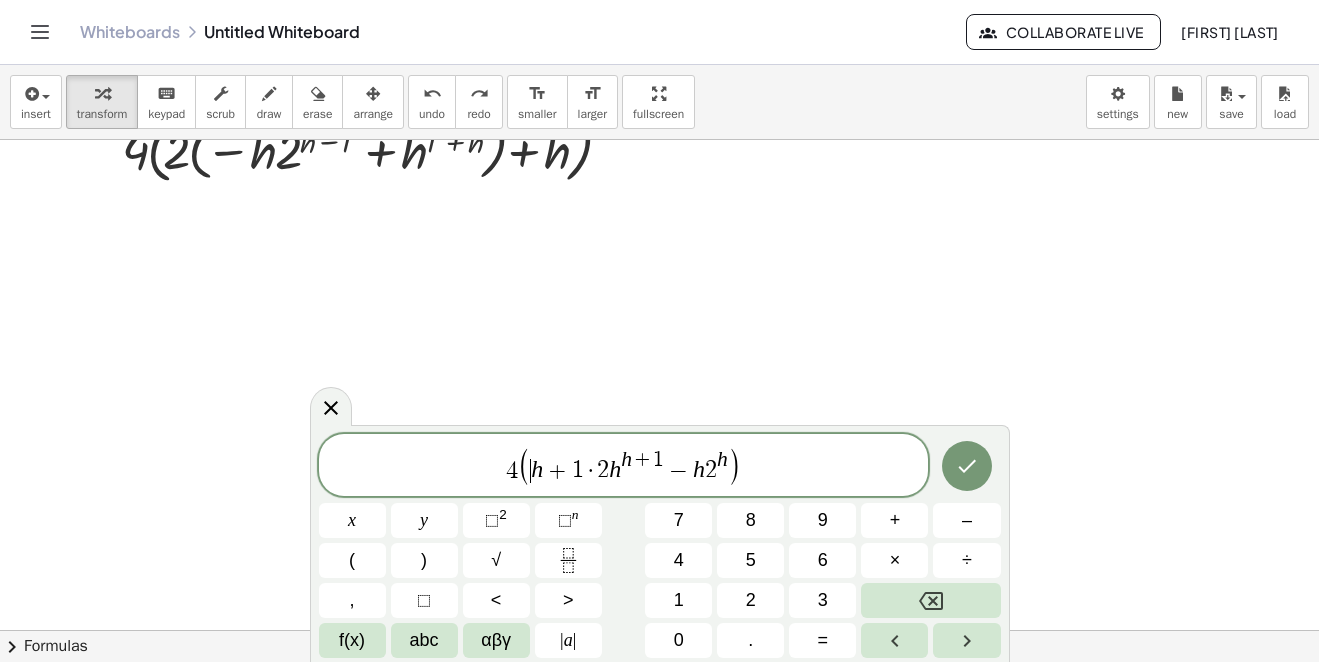 click on "2" at bounding box center [603, 471] 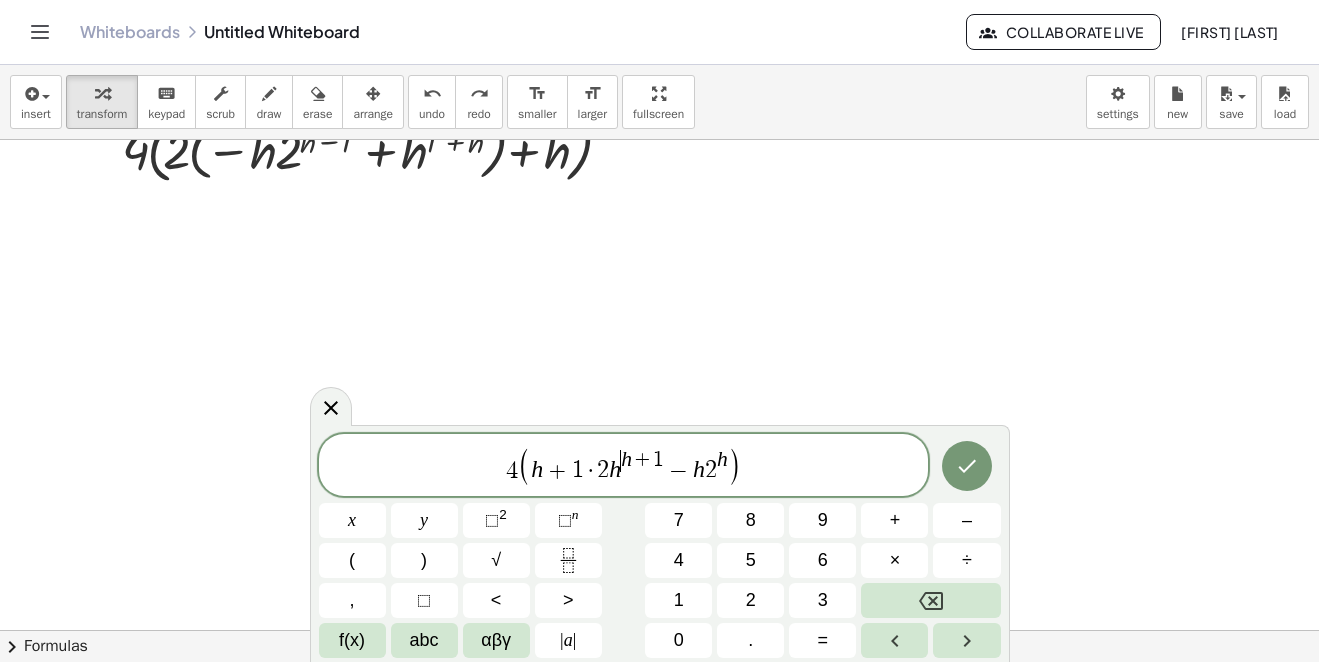 click on "h" at bounding box center [626, 459] 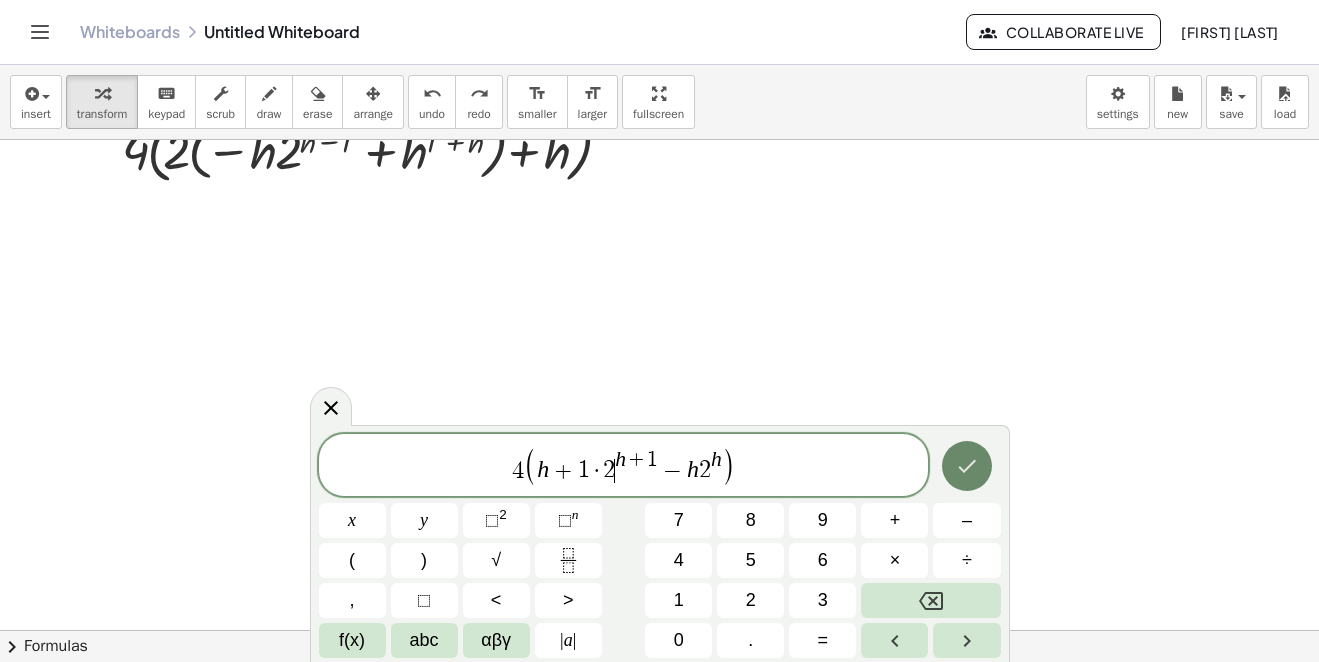 click at bounding box center [967, 466] 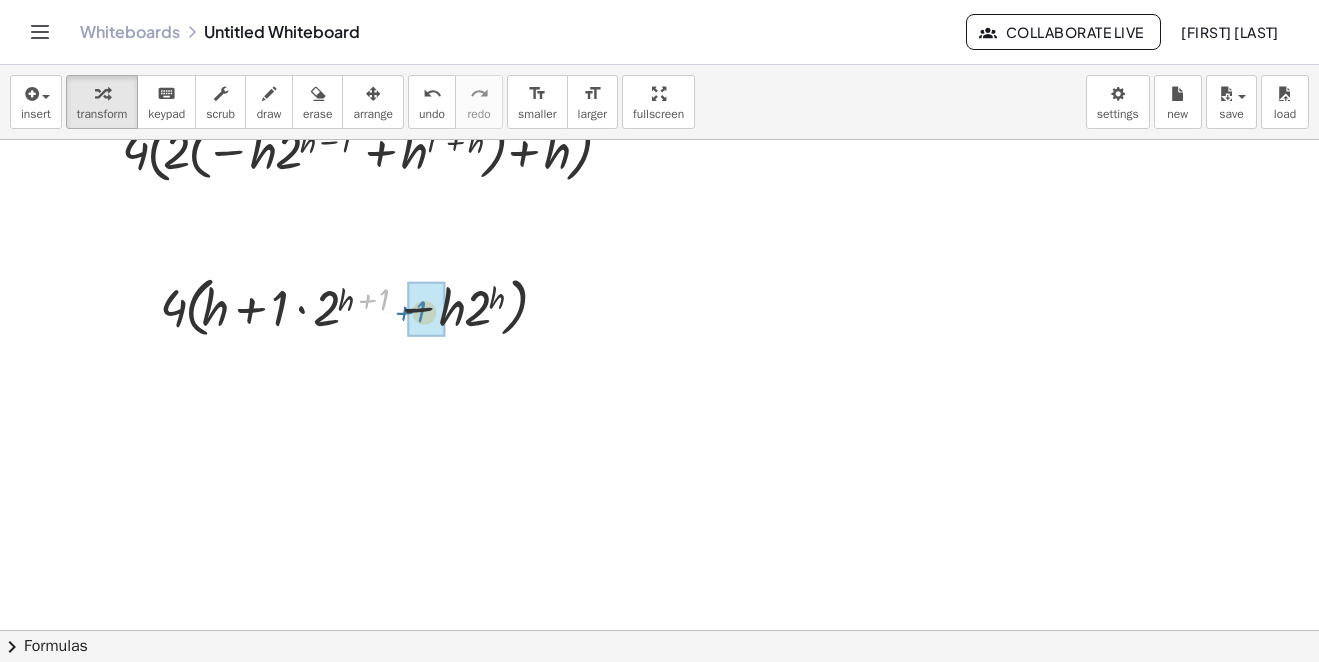 drag, startPoint x: 380, startPoint y: 296, endPoint x: 417, endPoint y: 309, distance: 39.217342 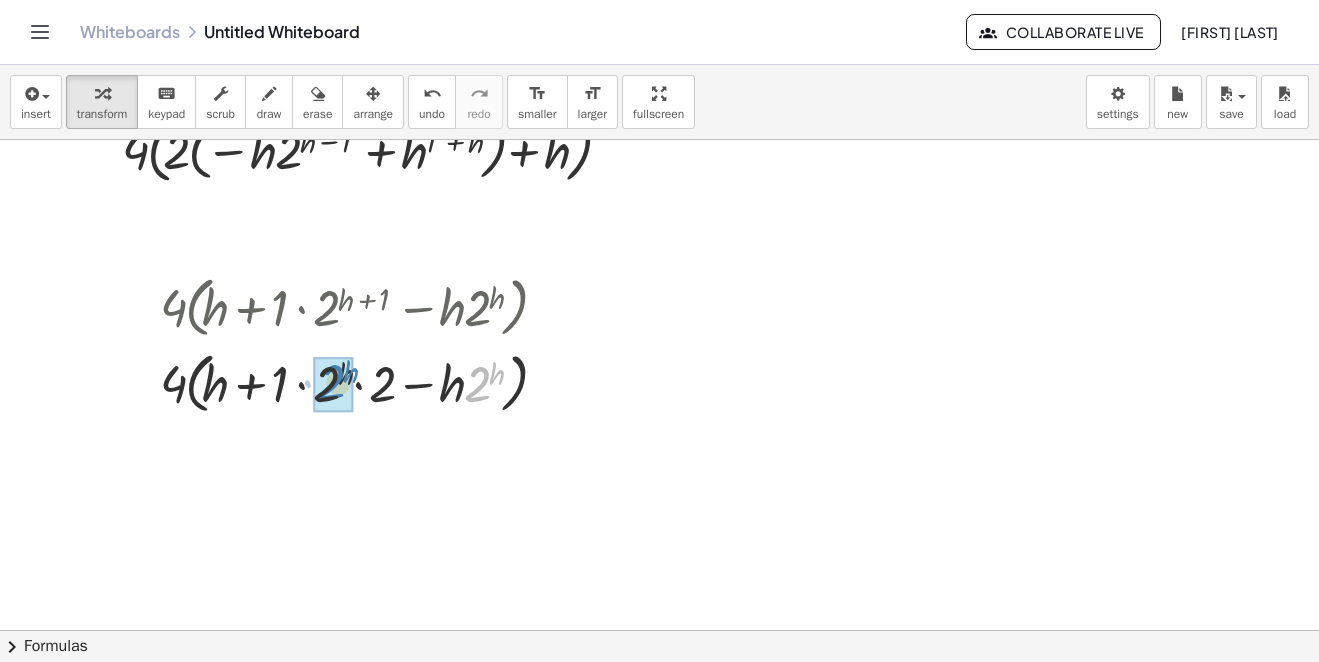 drag, startPoint x: 480, startPoint y: 394, endPoint x: 333, endPoint y: 393, distance: 147.0034 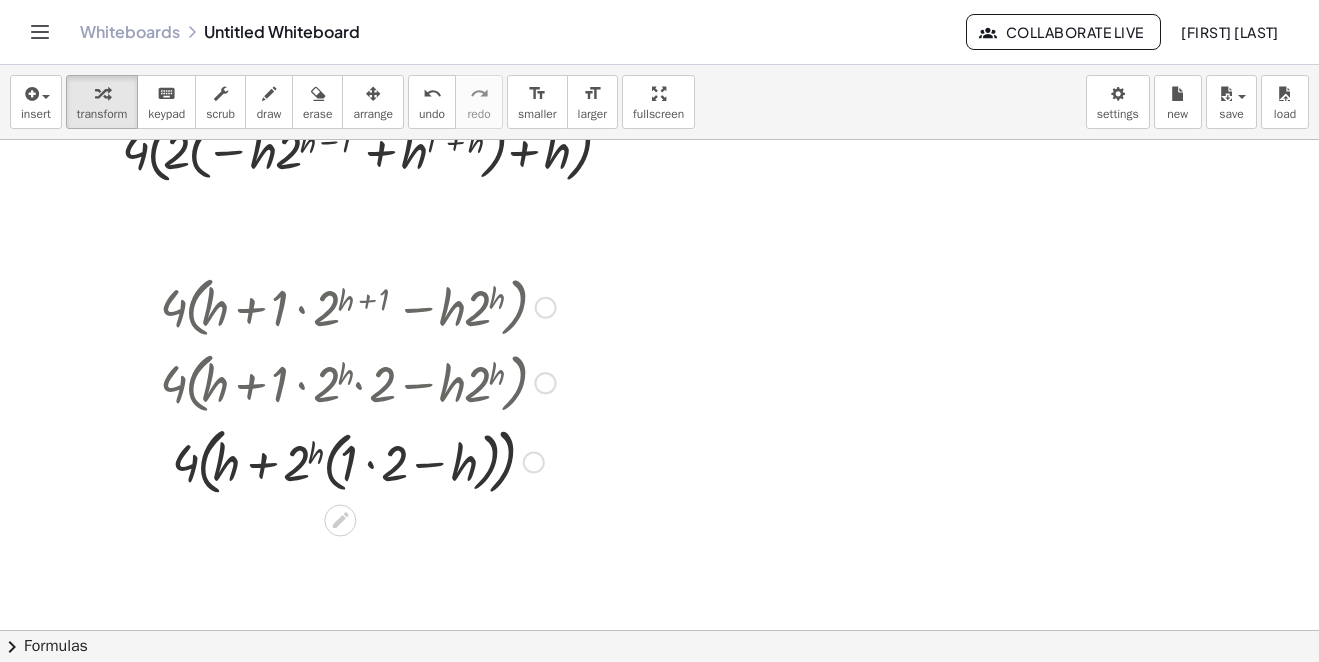 scroll, scrollTop: 4810, scrollLeft: 0, axis: vertical 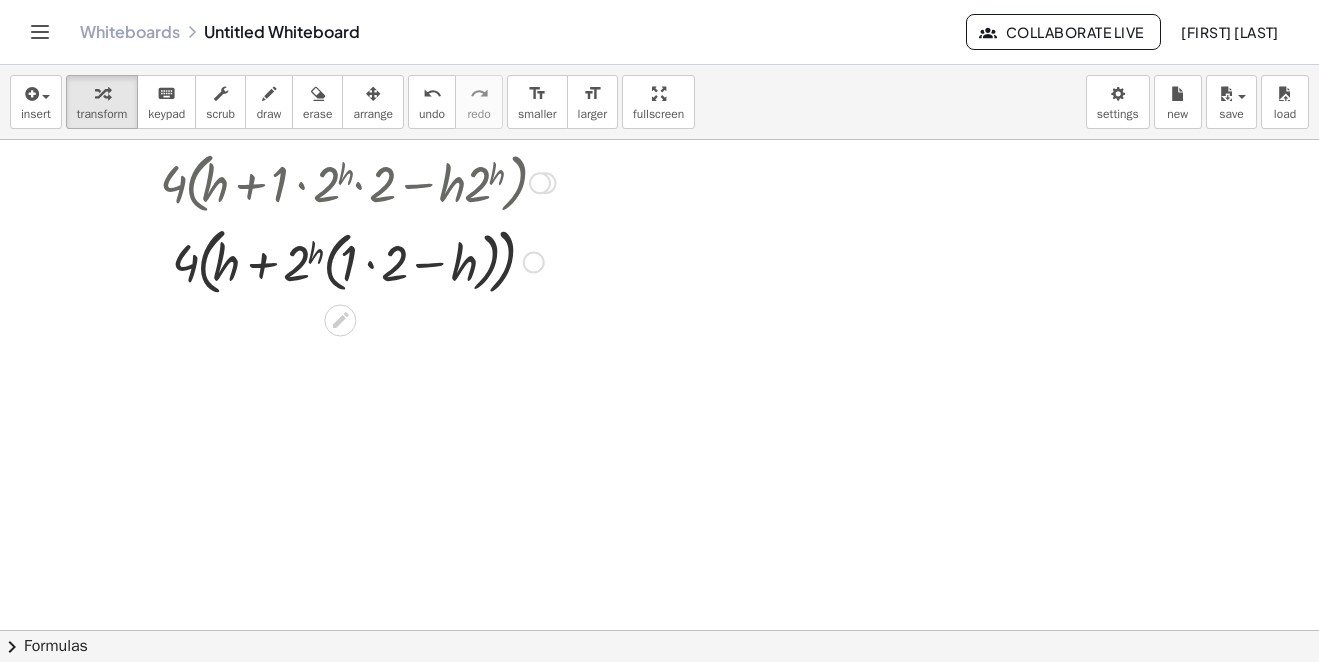 click at bounding box center (358, 260) 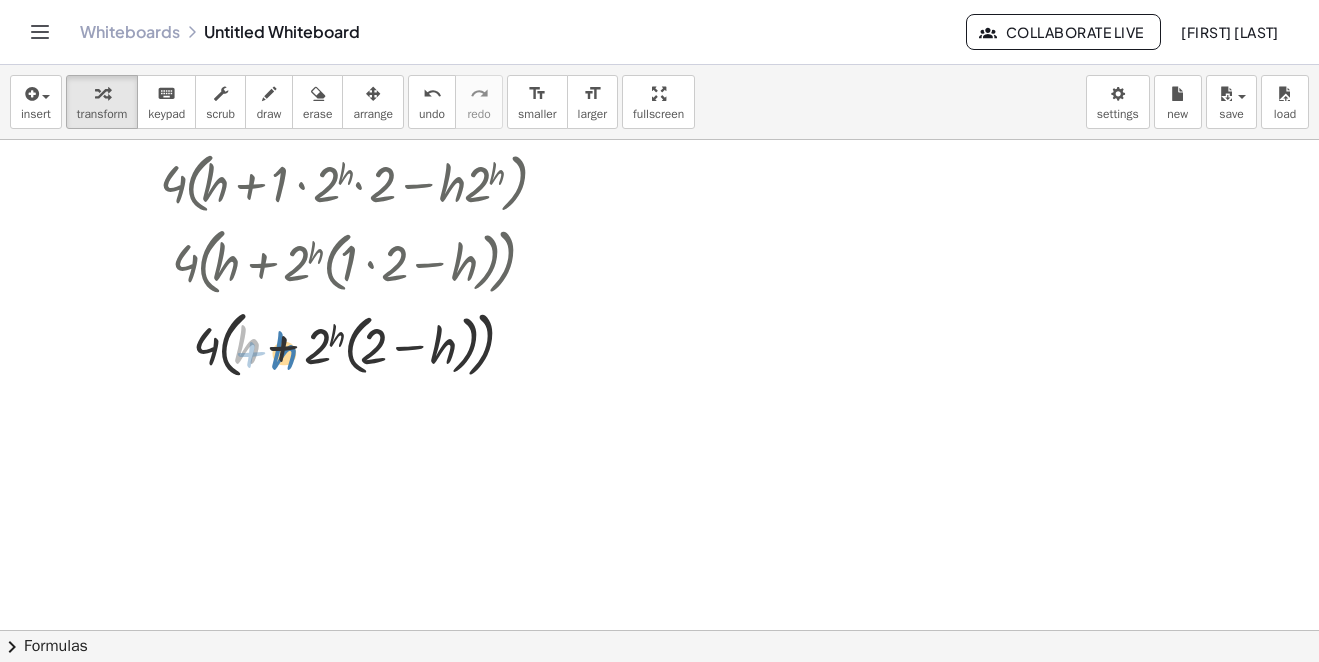 drag, startPoint x: 248, startPoint y: 347, endPoint x: 262, endPoint y: 353, distance: 15.231546 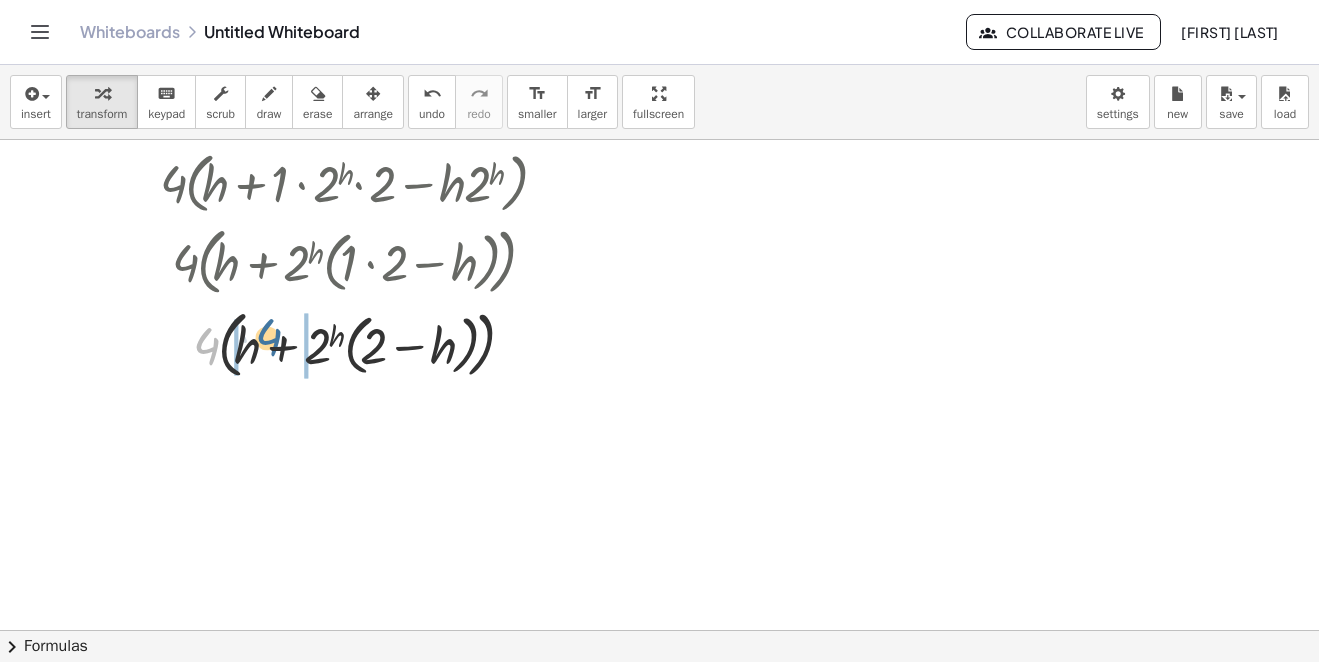 drag, startPoint x: 207, startPoint y: 350, endPoint x: 275, endPoint y: 341, distance: 68.593 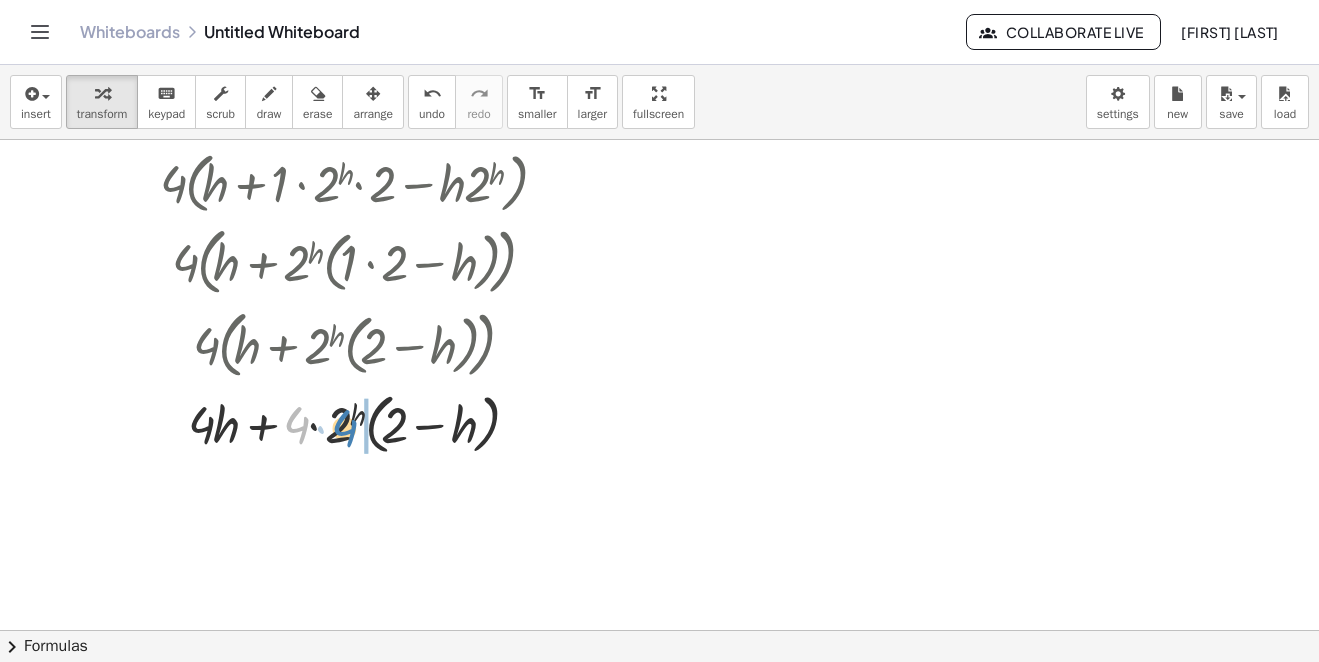 drag, startPoint x: 304, startPoint y: 429, endPoint x: 345, endPoint y: 433, distance: 41.19466 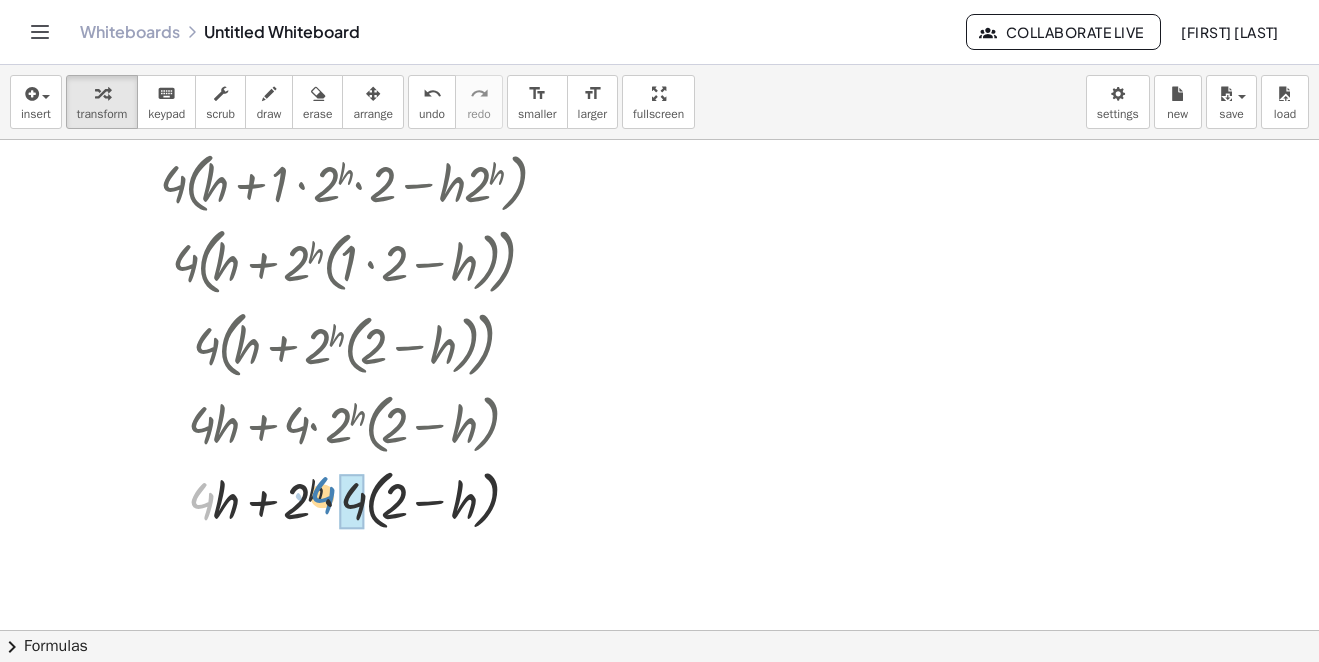 drag, startPoint x: 203, startPoint y: 500, endPoint x: 327, endPoint y: 506, distance: 124.14507 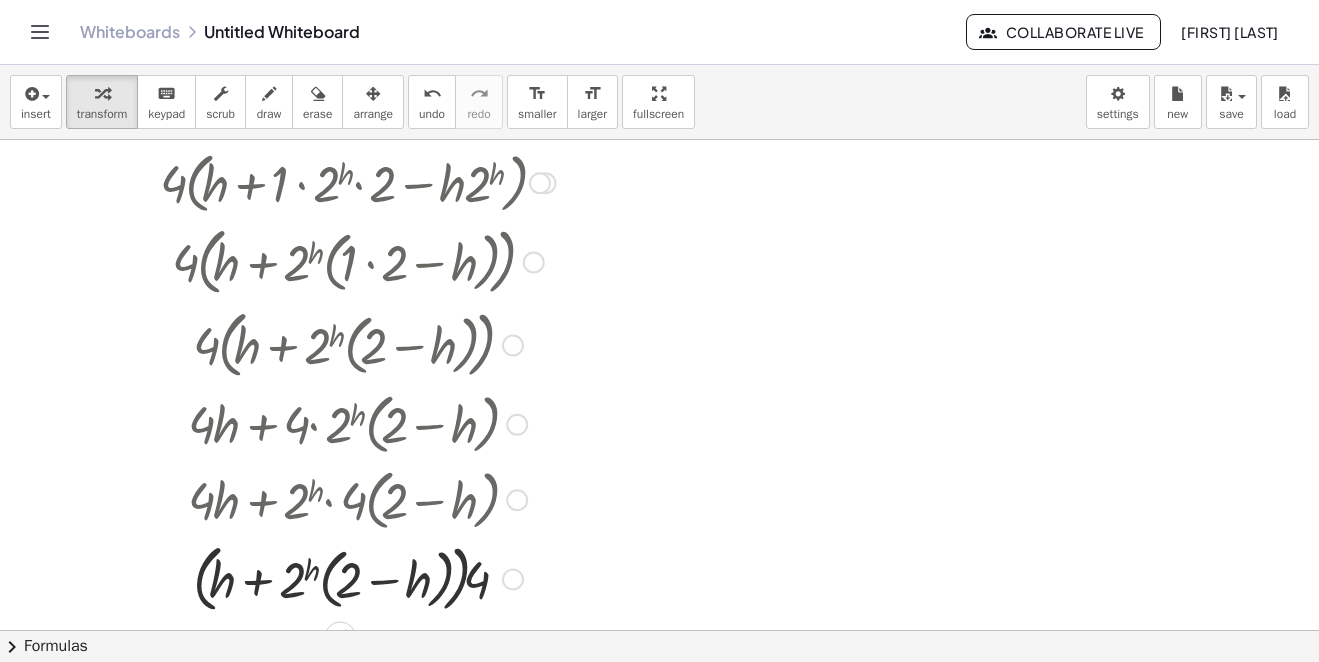 scroll, scrollTop: 4900, scrollLeft: 0, axis: vertical 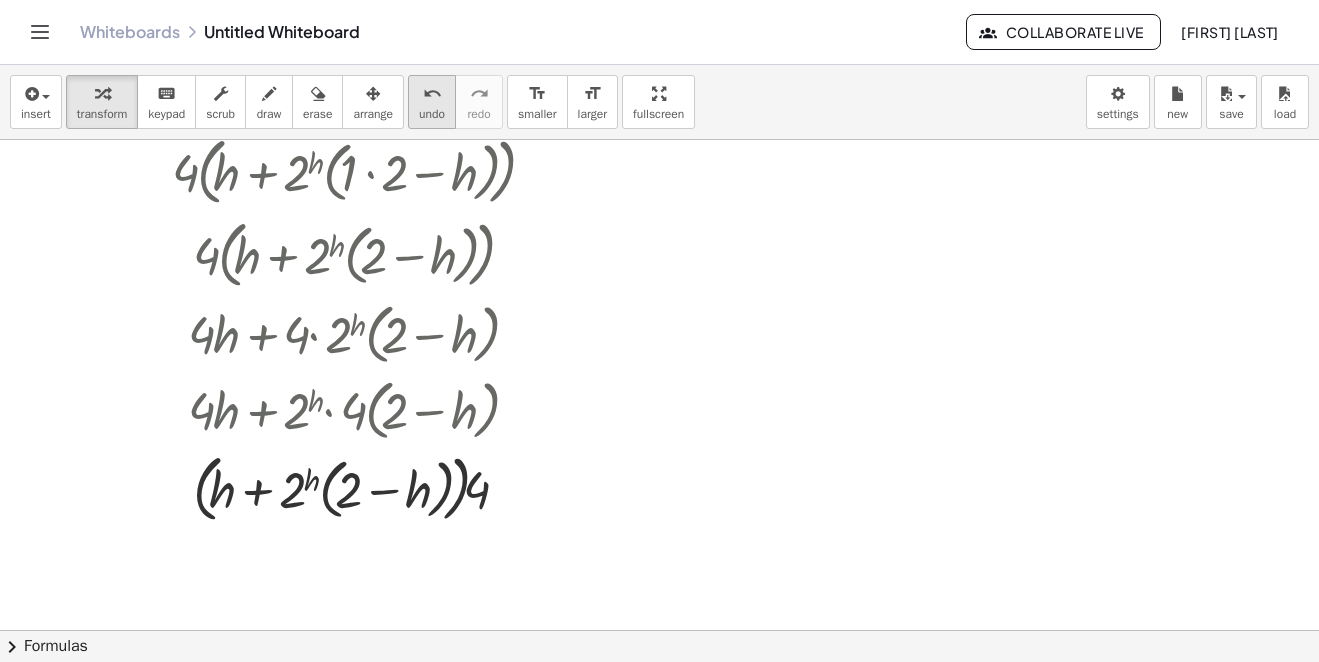 click on "undo undo" at bounding box center (432, 102) 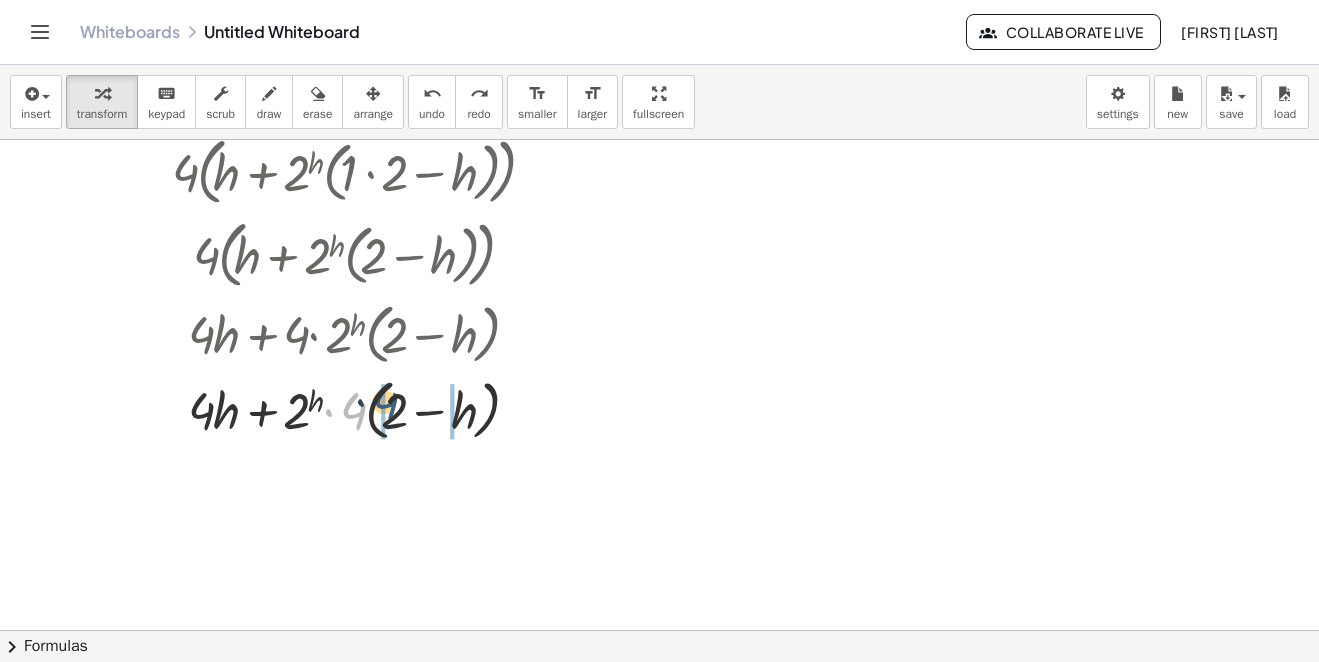 drag, startPoint x: 353, startPoint y: 420, endPoint x: 402, endPoint y: 408, distance: 50.447994 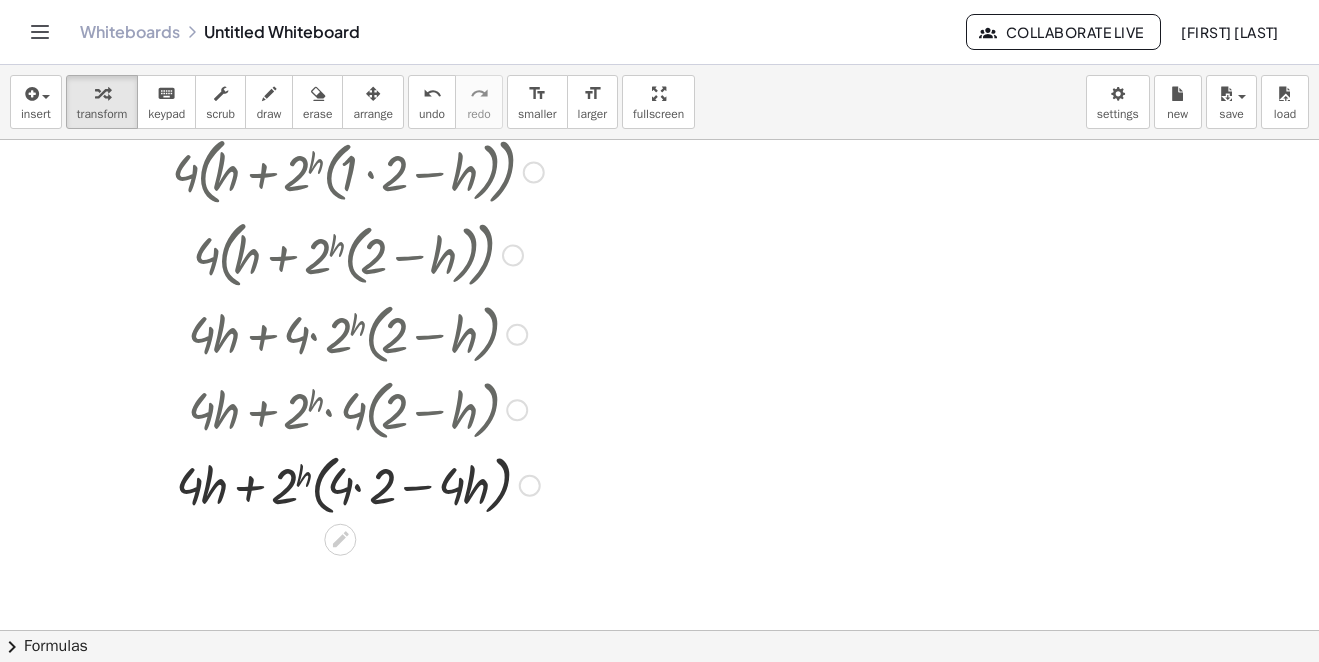 click at bounding box center [358, 484] 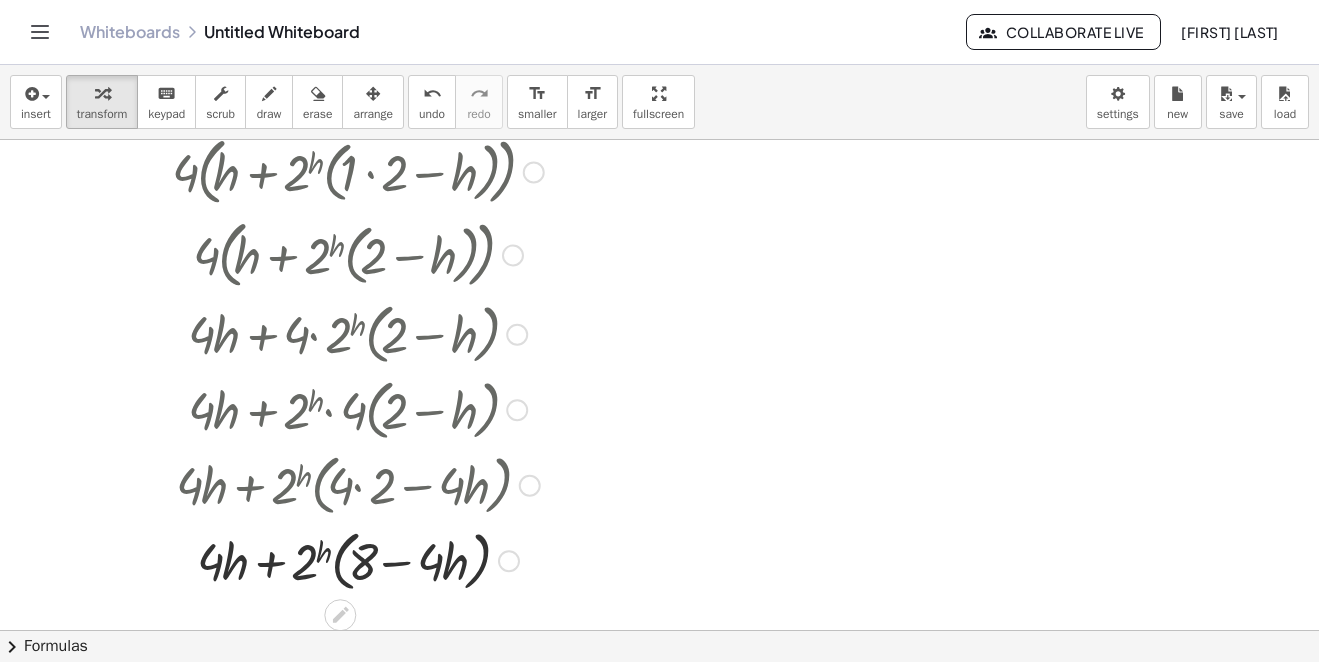 scroll, scrollTop: 5000, scrollLeft: 0, axis: vertical 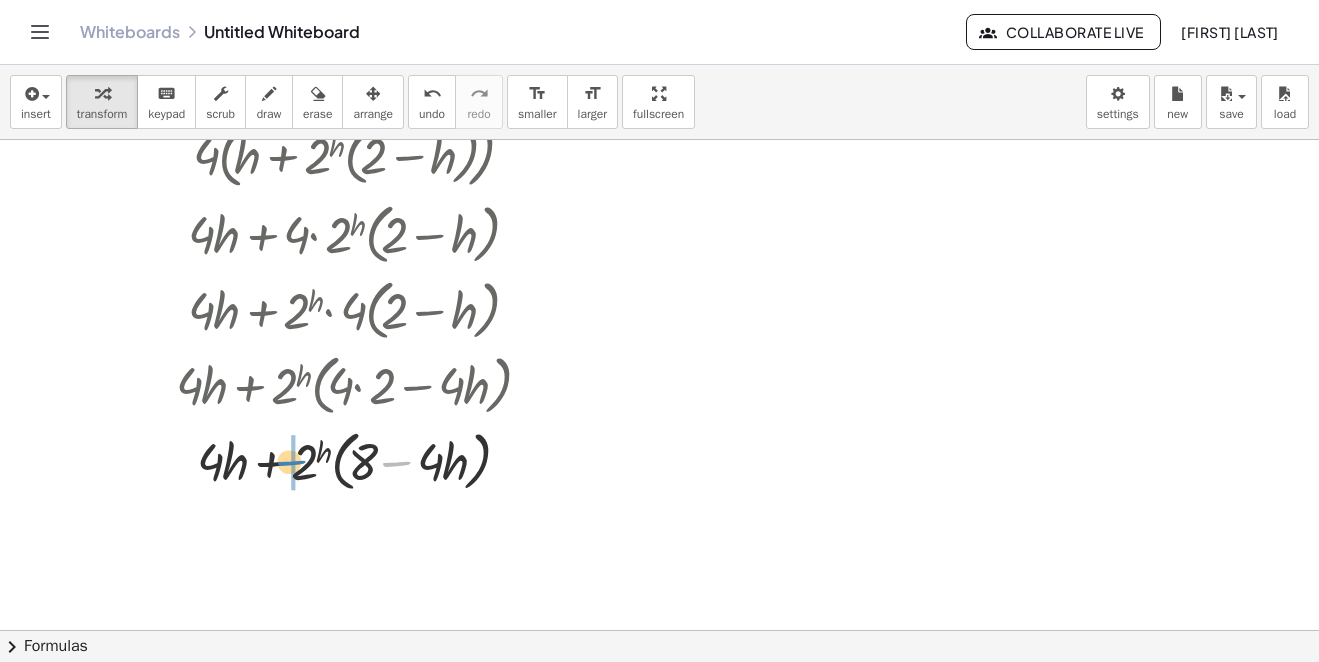 drag, startPoint x: 393, startPoint y: 462, endPoint x: 298, endPoint y: 493, distance: 99.92998 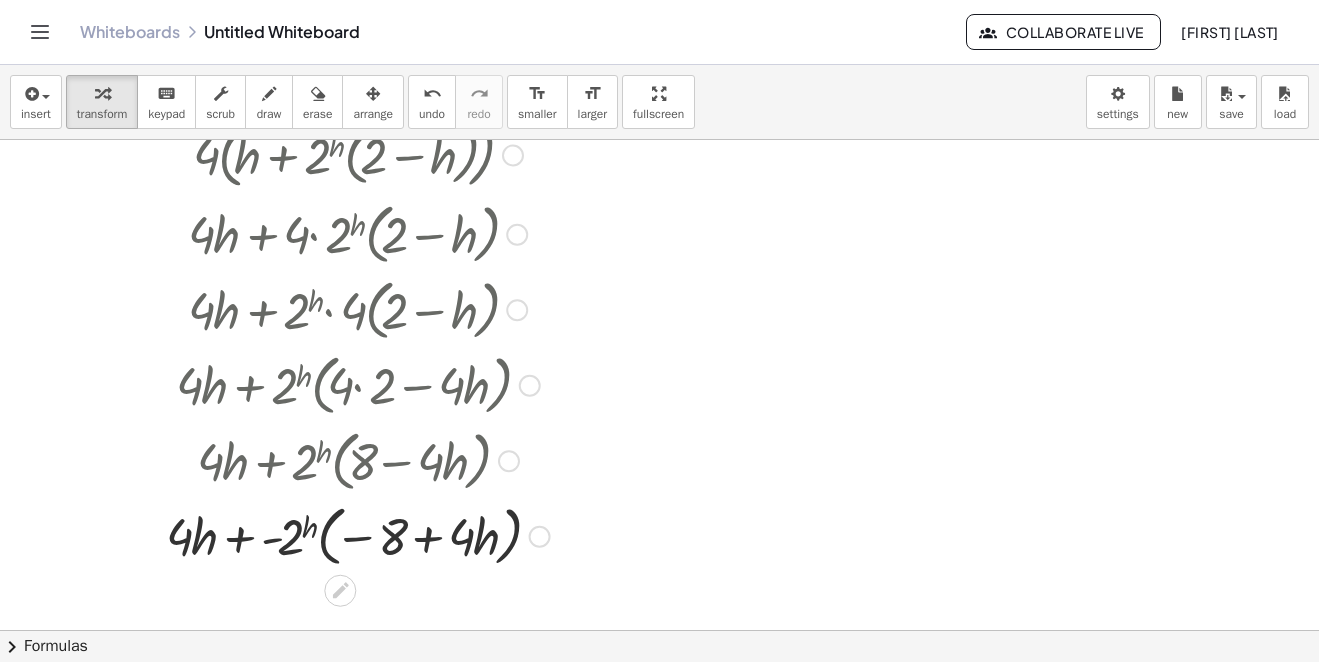 scroll, scrollTop: 5100, scrollLeft: 0, axis: vertical 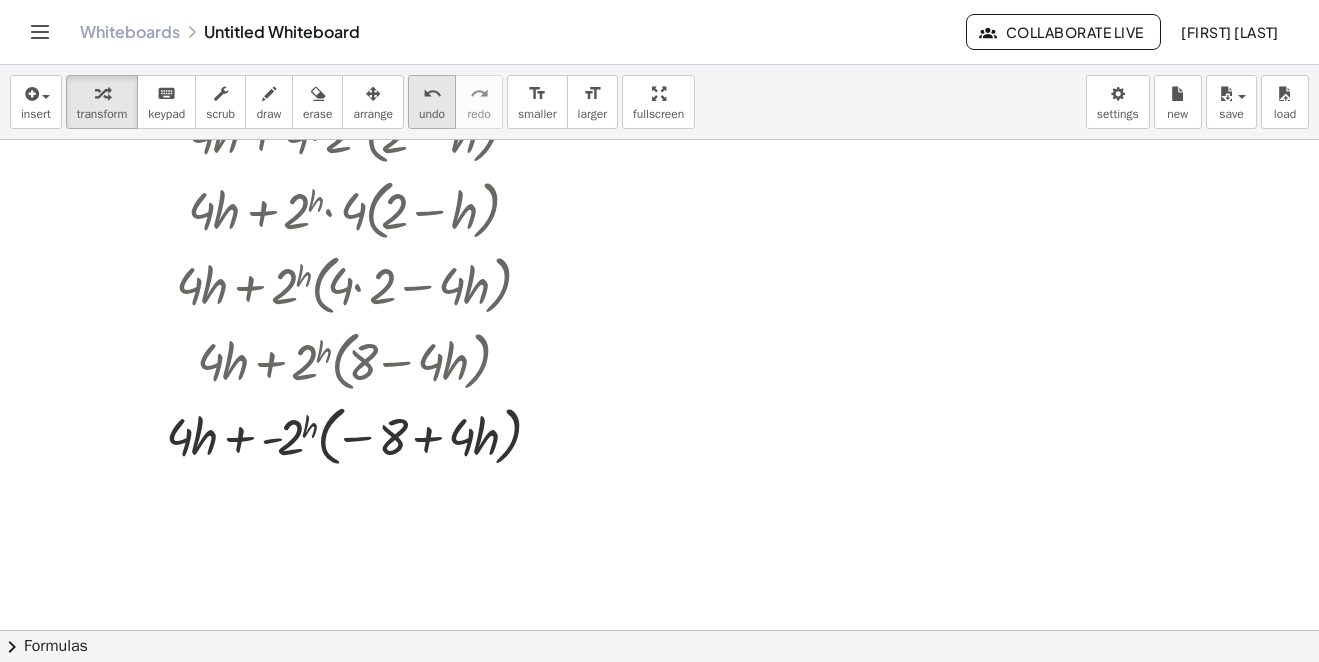 click on "undo" at bounding box center (432, 93) 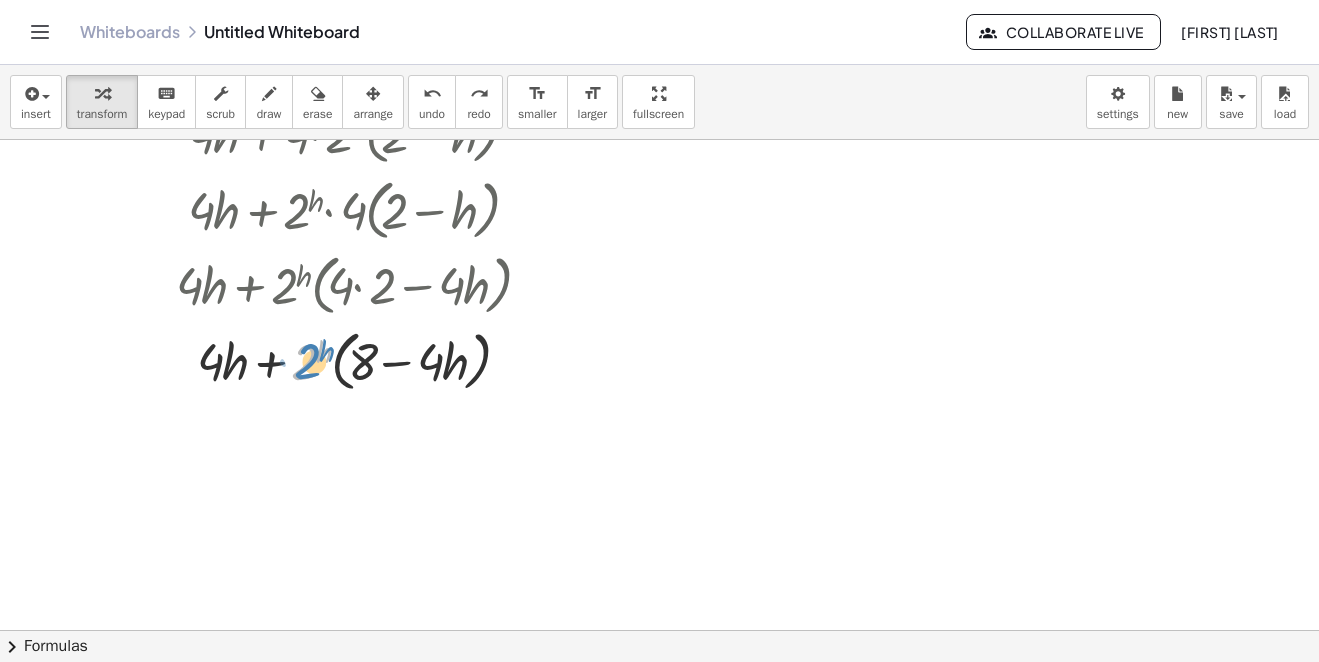 click at bounding box center (358, 360) 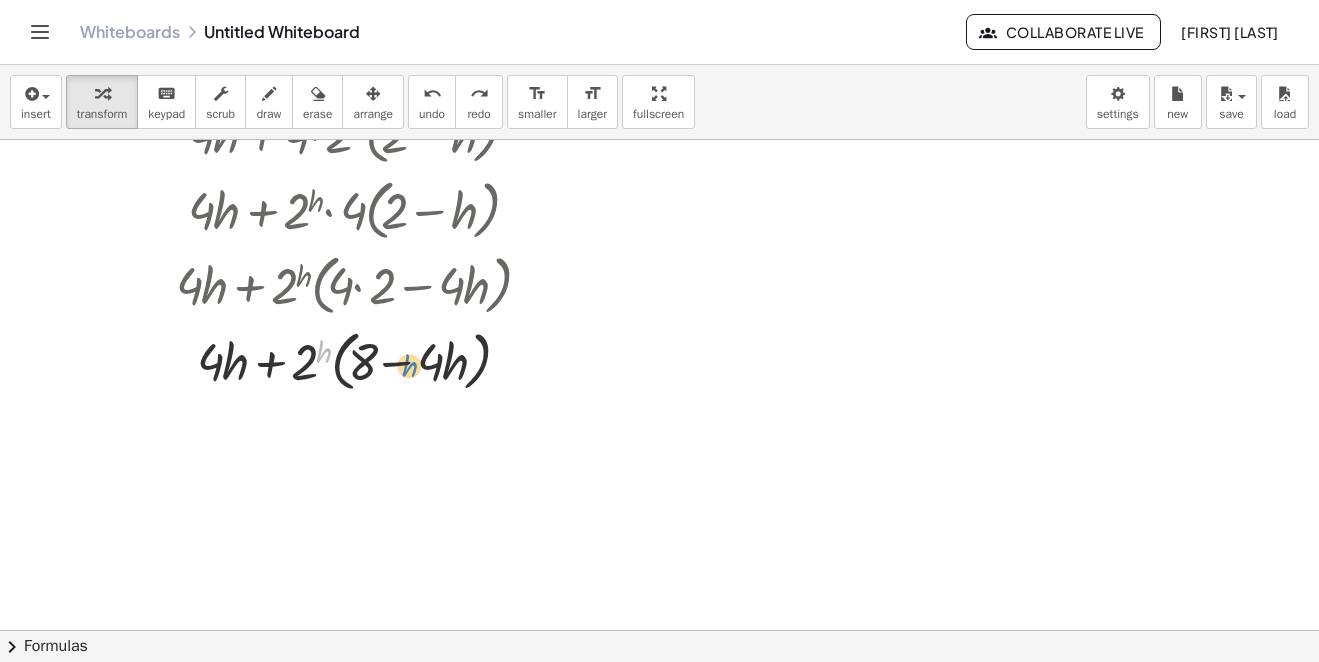 drag, startPoint x: 319, startPoint y: 353, endPoint x: 324, endPoint y: 362, distance: 10.29563 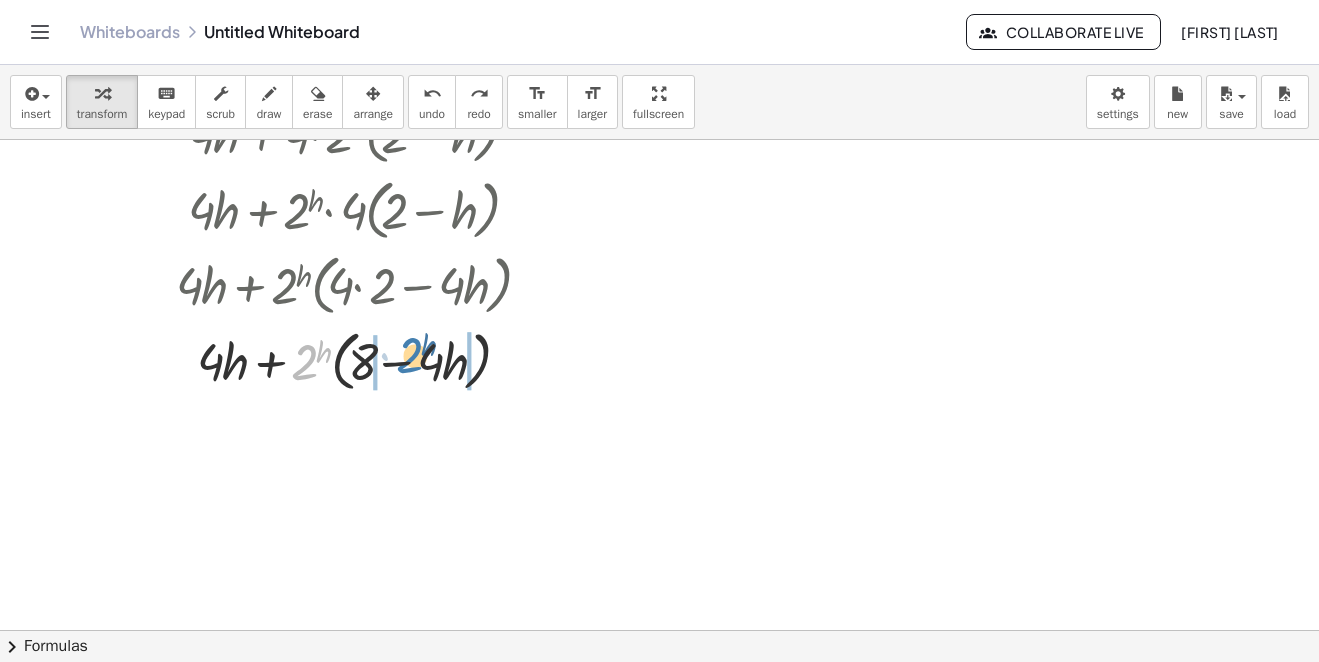 drag, startPoint x: 305, startPoint y: 366, endPoint x: 363, endPoint y: 345, distance: 61.68468 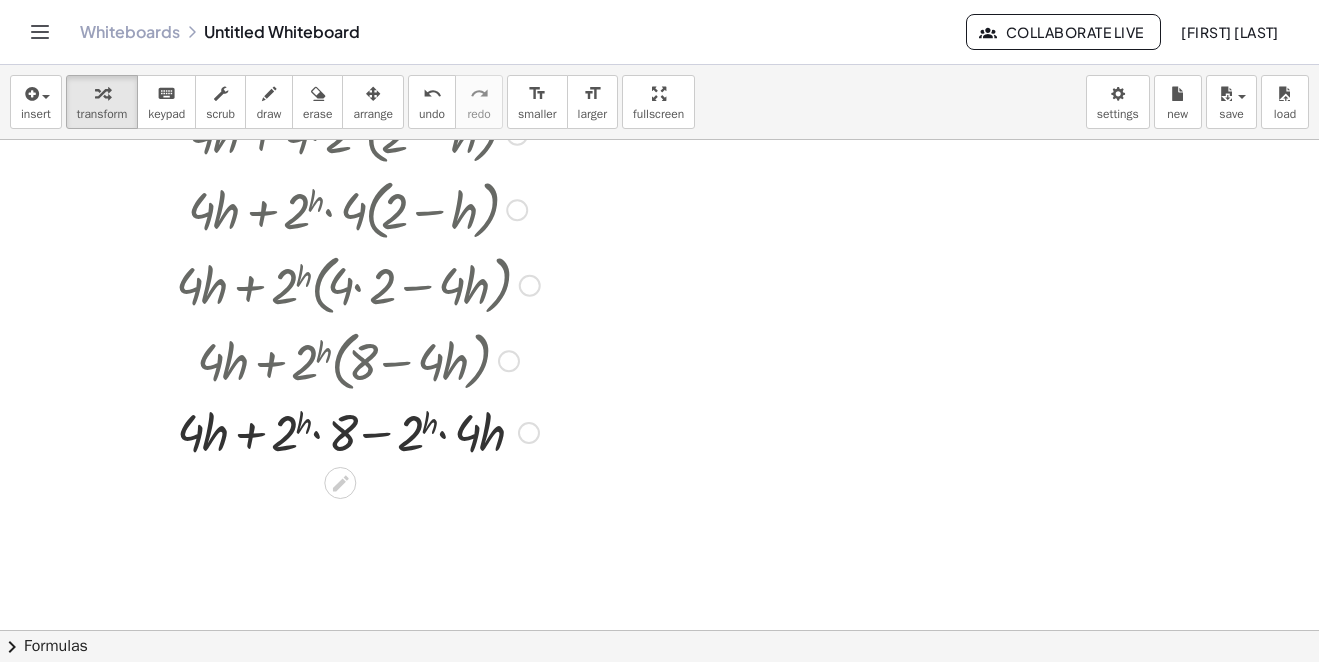 scroll, scrollTop: 5200, scrollLeft: 0, axis: vertical 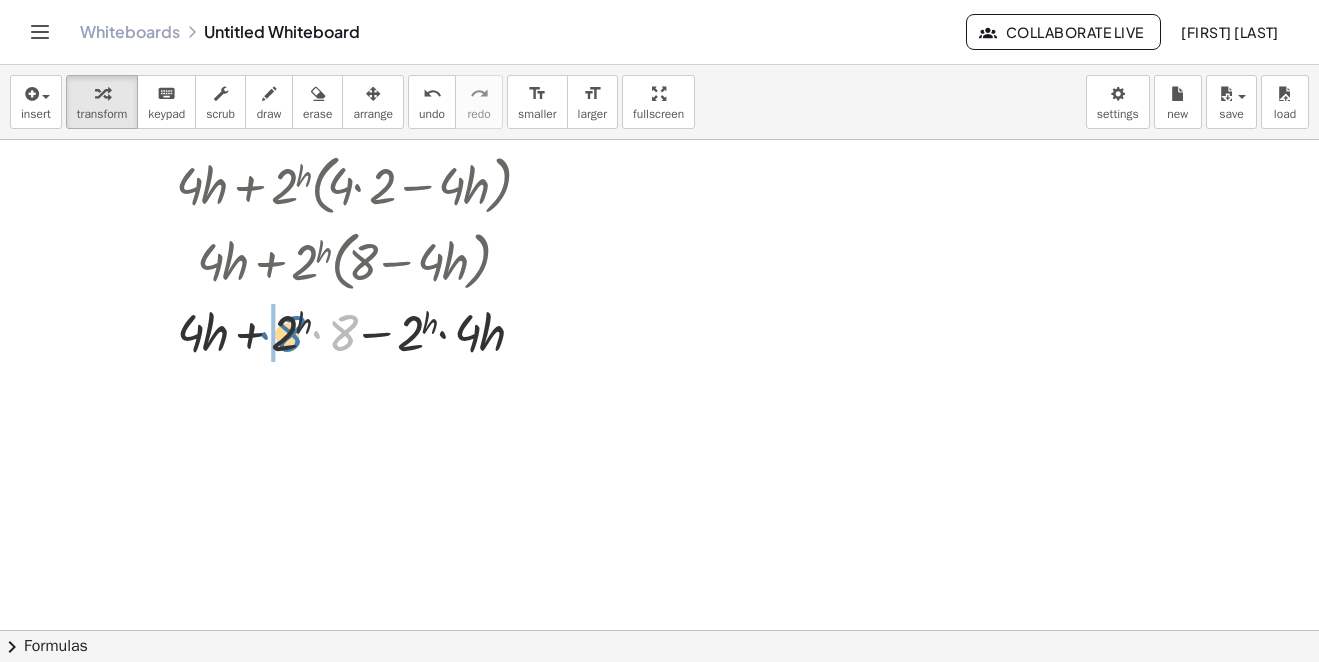 drag, startPoint x: 346, startPoint y: 332, endPoint x: 445, endPoint y: 330, distance: 99.0202 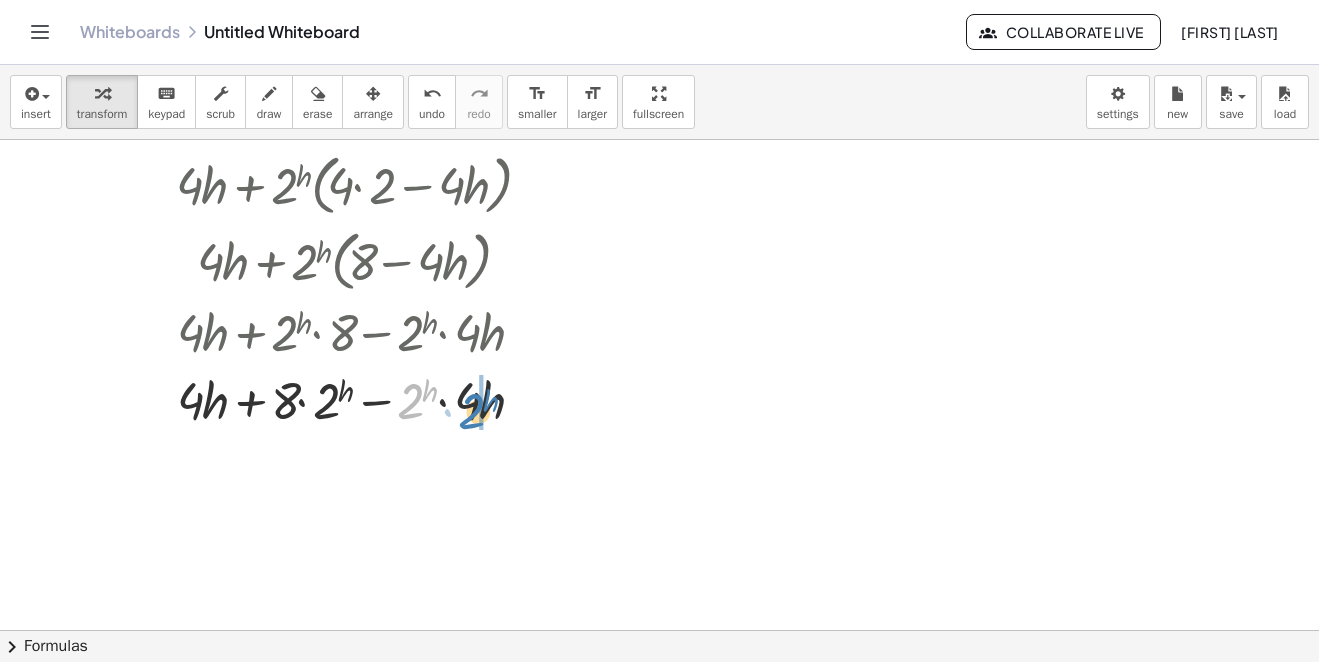 drag, startPoint x: 405, startPoint y: 397, endPoint x: 466, endPoint y: 407, distance: 61.81424 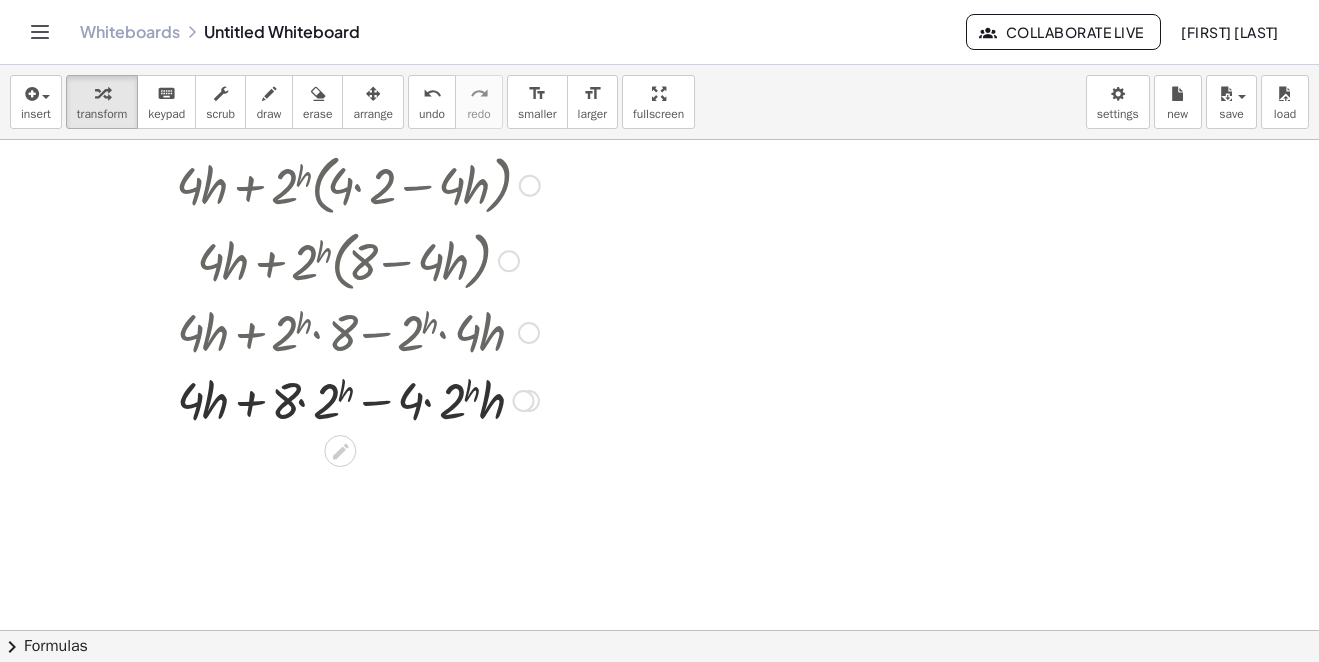 scroll, scrollTop: 5300, scrollLeft: 0, axis: vertical 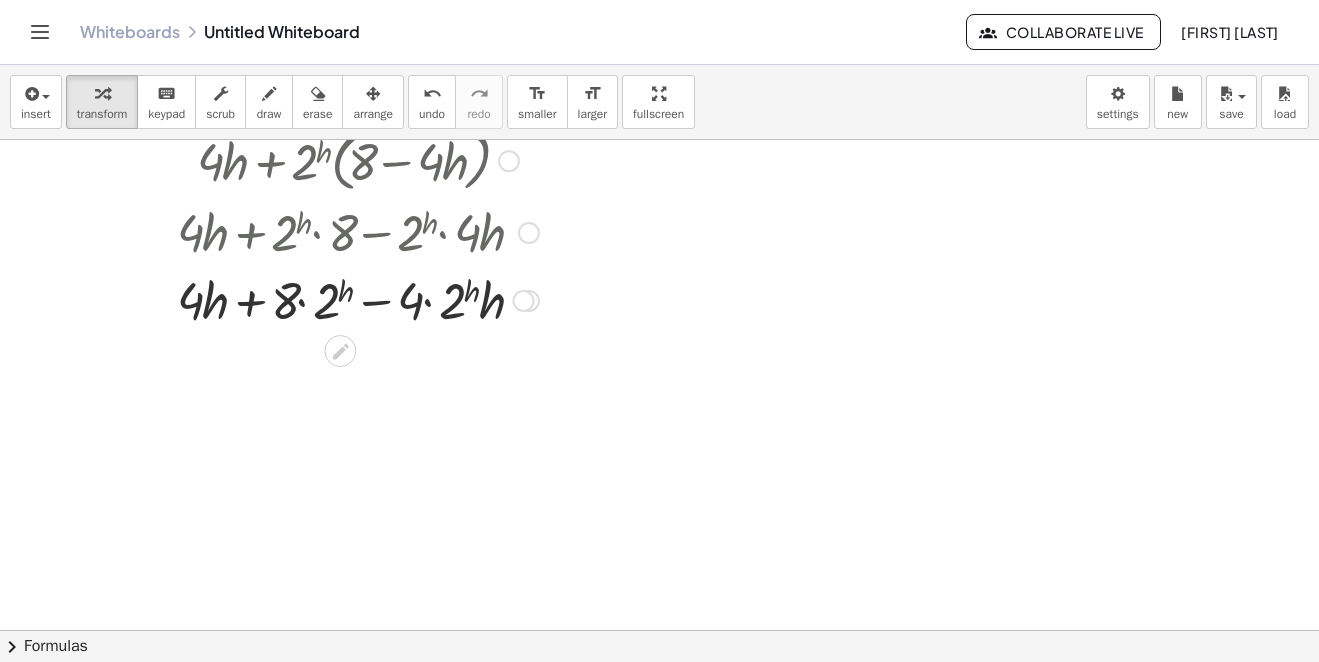 click at bounding box center (358, 299) 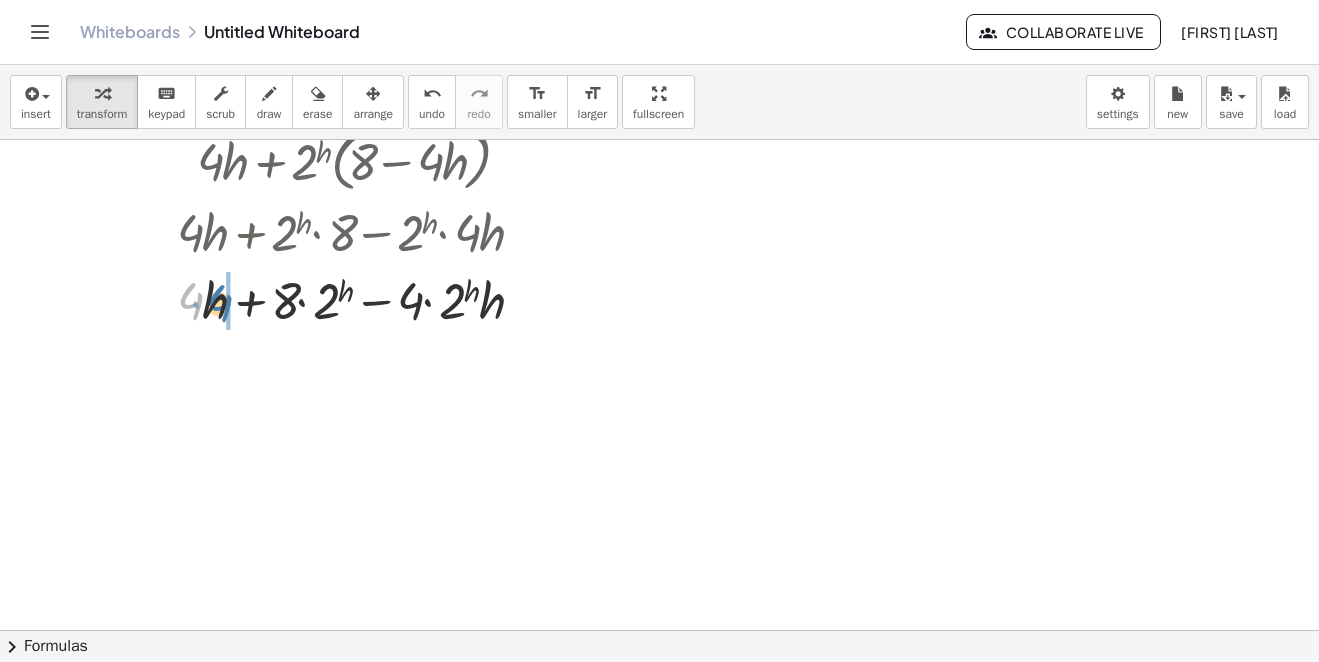 drag, startPoint x: 191, startPoint y: 303, endPoint x: 220, endPoint y: 305, distance: 29.068884 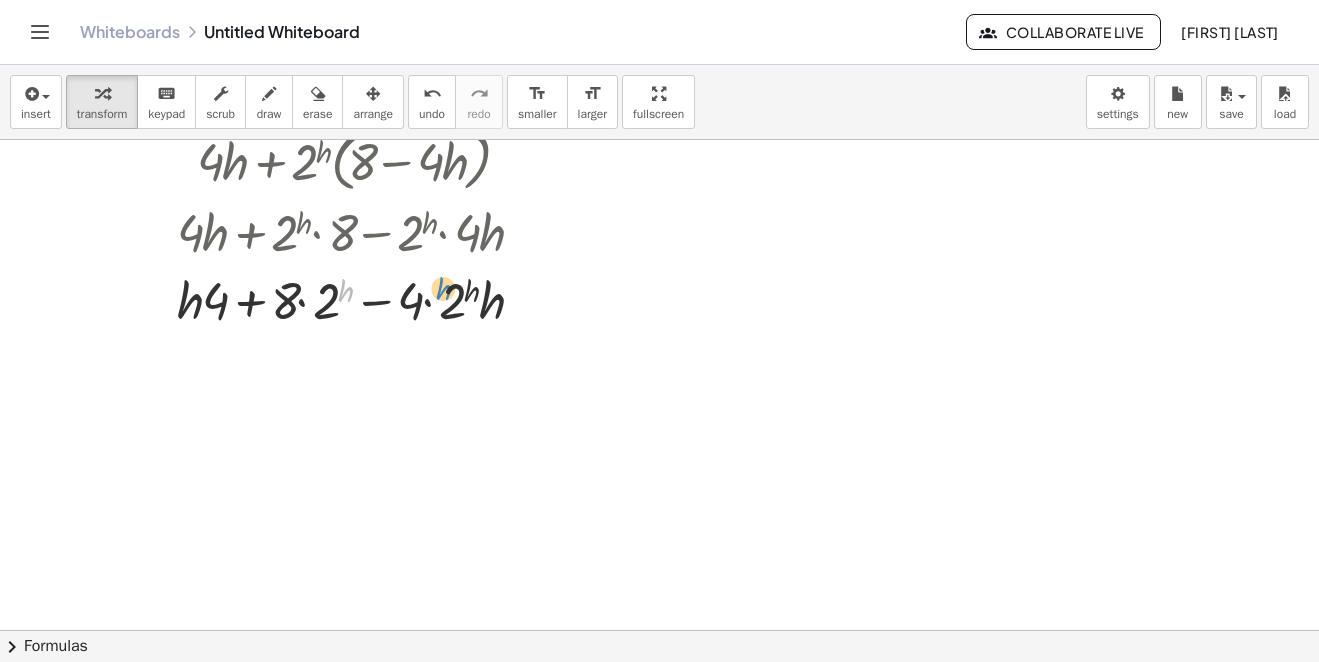 drag, startPoint x: 348, startPoint y: 288, endPoint x: 488, endPoint y: 311, distance: 141.87671 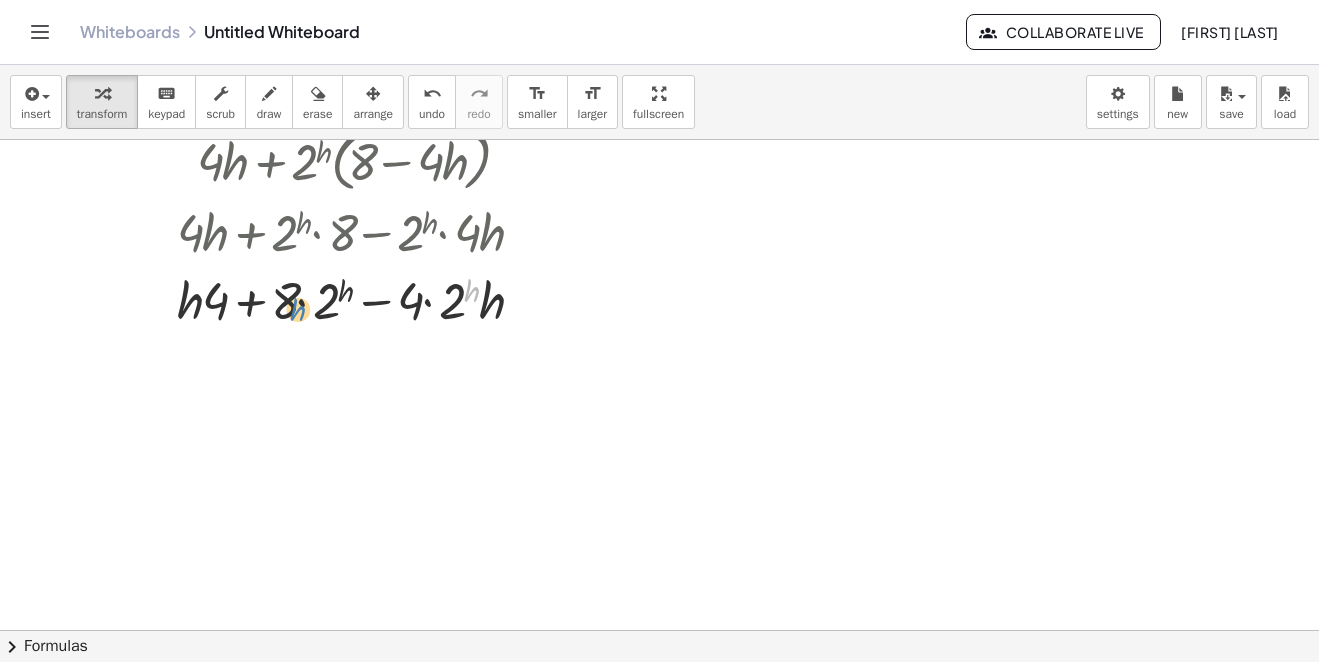 drag, startPoint x: 475, startPoint y: 294, endPoint x: 512, endPoint y: 310, distance: 40.311287 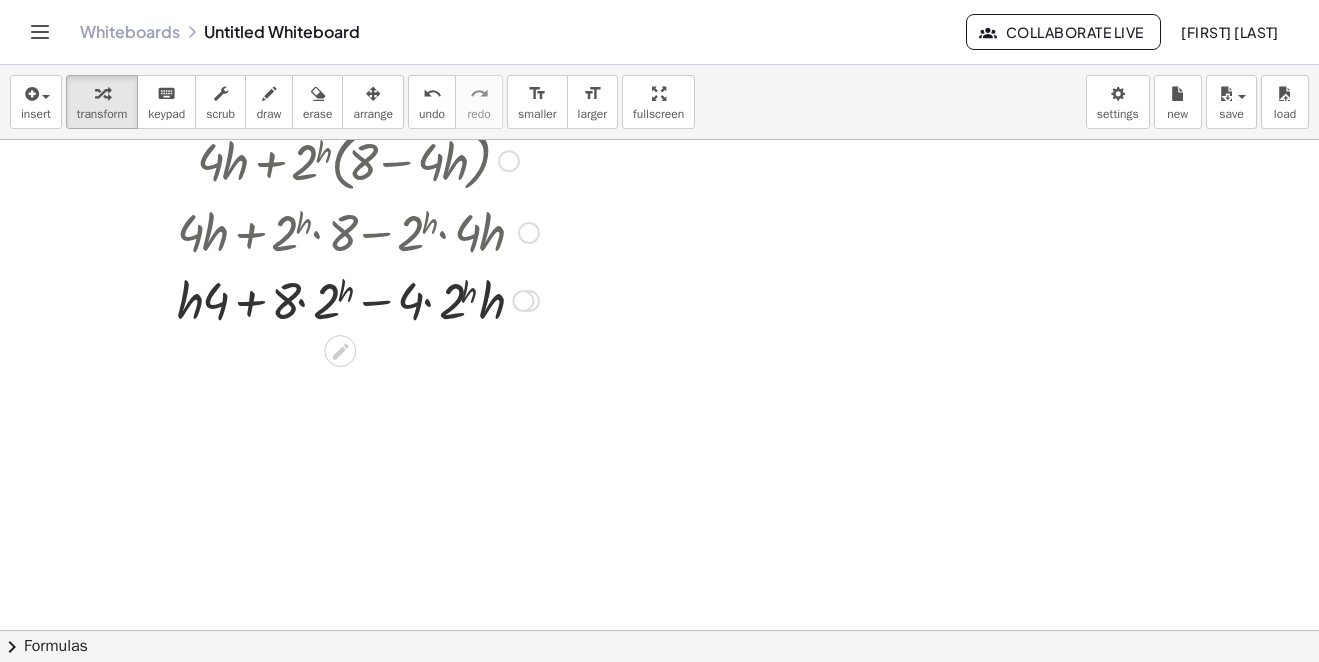 click at bounding box center [358, 299] 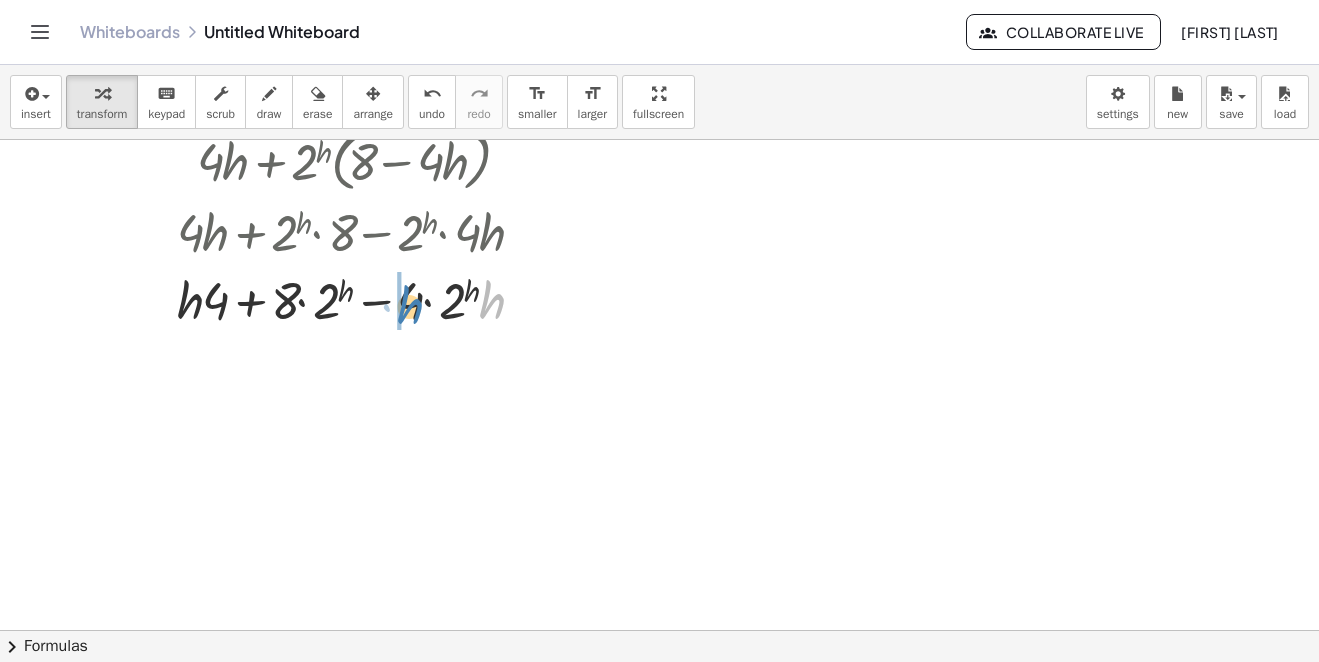 drag, startPoint x: 490, startPoint y: 311, endPoint x: 408, endPoint y: 316, distance: 82.1523 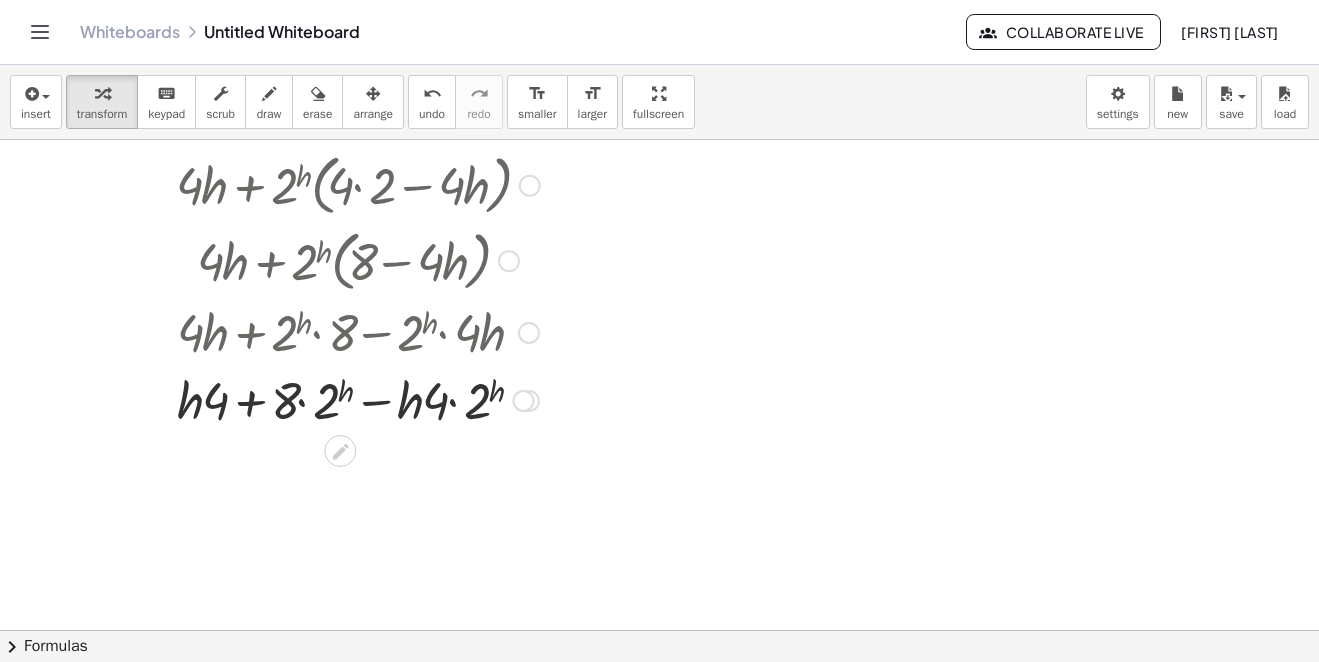 scroll, scrollTop: 5000, scrollLeft: 0, axis: vertical 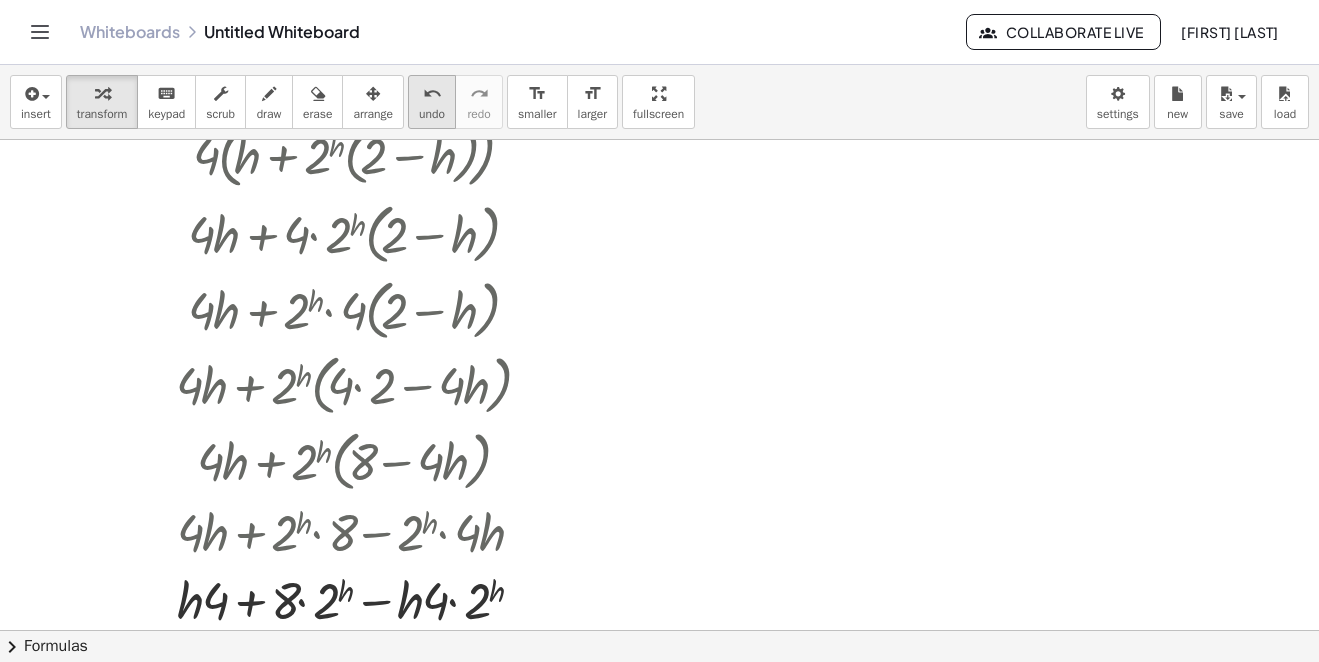 click on "undo" at bounding box center [432, 94] 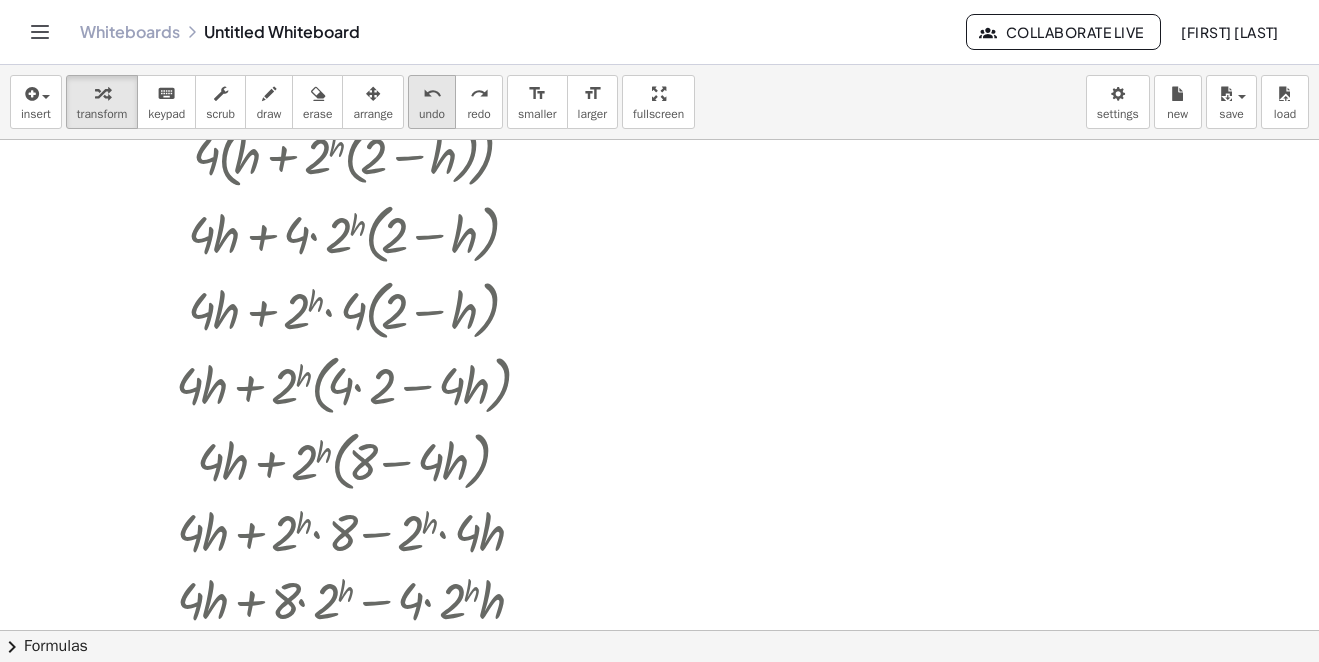 click on "undo" at bounding box center [432, 94] 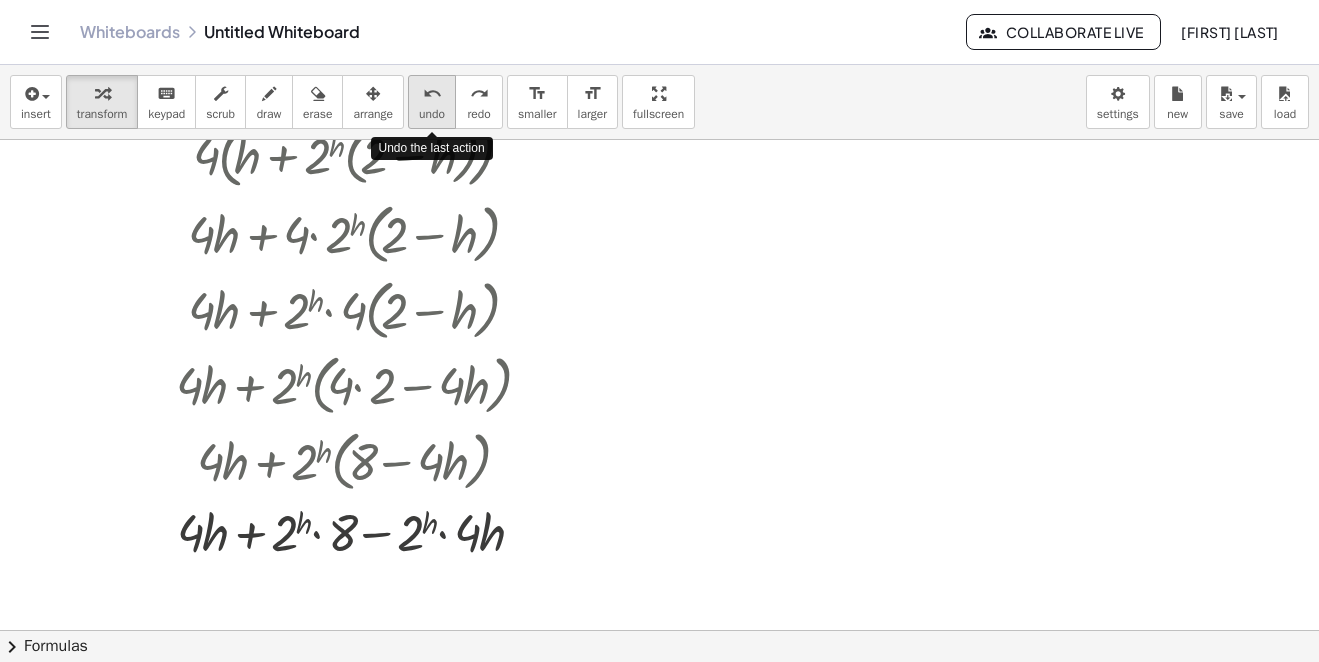click on "undo undo" at bounding box center (432, 102) 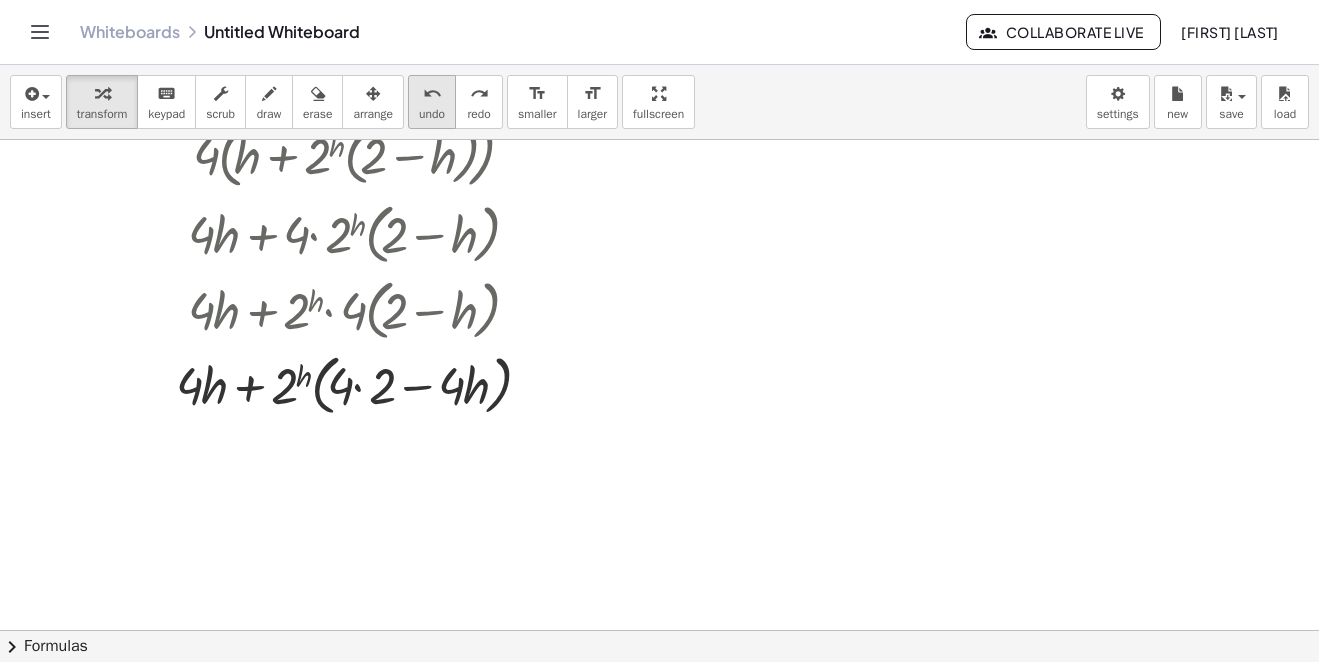 click on "undo undo" at bounding box center [432, 102] 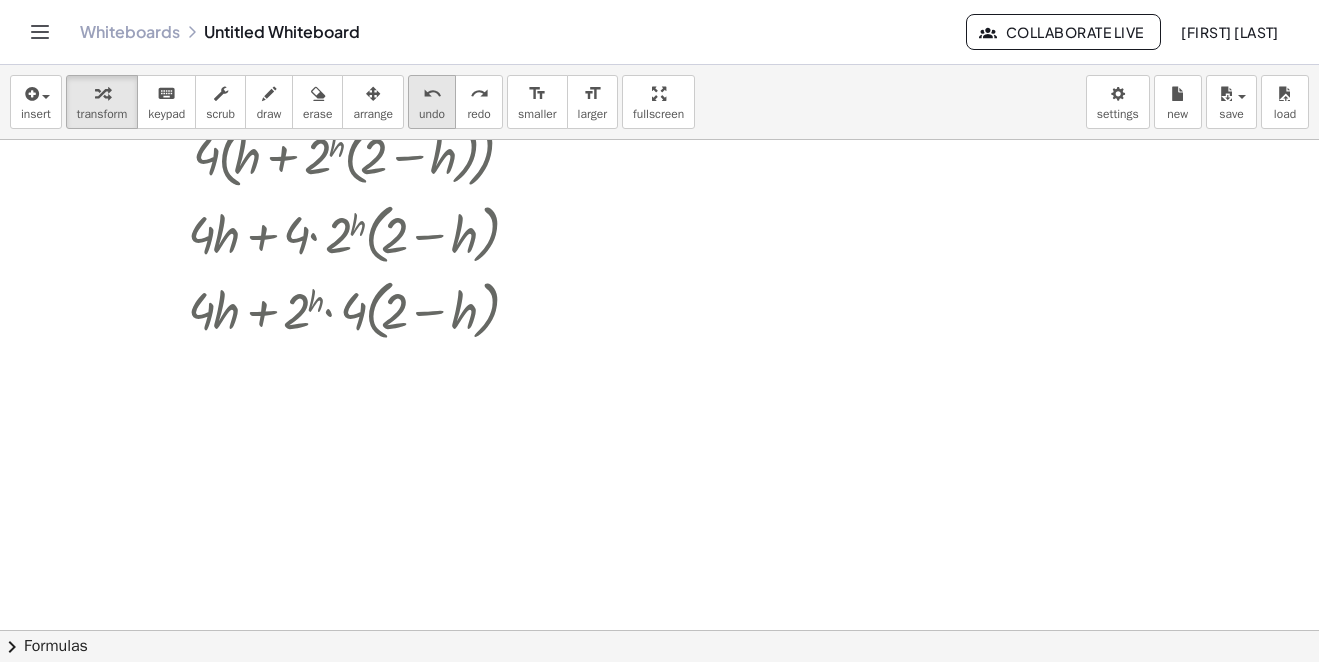 click on "undo undo" at bounding box center (432, 102) 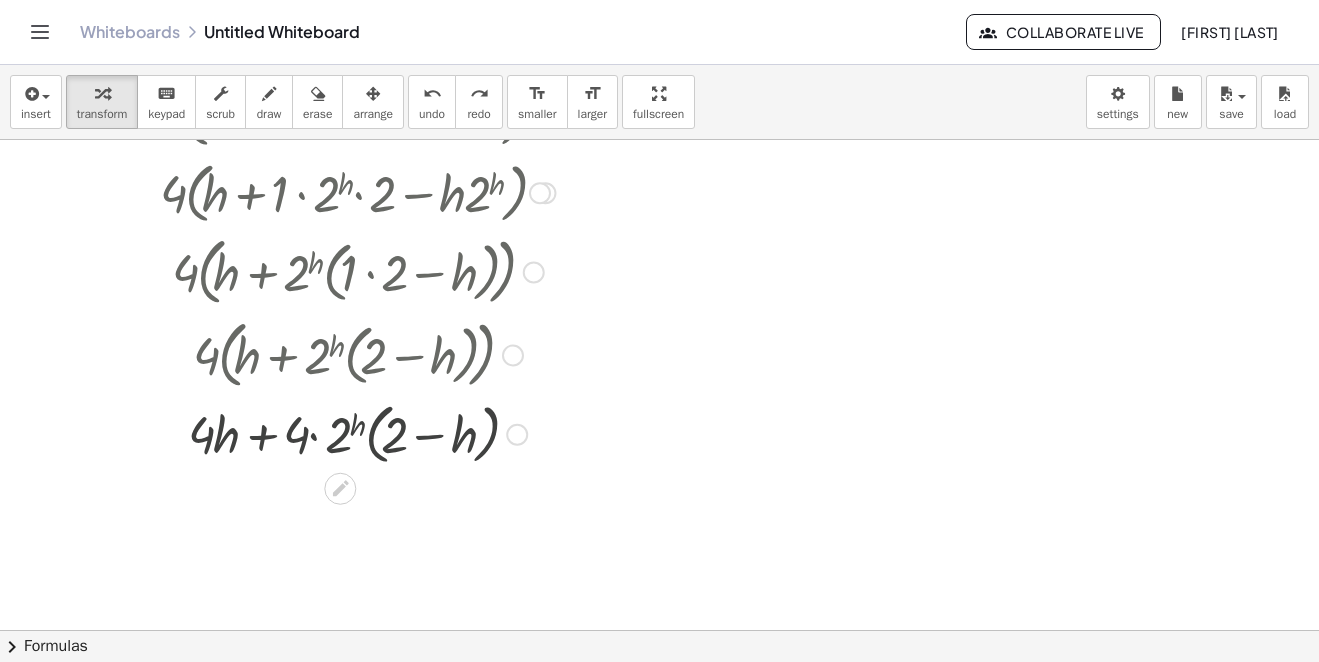 scroll, scrollTop: 4500, scrollLeft: 0, axis: vertical 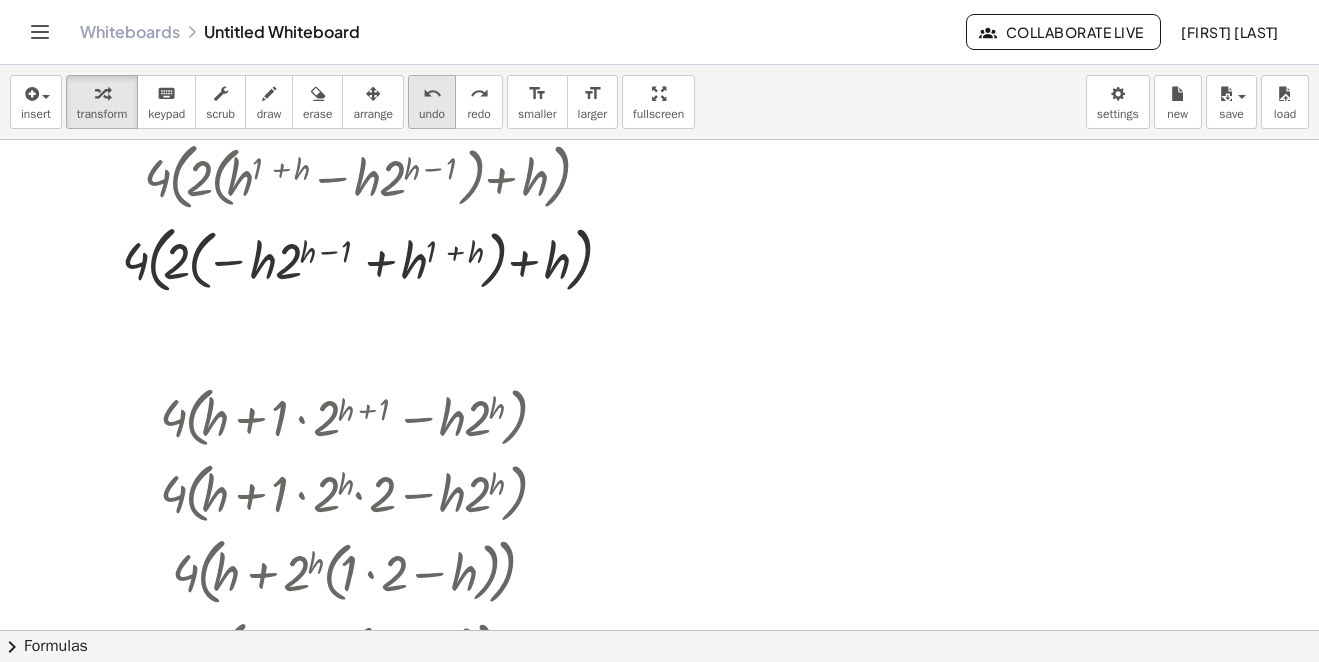 click on "undo" at bounding box center (432, 94) 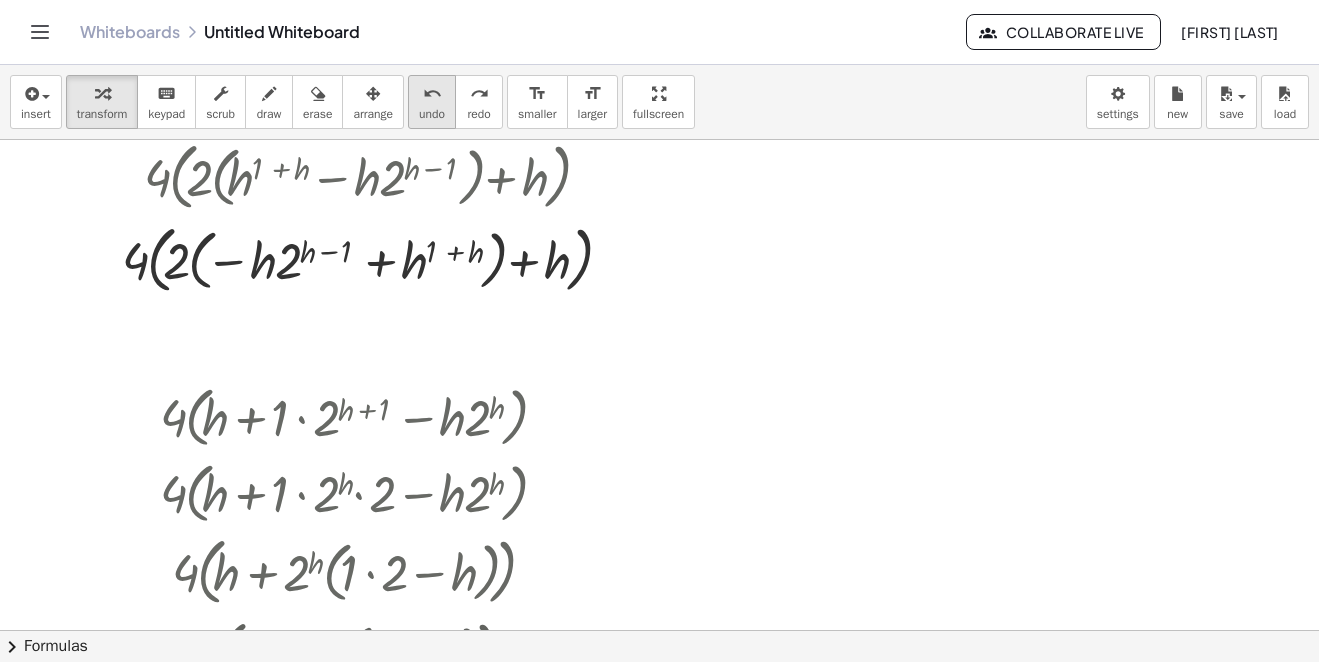 click on "undo" at bounding box center (432, 94) 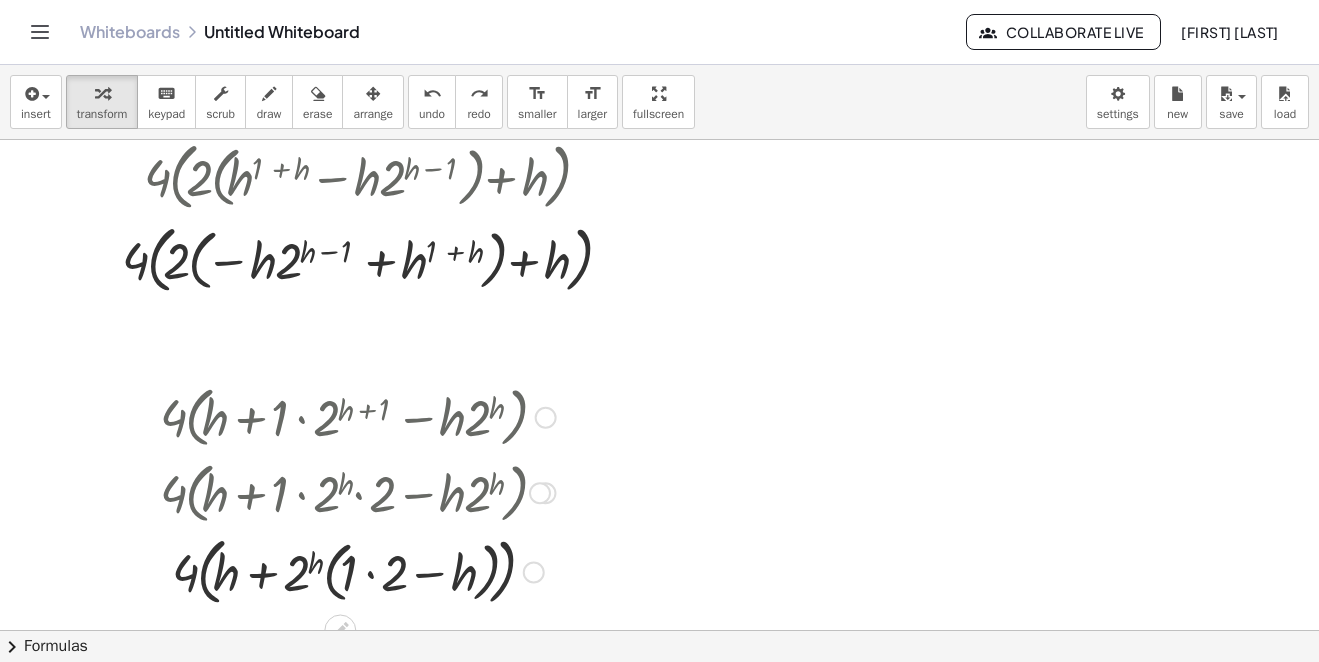 scroll, scrollTop: 4700, scrollLeft: 0, axis: vertical 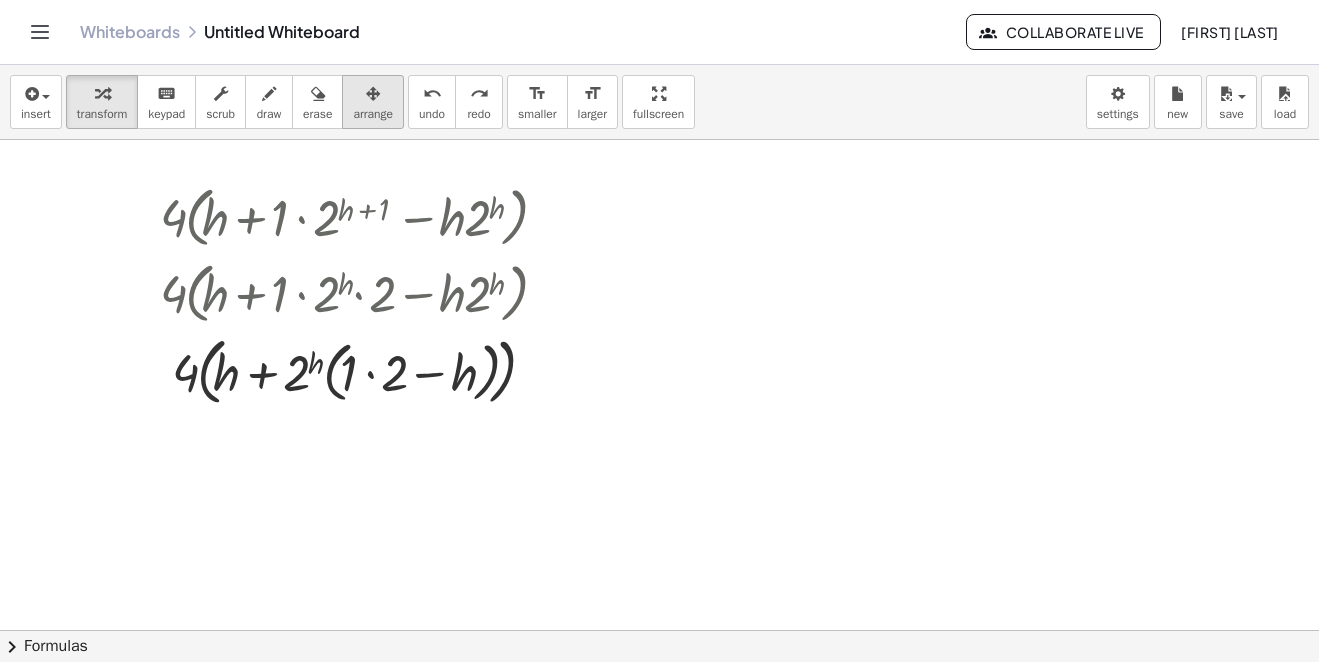 click on "arrange" at bounding box center [373, 102] 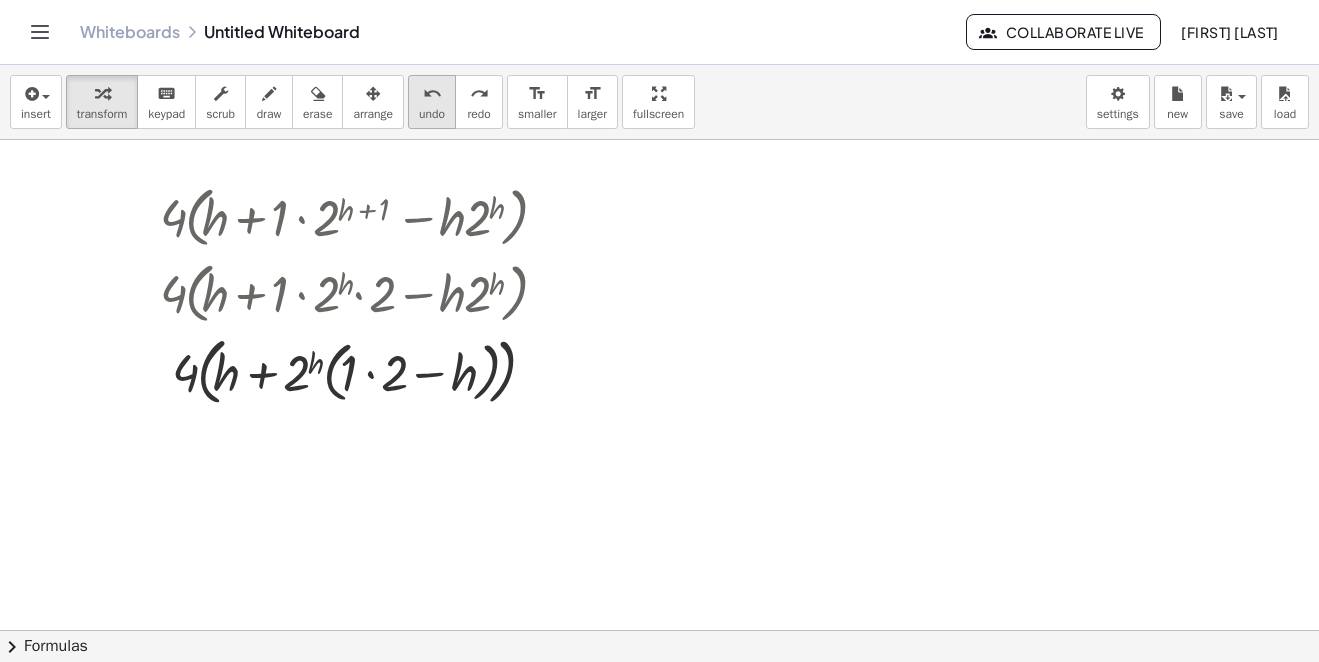 click on "insert select one: Math Expression Function Text Youtube Video Graphing Geometry Geometry 3D transform keyboard keypad scrub draw erase arrange undo undo redo redo format_size smaller format_size larger fullscreen load   save new settings" at bounding box center [659, 102] 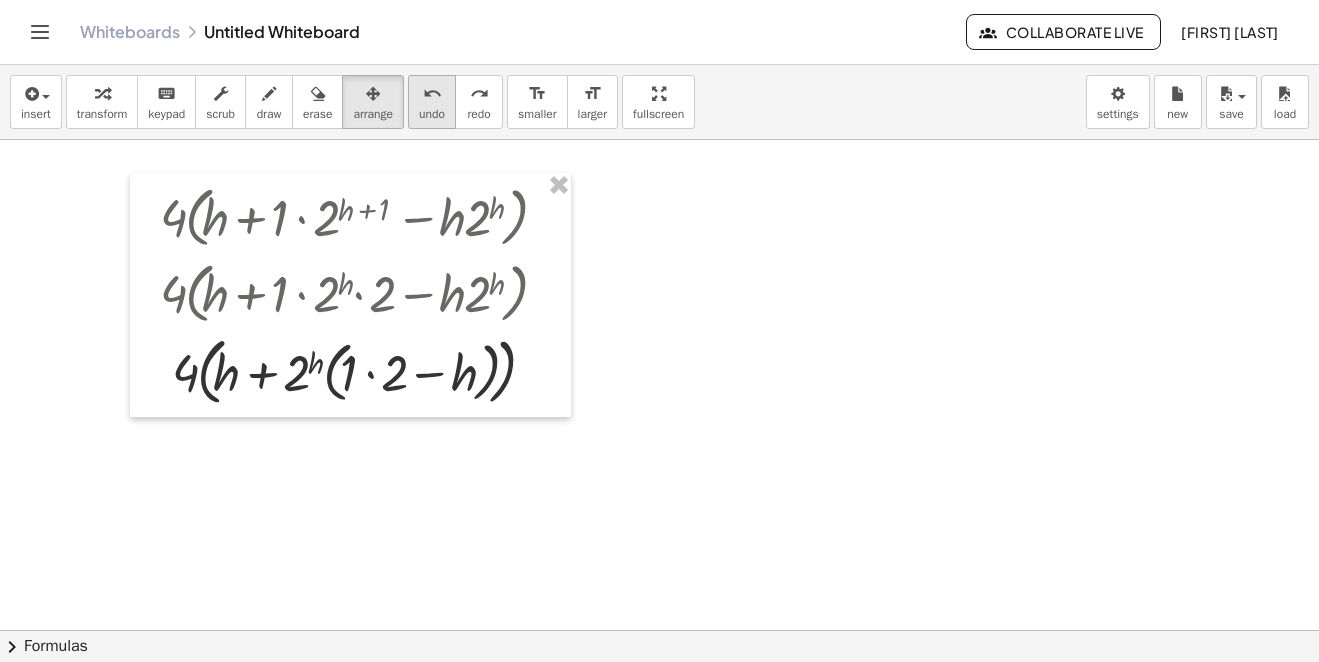click on "undo" at bounding box center (432, 94) 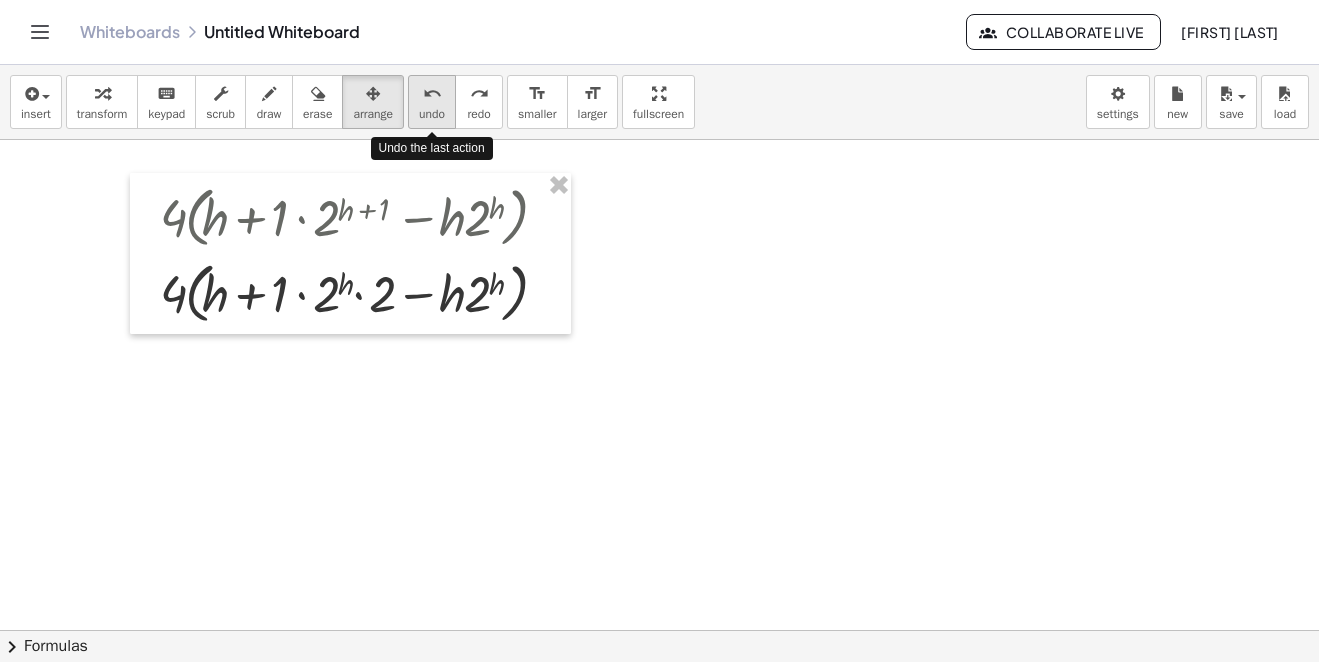 click on "undo" at bounding box center [432, 94] 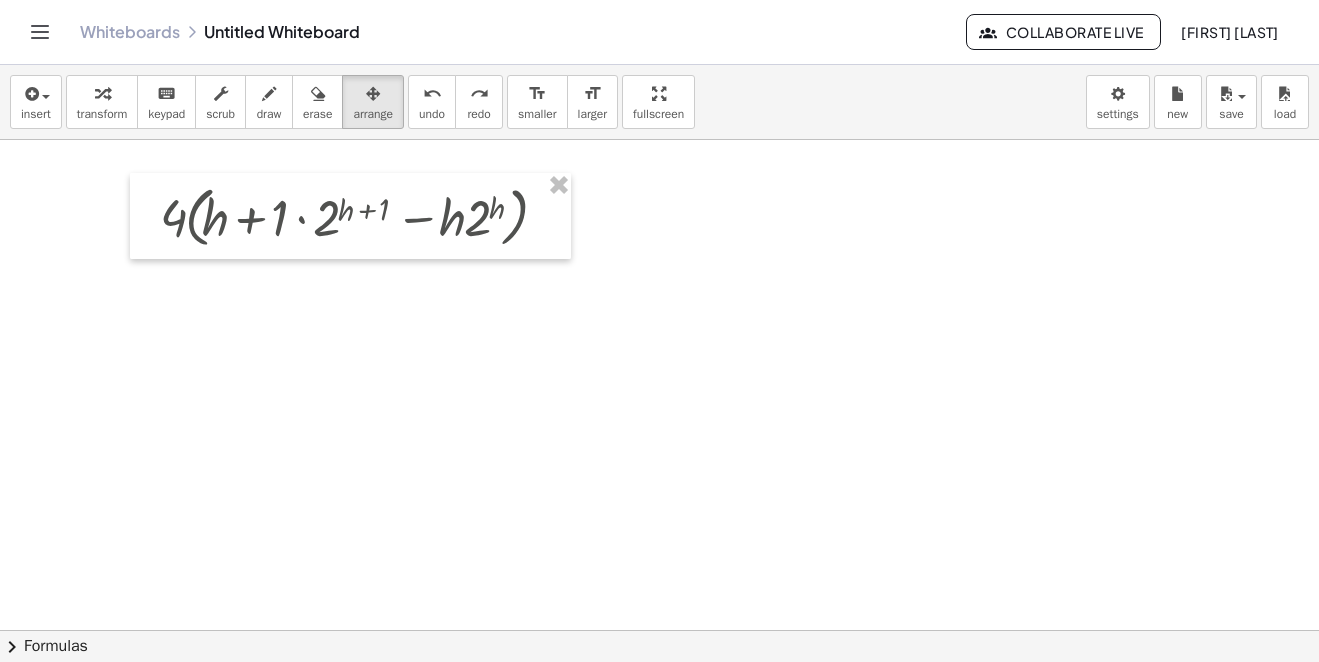 click at bounding box center [659, -1865] 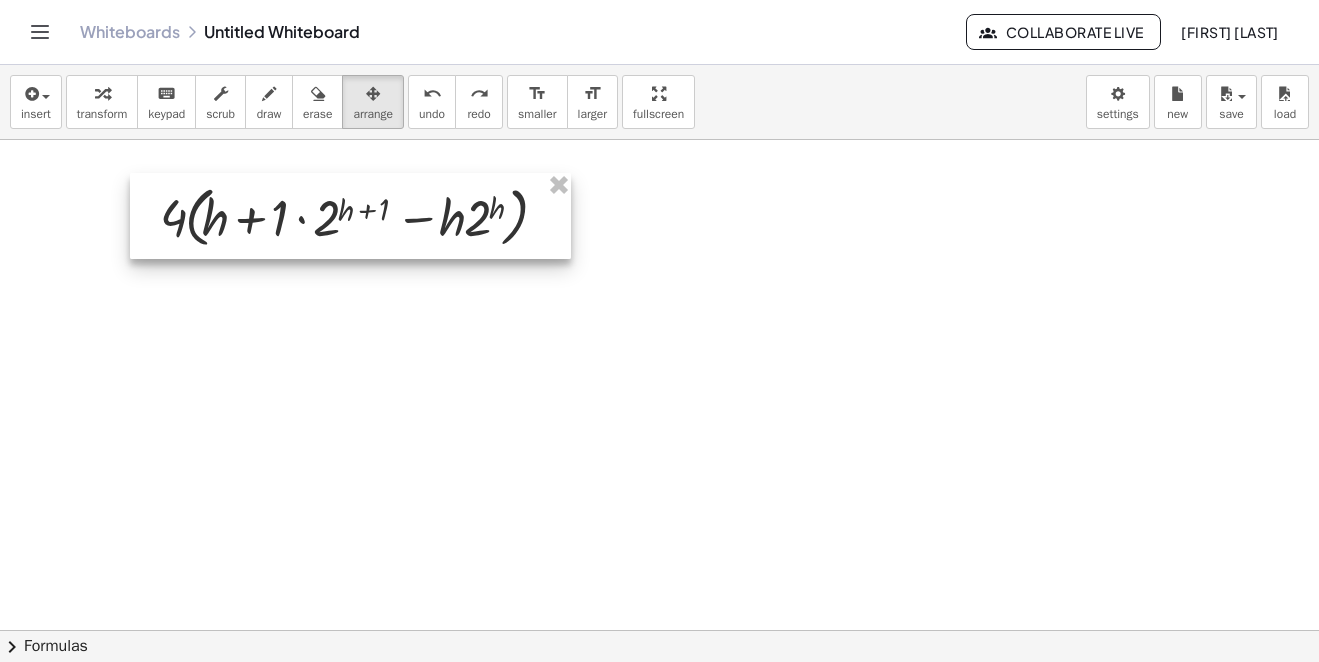 click at bounding box center [350, 216] 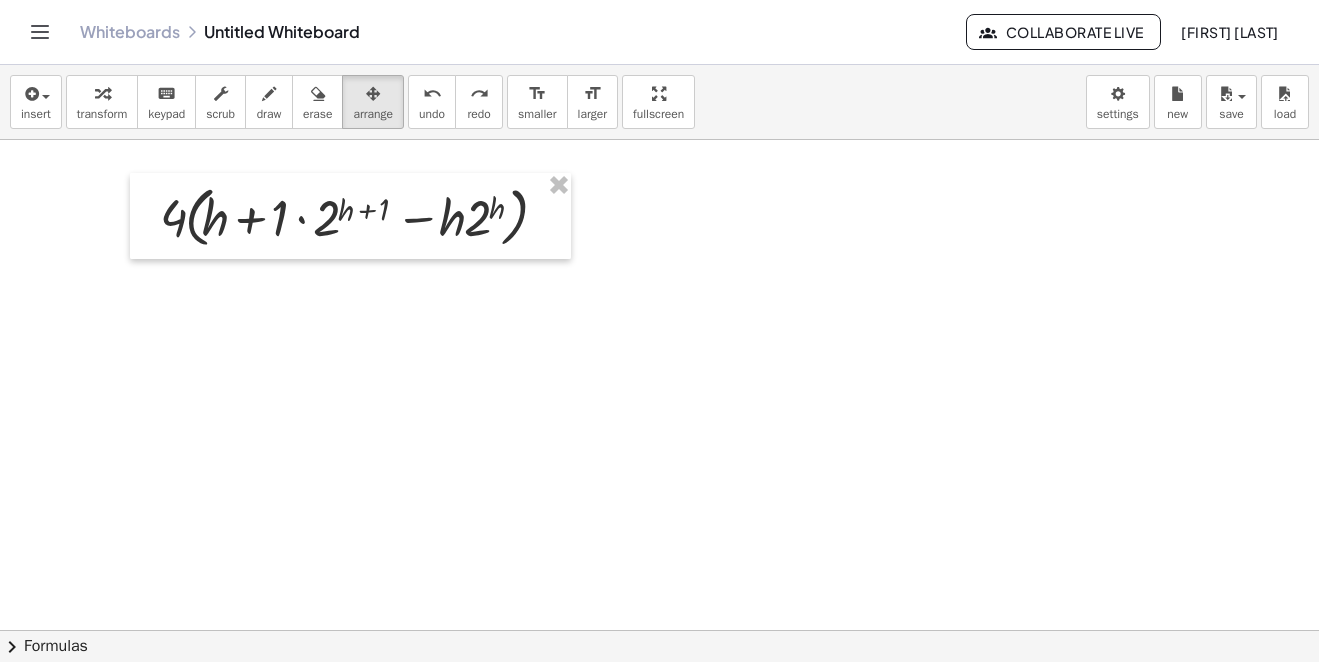 click at bounding box center [659, -1865] 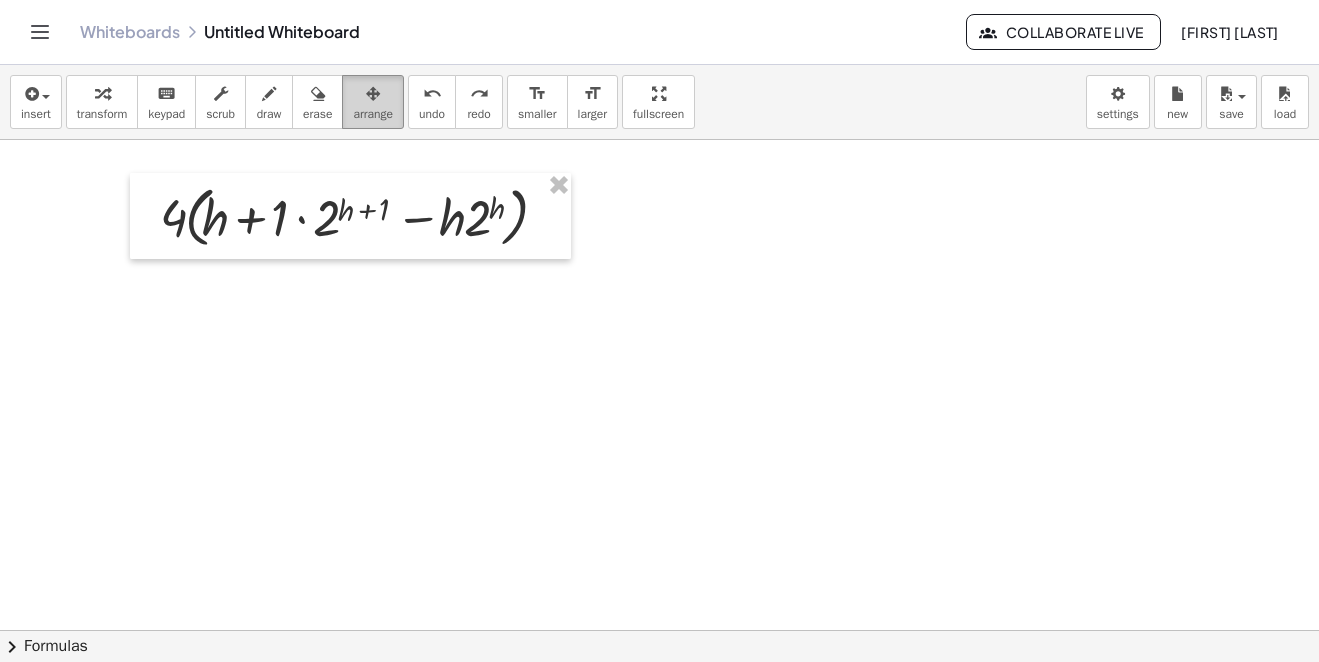 click on "arrange" at bounding box center [373, 102] 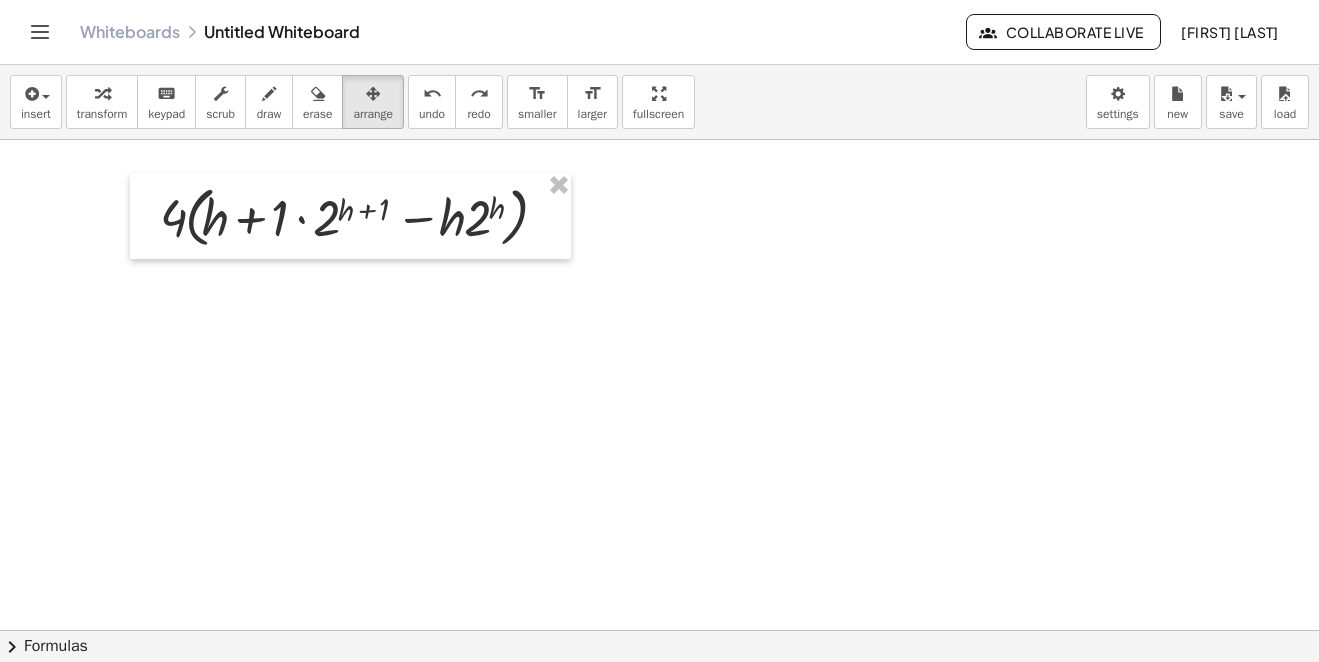 click at bounding box center (102, 93) 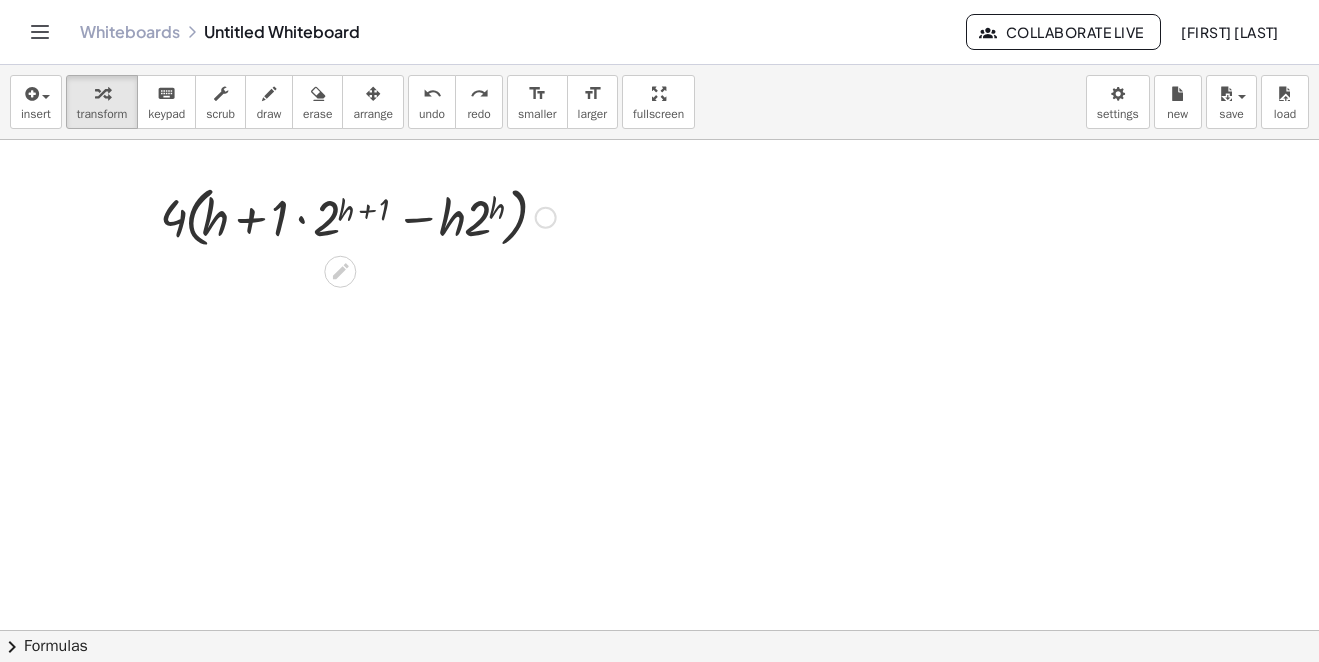 click at bounding box center (546, 218) 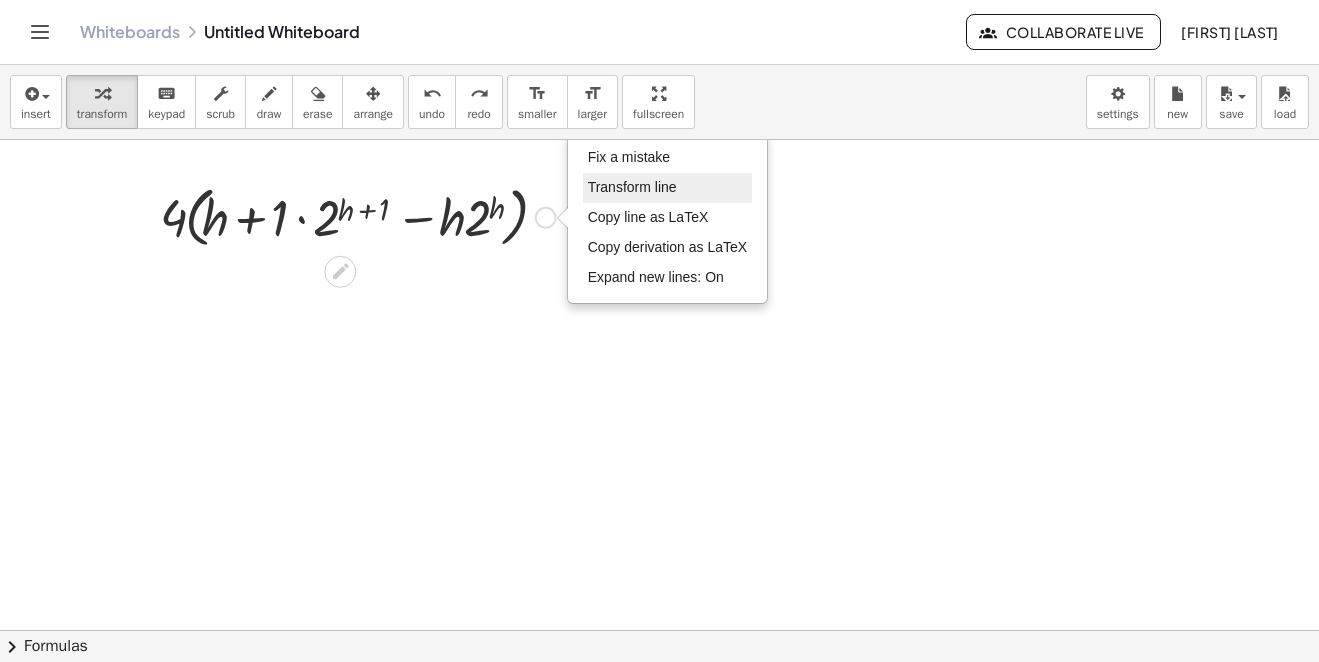click on "Transform line" at bounding box center [668, 188] 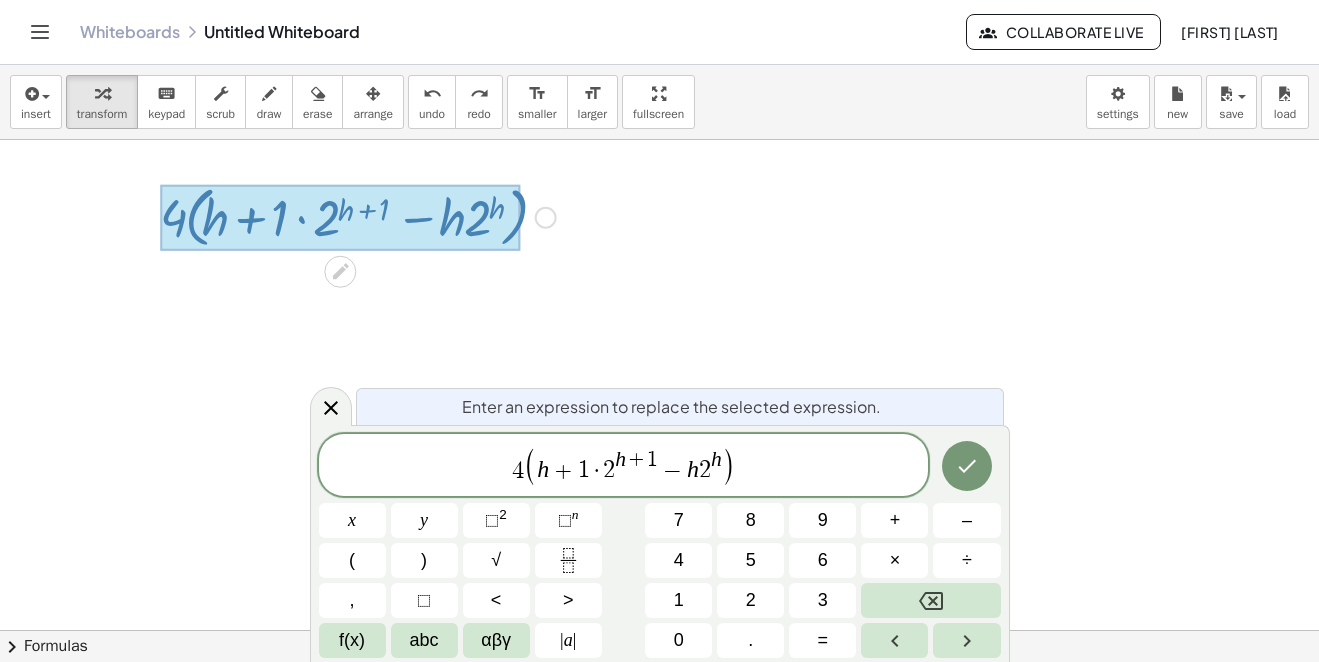 click on "h + 1 · ​ 2 h + 1 − h 2 h" at bounding box center (629, 466) 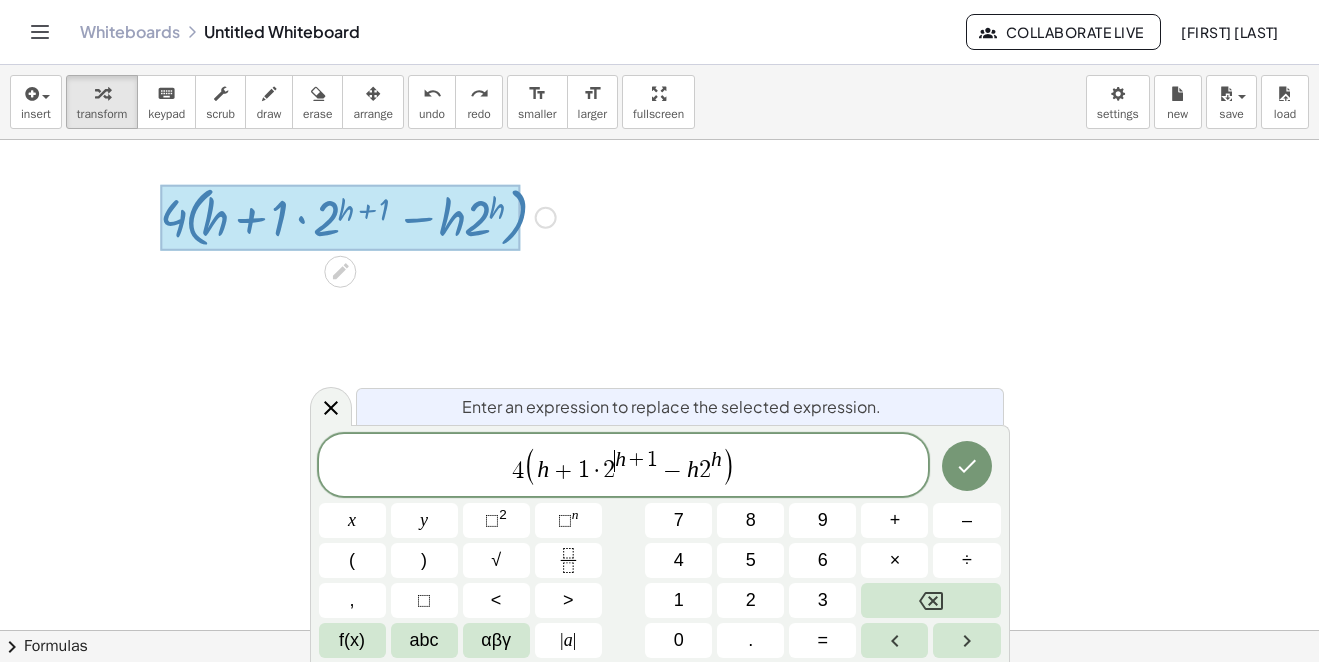 click on "2" at bounding box center [609, 471] 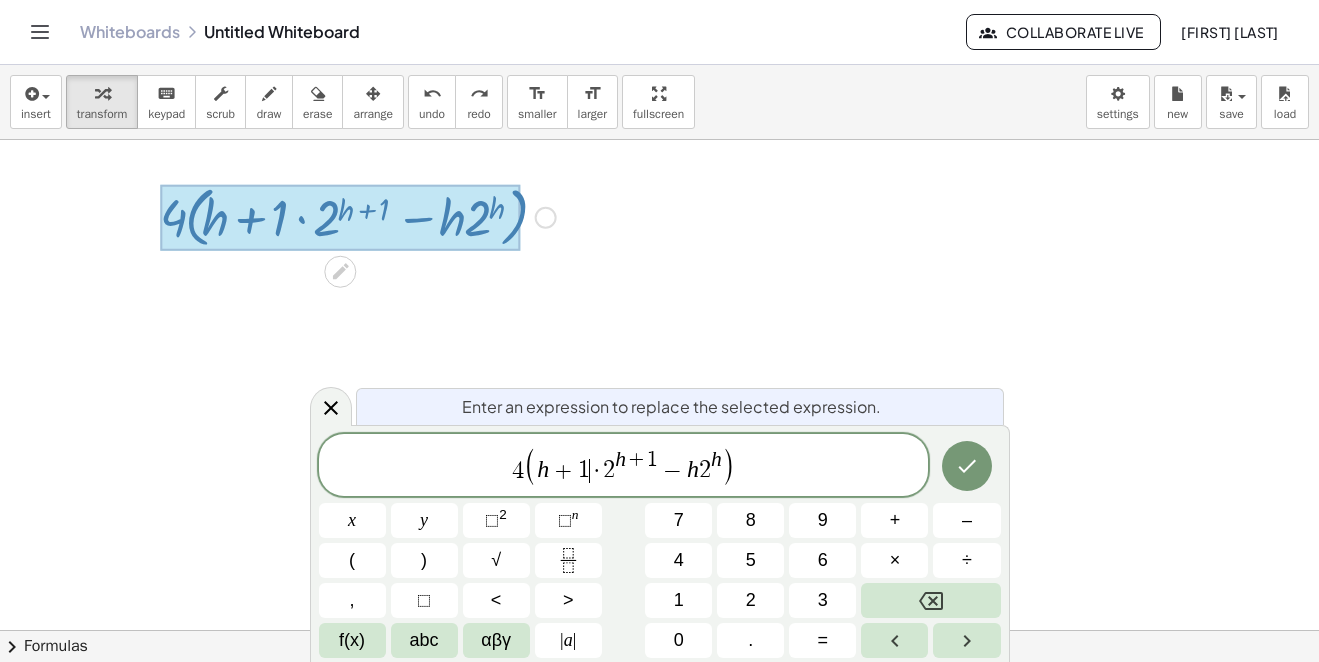 click on "·" at bounding box center (597, 471) 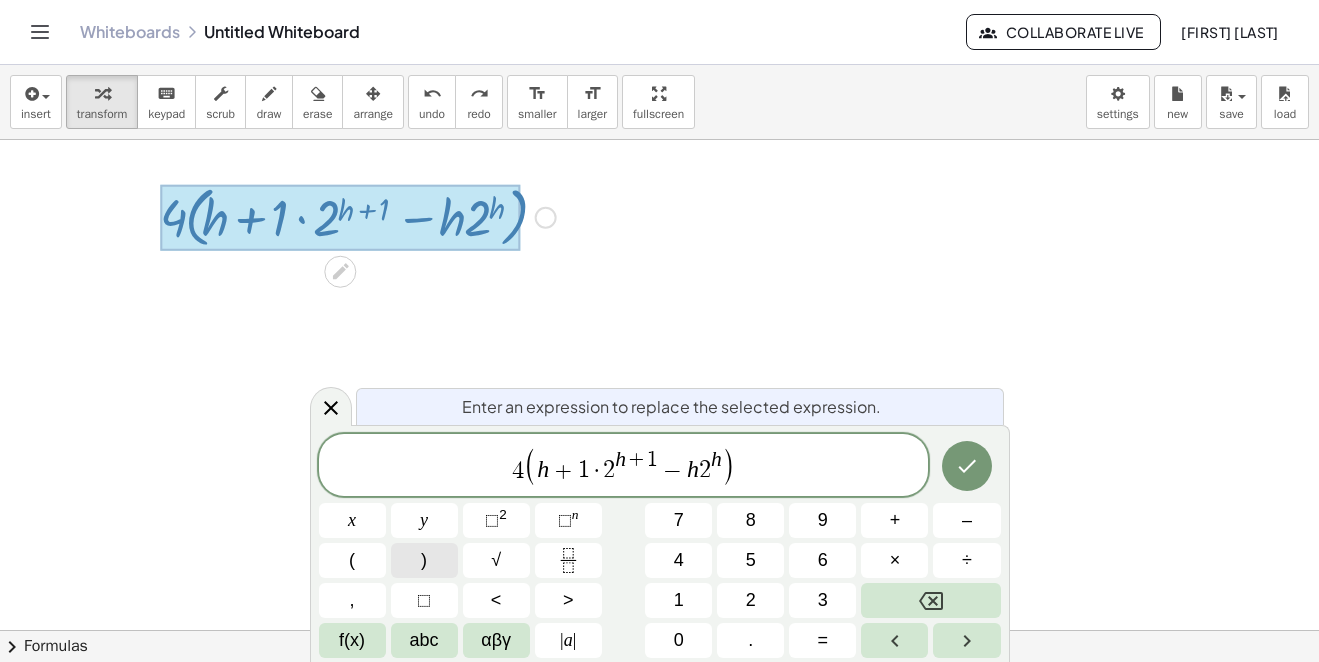 click on ")" at bounding box center [424, 560] 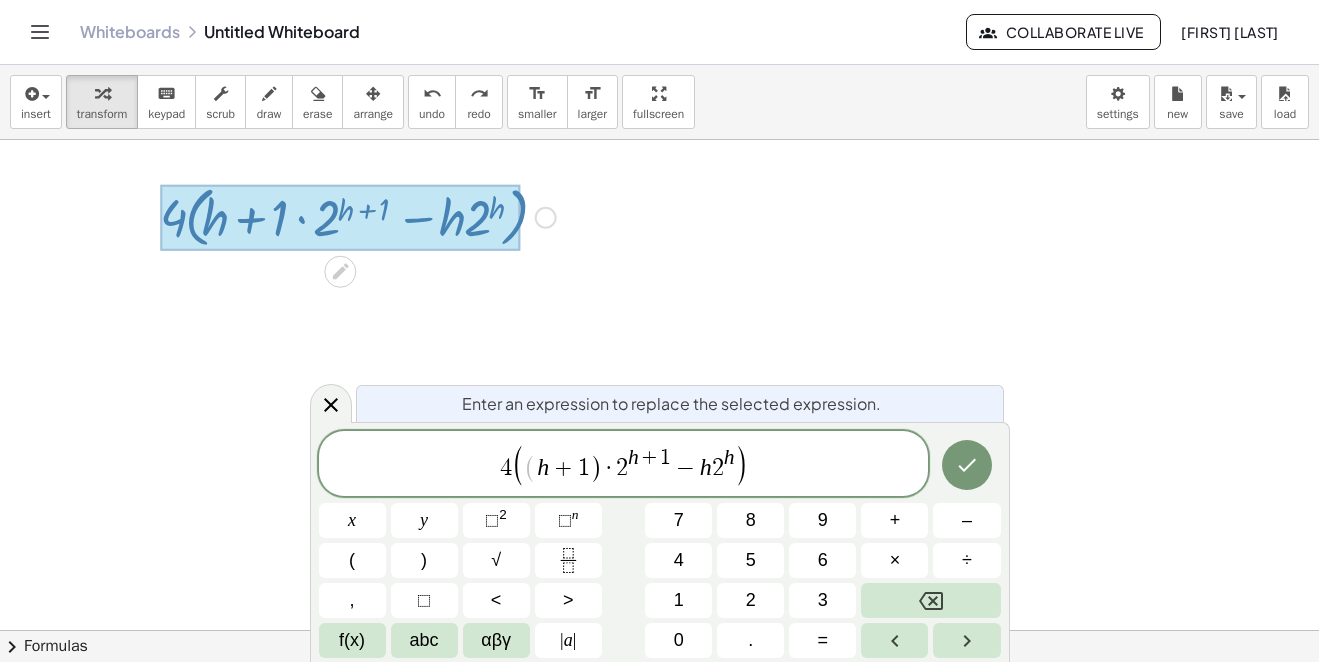 click on "(" at bounding box center (530, 468) 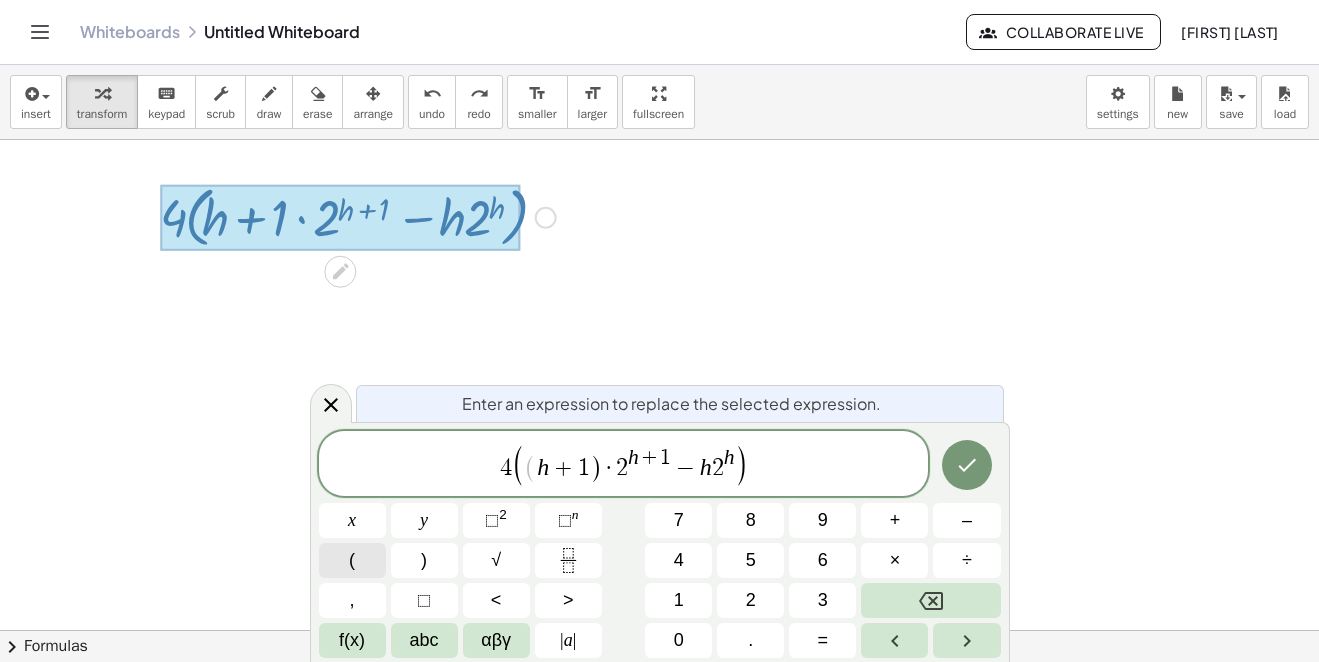 click on "(" at bounding box center [352, 560] 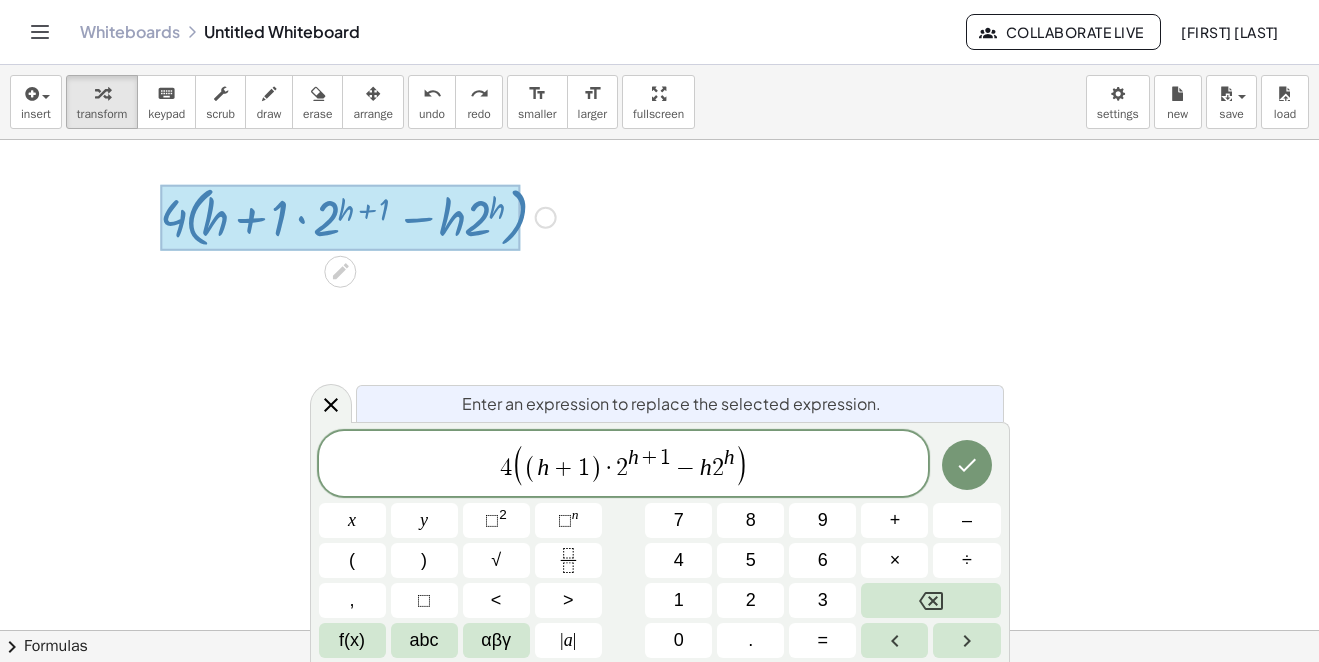 click on "4 ( ( ​ h + 1 ) · 2 h + 1 − h 2 h )" at bounding box center (624, 465) 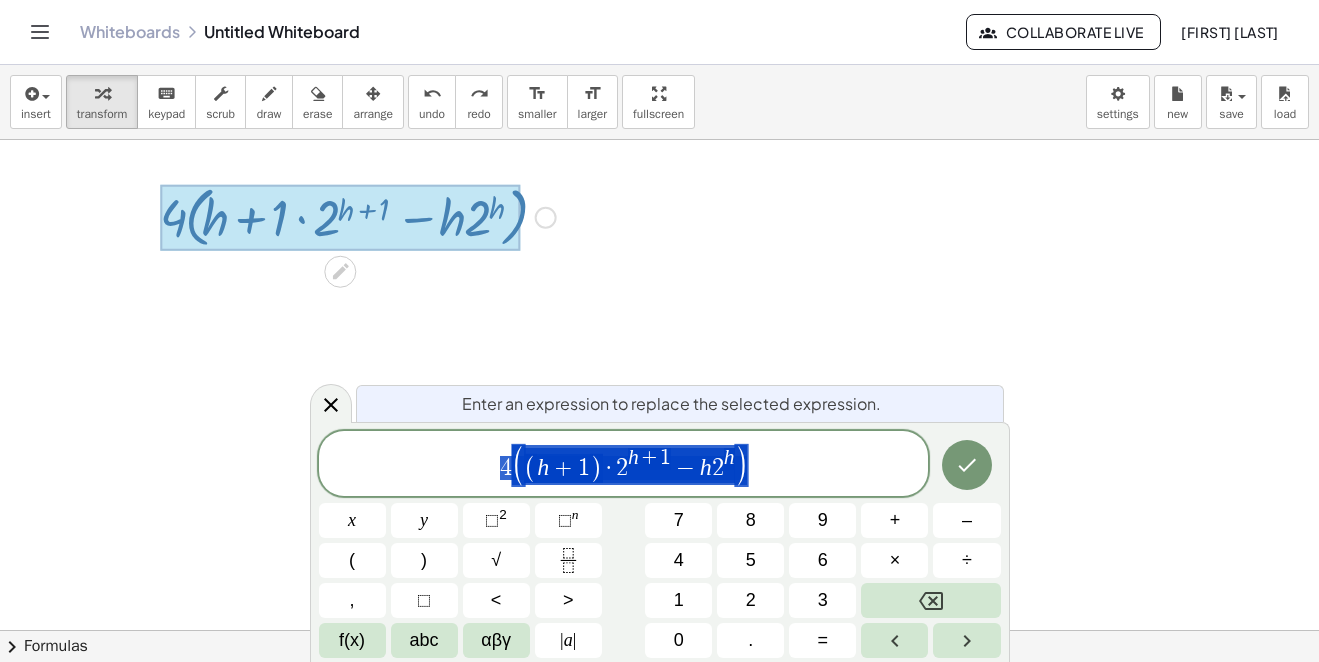 drag, startPoint x: 761, startPoint y: 462, endPoint x: 480, endPoint y: 451, distance: 281.2152 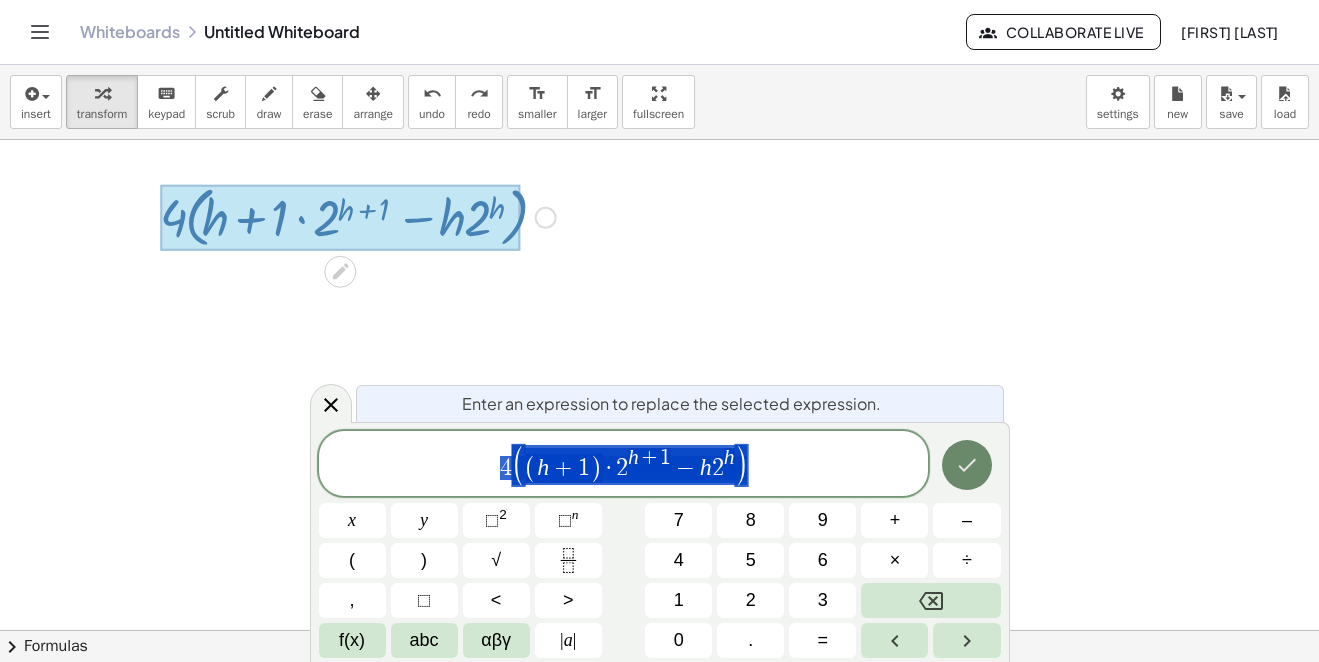 click 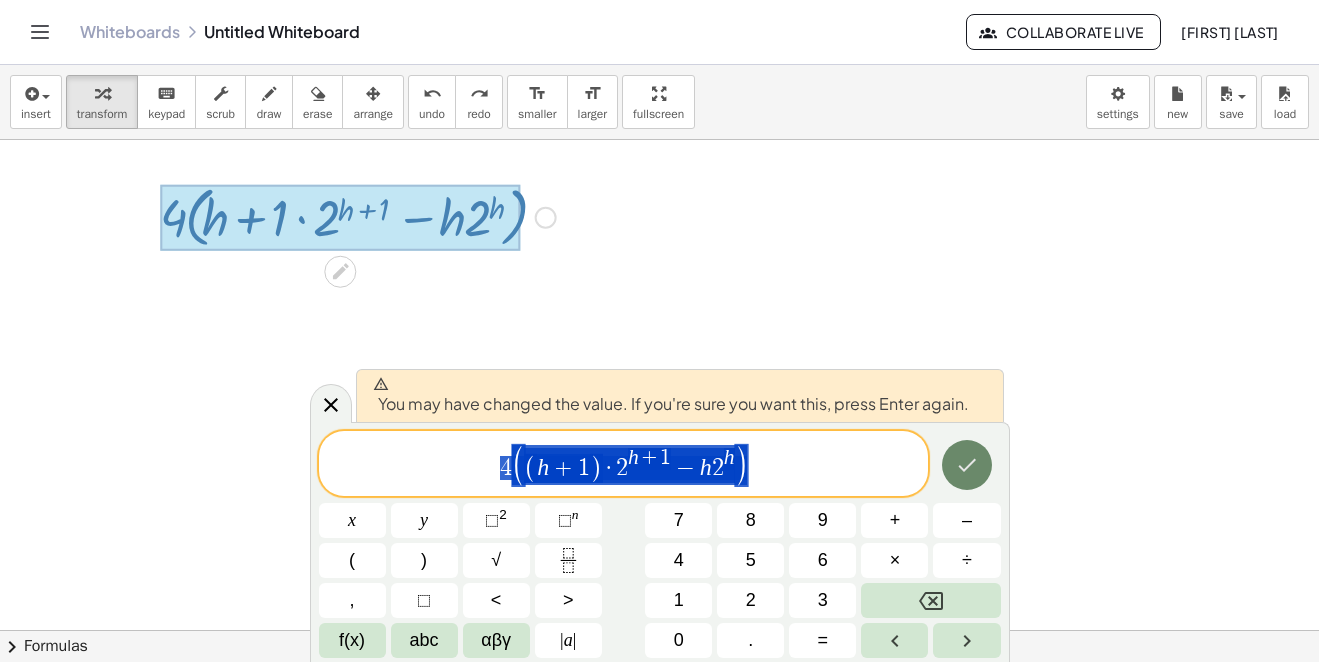 click 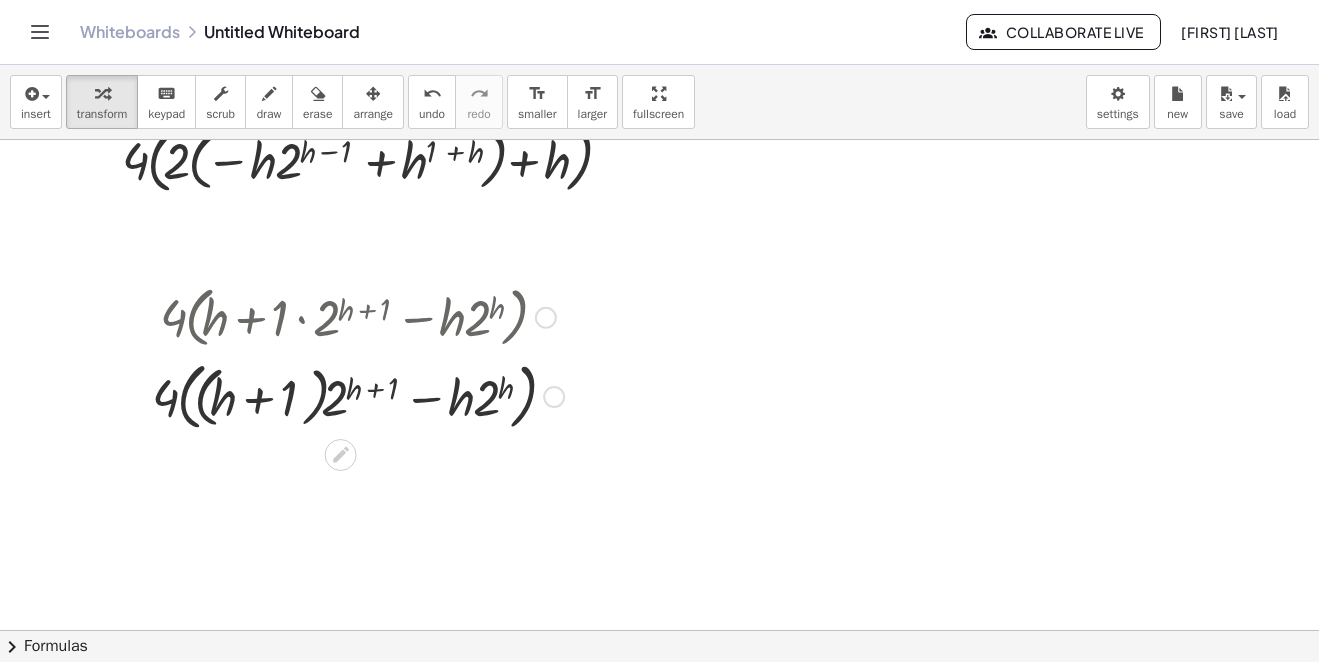 scroll, scrollTop: 4700, scrollLeft: 0, axis: vertical 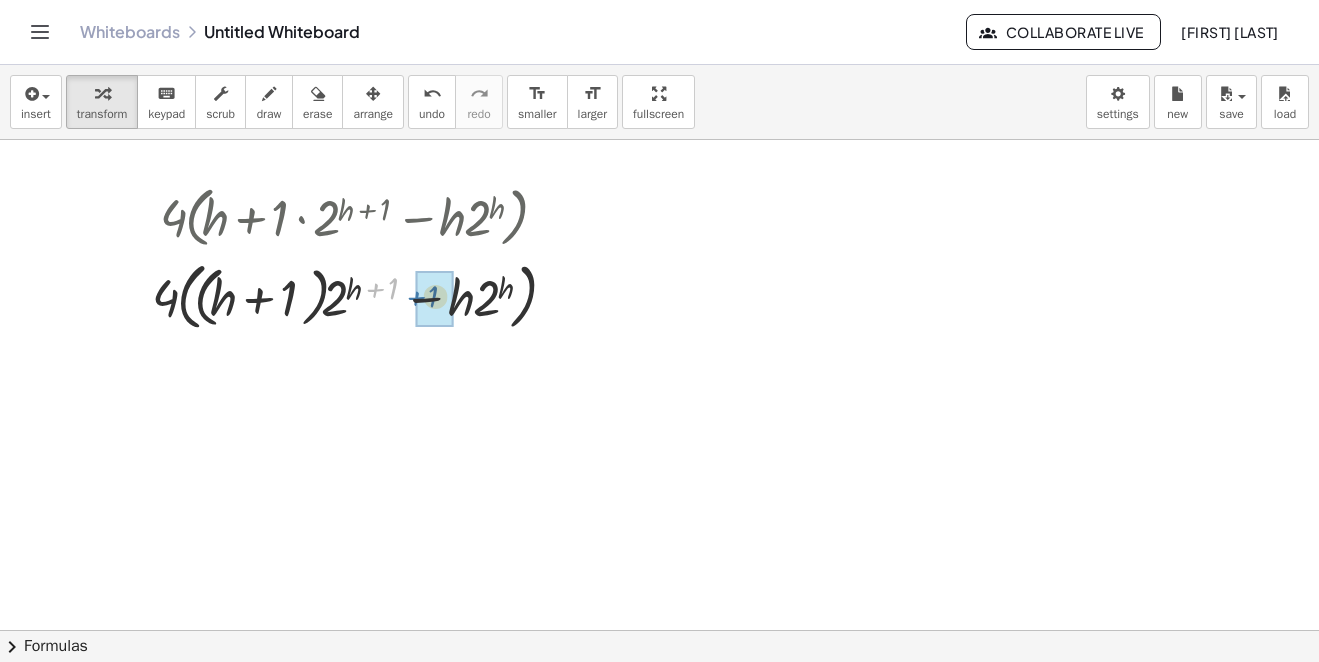 drag, startPoint x: 384, startPoint y: 288, endPoint x: 426, endPoint y: 297, distance: 42.953465 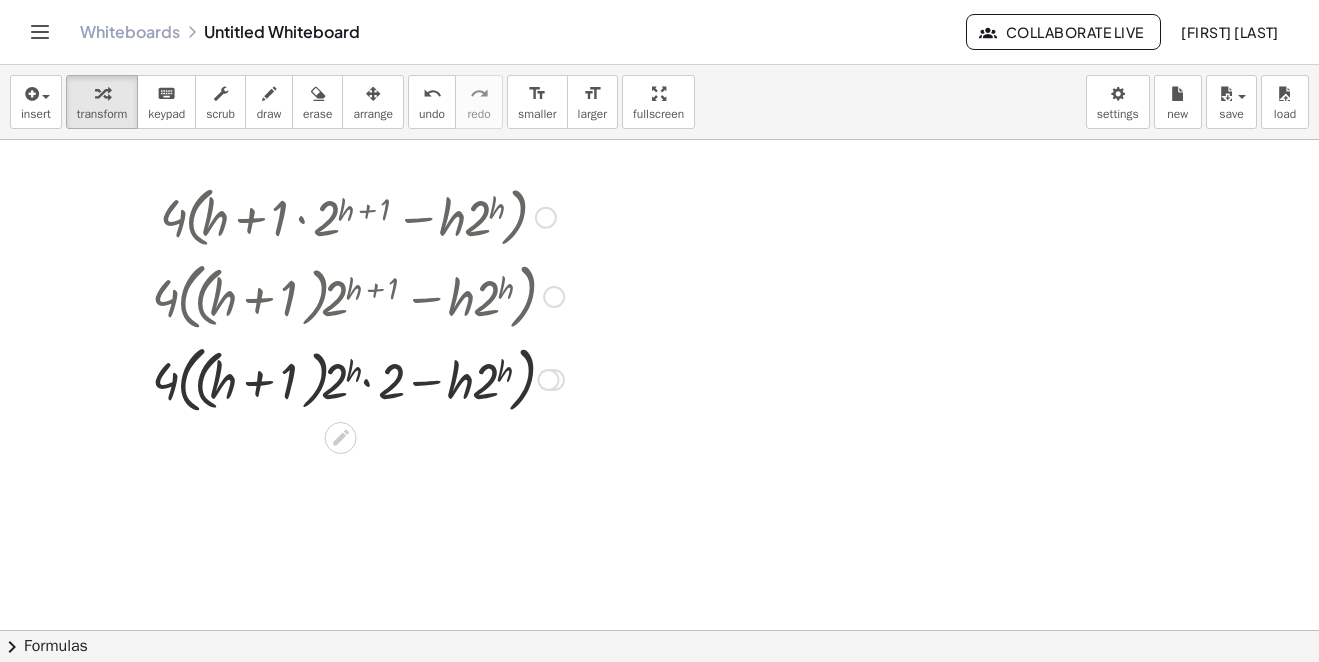 scroll, scrollTop: 4800, scrollLeft: 0, axis: vertical 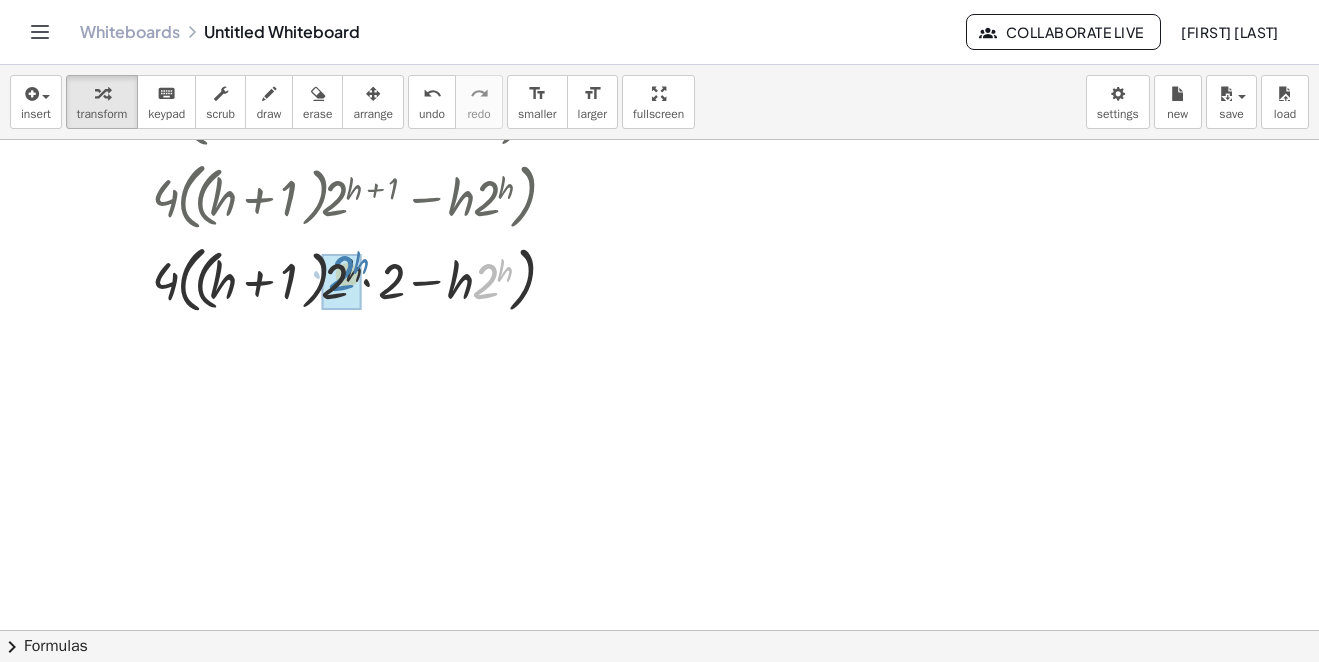 drag, startPoint x: 493, startPoint y: 292, endPoint x: 344, endPoint y: 286, distance: 149.12076 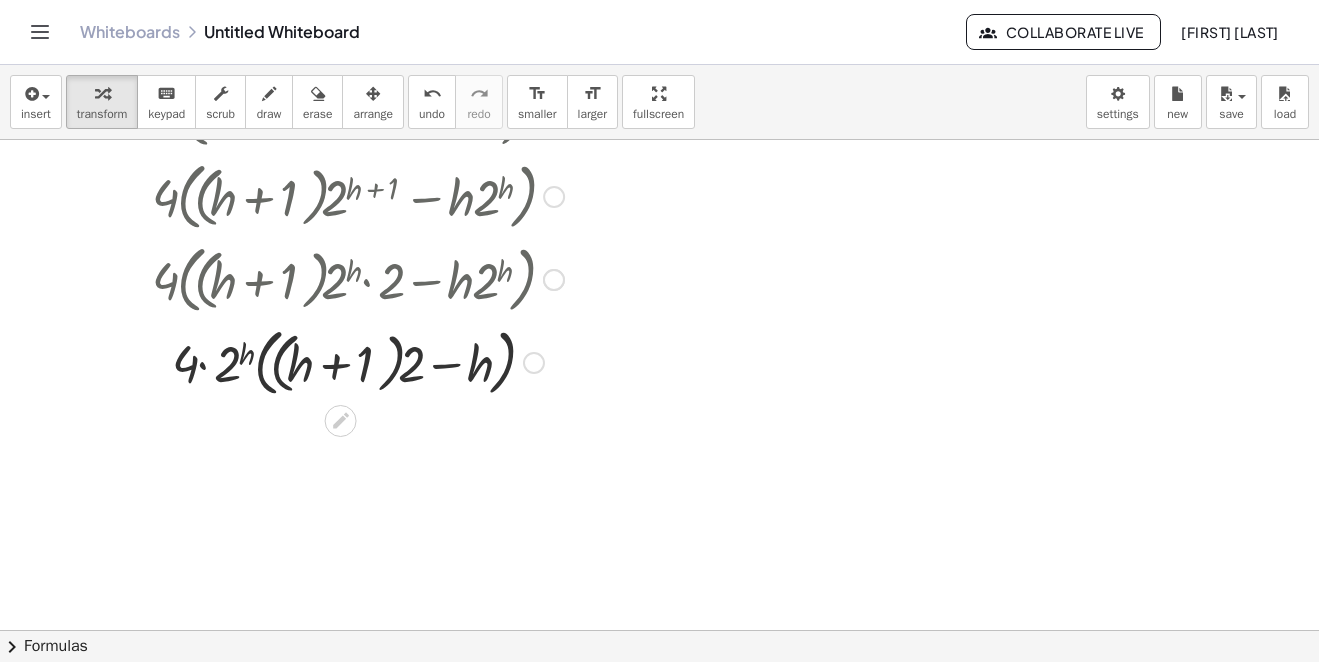 scroll, scrollTop: 4900, scrollLeft: 0, axis: vertical 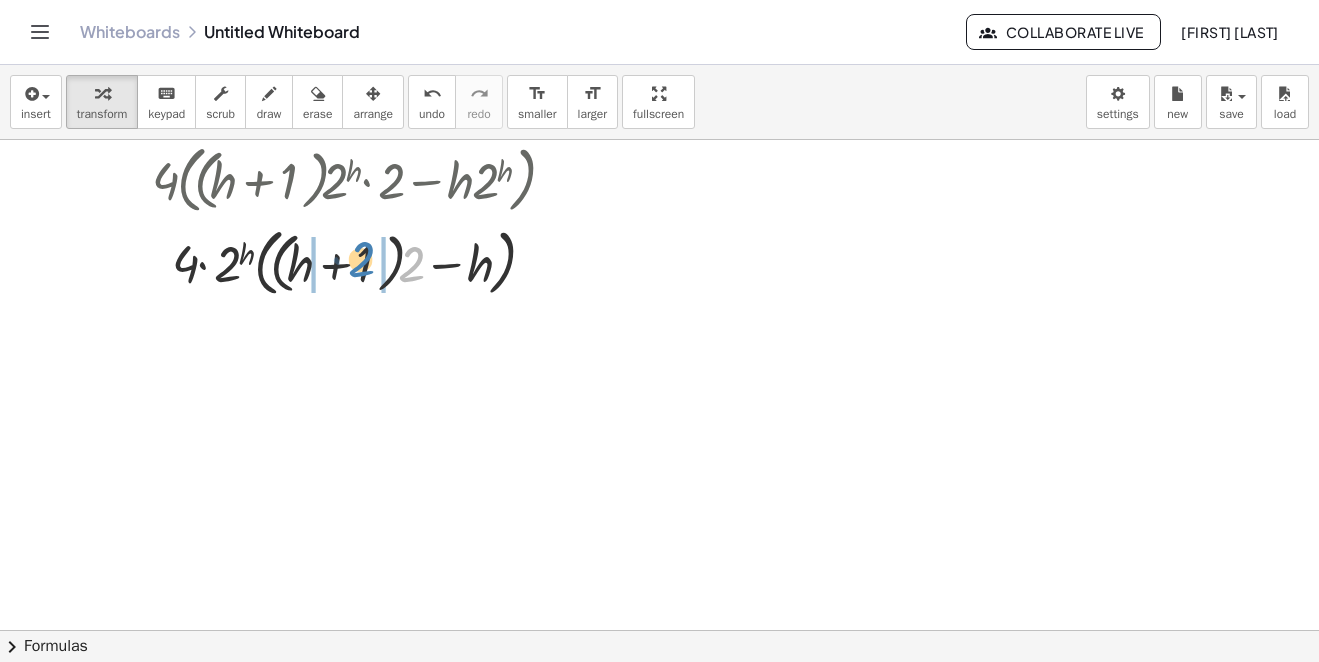 drag, startPoint x: 402, startPoint y: 262, endPoint x: 352, endPoint y: 257, distance: 50.24938 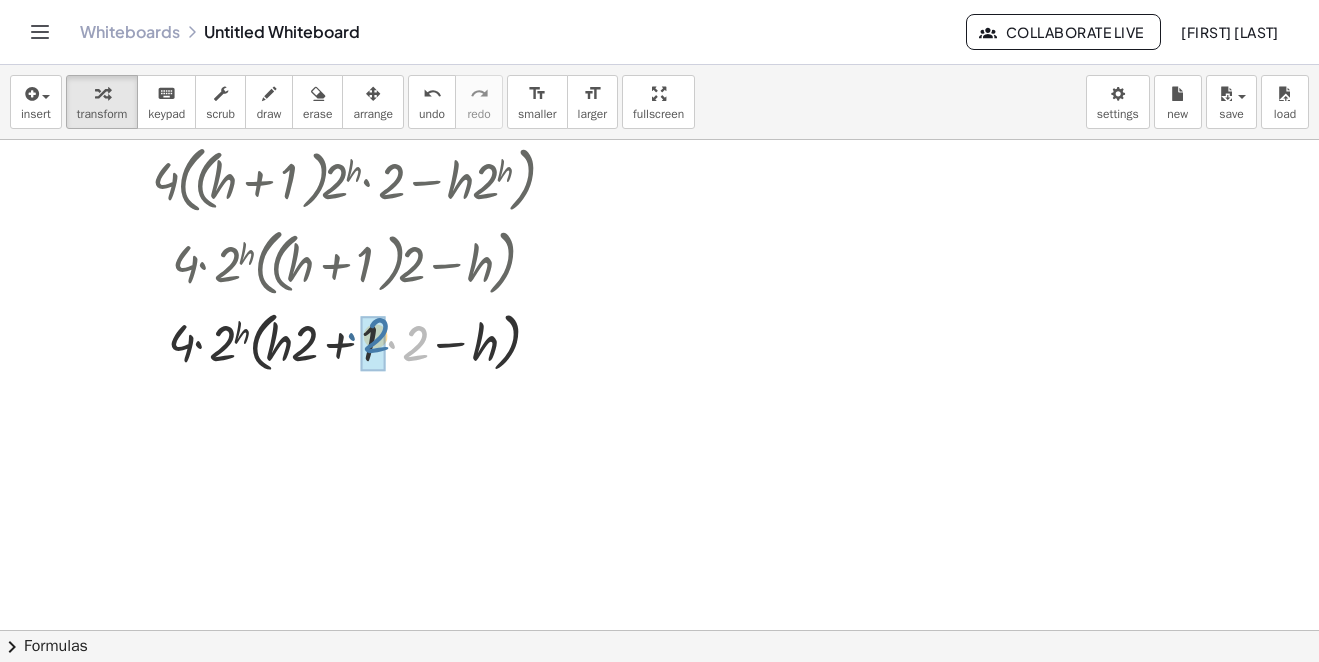 drag, startPoint x: 410, startPoint y: 354, endPoint x: 370, endPoint y: 346, distance: 40.792156 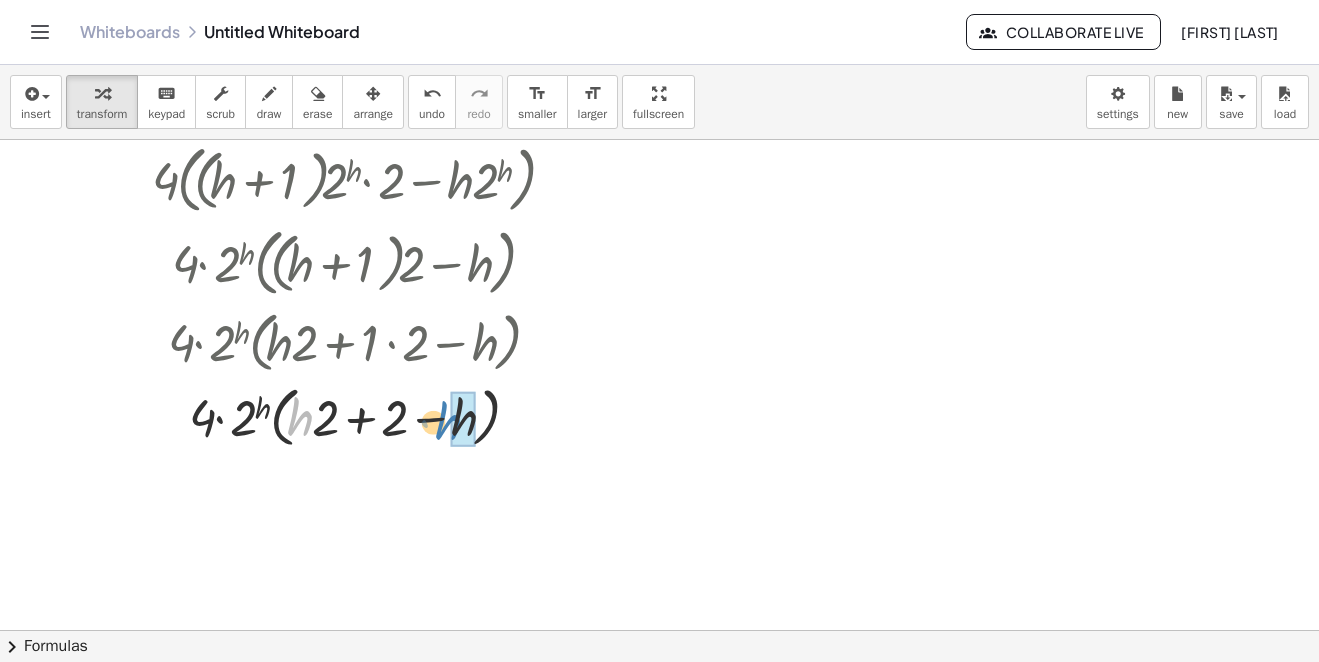 drag, startPoint x: 301, startPoint y: 418, endPoint x: 449, endPoint y: 423, distance: 148.08444 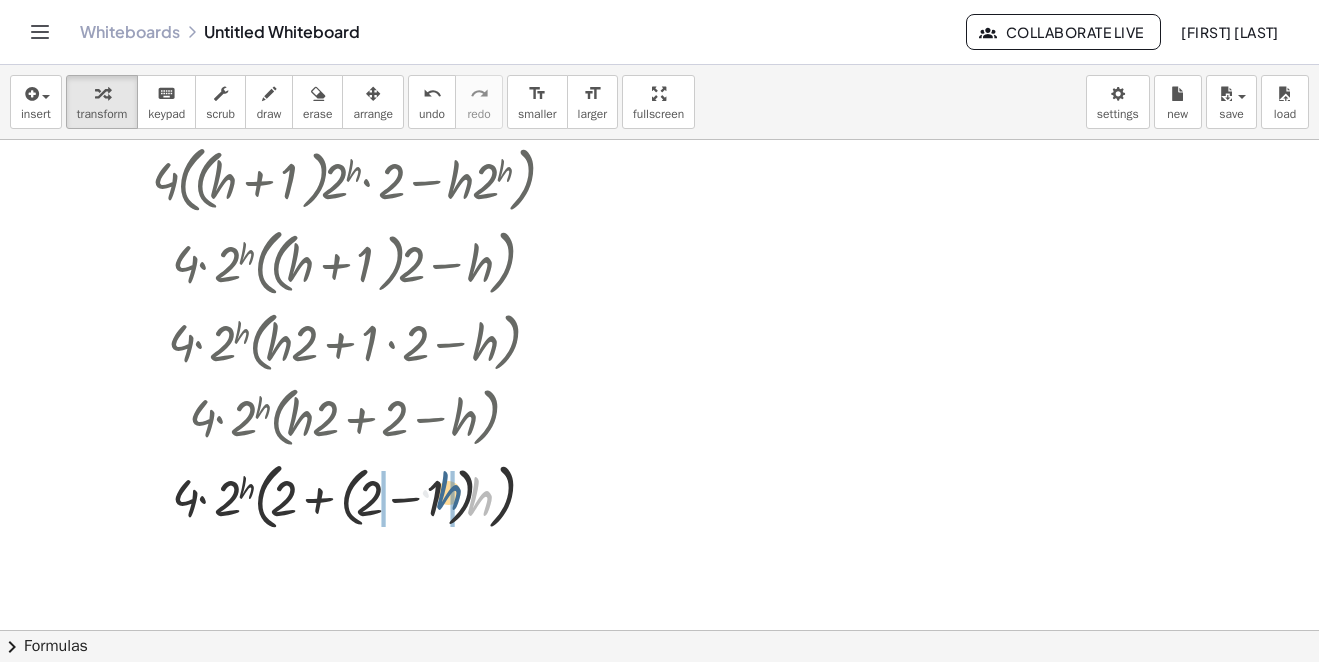 drag, startPoint x: 475, startPoint y: 496, endPoint x: 420, endPoint y: 489, distance: 55.443665 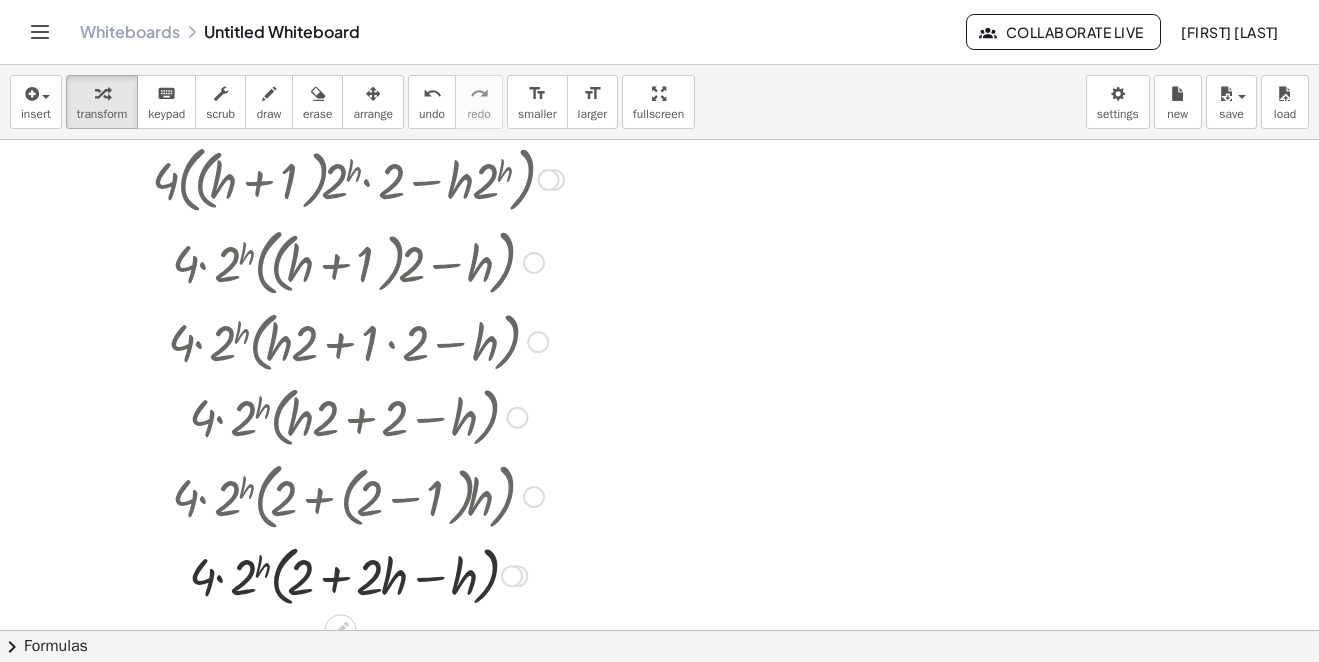 click at bounding box center (358, 575) 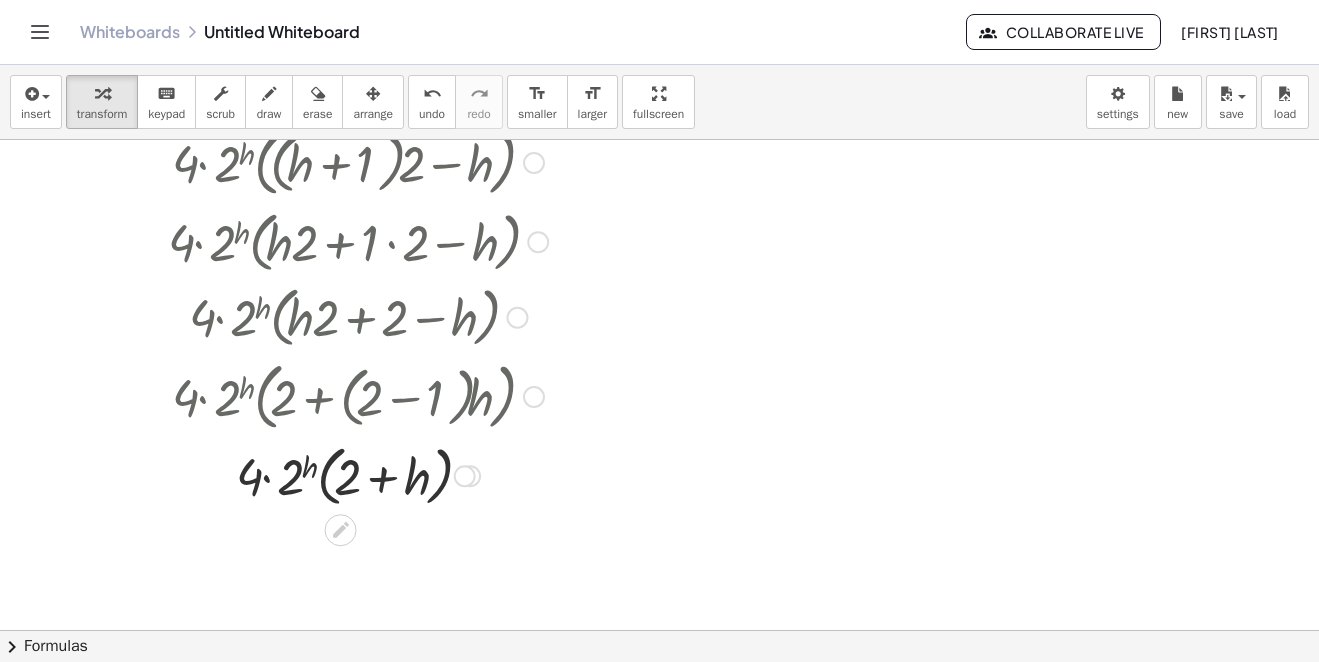 scroll, scrollTop: 5100, scrollLeft: 0, axis: vertical 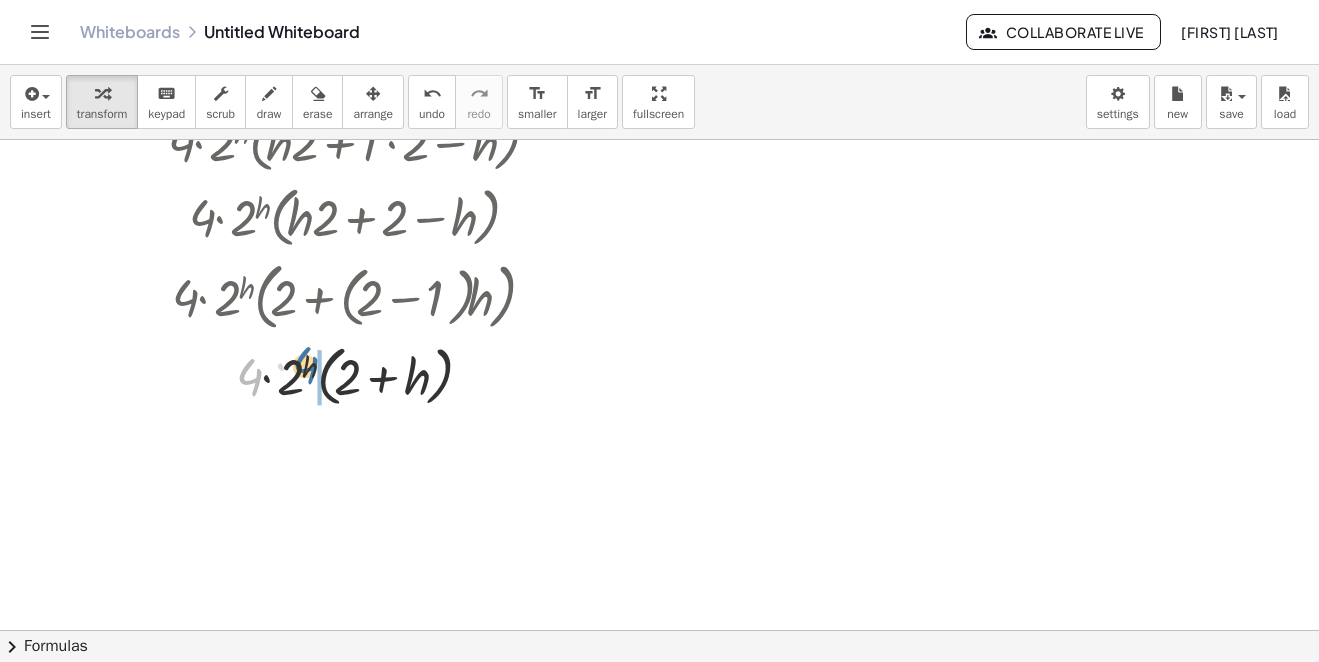 drag, startPoint x: 246, startPoint y: 382, endPoint x: 306, endPoint y: 376, distance: 60.299255 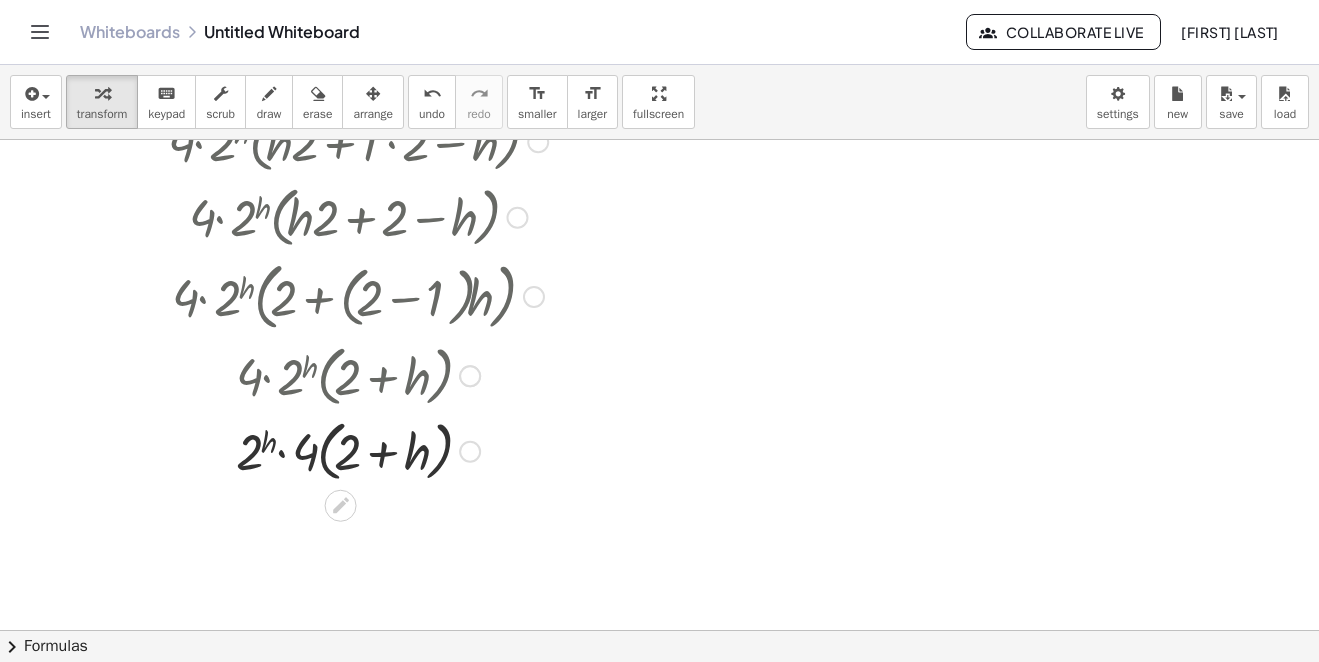 scroll, scrollTop: 5200, scrollLeft: 0, axis: vertical 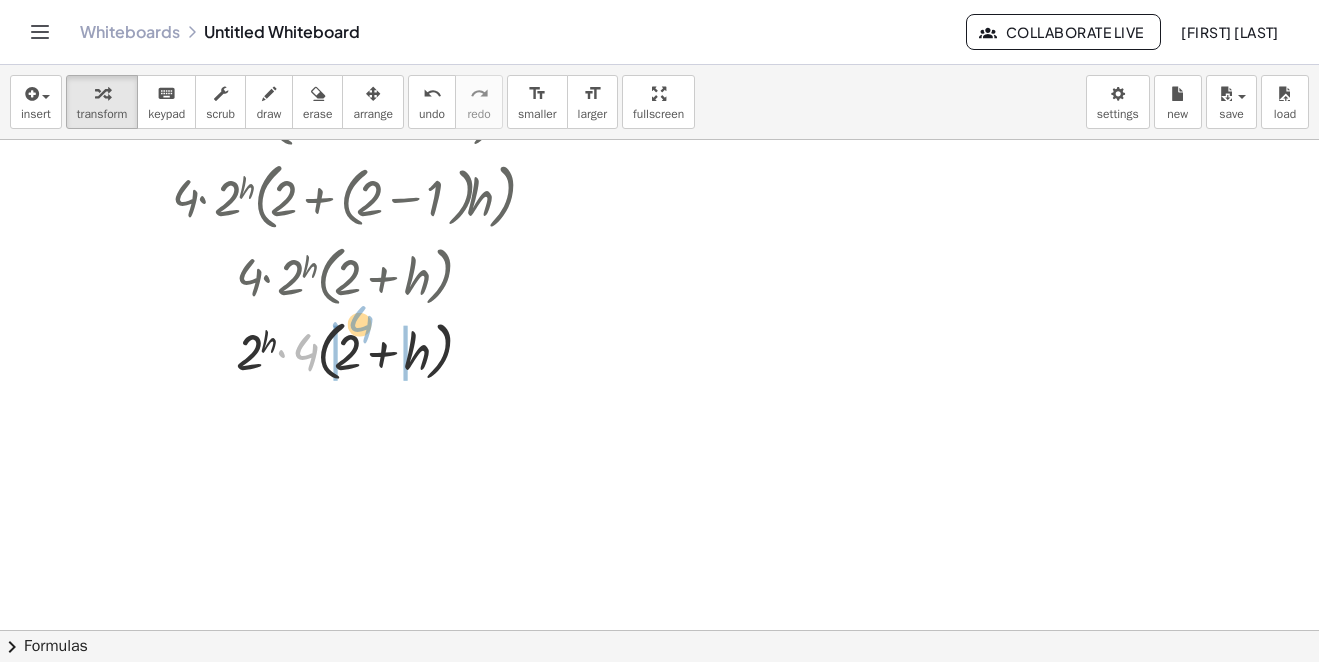 drag, startPoint x: 309, startPoint y: 375, endPoint x: 384, endPoint y: 340, distance: 82.764725 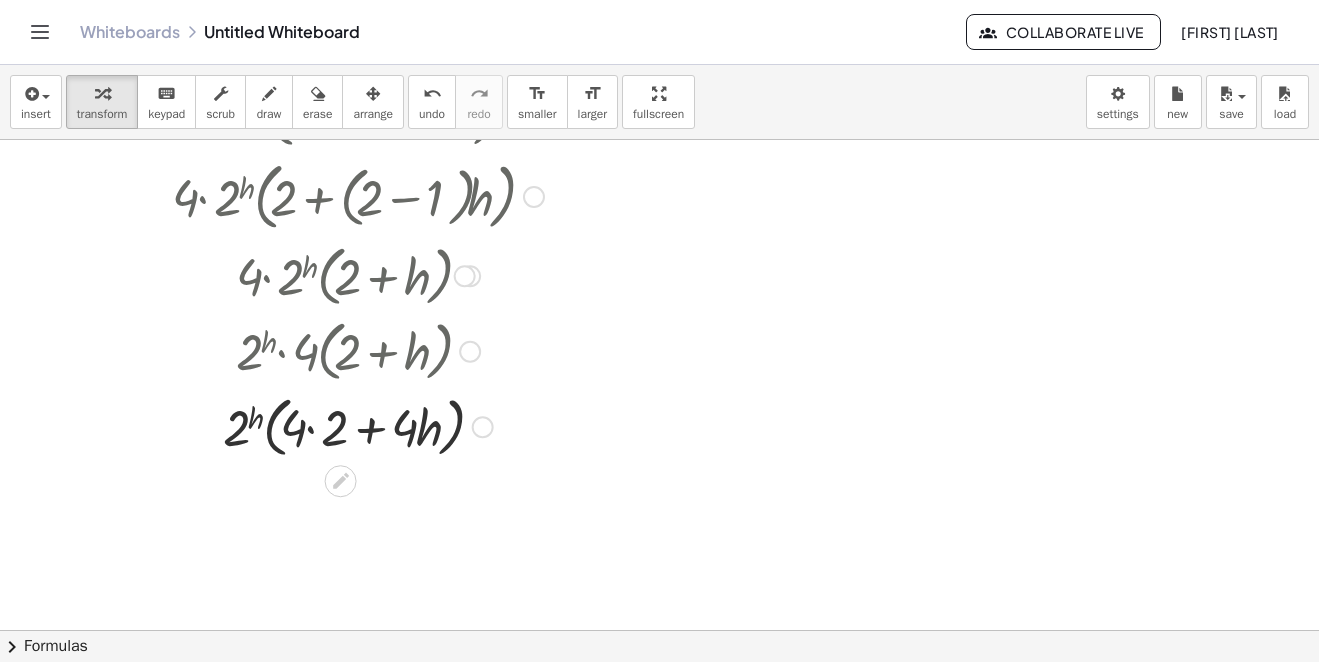 scroll, scrollTop: 5300, scrollLeft: 0, axis: vertical 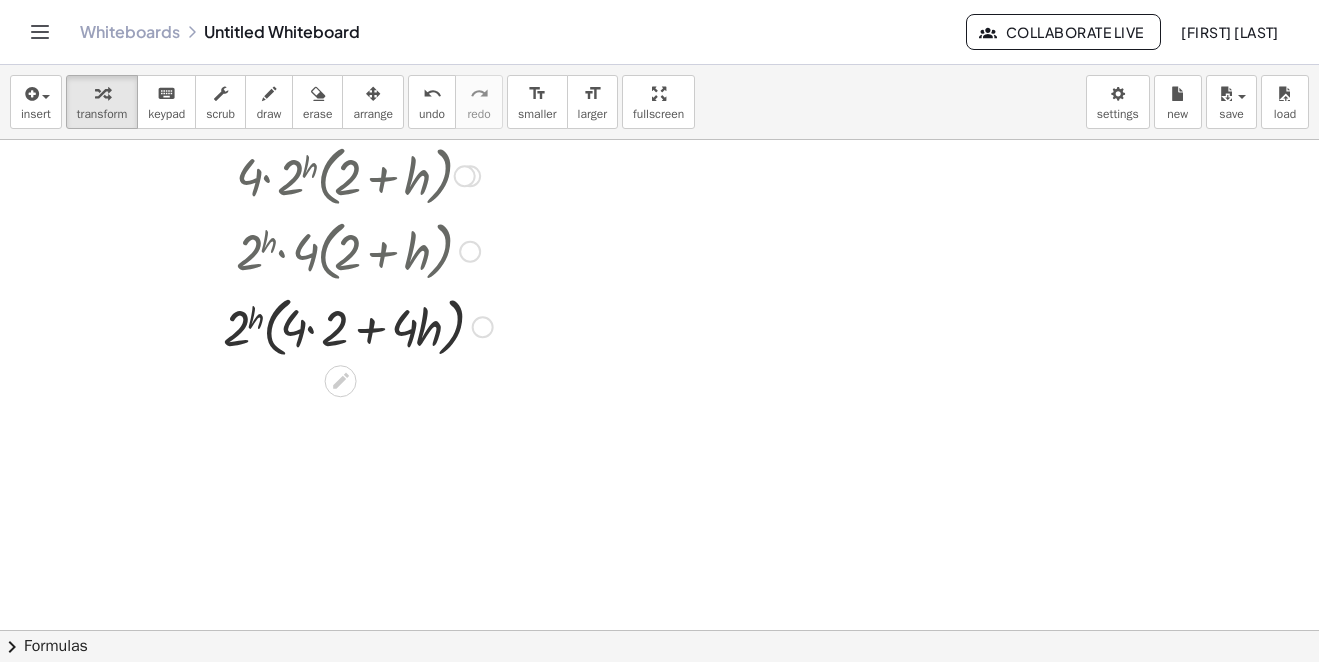 click at bounding box center (358, 326) 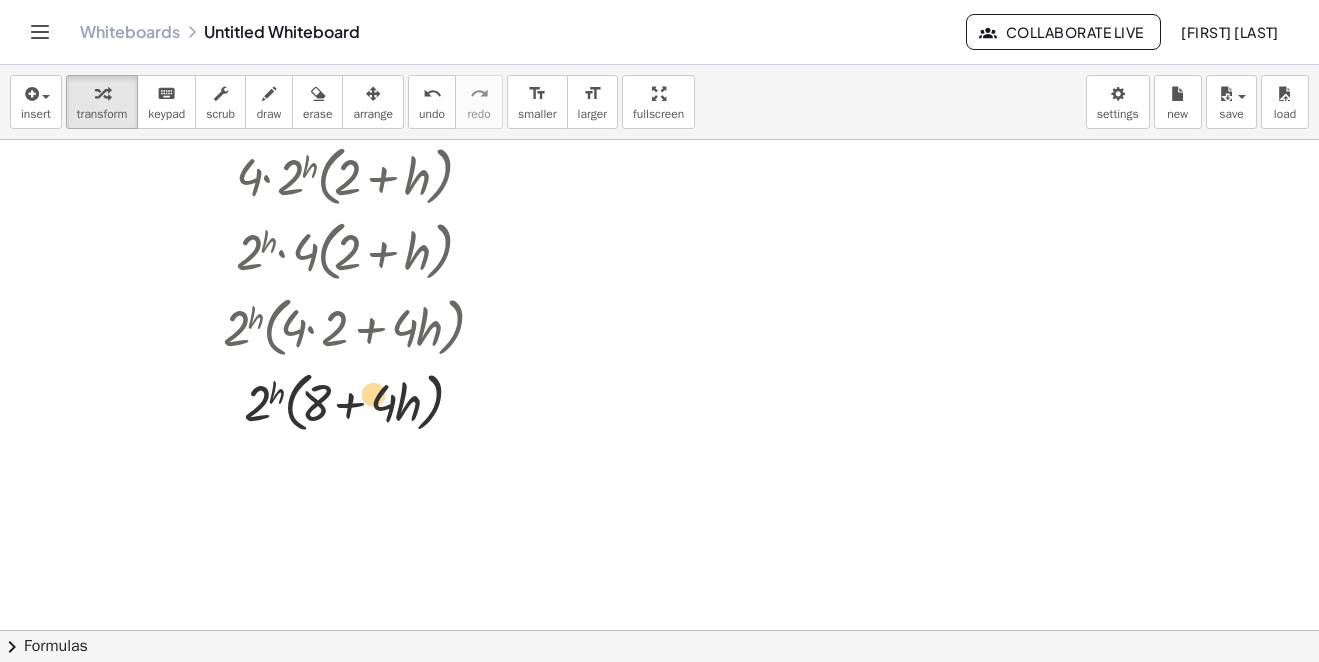 drag, startPoint x: 376, startPoint y: 406, endPoint x: 362, endPoint y: 396, distance: 17.20465 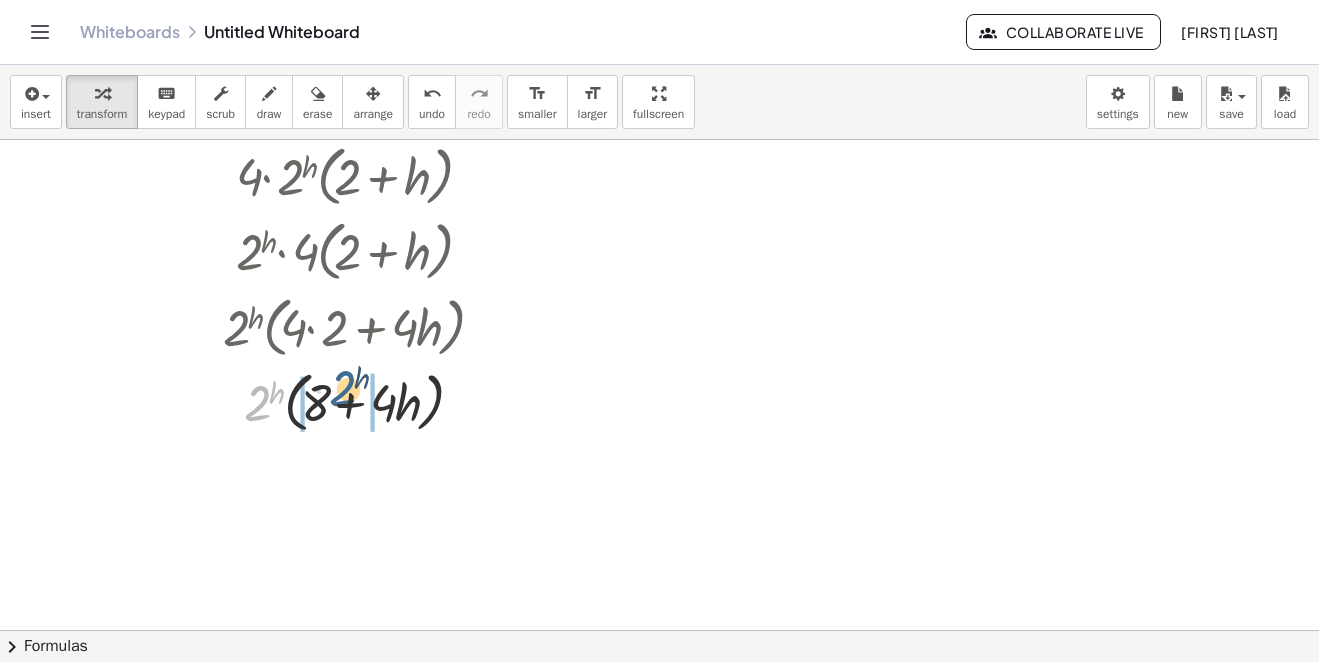 drag, startPoint x: 251, startPoint y: 402, endPoint x: 325, endPoint y: 383, distance: 76.40026 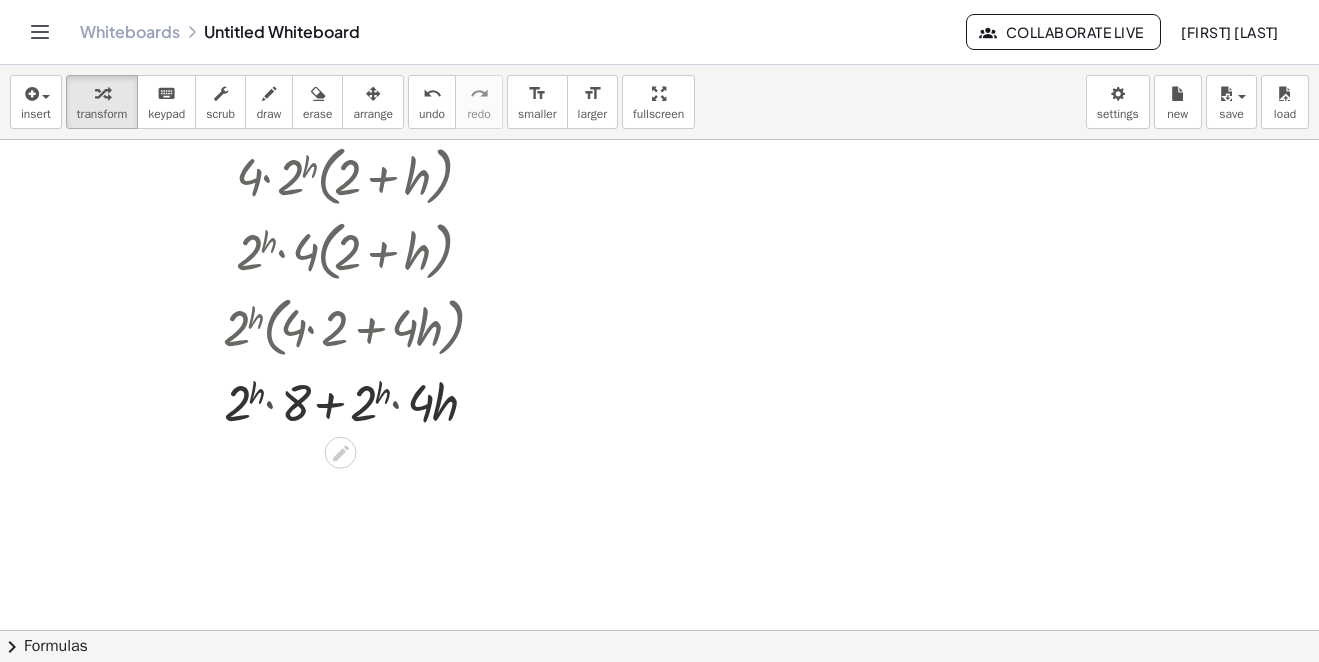 scroll, scrollTop: 5390, scrollLeft: 0, axis: vertical 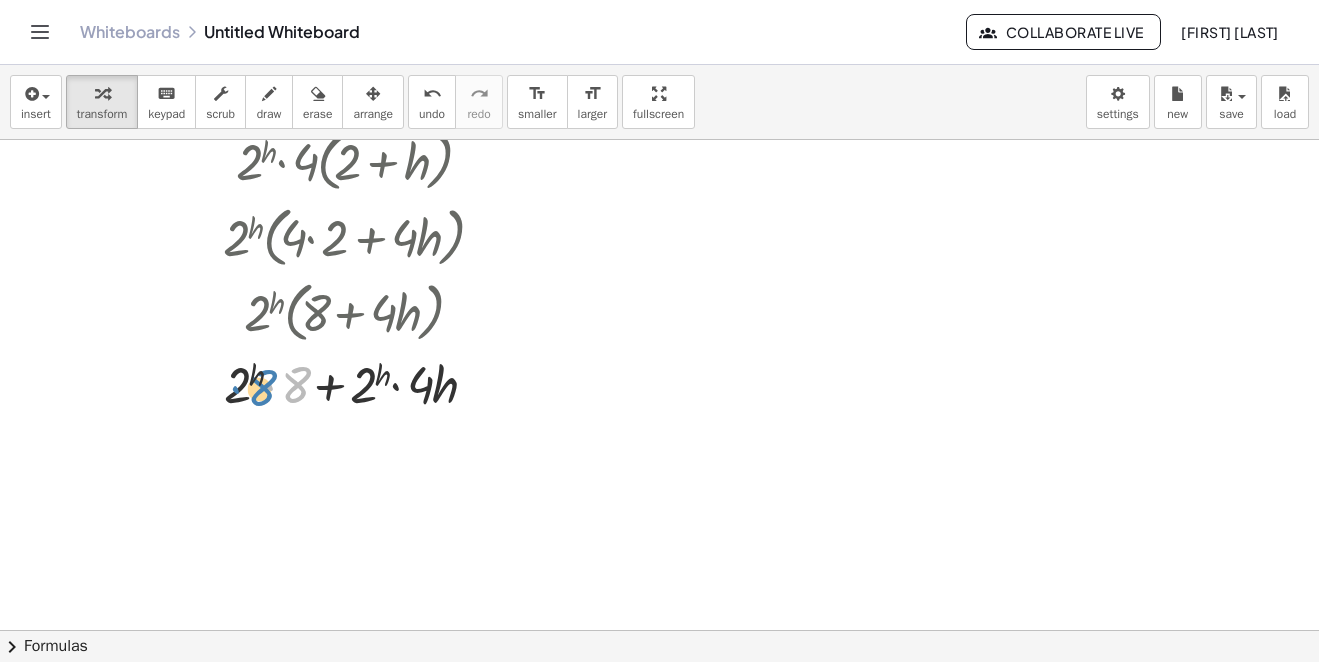 drag, startPoint x: 296, startPoint y: 391, endPoint x: 286, endPoint y: 395, distance: 10.770329 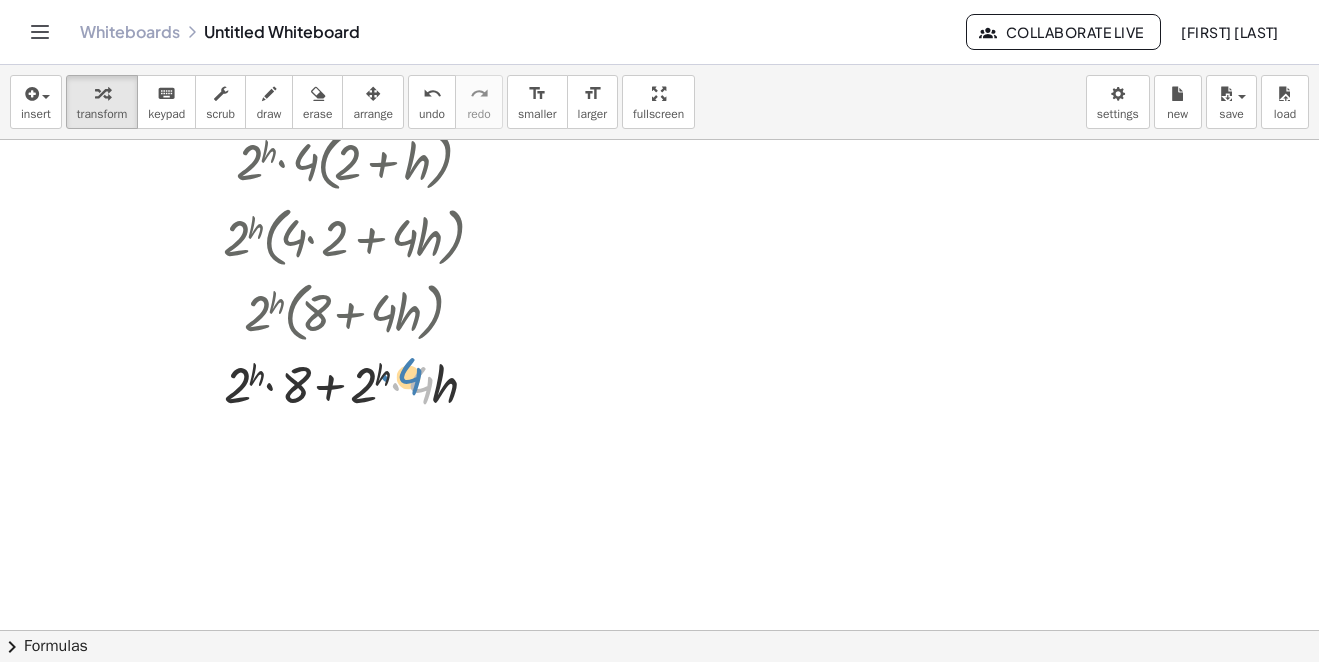 drag, startPoint x: 425, startPoint y: 396, endPoint x: 417, endPoint y: 389, distance: 10.630146 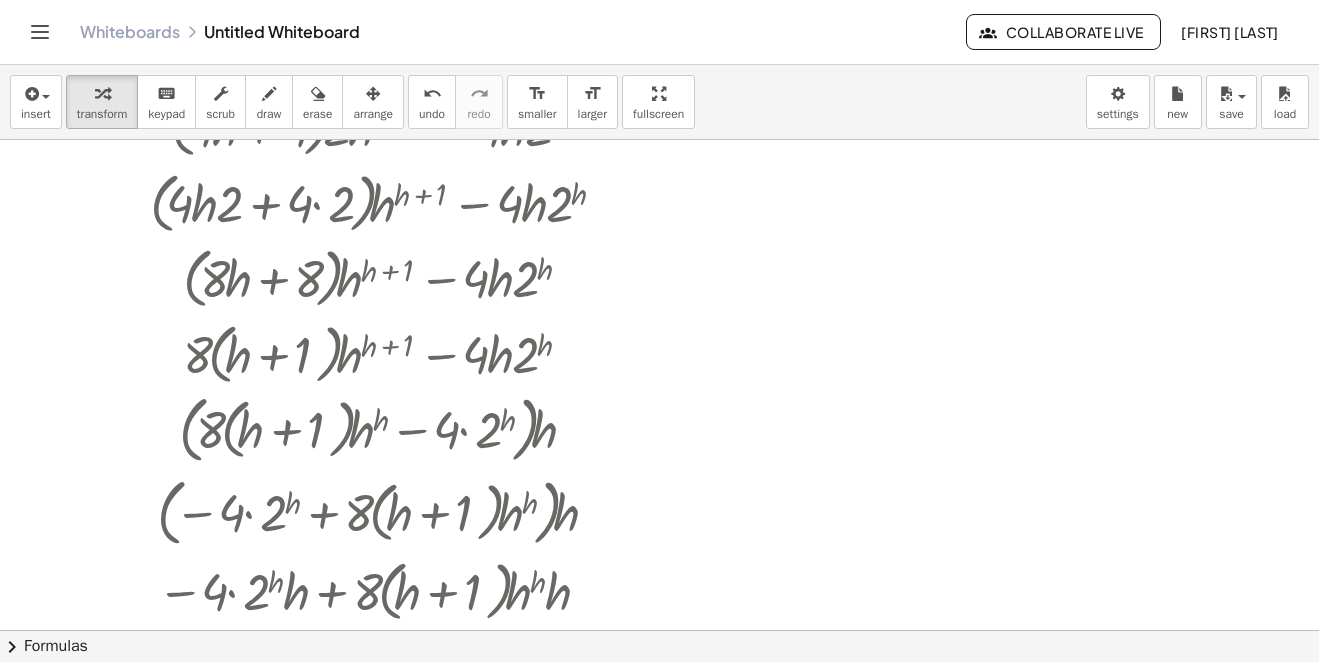 scroll, scrollTop: 1690, scrollLeft: 0, axis: vertical 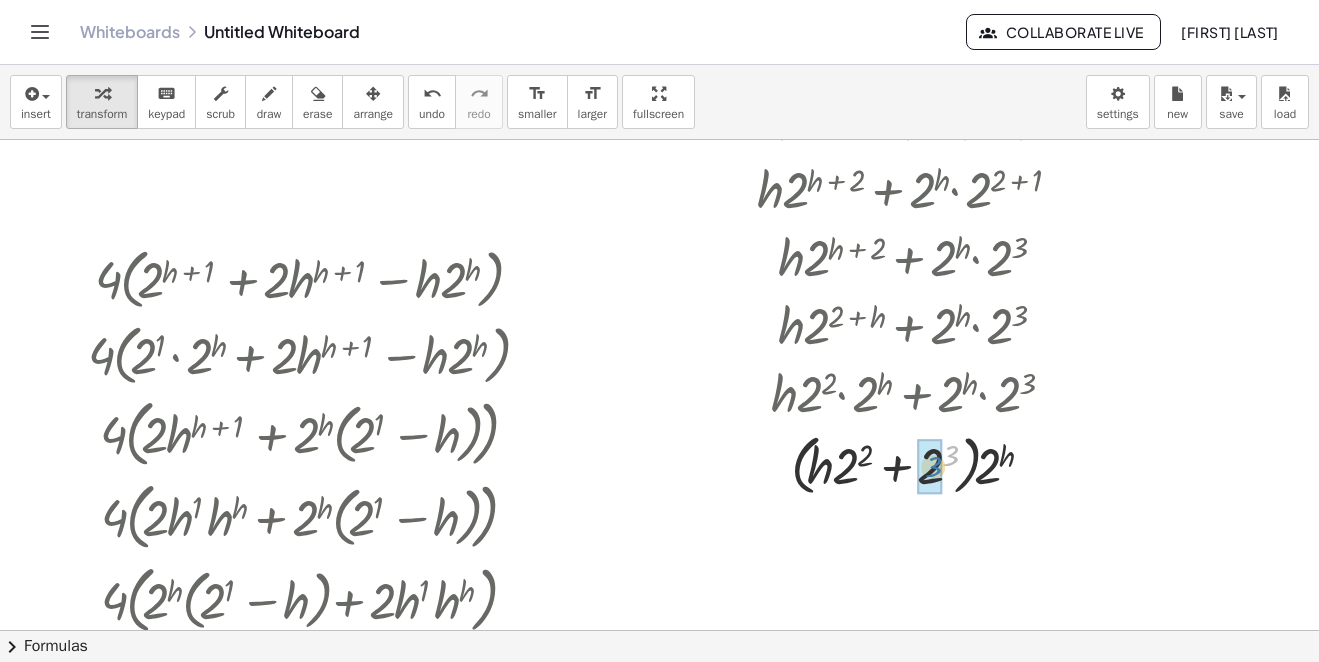 drag, startPoint x: 955, startPoint y: 450, endPoint x: 935, endPoint y: 457, distance: 21.189621 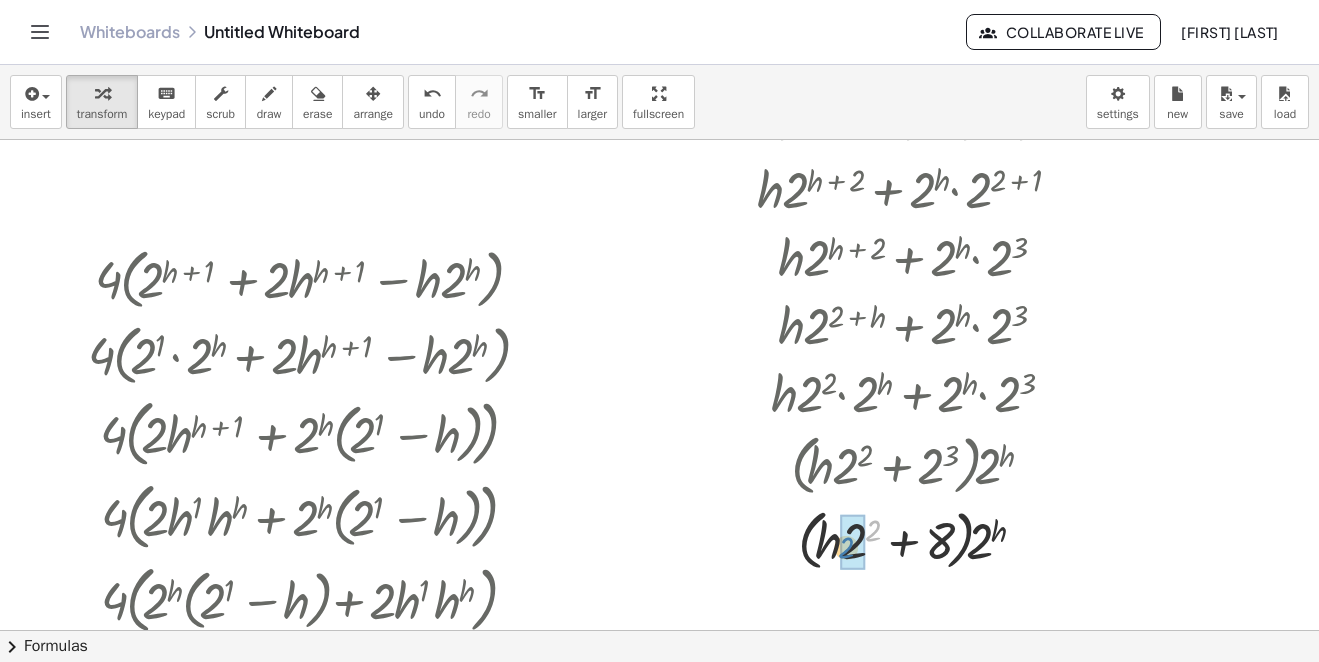 drag, startPoint x: 876, startPoint y: 520, endPoint x: 849, endPoint y: 537, distance: 31.906113 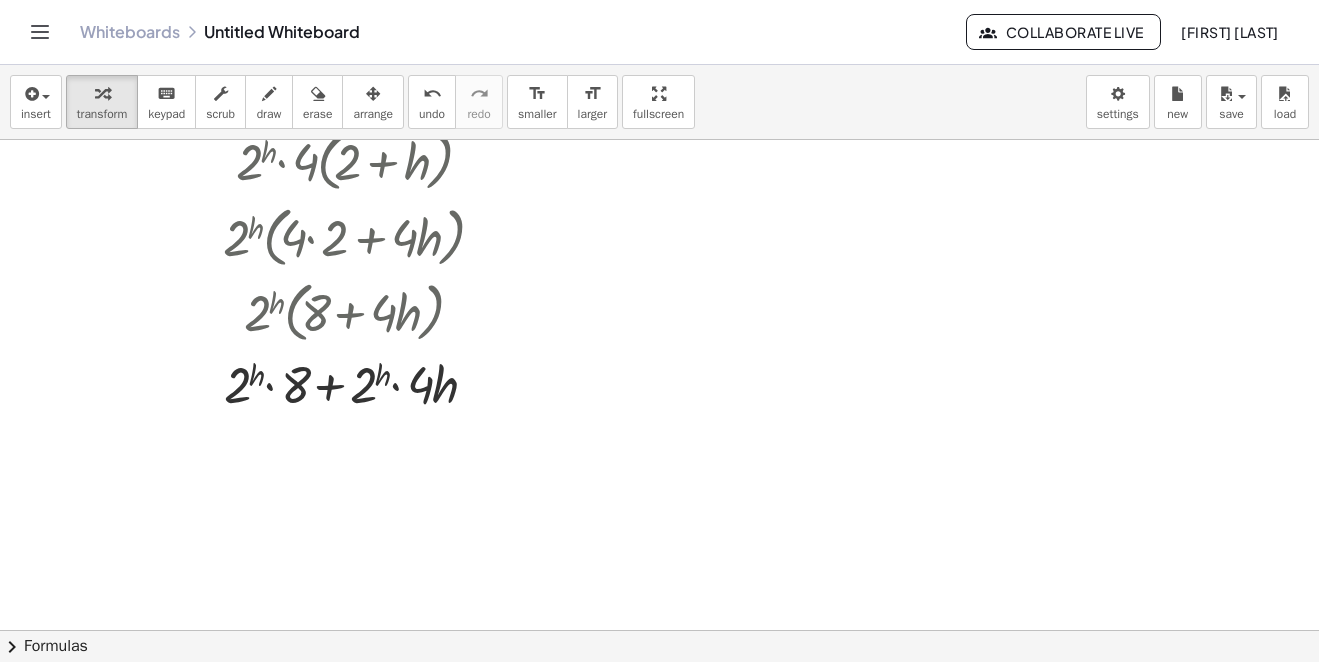 scroll, scrollTop: 5290, scrollLeft: 0, axis: vertical 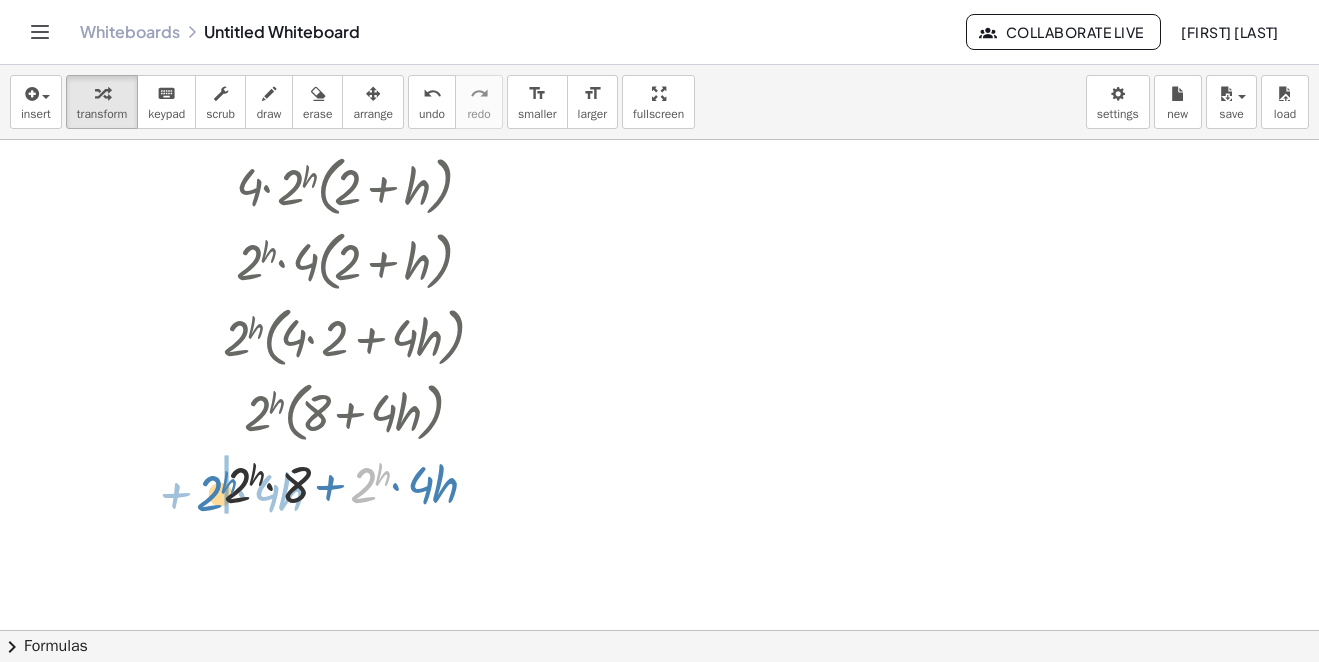 drag, startPoint x: 357, startPoint y: 483, endPoint x: 201, endPoint y: 492, distance: 156.2594 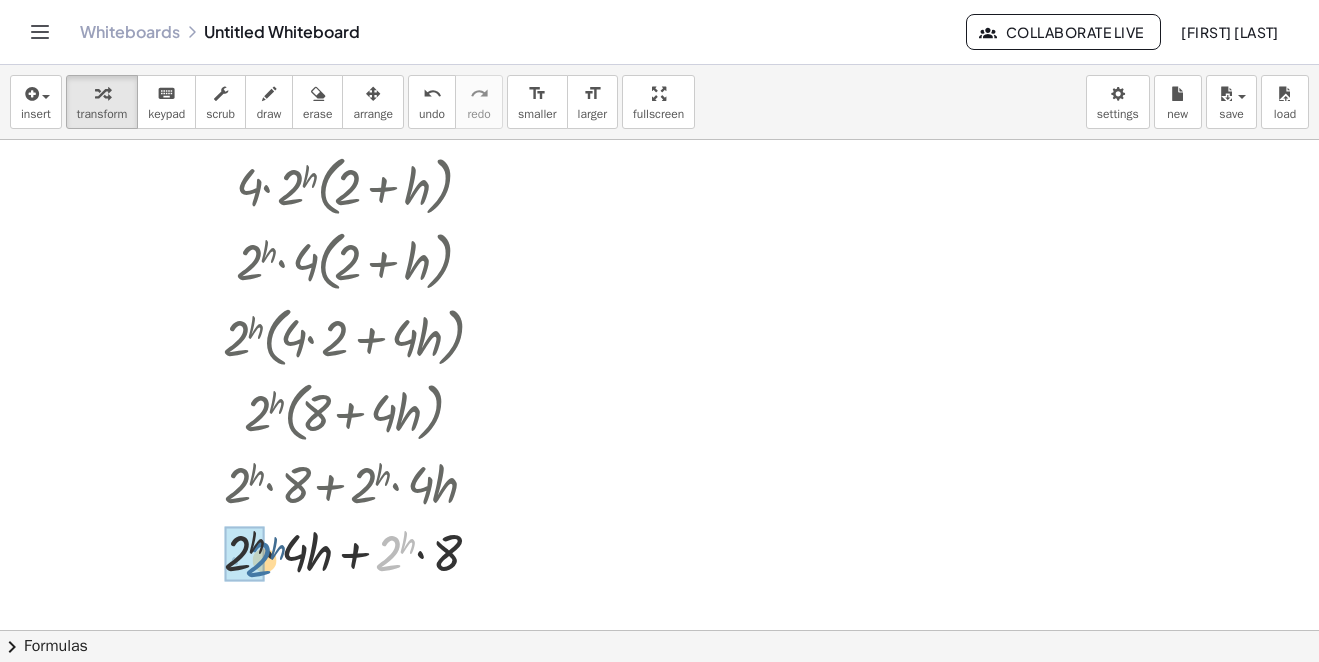 drag, startPoint x: 393, startPoint y: 553, endPoint x: 516, endPoint y: 529, distance: 125.31959 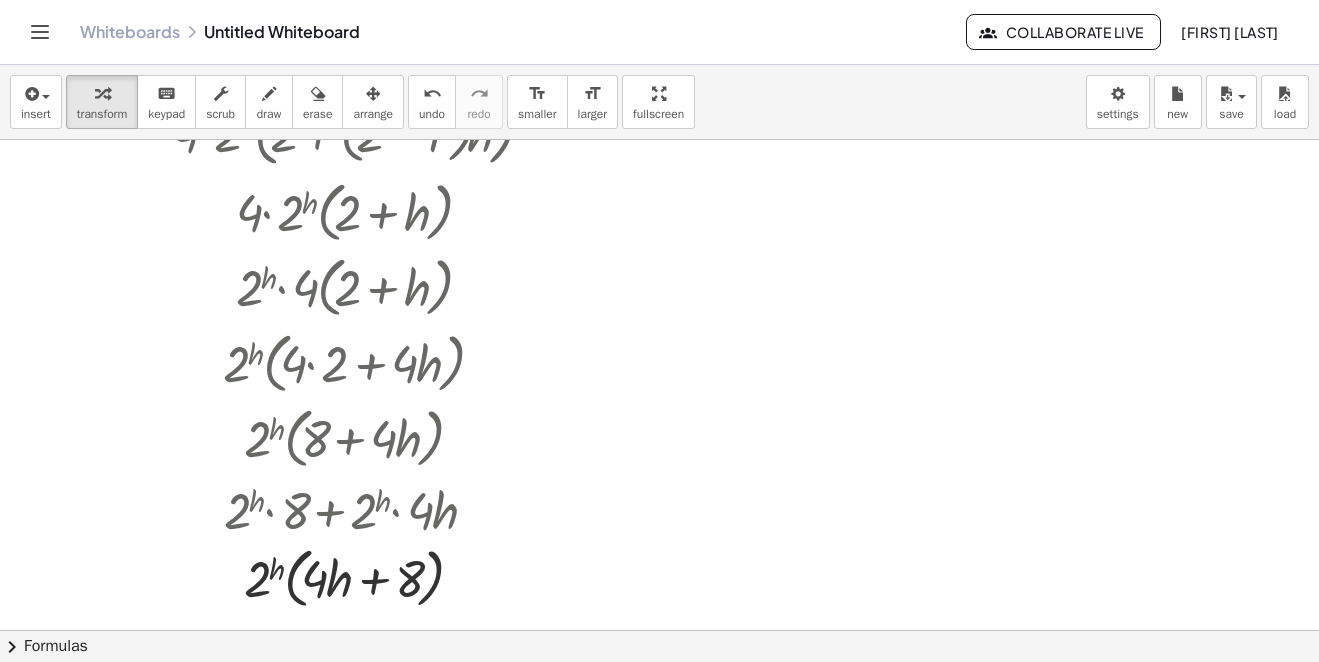 scroll, scrollTop: 5390, scrollLeft: 0, axis: vertical 